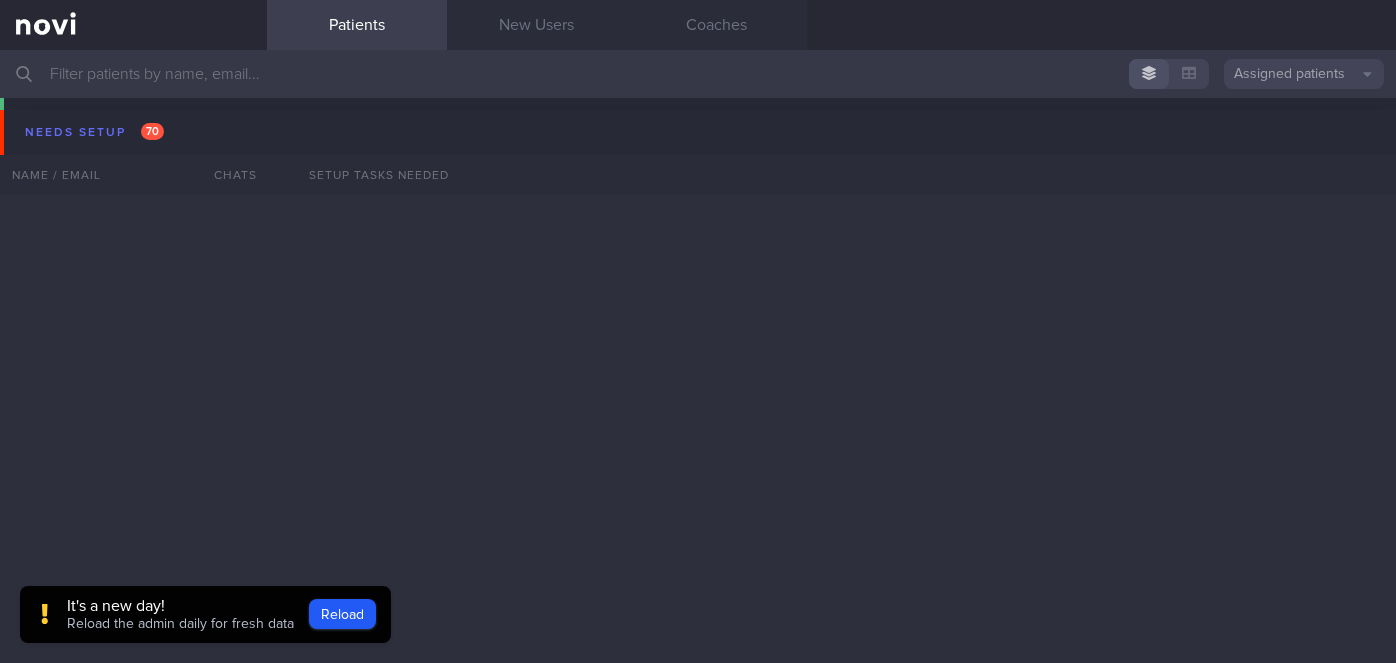 scroll, scrollTop: 0, scrollLeft: 0, axis: both 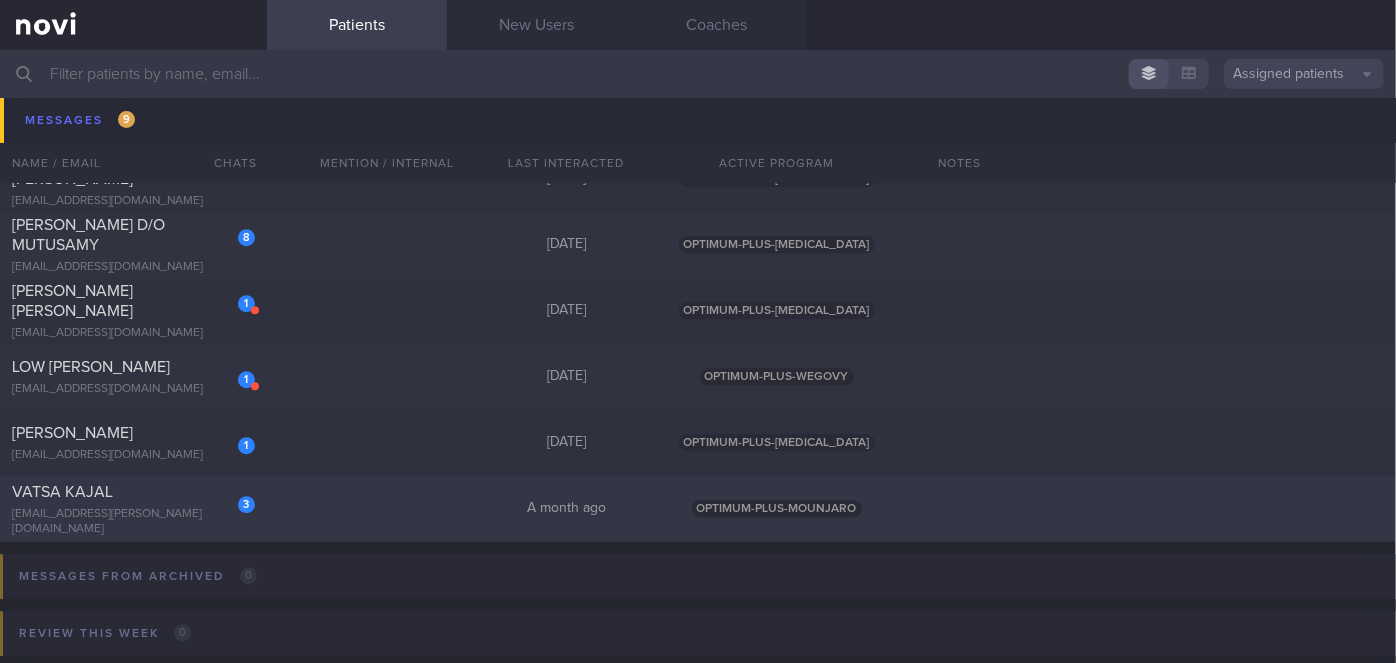click on "[EMAIL_ADDRESS][PERSON_NAME][DOMAIN_NAME]" at bounding box center [133, 522] 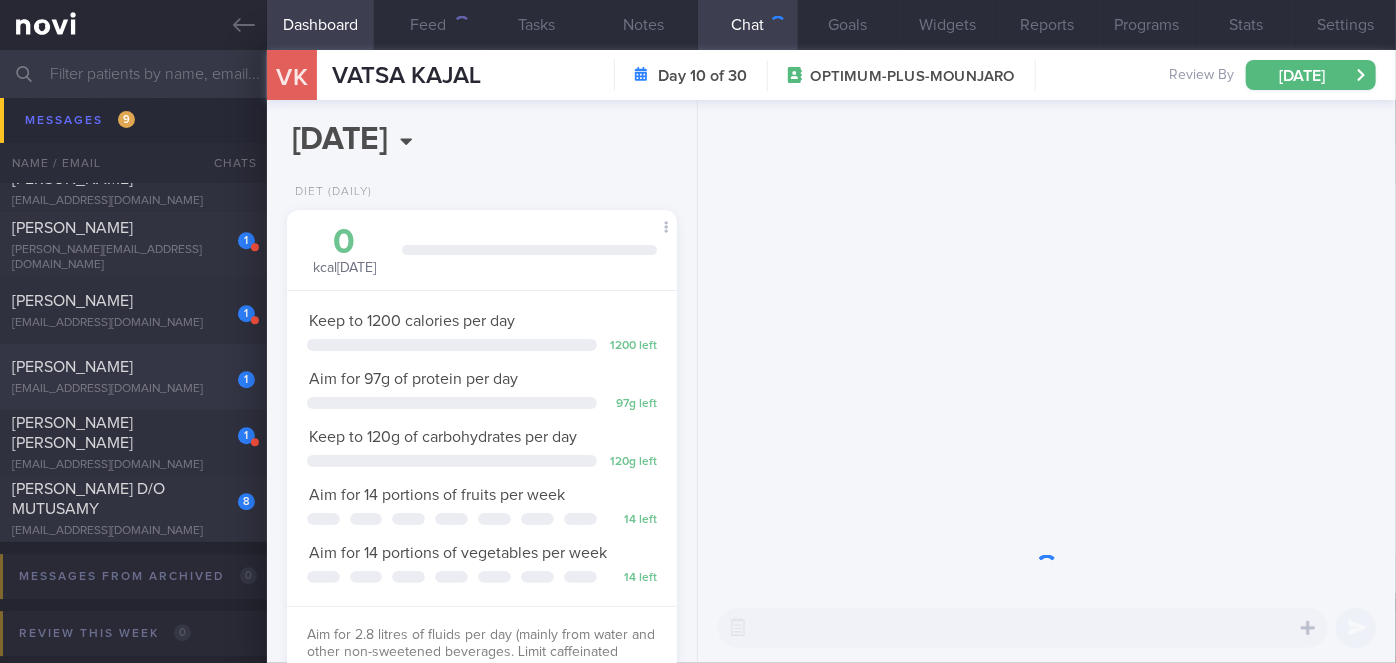 scroll, scrollTop: 999800, scrollLeft: 999658, axis: both 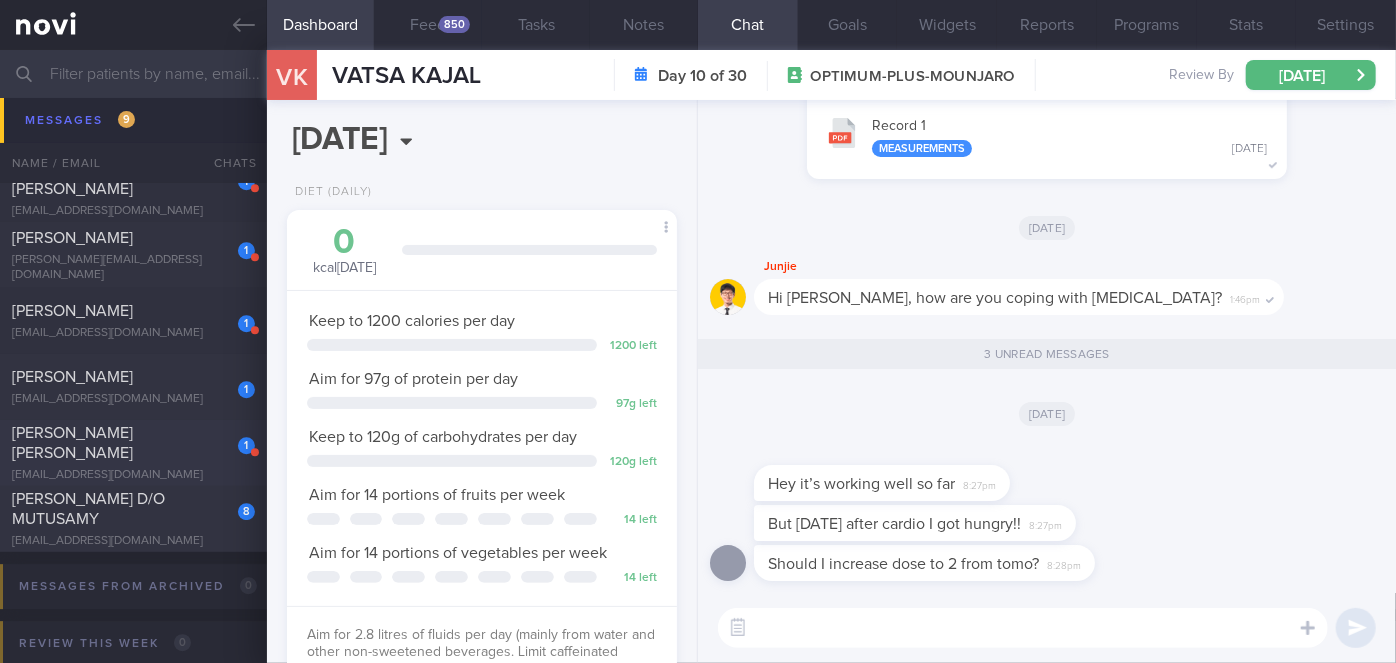 click on "vern78@gmail.com" at bounding box center [133, 475] 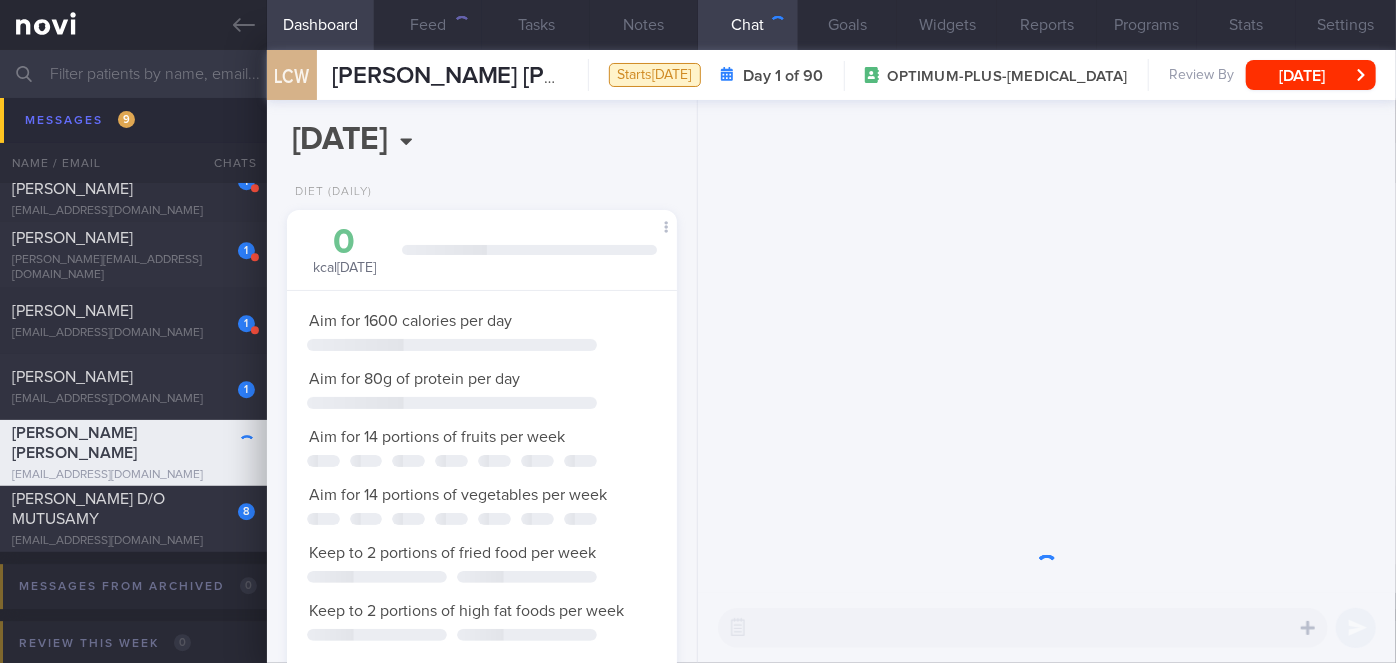 scroll, scrollTop: 0, scrollLeft: 0, axis: both 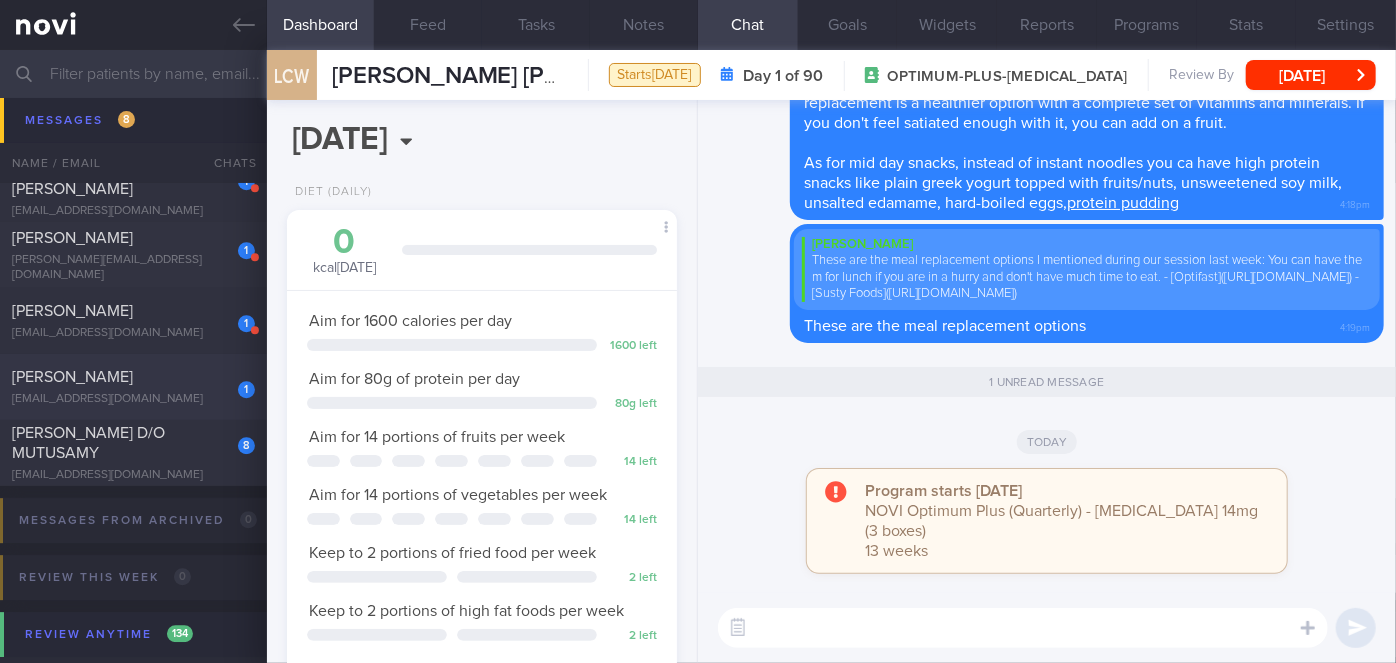 click on "SITI RAHMAH BINTE MOHAMED FARIS" at bounding box center (131, 377) 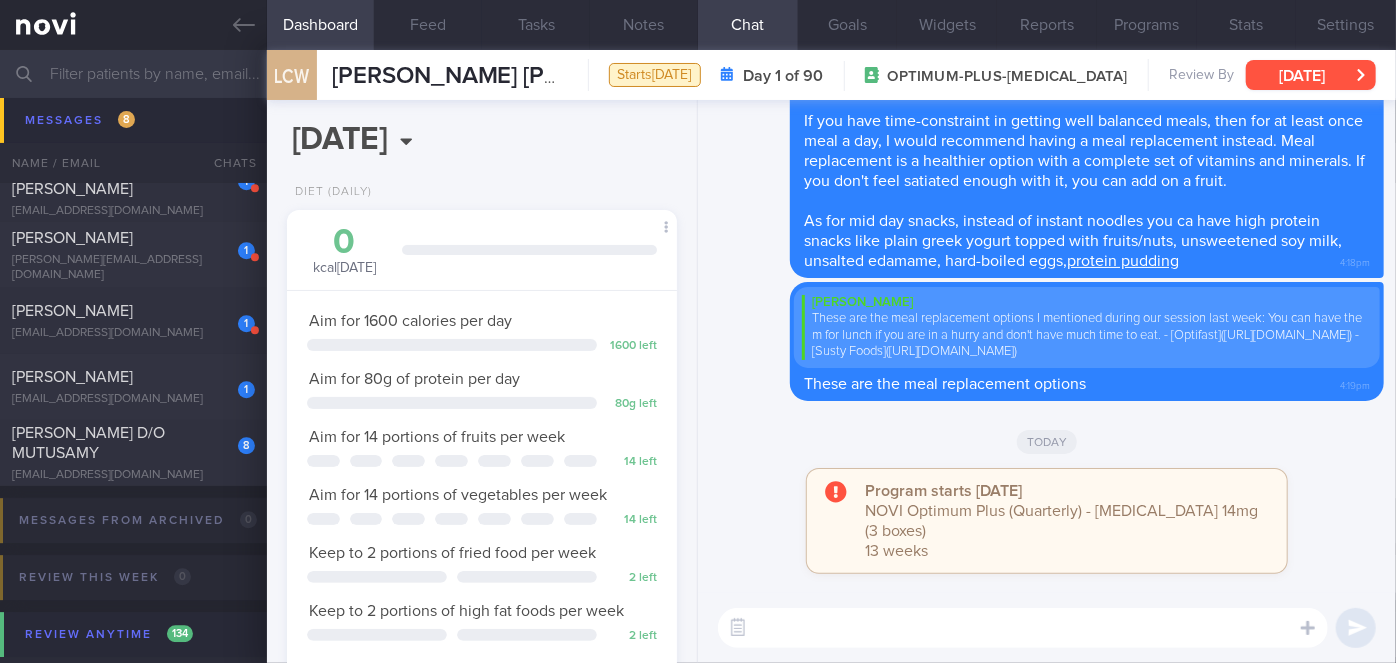 click on "[DATE]" at bounding box center [1311, 75] 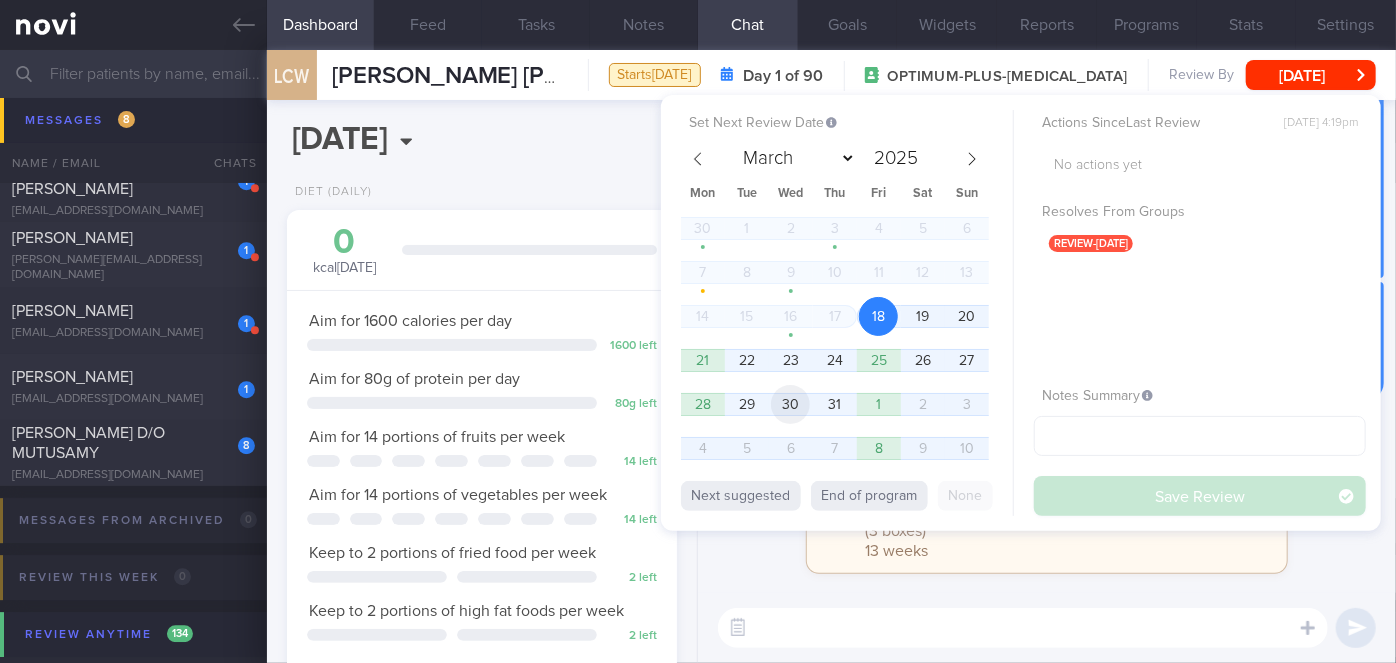 click on "30" at bounding box center [790, 404] 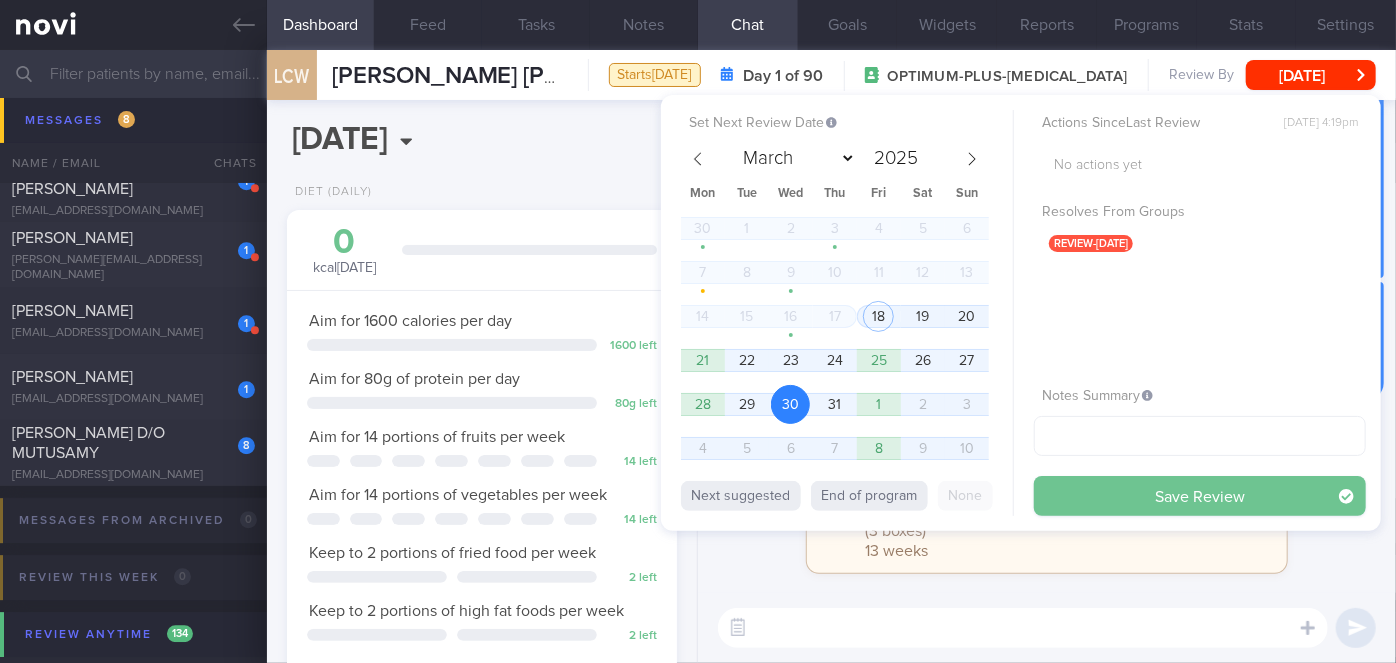 click on "Save Review" at bounding box center [1200, 496] 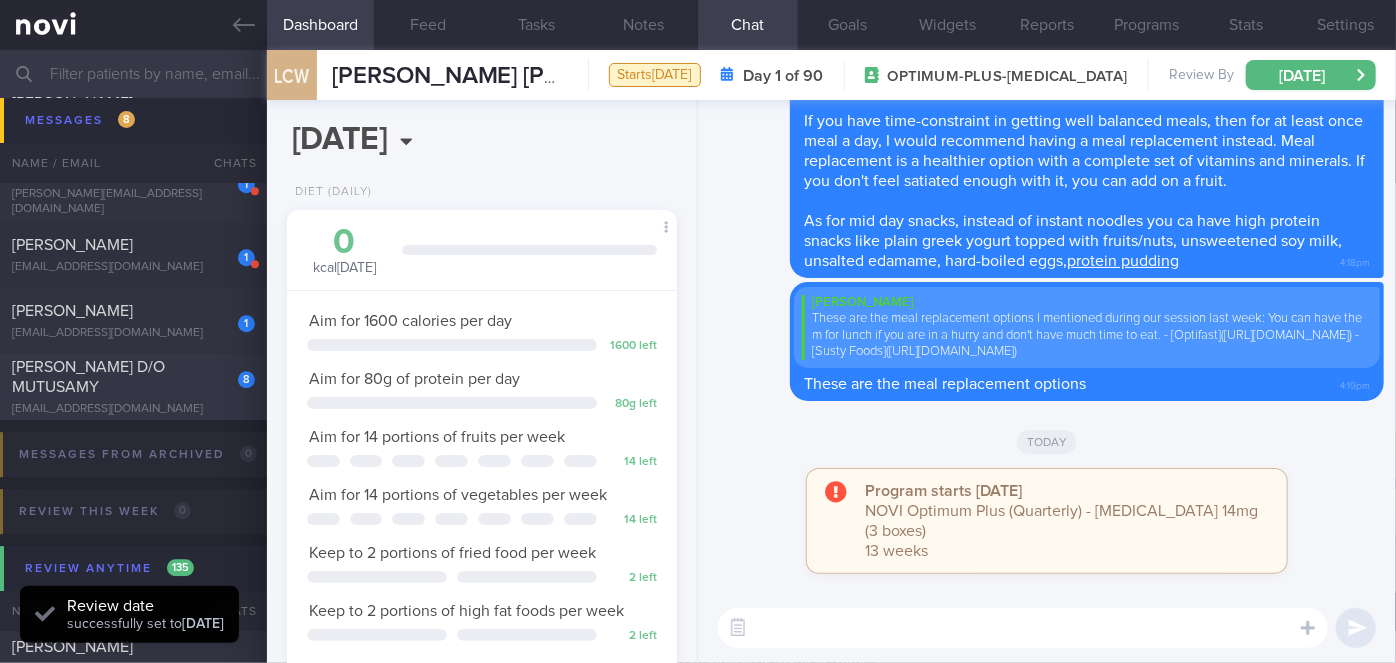 scroll, scrollTop: 6560, scrollLeft: 0, axis: vertical 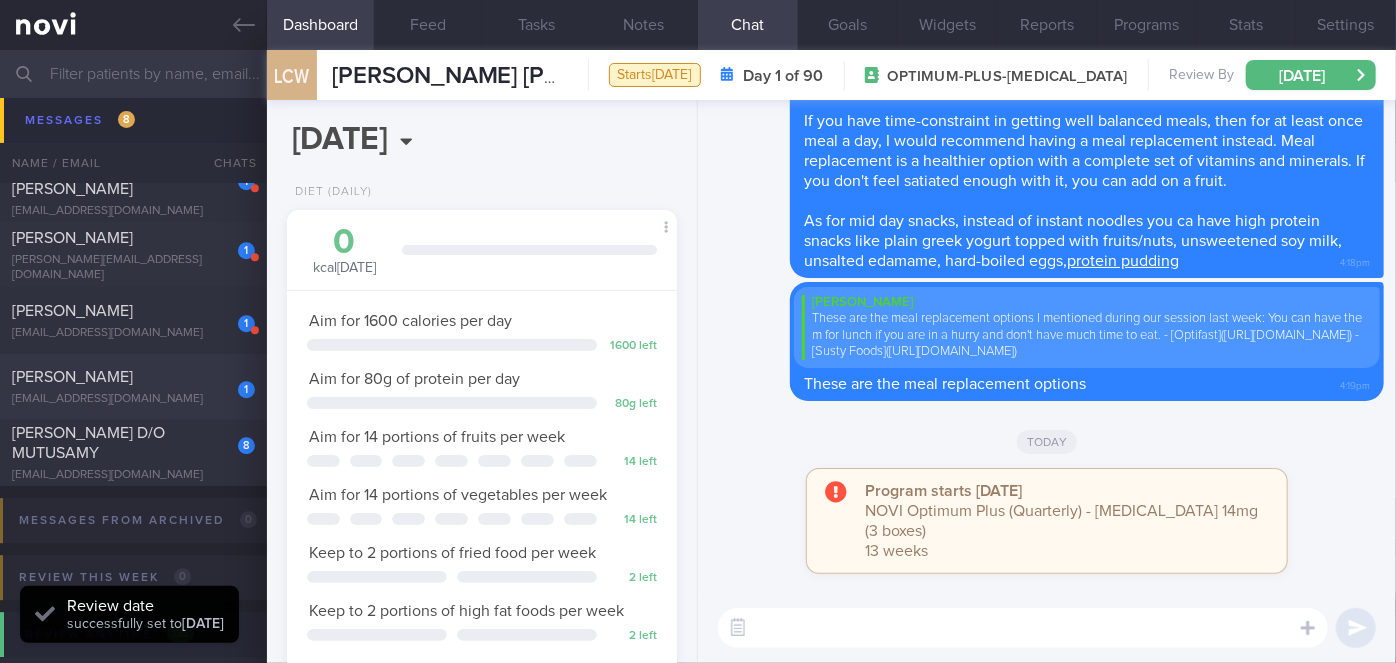 click on "SITI RAHMAH BINTE MOHAMED FARIS" at bounding box center [131, 377] 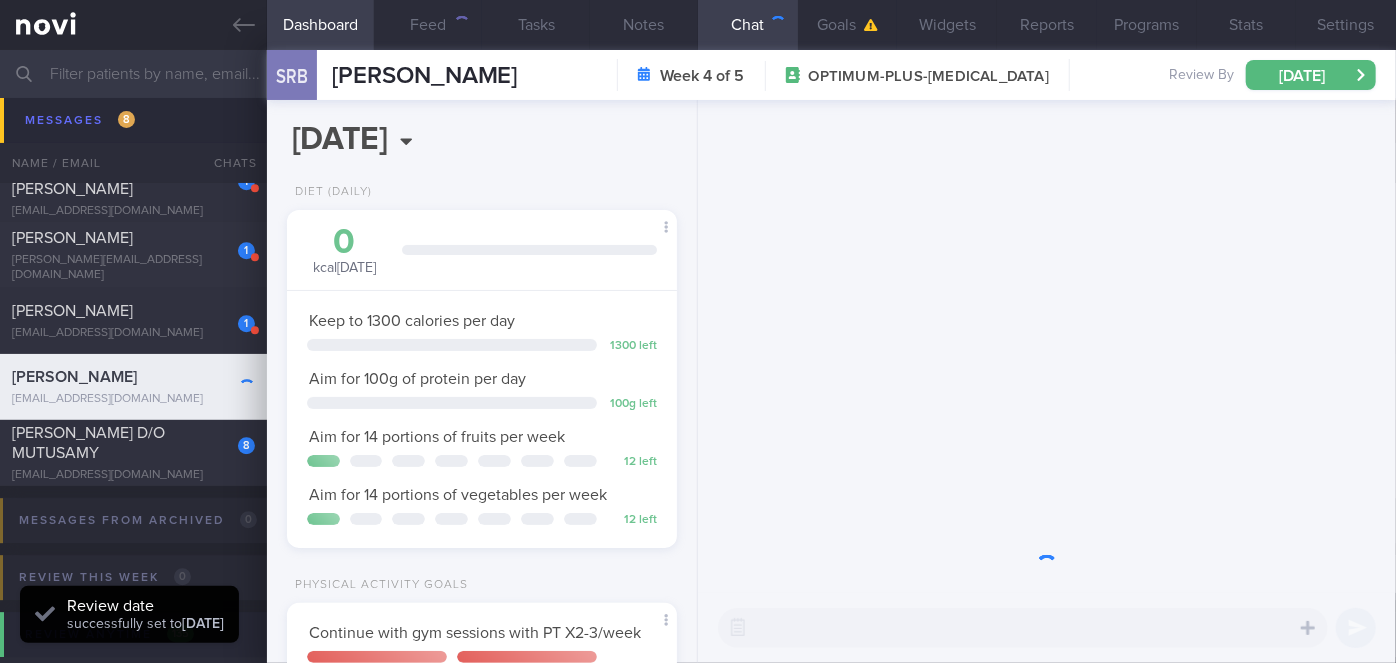scroll, scrollTop: 999800, scrollLeft: 999658, axis: both 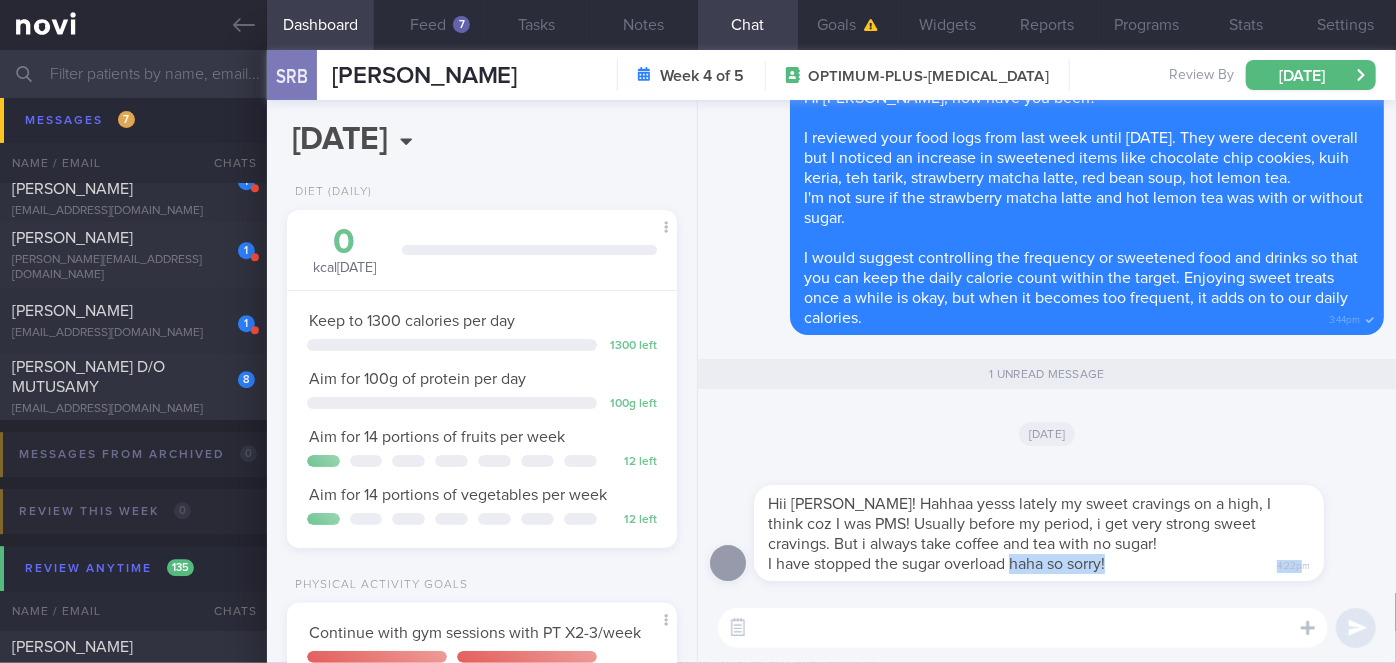 drag, startPoint x: 1011, startPoint y: 579, endPoint x: 1288, endPoint y: 563, distance: 277.4617 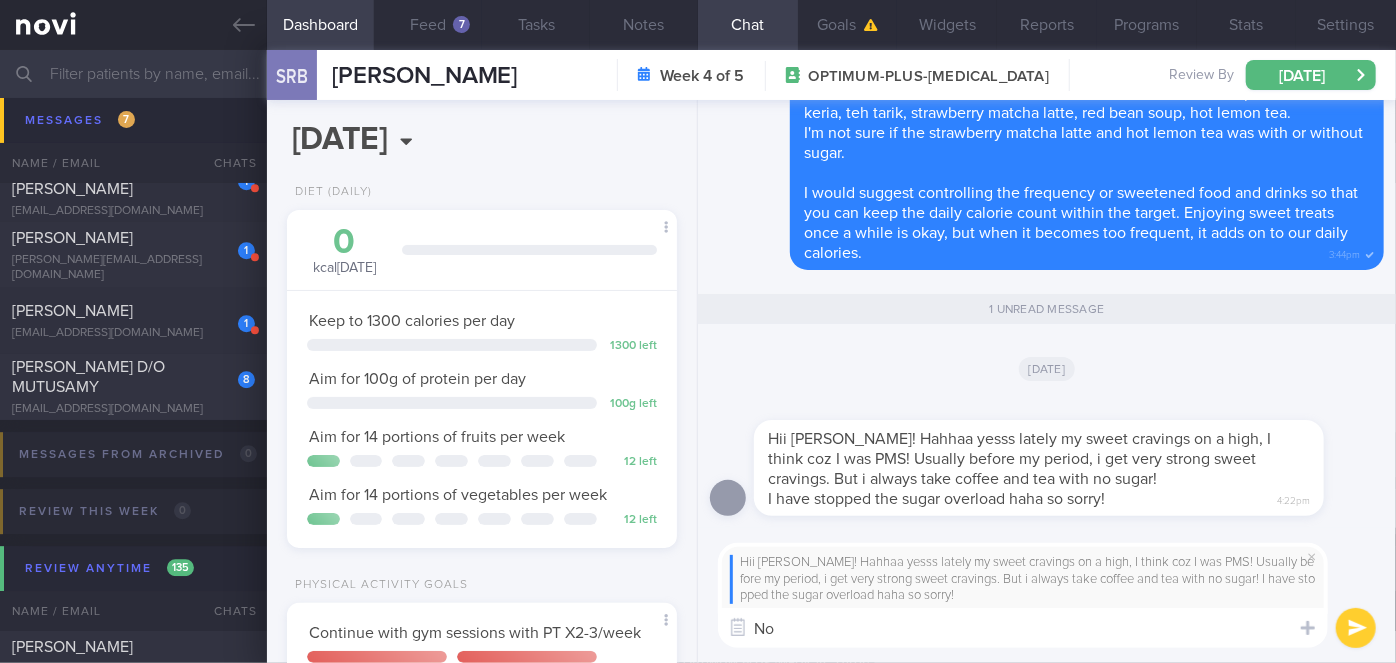 type on "N" 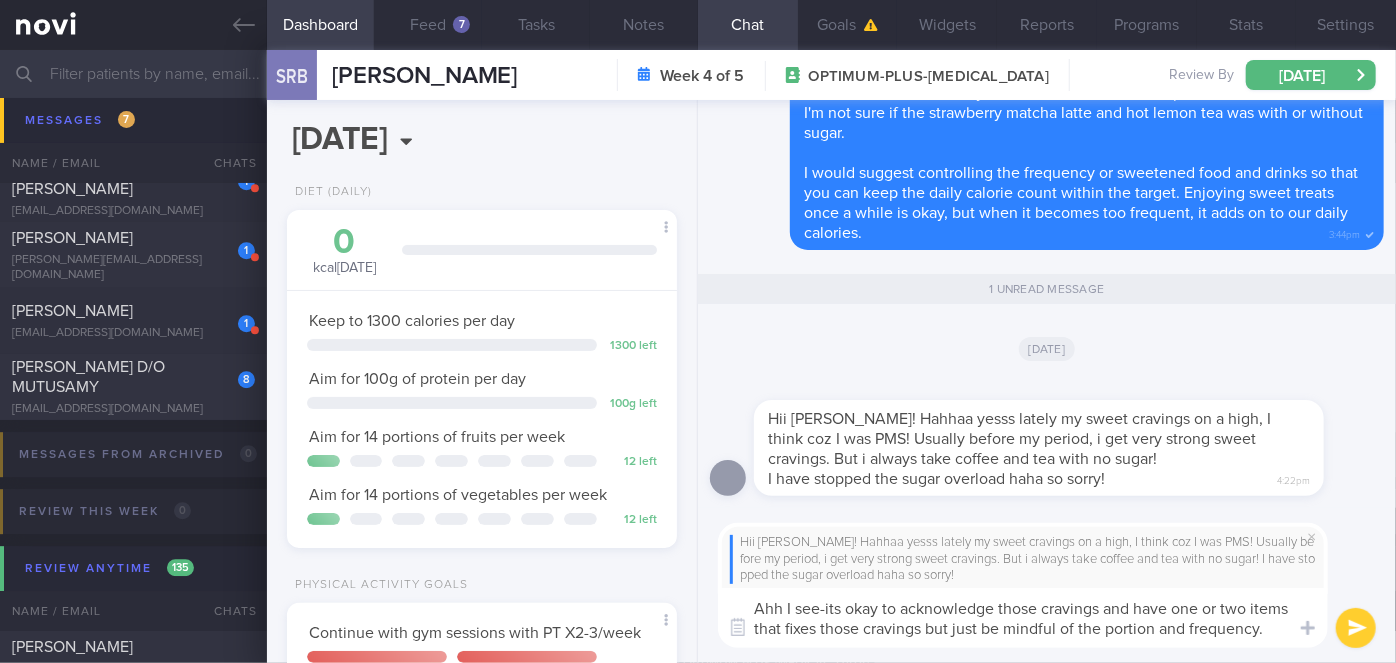 click on "Ahh I see-its okay to acknowledge those cravings and have one or two items that fixes those cravings but just be mindful of the portion and frequency." at bounding box center (1023, 618) 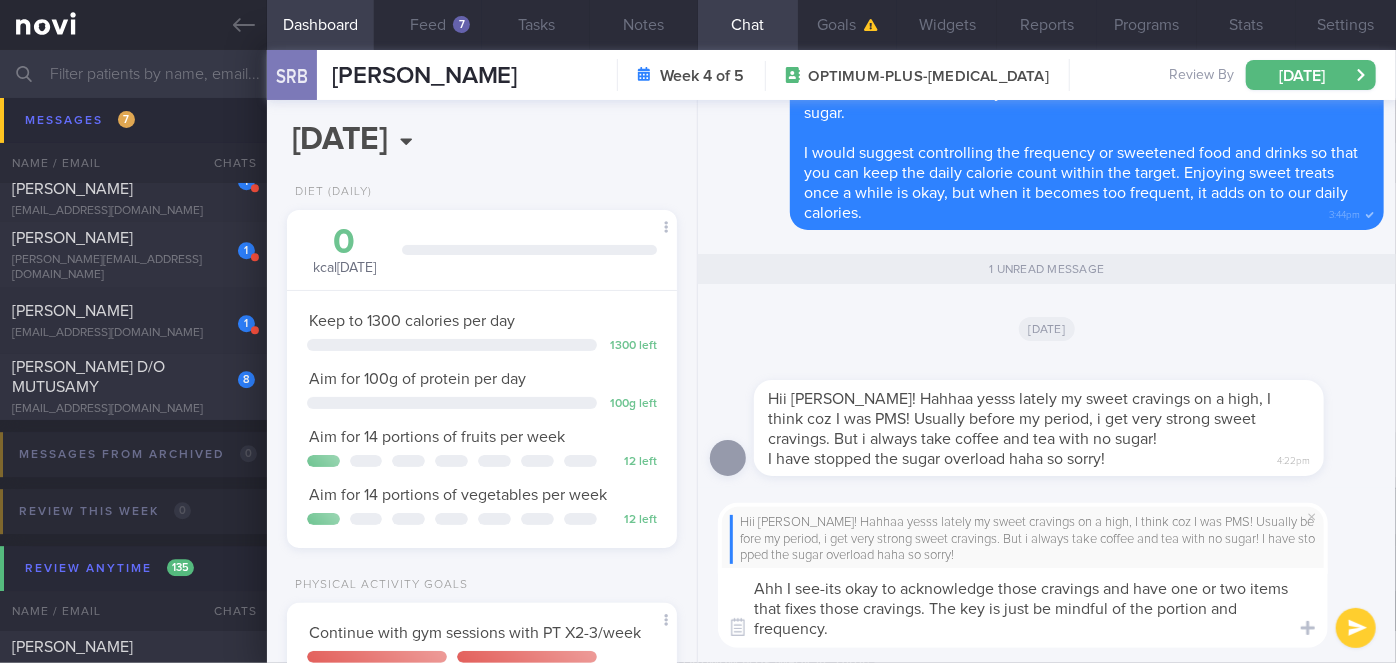 click on "Ahh I see-its okay to acknowledge those cravings and have one or two items that fixes those cravings. The key is just be mindful of the portion and frequency." at bounding box center [1023, 608] 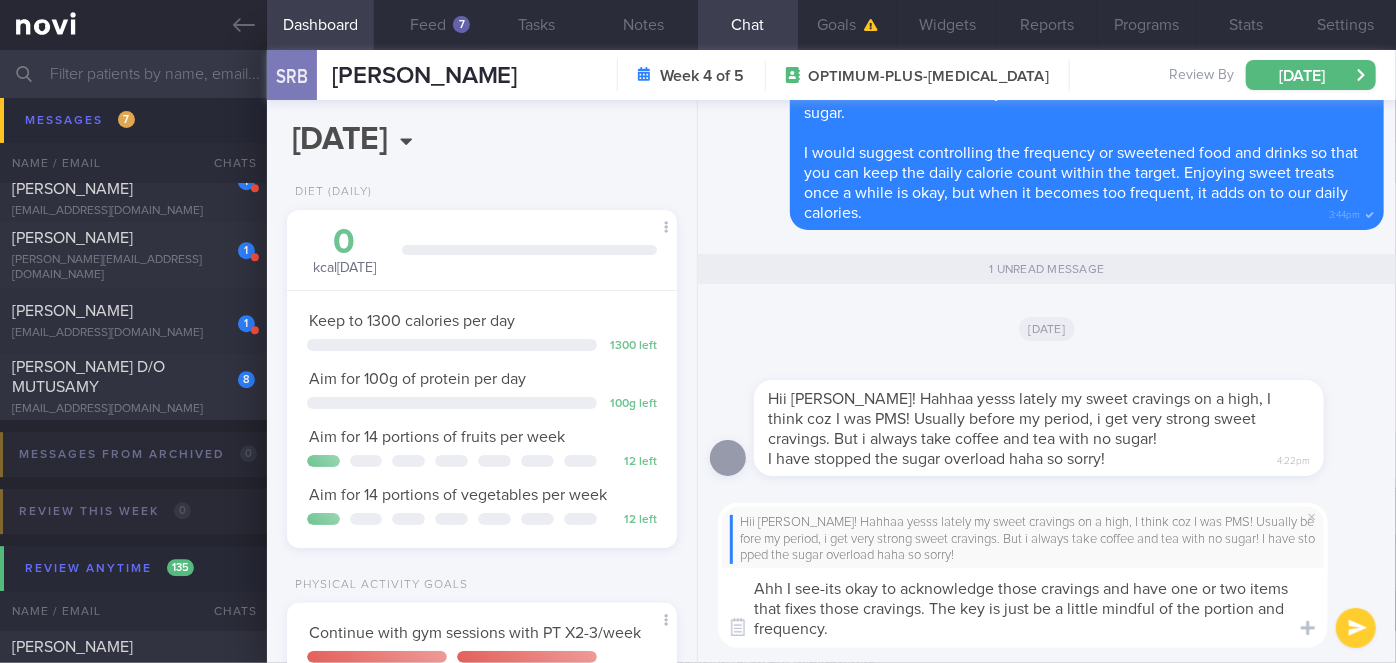 click on "Ahh I see-its okay to acknowledge those cravings and have one or two items that fixes those cravings. The key is just be a little mindful of the portion and frequency." at bounding box center [1023, 608] 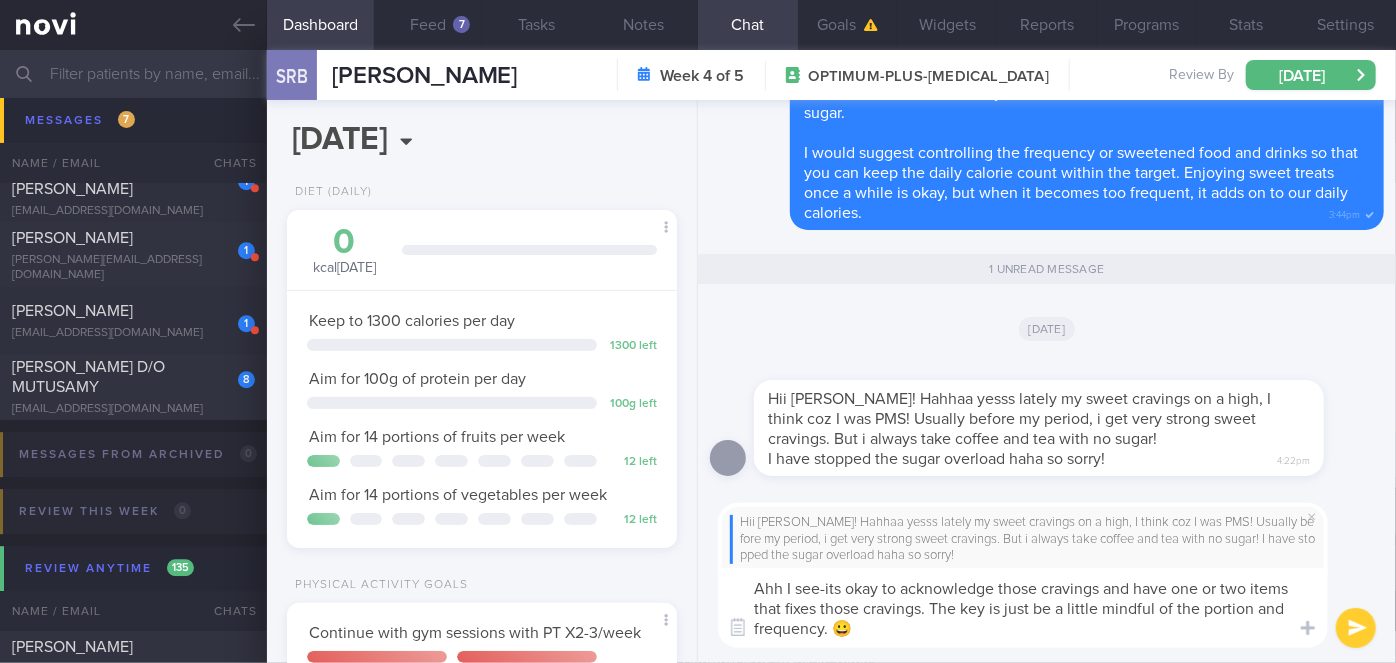 type on "Ahh I see-its okay to acknowledge those cravings and have one or two items that fixes those cravings. The key is just be a little mindful of the portion and frequency. 😀" 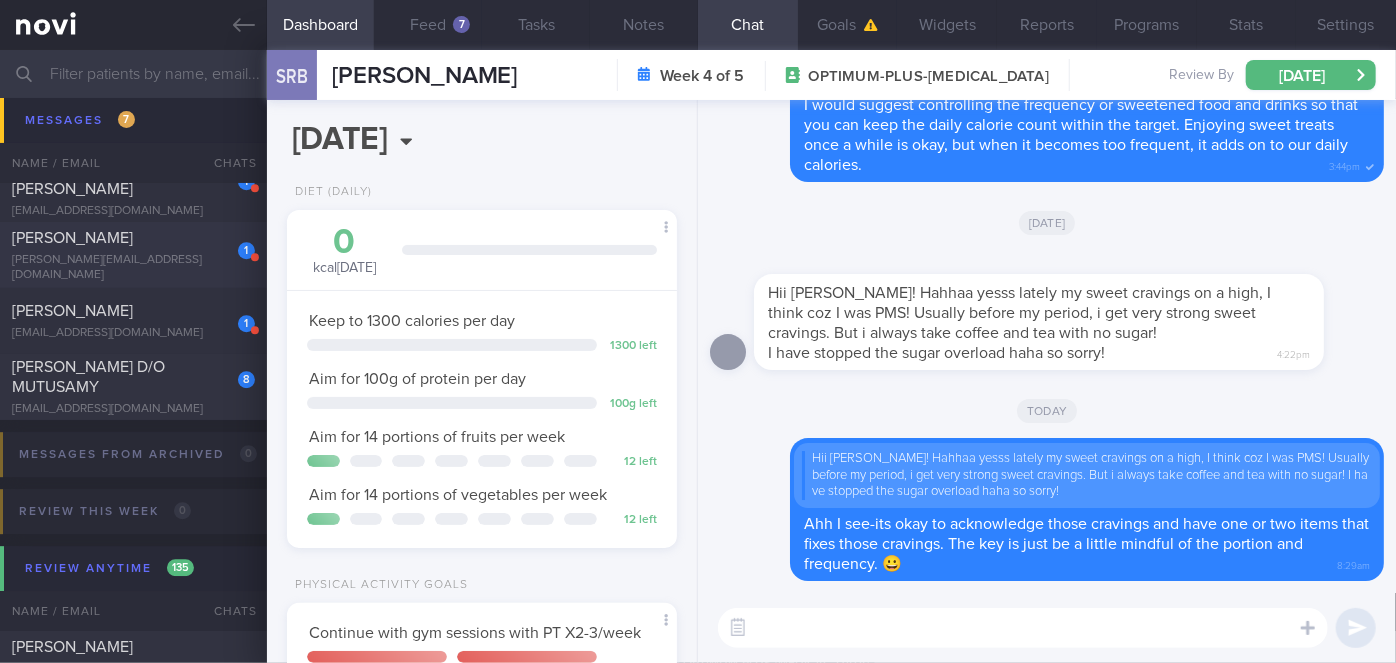 click on "[PERSON_NAME]" at bounding box center [131, 238] 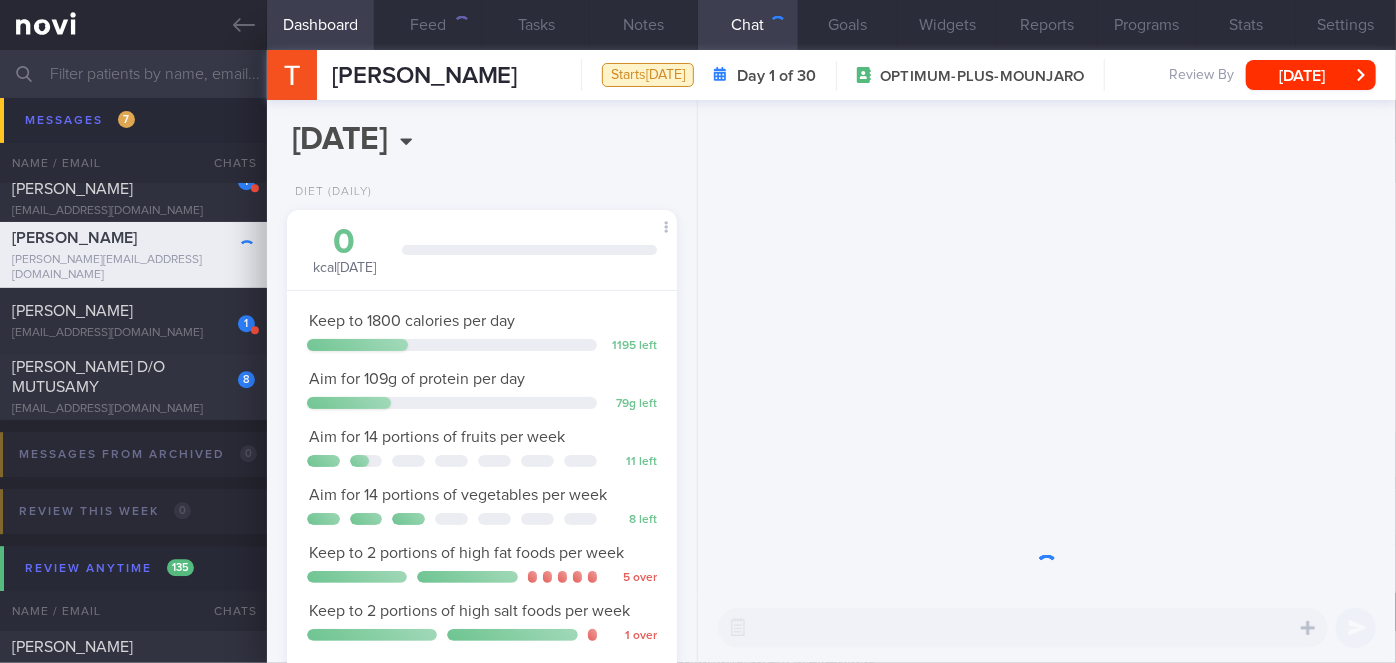 scroll, scrollTop: 999800, scrollLeft: 999658, axis: both 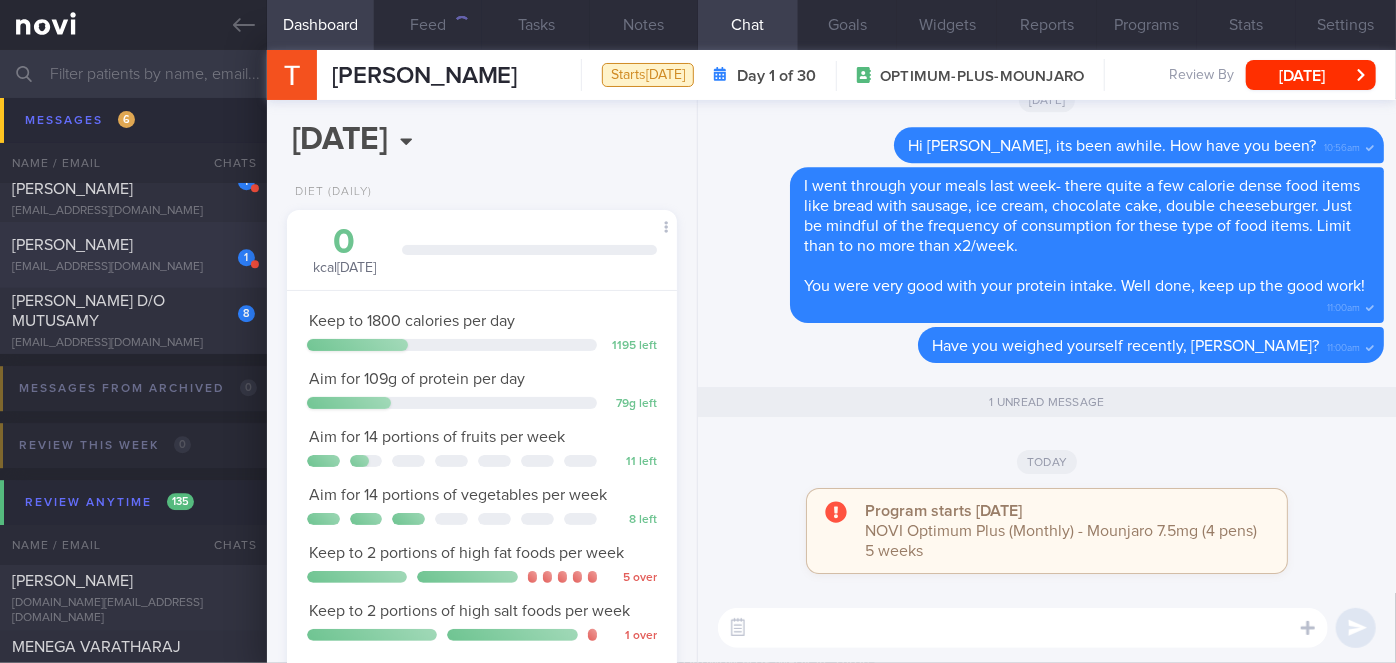 click on "Abhishek Narayanan Nair" at bounding box center [131, 245] 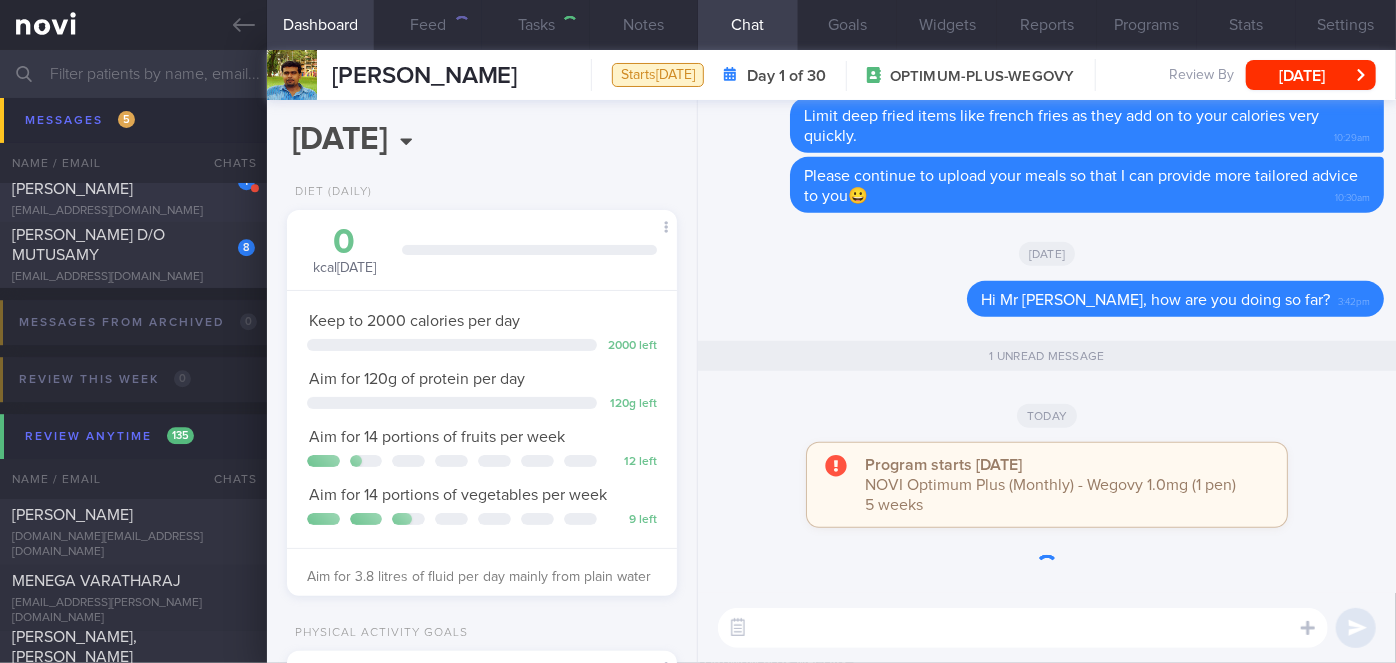 scroll, scrollTop: 0, scrollLeft: 0, axis: both 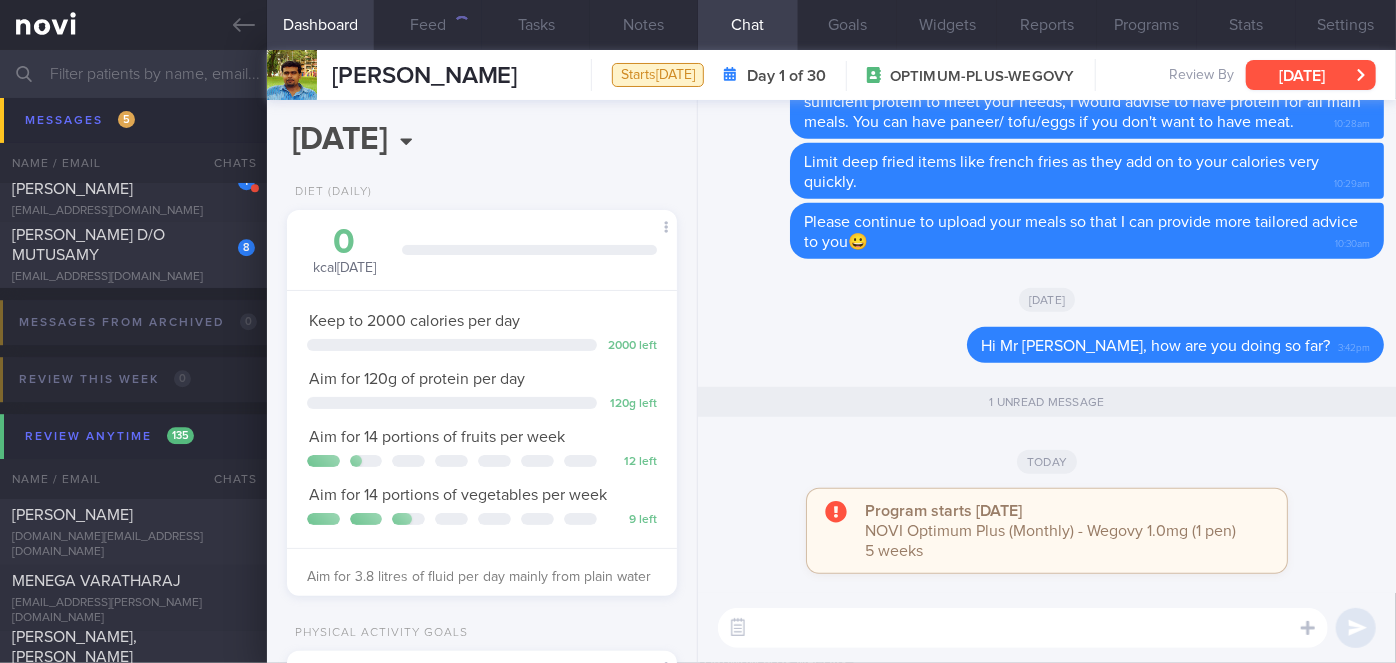 click on "[DATE]" at bounding box center [1311, 75] 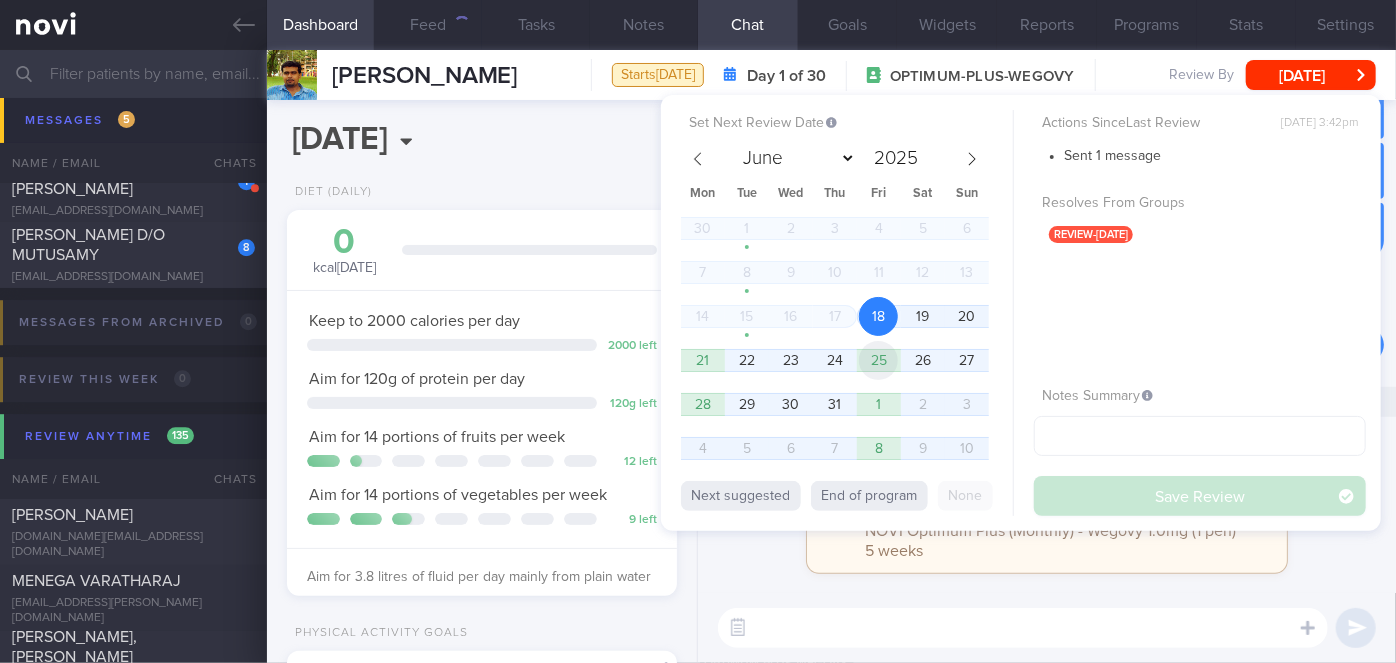 click on "25" at bounding box center [878, 360] 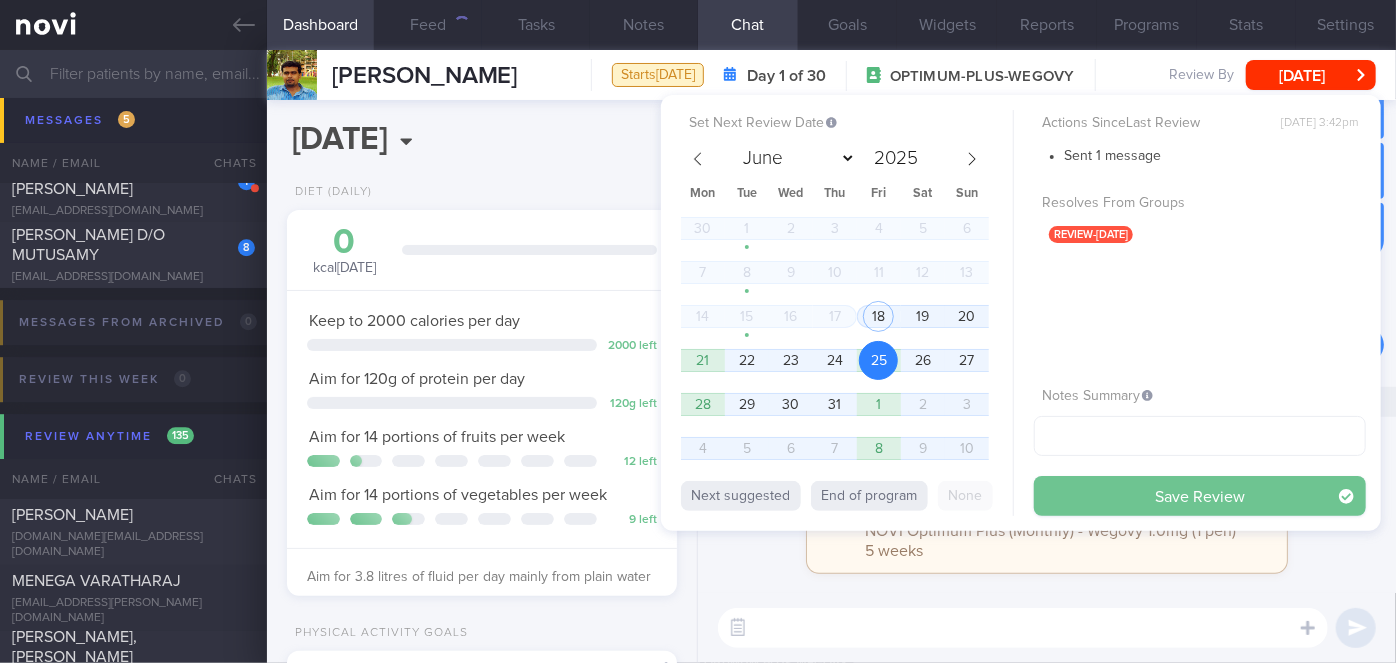 click on "Save Review" at bounding box center (1200, 496) 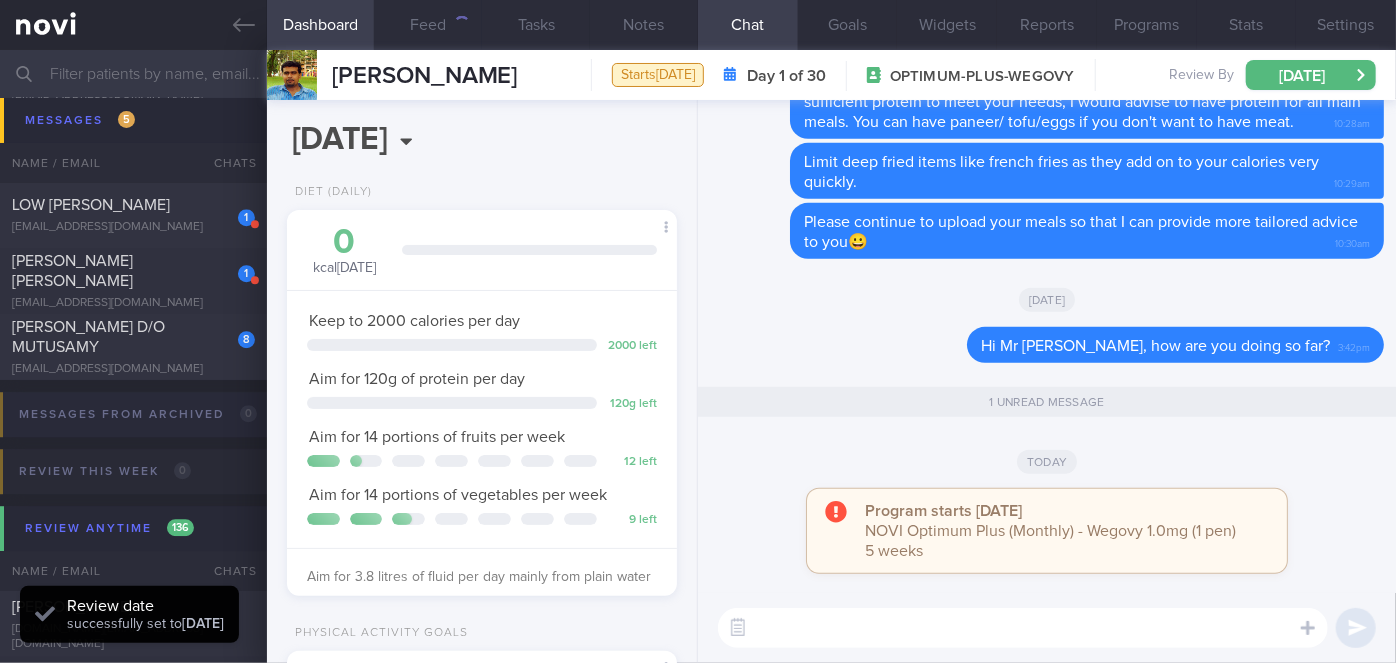 scroll, scrollTop: 6312, scrollLeft: 0, axis: vertical 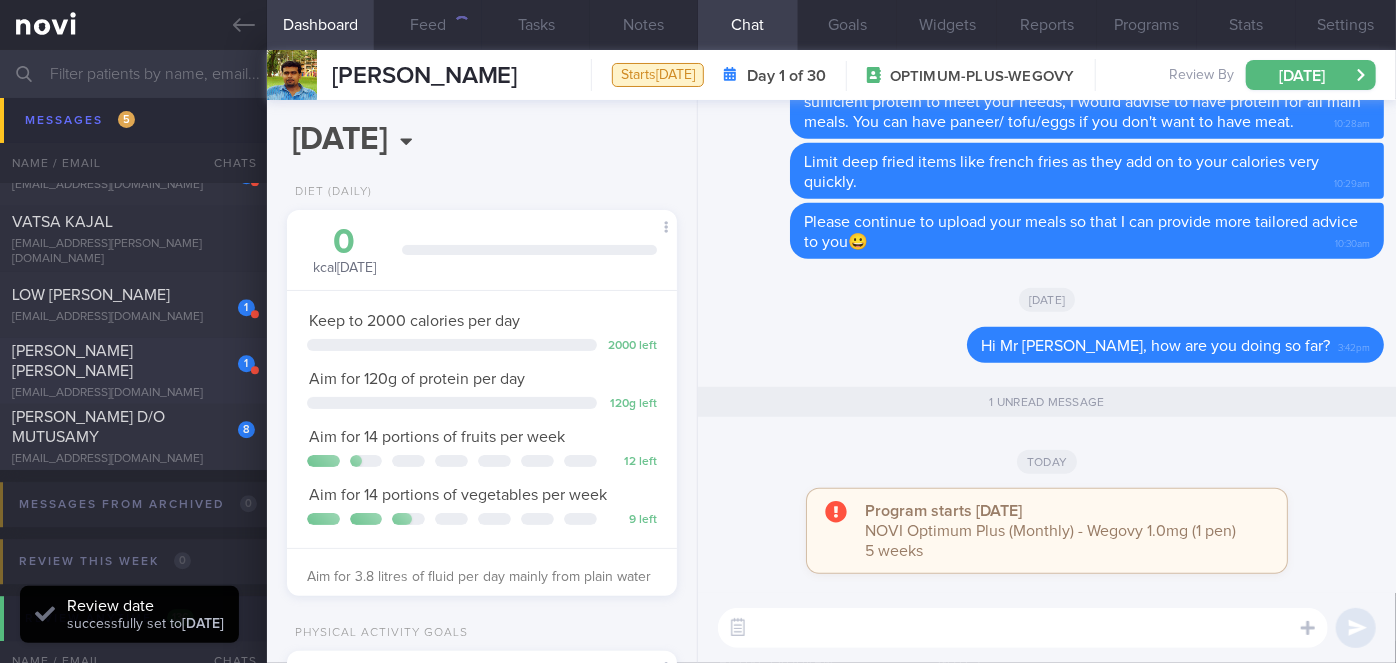 click on "CHEN POH HWEE, VANESSA" at bounding box center [131, 361] 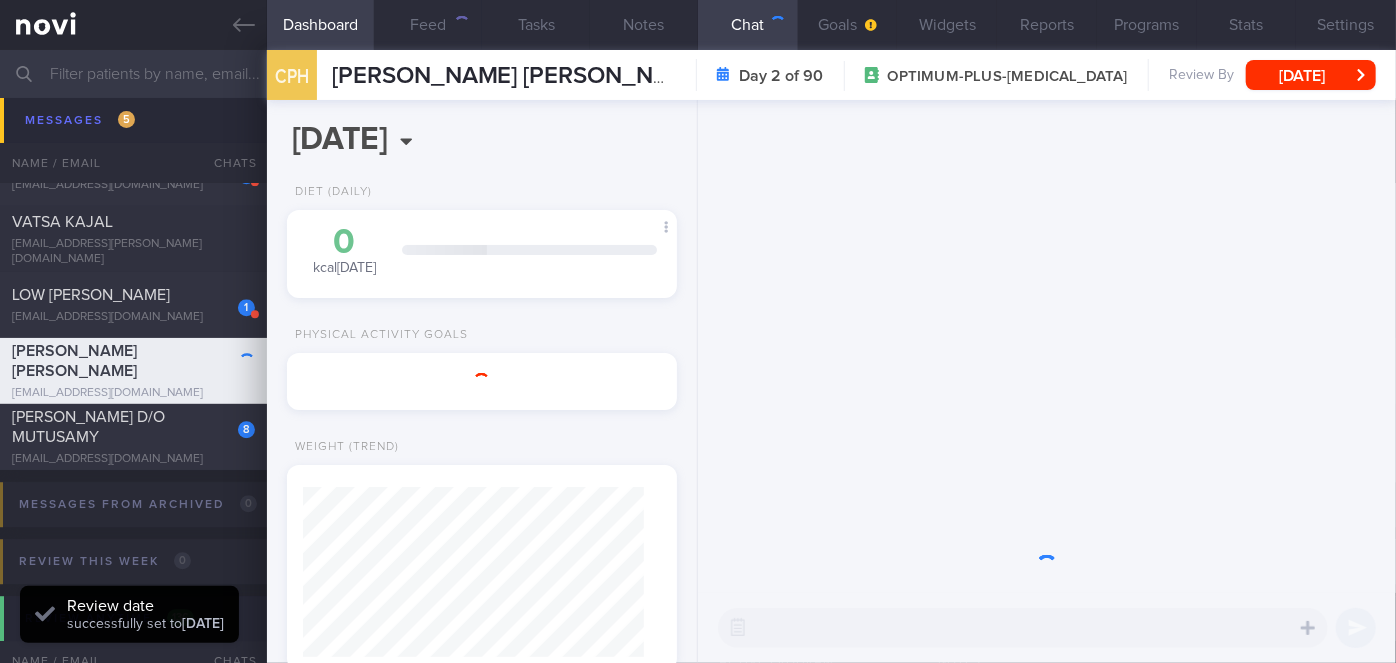 scroll, scrollTop: 999829, scrollLeft: 999658, axis: both 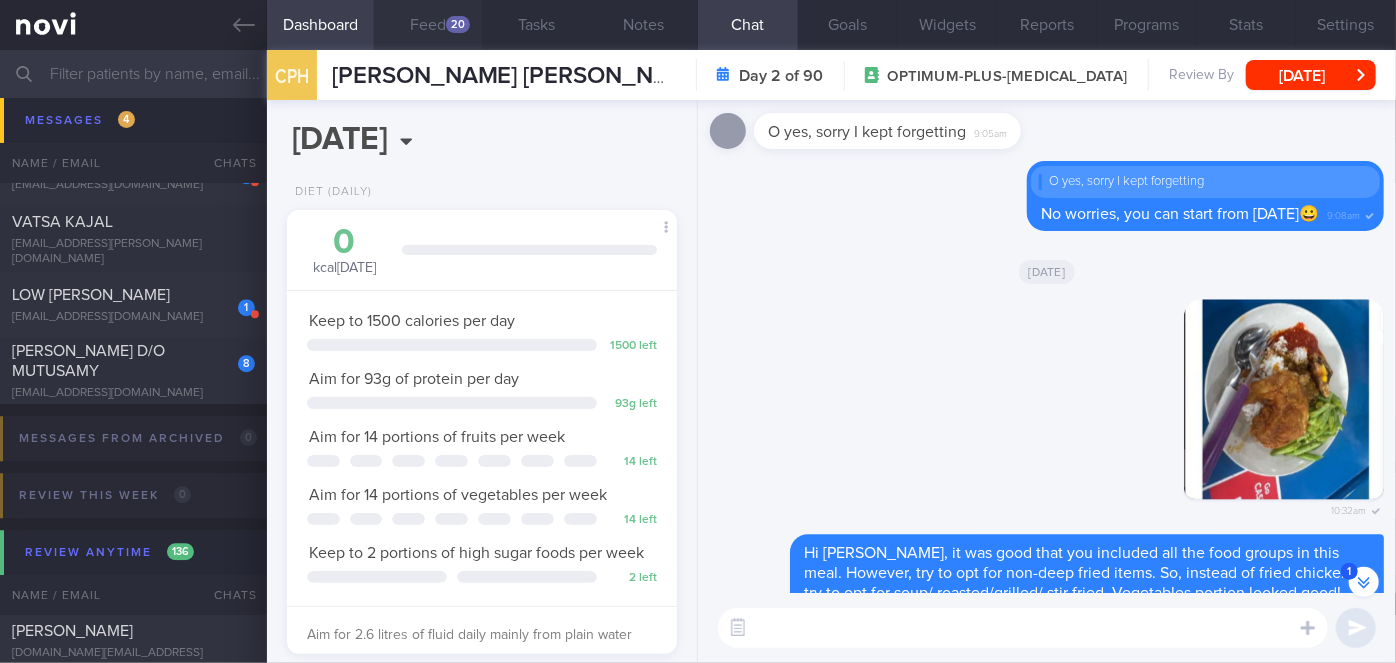 click on "Feed
20" at bounding box center [428, 25] 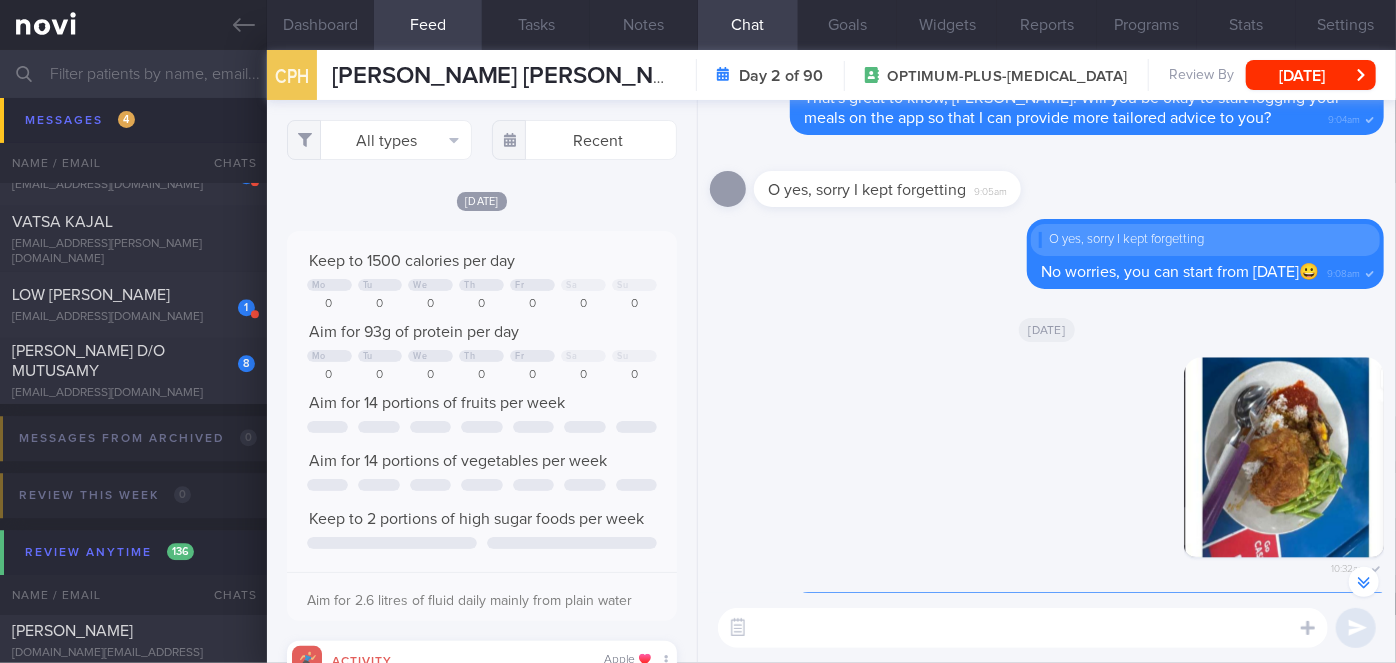 scroll, scrollTop: -306, scrollLeft: 0, axis: vertical 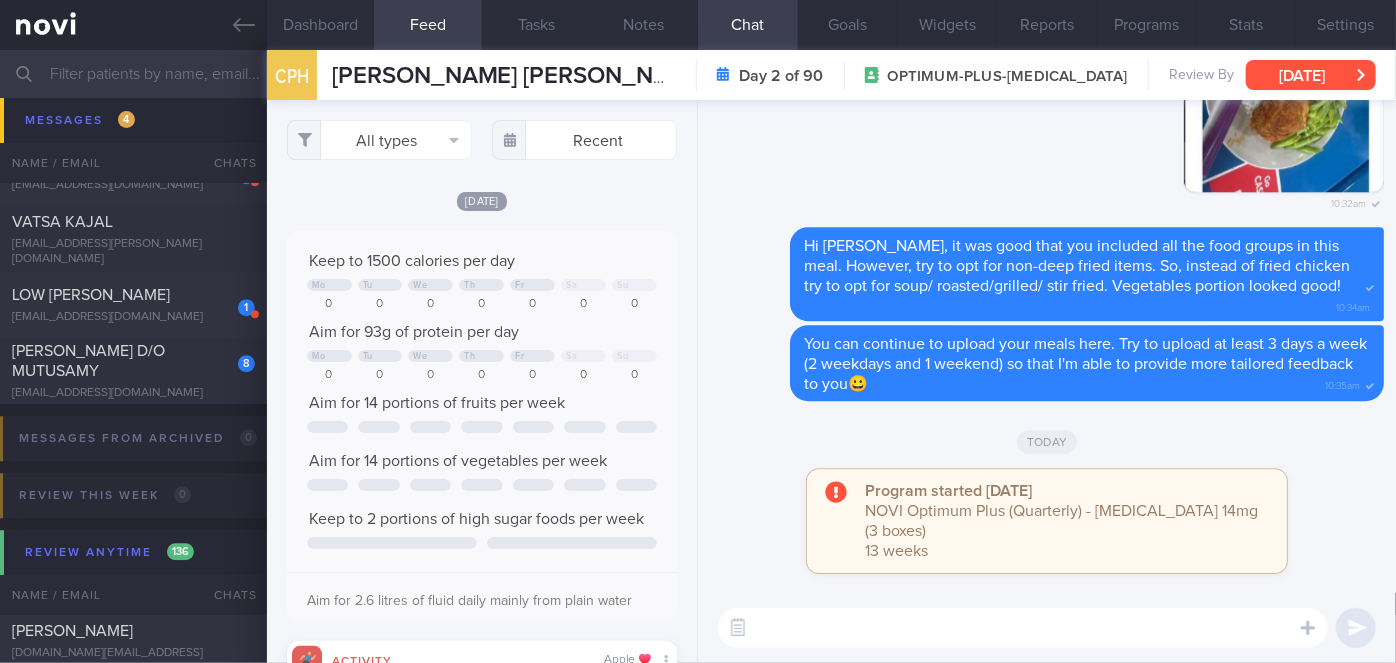 click on "[DATE]" at bounding box center [1311, 75] 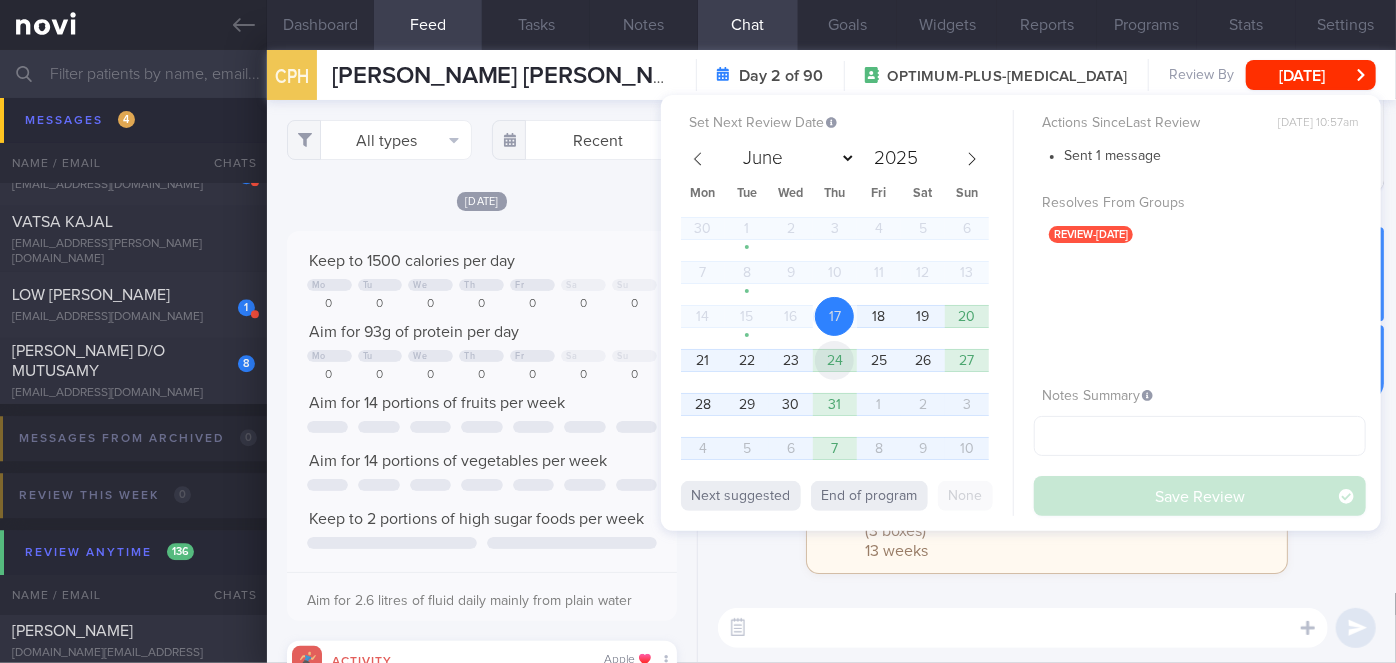 click on "24" at bounding box center (834, 360) 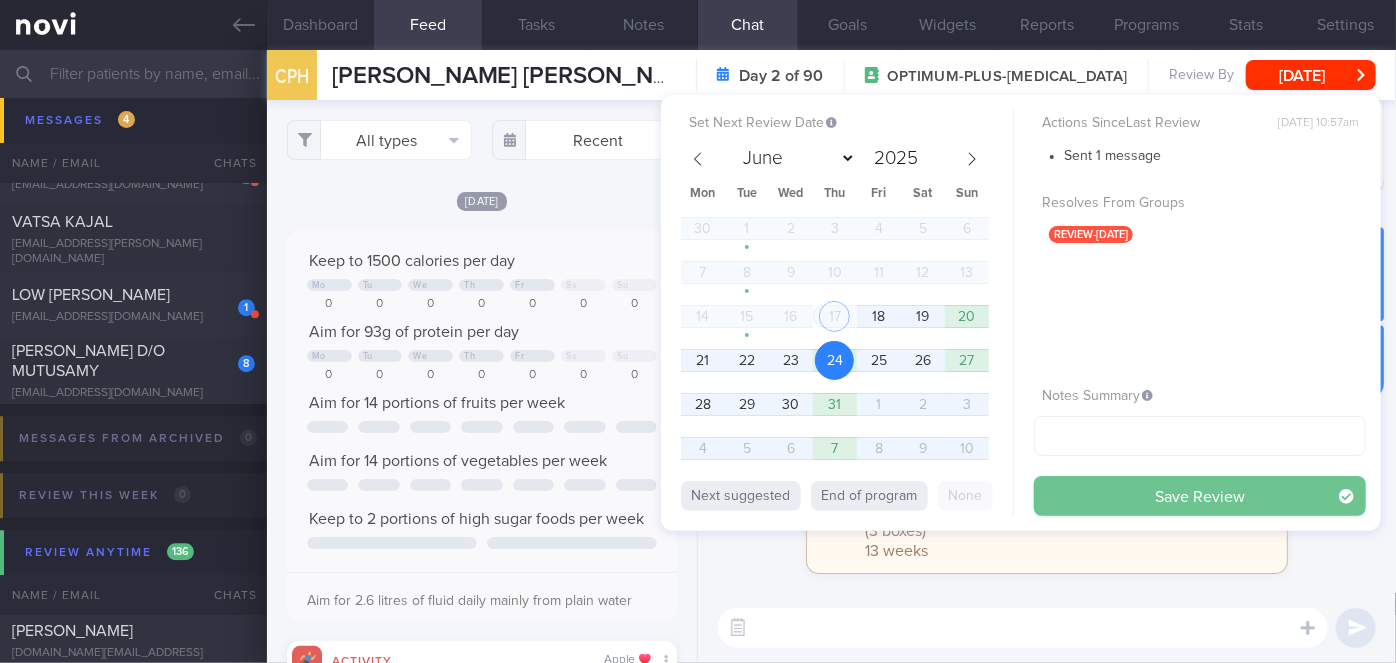 click on "Save Review" at bounding box center [1200, 496] 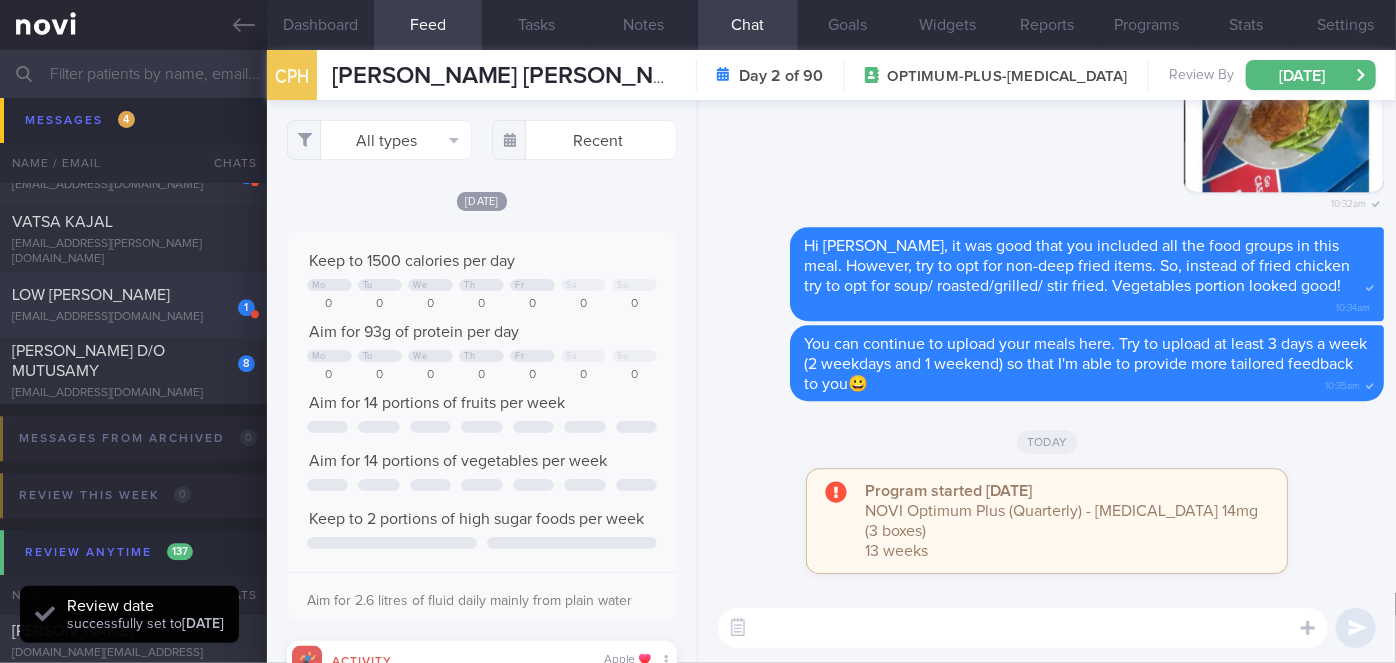 click on "LOW FENG LING JASMINE" at bounding box center [91, 295] 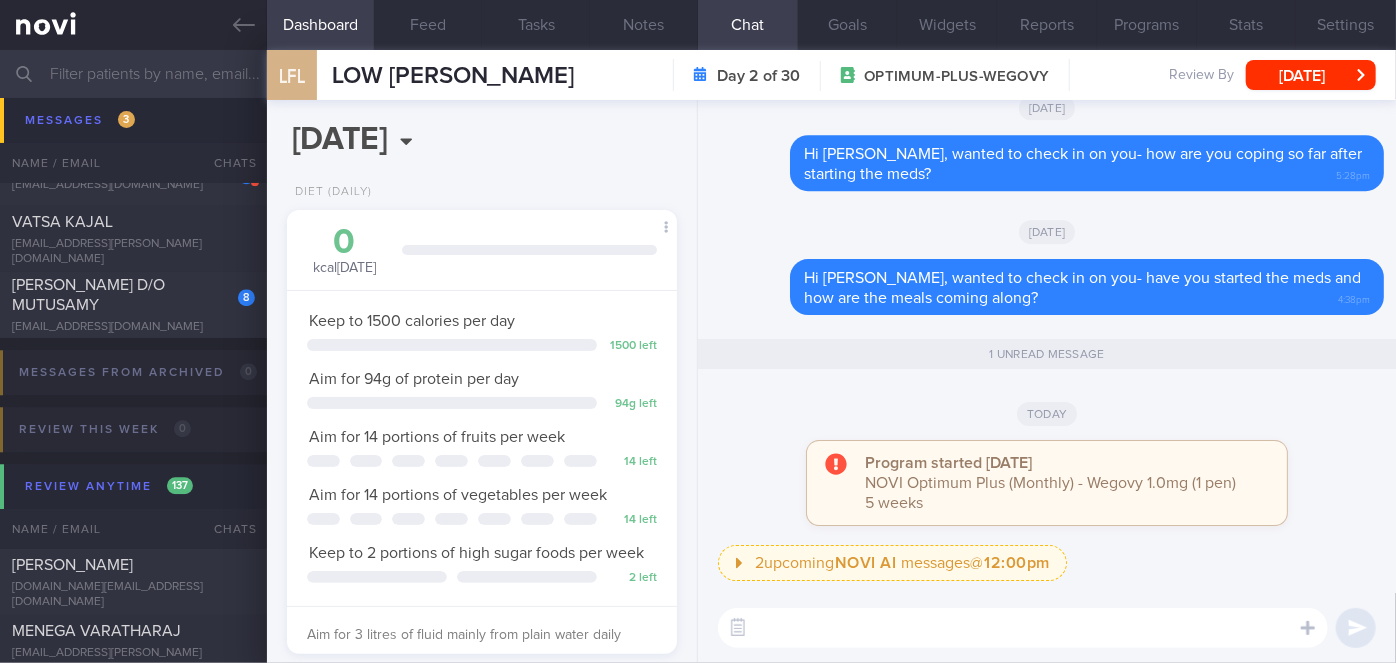 click at bounding box center (1023, 628) 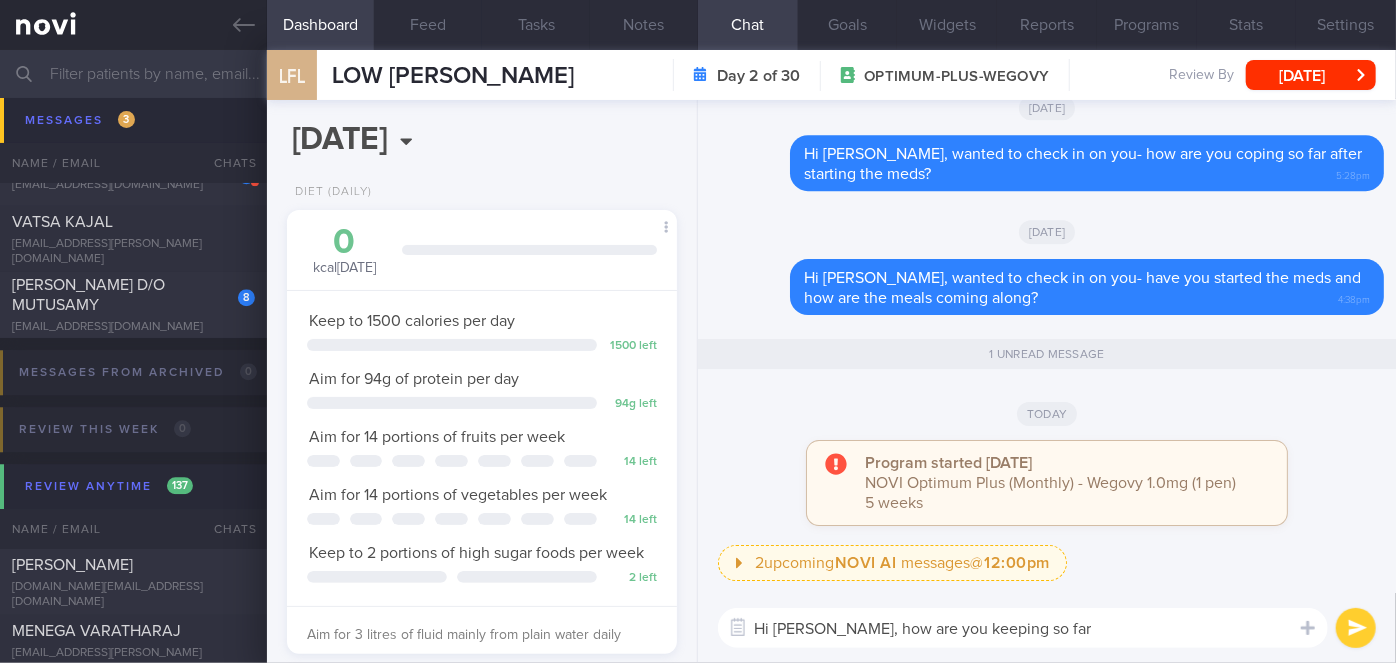type on "Hi Jasmine, how are you keeping so far?" 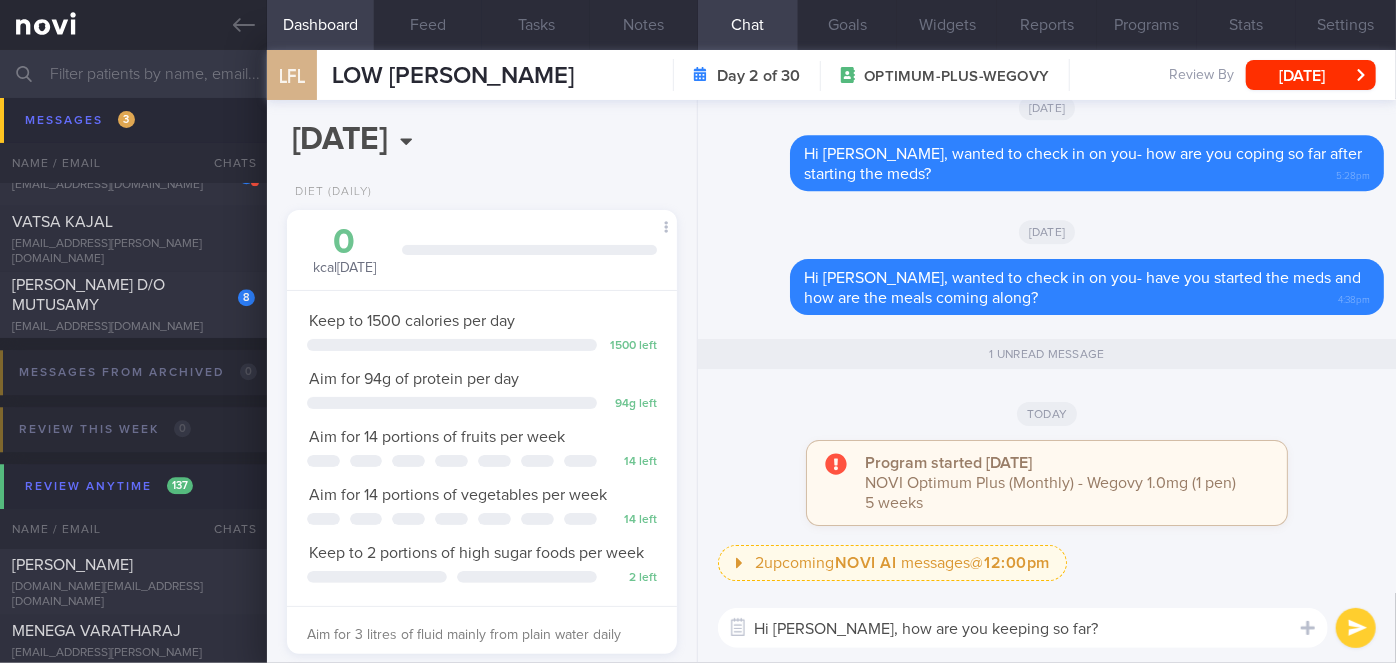 type 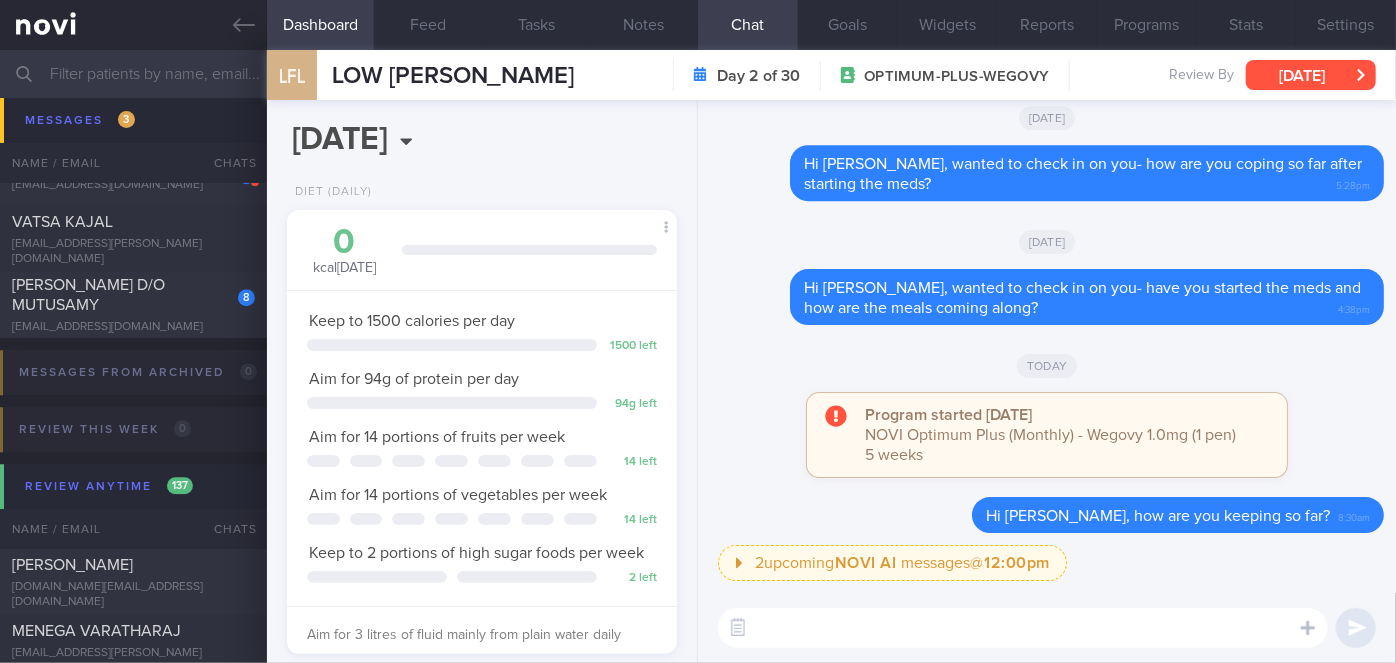 click on "[DATE]" at bounding box center (1311, 75) 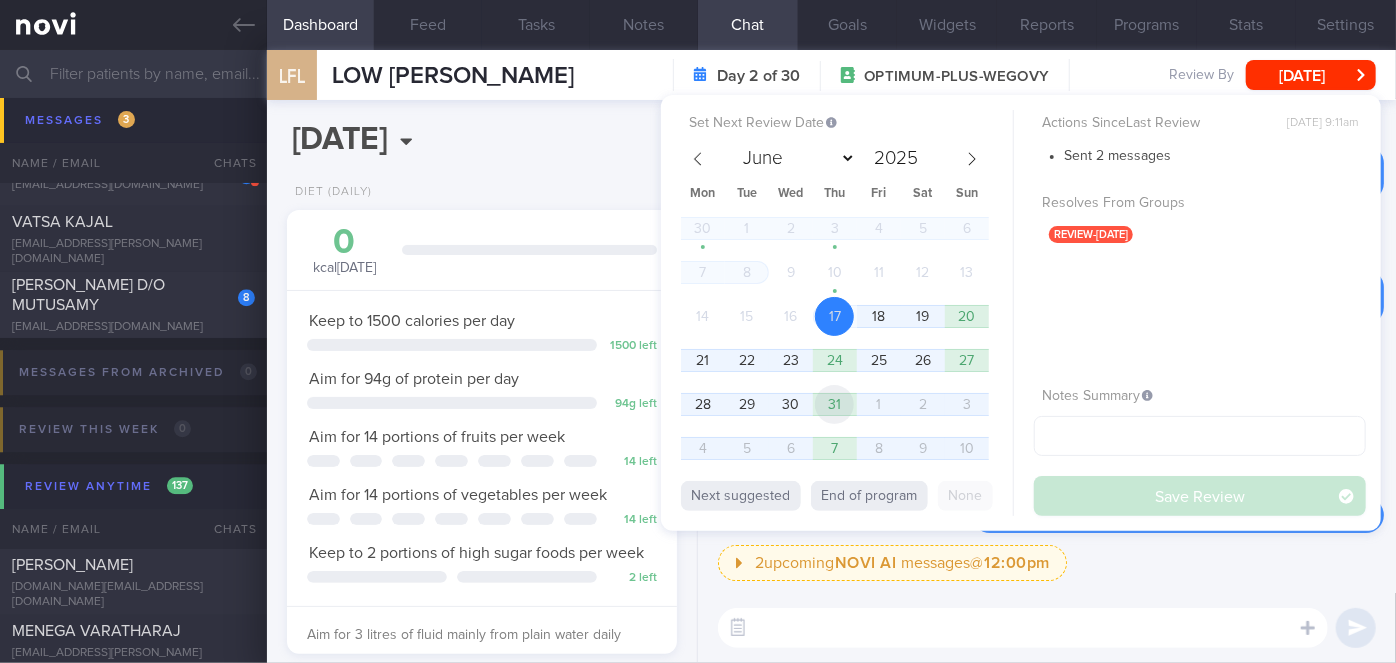 click on "31" at bounding box center [834, 404] 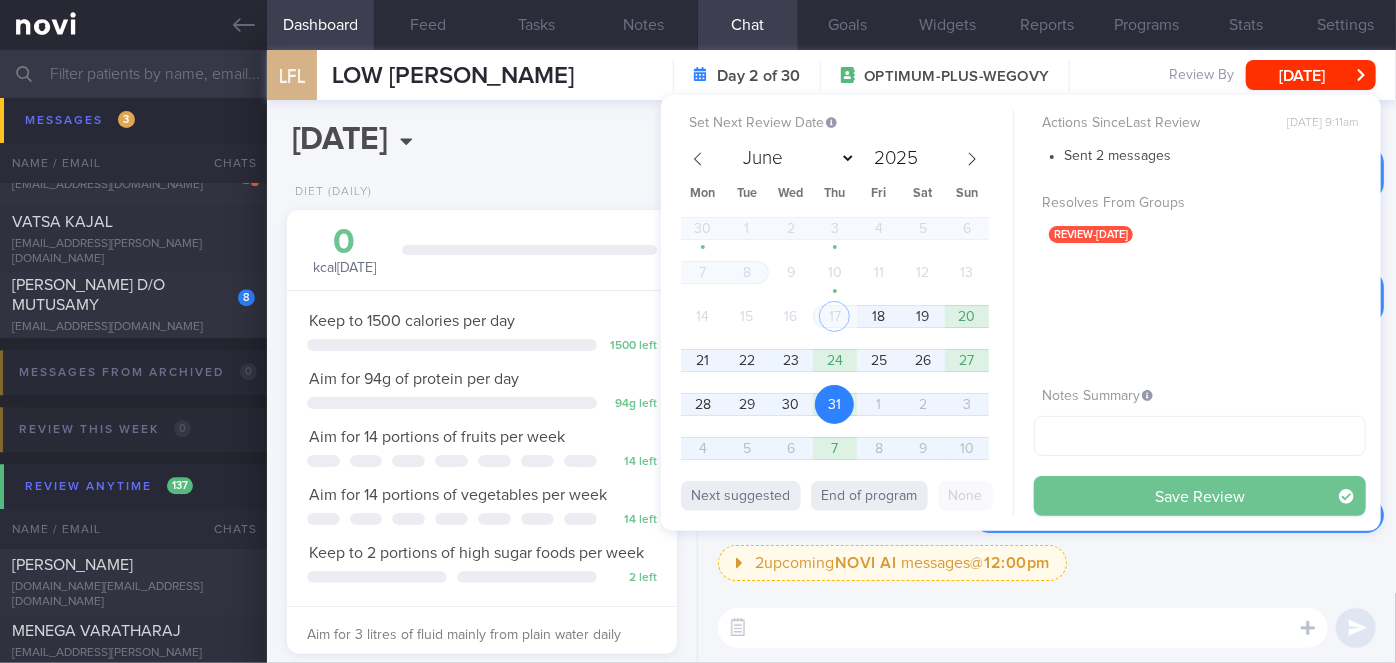 click on "Save Review" at bounding box center (1200, 496) 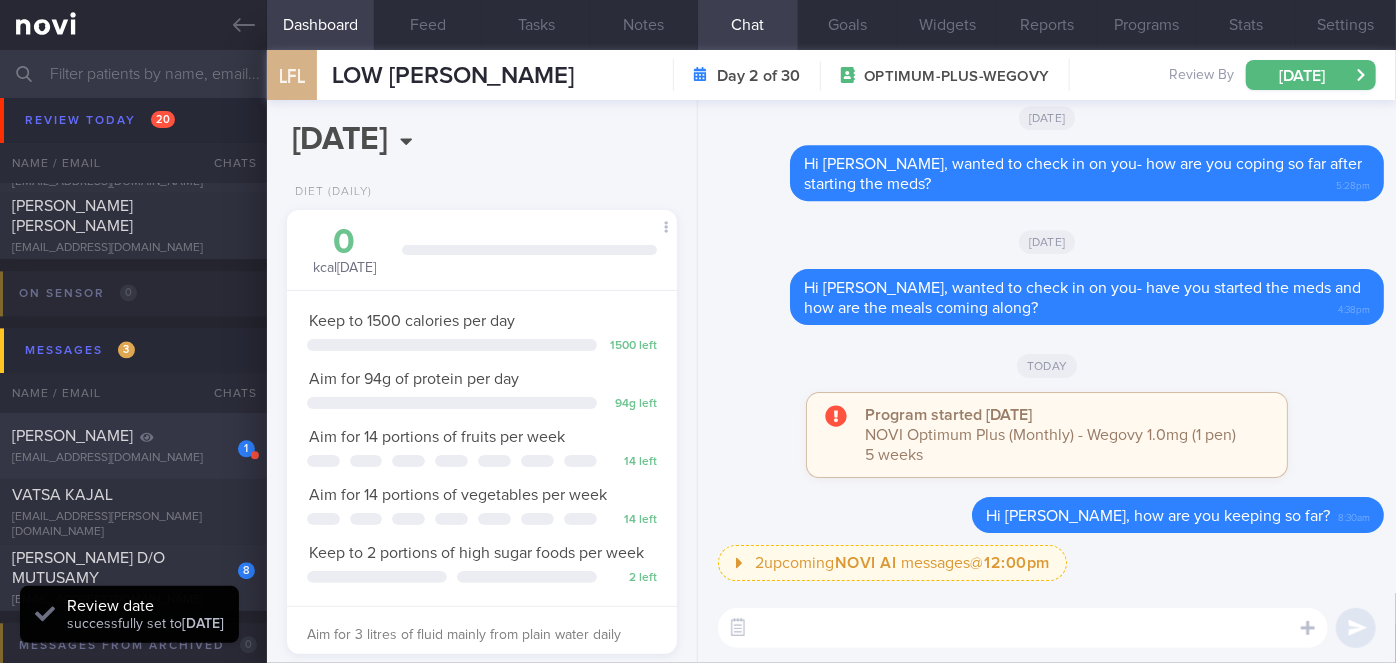 click on "azharistic@gmail.com" at bounding box center (133, 458) 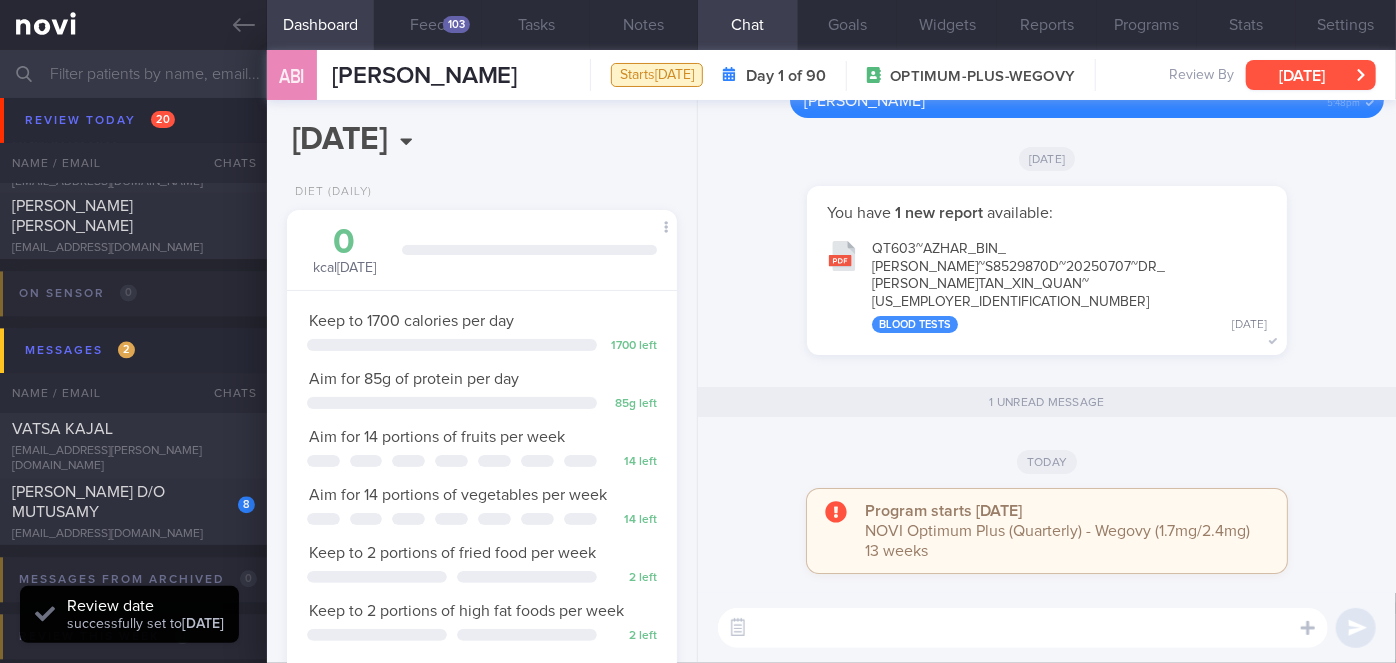 click on "[DATE]" at bounding box center (1311, 75) 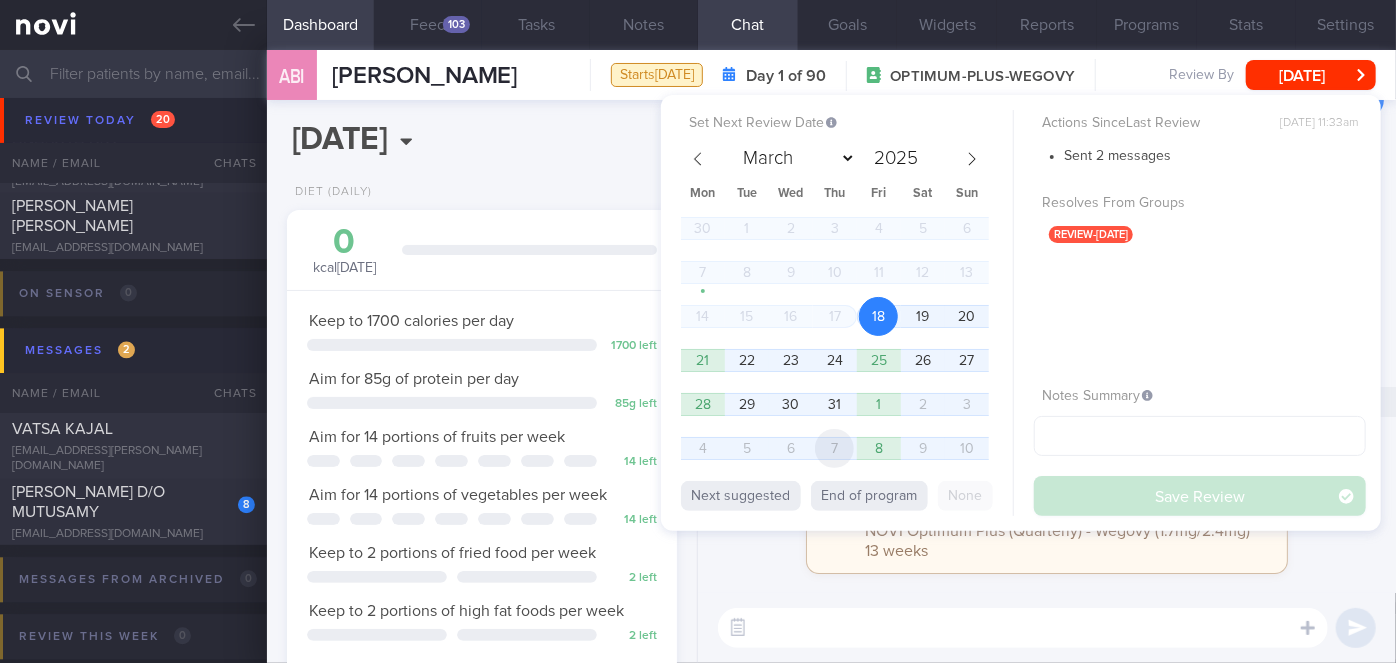 click on "7" at bounding box center [834, 448] 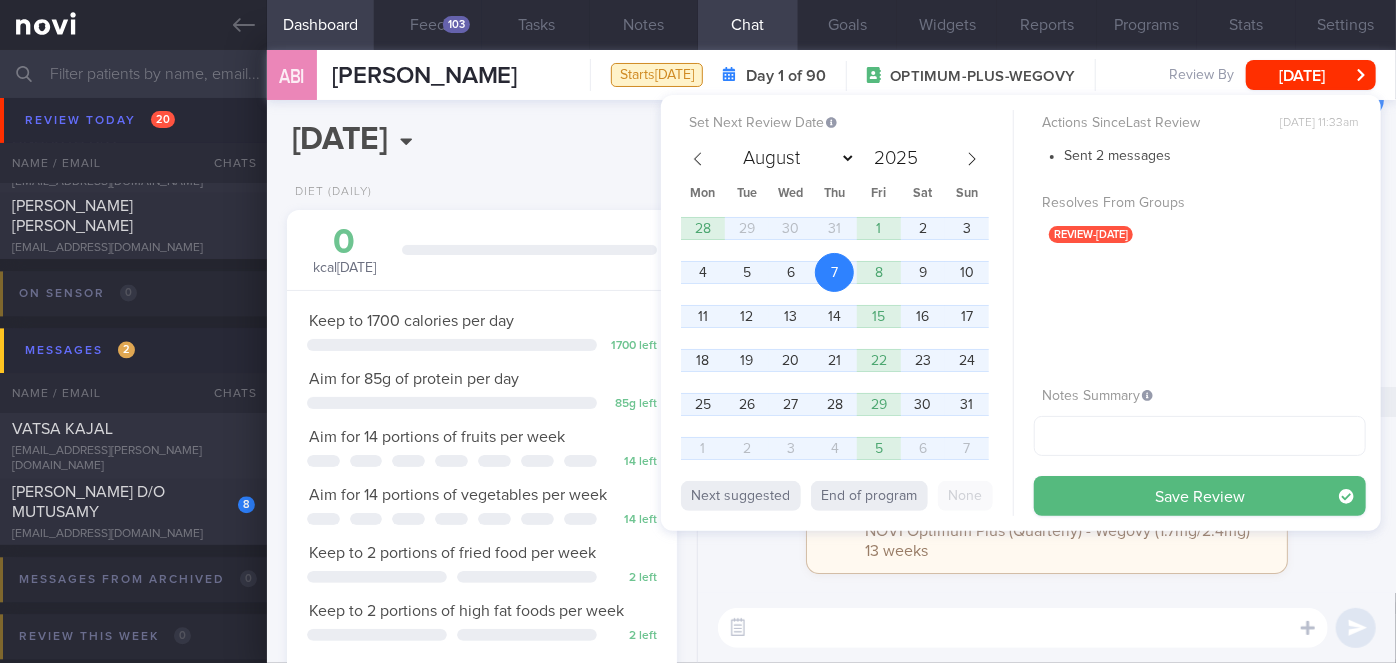 click on "Save Review" at bounding box center (1200, 496) 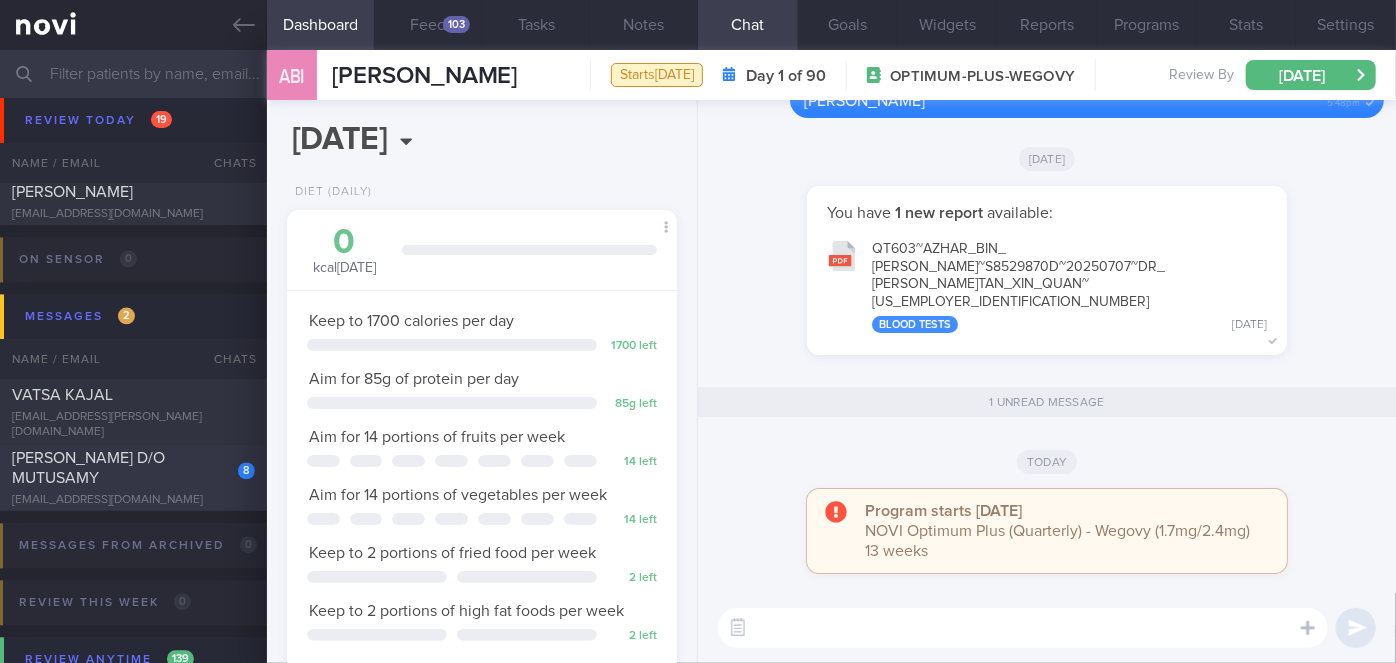 click on "8" at bounding box center (233, 463) 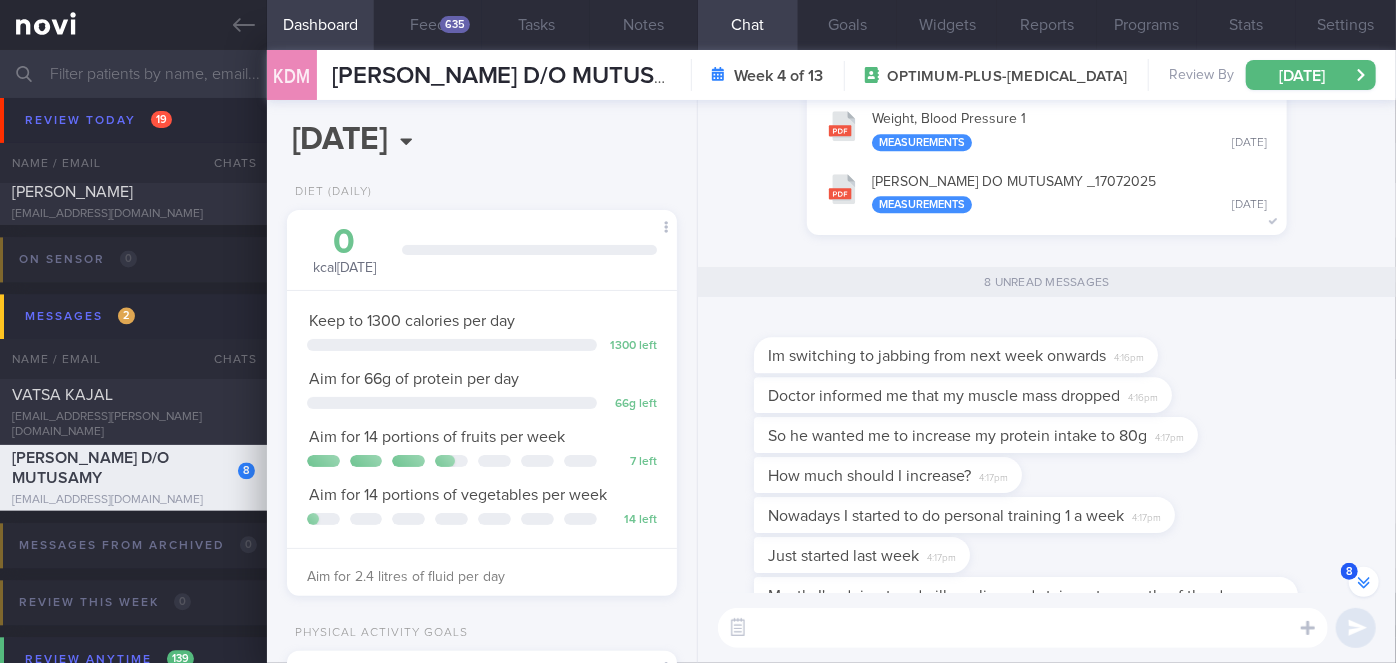scroll, scrollTop: -90, scrollLeft: 0, axis: vertical 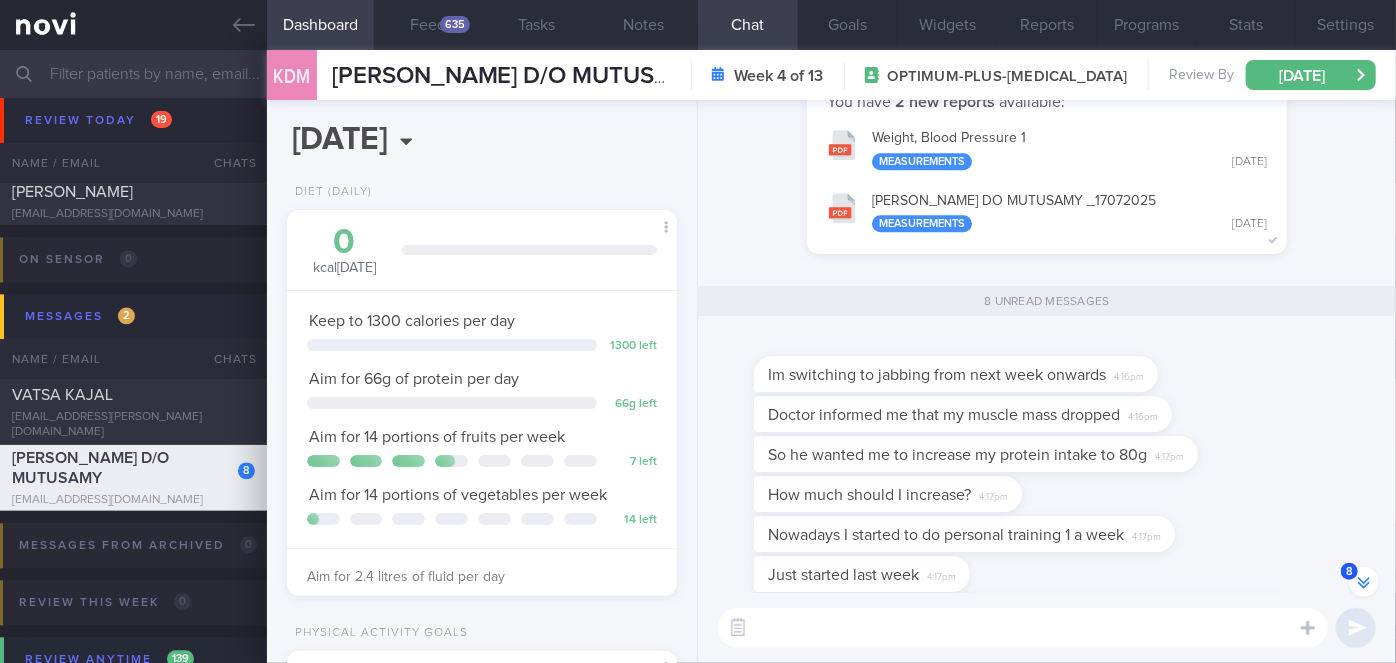 drag, startPoint x: 1041, startPoint y: 204, endPoint x: 1018, endPoint y: 195, distance: 24.698177 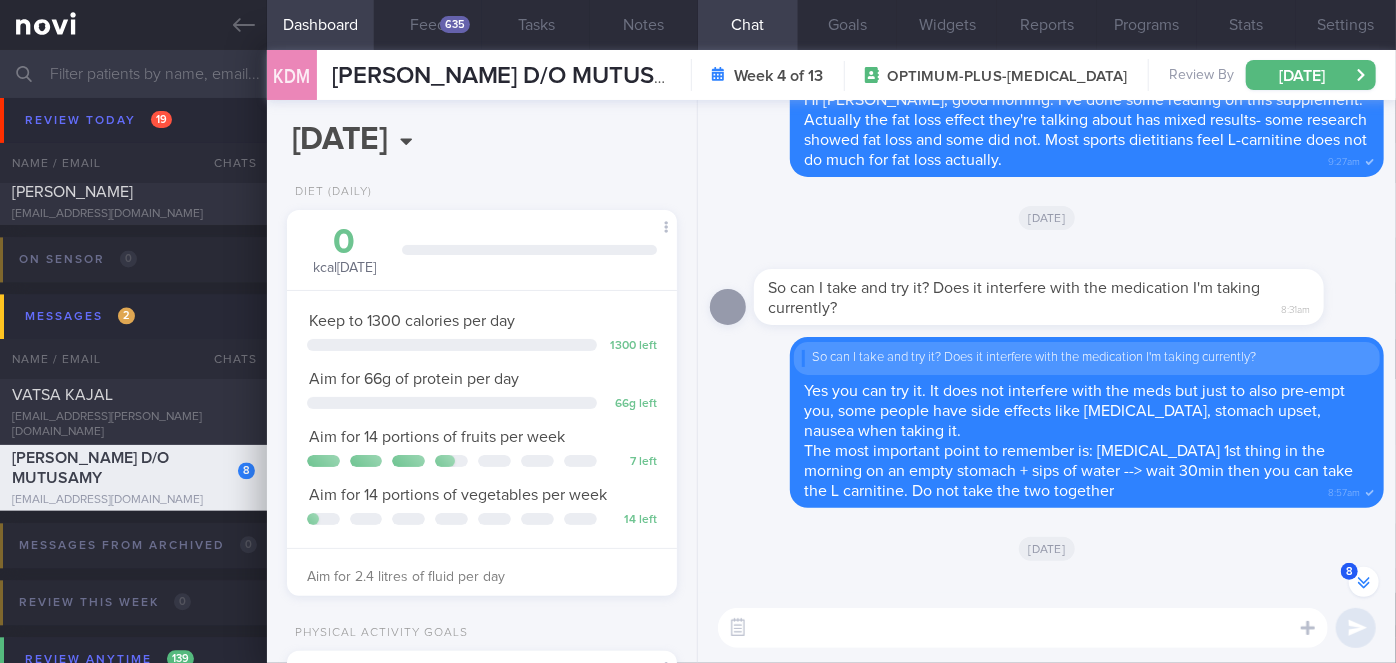 scroll, scrollTop: -626, scrollLeft: 0, axis: vertical 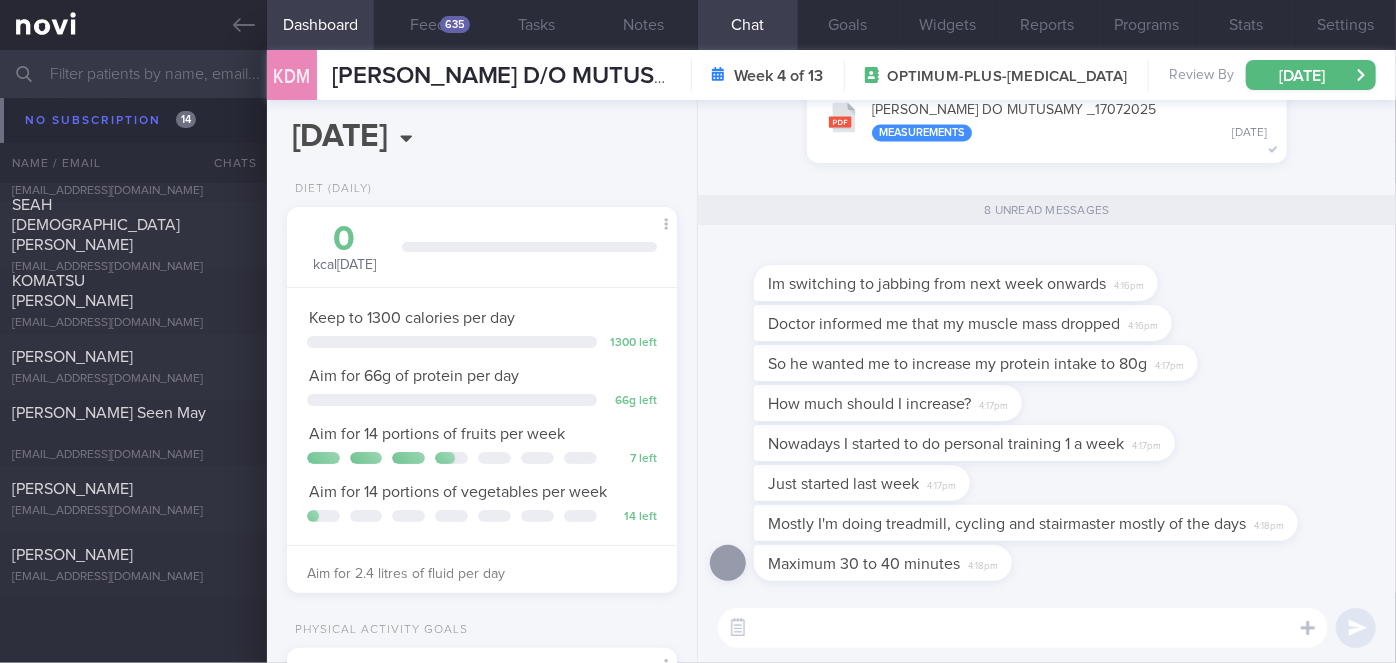 click at bounding box center [1023, 628] 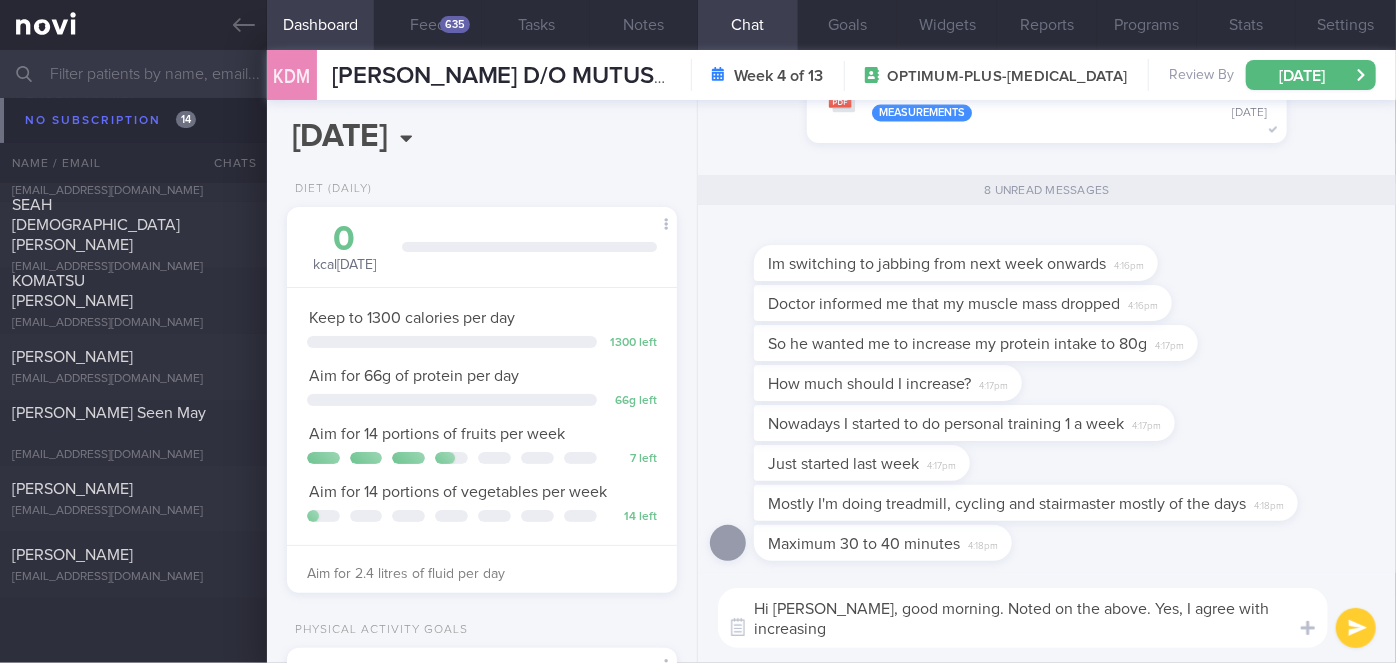 scroll, scrollTop: 0, scrollLeft: 0, axis: both 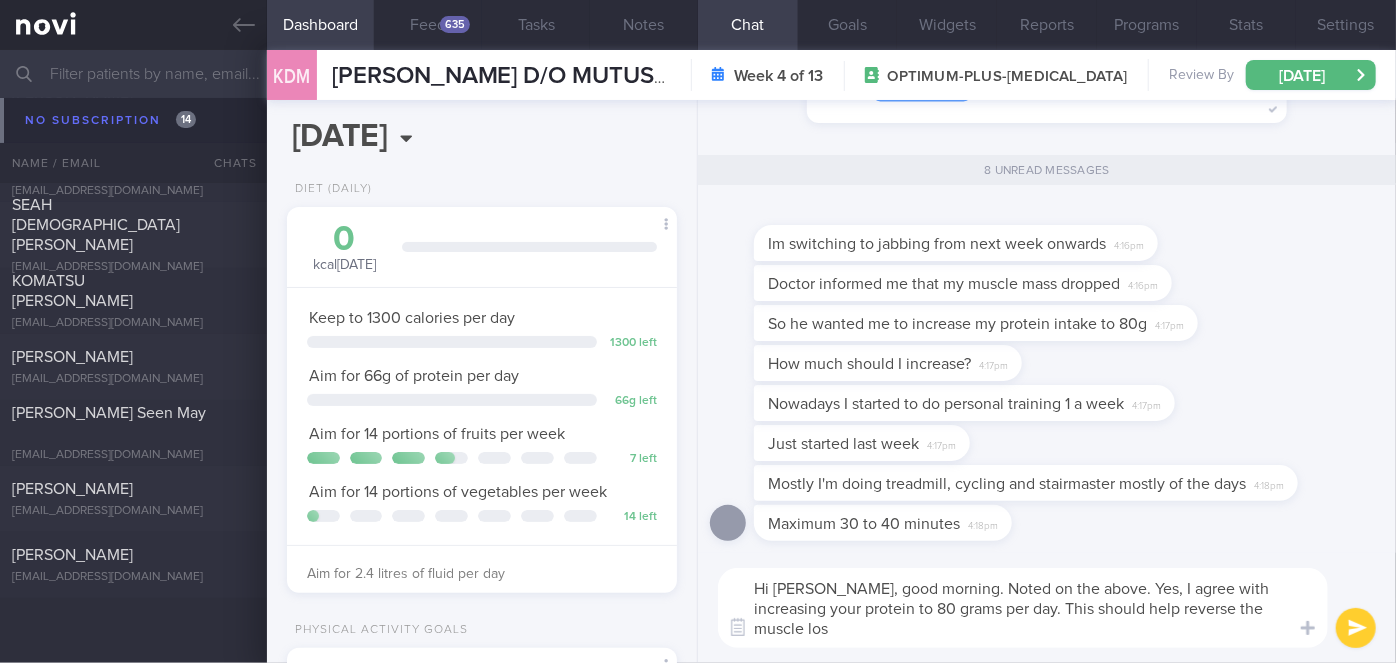type on "Hi Ms Kavitha, good morning. Noted on the above. Yes, I agree with increasing your protein to 80 grams per day. This should help reverse the muscle loss" 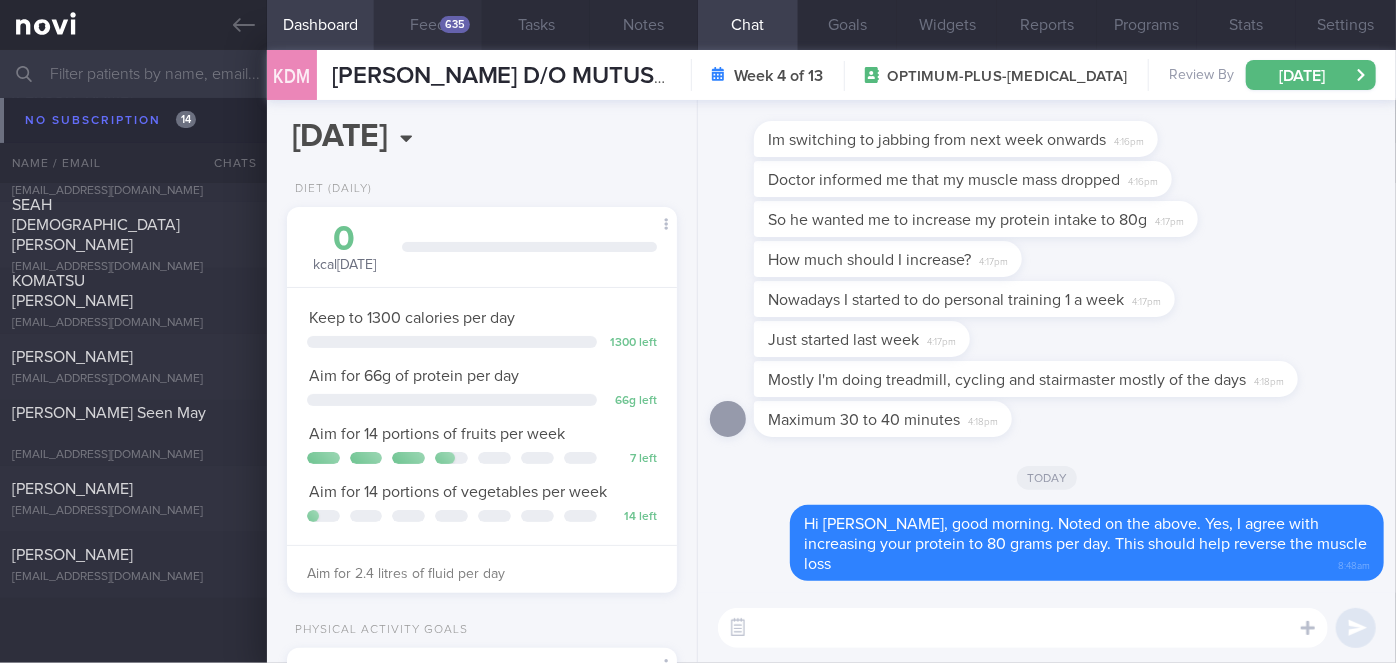 click on "Feed
635" at bounding box center (428, 25) 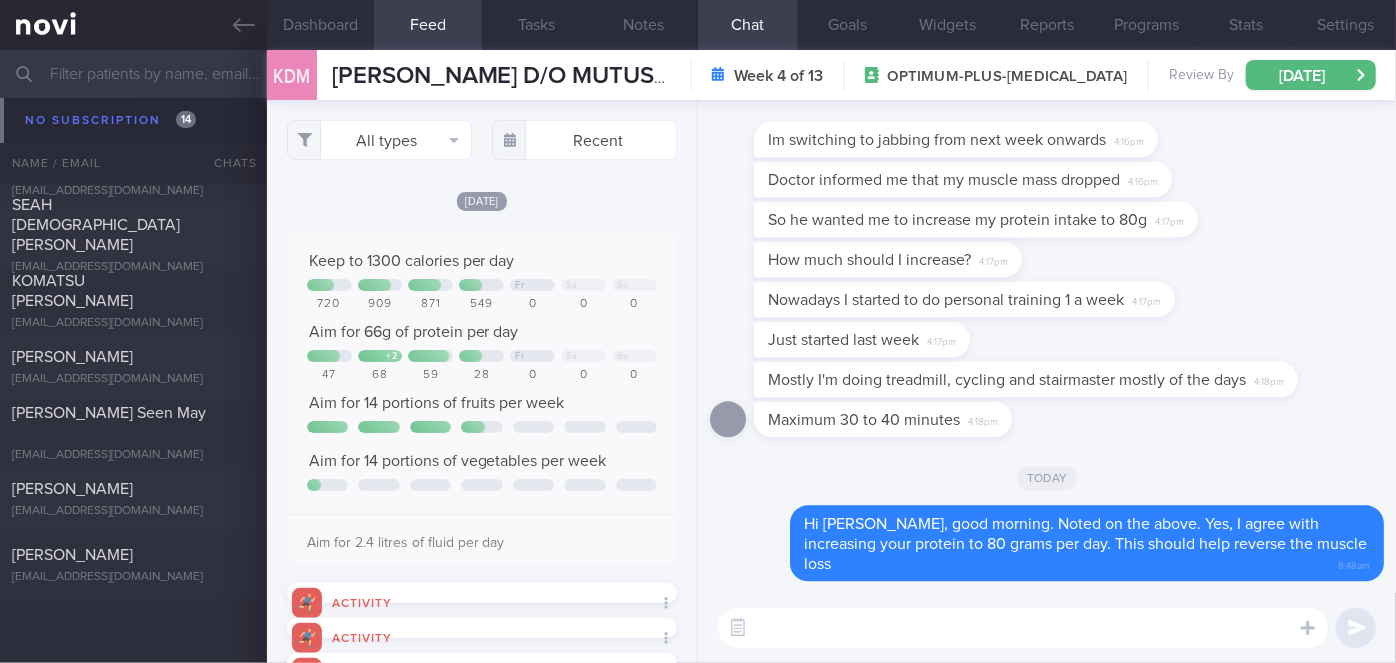 click on "​
​" at bounding box center (1047, 628) 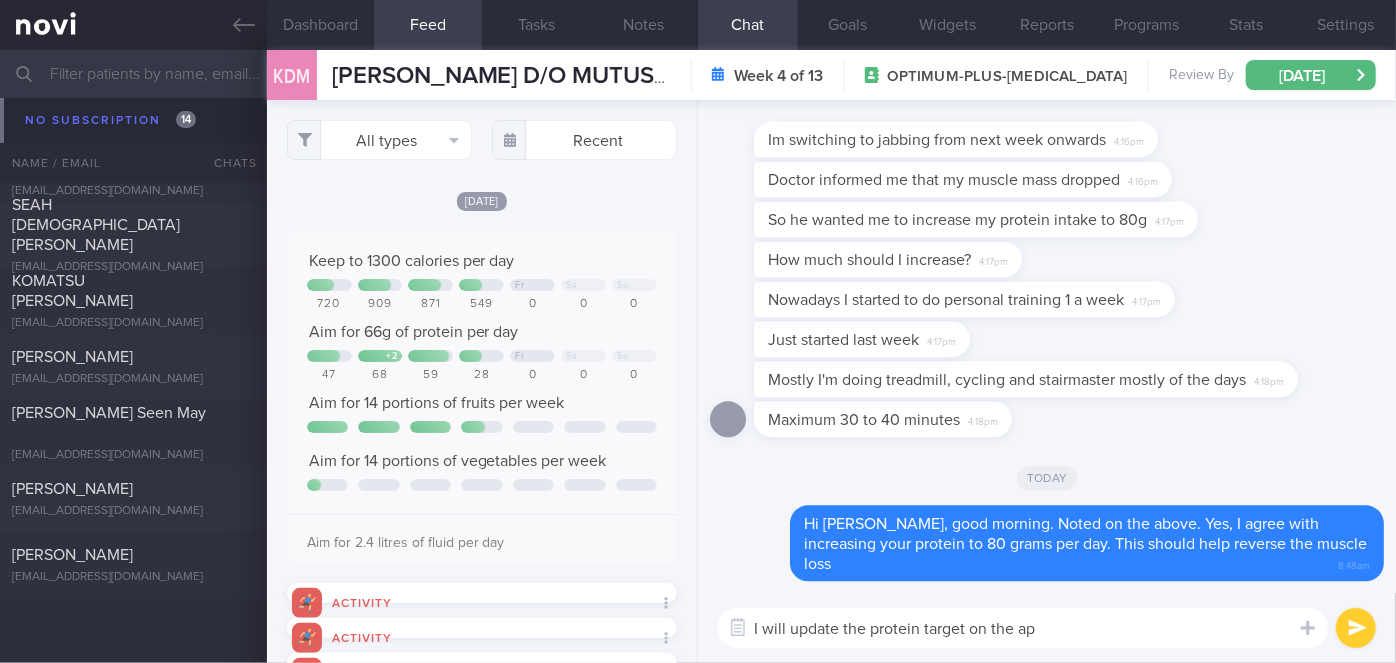type on "I will update the protein target on the app" 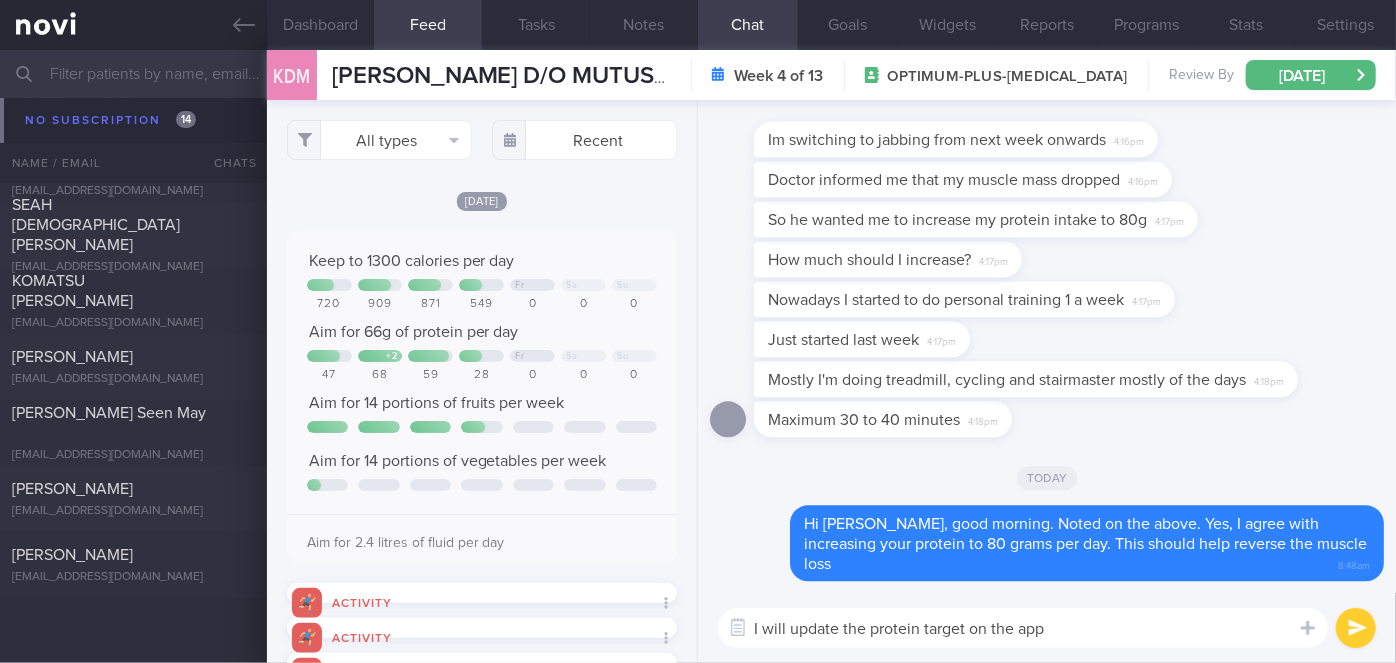 type 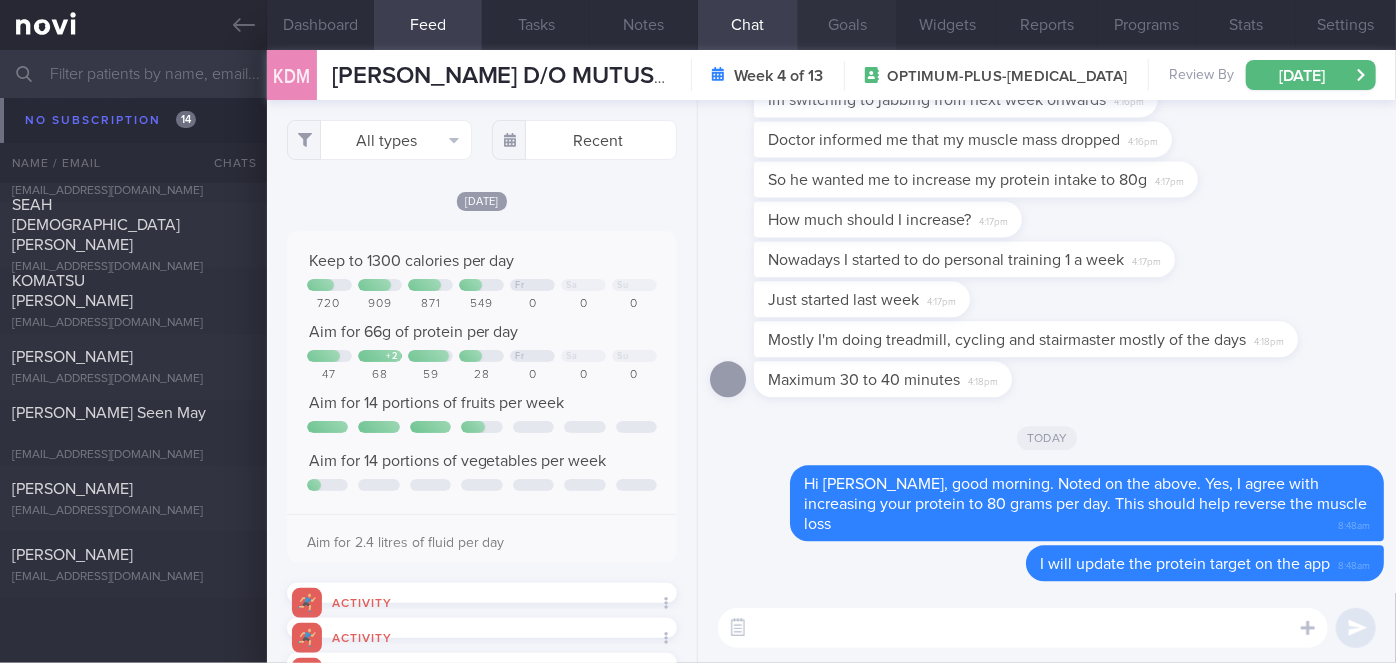 click on "Goals" at bounding box center [848, 25] 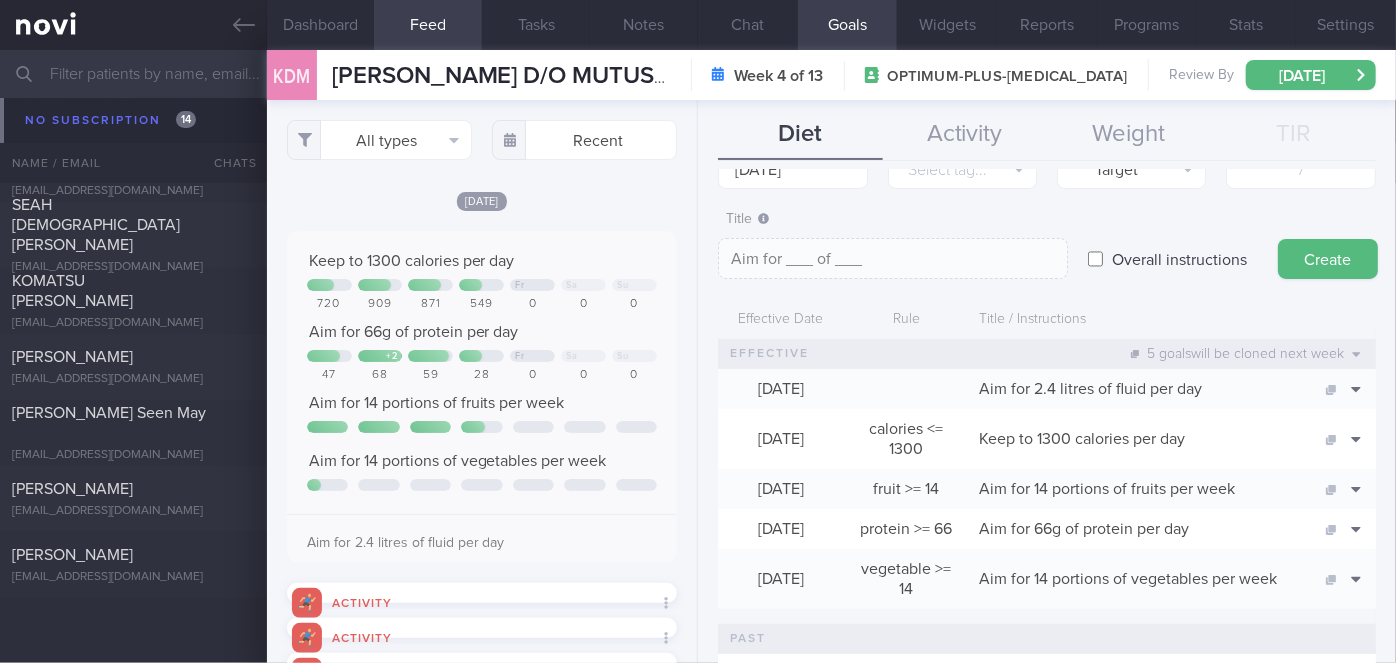 scroll, scrollTop: 181, scrollLeft: 0, axis: vertical 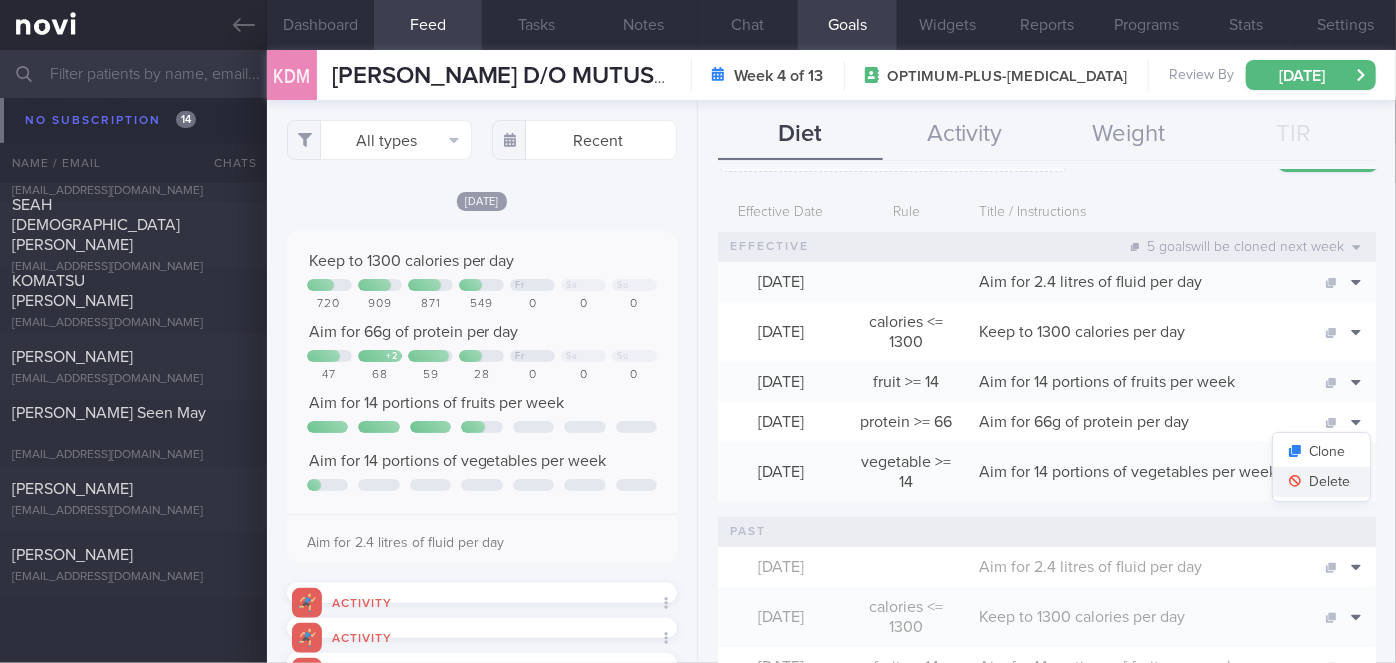 click on "Delete" at bounding box center (1321, 482) 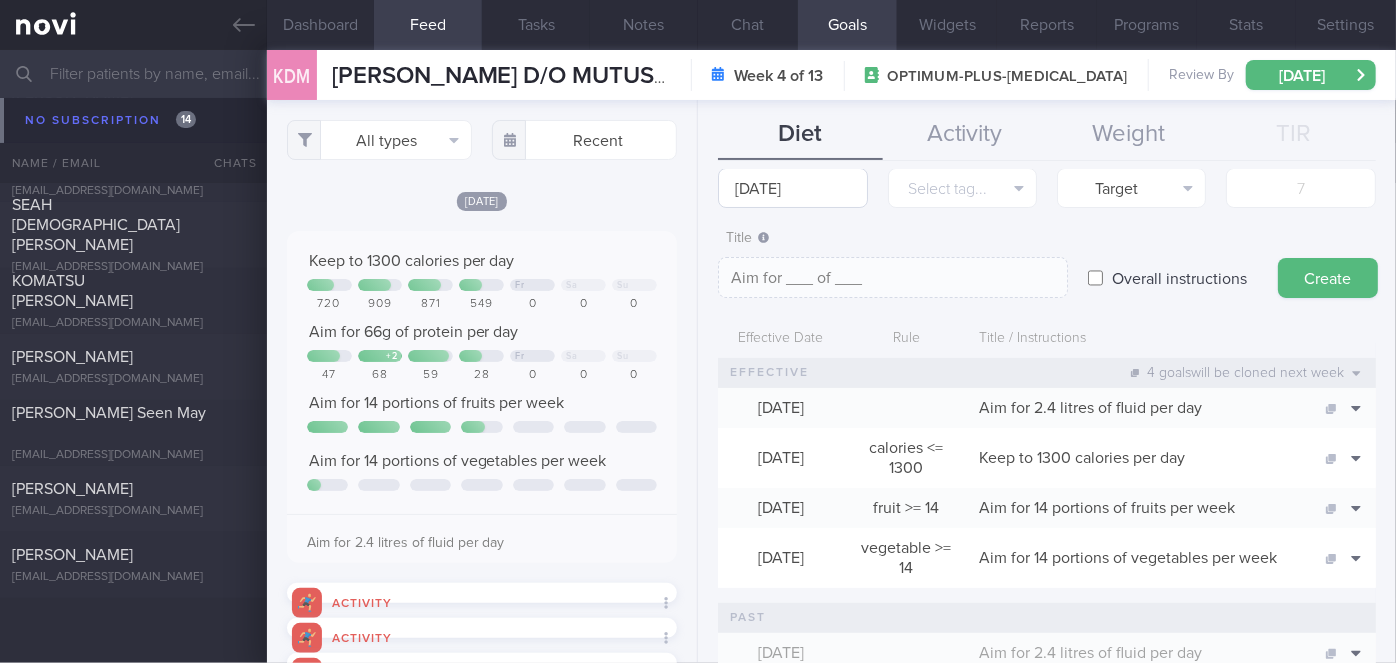 scroll, scrollTop: 0, scrollLeft: 0, axis: both 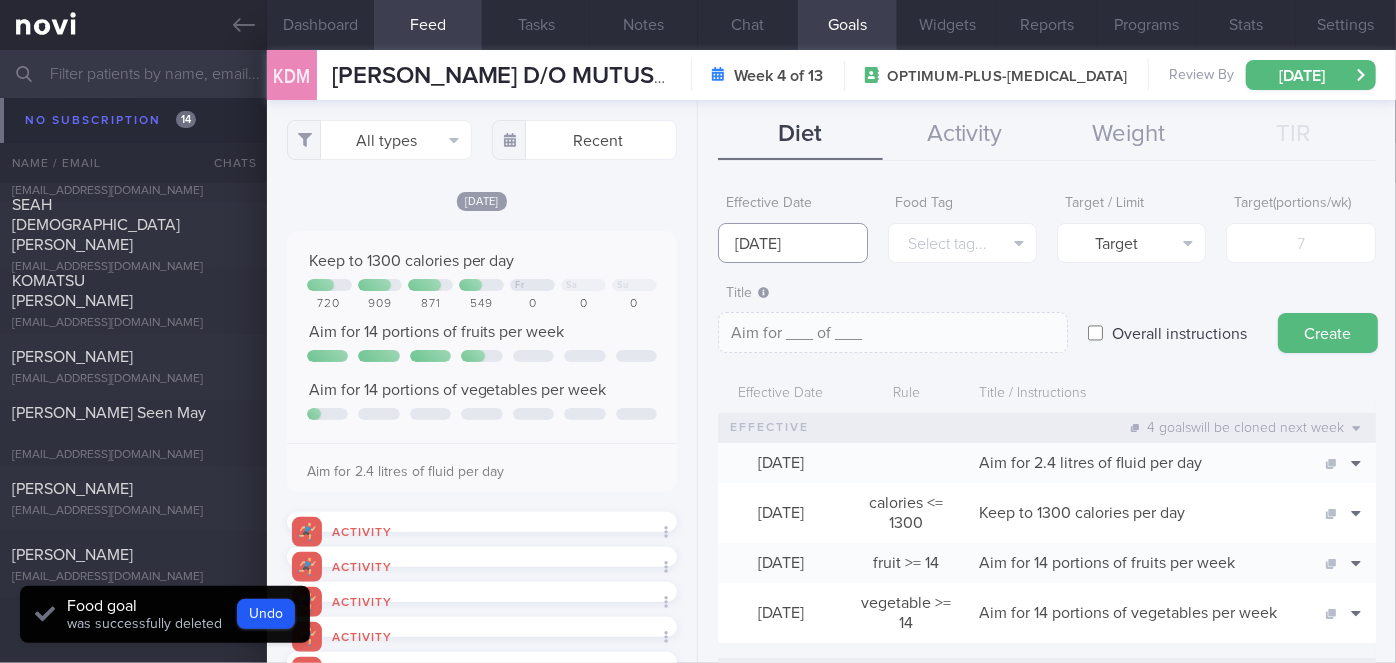 click on "You are offline!  Some functionality will be unavailable
Patients
New Users
Coaches
Assigned patients
Assigned patients
All active patients
Archived patients
Needs setup
69
Name / Email
Chats" at bounding box center [698, 331] 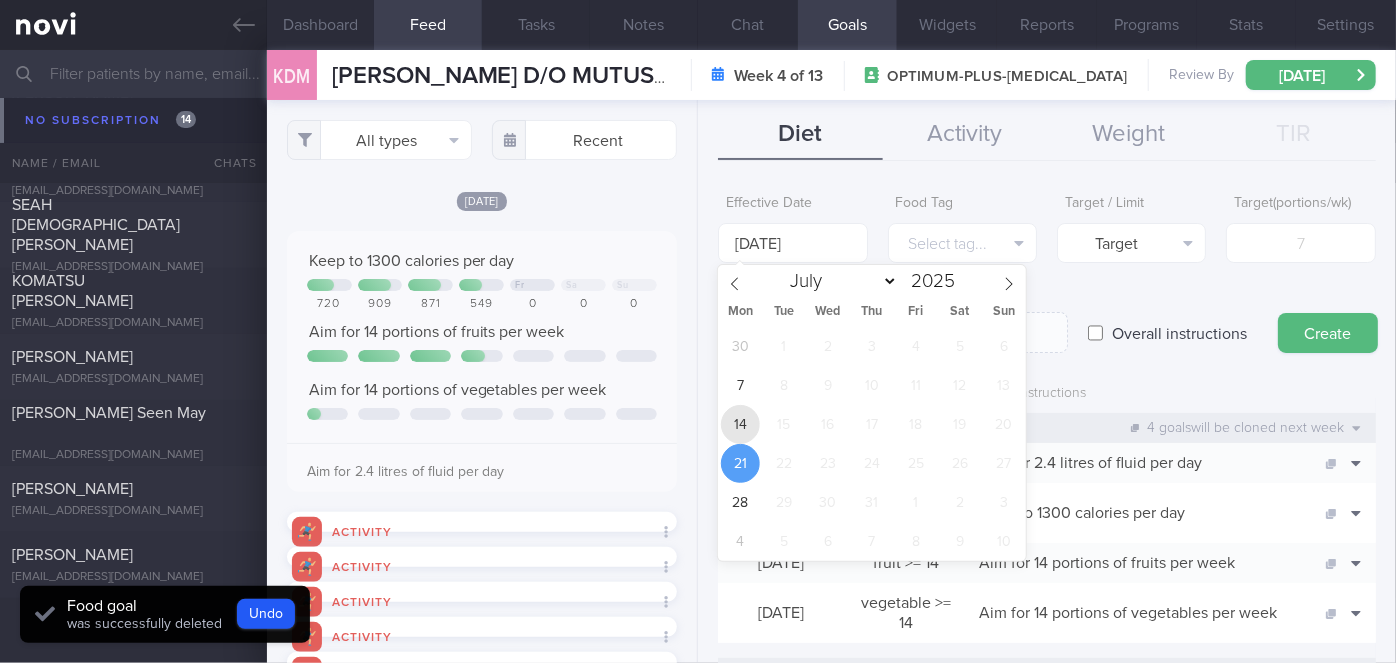 click on "14" at bounding box center [740, 424] 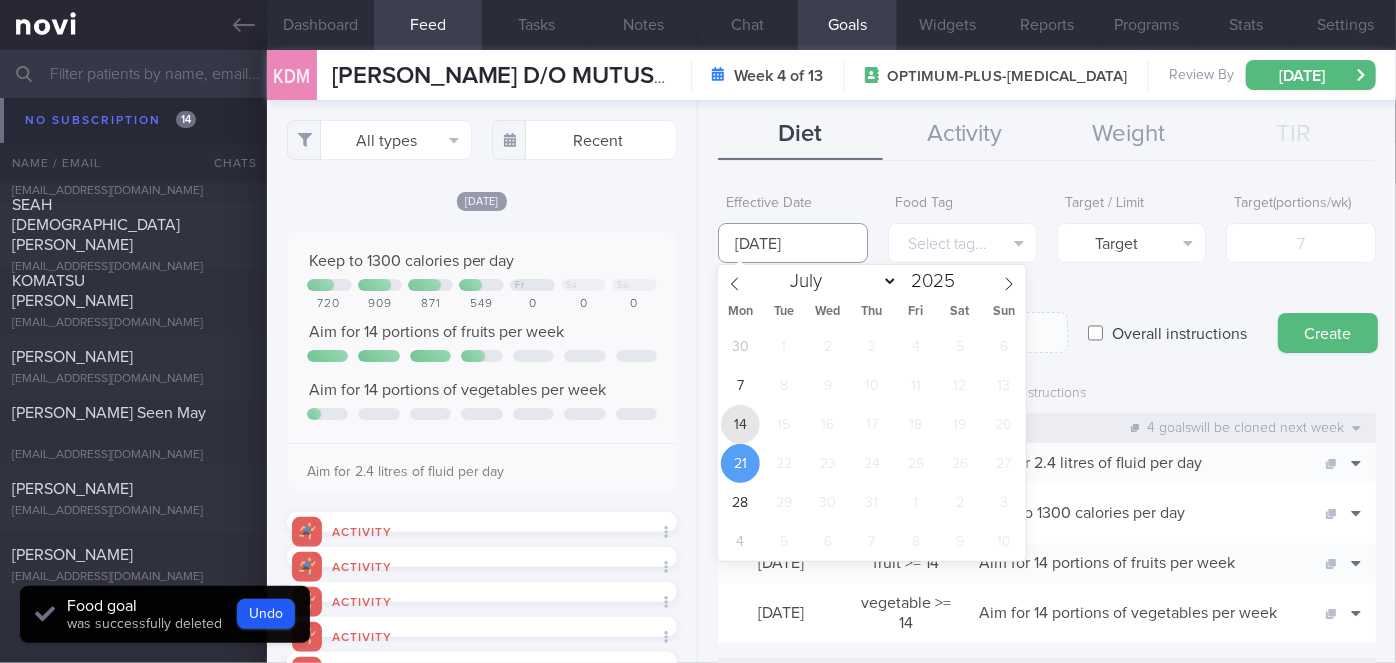 type on "[DATE]" 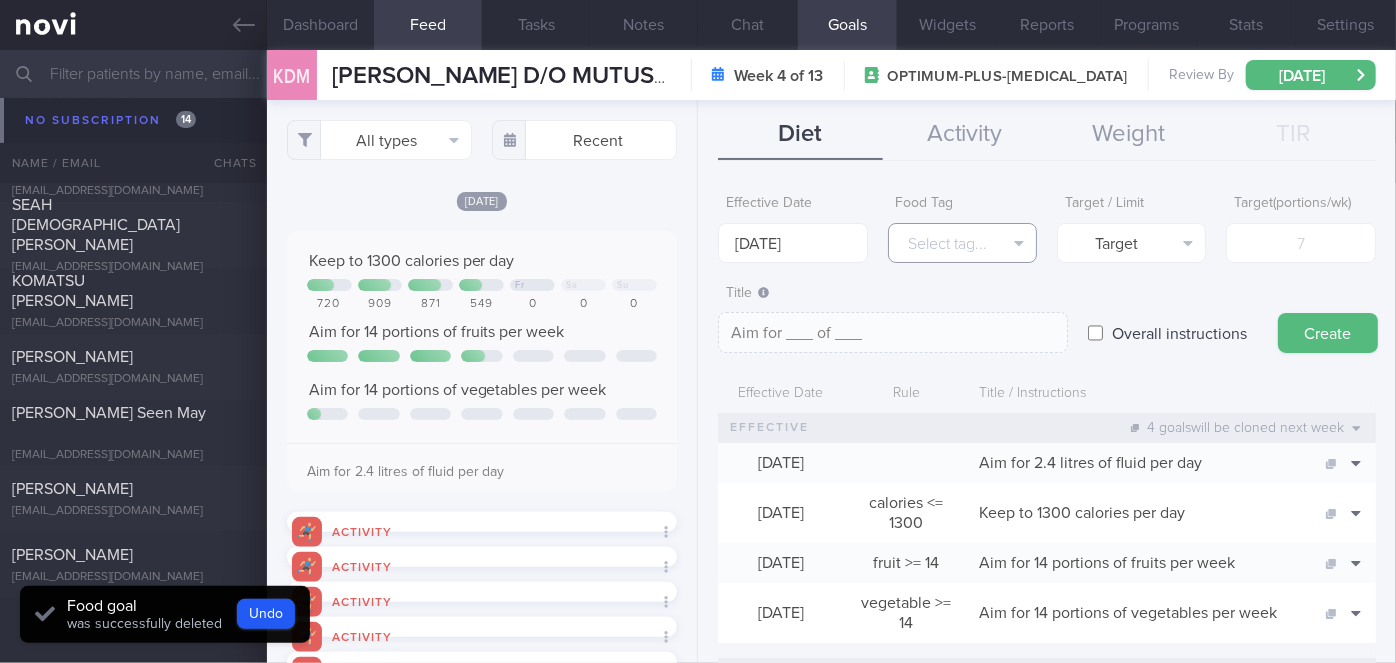 click on "Select tag..." at bounding box center [962, 243] 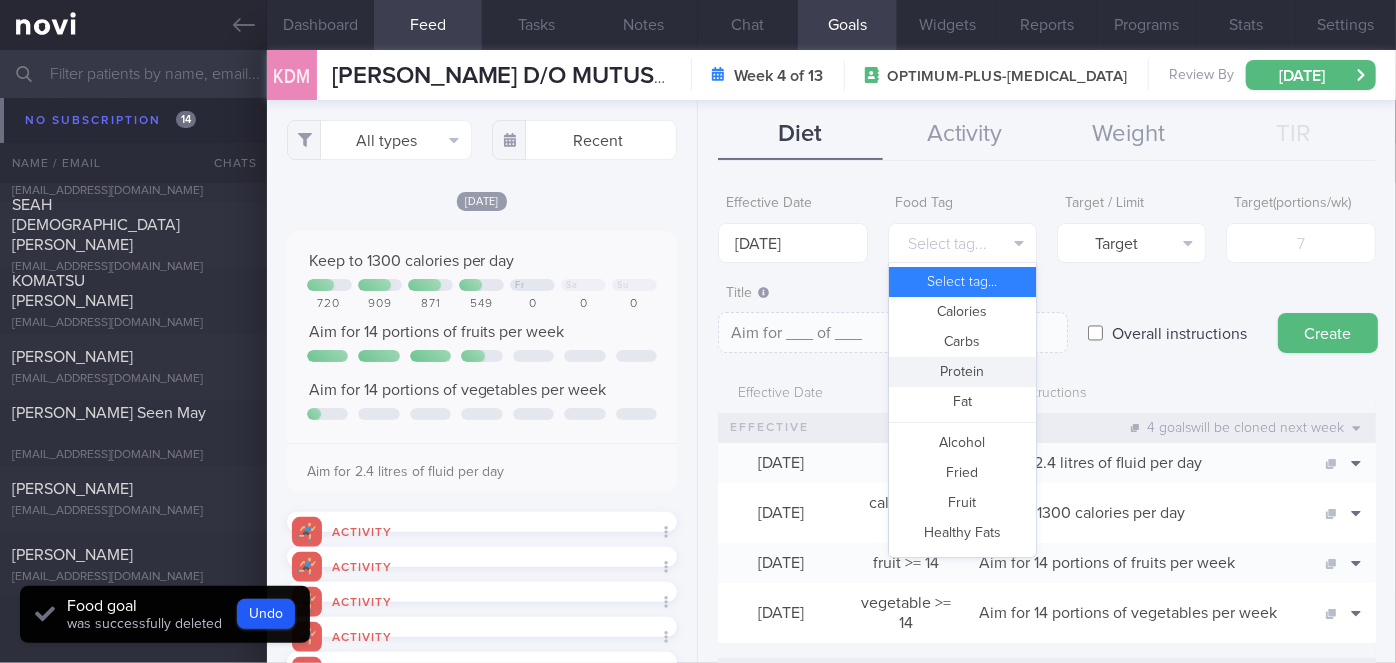 click on "Protein" at bounding box center (962, 372) 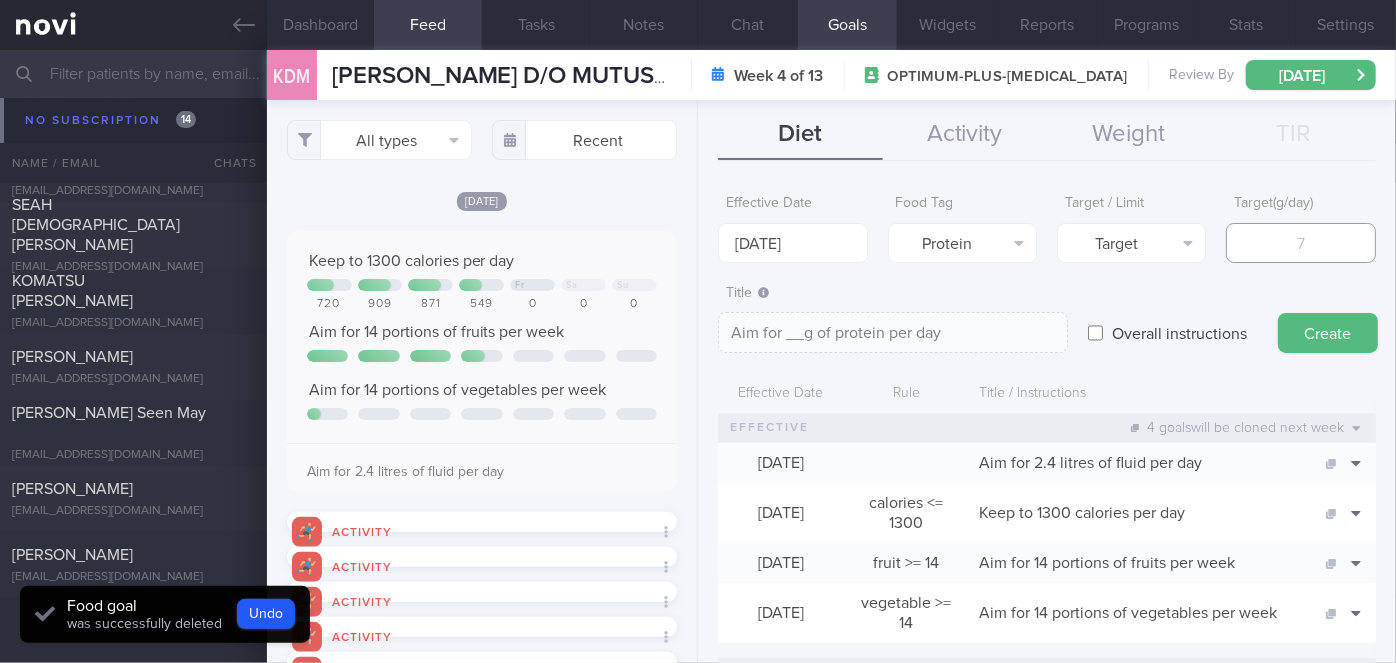 click at bounding box center (1300, 243) 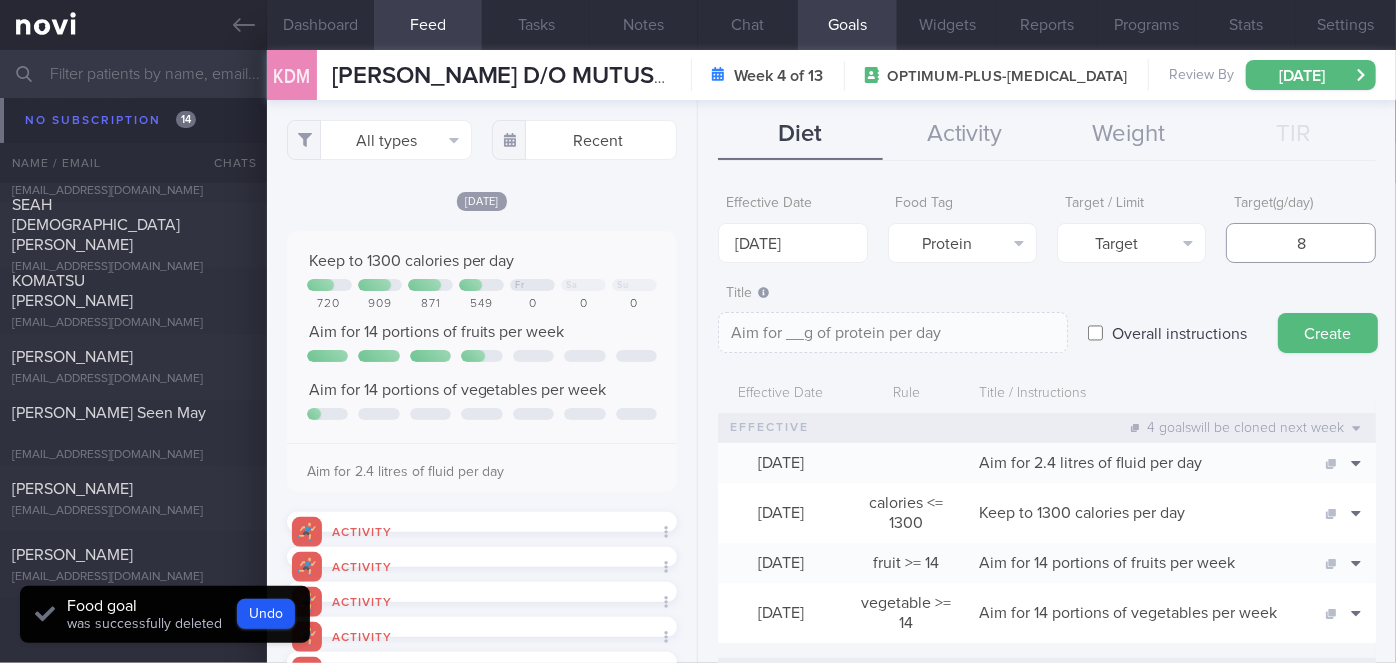 type on "Aim for 8g of protein per day" 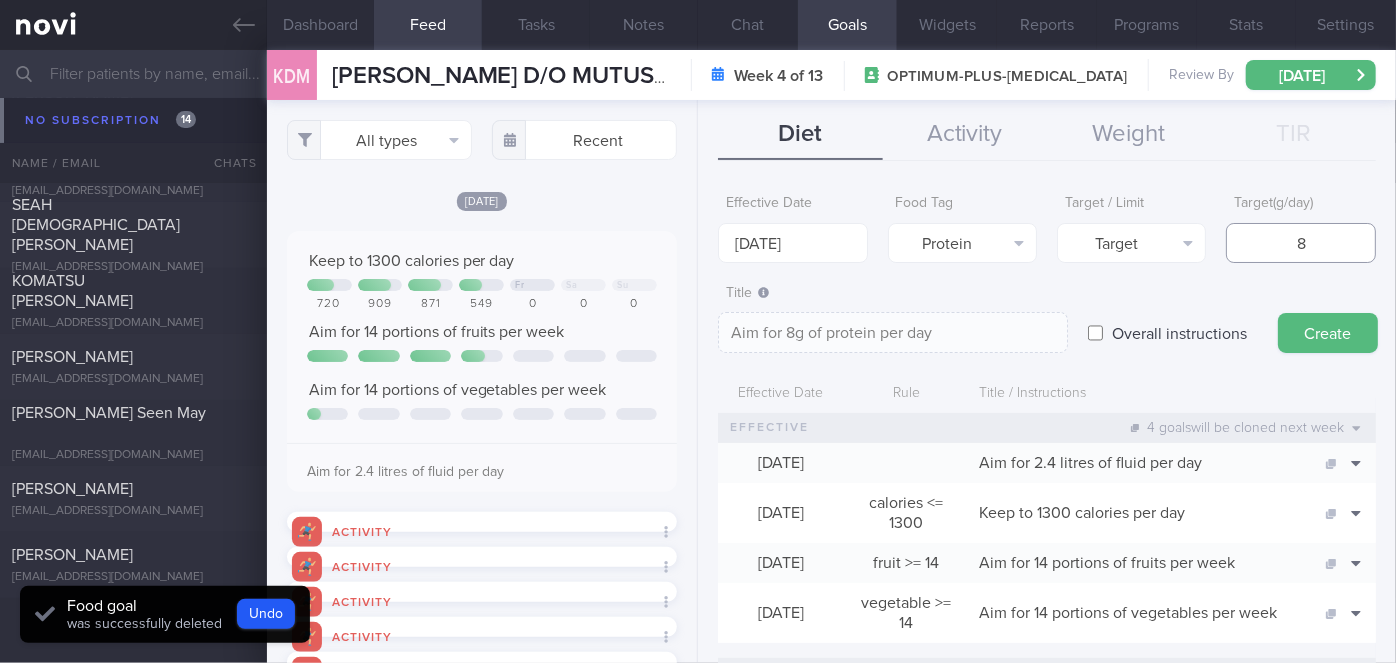 type on "80" 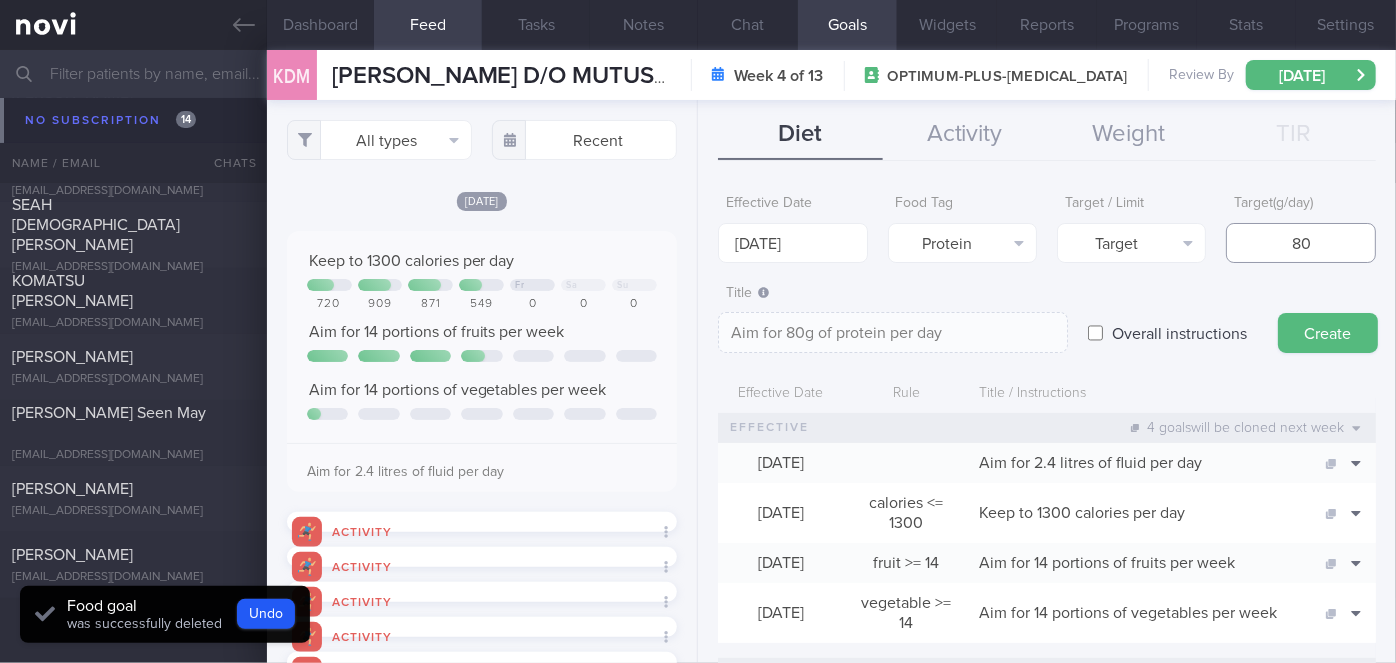 type on "80" 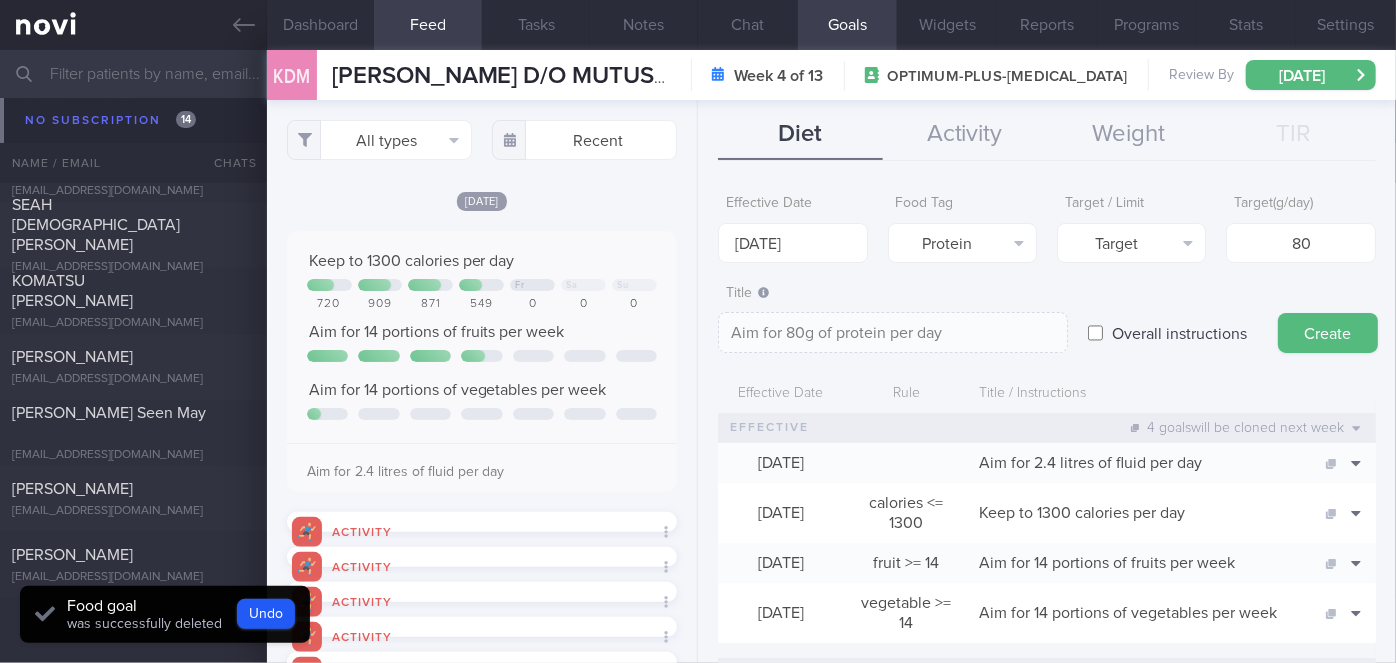 click on "Create" at bounding box center (1328, 333) 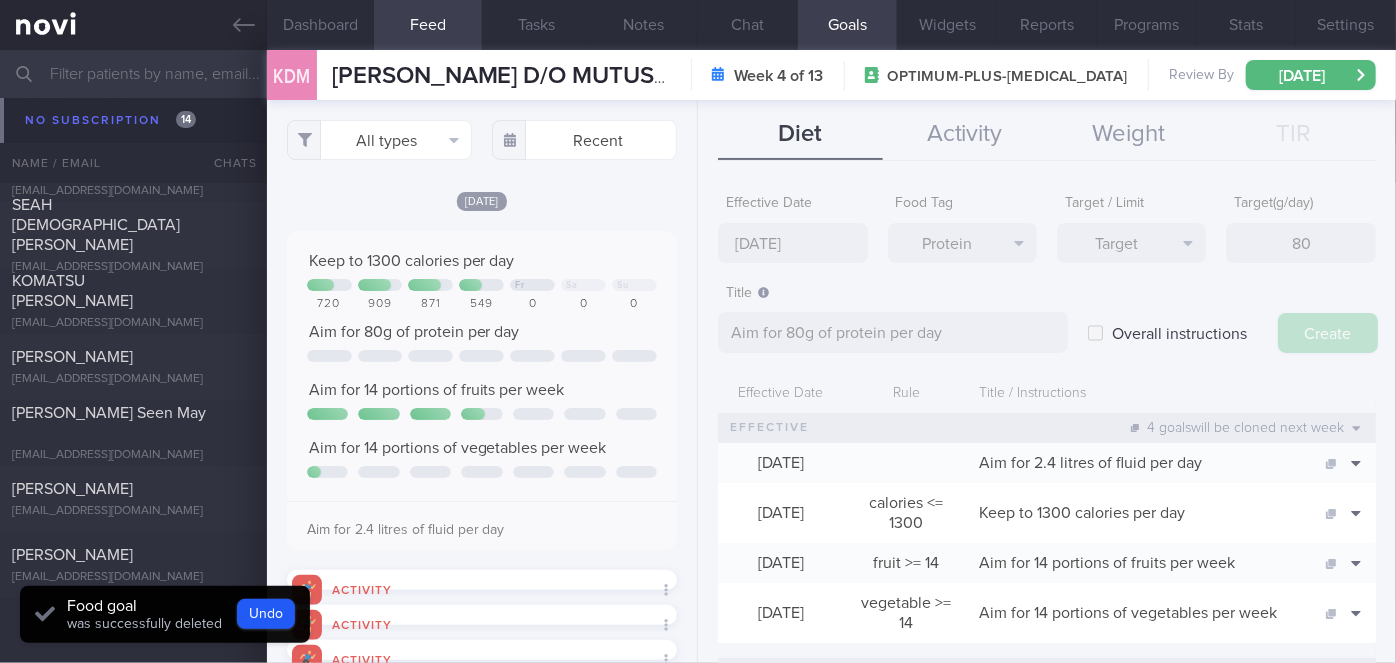 type on "[DATE]" 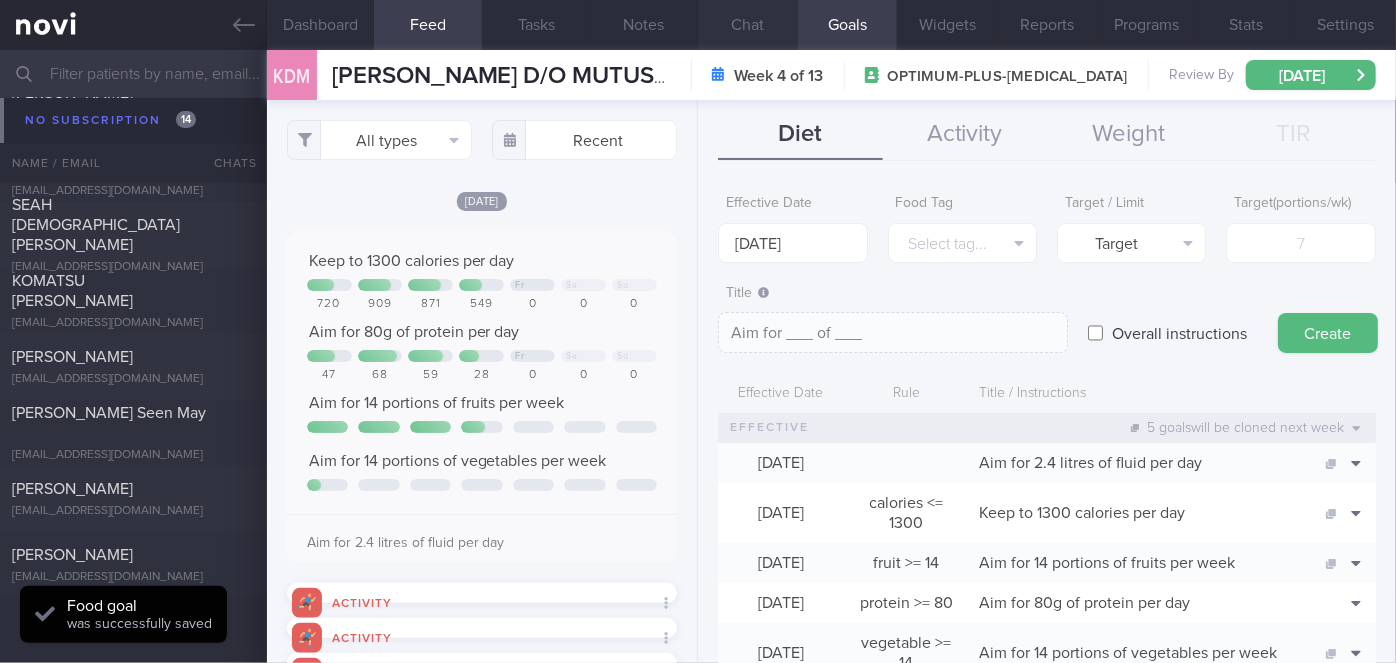 click on "Chat" at bounding box center [748, 25] 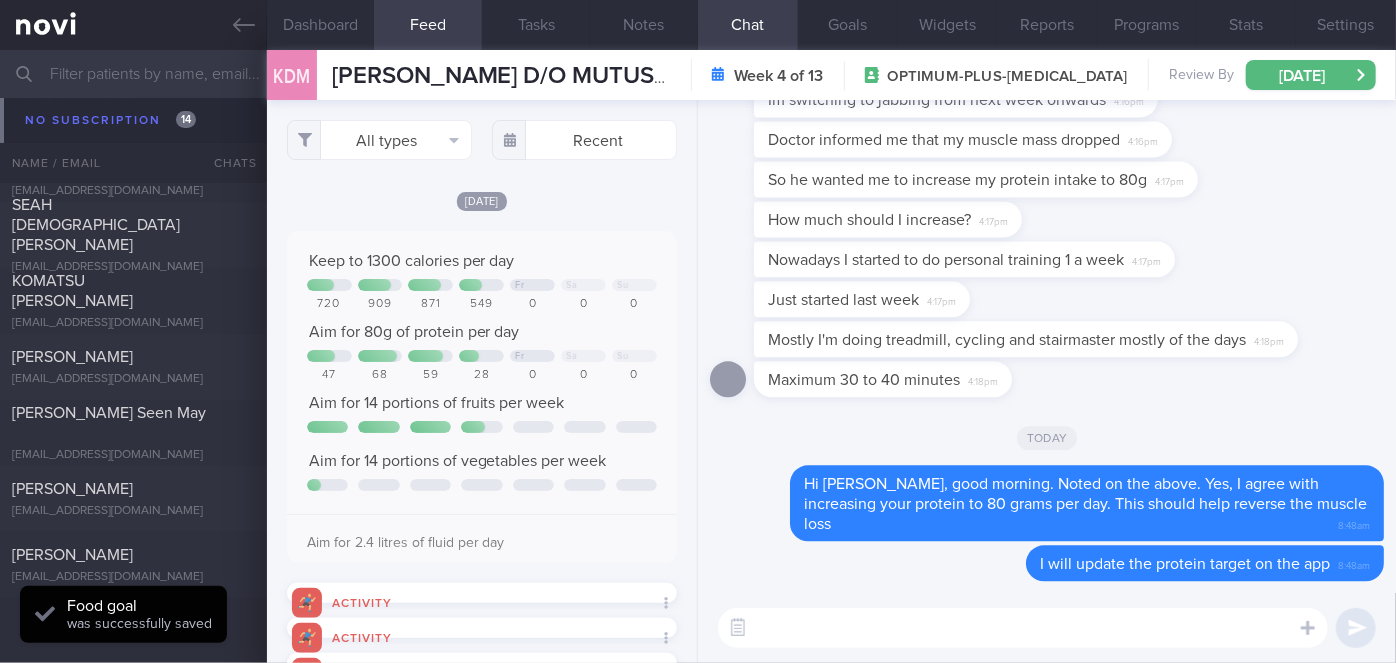 click at bounding box center [1023, 628] 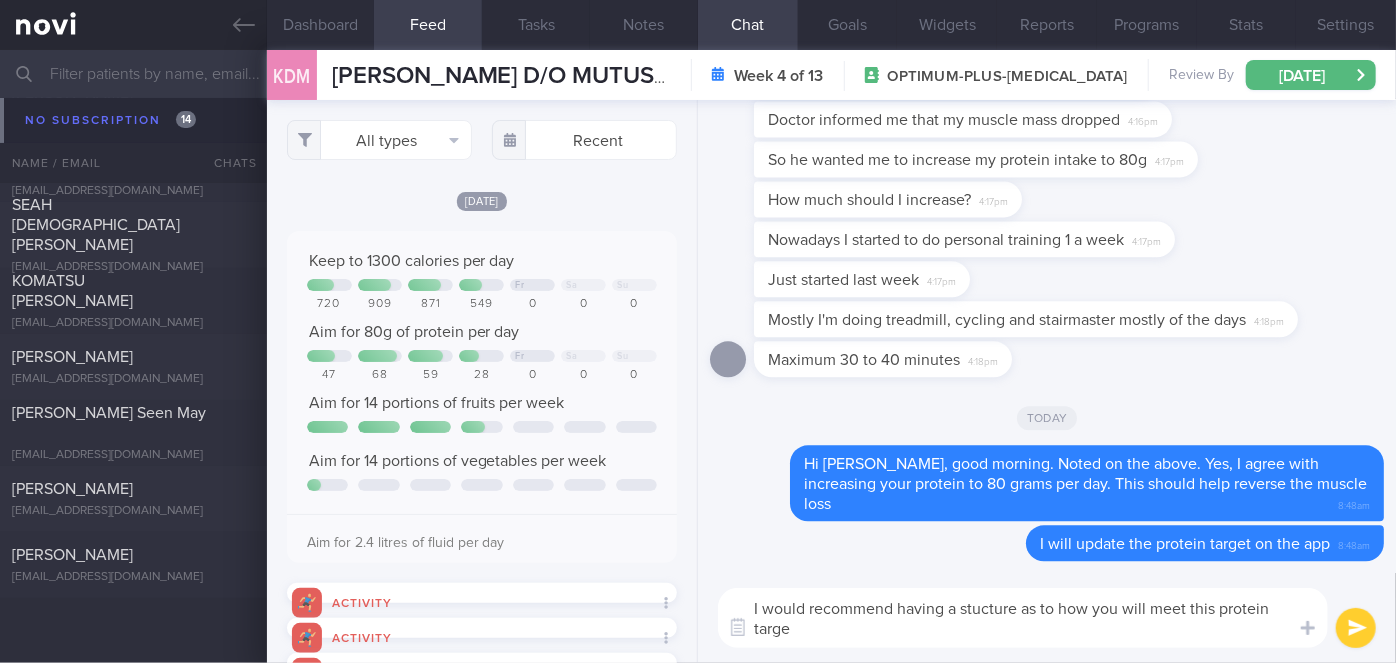 scroll, scrollTop: 0, scrollLeft: 0, axis: both 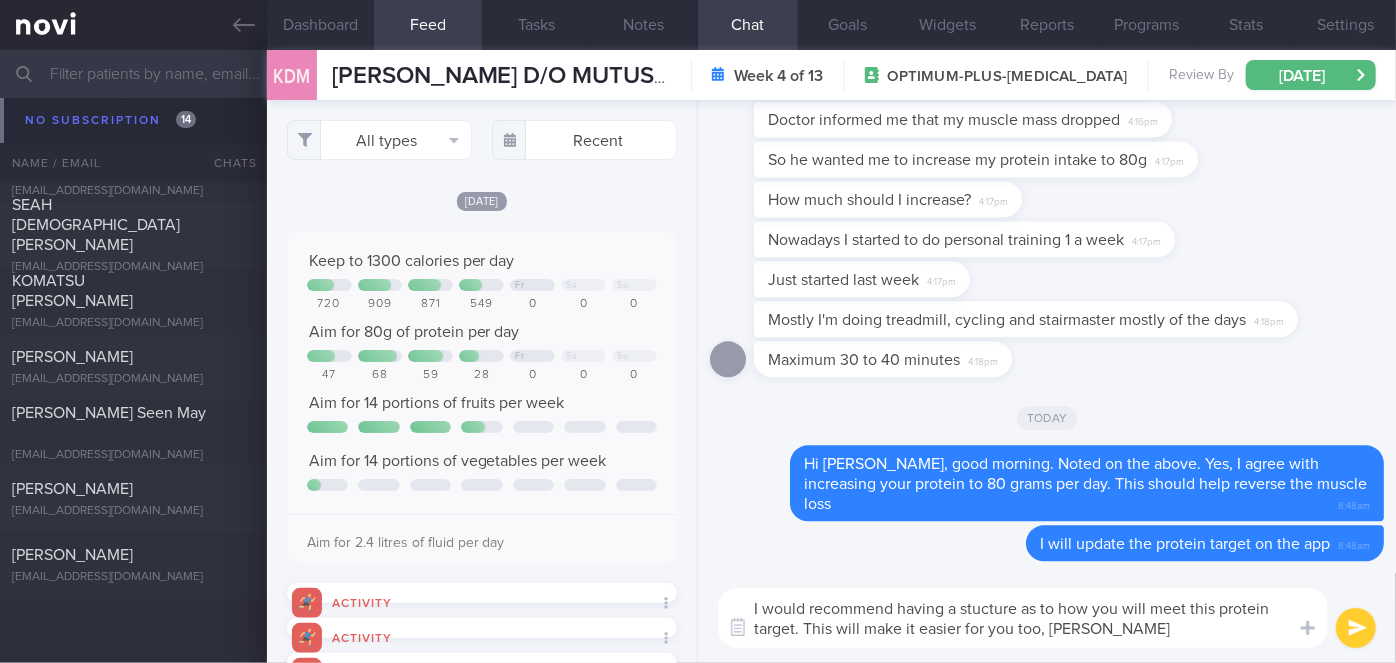 click on "I would recommend having a stucture as to how you will meet this protein target. This will make it easier for you too, Ms Kavitha" at bounding box center (1023, 618) 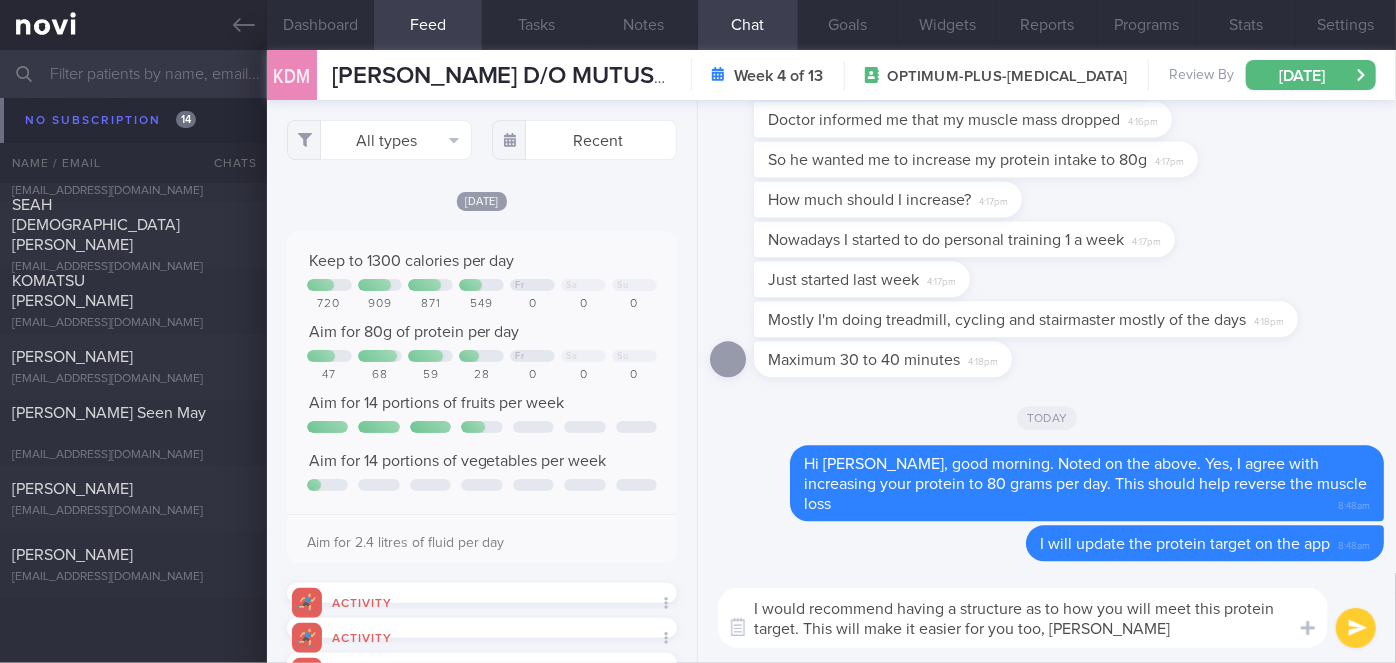 click on "I would recommend having a structure as to how you will meet this protein target. This will make it easier for you too, Ms Kavitha" at bounding box center (1023, 618) 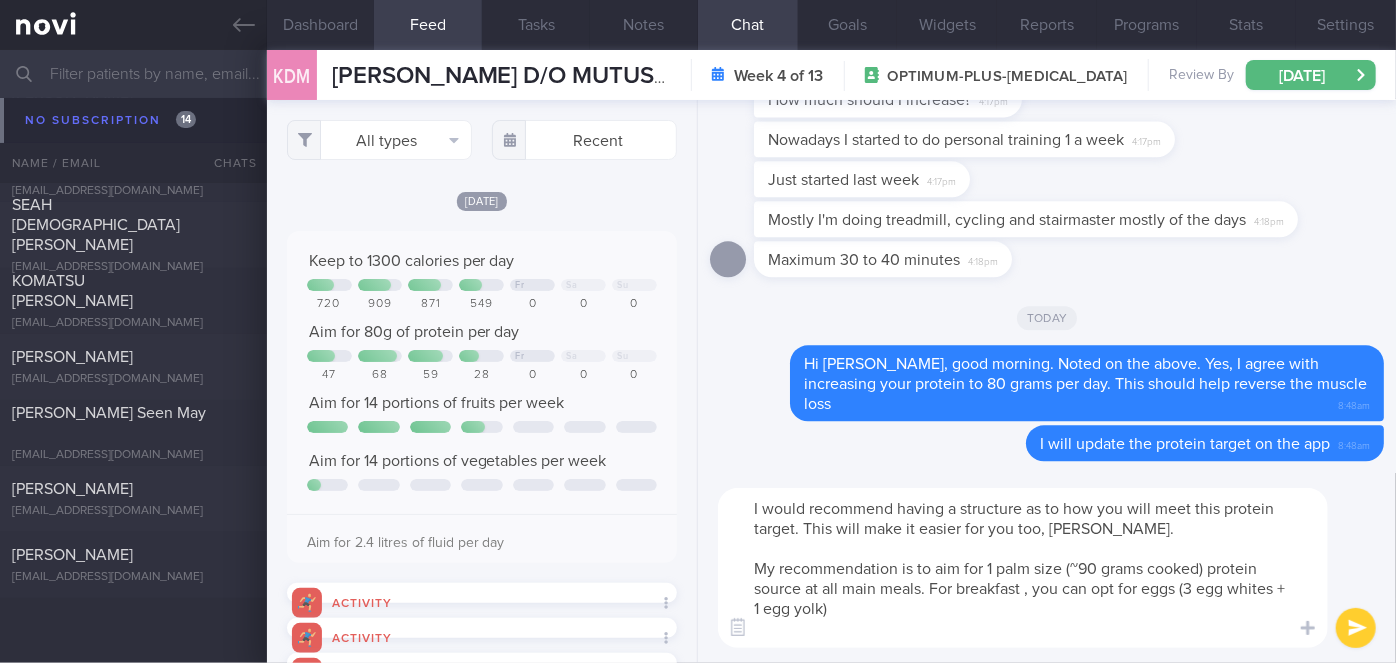 scroll, scrollTop: 0, scrollLeft: 0, axis: both 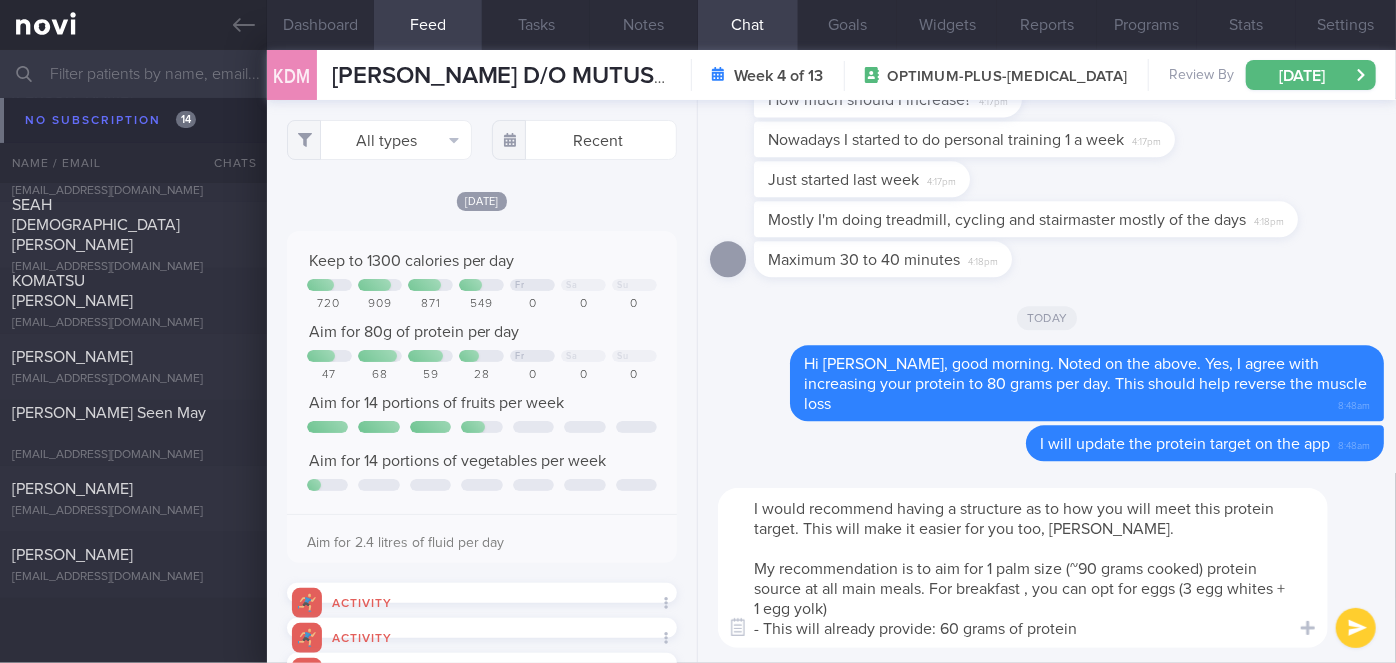 click on "I would recommend having a structure as to how you will meet this protein target. This will make it easier for you too, Ms Kavitha.
My recommendation is to aim for 1 palm size (~90 grams cooked) protein source at all main meals. For breakfast , you can opt for eggs (3 egg whites + 1 egg yolk)
- This will already provide: 60 grams of protein" at bounding box center [1023, 568] 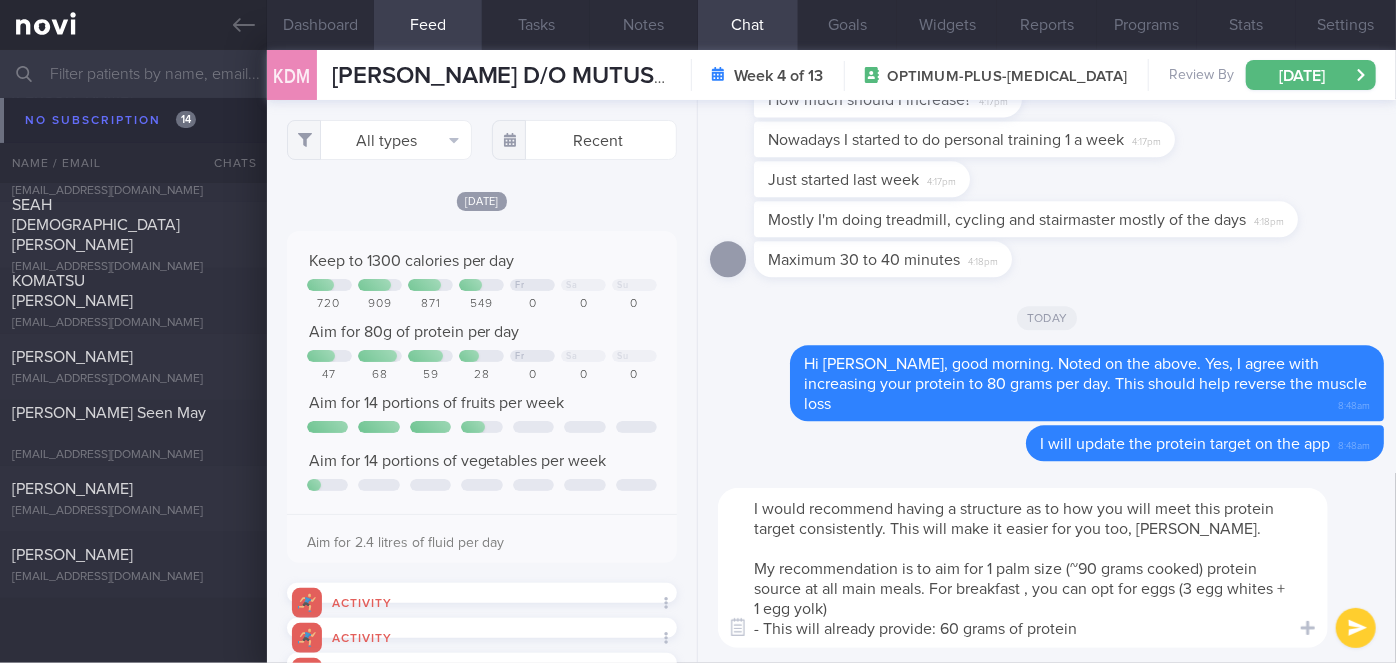 click on "I would recommend having a structure as to how you will meet this protein target consistently. This will make it easier for you too, Ms Kavitha.
My recommendation is to aim for 1 palm size (~90 grams cooked) protein source at all main meals. For breakfast , you can opt for eggs (3 egg whites + 1 egg yolk)
- This will already provide: 60 grams of protein" at bounding box center (1023, 568) 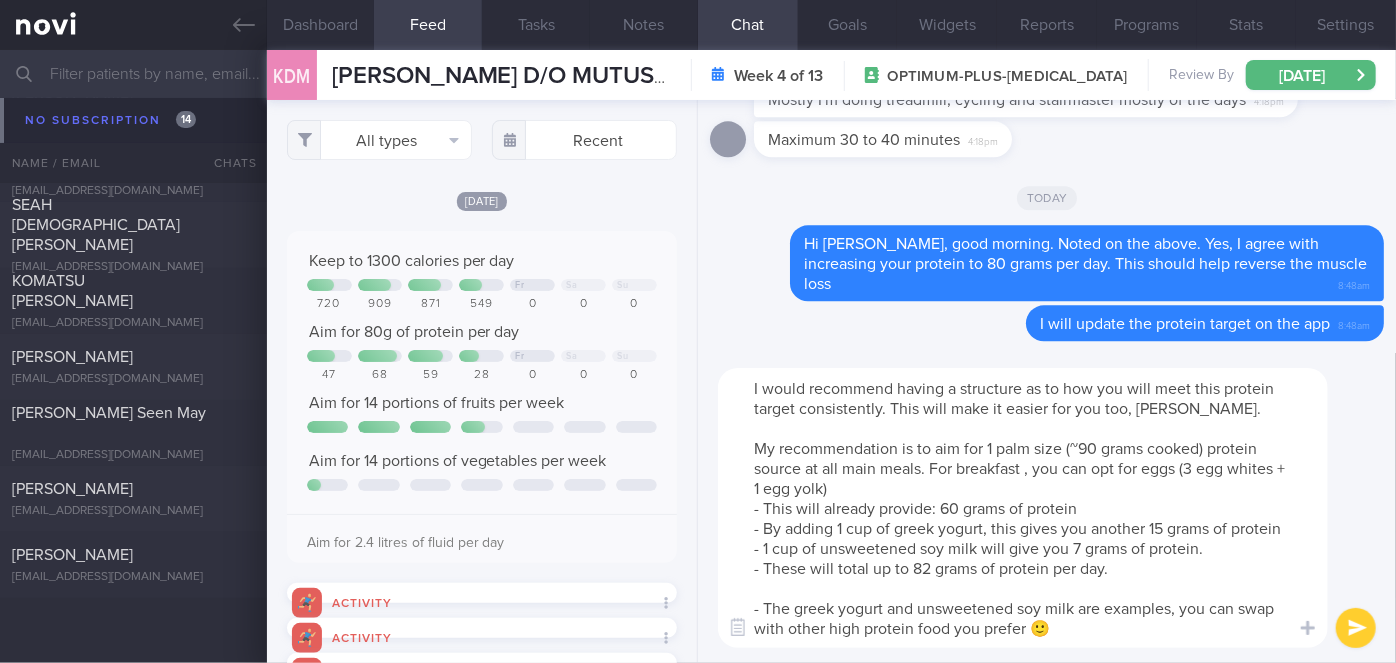 scroll, scrollTop: 0, scrollLeft: 0, axis: both 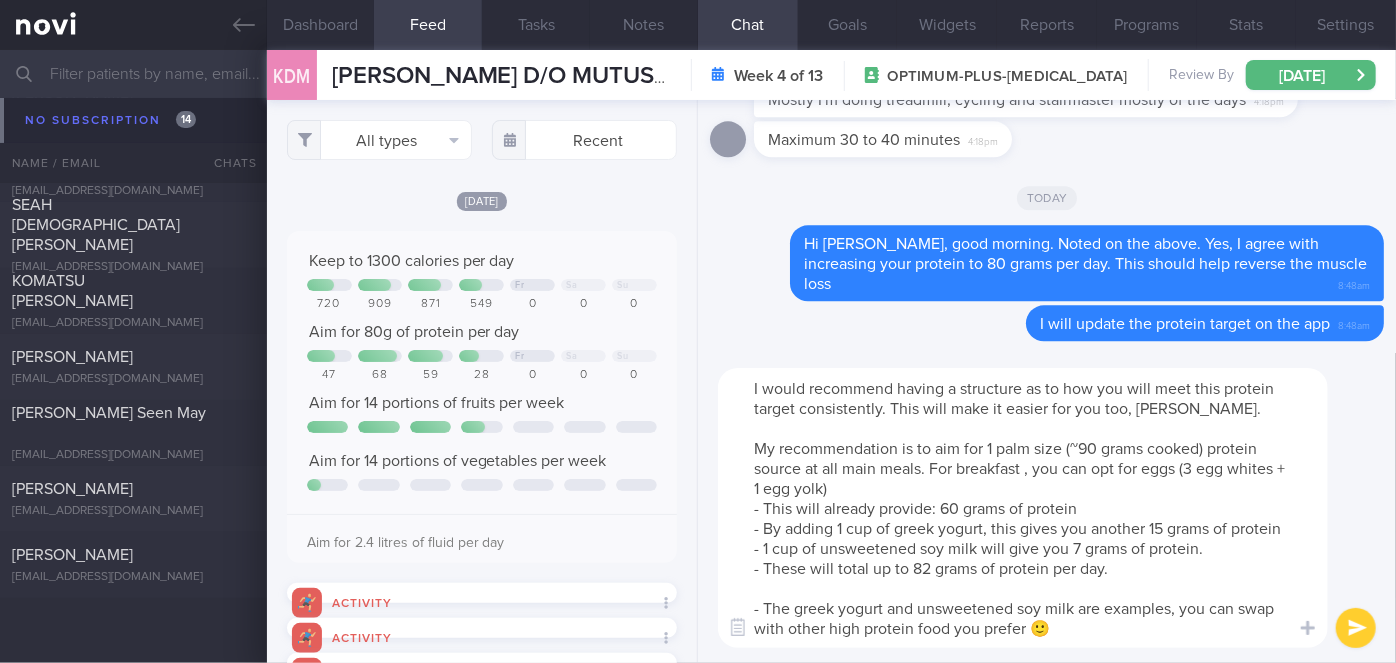 type on "I would recommend having a structure as to how you will meet this protein target consistently. This will make it easier for you too, Ms Kavitha.
My recommendation is to aim for 1 palm size (~90 grams cooked) protein source at all main meals. For breakfast , you can opt for eggs (3 egg whites + 1 egg yolk)
- This will already provide: 60 grams of protein
- By adding 1 cup of greek yogurt, this gives you another 15 grams of protein
- 1 cup of unsweetened soy milk will give you 7 grams of protein.
- These will total up to 82 grams of protein per day.
- The greek yogurt and unsweetened soy milk are examples, you can swap with other high protein food you prefer 🙂" 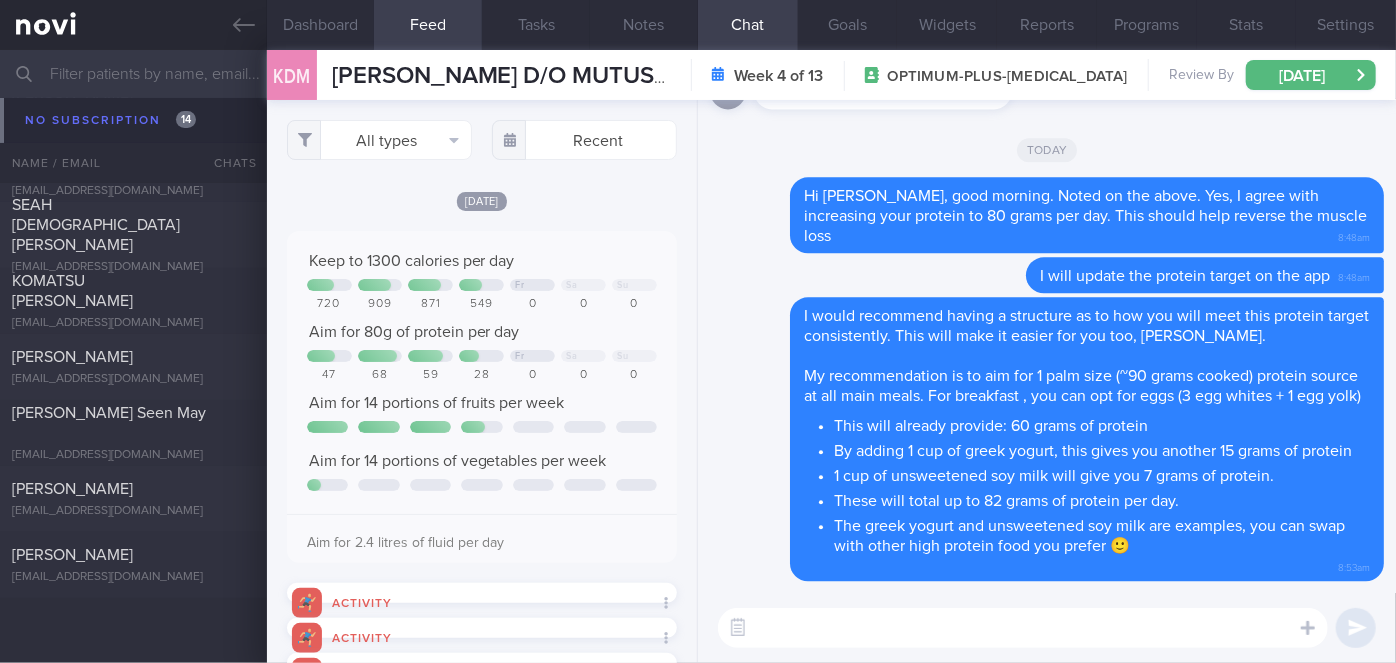 scroll, scrollTop: 0, scrollLeft: 0, axis: both 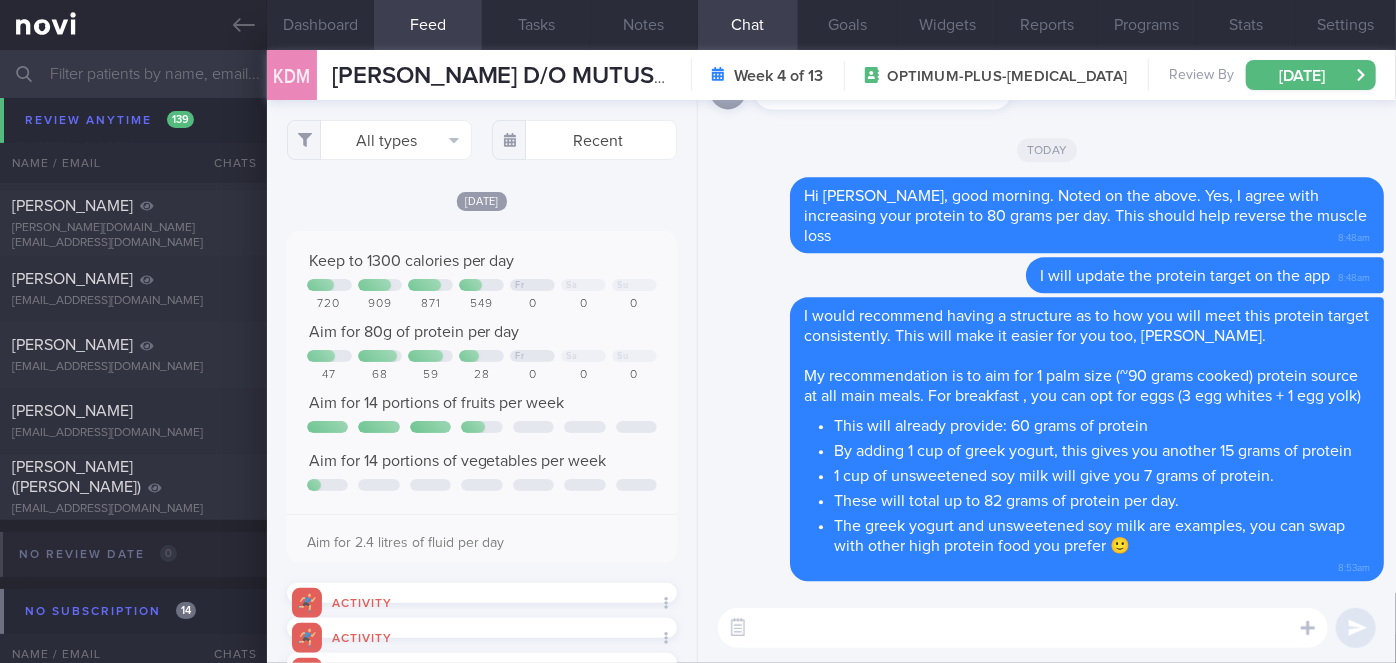 click at bounding box center [698, 74] 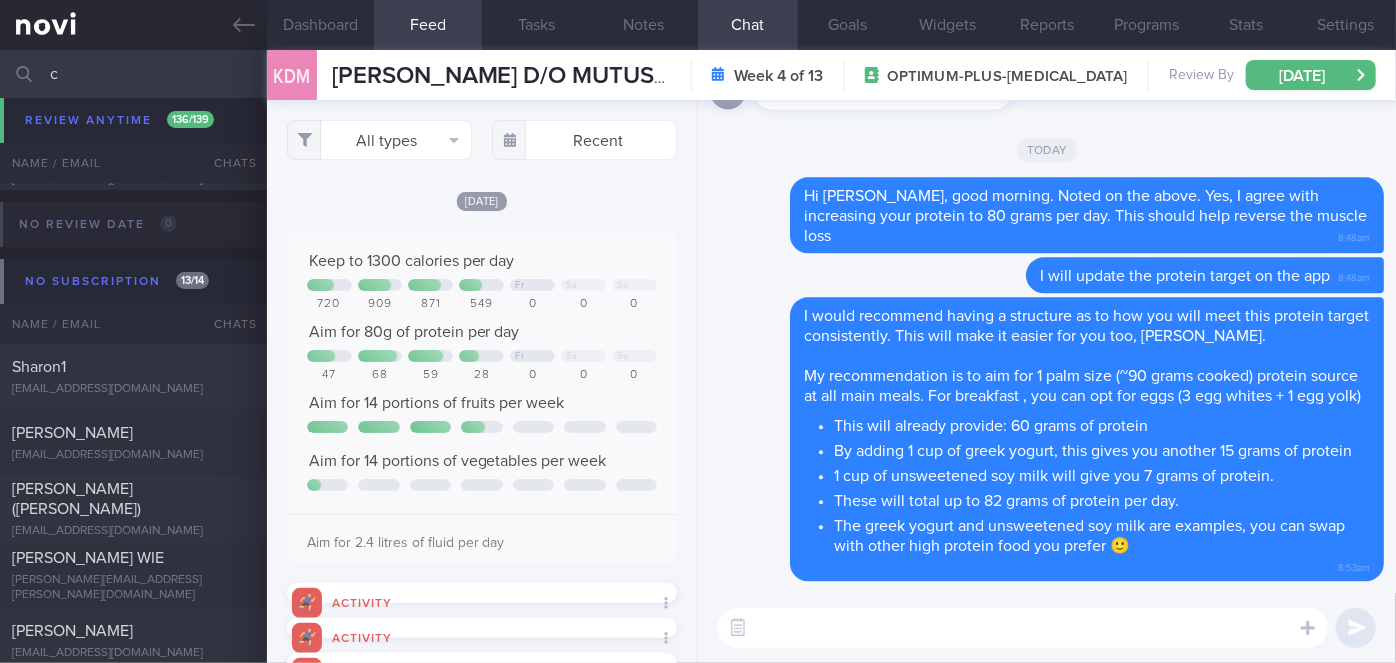 scroll, scrollTop: 15130, scrollLeft: 0, axis: vertical 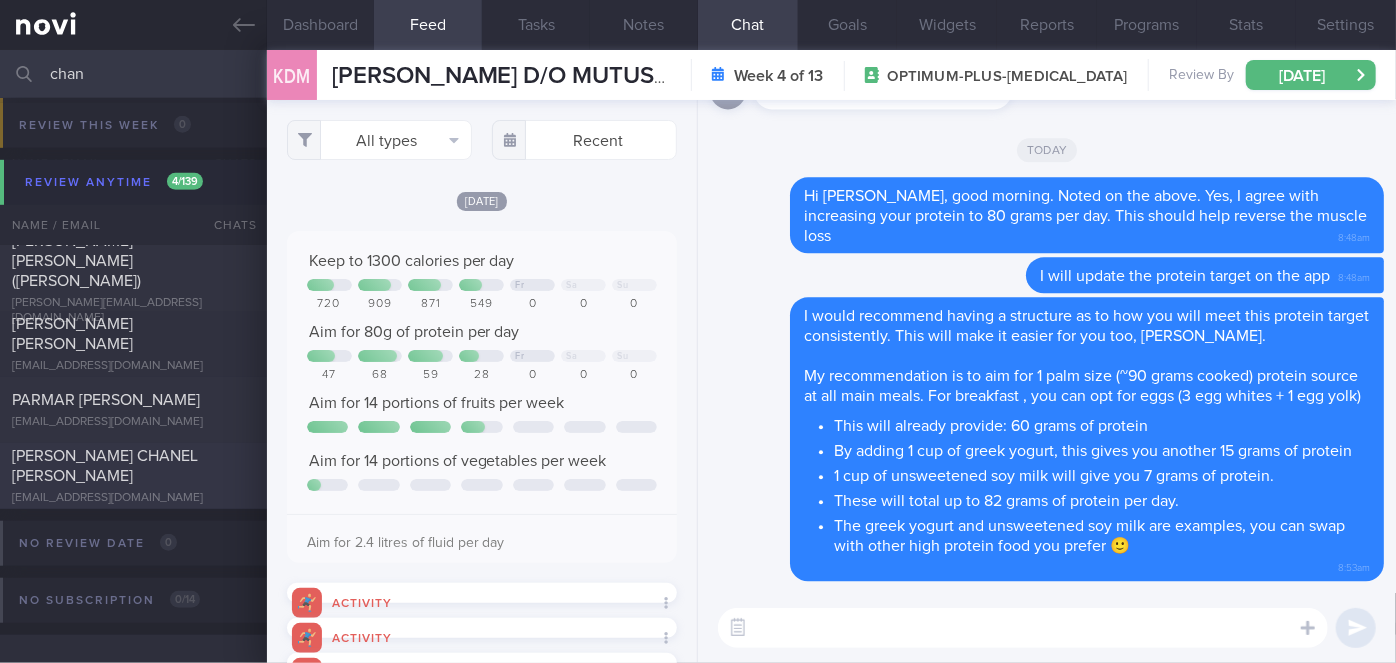 type on "chan" 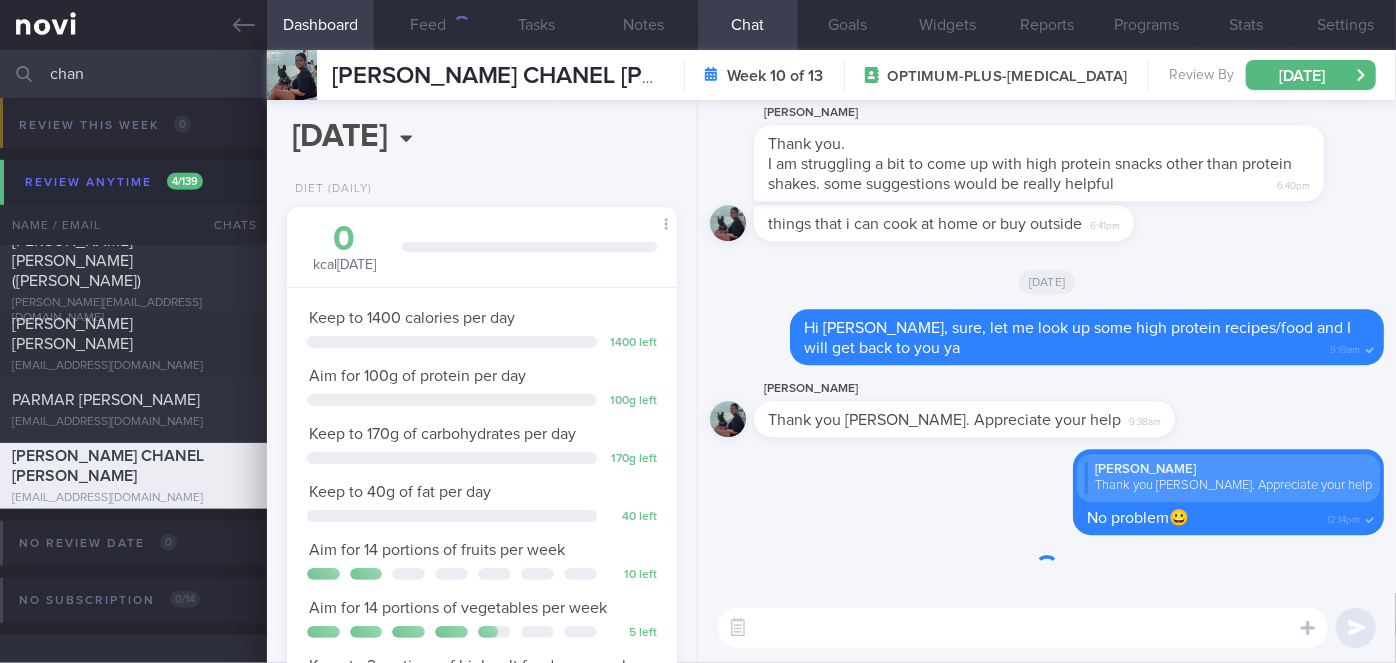 scroll, scrollTop: 999800, scrollLeft: 999658, axis: both 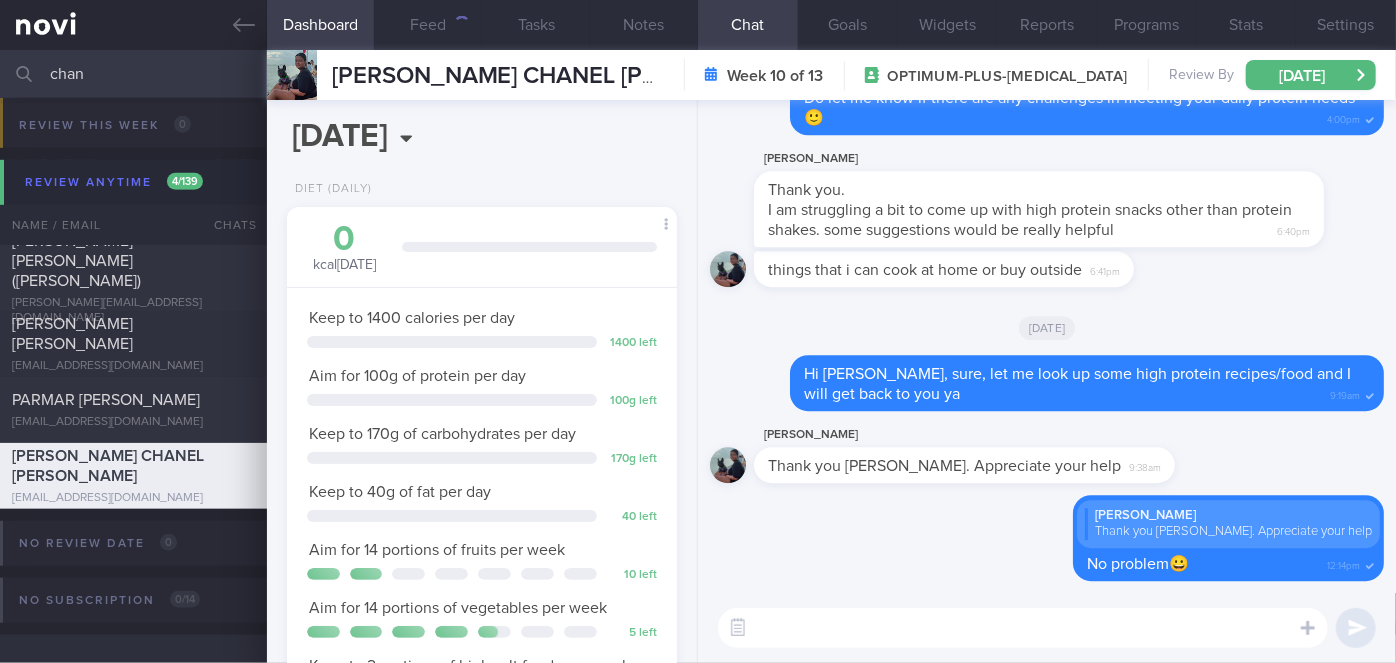 click at bounding box center (1023, 628) 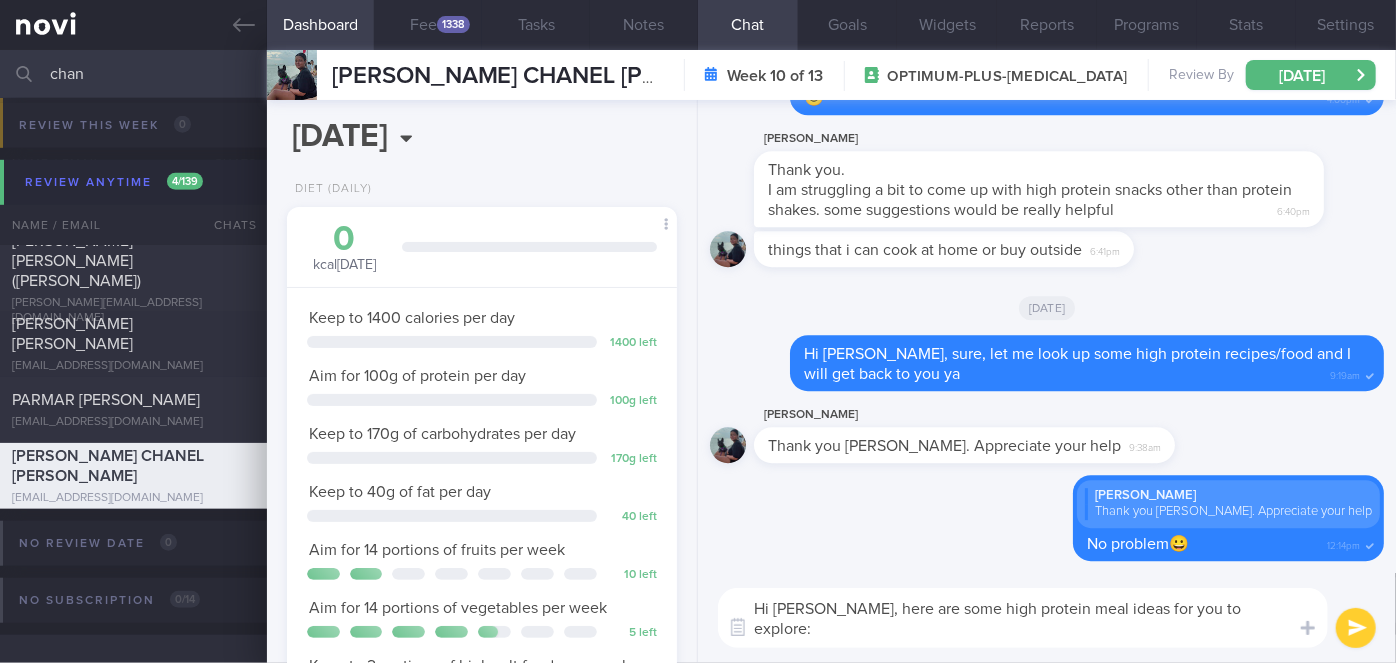 scroll, scrollTop: 0, scrollLeft: 0, axis: both 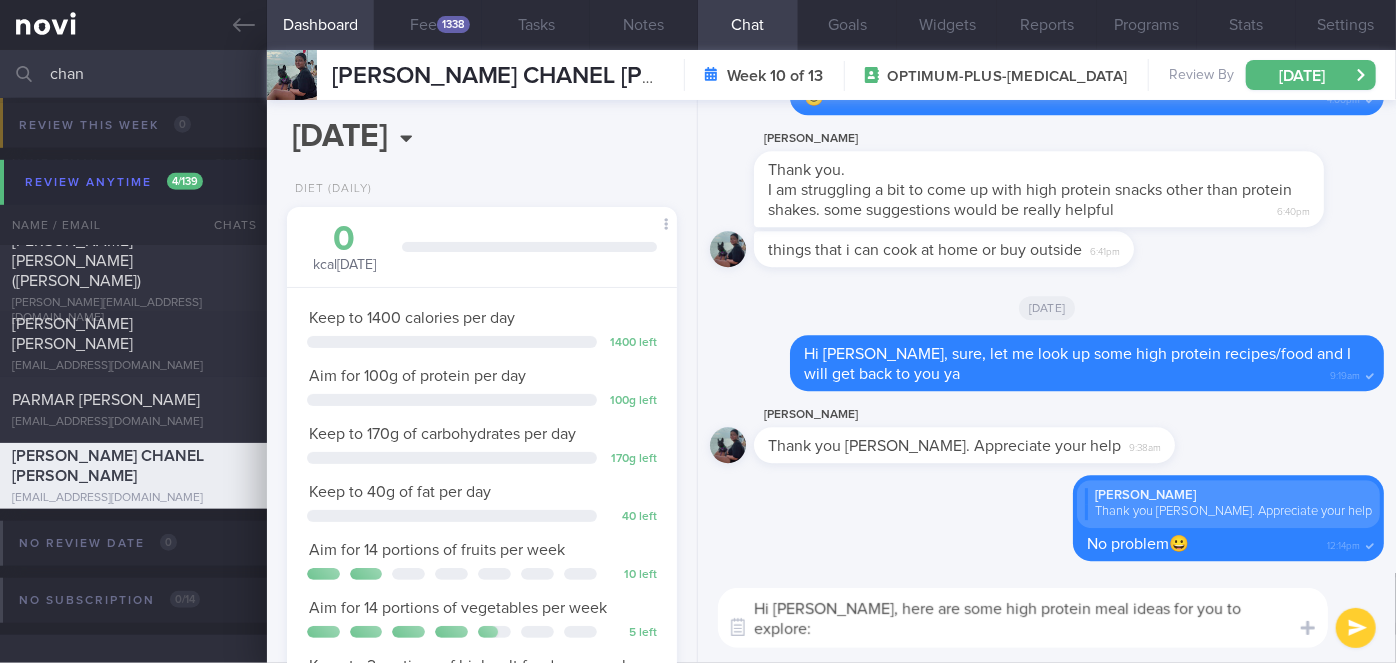 paste on "29-Day High-Protein Dinner Plan for Weight Loss" 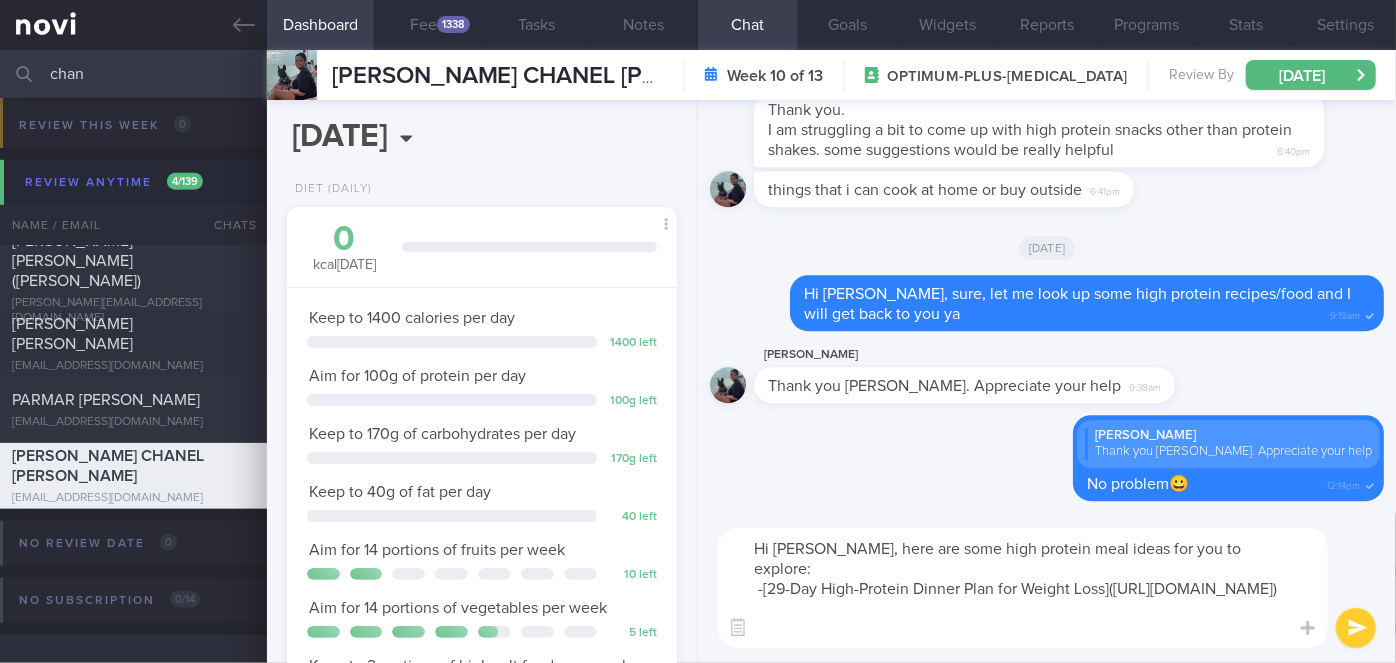 scroll, scrollTop: 0, scrollLeft: 0, axis: both 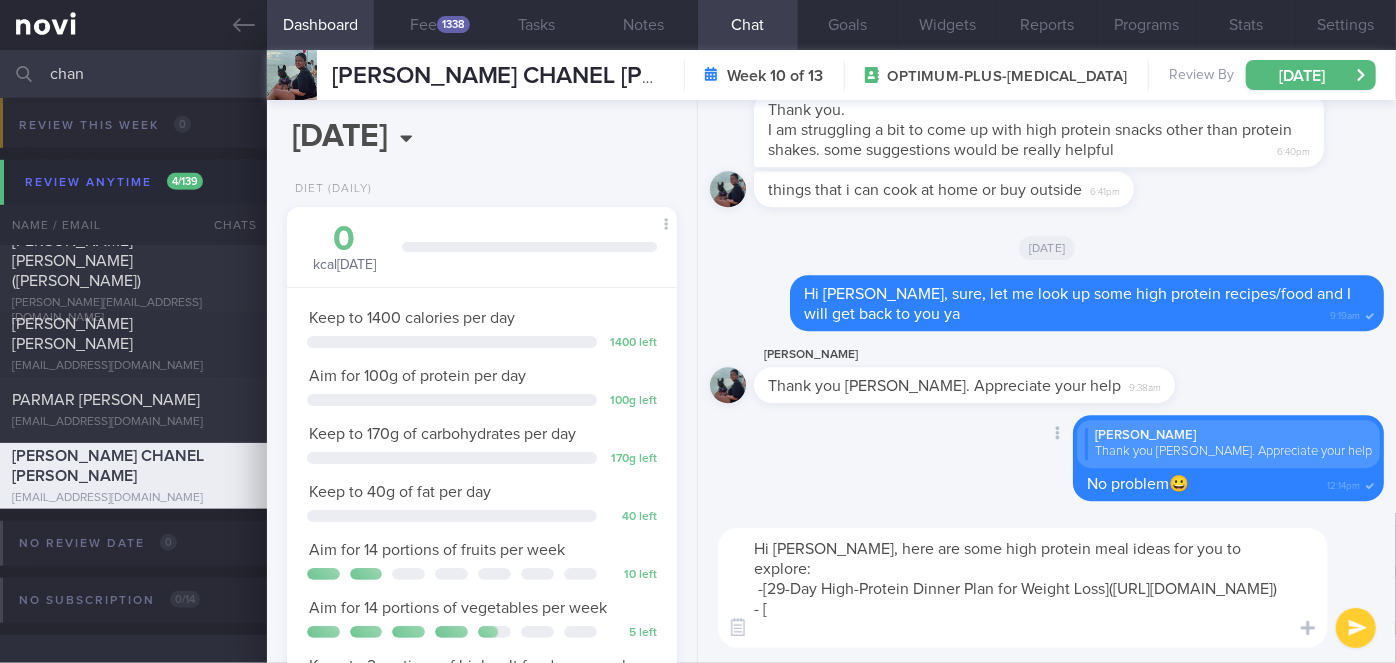 paste on "24 High-Protein Dinners That the Whole Family Will Love" 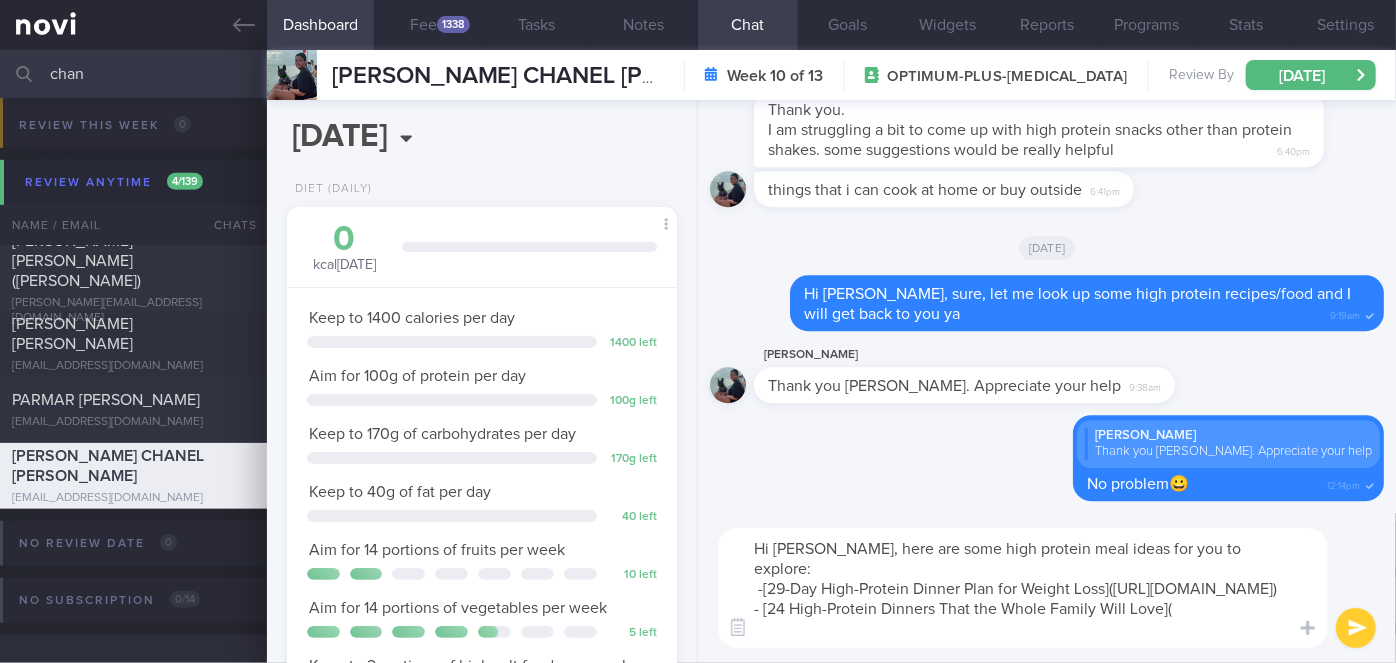 paste on "https://www.eatingwell.com/gallery/7937097/25-high-protein-dinners-that-the-whole-family-will-love/" 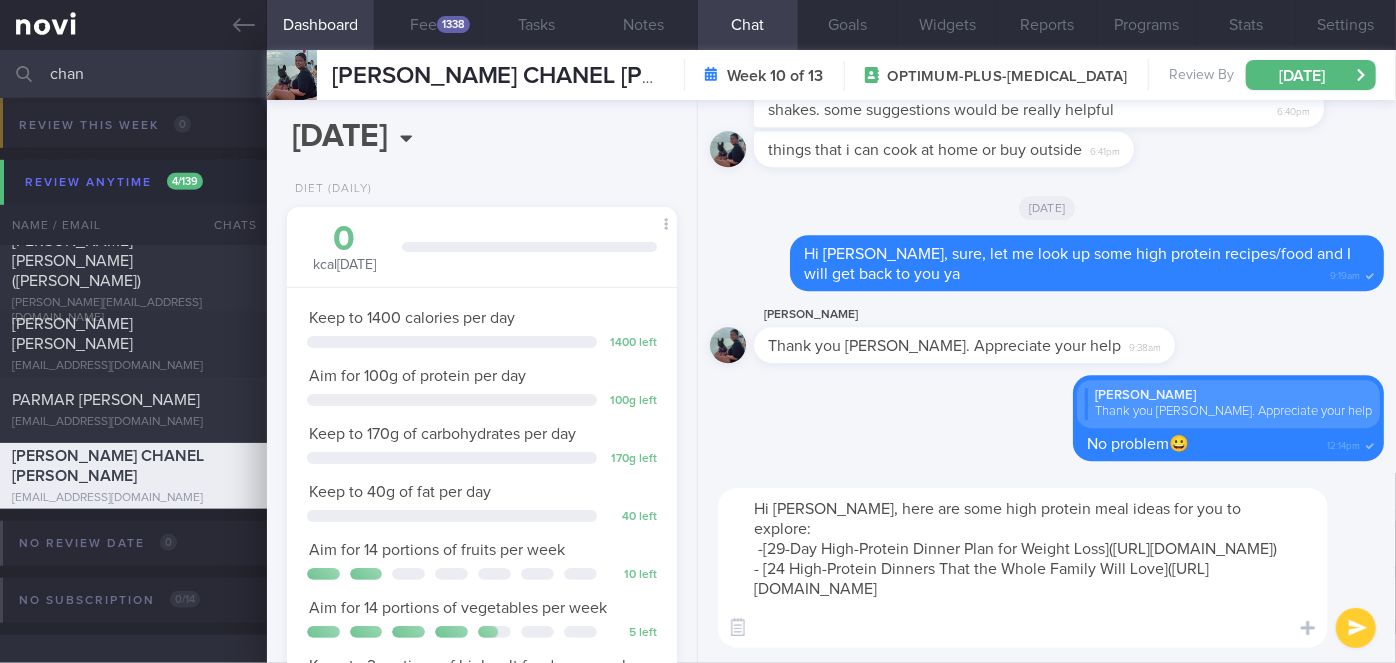 scroll, scrollTop: 0, scrollLeft: 0, axis: both 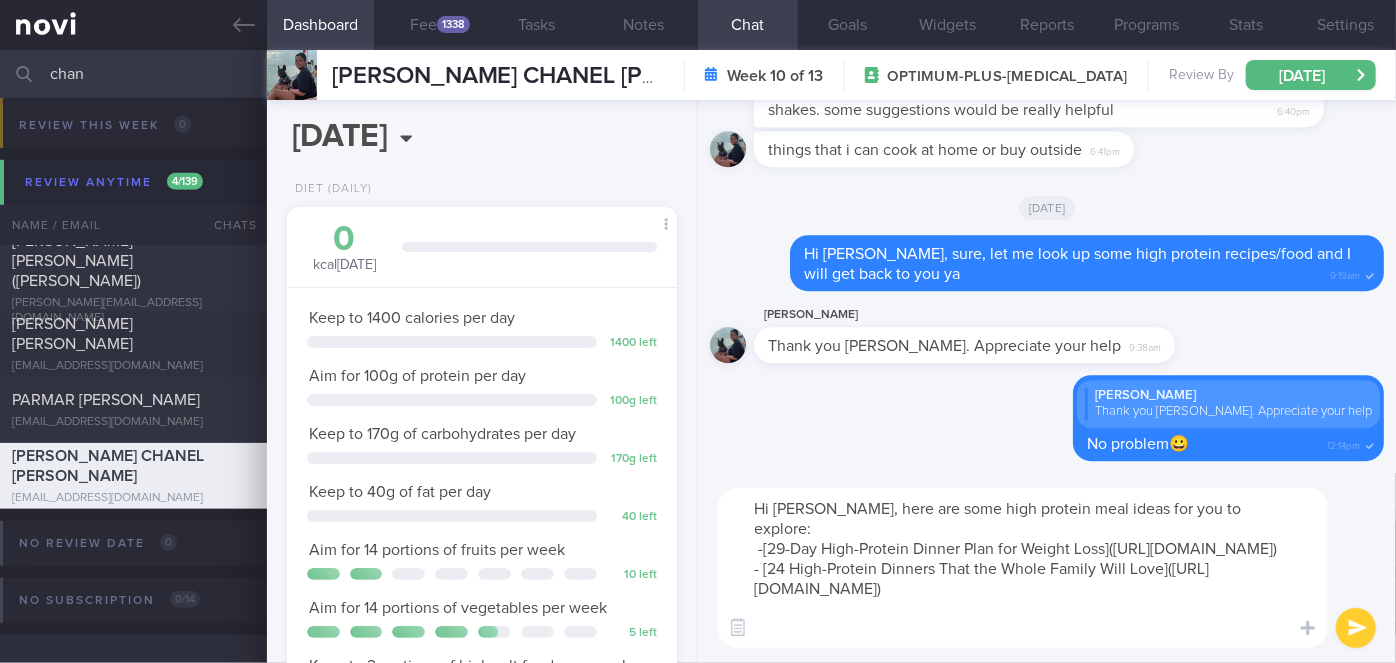 type on "Hi Chanel, here are some high protein meal ideas for you to explore:
-[29-Day High-Protein Dinner Plan for Weight Loss](https://www.eatingwell.com/gallery/8044229/high-protein-dinner-plan-for-weight-loss/)
- [24 High-Protein Dinners That the Whole Family Will Love](https://www.eatingwell.com/gallery/7937097/25-high-protein-dinners-that-the-whole-family-will-love/)" 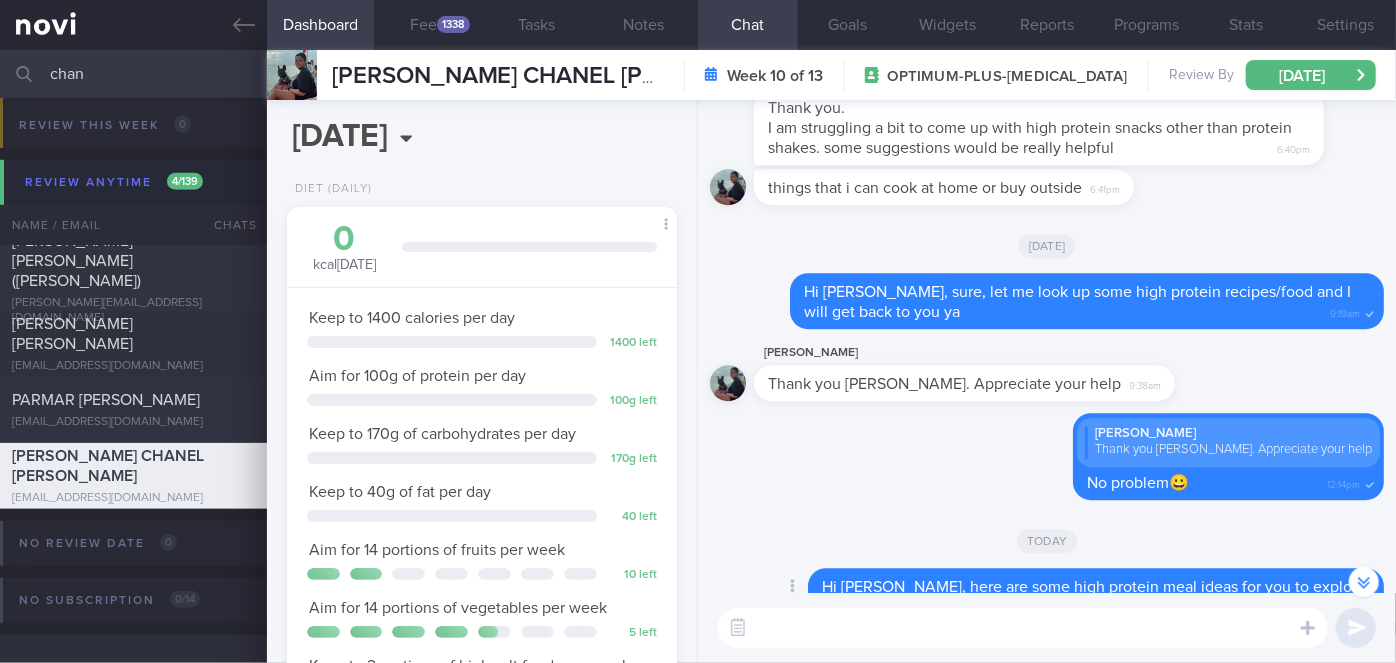 scroll, scrollTop: 0, scrollLeft: 0, axis: both 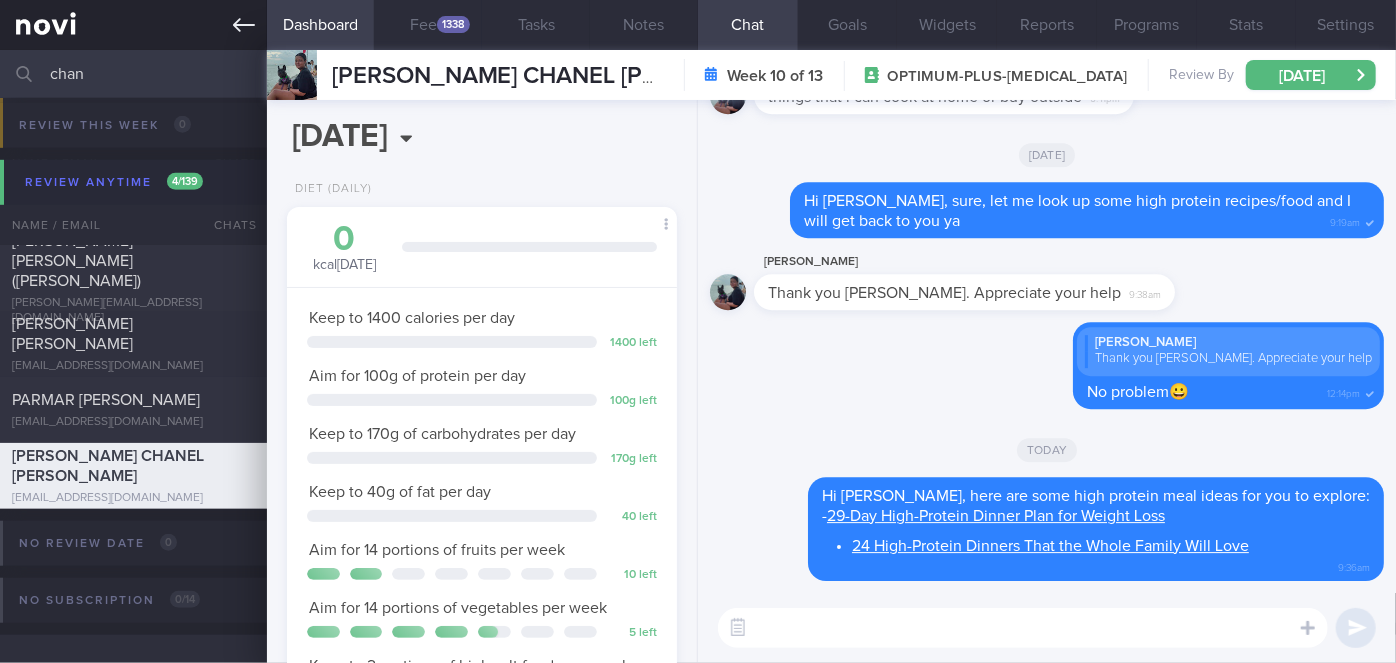 click at bounding box center (133, 25) 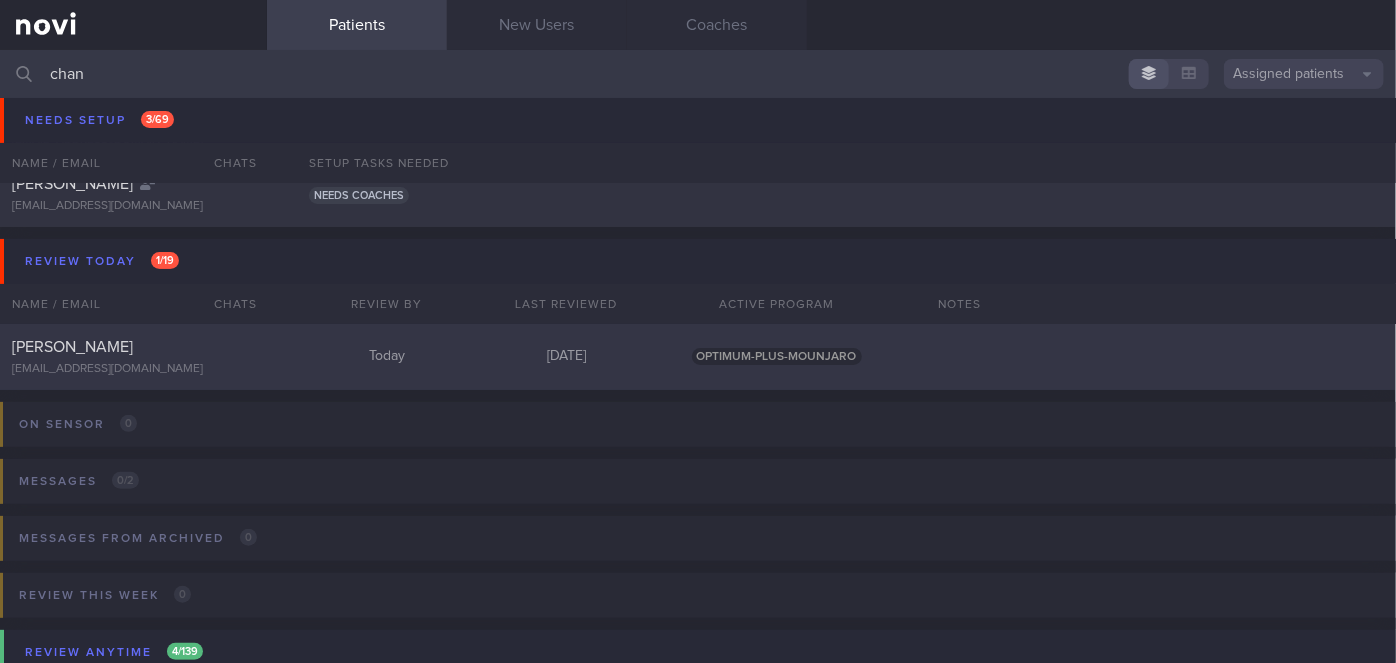 scroll, scrollTop: 0, scrollLeft: 0, axis: both 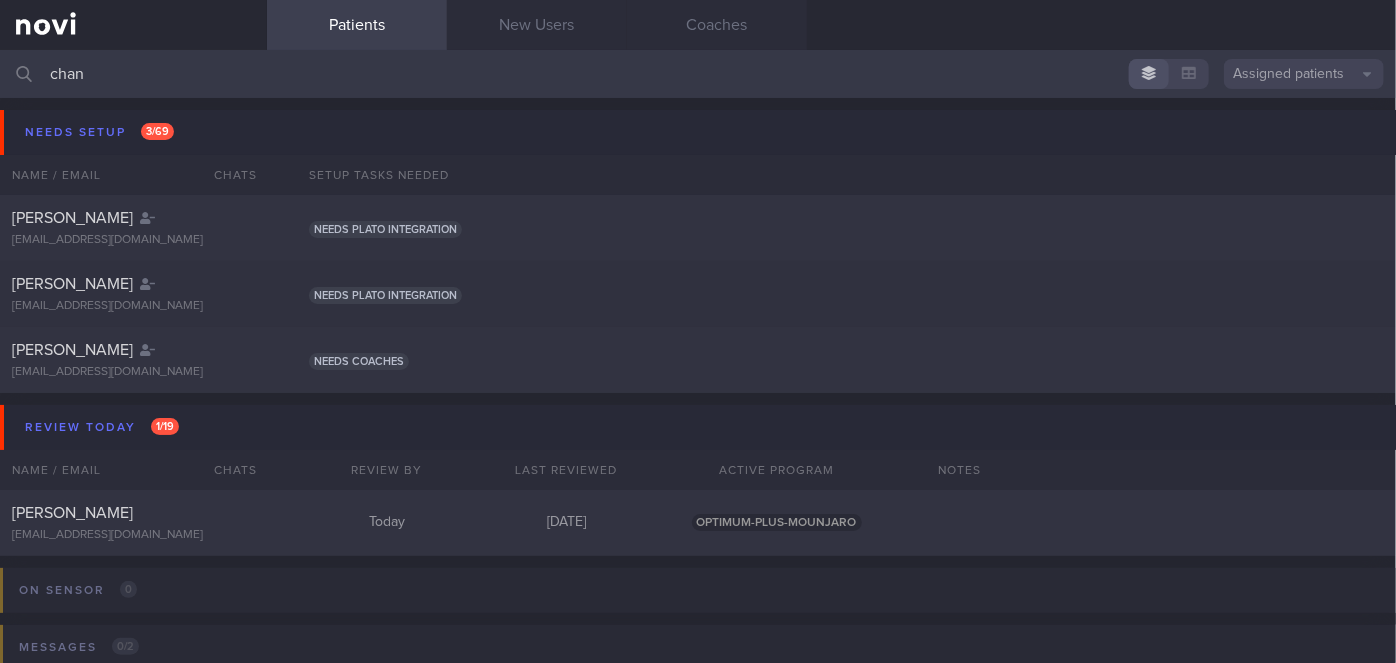 click on "chan" at bounding box center (698, 74) 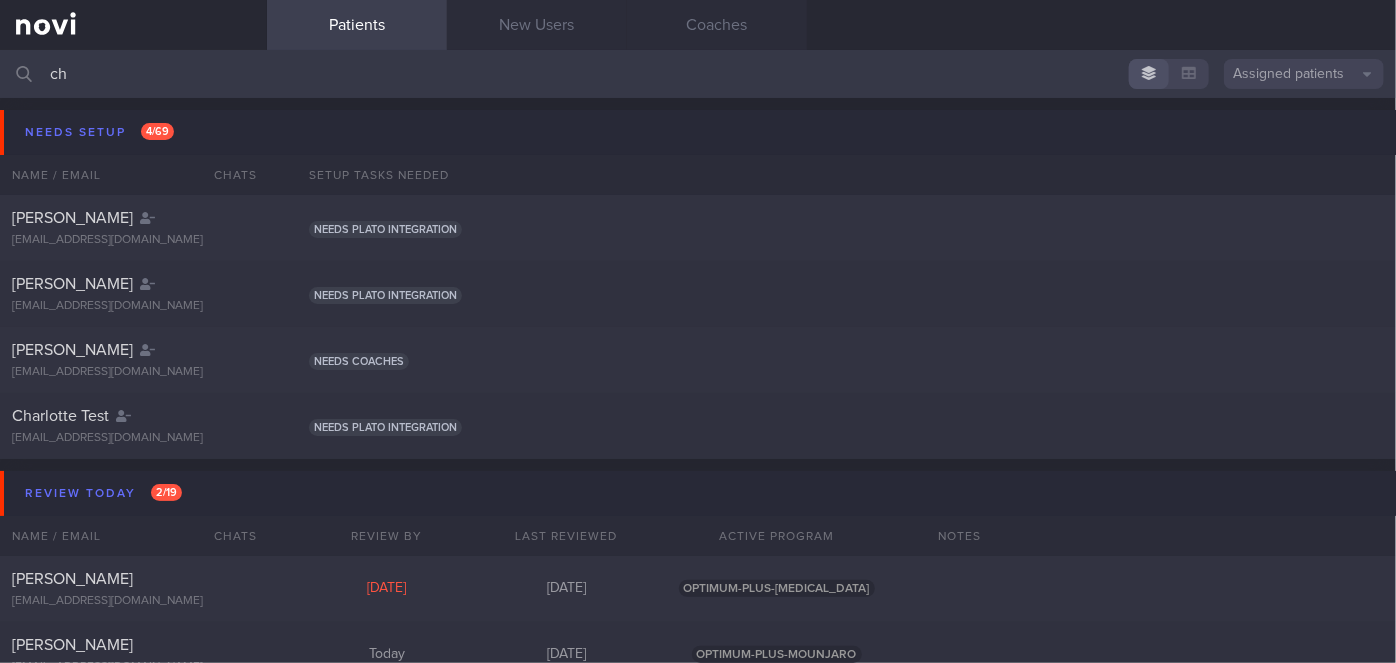 type on "c" 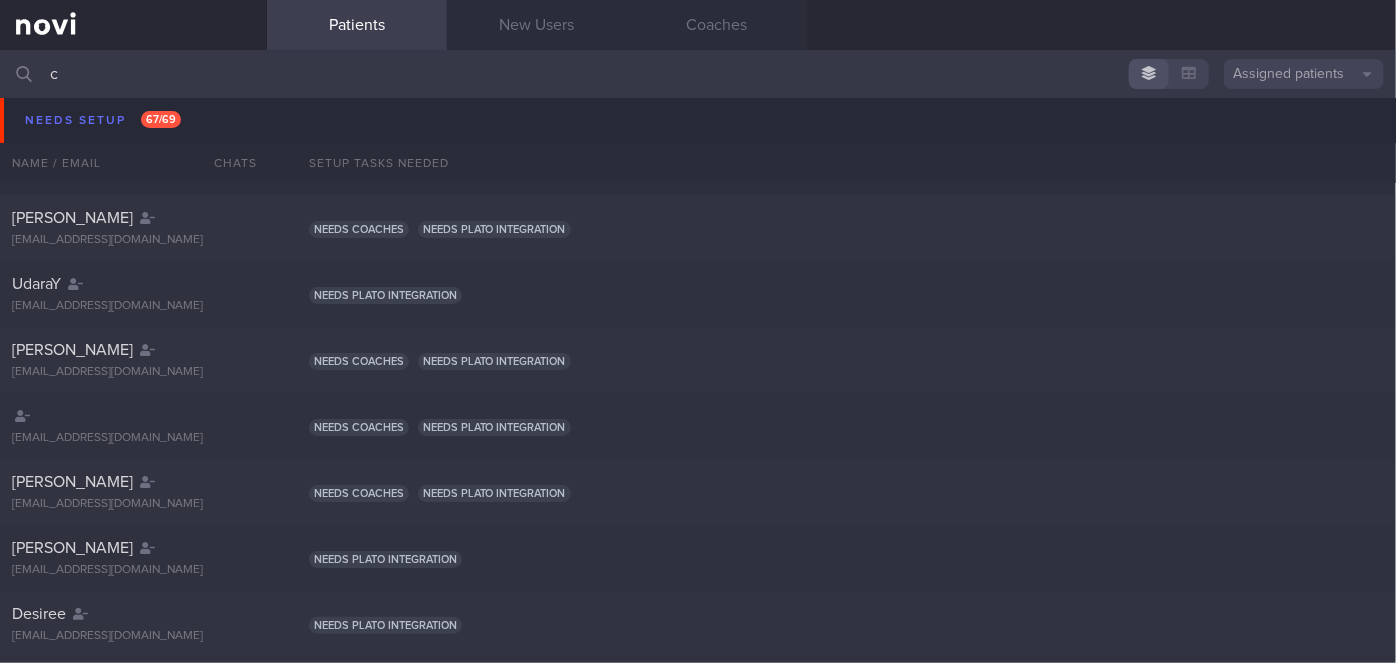 scroll, scrollTop: 66, scrollLeft: 0, axis: vertical 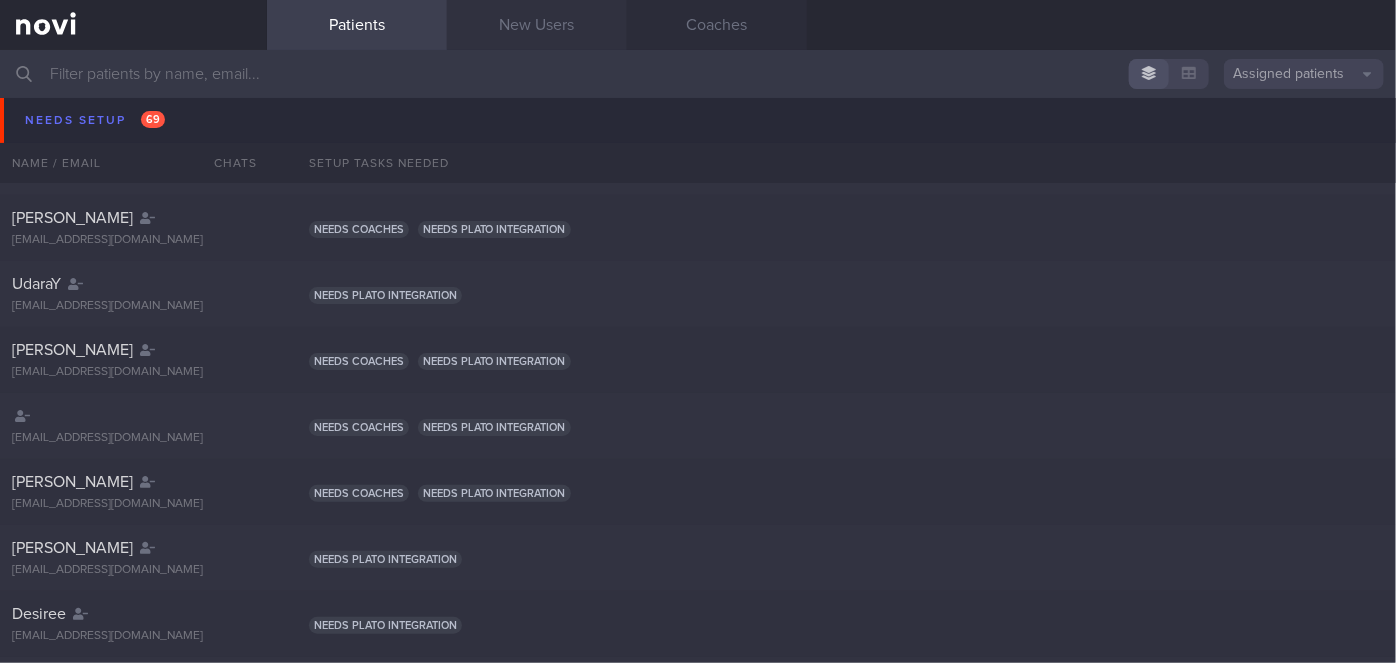 type 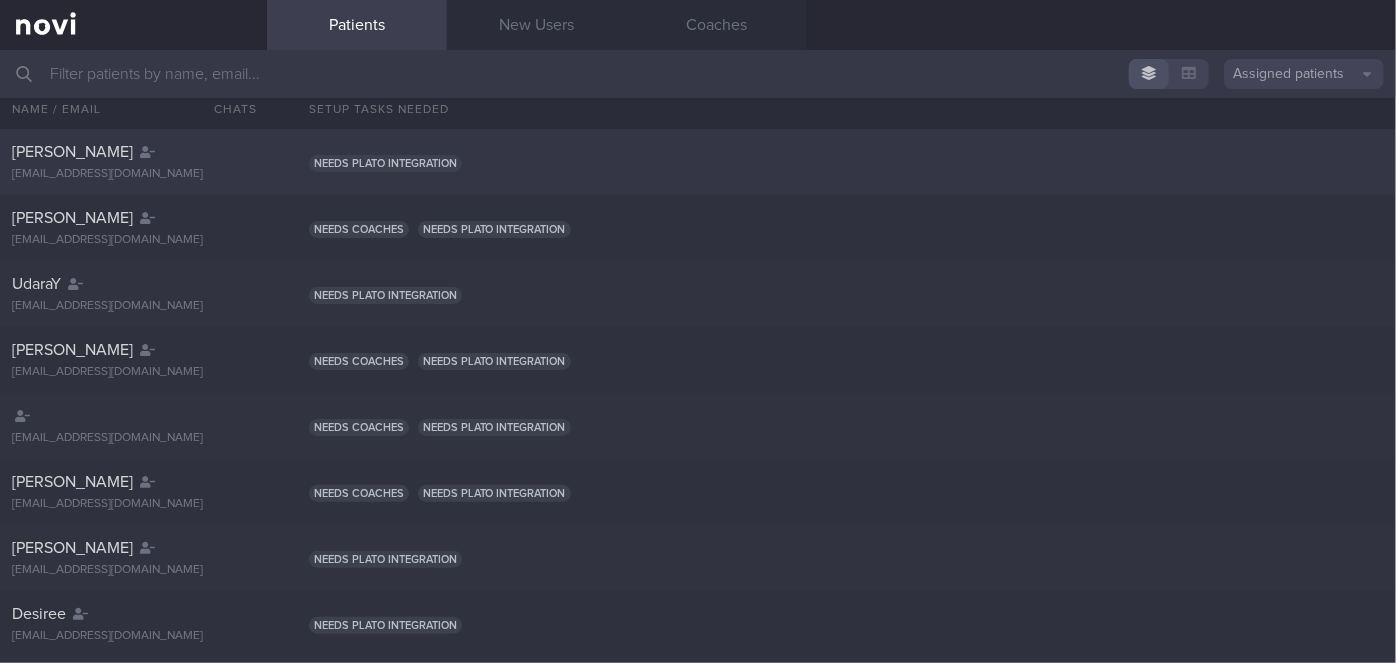 scroll, scrollTop: 0, scrollLeft: 0, axis: both 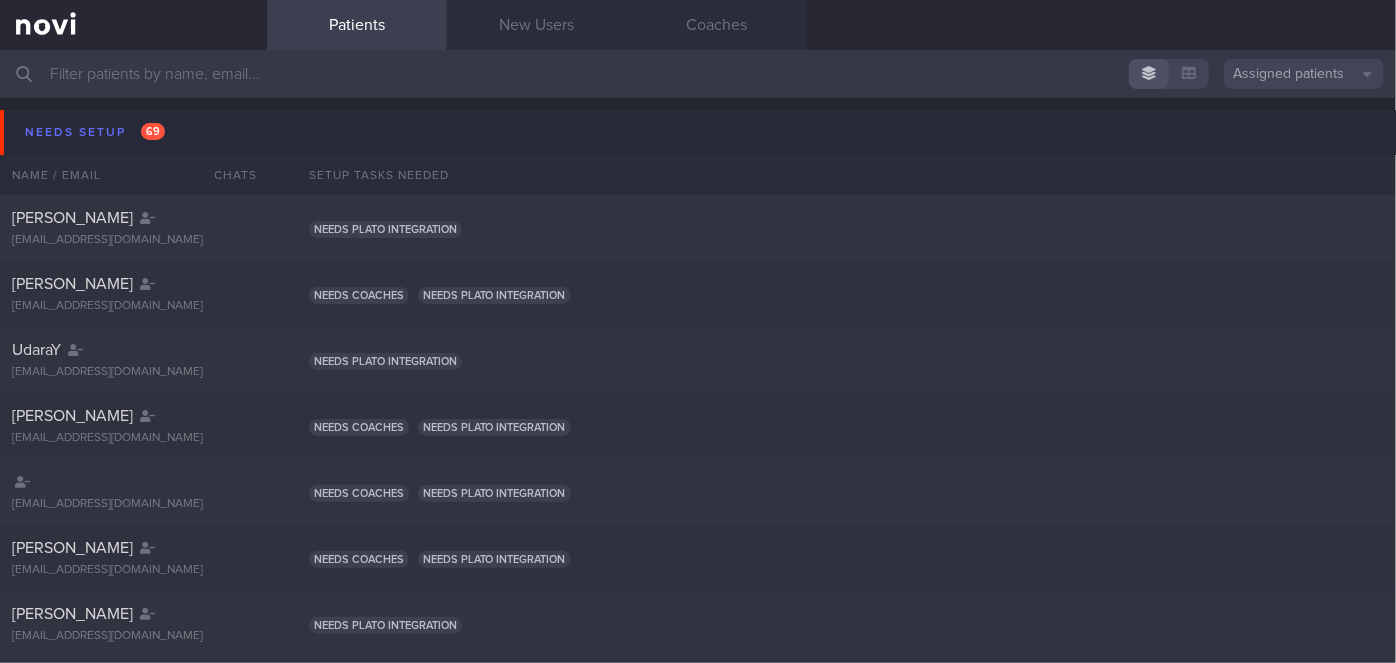 click on "Needs setup
69" at bounding box center (701, 132) 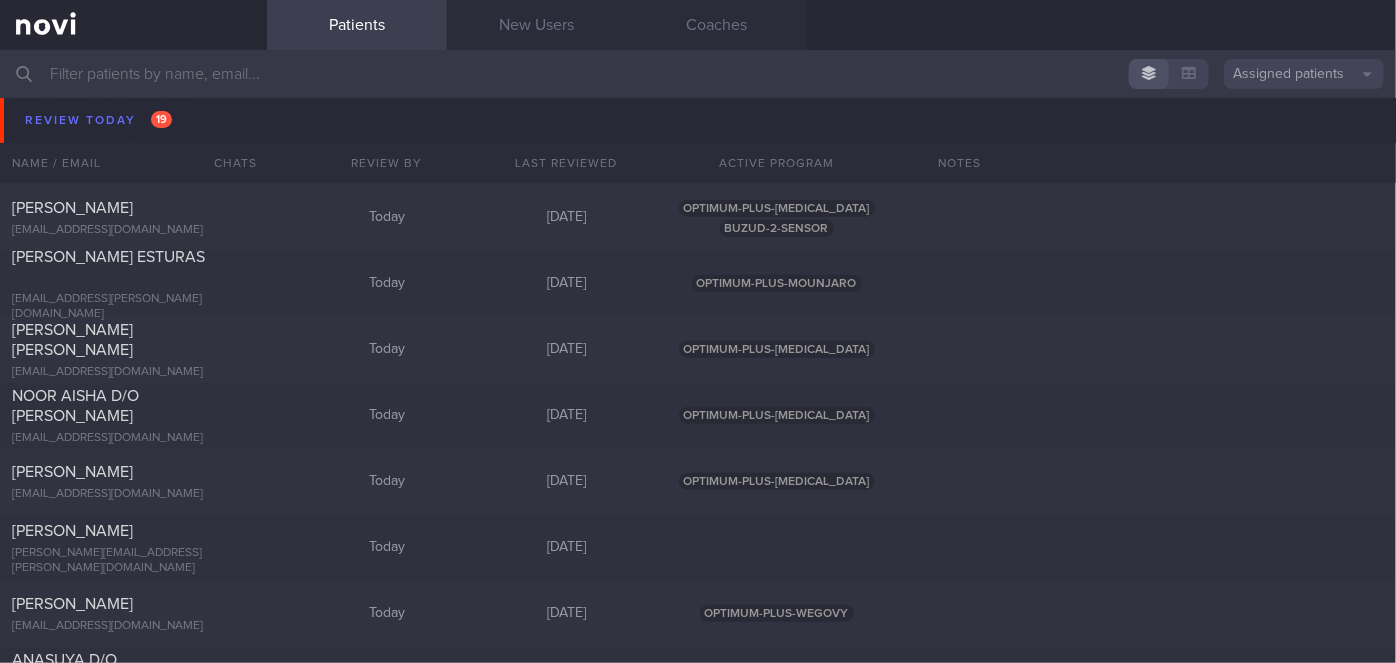 scroll, scrollTop: 818, scrollLeft: 0, axis: vertical 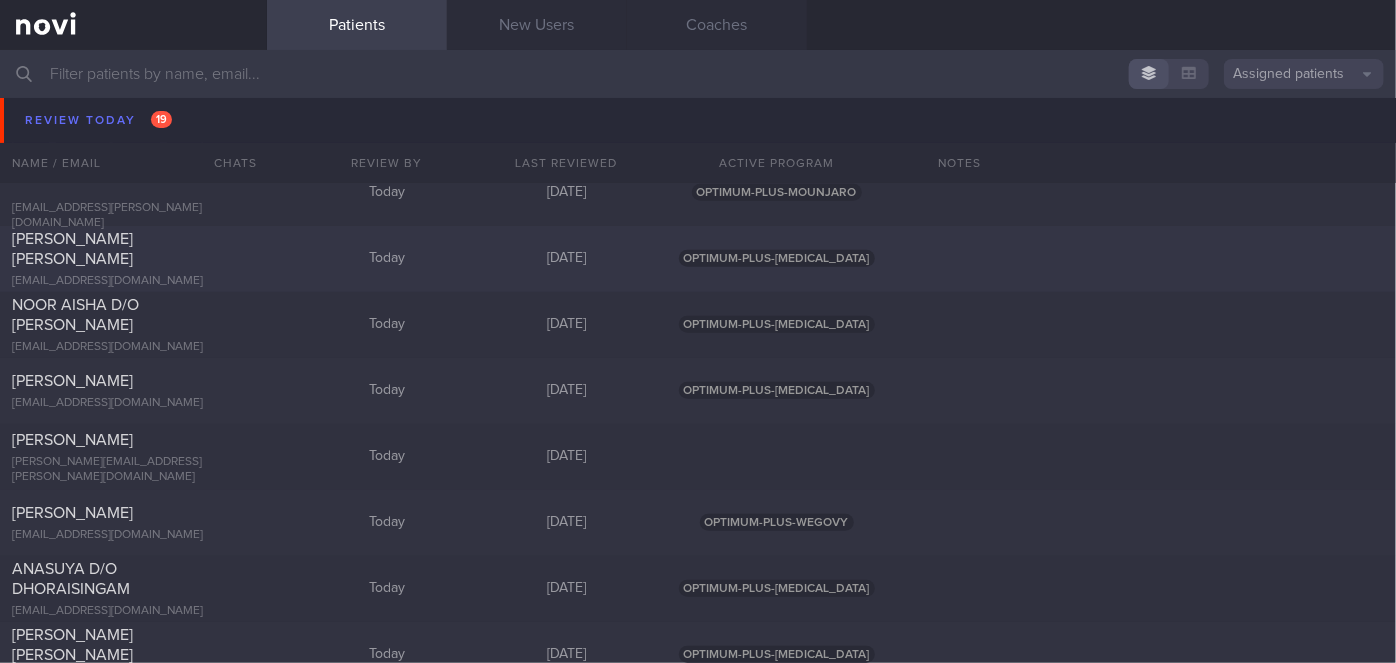 click on "Today" at bounding box center [387, 259] 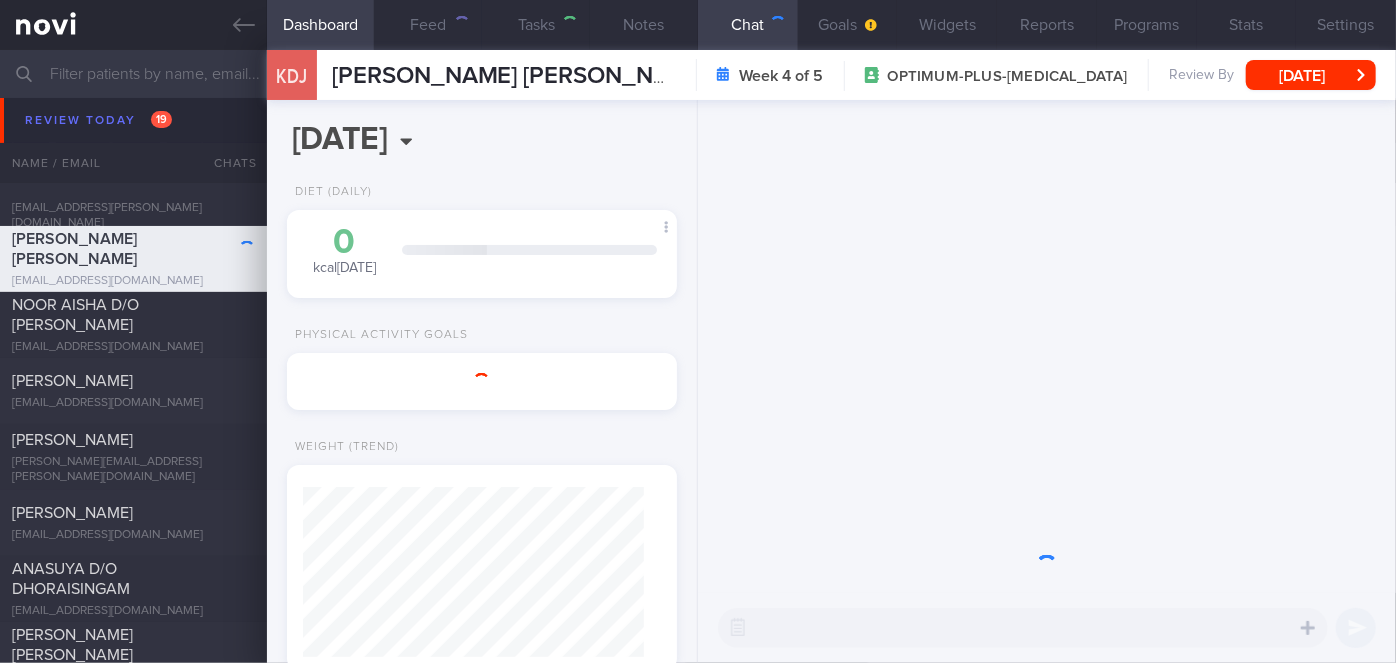 scroll, scrollTop: 999829, scrollLeft: 999658, axis: both 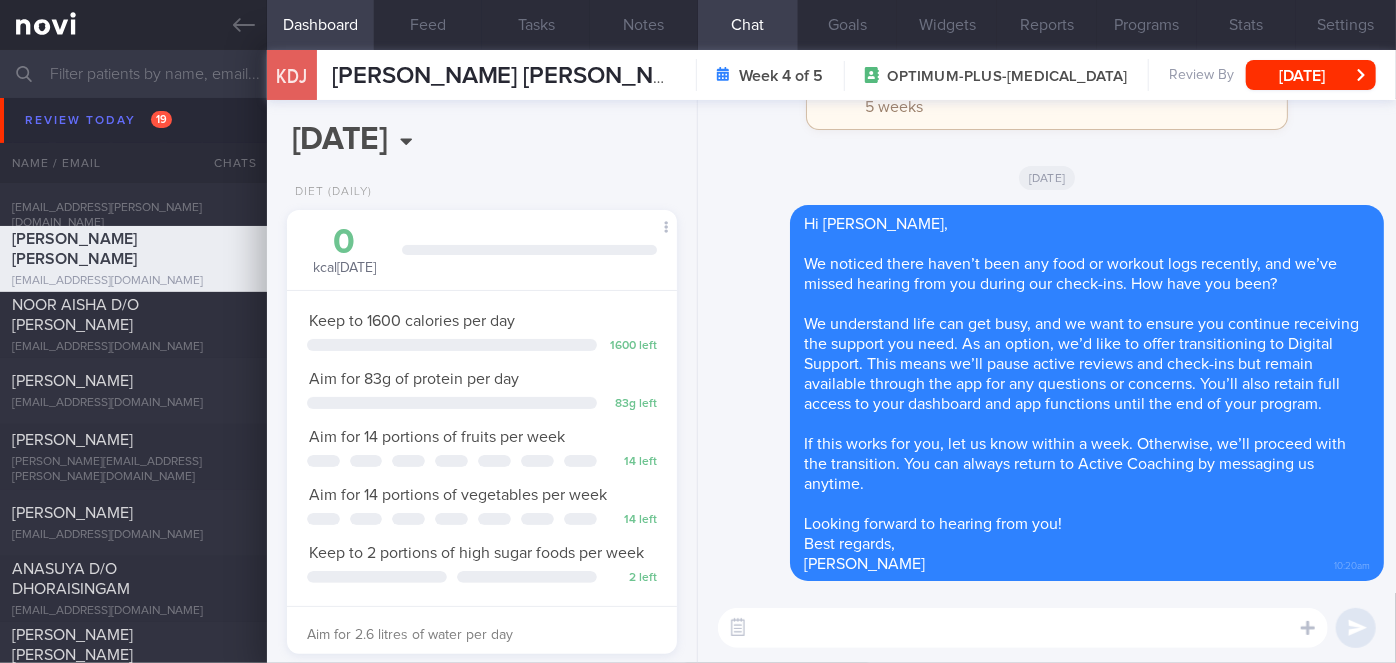 click at bounding box center (1023, 628) 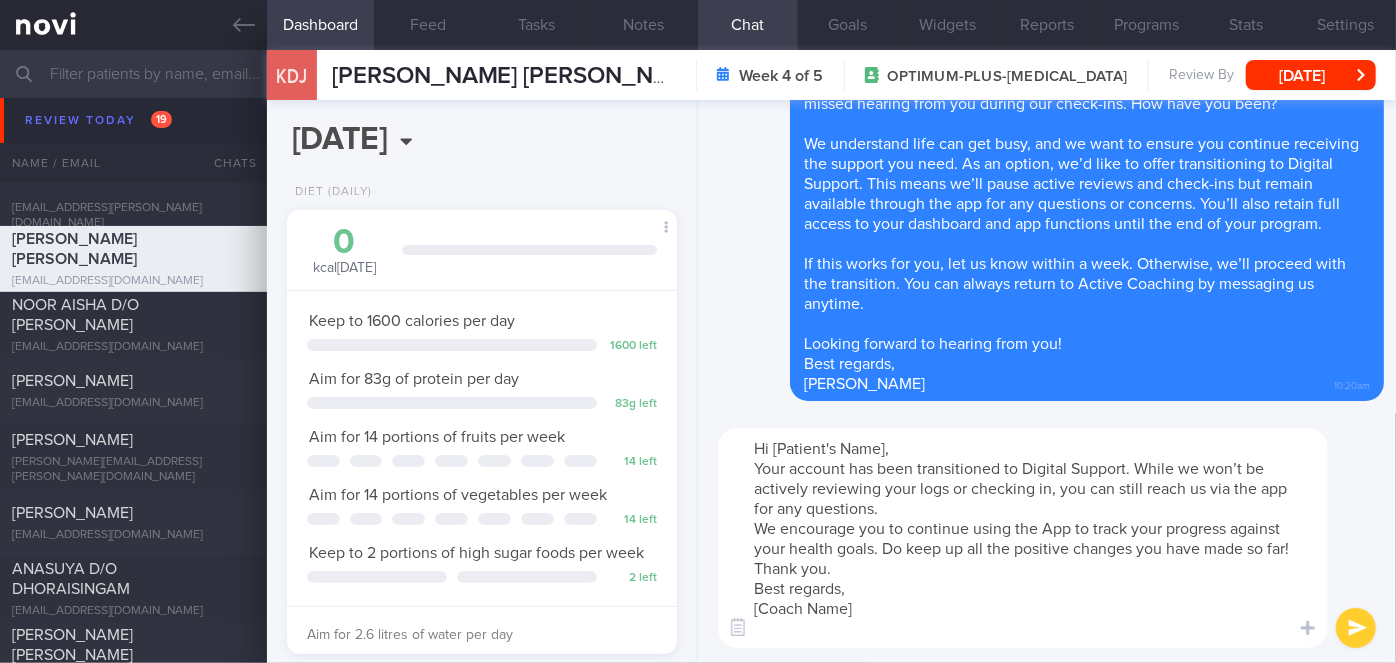 scroll, scrollTop: 0, scrollLeft: 0, axis: both 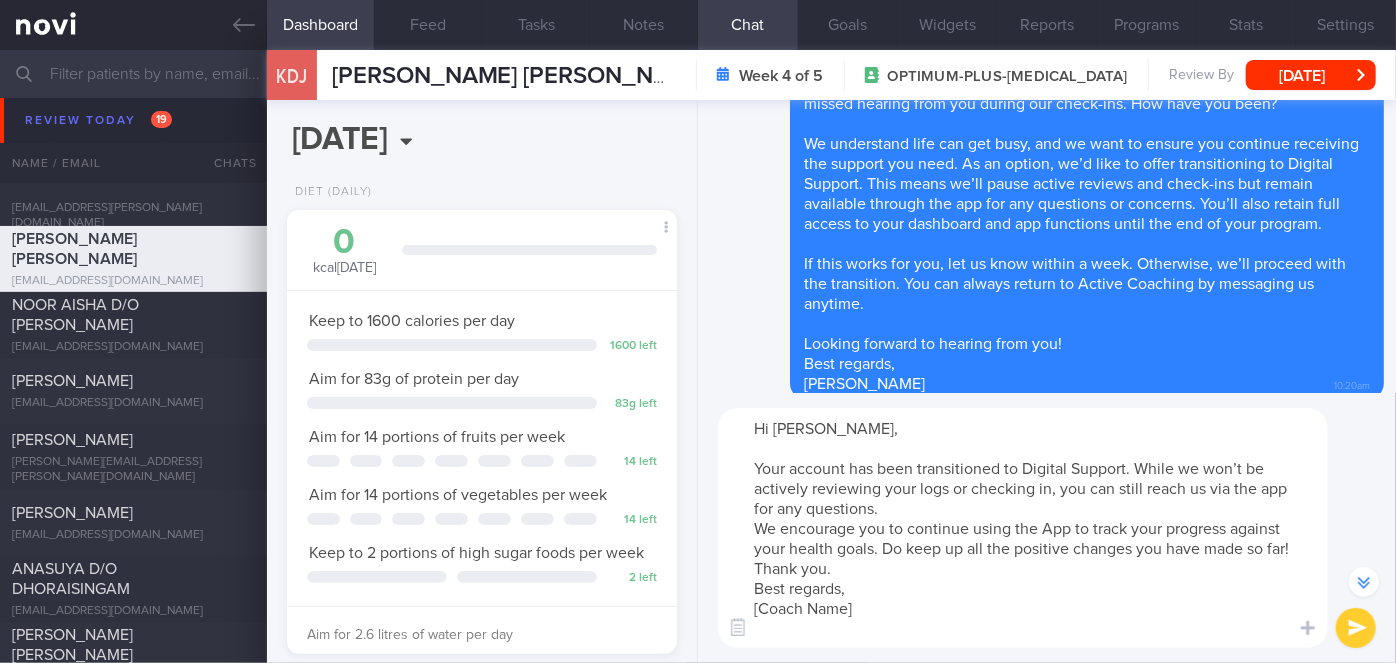 click on "Hi Mr Daniel,
Your account has been transitioned to Digital Support. While we won’t be actively reviewing your logs or checking in, you can still reach us via the app for any questions.
We encourage you to continue using the App to track your progress against your health goals. Do keep up all the positive changes you have made so far! Thank you.
Best regards,
[Coach Name]" at bounding box center (1023, 528) 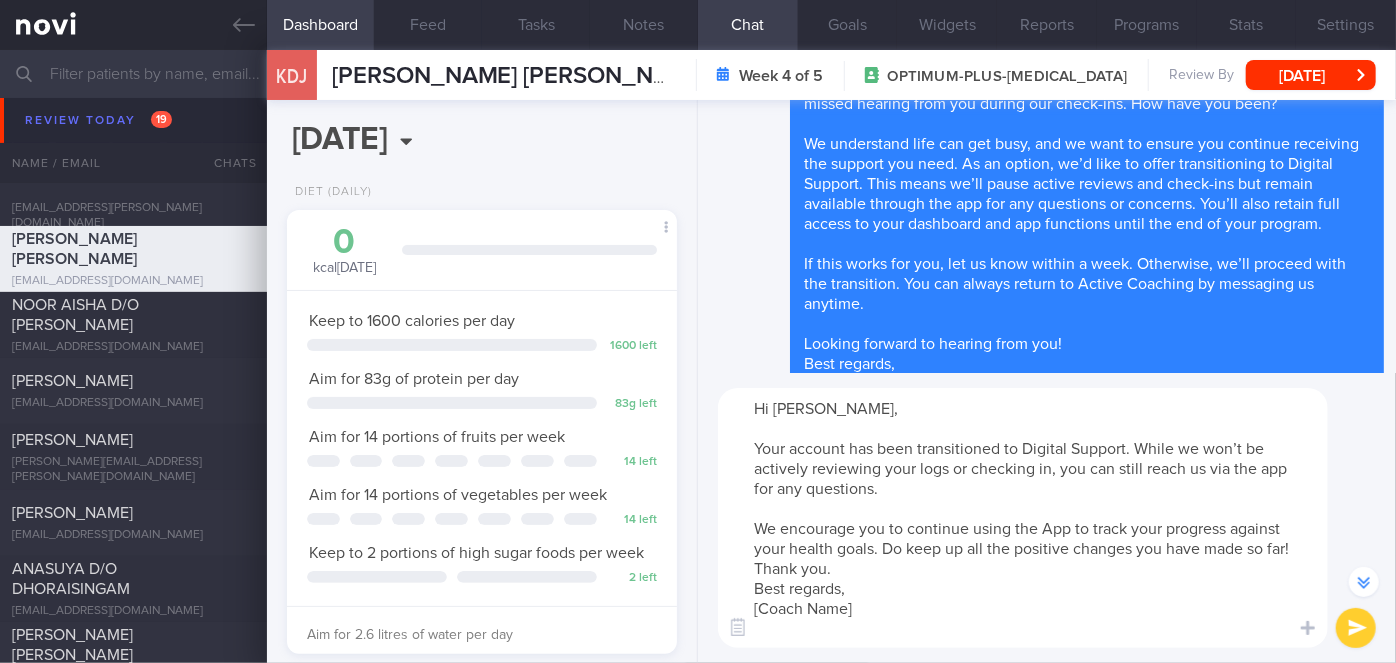 click on "Hi Mr Daniel,
Your account has been transitioned to Digital Support. While we won’t be actively reviewing your logs or checking in, you can still reach us via the app for any questions.
We encourage you to continue using the App to track your progress against your health goals. Do keep up all the positive changes you have made so far! Thank you.
Best regards,
[Coach Name]" at bounding box center [1023, 518] 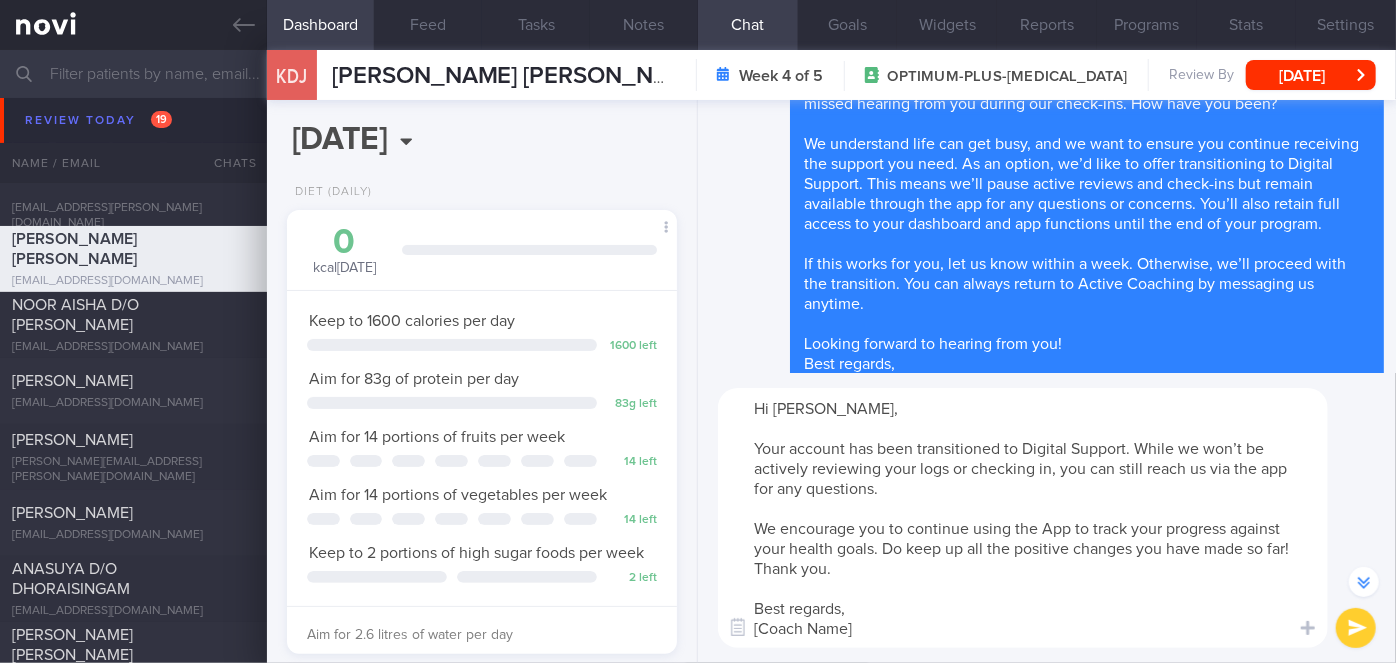 scroll, scrollTop: -59, scrollLeft: 0, axis: vertical 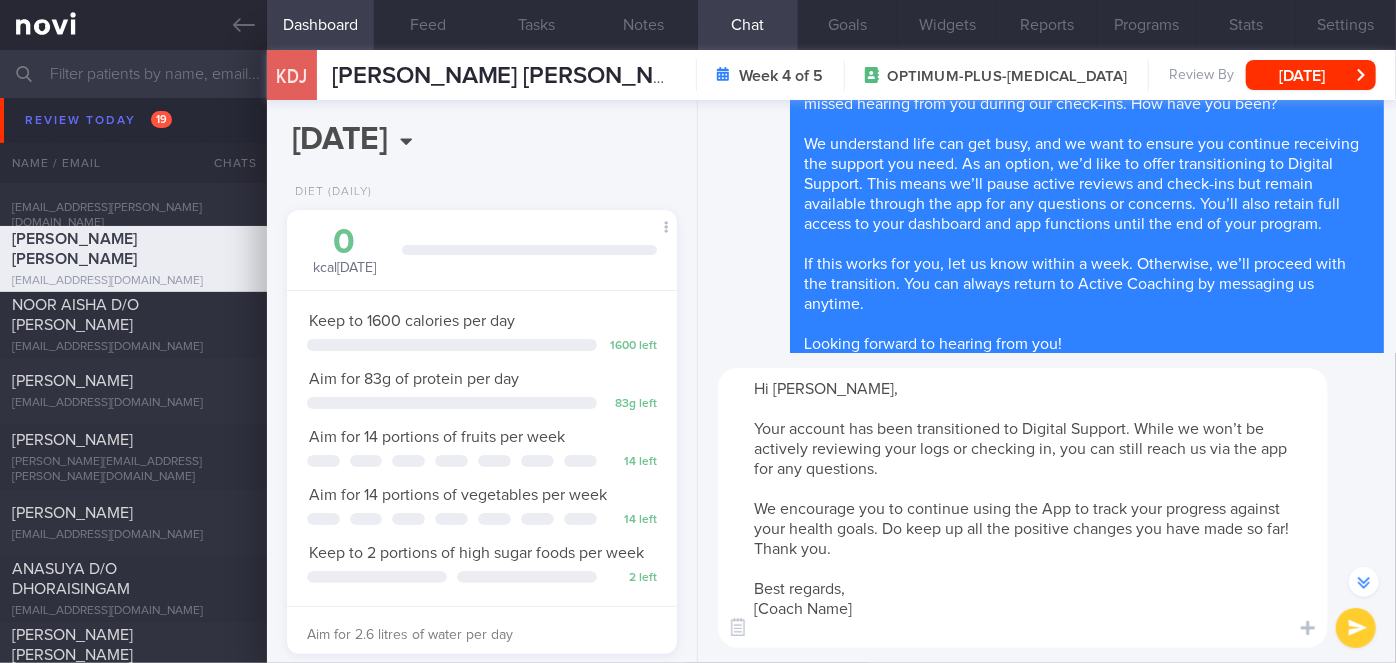 drag, startPoint x: 860, startPoint y: 608, endPoint x: 780, endPoint y: 608, distance: 80 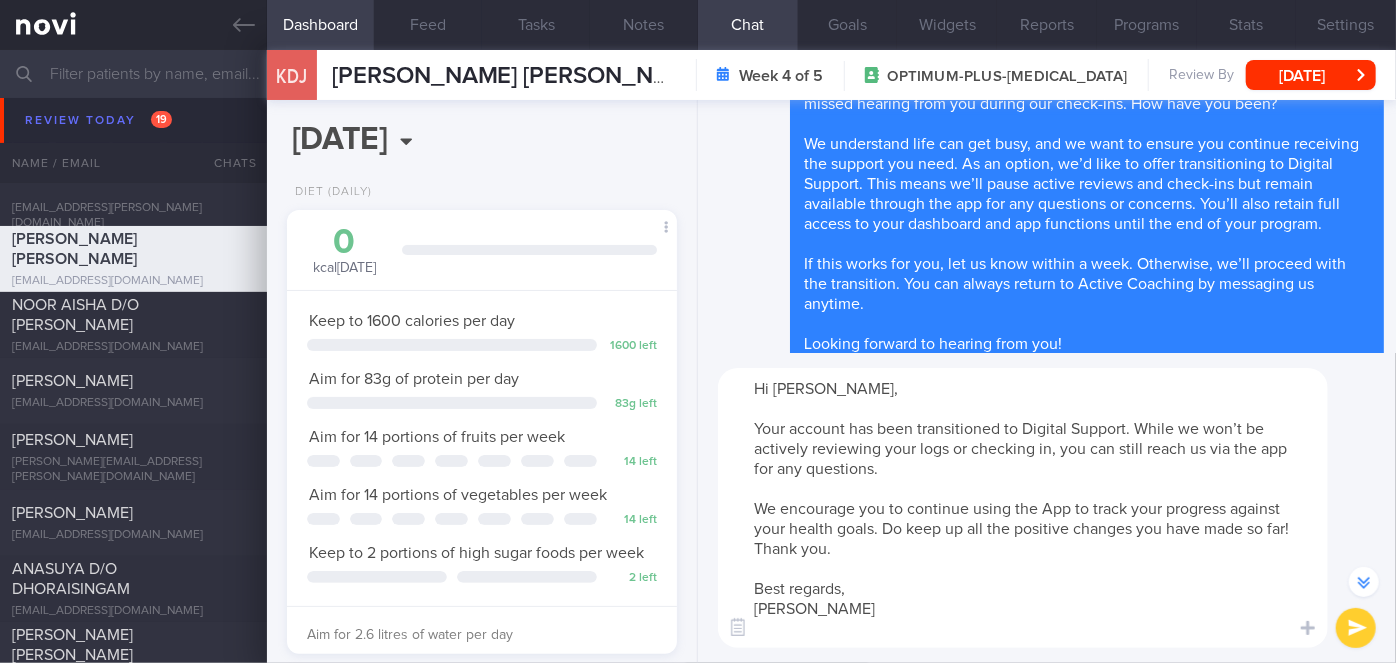 type on "Hi Mr Daniel,
Your account has been transitioned to Digital Support. While we won’t be actively reviewing your logs or checking in, you can still reach us via the app for any questions.
We encourage you to continue using the App to track your progress against your health goals. Do keep up all the positive changes you have made so far! Thank you.
Best regards,
Sharon" 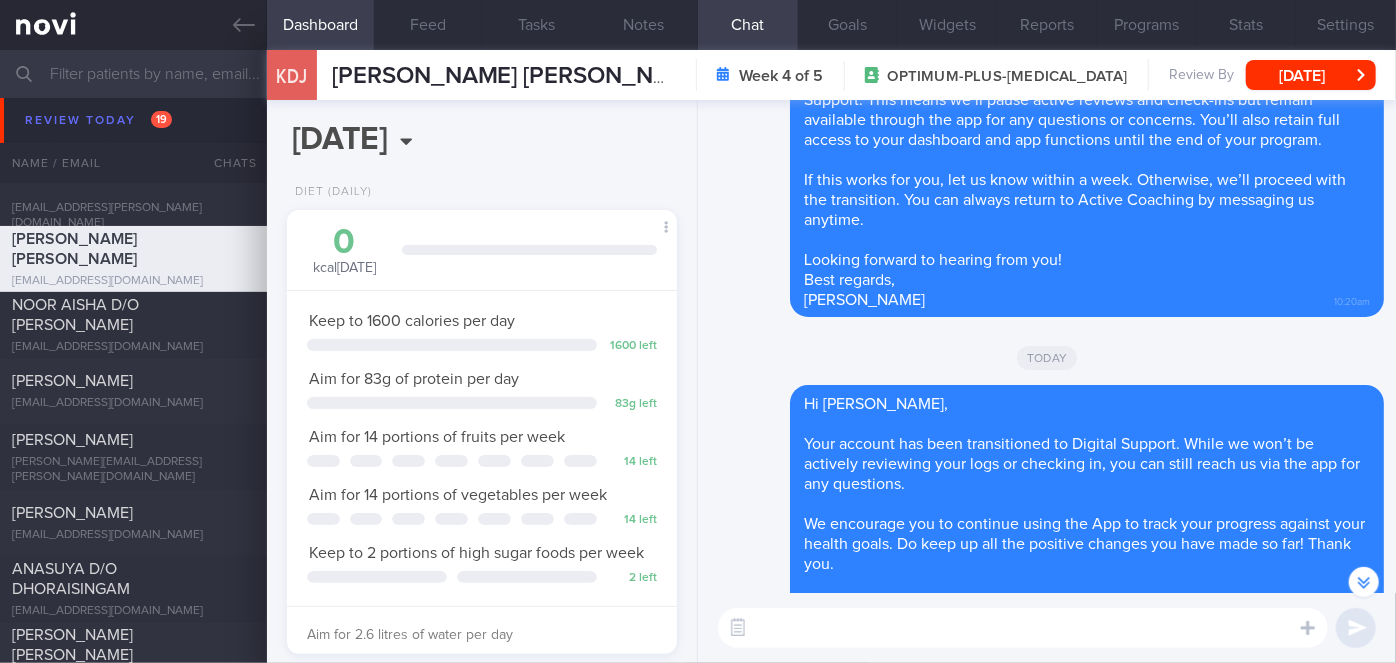 scroll, scrollTop: -122, scrollLeft: 0, axis: vertical 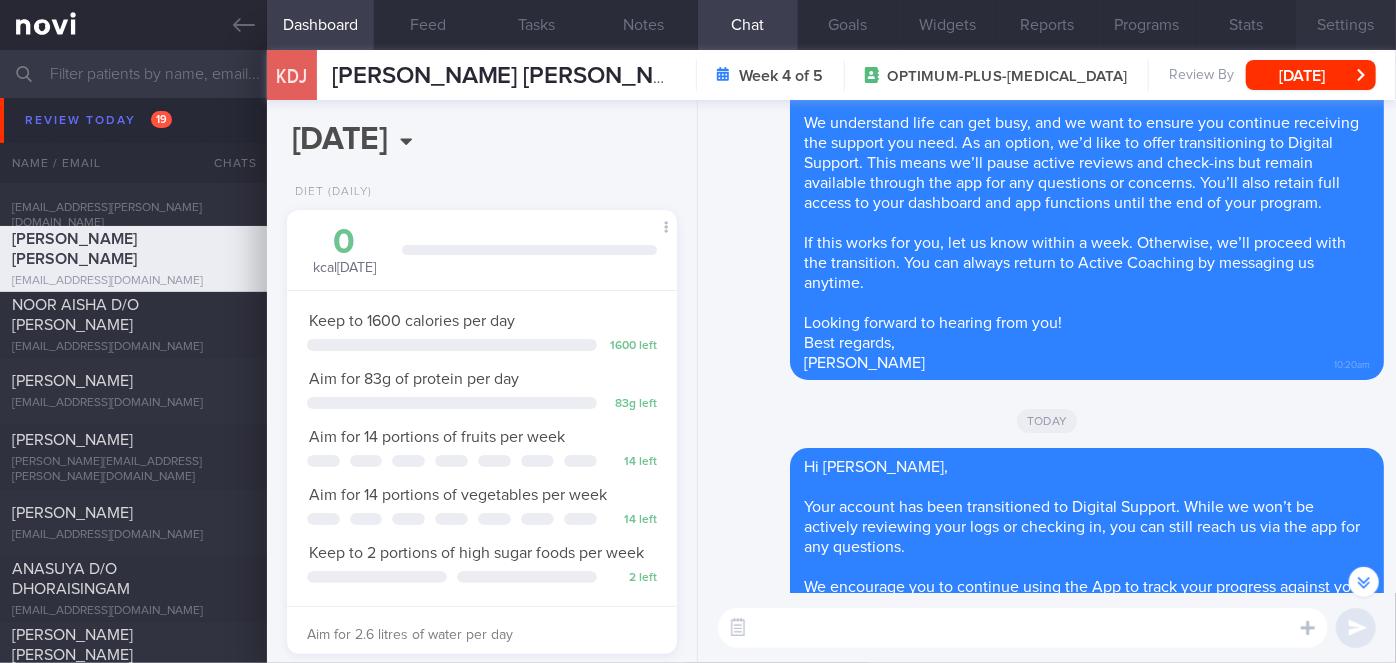 click on "Settings" at bounding box center (1346, 25) 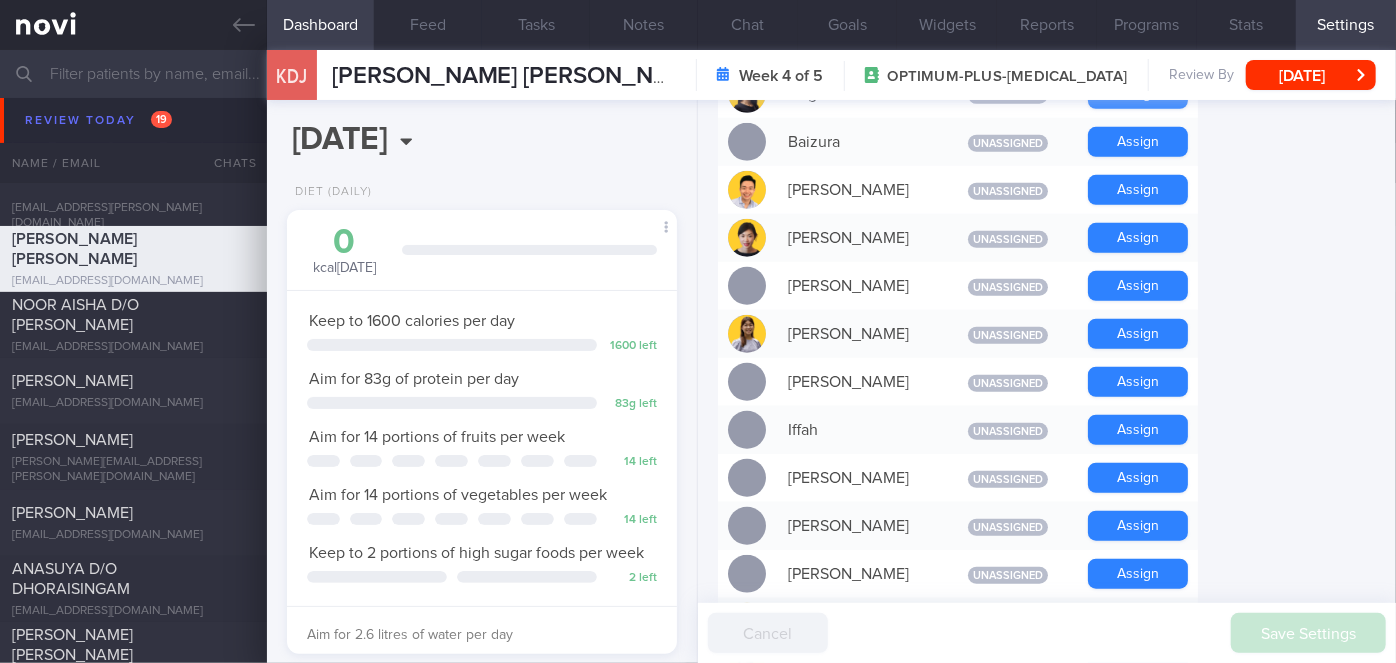 scroll, scrollTop: 1888, scrollLeft: 0, axis: vertical 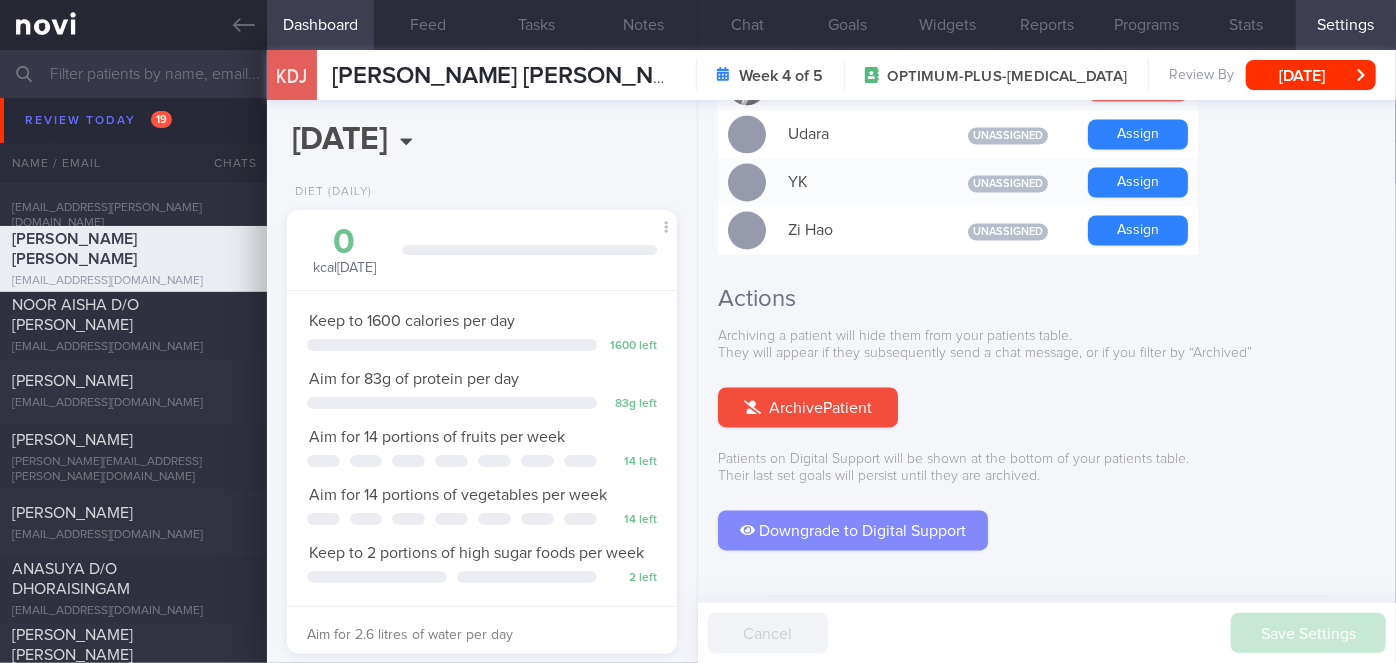 click on "Downgrade to Digital Support" at bounding box center (853, 531) 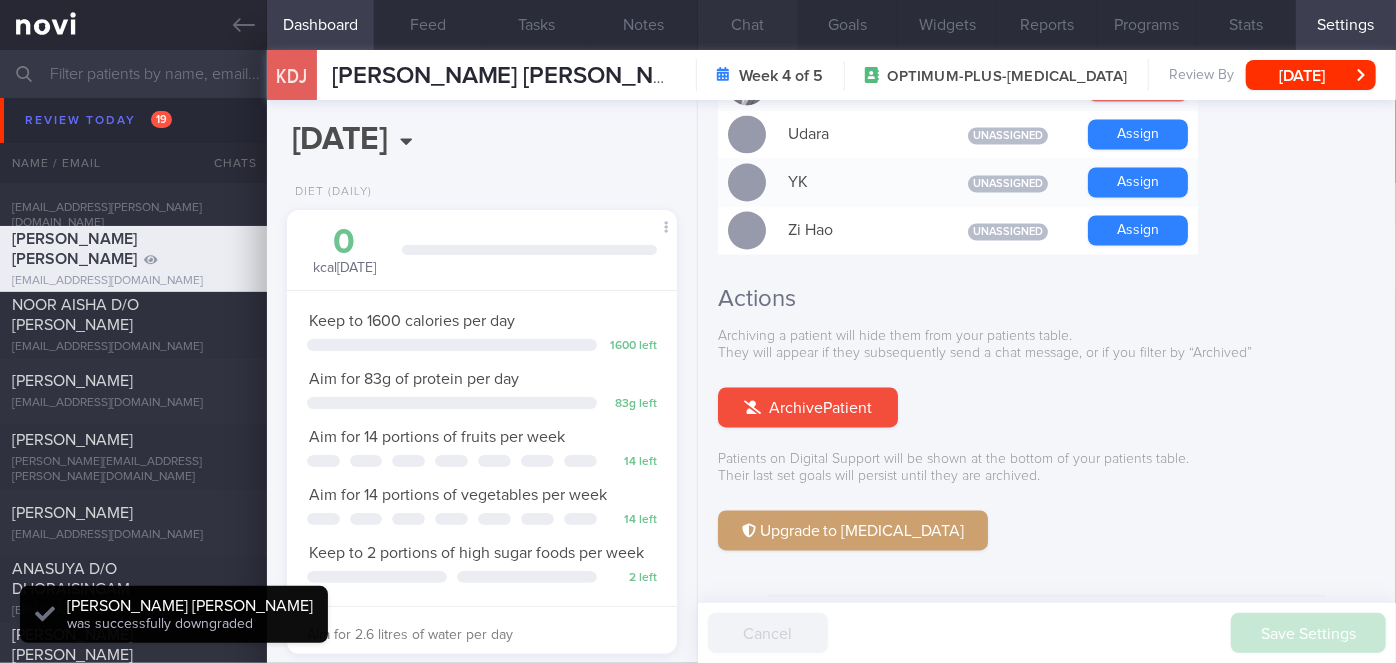 click on "Chat" at bounding box center [748, 25] 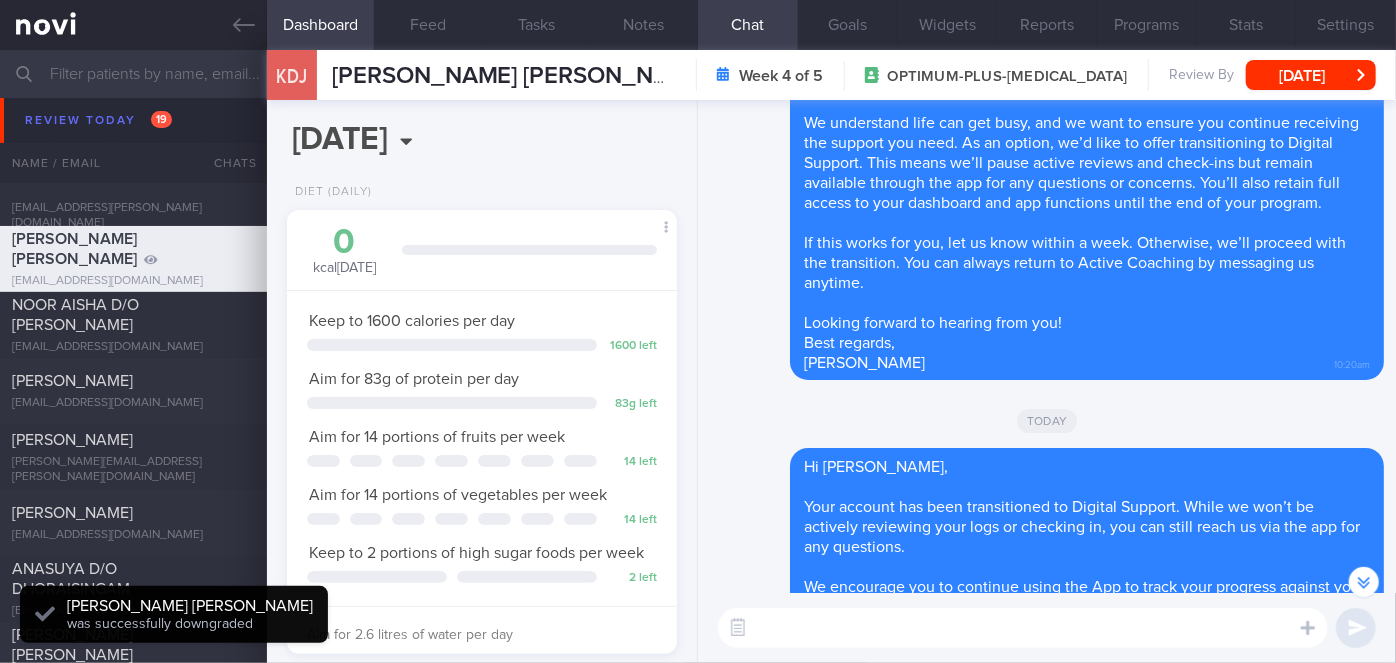 scroll, scrollTop: 0, scrollLeft: 0, axis: both 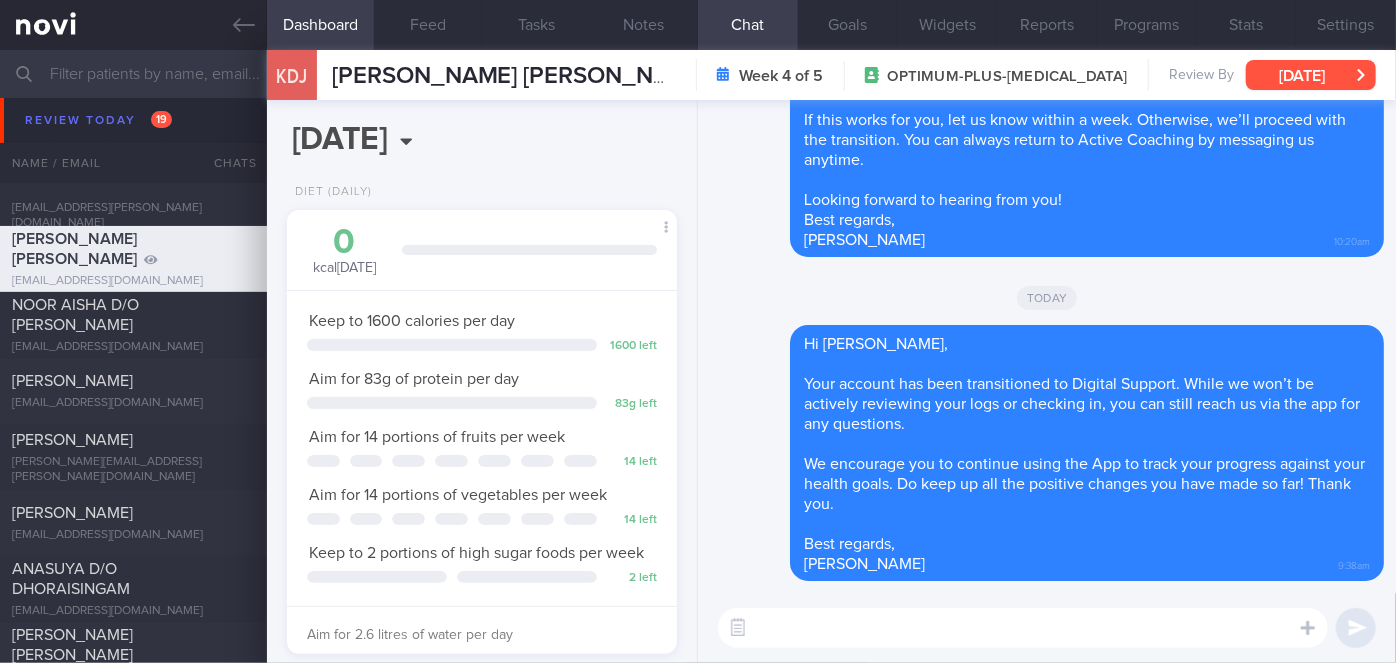 click on "[DATE]" at bounding box center [1311, 75] 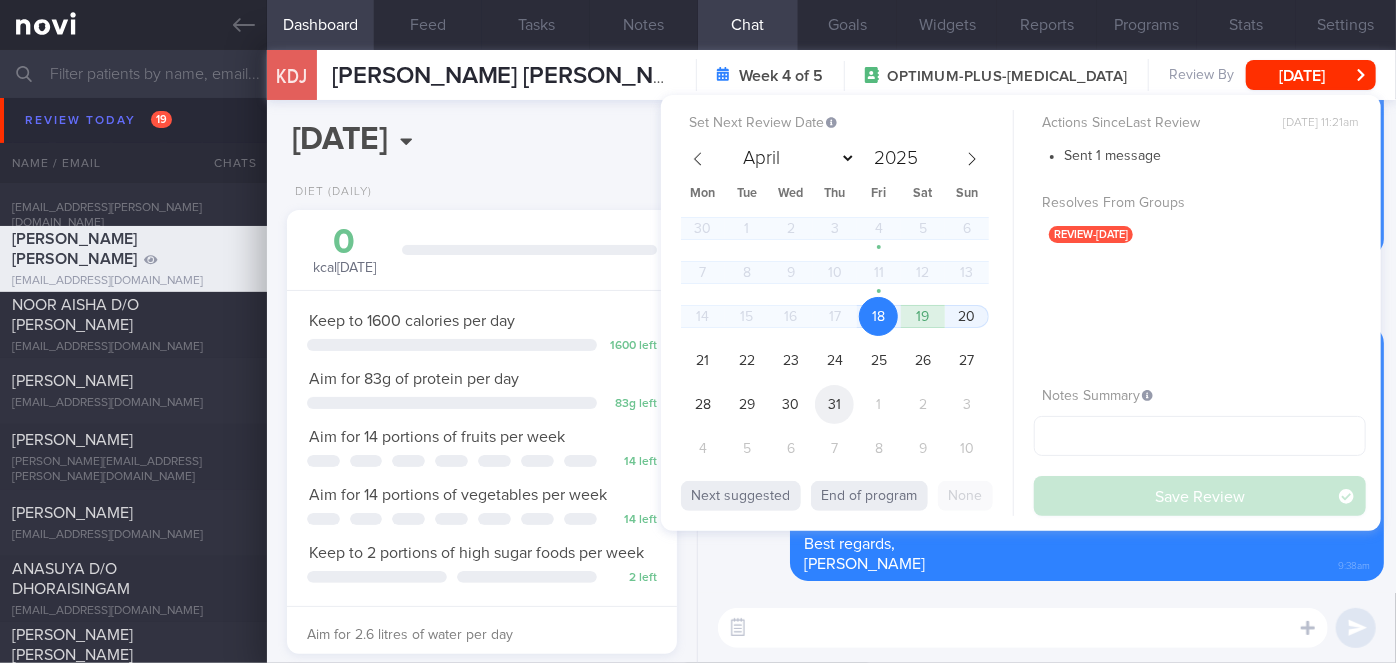 click on "31" at bounding box center [834, 404] 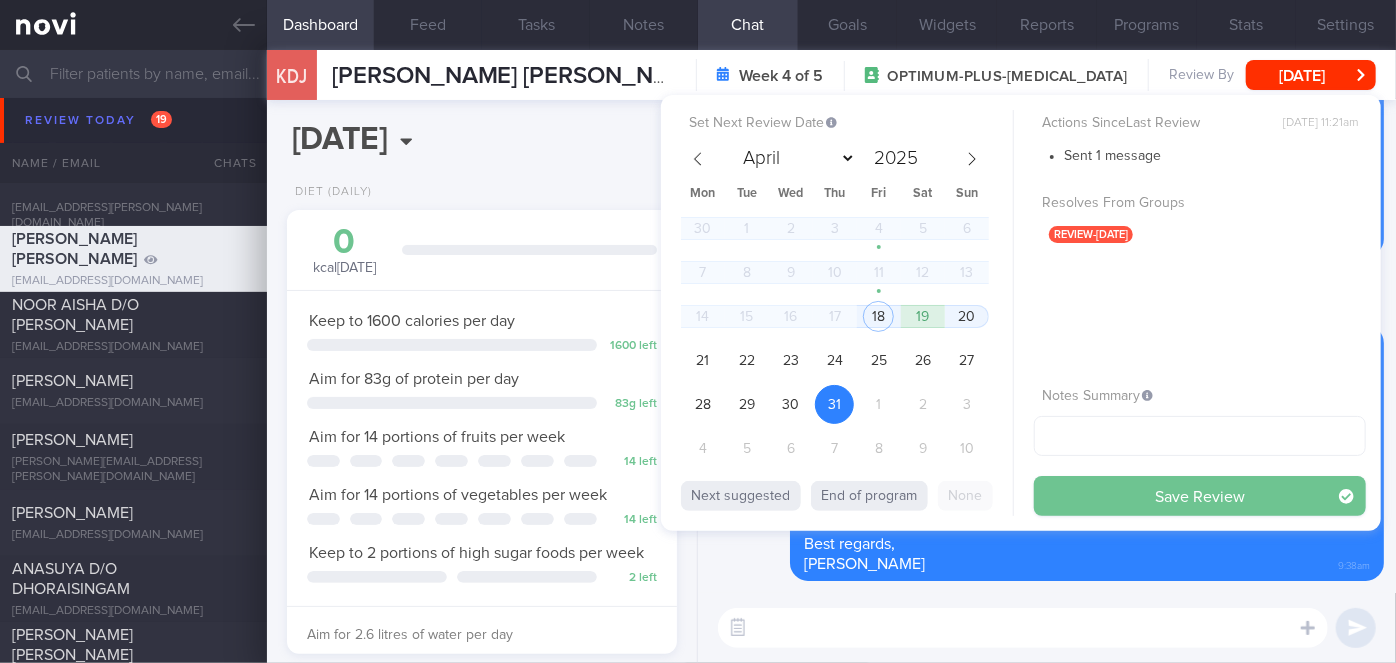 click on "Save Review" at bounding box center [1200, 496] 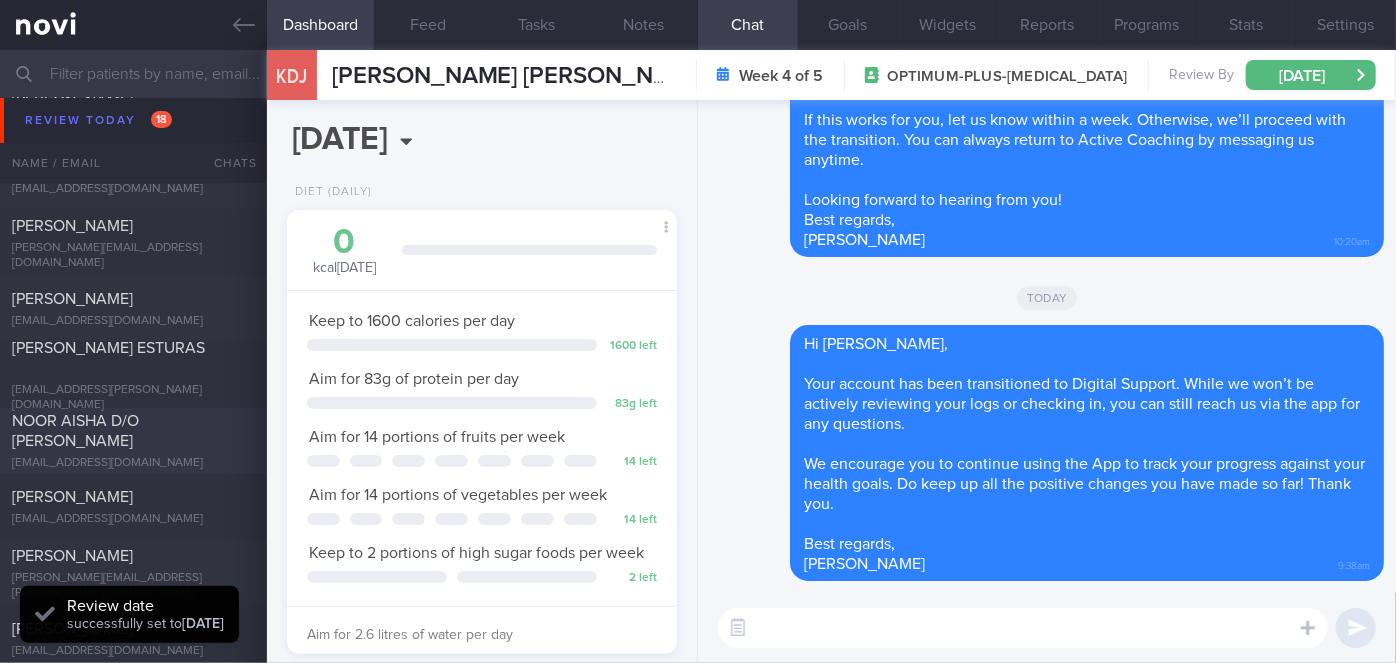 scroll, scrollTop: 818, scrollLeft: 0, axis: vertical 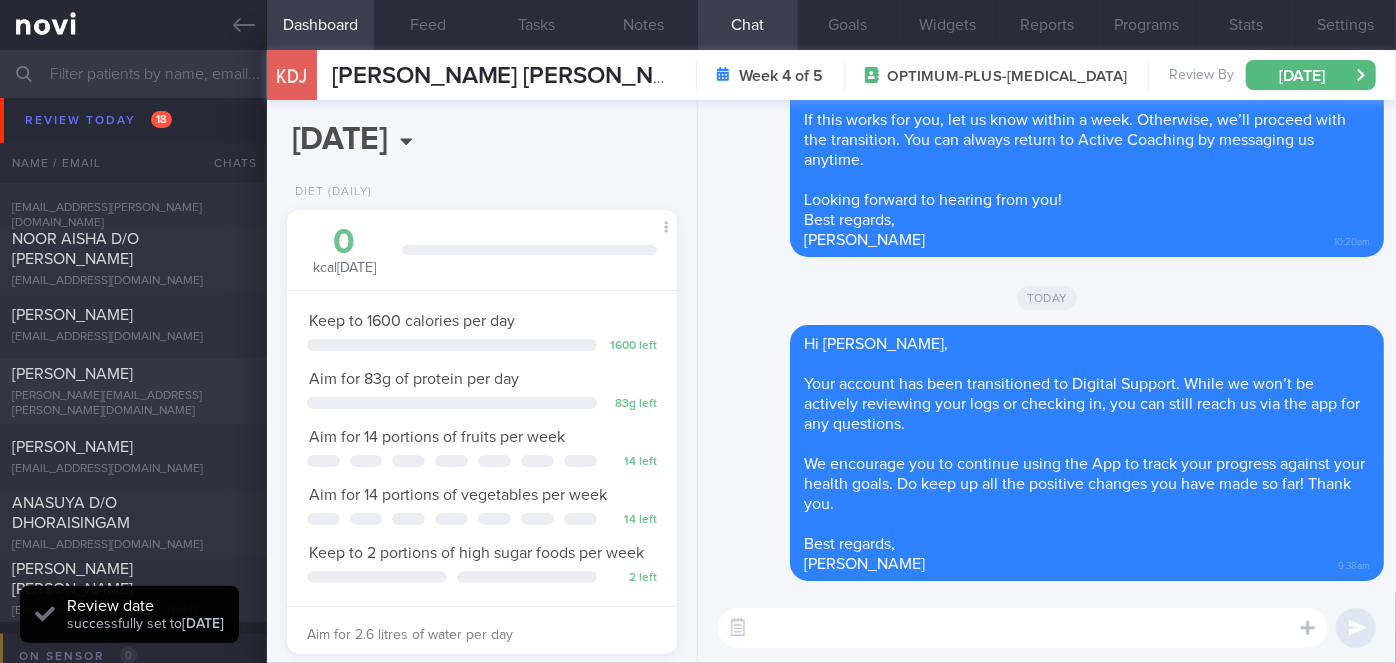 click on "VIBHOR CHODHA" at bounding box center (72, 374) 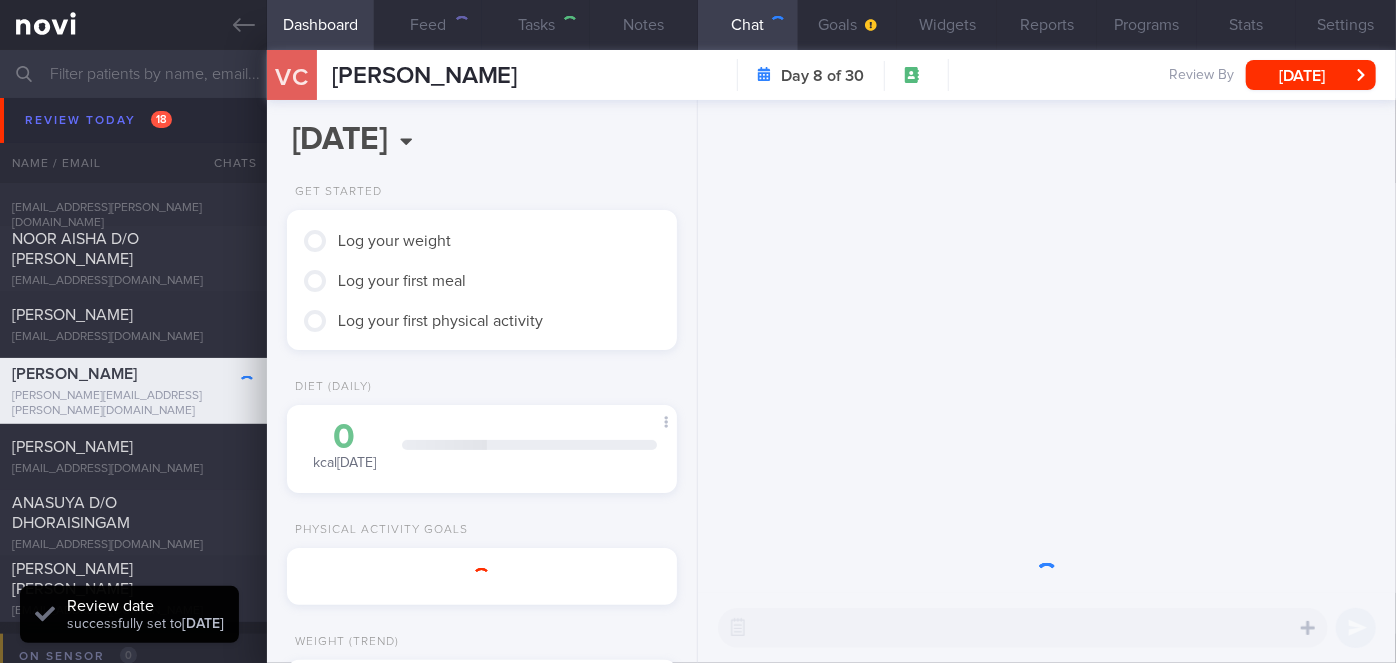 scroll, scrollTop: 0, scrollLeft: 0, axis: both 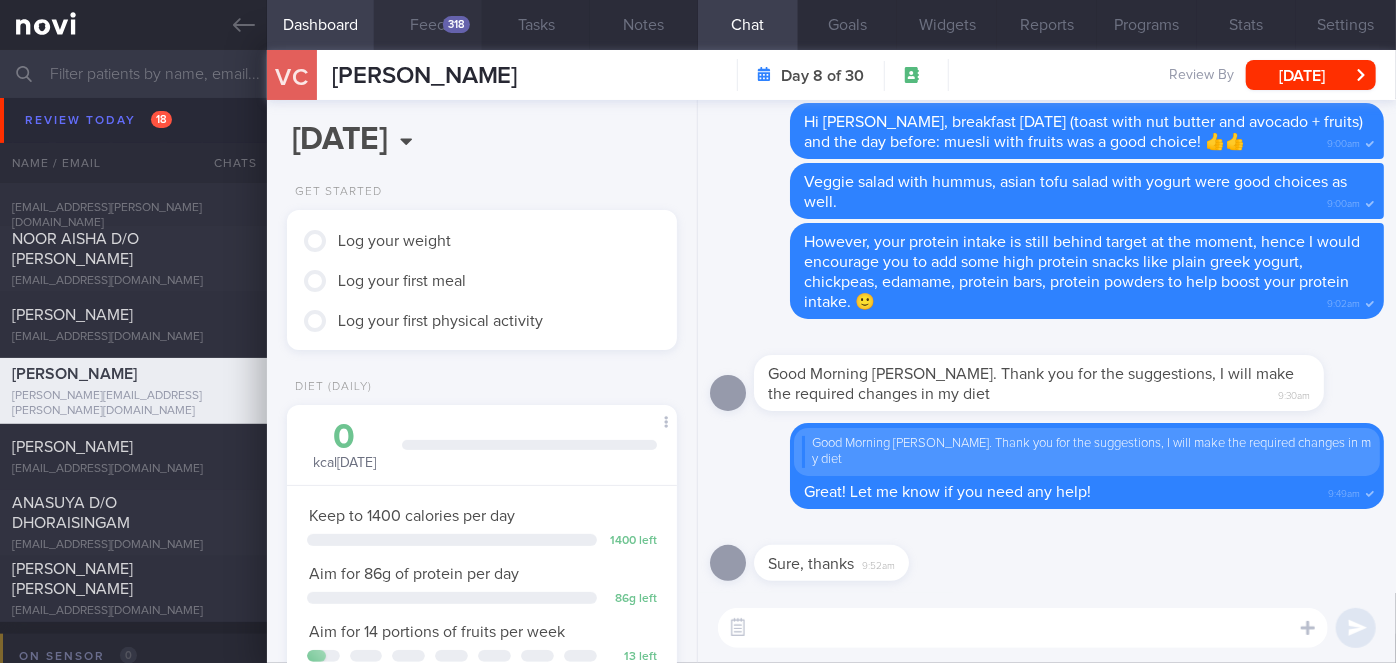 click on "Feed
318" at bounding box center [428, 25] 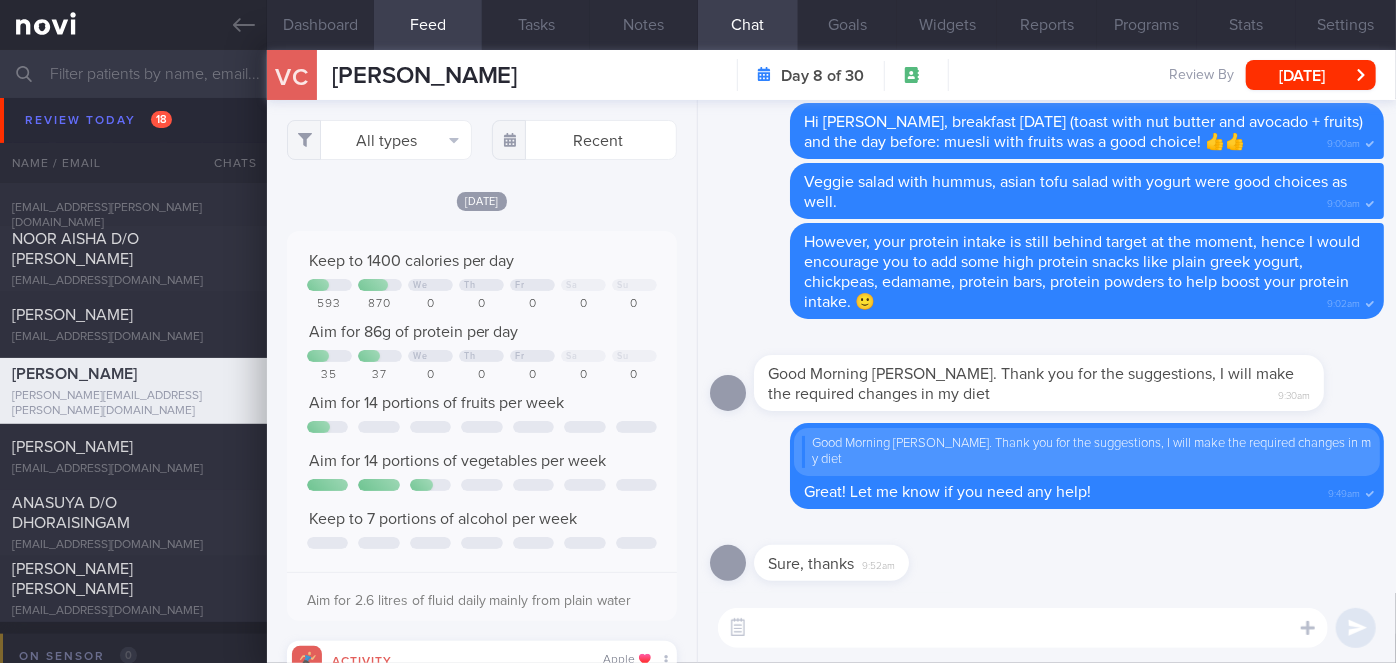 scroll, scrollTop: 999912, scrollLeft: 999648, axis: both 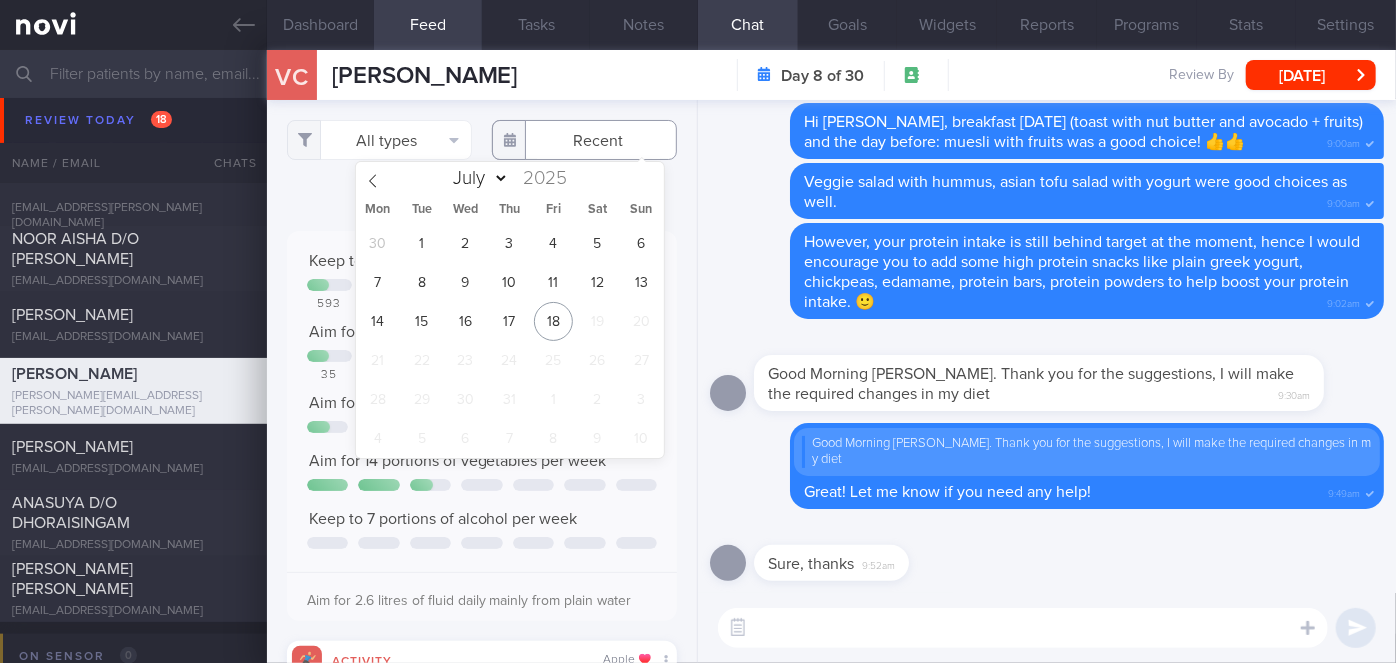 click at bounding box center [584, 140] 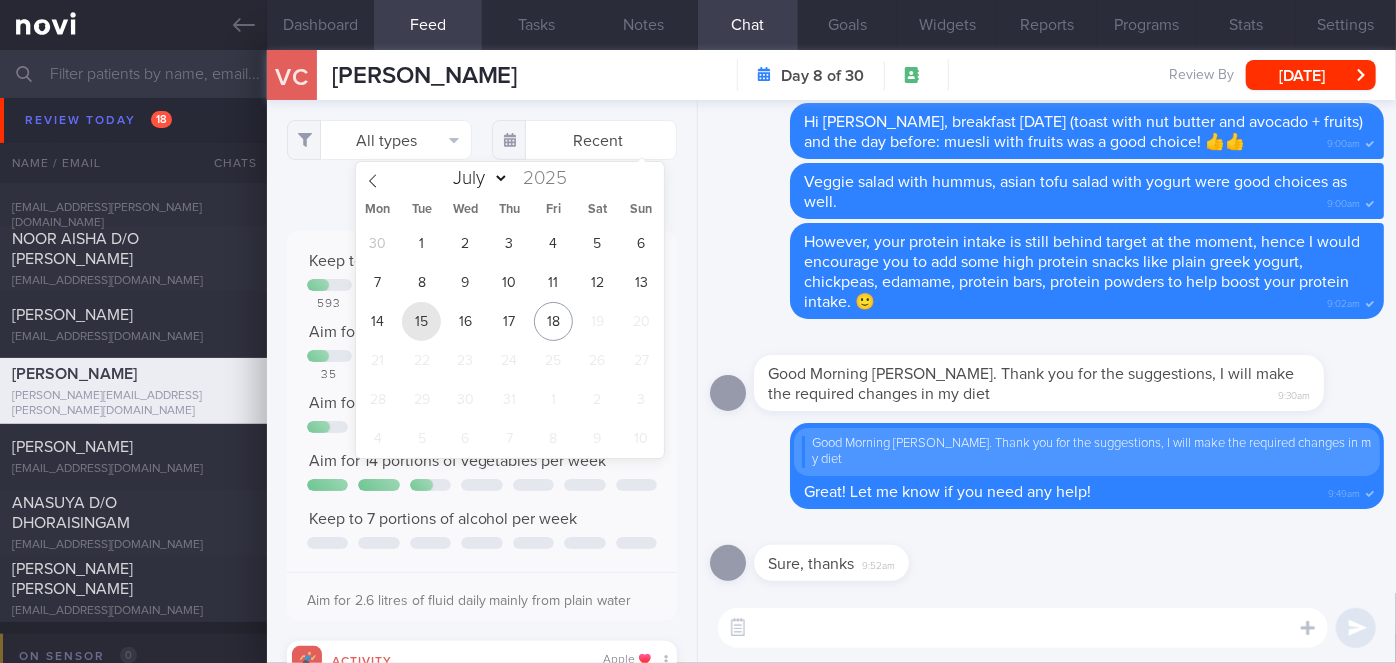 click on "15" at bounding box center (421, 321) 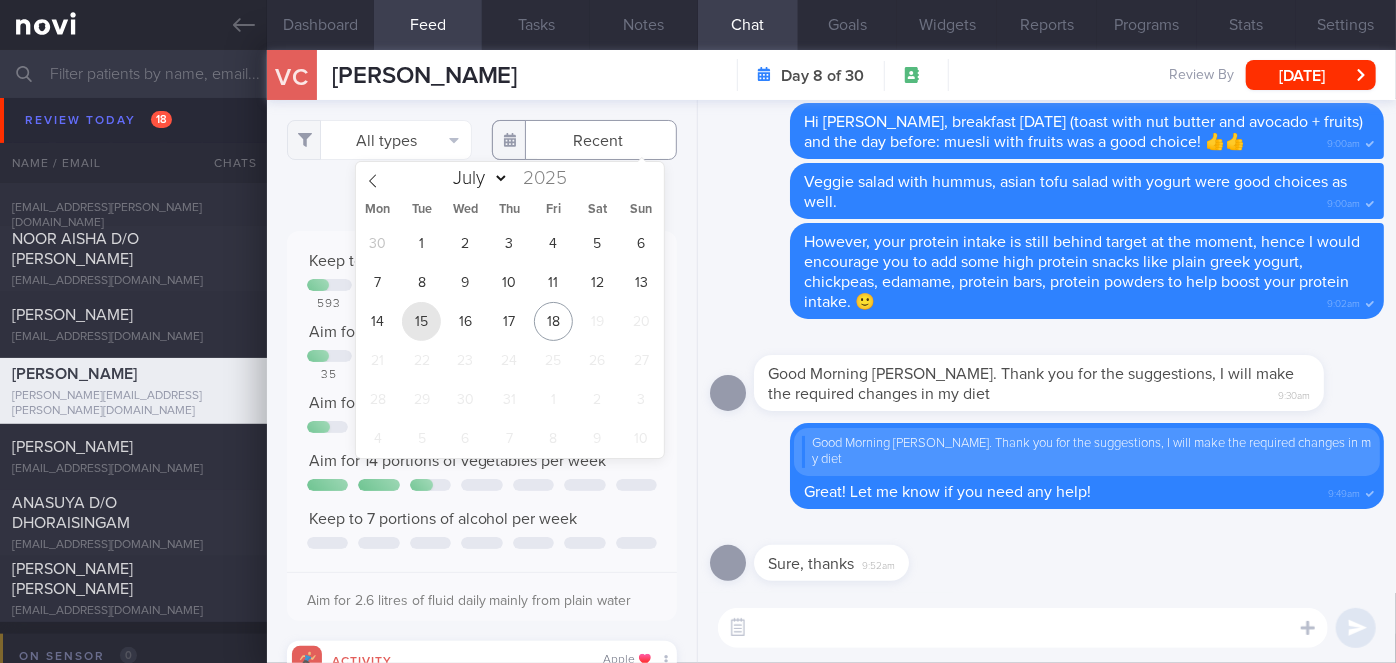 type on "[DATE]" 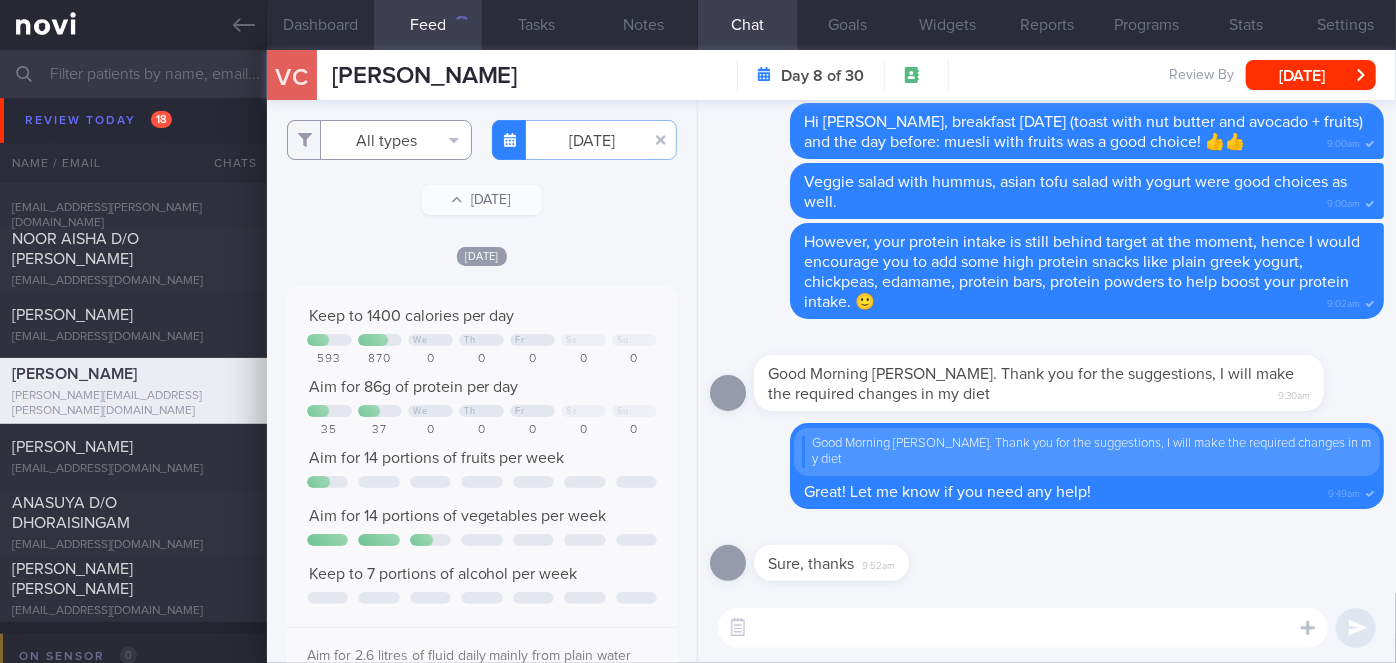 click on "All types" at bounding box center (379, 140) 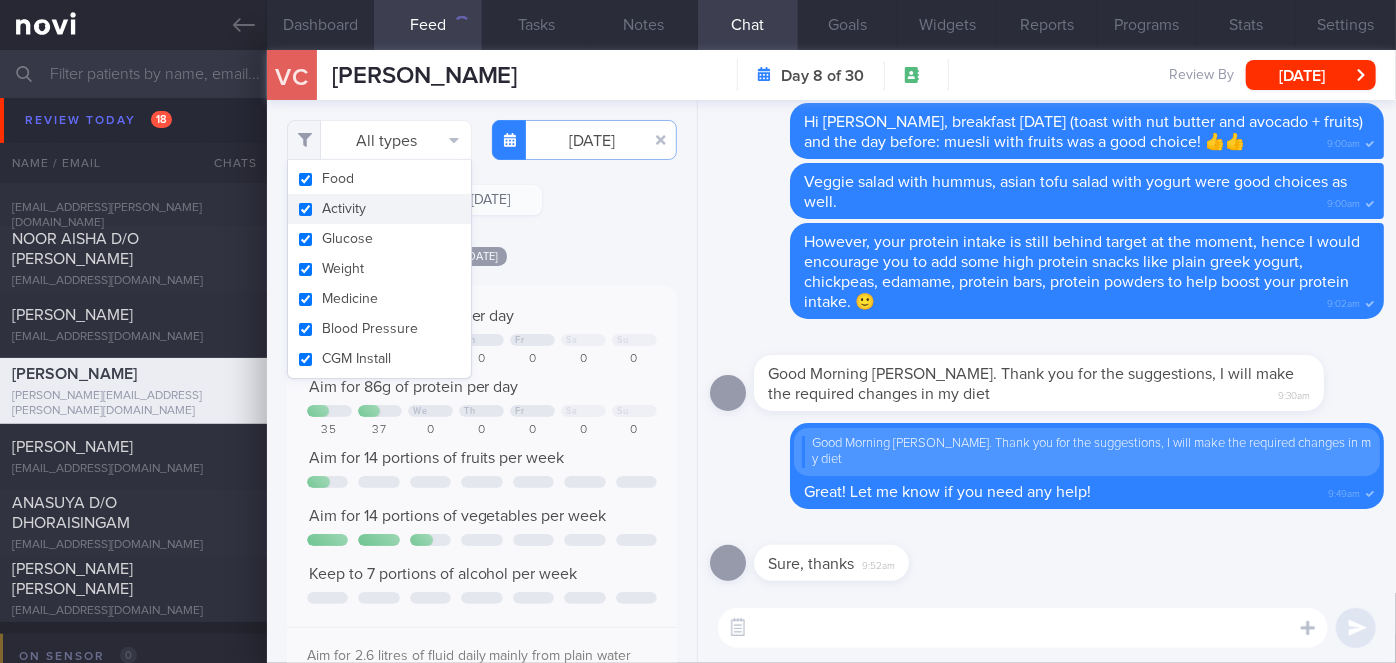 click on "Activity" at bounding box center (379, 209) 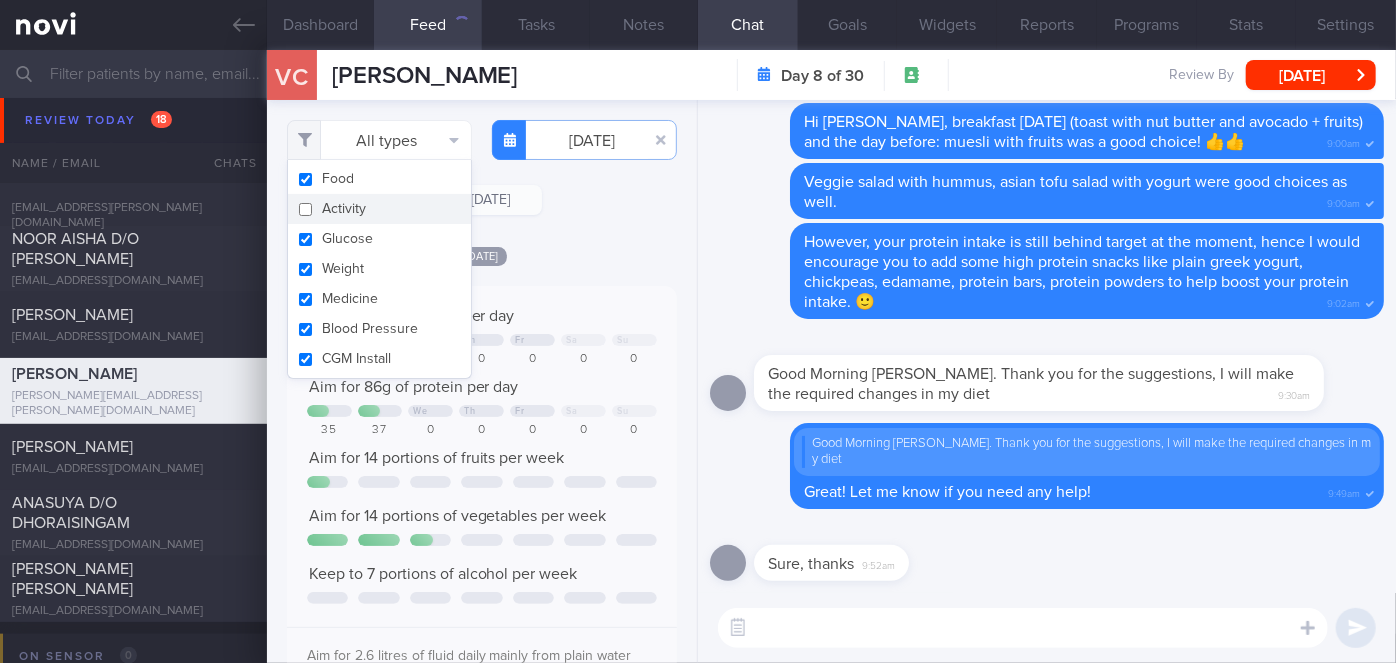 checkbox on "false" 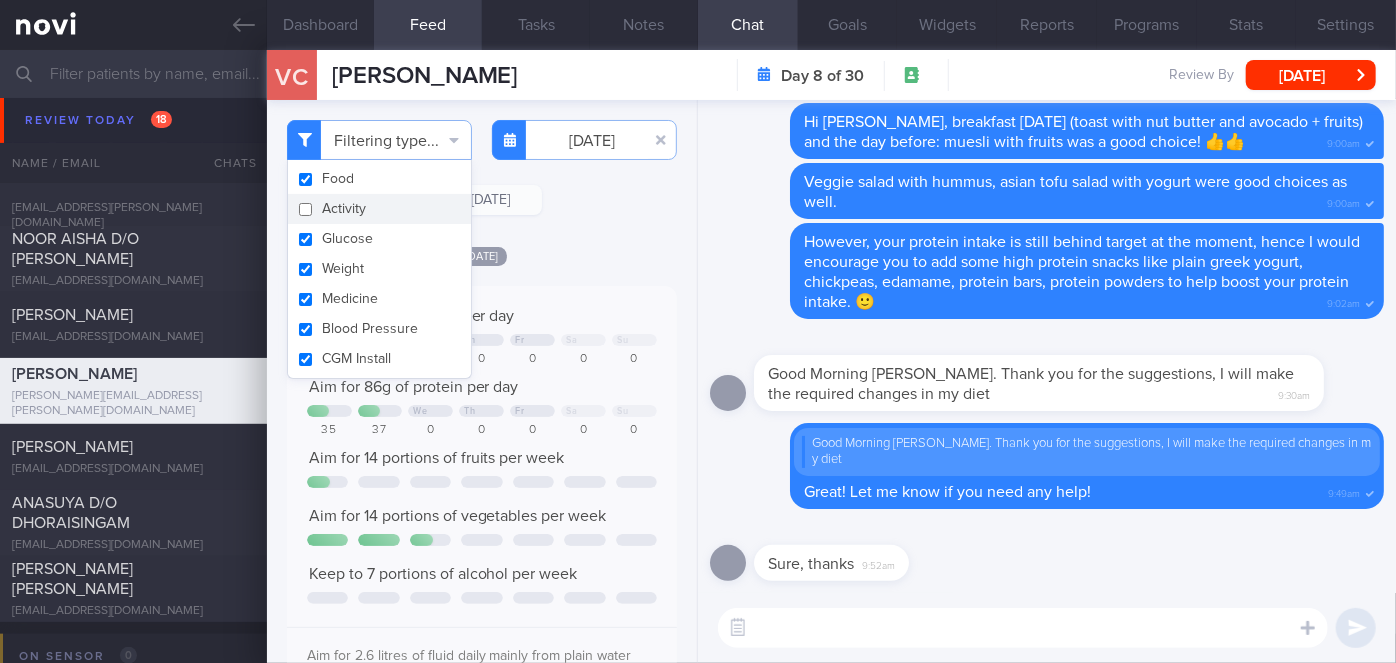 click on "[DATE]" at bounding box center (482, 255) 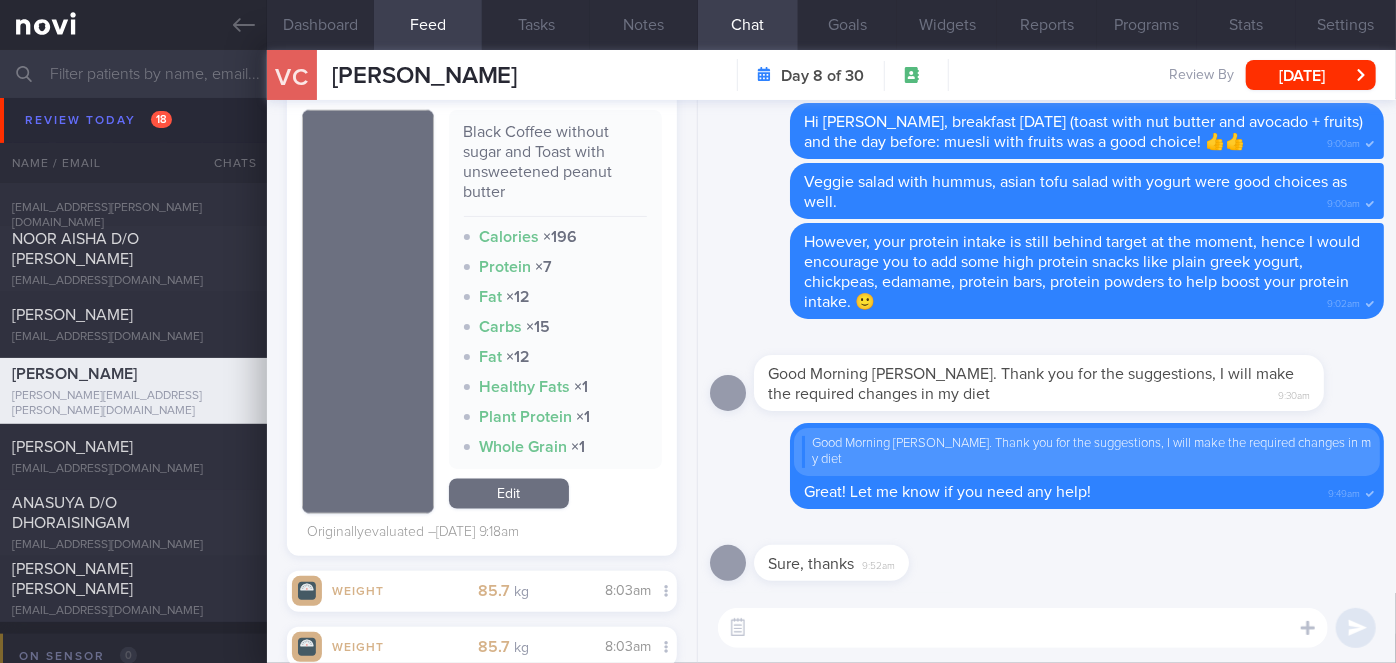 scroll, scrollTop: 2000, scrollLeft: 0, axis: vertical 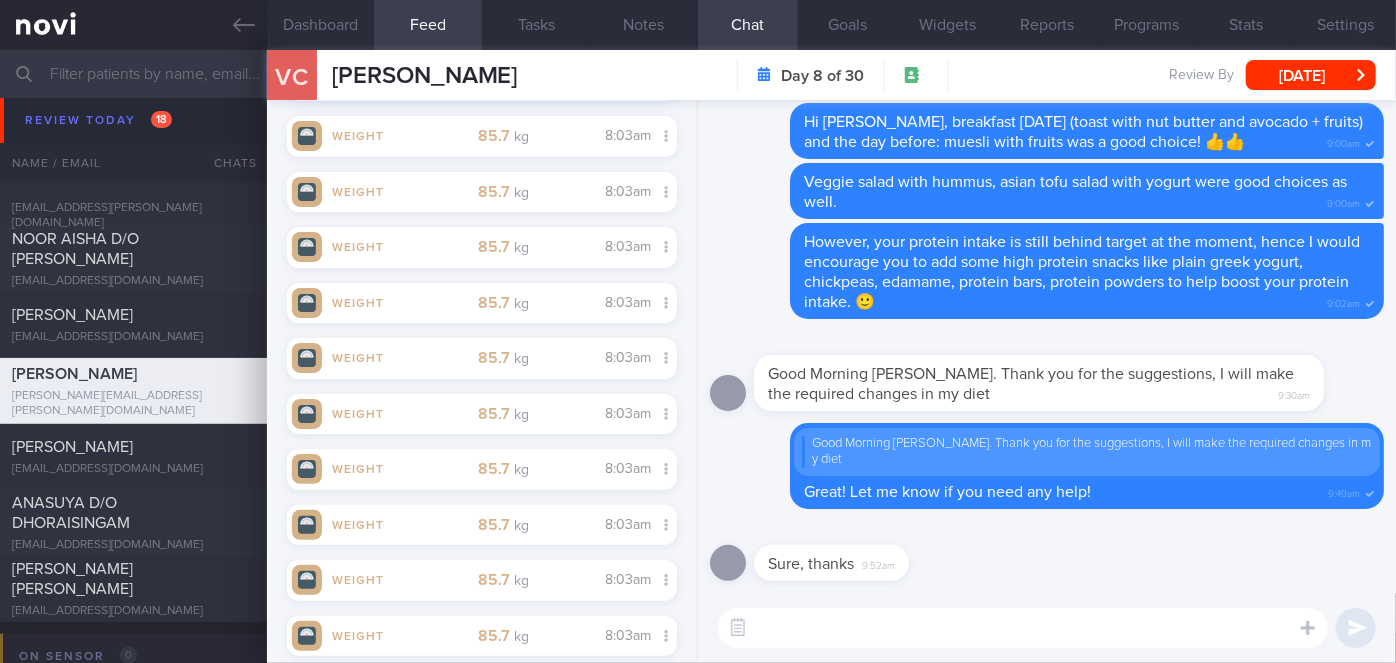 click at bounding box center (1023, 628) 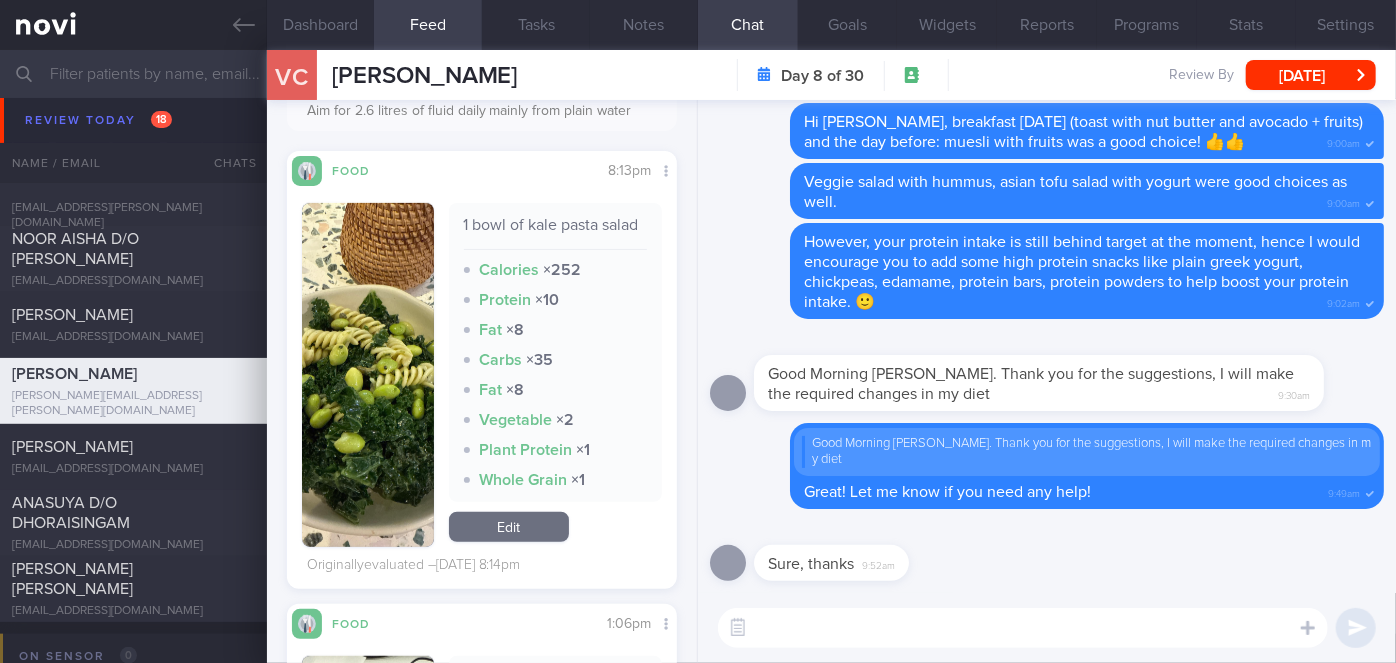 scroll, scrollTop: 0, scrollLeft: 0, axis: both 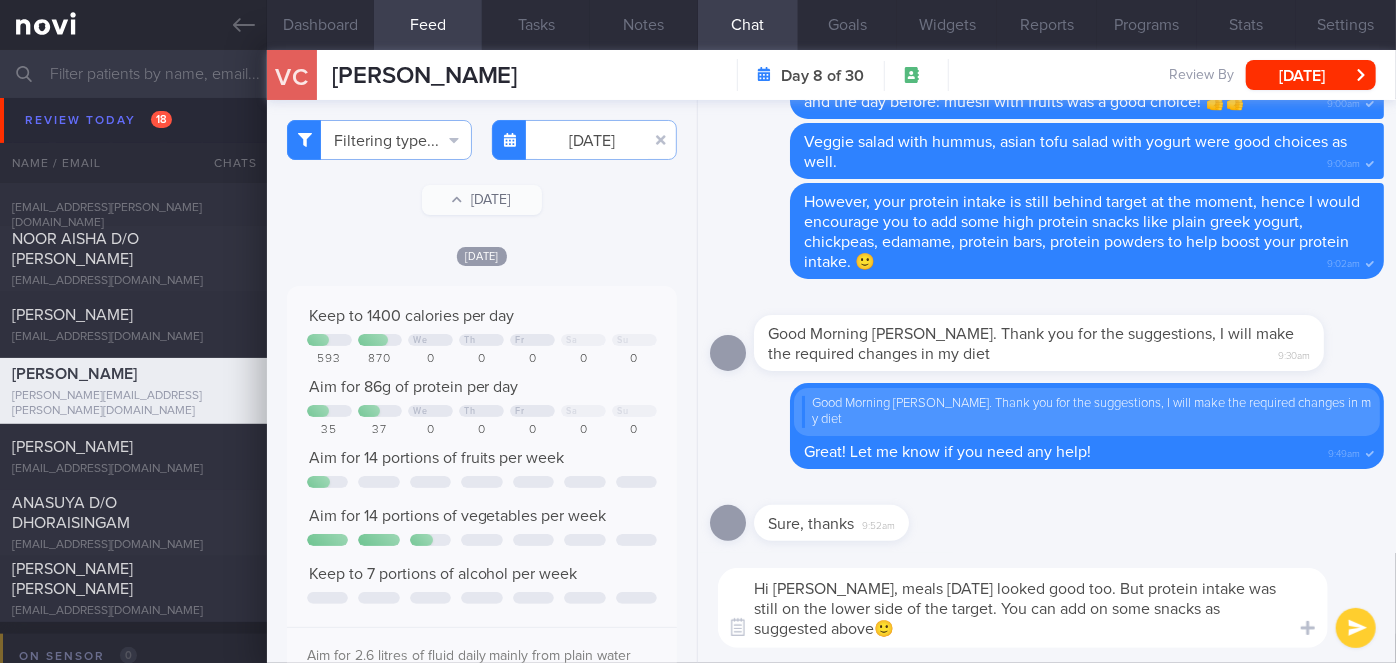 click on "Hi Vibhor, meals on Tuesday looked good too. But protein intake was still on the lower side of the target. You can add on some snacks as suggested above🙂" at bounding box center (1023, 608) 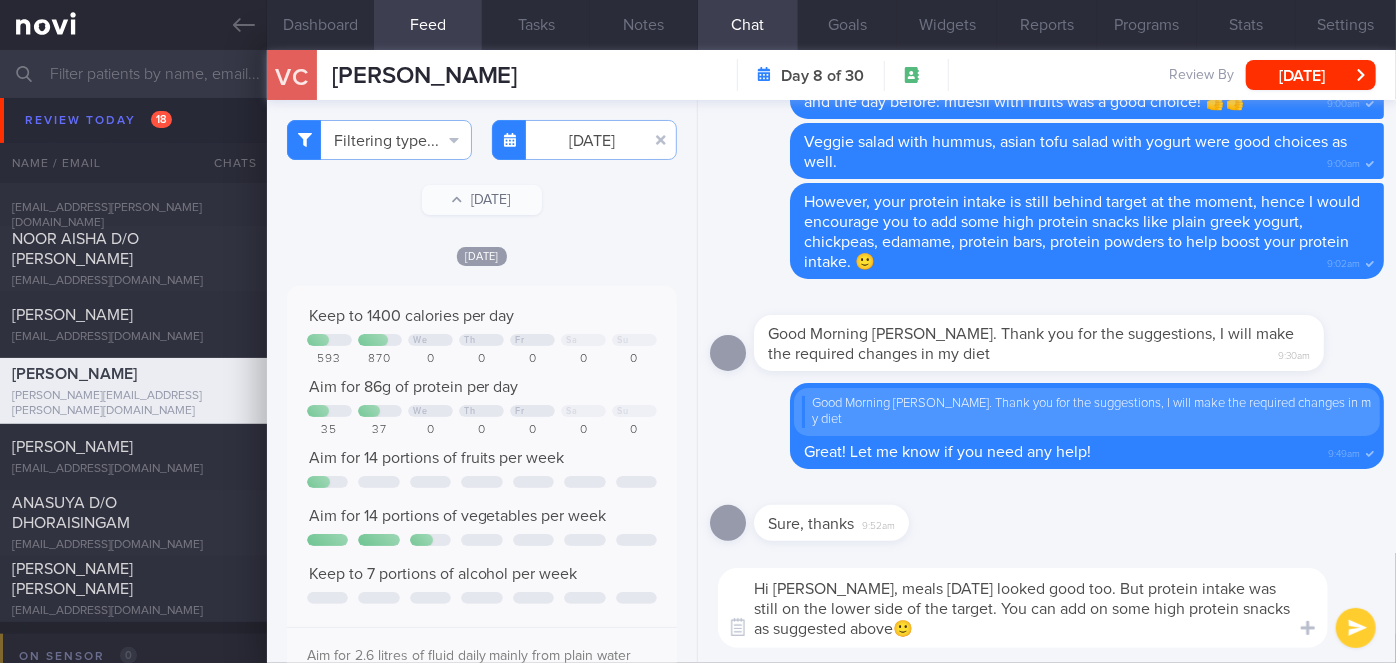 type on "Hi Vibhor, meals on Tuesday looked good too. But protein intake was still on the lower side of the target. You can add on some high protein snacks as suggested above🙂" 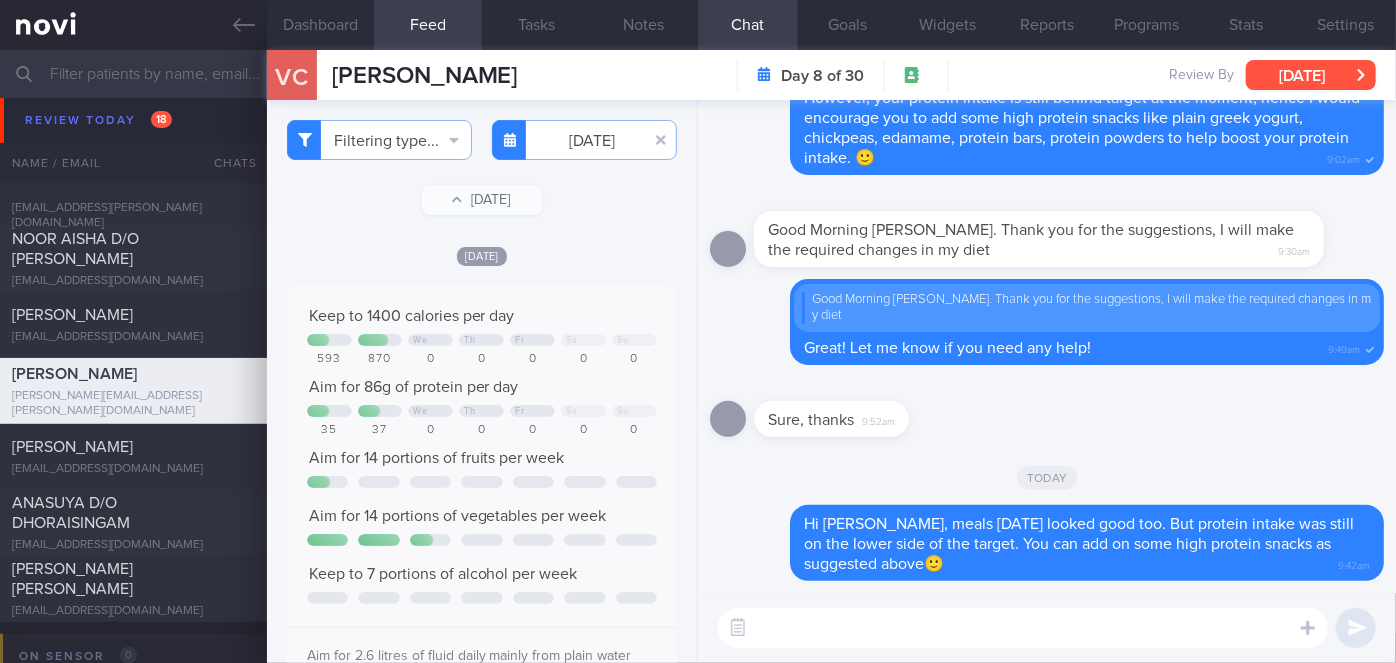 click on "[DATE]" at bounding box center (1311, 75) 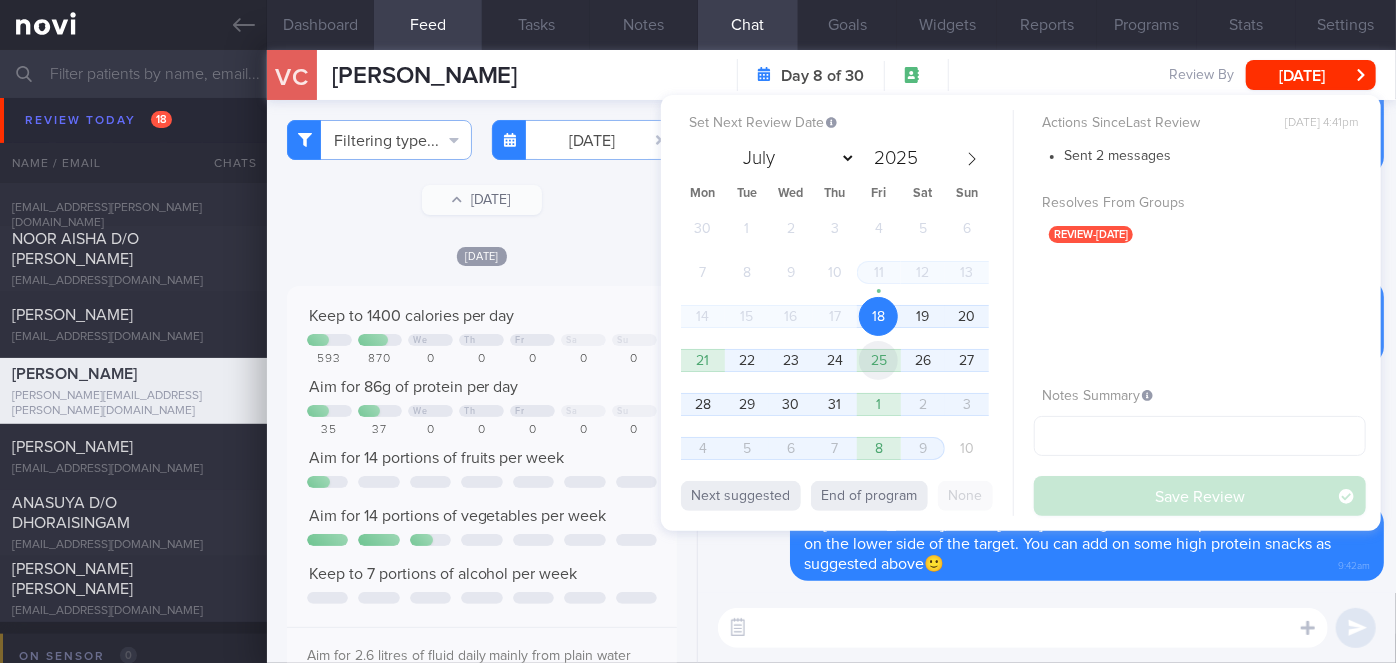 click on "25" at bounding box center (878, 360) 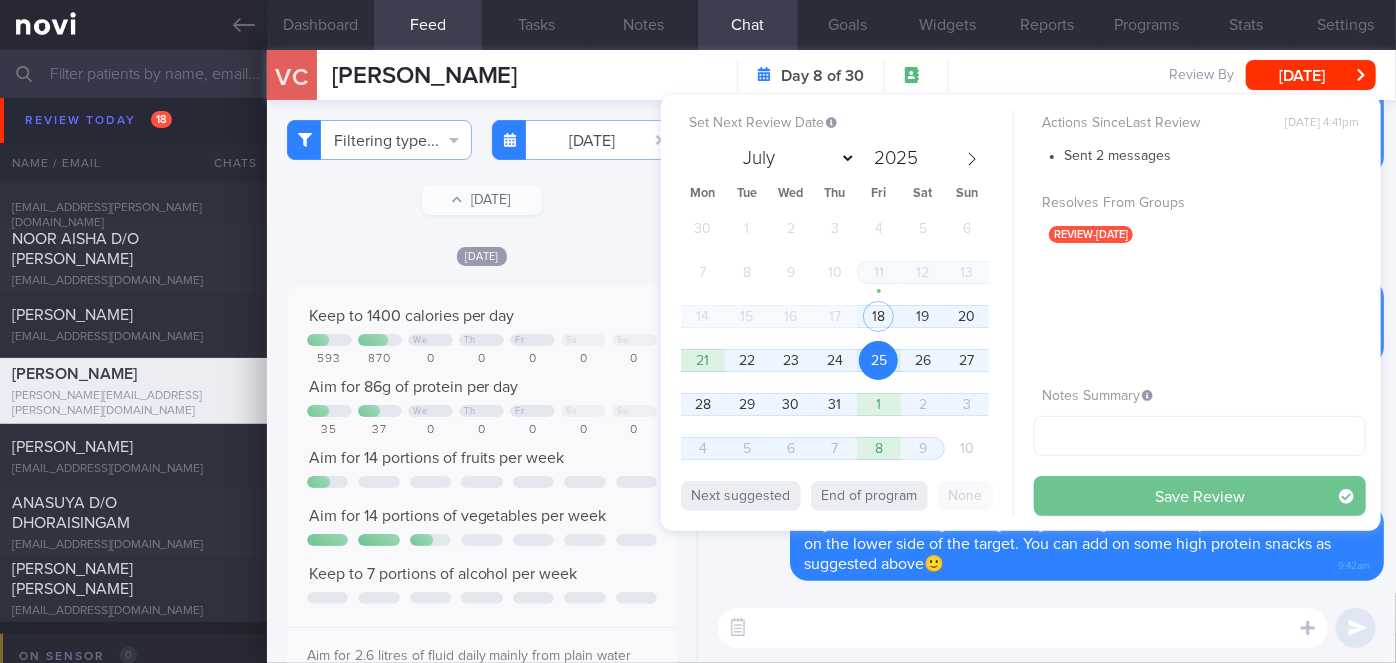 click on "Save Review" at bounding box center (1200, 496) 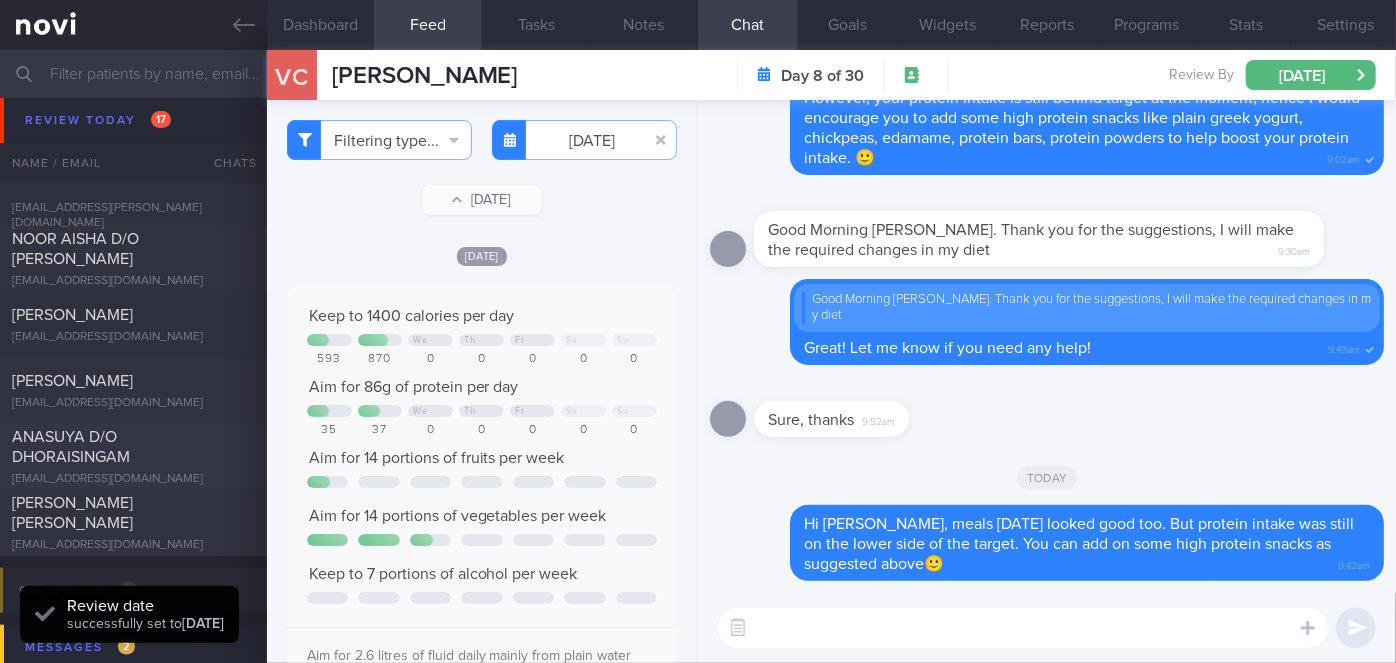 click on "ANASUYA D/O DHORAISINGAM" at bounding box center (131, 447) 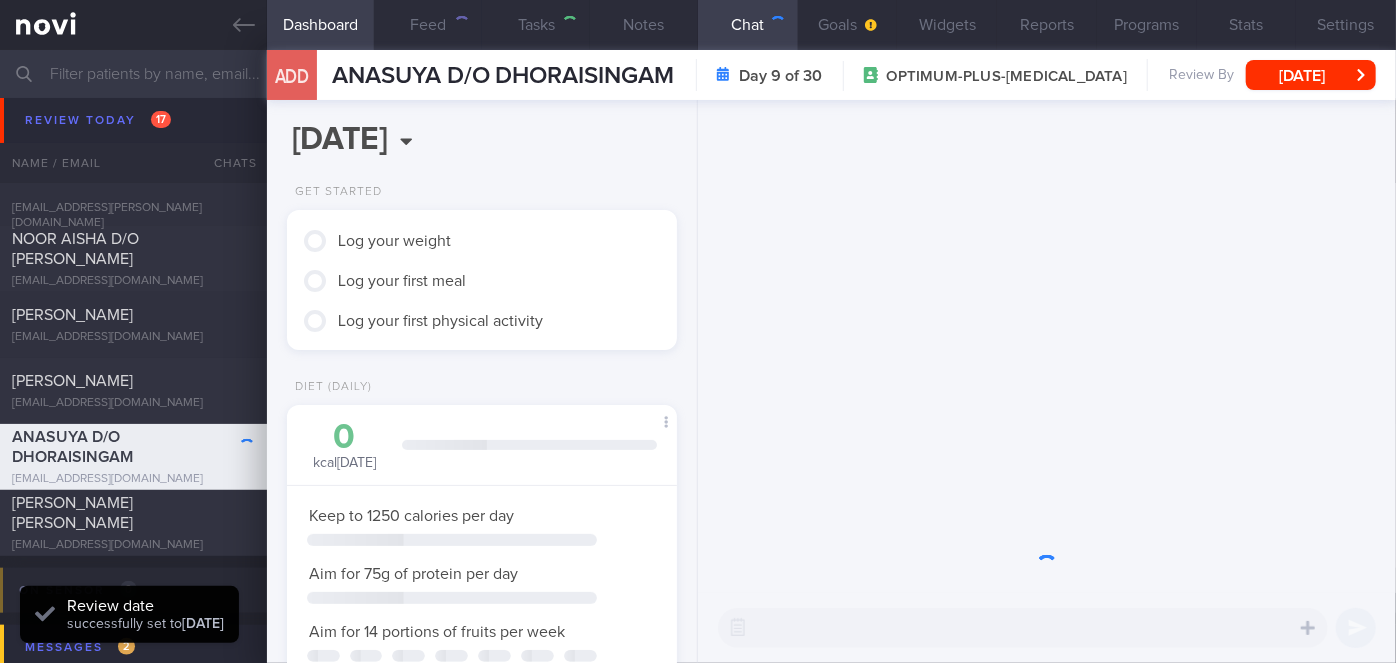 scroll, scrollTop: 999800, scrollLeft: 999658, axis: both 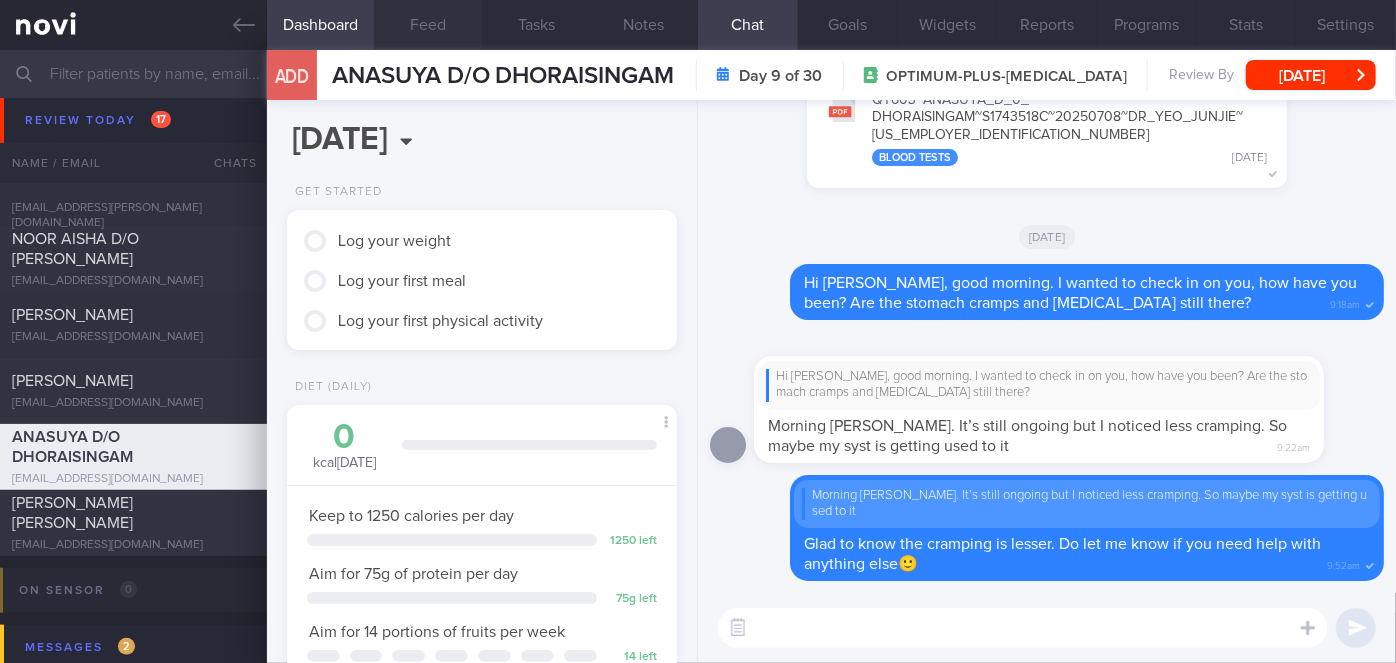 click on "Feed" at bounding box center [428, 25] 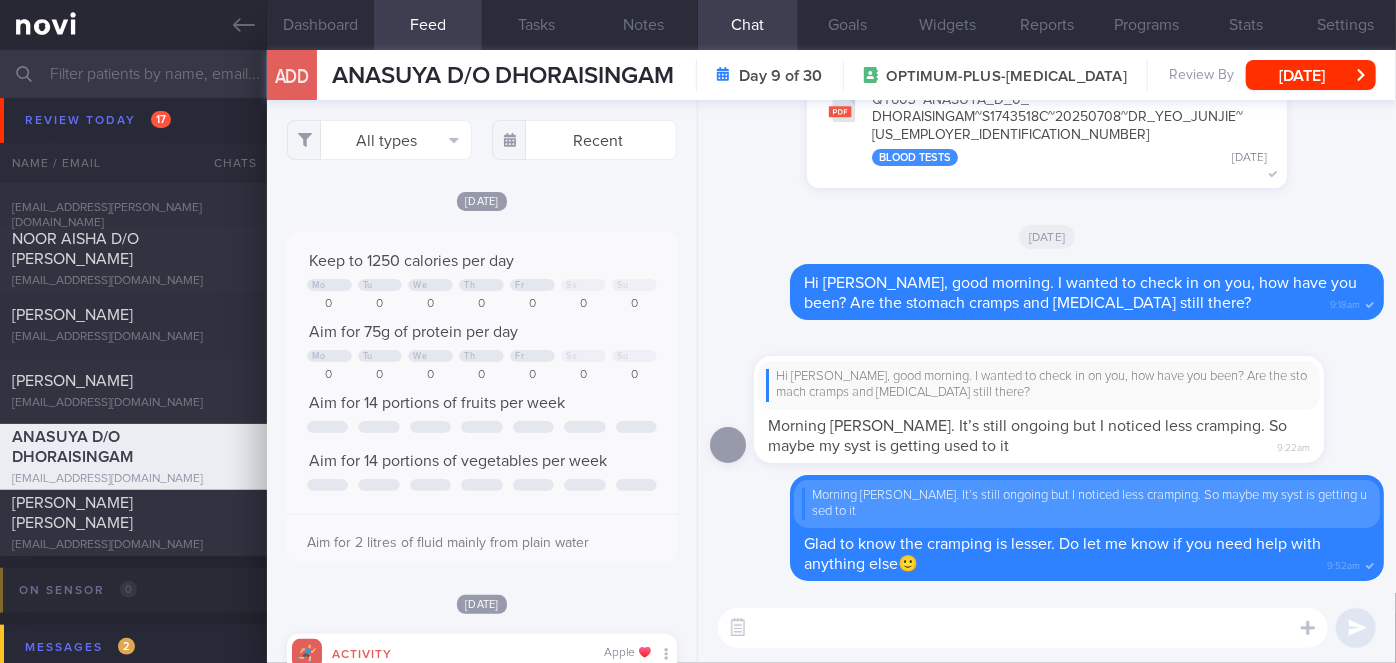 scroll, scrollTop: 999912, scrollLeft: 999648, axis: both 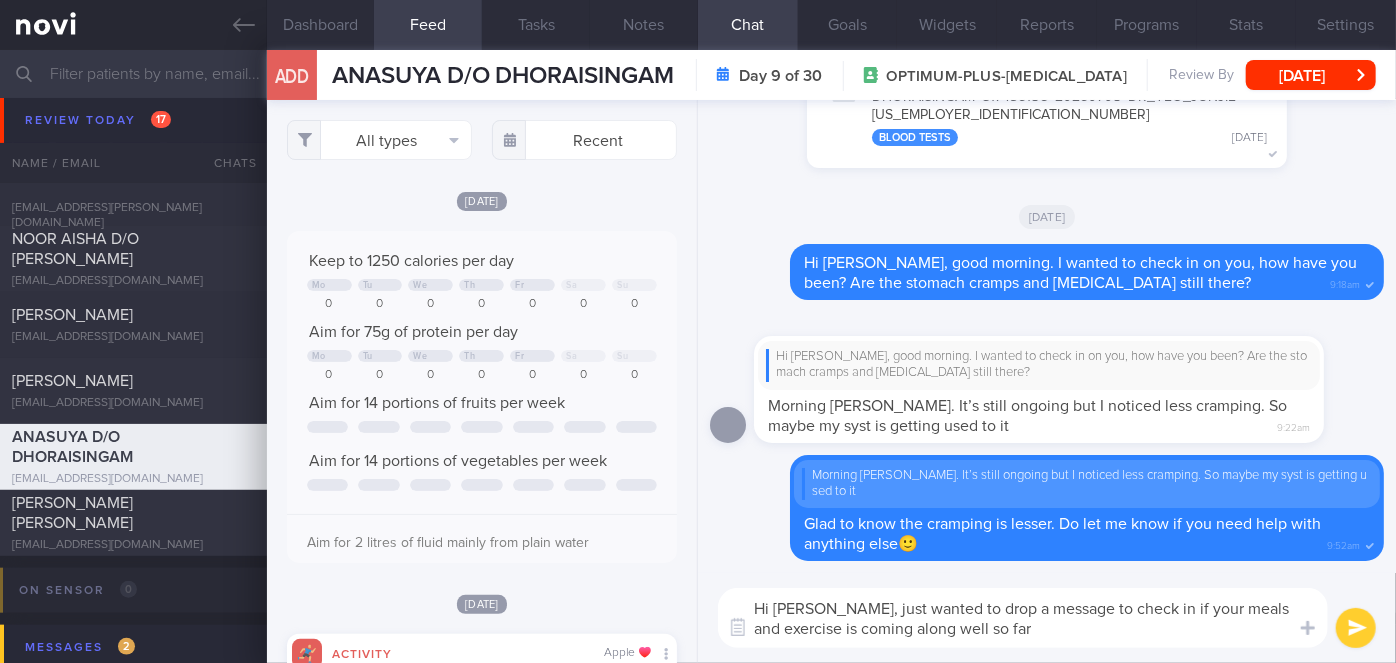 type on "Hi Ana, just wanted to drop a message to check in if your meals and exercise is coming along well so far?" 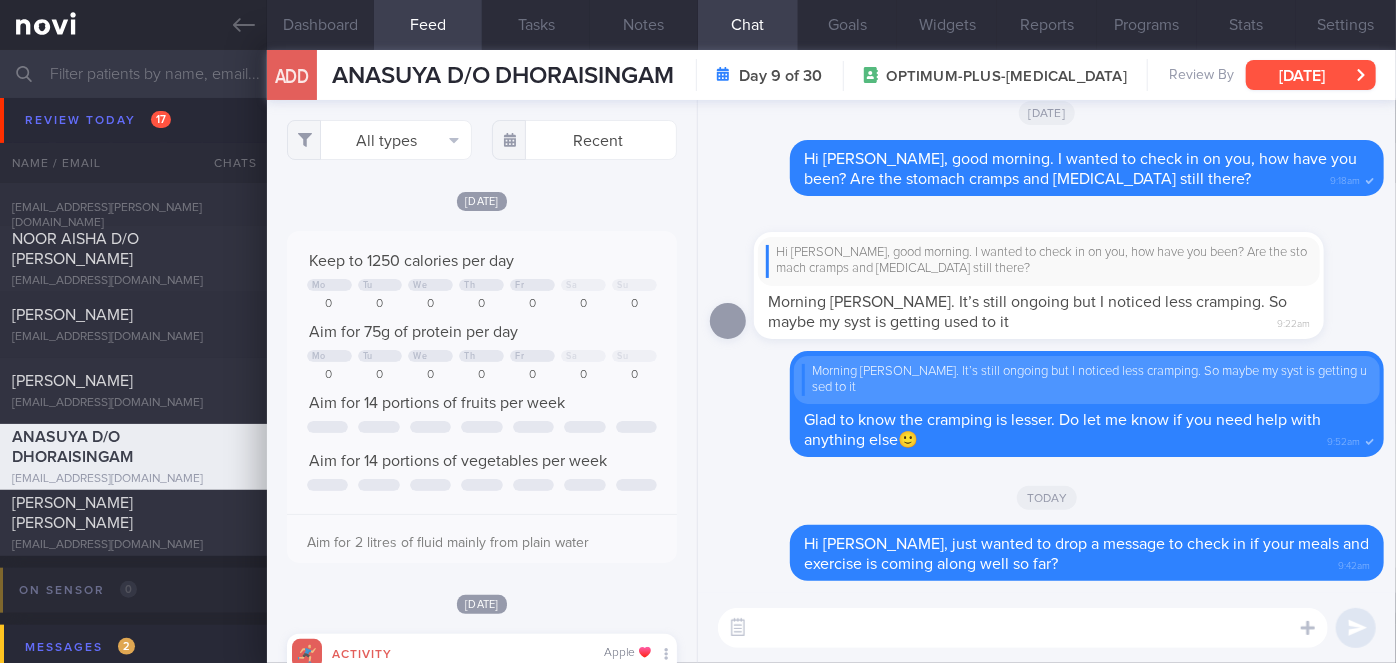 click on "[DATE]" at bounding box center (1311, 75) 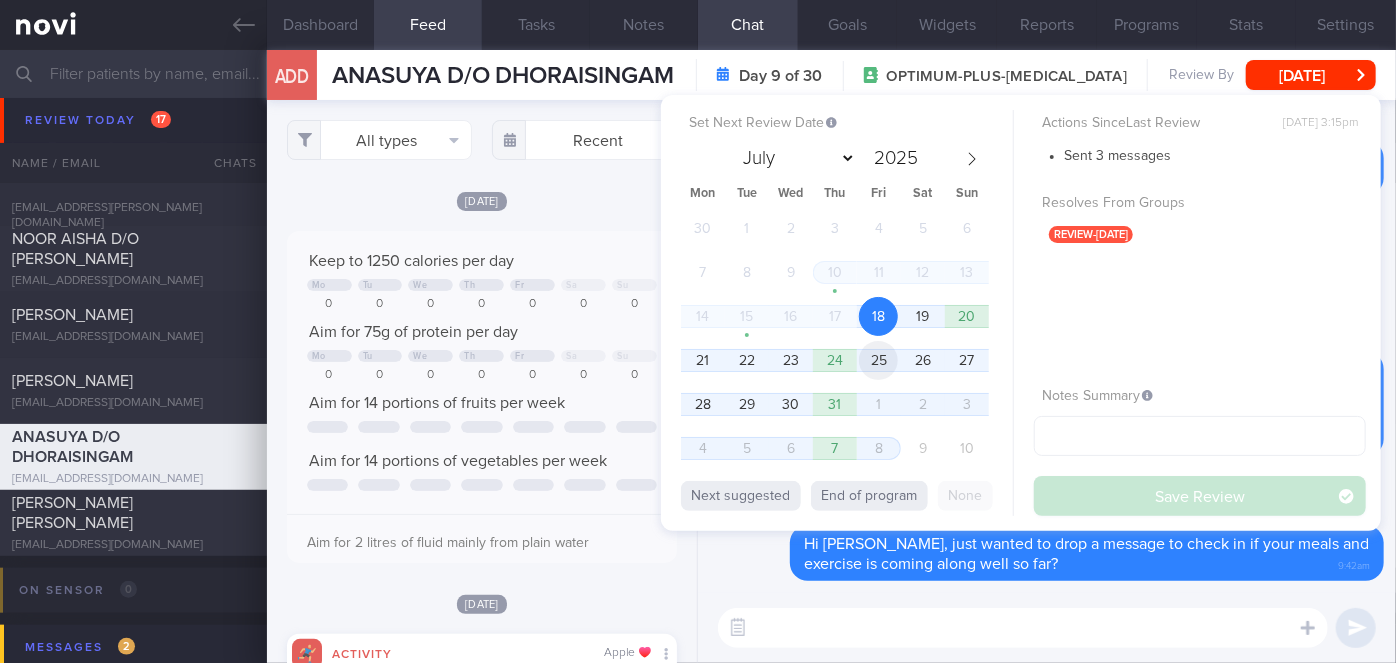click on "25" at bounding box center [878, 360] 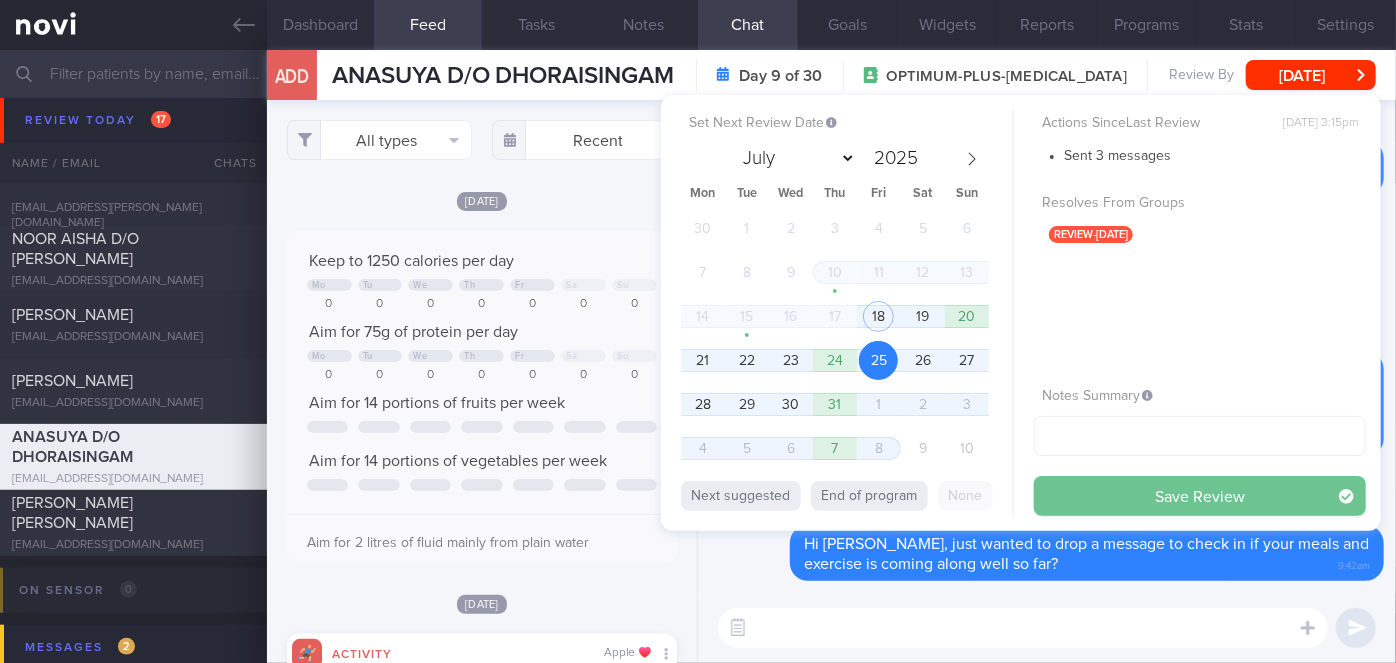 click on "Save Review" at bounding box center (1200, 496) 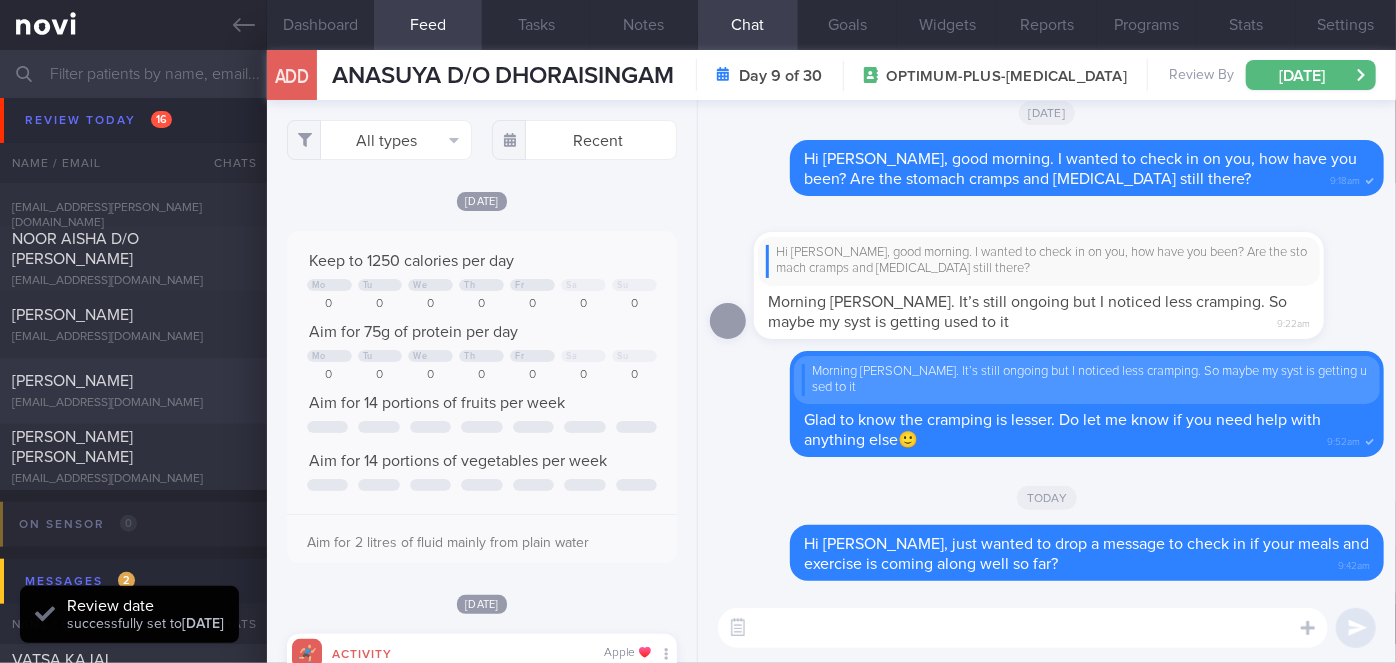 click on "AISHA AHMAD
zyjxcmygrt@privaterelay.appleid.com" at bounding box center [133, 391] 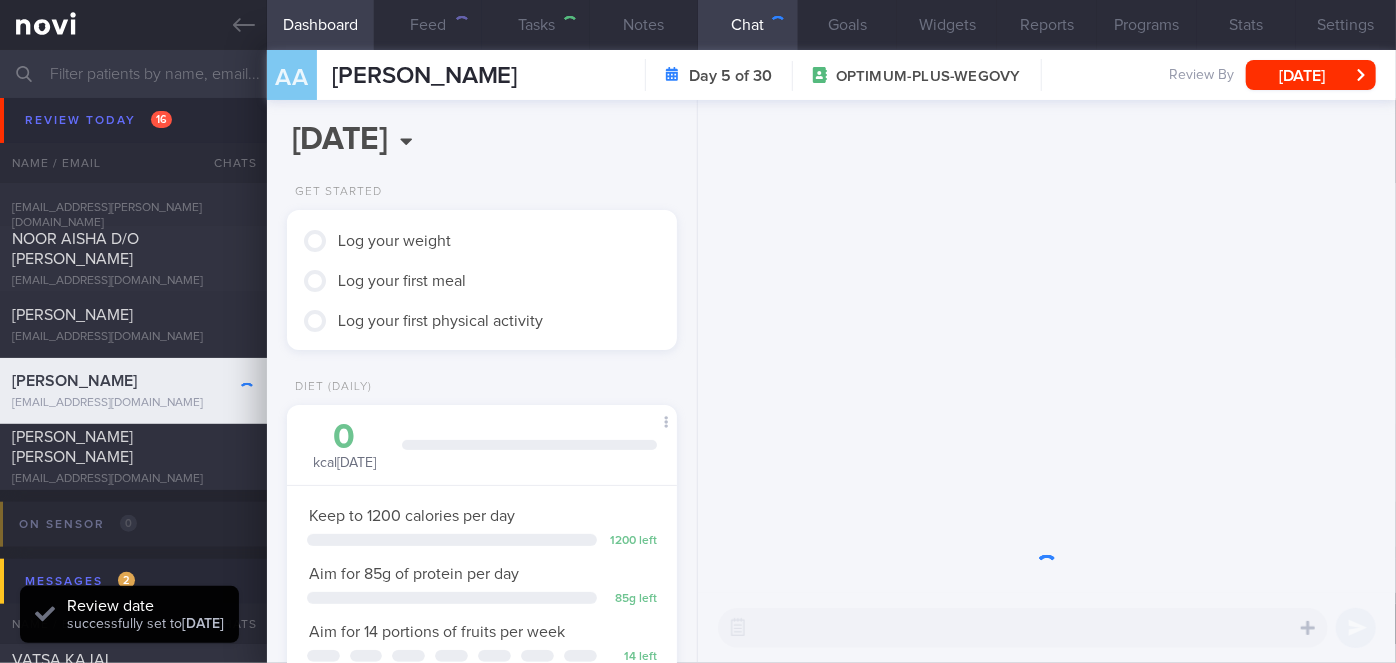 scroll, scrollTop: 999800, scrollLeft: 999658, axis: both 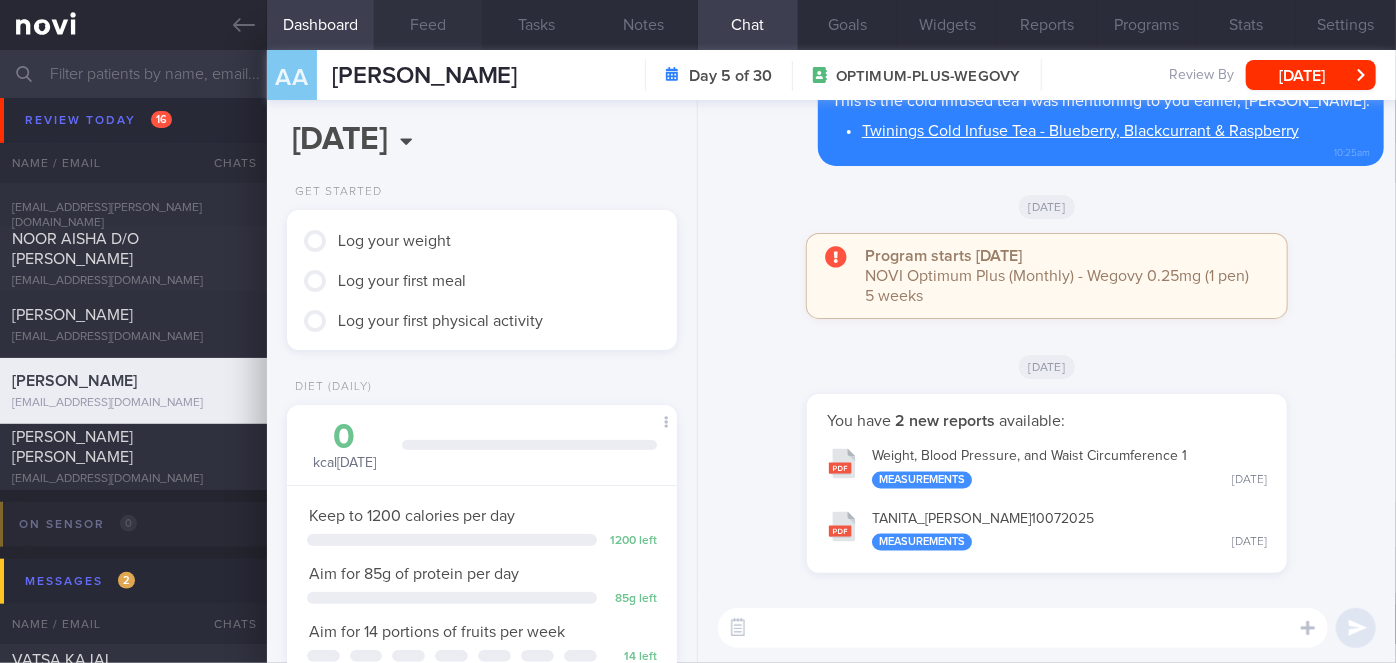 click on "Feed" at bounding box center (428, 25) 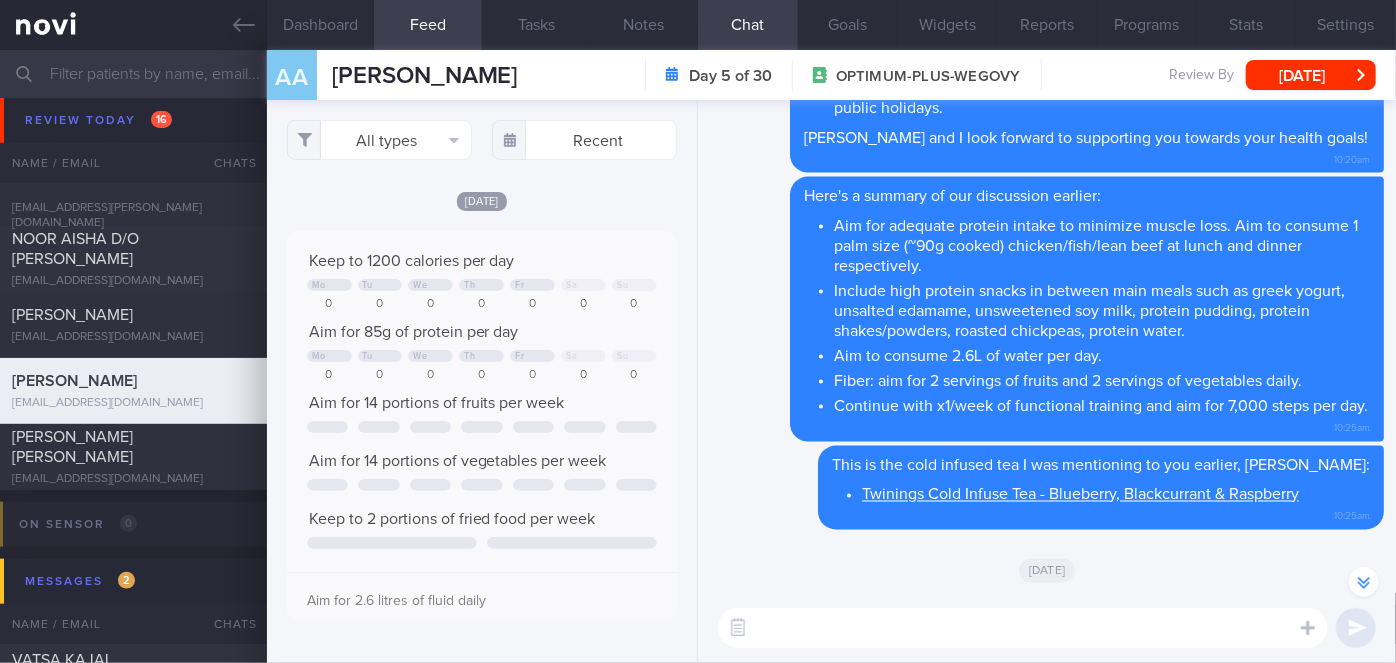 scroll, scrollTop: 0, scrollLeft: 0, axis: both 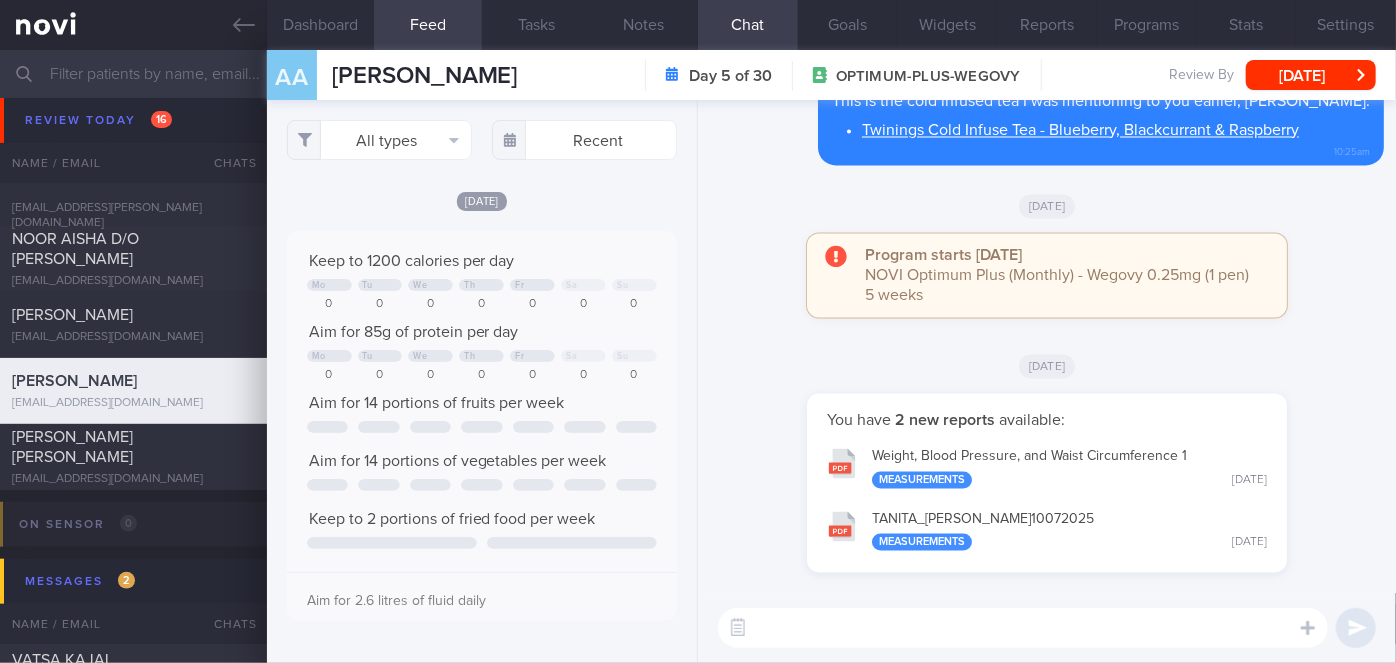 click at bounding box center (1023, 628) 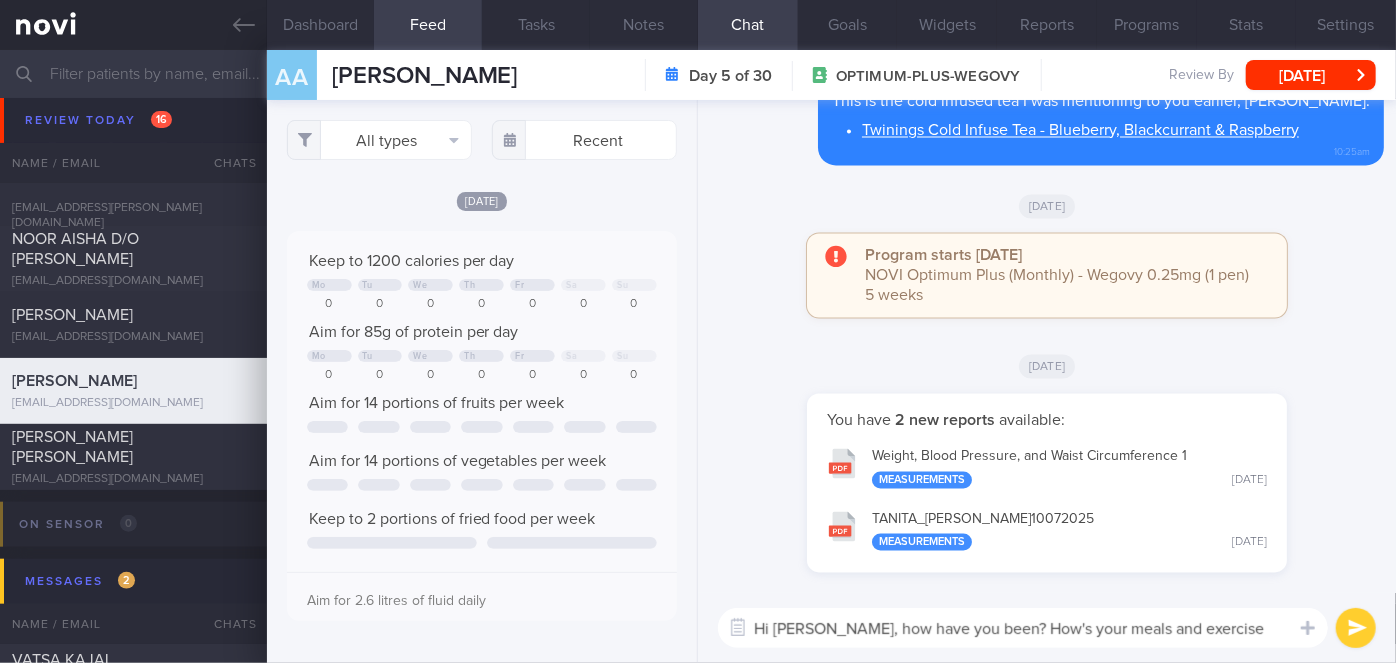 type on "Hi Aisha, how have you been? How's your meals and exercise coming along?" 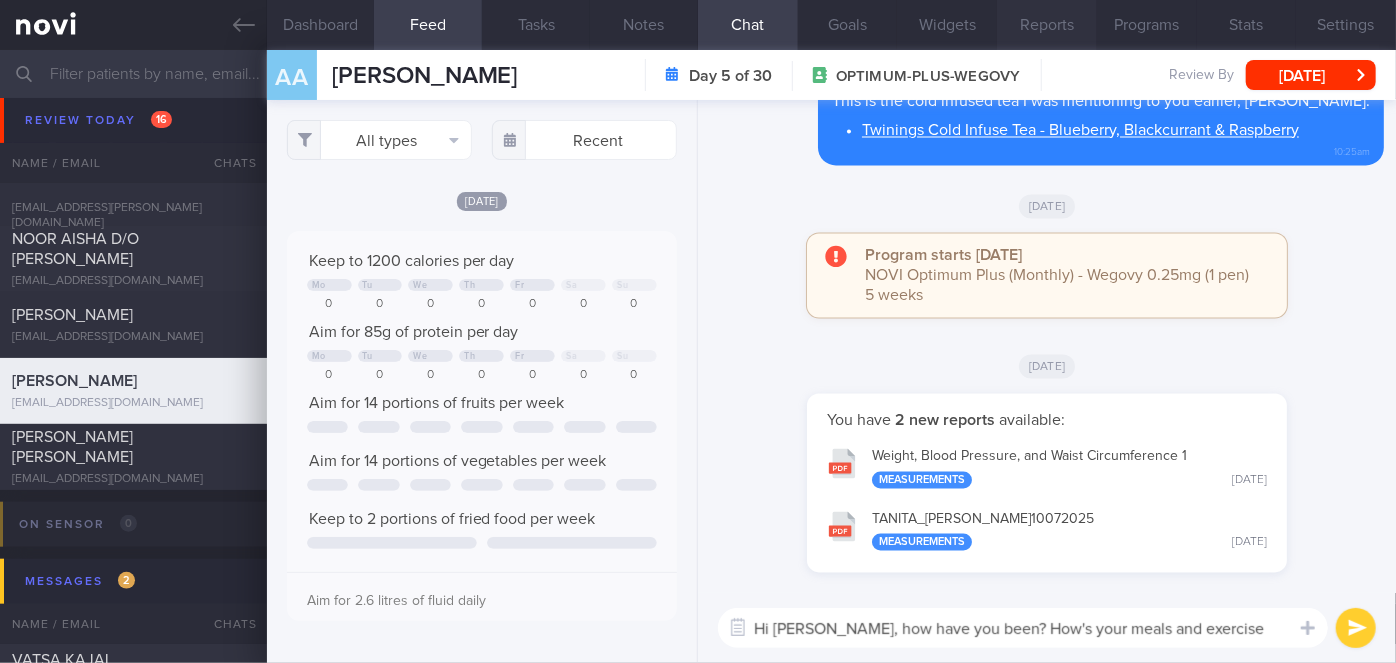 type 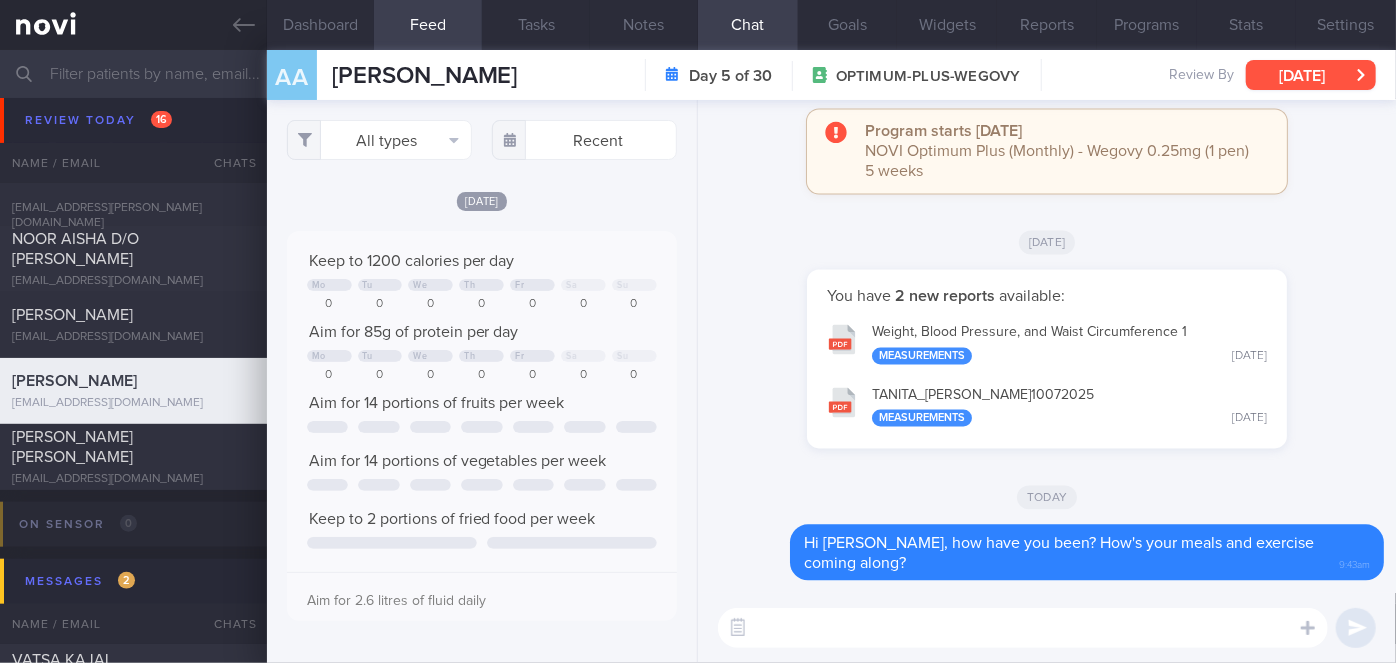 click on "[DATE]" at bounding box center (1311, 75) 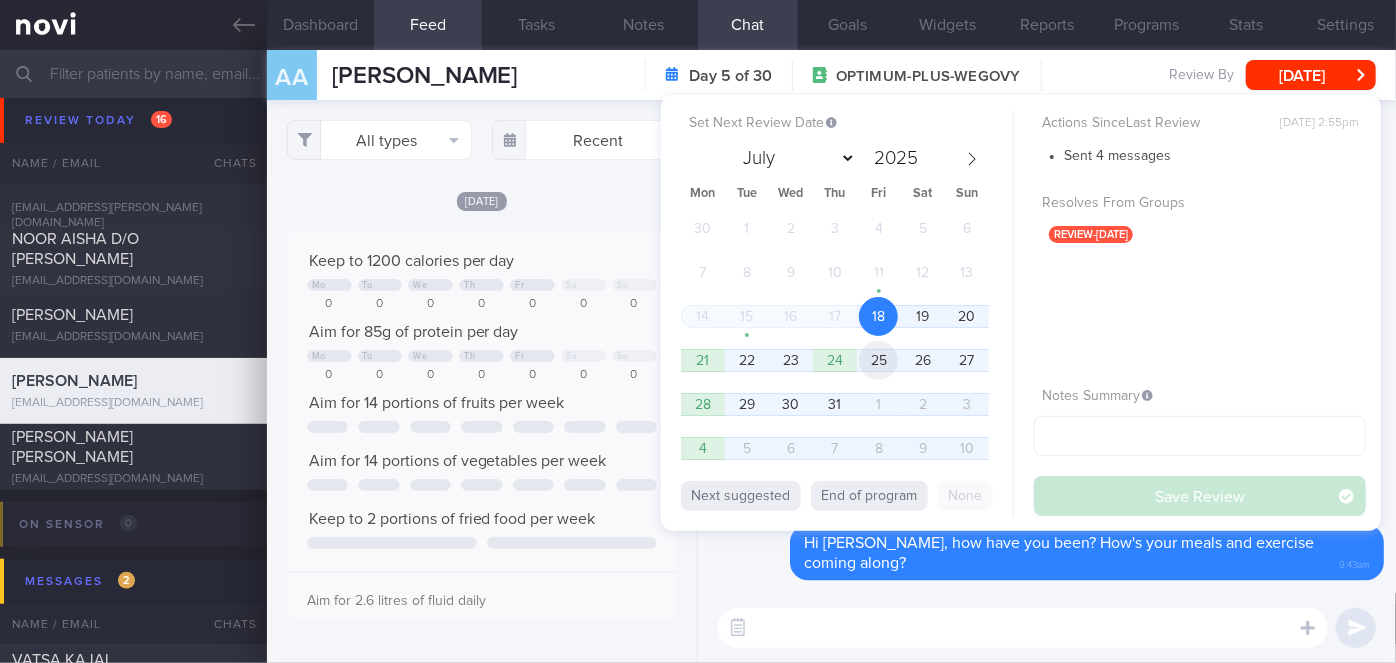 click on "25" at bounding box center [878, 360] 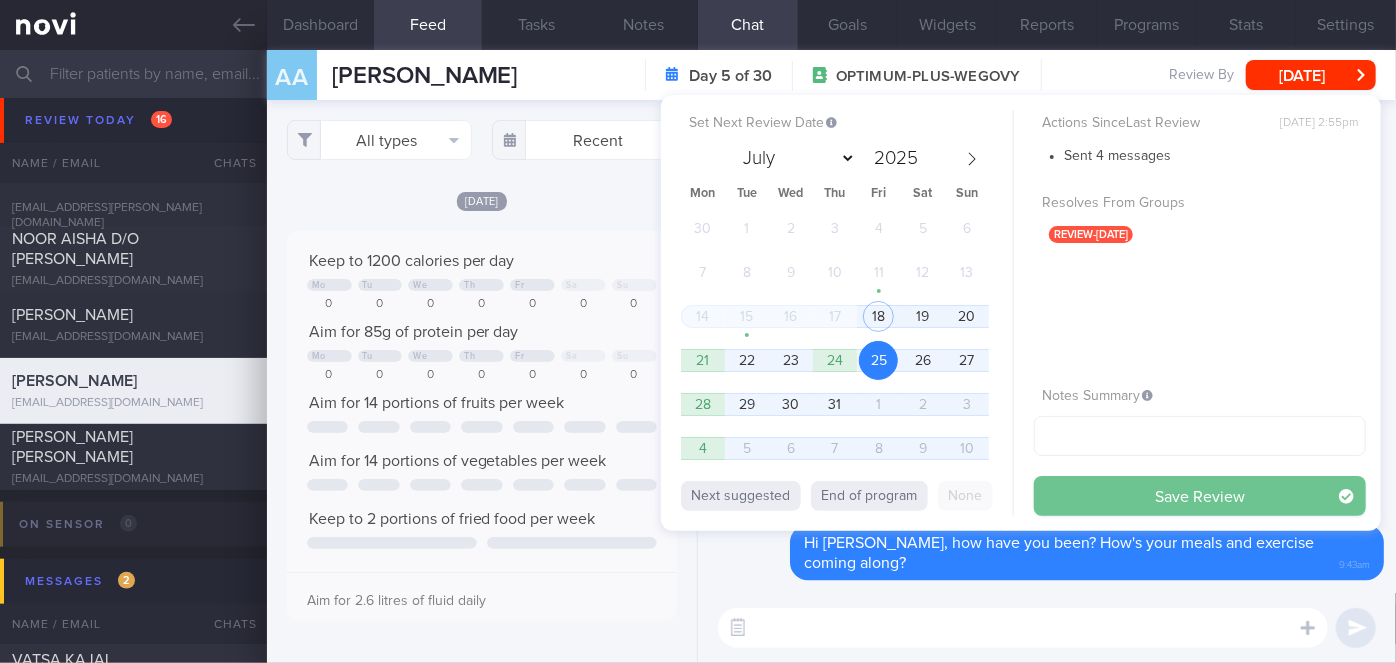 click on "Save Review" at bounding box center [1200, 496] 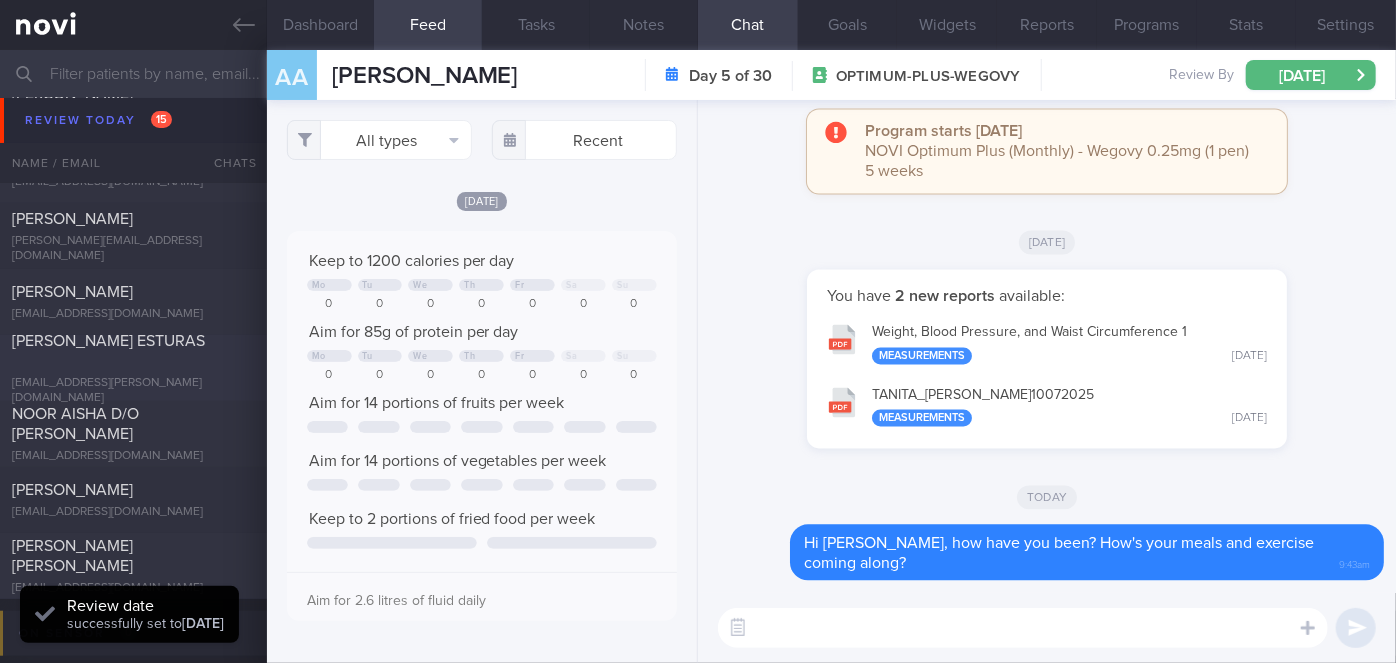 scroll, scrollTop: 636, scrollLeft: 0, axis: vertical 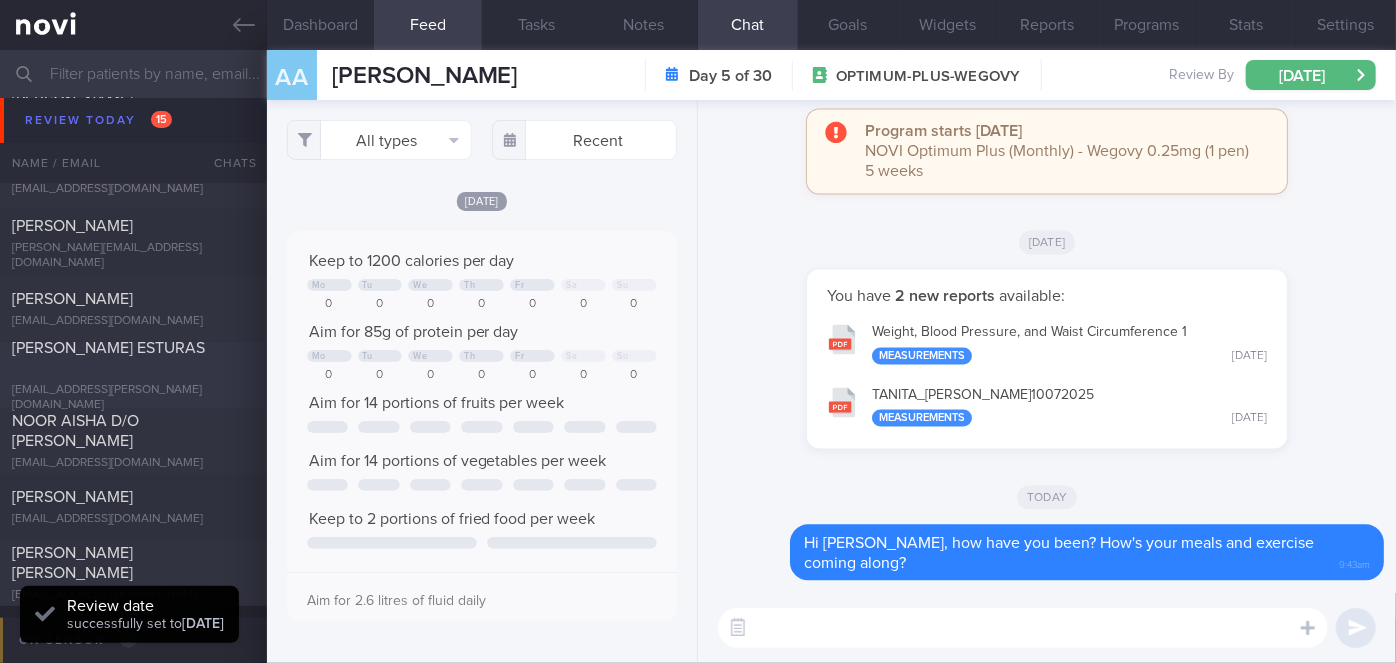 click on "[EMAIL_ADDRESS][PERSON_NAME][DOMAIN_NAME]" at bounding box center (133, 398) 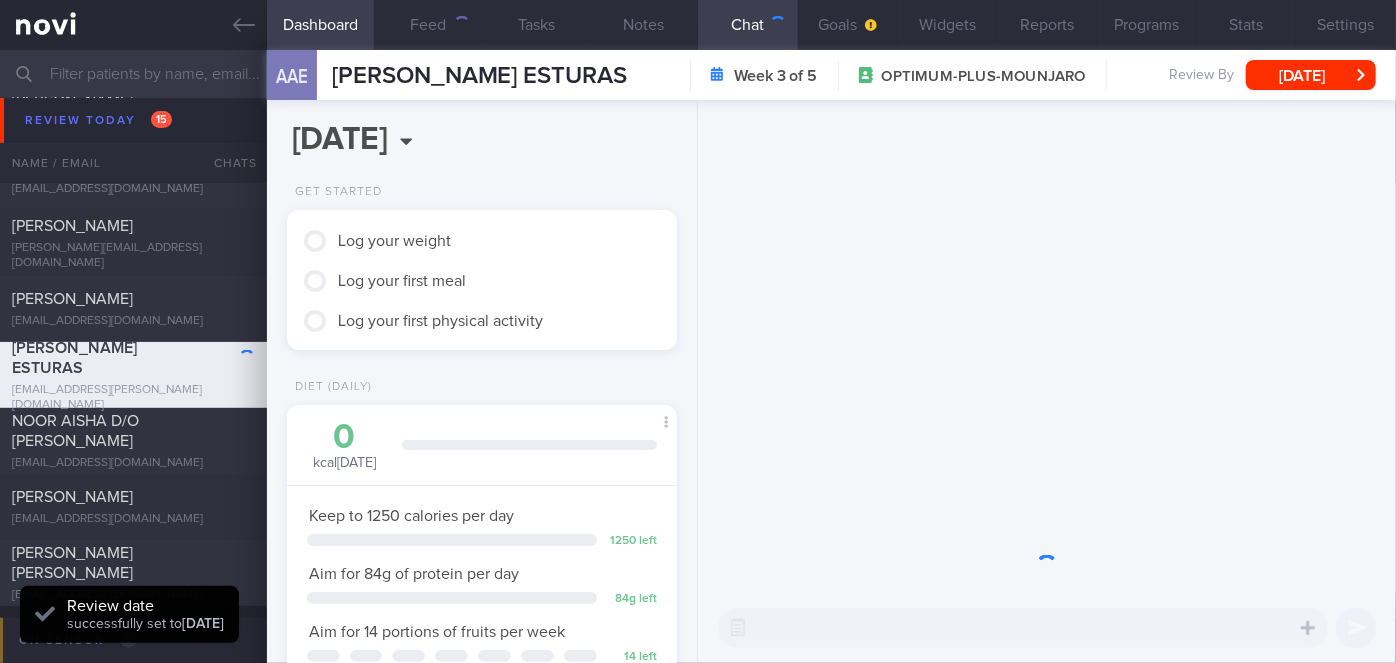 scroll, scrollTop: 999800, scrollLeft: 999658, axis: both 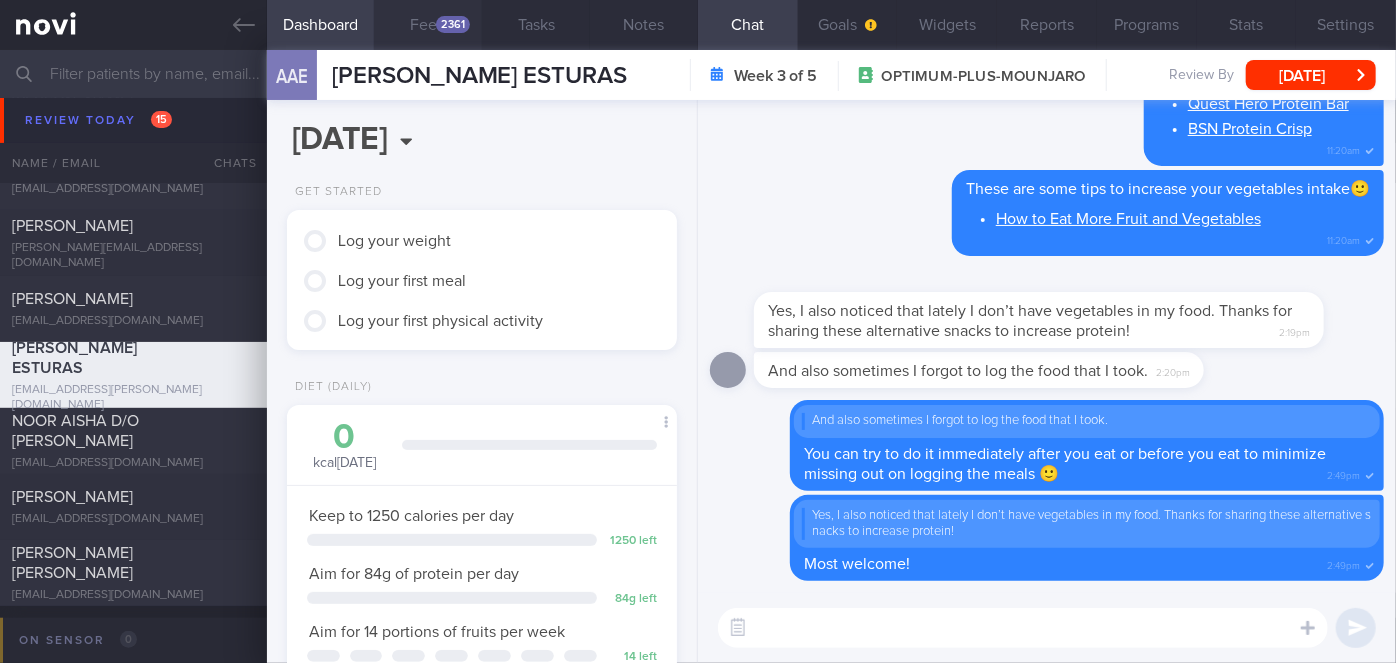 click on "Feed
2361" at bounding box center (428, 25) 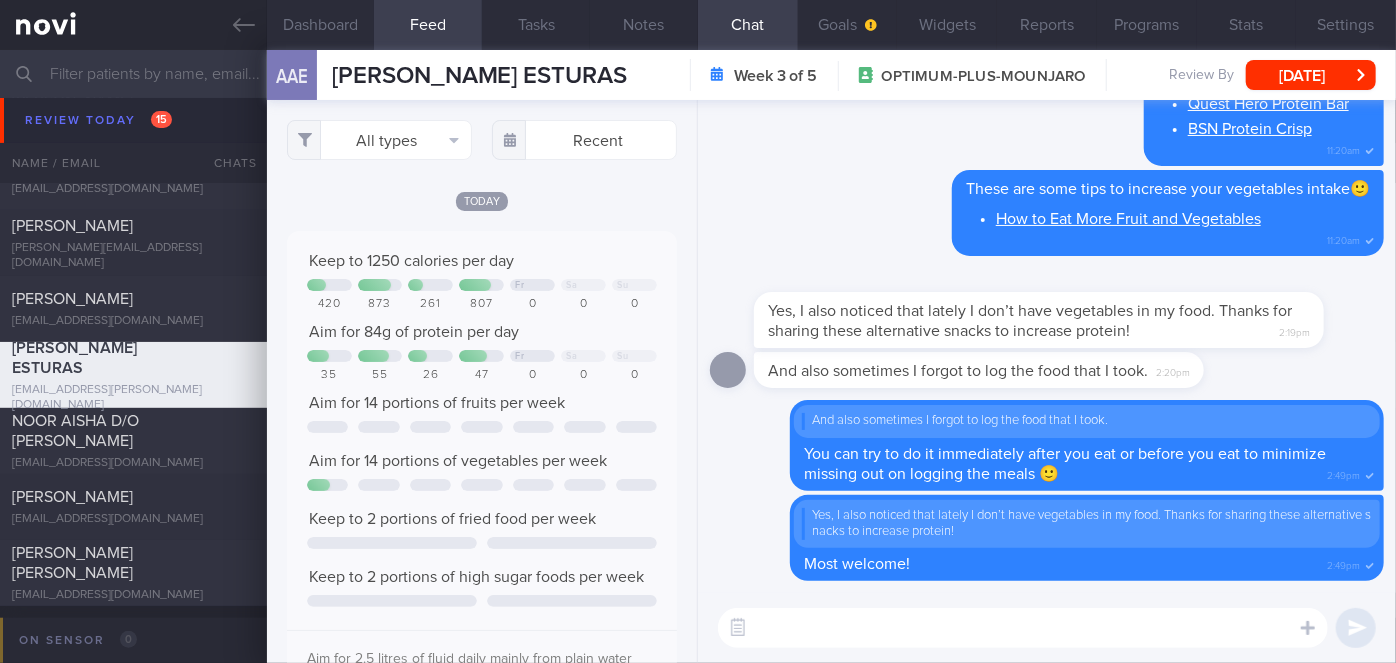 scroll, scrollTop: 999912, scrollLeft: 999648, axis: both 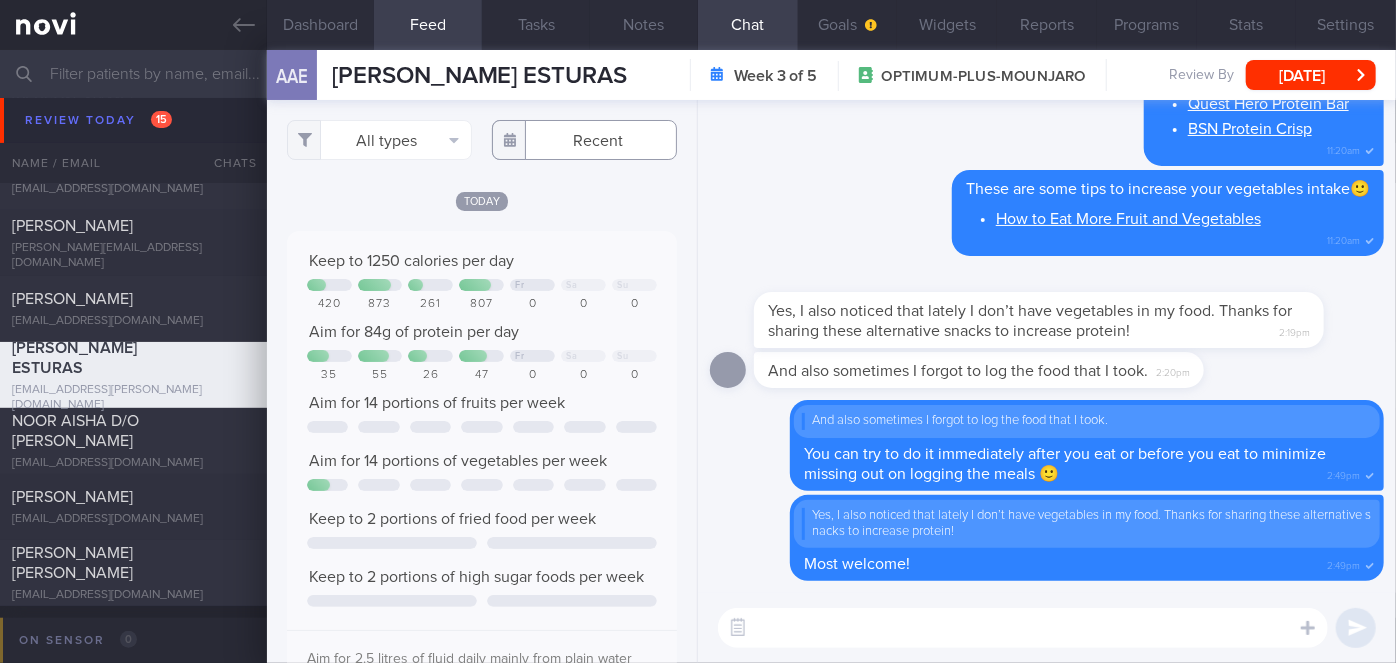 click at bounding box center [584, 140] 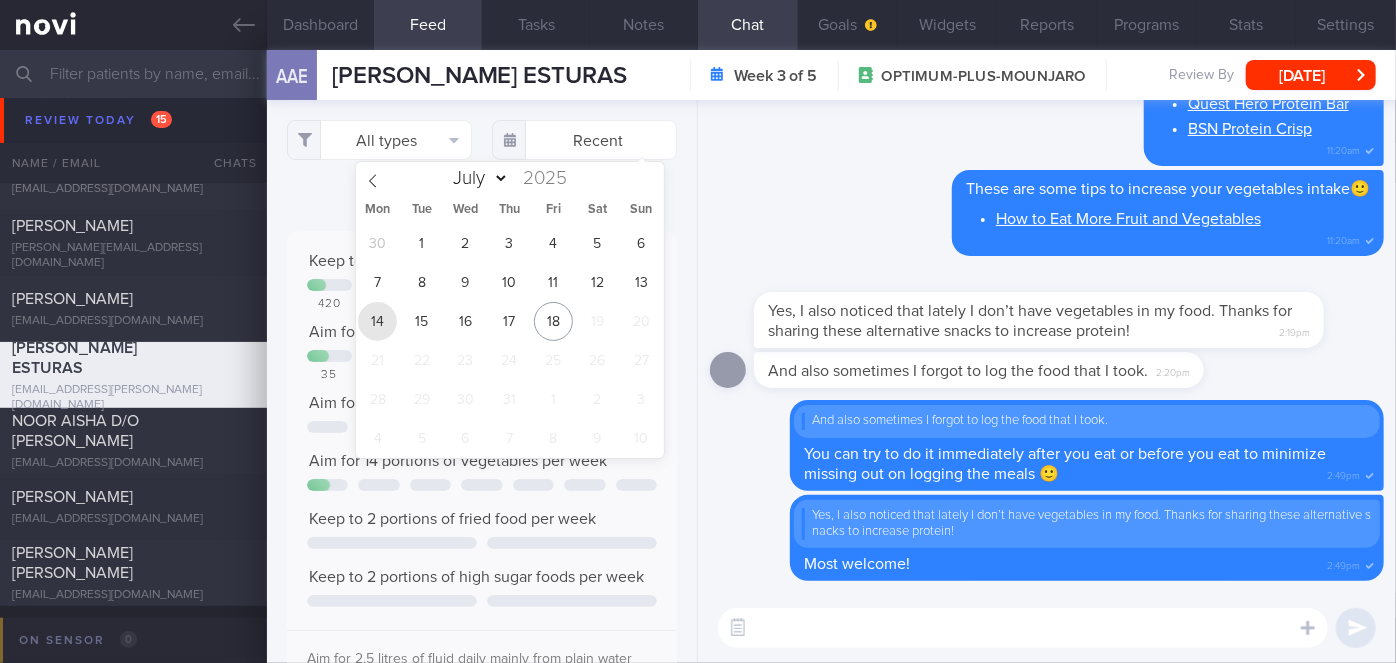 click on "14" at bounding box center [377, 321] 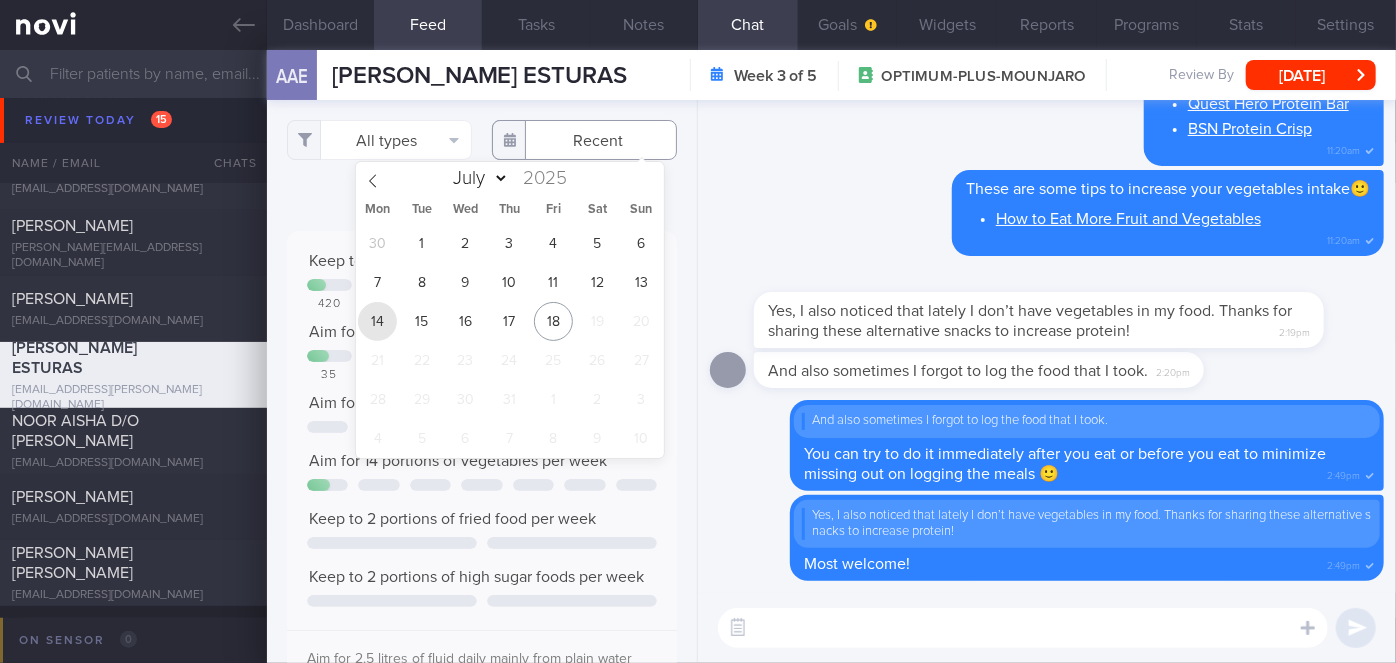 type on "[DATE]" 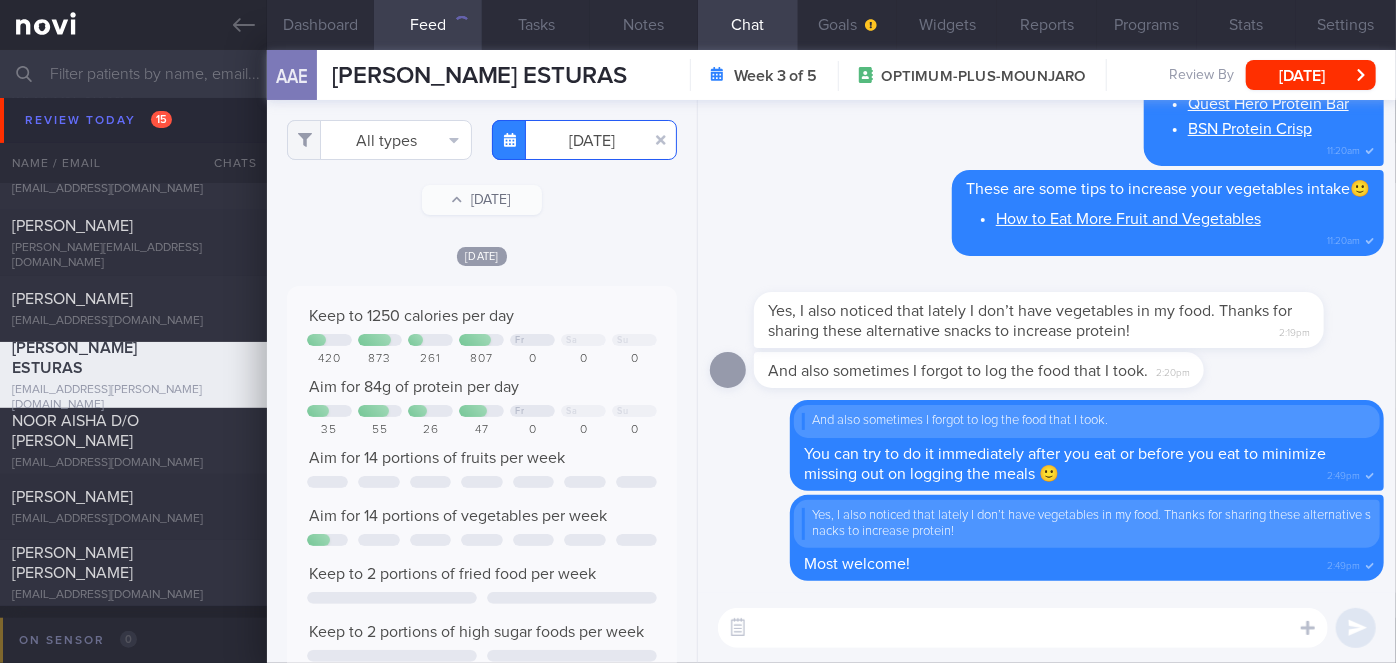 scroll, scrollTop: 999912, scrollLeft: 999648, axis: both 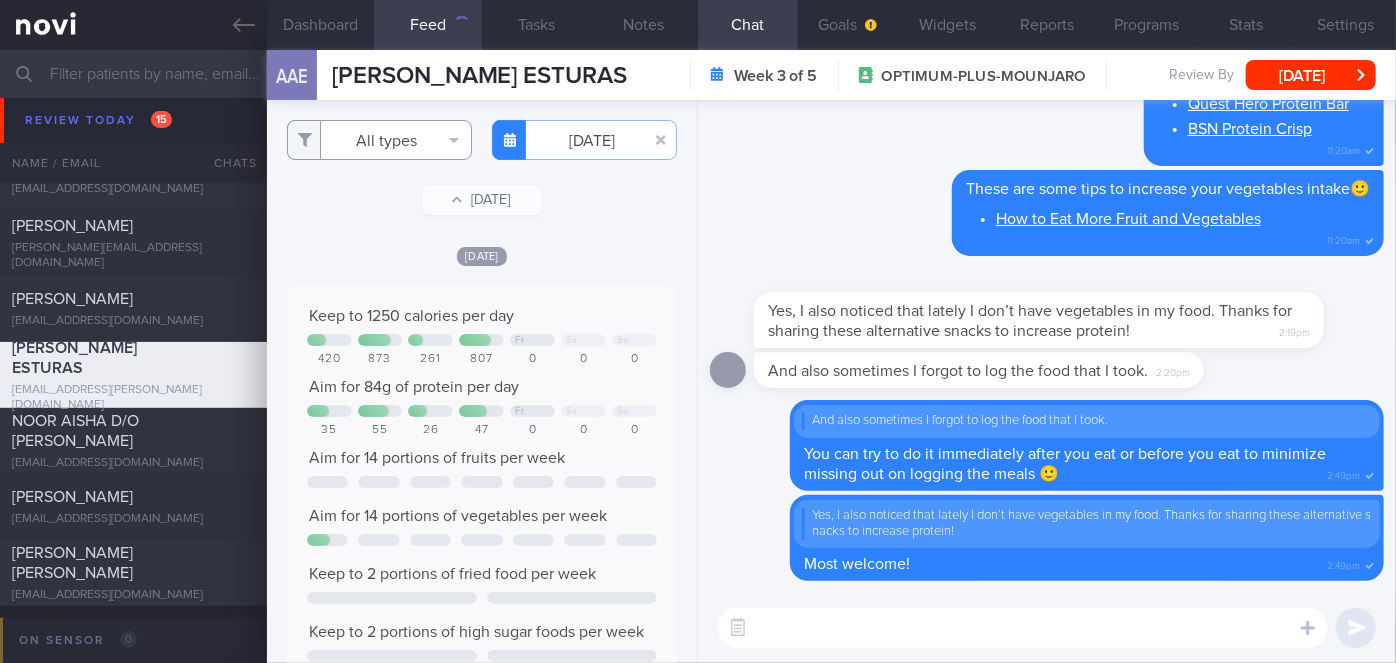 click on "All types" at bounding box center [379, 140] 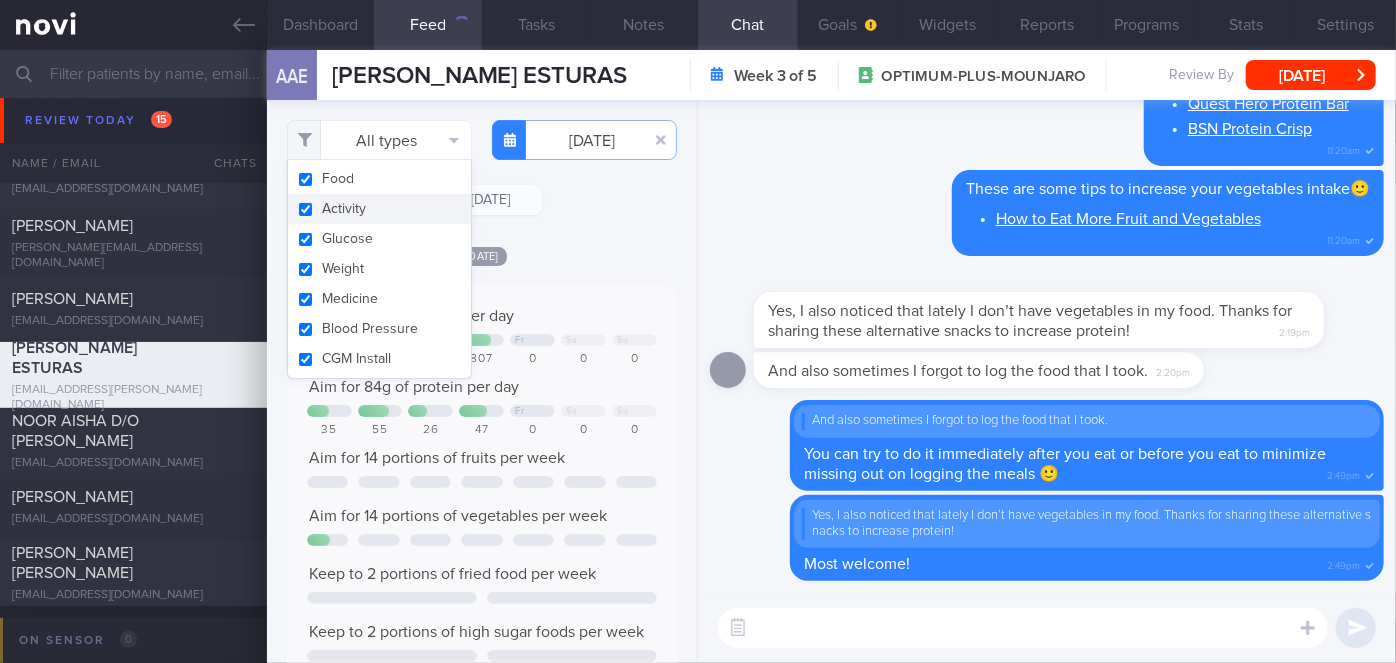 click on "Activity" at bounding box center [379, 209] 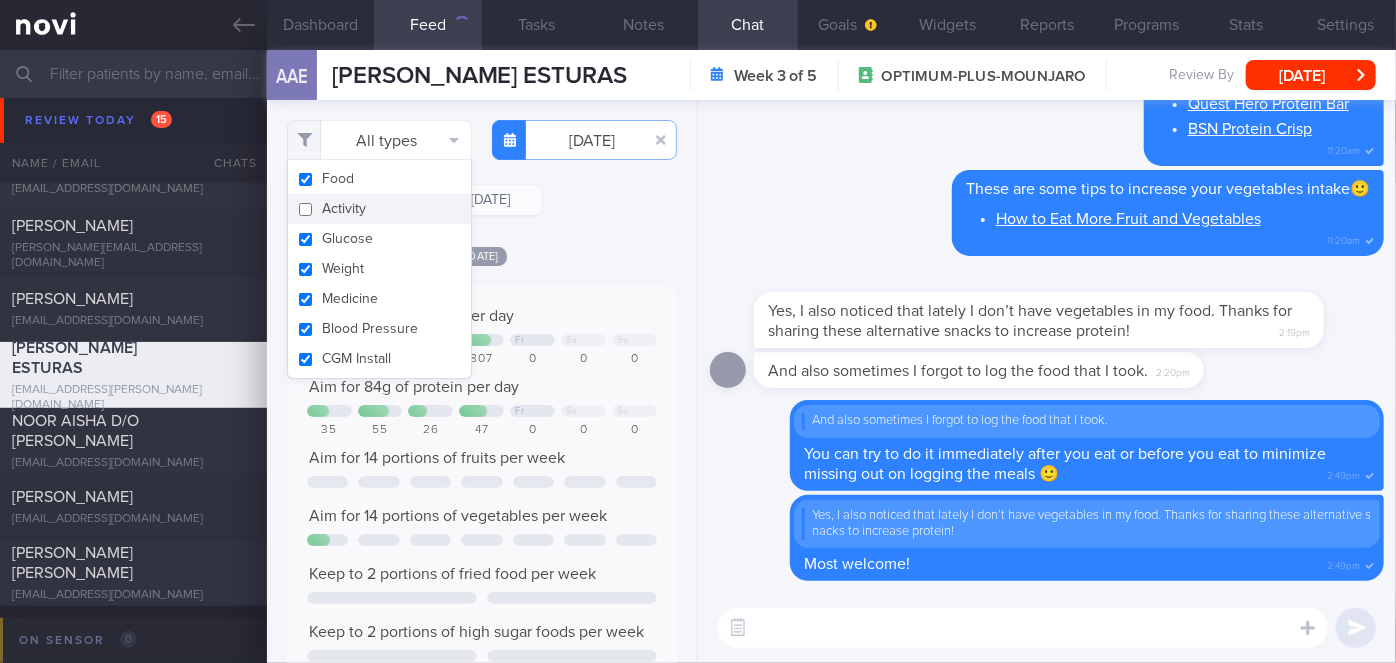 checkbox on "false" 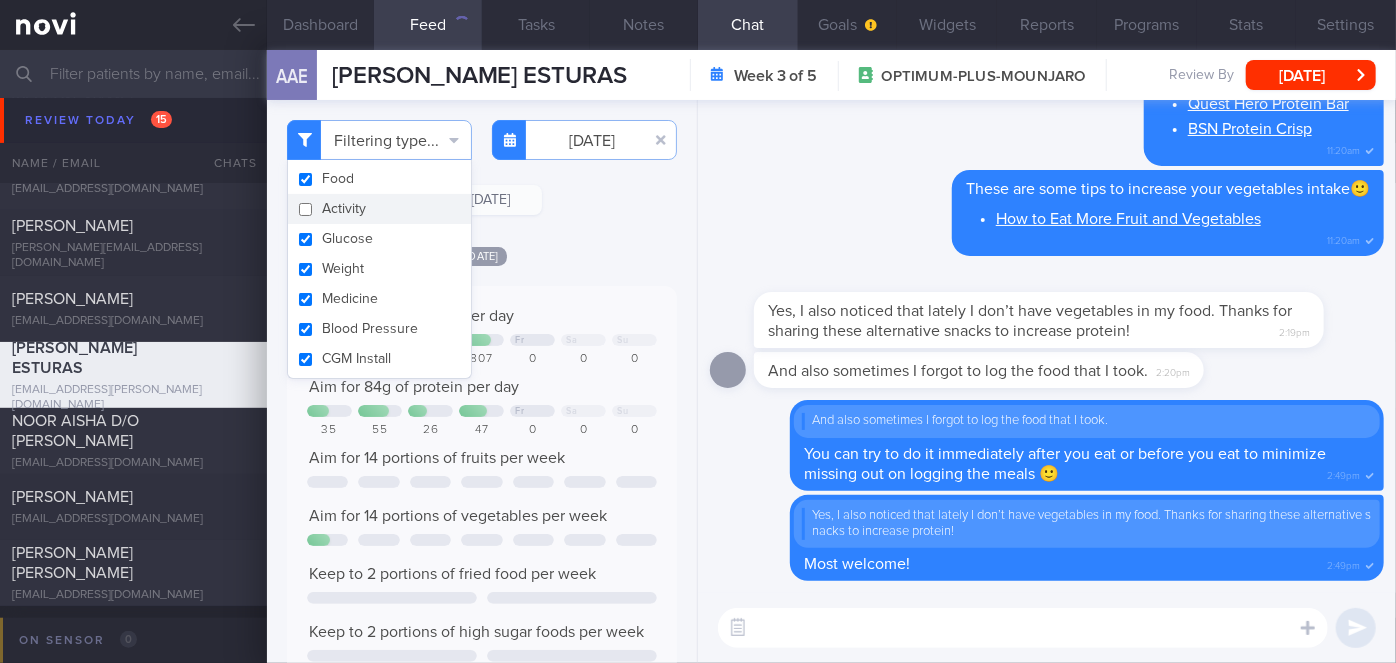 click on "Keep to 1250 calories per day
Fr
Sa
Su
420
873
261
807
0
0
0
Aim for 84g of protein per day
Fr
Sa" at bounding box center (482, 510) 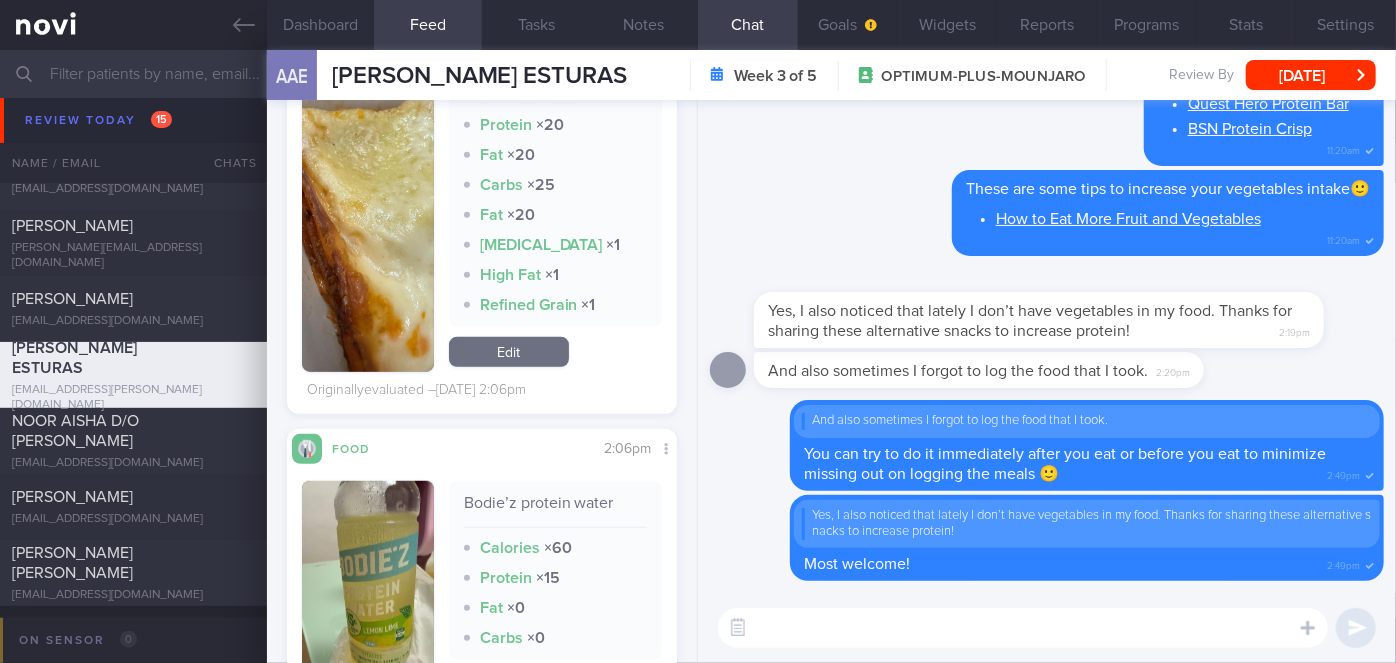scroll, scrollTop: 608, scrollLeft: 0, axis: vertical 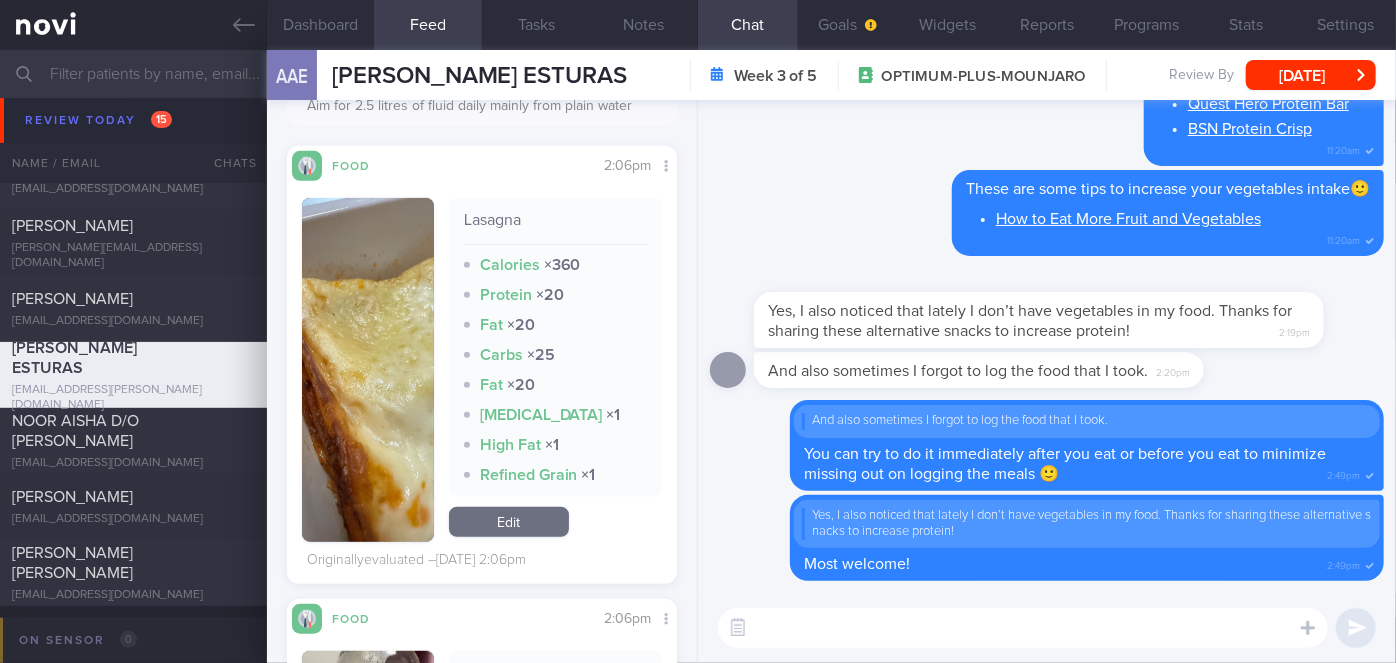click at bounding box center (368, 370) 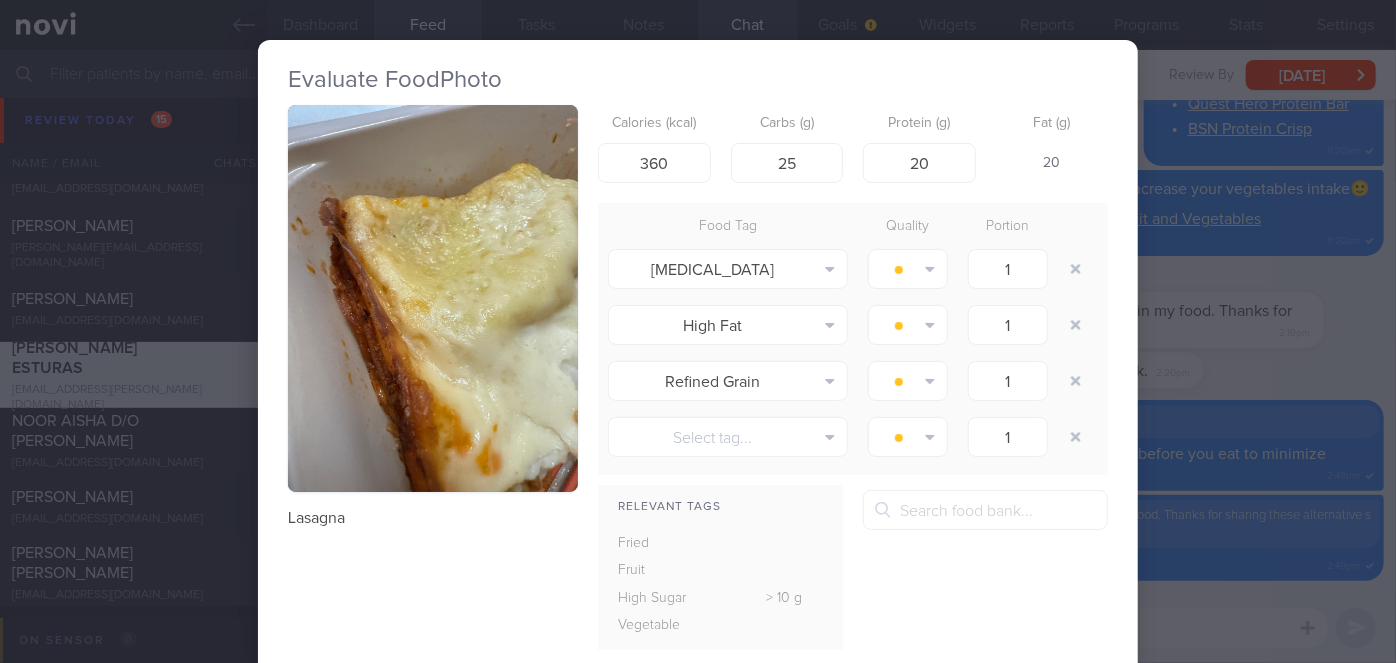 click on "Evaluate Food  Photo
Lasagna
Calories (kcal)
360
Carbs (g)
25
Protein (g)
20
Fat (g)
20
Food Tag
Quality
Portion
High Cholesterol
Alcohol
Fried
Fruit
Healthy Fats
High Calcium
High Cholesterol
High Fat" at bounding box center (698, 331) 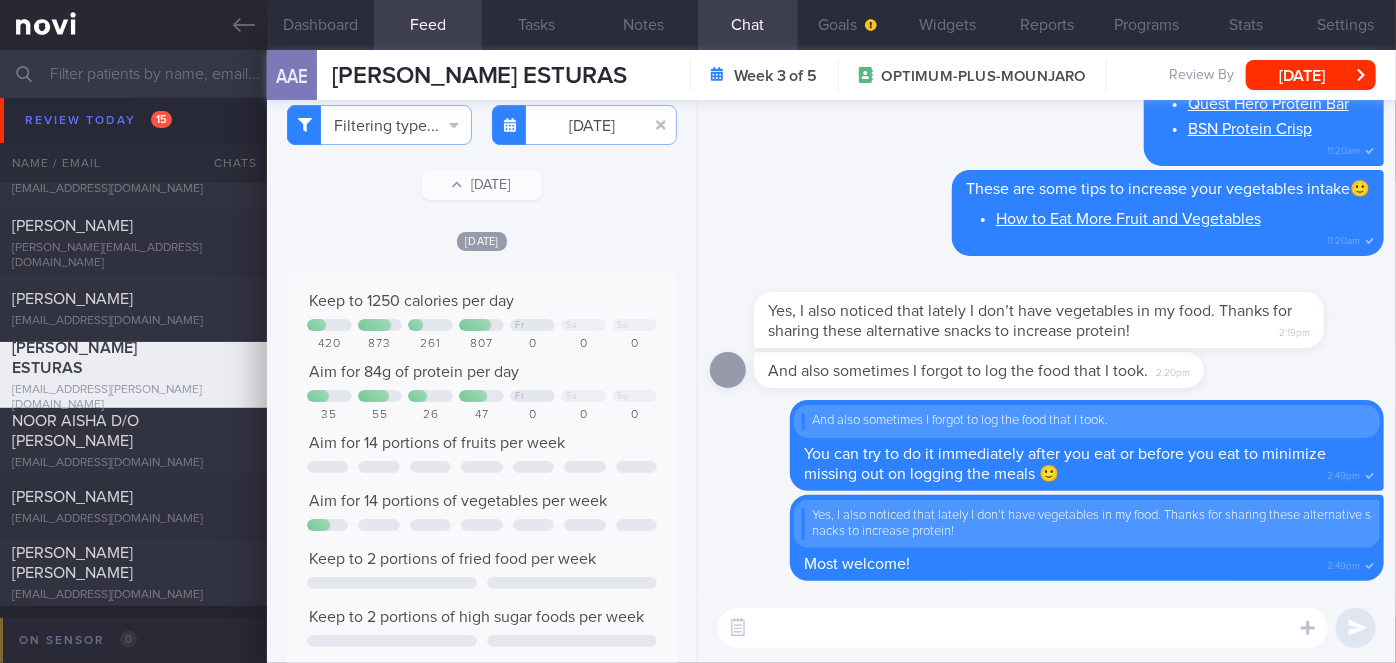 scroll, scrollTop: 0, scrollLeft: 0, axis: both 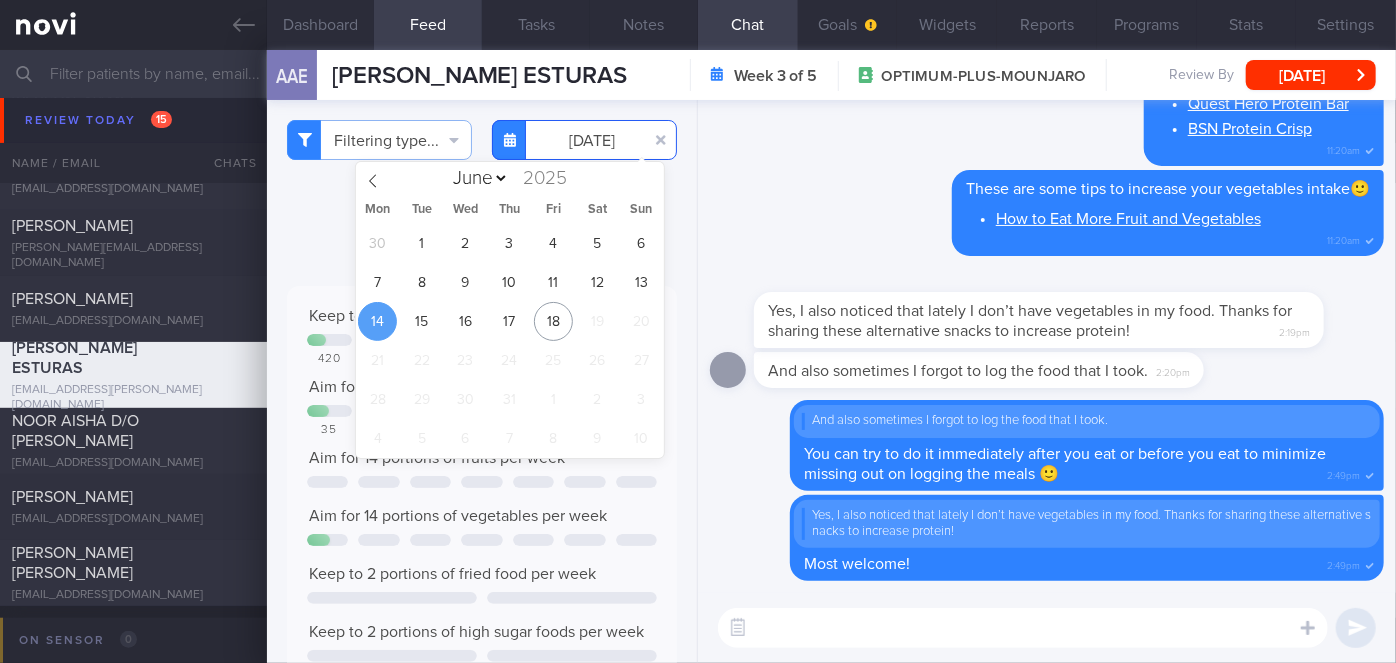 click on "You are offline!  Some functionality will be unavailable
Patients
New Users
Coaches
Assigned patients
Assigned patients
All active patients
Archived patients
Needs setup
69
Name / Email
Chats" at bounding box center (698, 331) 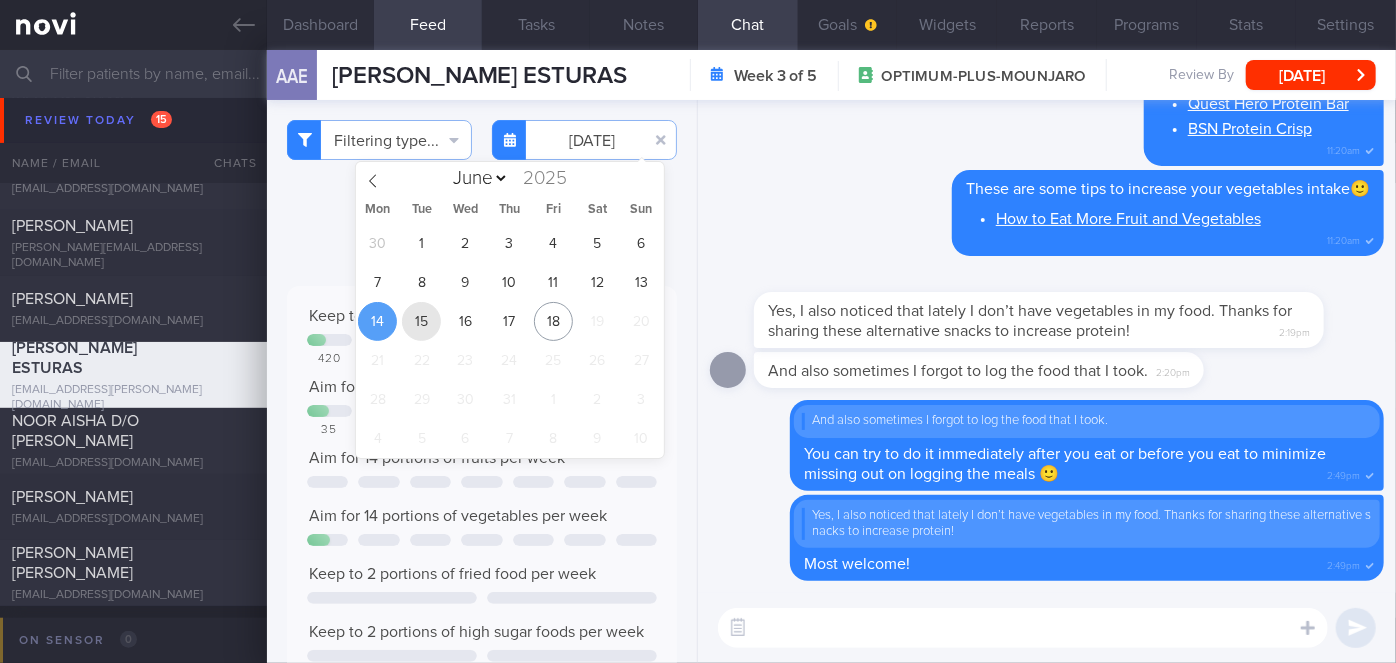 click on "15" at bounding box center [421, 321] 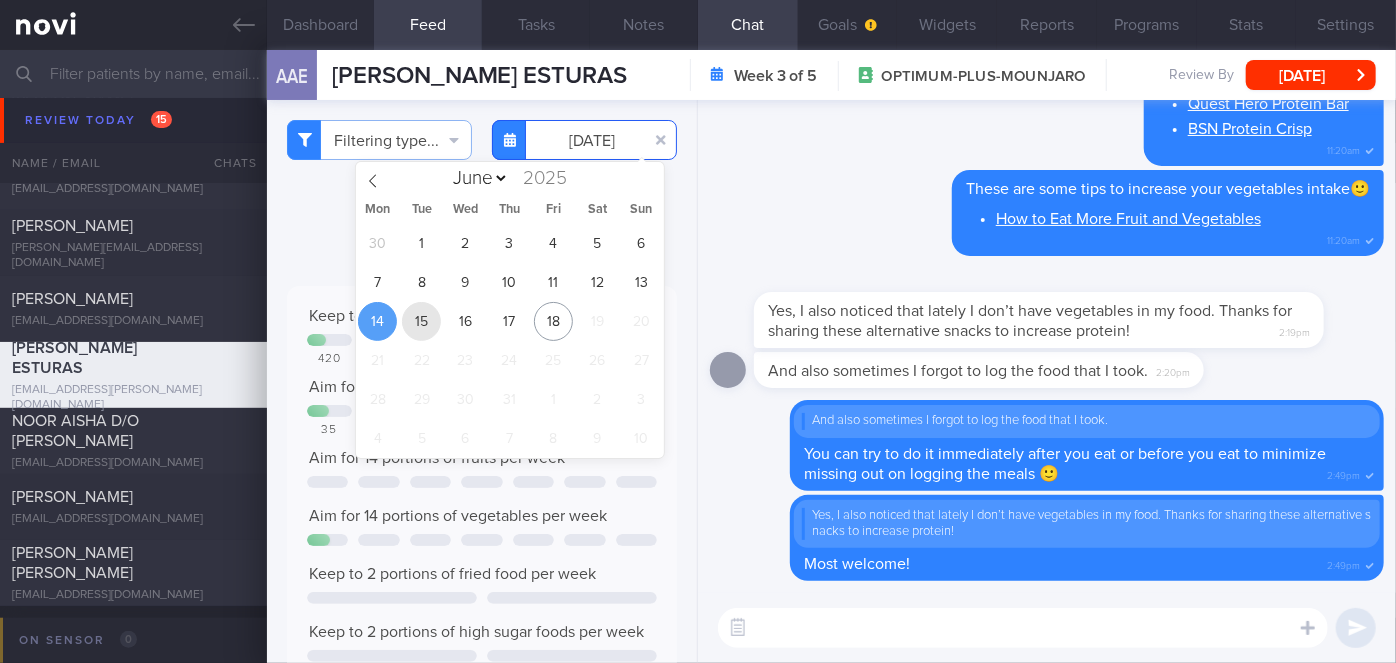 type on "[DATE]" 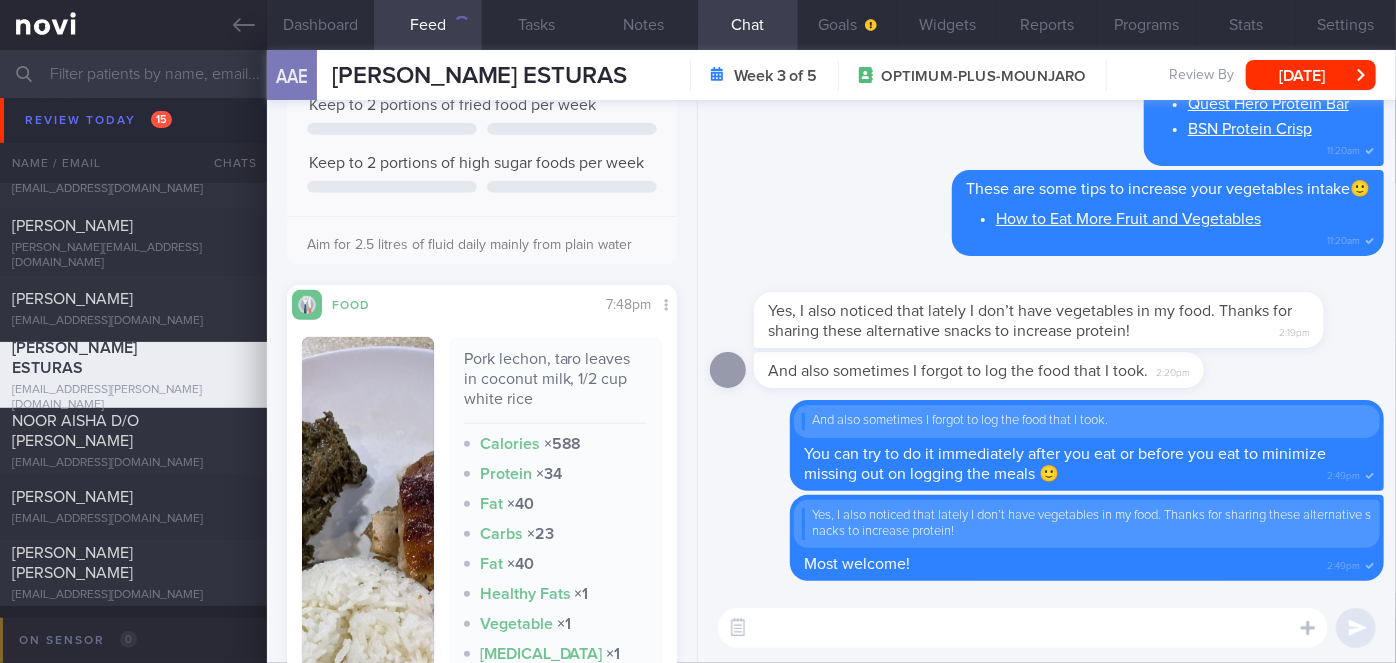 scroll, scrollTop: 545, scrollLeft: 0, axis: vertical 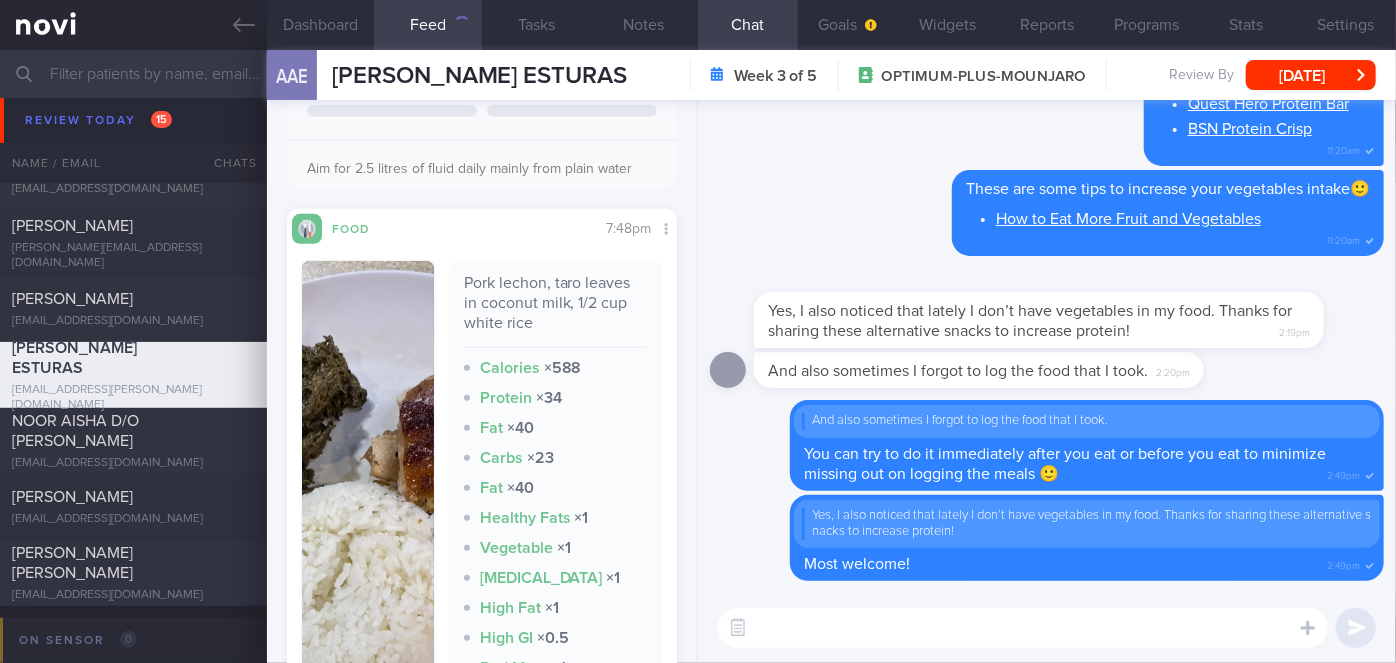 click at bounding box center (368, 513) 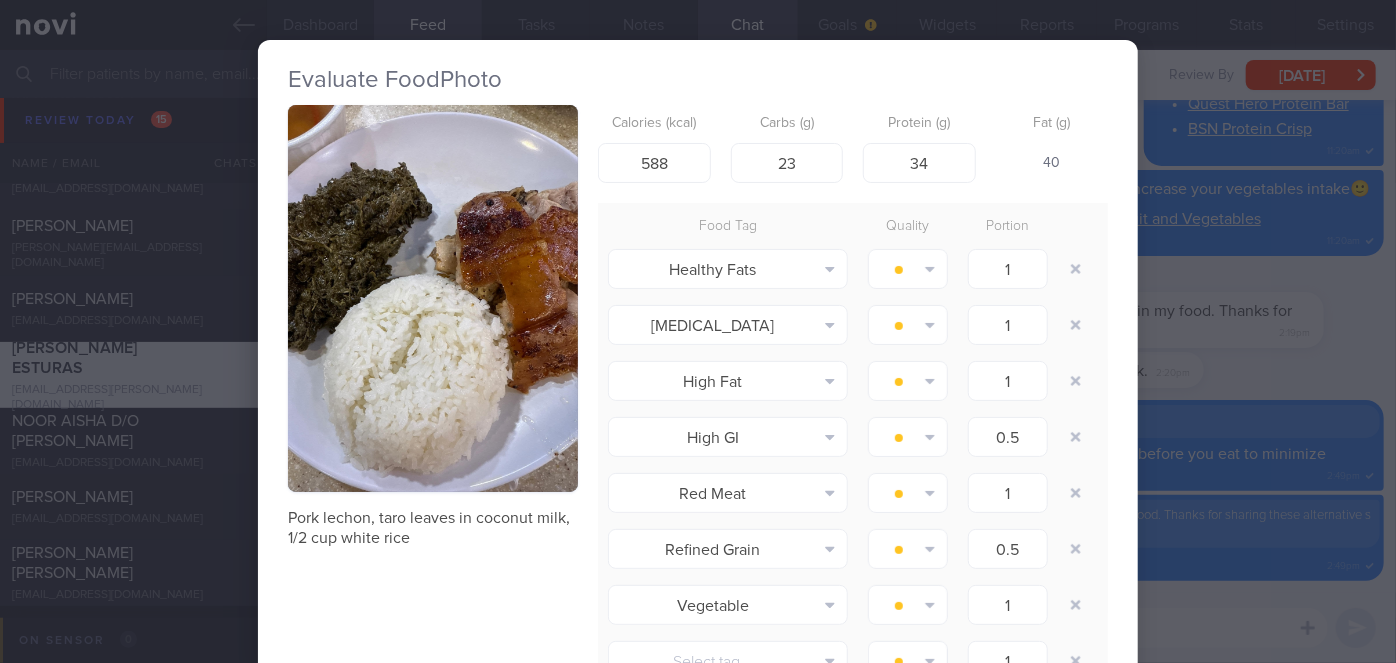type 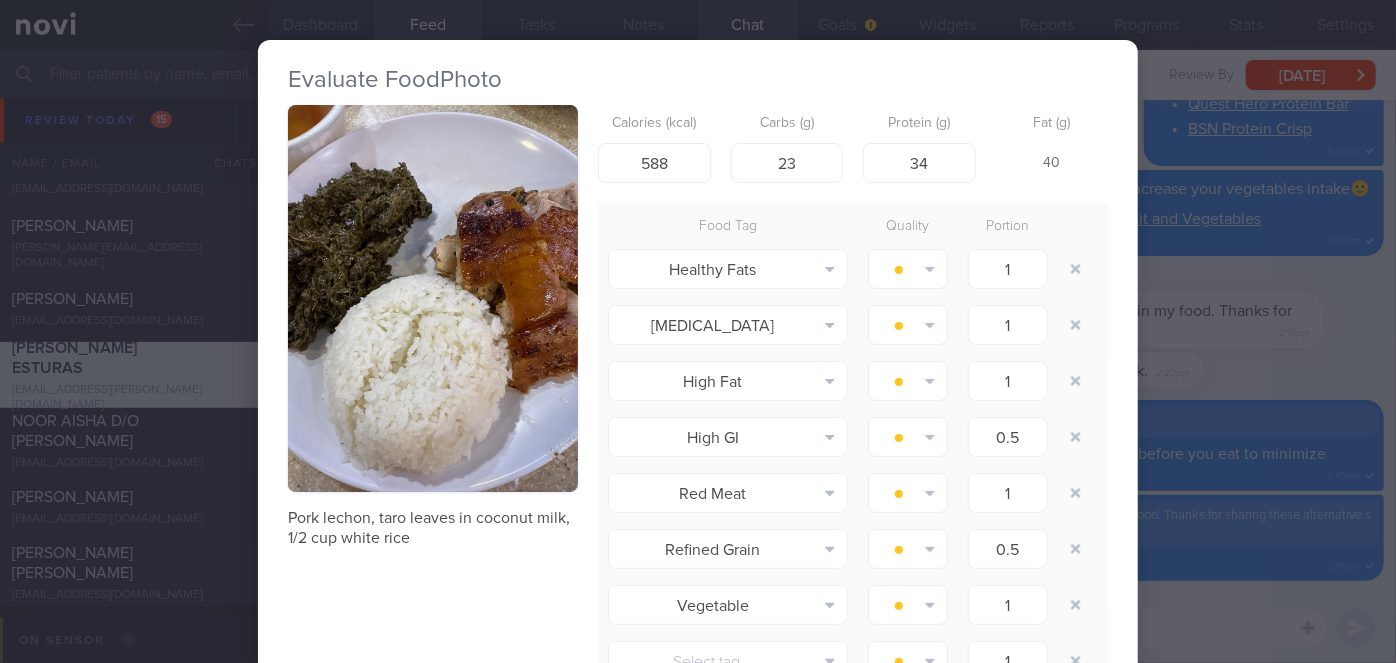 click on "Evaluate Food  Photo
Pork lechon, taro leaves in coconut milk, 1/2 cup white rice
Calories (kcal)
588
Carbs (g)
23
Protein (g)
34
Fat (g)
40
Food Tag
Quality
Portion
Healthy Fats
Alcohol
Fried
Fruit
Healthy Fats
High Calcium
High Cholesterol" at bounding box center [698, 331] 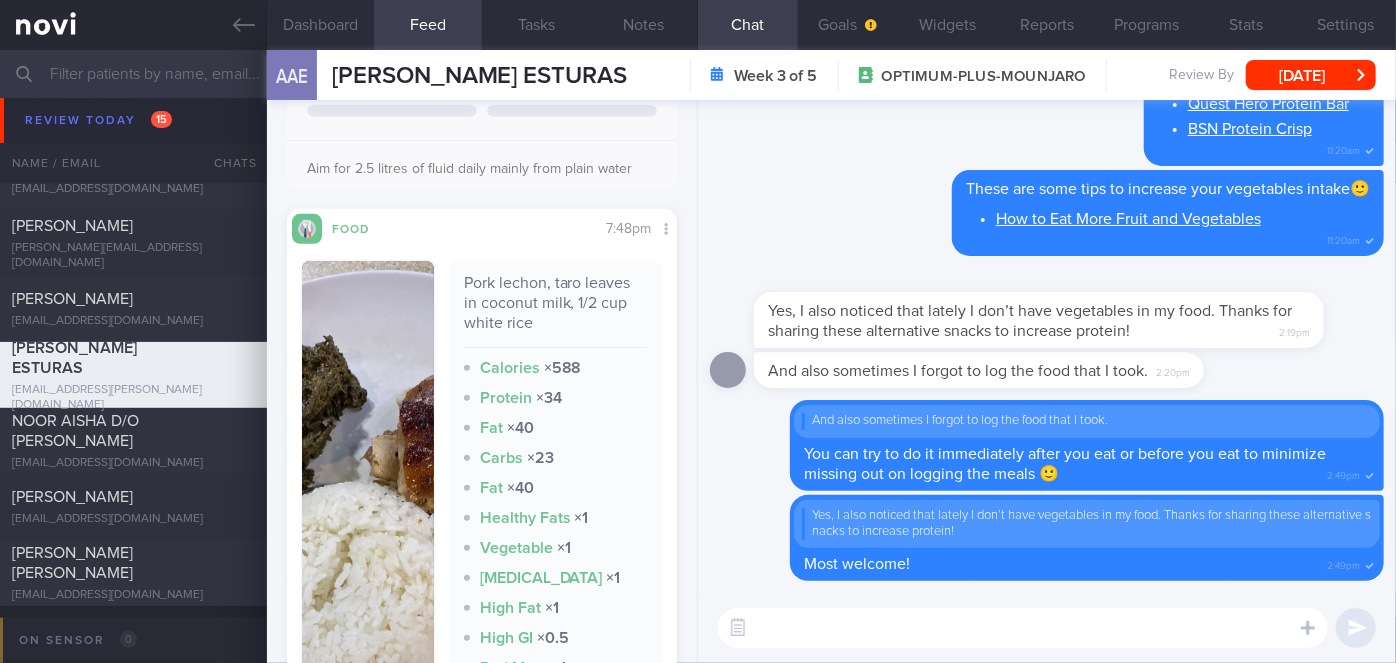 scroll, scrollTop: 1000, scrollLeft: 0, axis: vertical 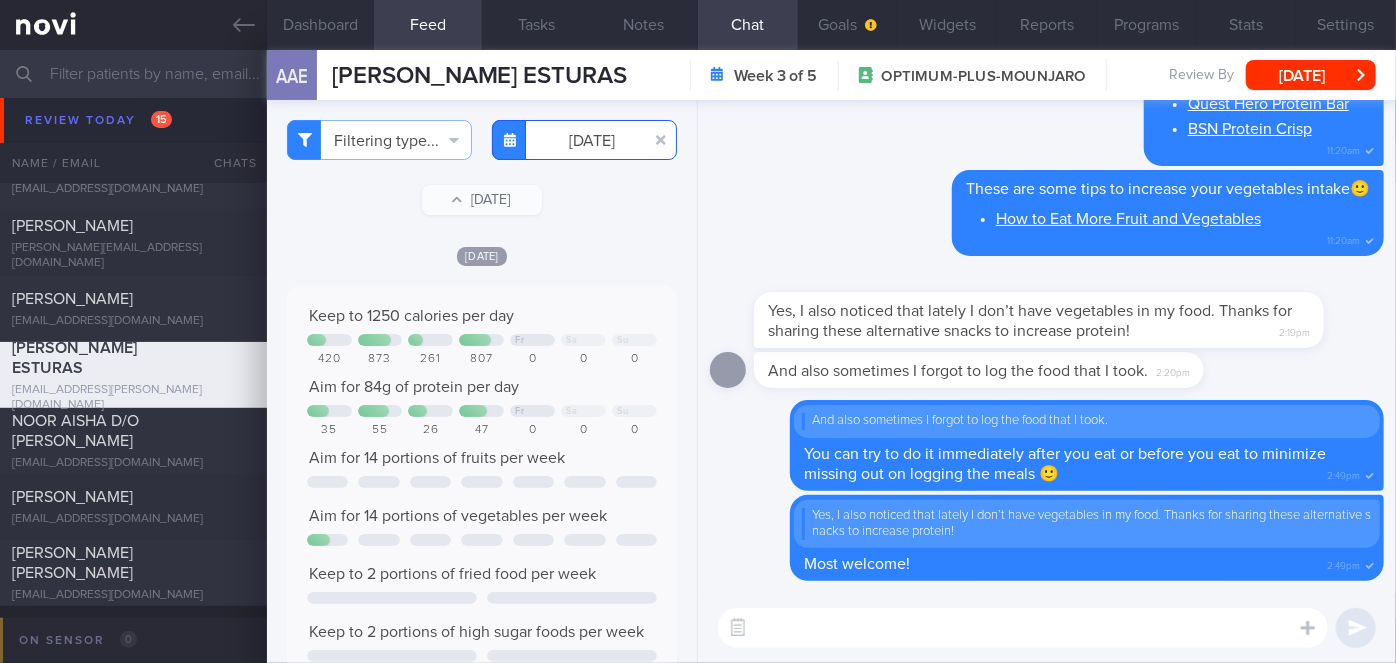 click on "[DATE]" at bounding box center (584, 140) 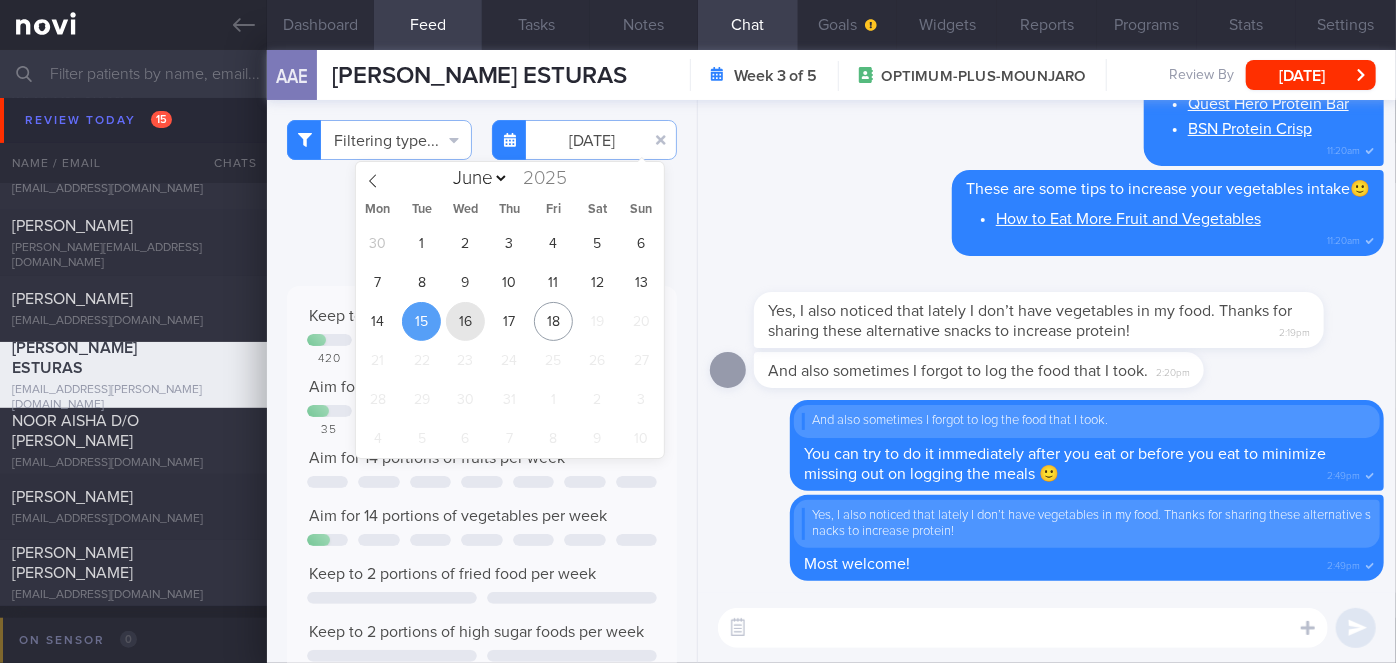 click on "16" at bounding box center (465, 321) 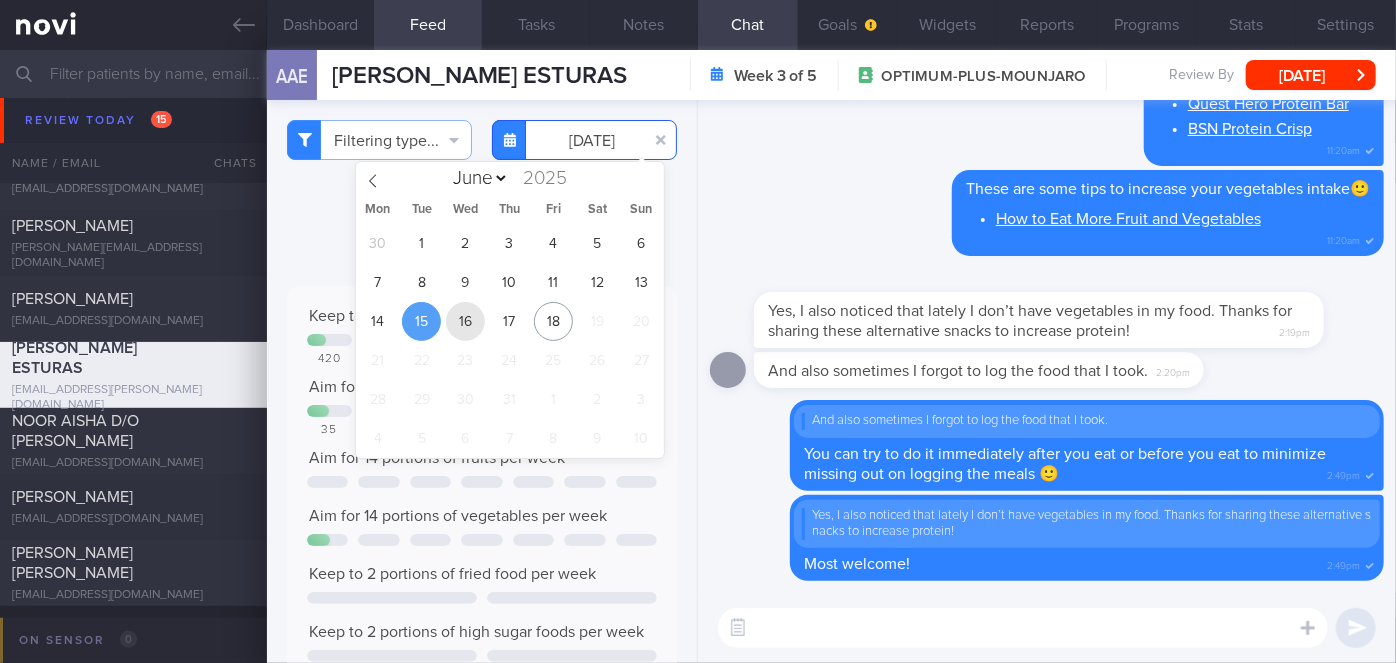 type on "[DATE]" 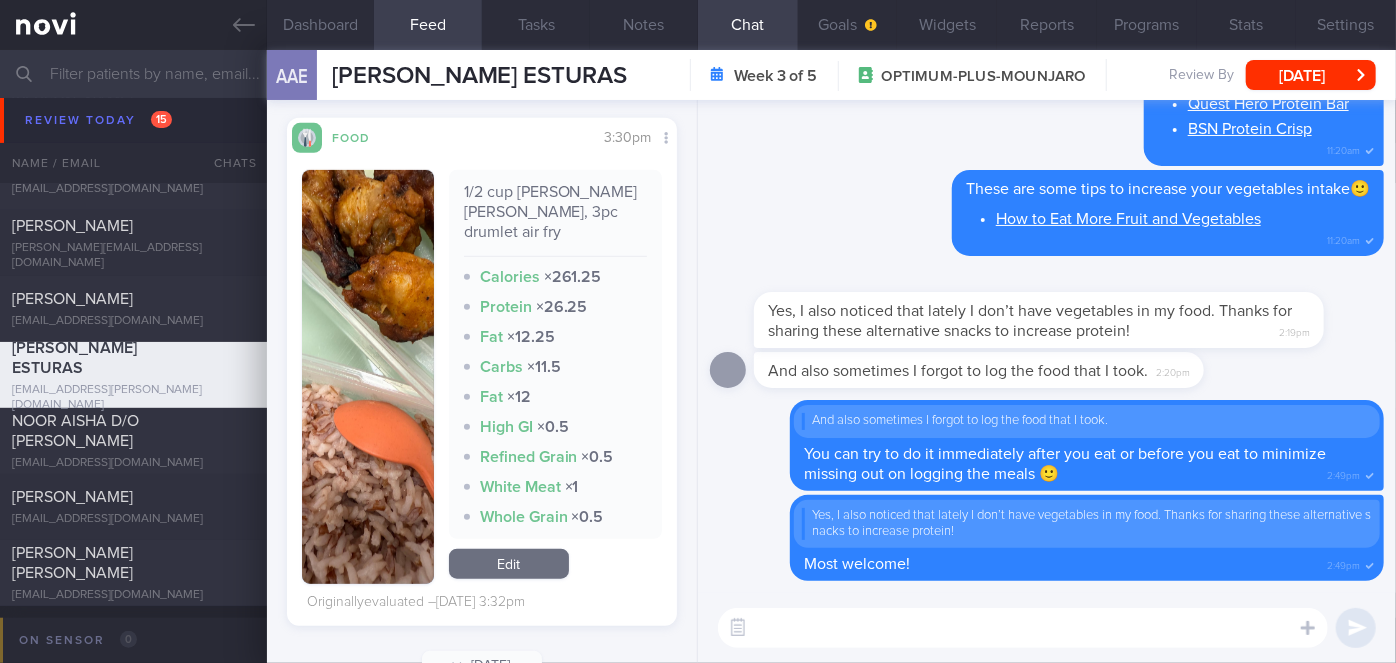 click at bounding box center (368, 377) 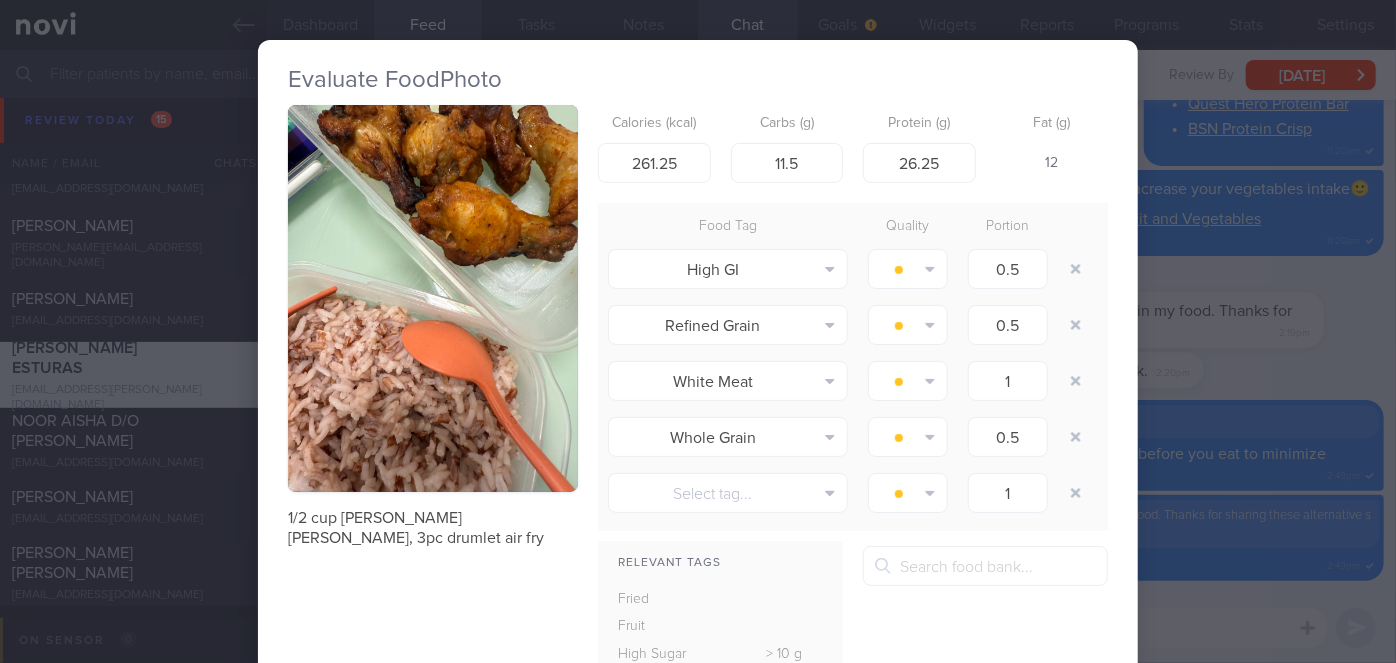 type 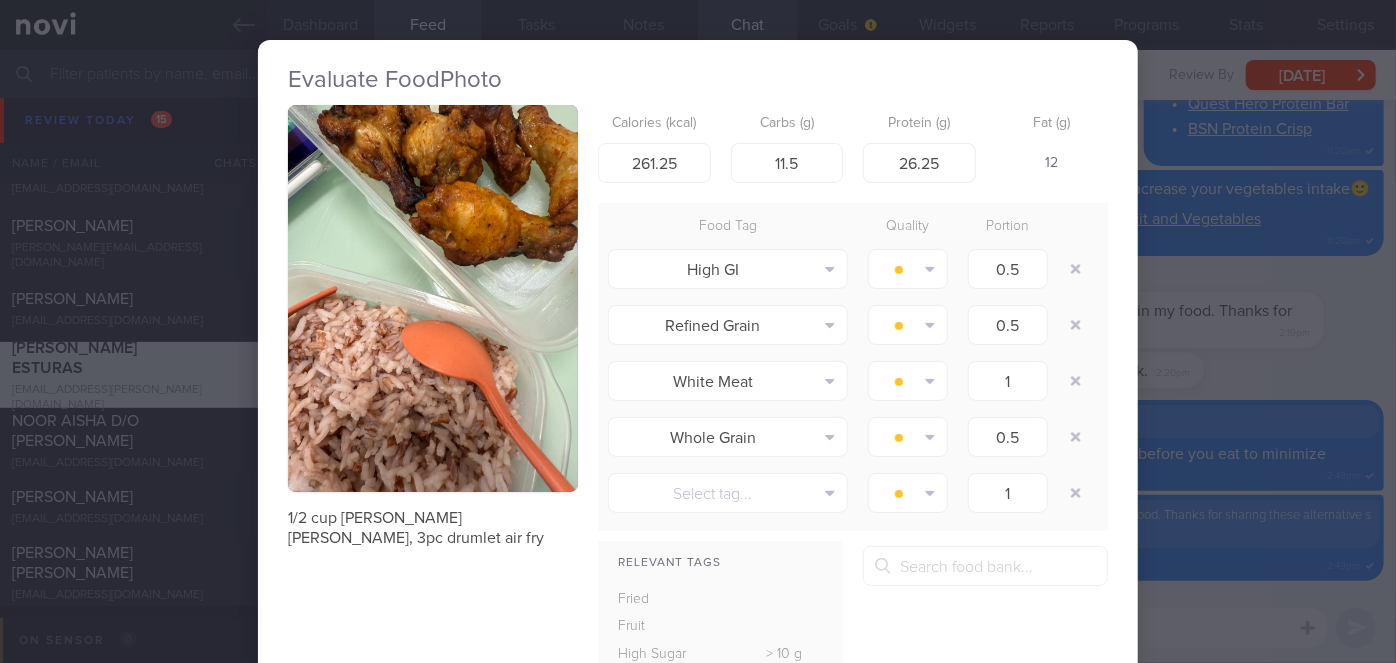 click on "Evaluate Food  Photo
1/2 cup brown-white rice, 3pc drumlet air fry
Calories (kcal)
261.25
Carbs (g)
11.5
Protein (g)
26.25
Fat (g)
12
Food Tag
Quality
Portion
High GI
Alcohol
Fried
Fruit
Healthy Fats
High Calcium
High Cholesterol
High Fat" at bounding box center [698, 331] 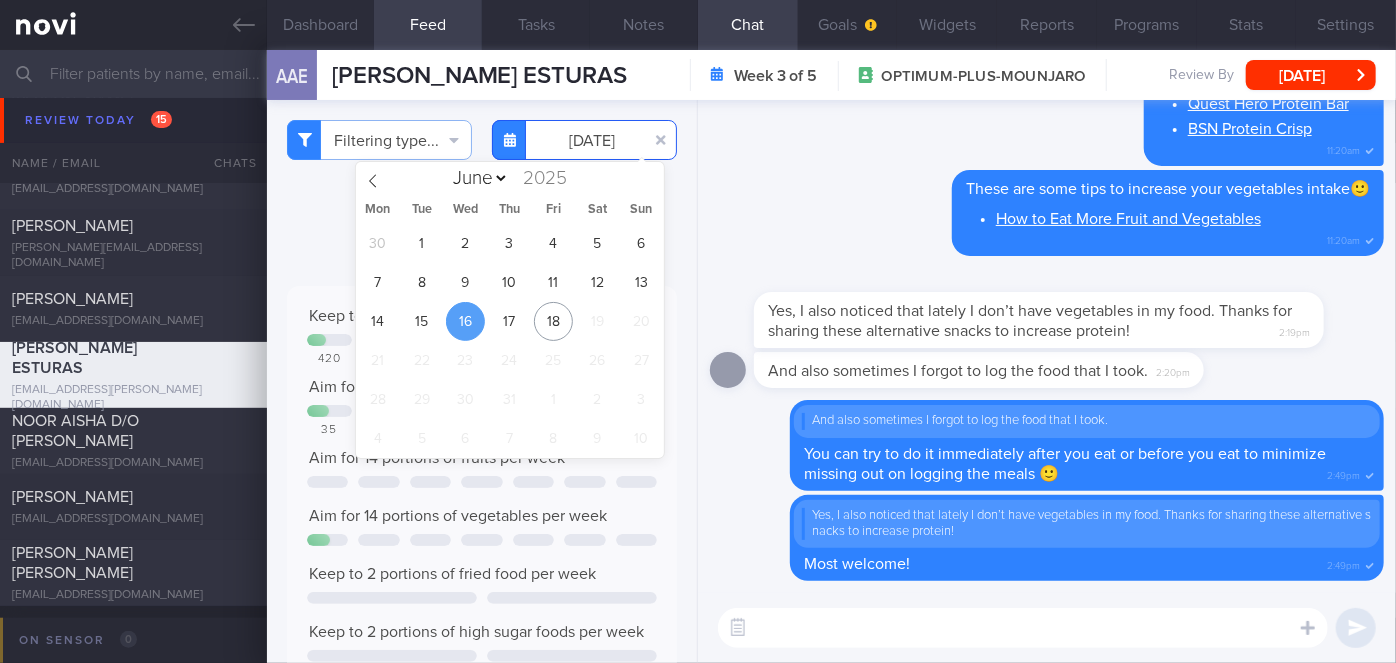 click on "[DATE]" at bounding box center (584, 140) 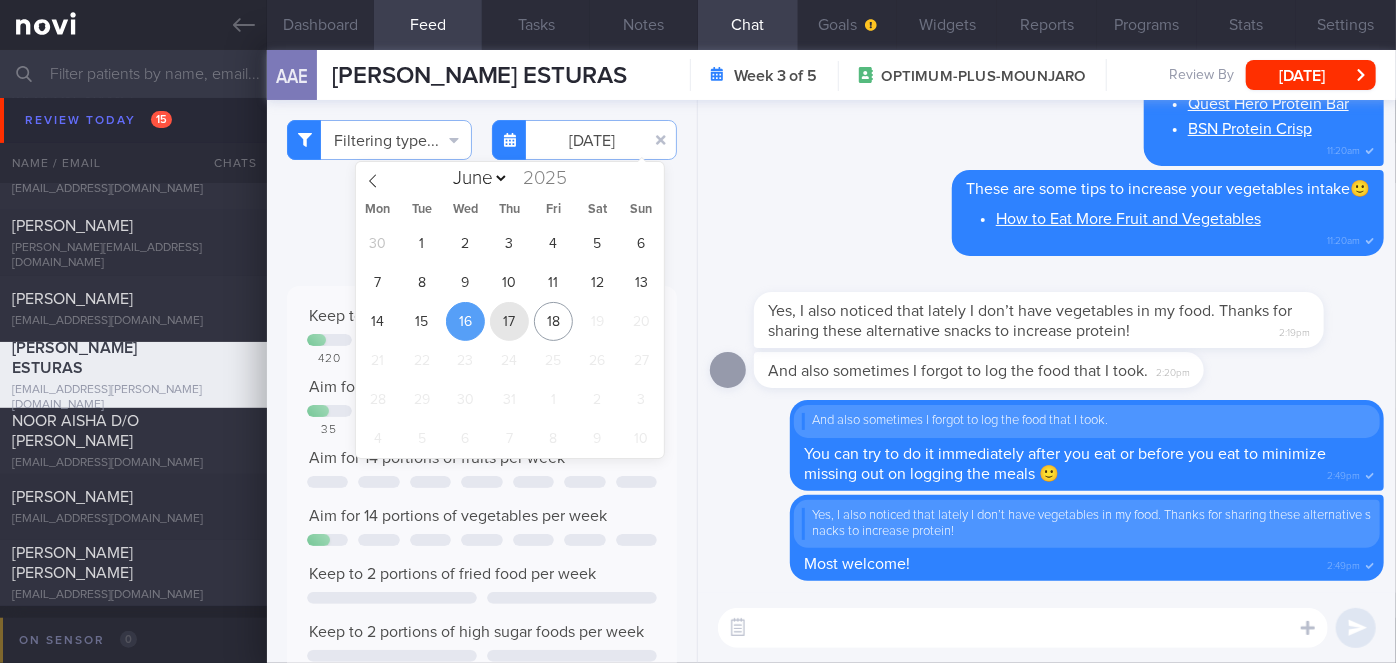 click on "17" at bounding box center (509, 321) 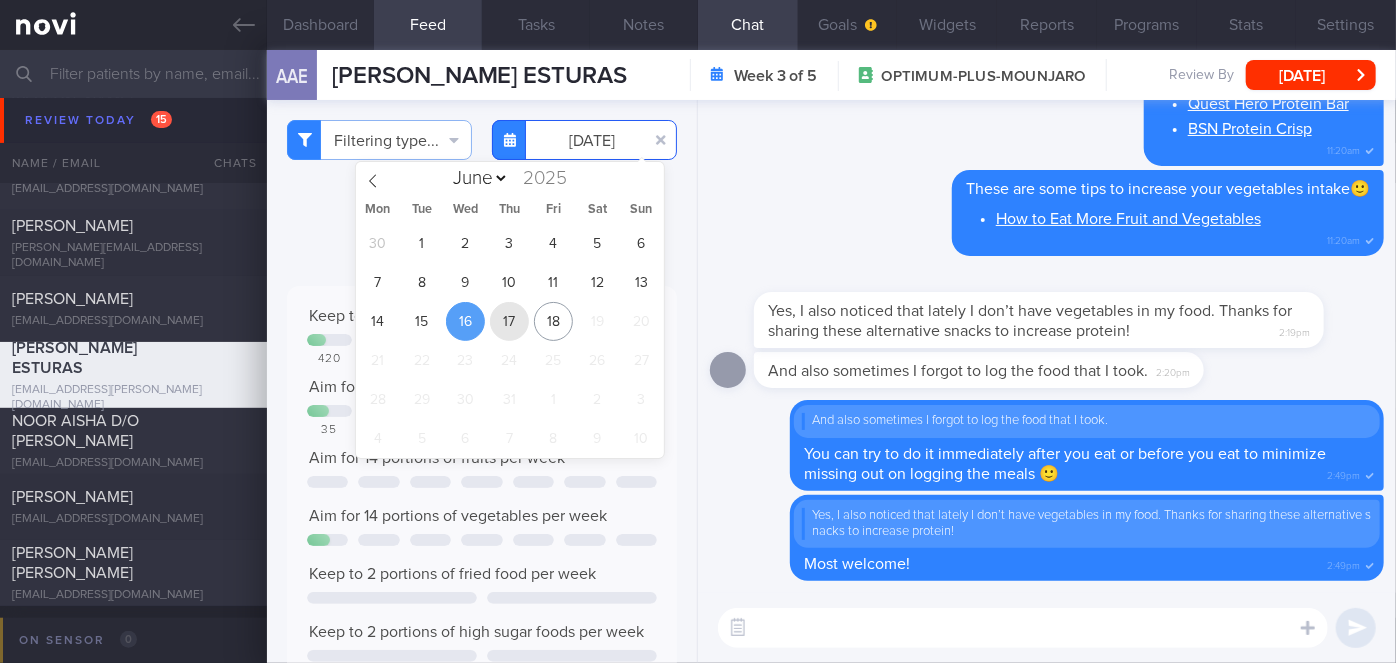 type on "[DATE]" 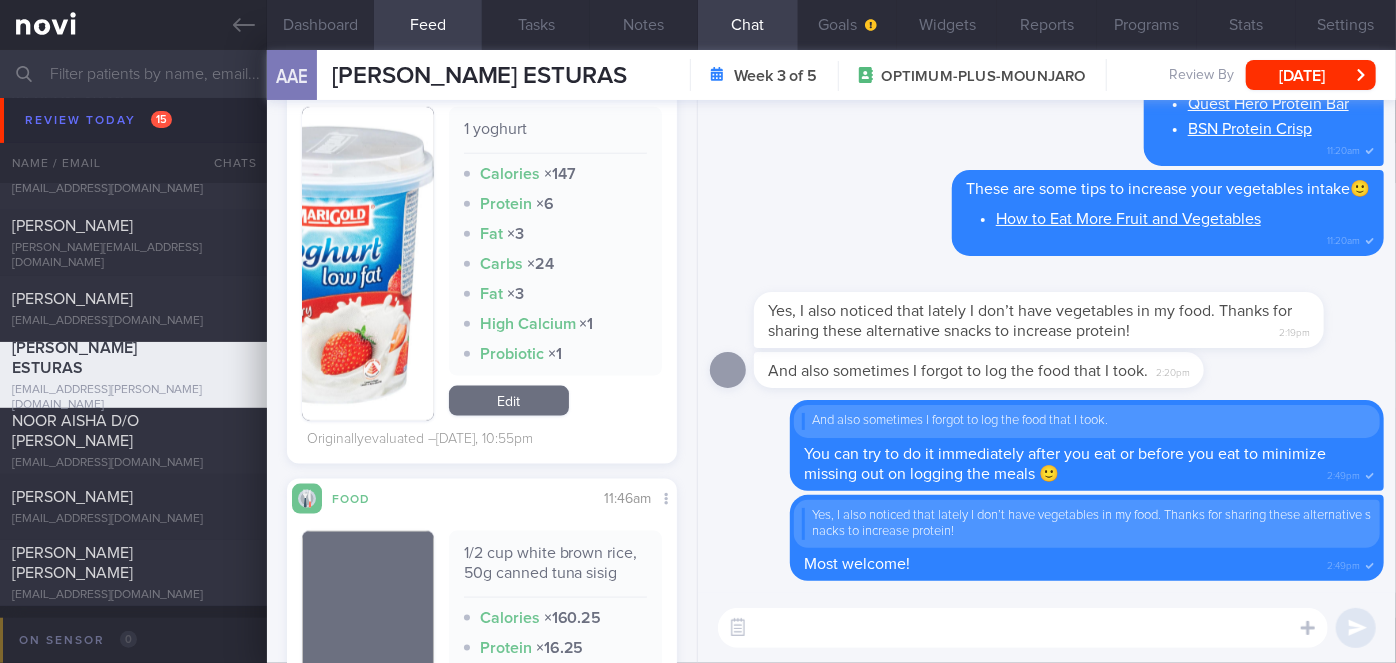 scroll, scrollTop: 1181, scrollLeft: 0, axis: vertical 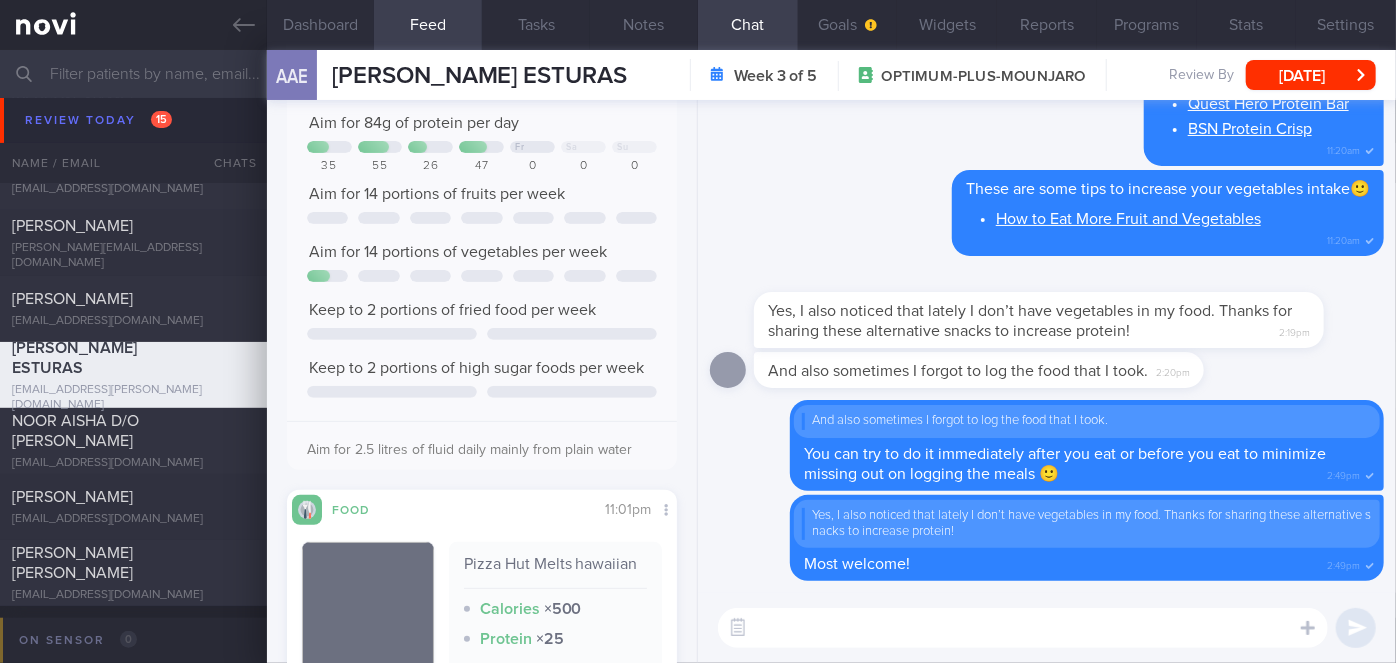 click at bounding box center [1023, 628] 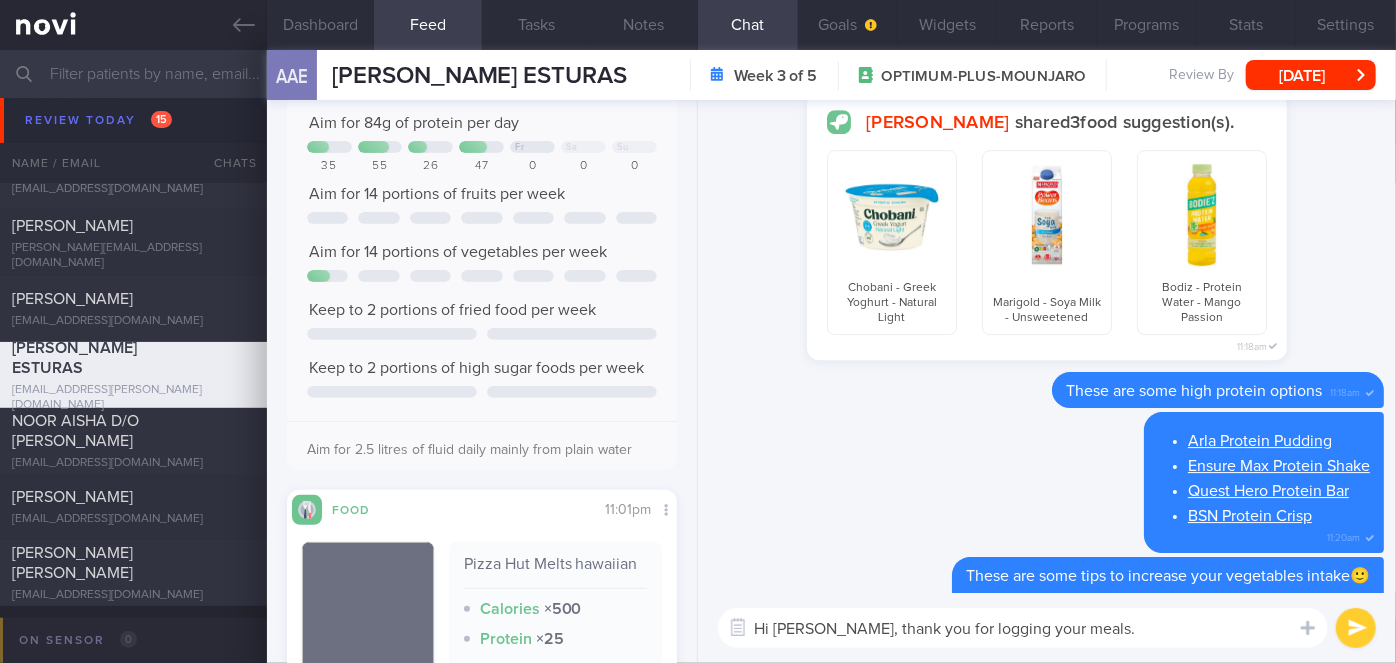 scroll, scrollTop: 0, scrollLeft: 0, axis: both 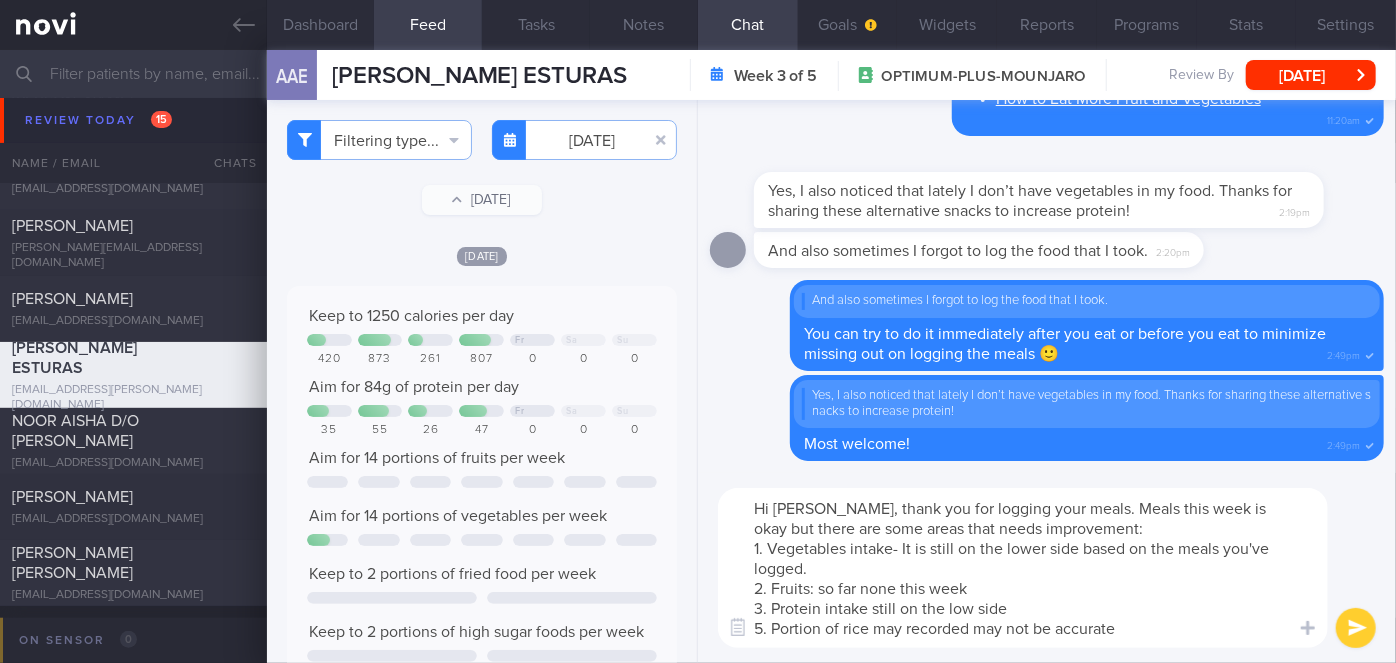 click on "Hi Aizel, thank you for logging your meals. Meals this week is okay but there are some areas that needs improvement:
1. Vegetables intake- It is still on the lower side based on the meals you've logged.
2. Fruits: so far none this week
3. Protein intake still on the low side
5. Portion of rice may recorded may not be accurate" at bounding box center [1023, 568] 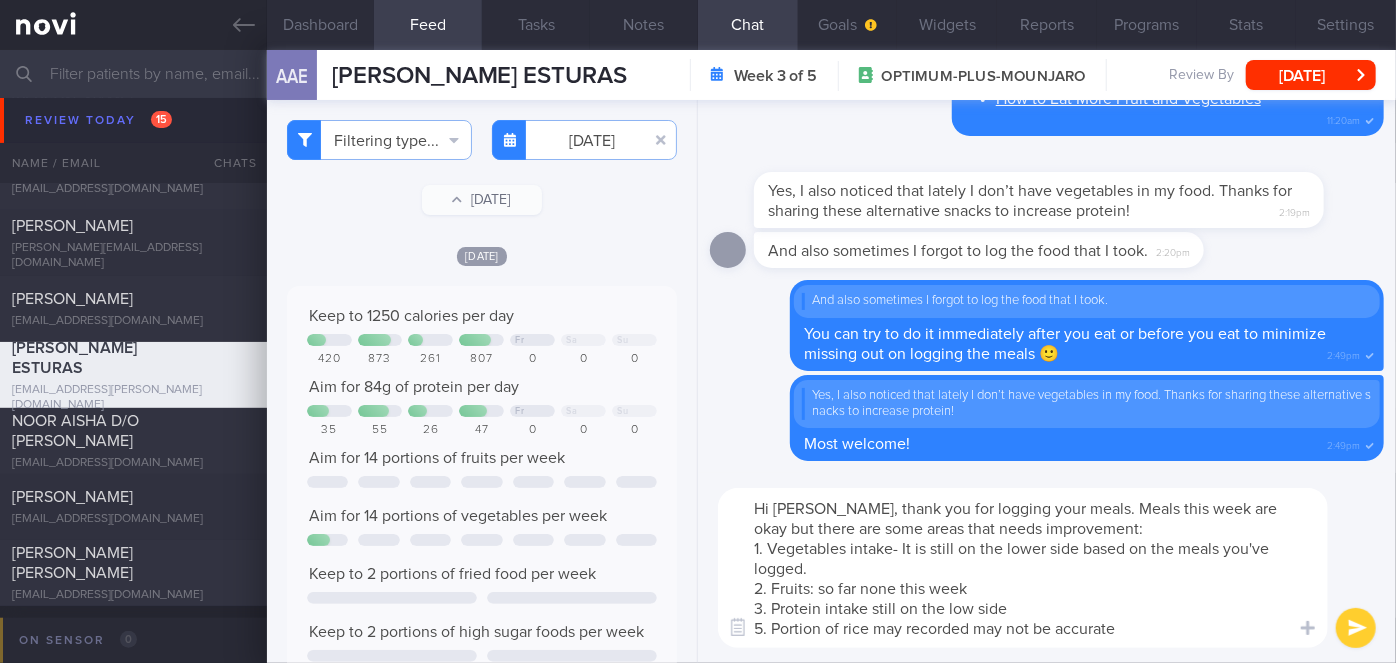 click on "Hi Aizel, thank you for logging your meals. Meals this week are okay but there are some areas that needs improvement:
1. Vegetables intake- It is still on the lower side based on the meals you've logged.
2. Fruits: so far none this week
3. Protein intake still on the low side
5. Portion of rice may recorded may not be accurate" at bounding box center (1023, 568) 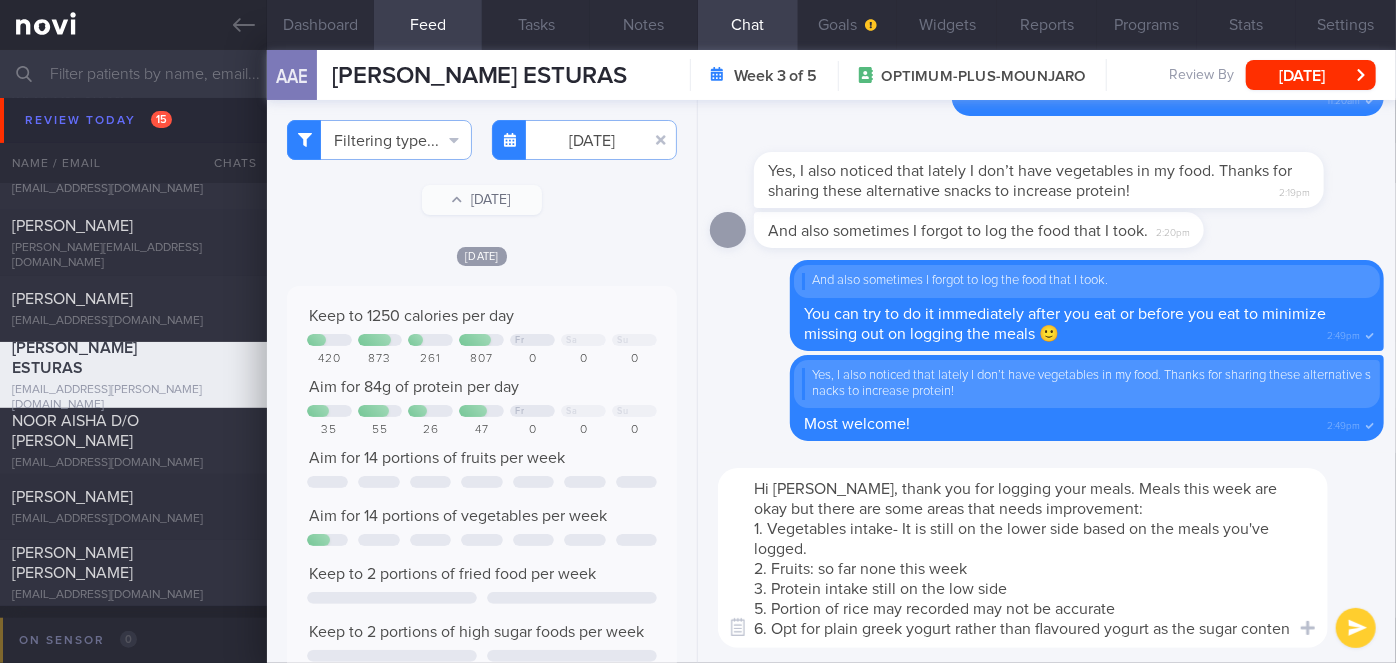 scroll, scrollTop: 0, scrollLeft: 0, axis: both 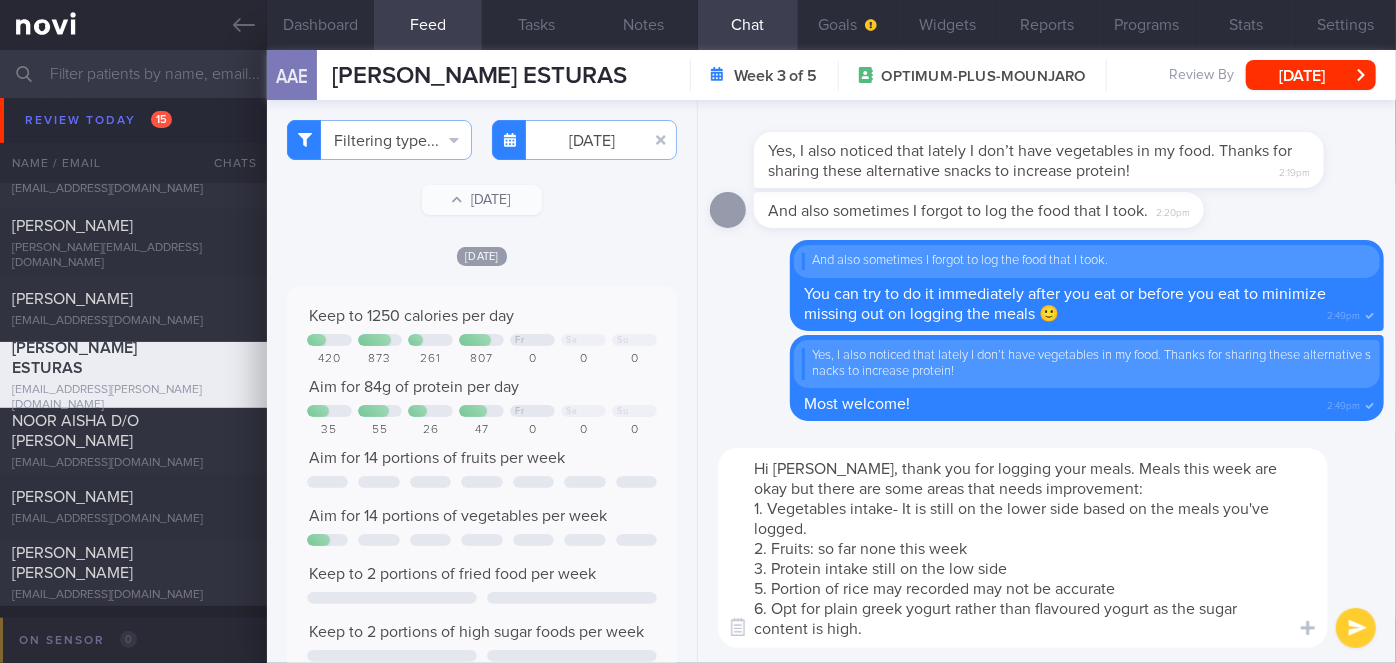 click on "Hi Aizel, thank you for logging your meals. Meals this week are okay but there are some areas that needs improvement:
1. Vegetables intake- It is still on the lower side based on the meals you've logged.
2. Fruits: so far none this week
3. Protein intake still on the low side
5. Portion of rice may recorded may not be accurate
6. Opt for plain greek yogurt rather than flavoured yogurt as the sugar content is high." at bounding box center (1023, 548) 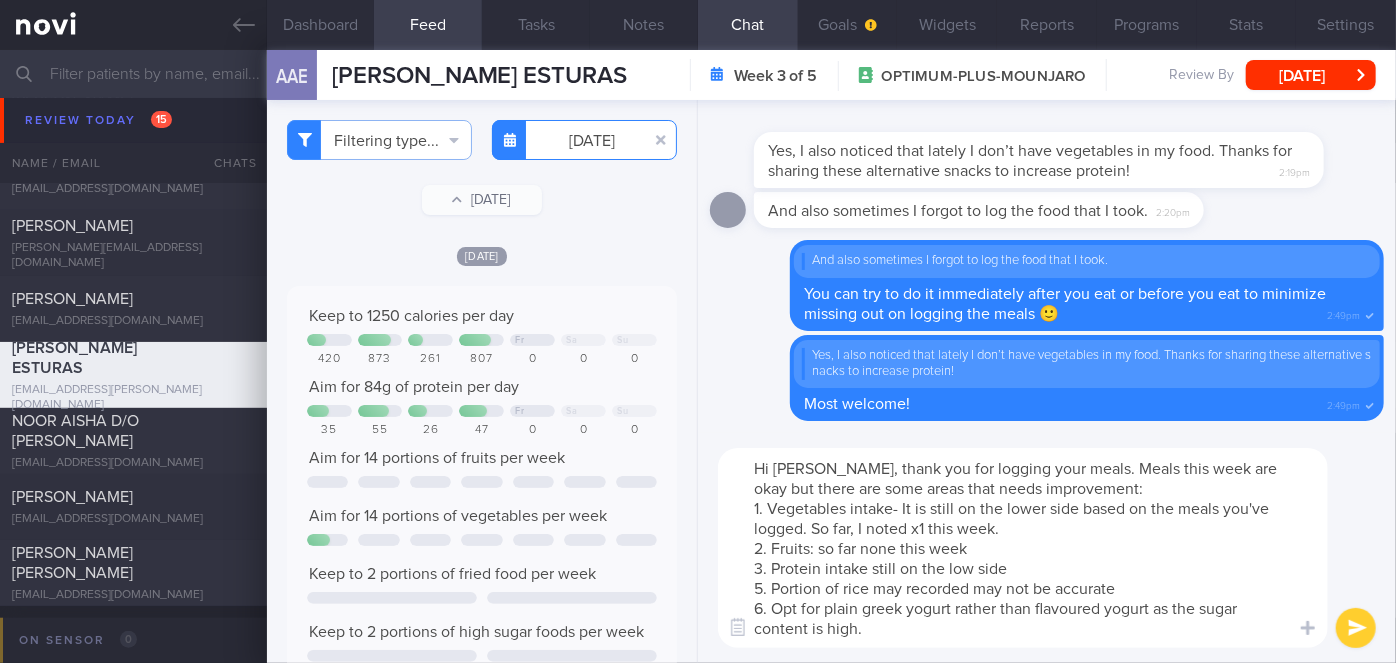 type on "Hi Aizel, thank you for logging your meals. Meals this week are okay but there are some areas that needs improvement:
1. Vegetables intake- It is still on the lower side based on the meals you've logged. So far, I noted x1 this week.
2. Fruits: so far none this week
3. Protein intake still on the low side
5. Portion of rice may recorded may not be accurate
6. Opt for plain greek yogurt rather than flavoured yogurt as the sugar content is high." 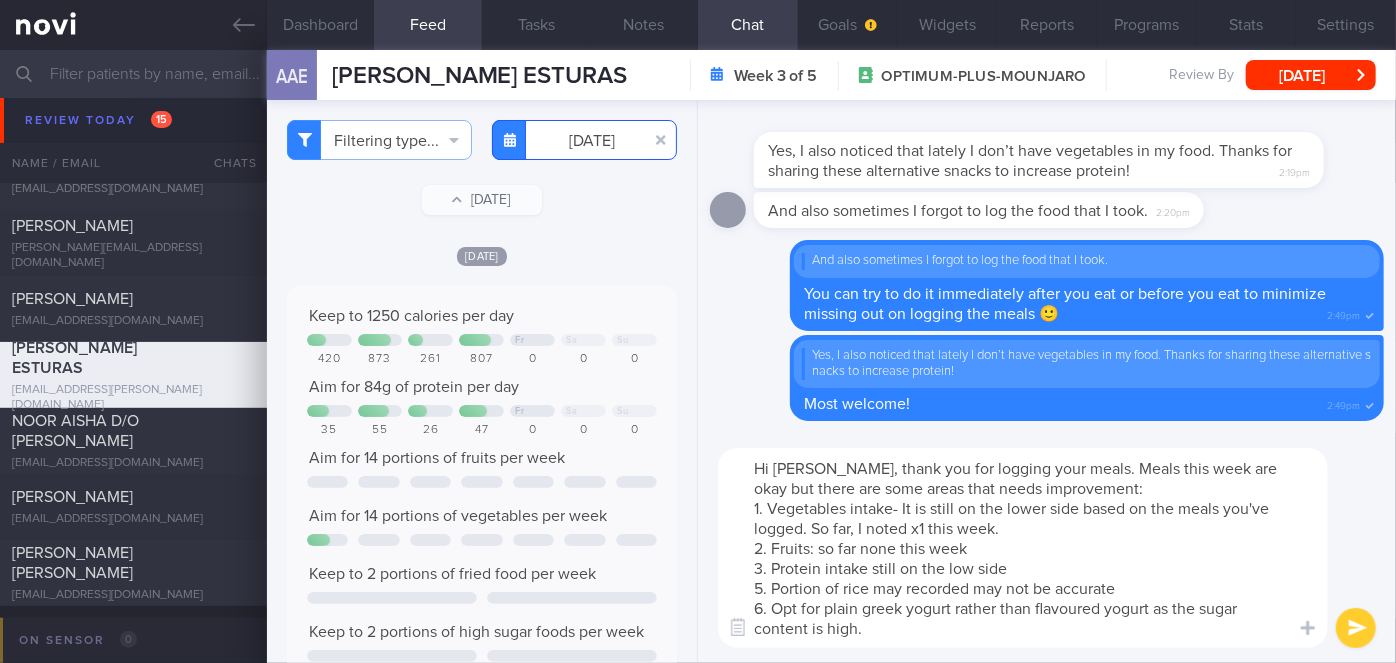 click on "[DATE]" at bounding box center [584, 140] 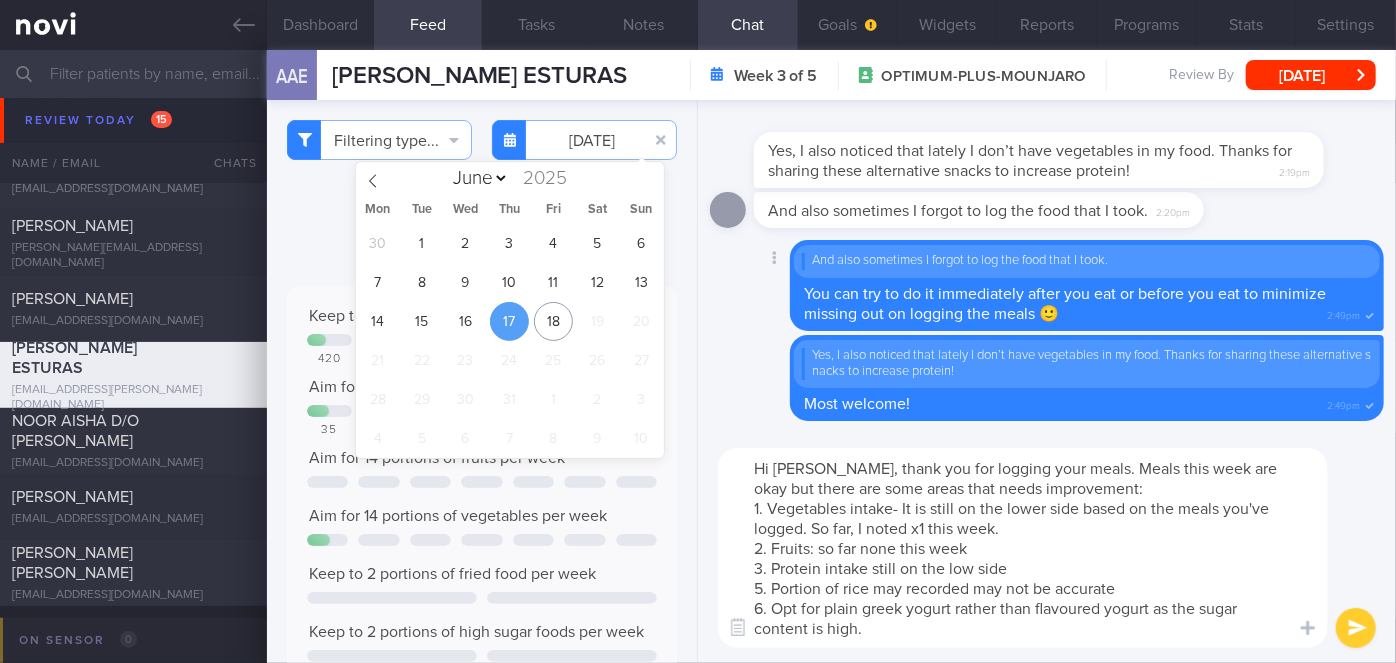 click on "Delete
And also sometimes I forgot to log the food that I took.
You can try to do it immediately after you eat or before you eat to minimize missing out on logging the meals 🙂
2:49pm" at bounding box center [1047, 285] 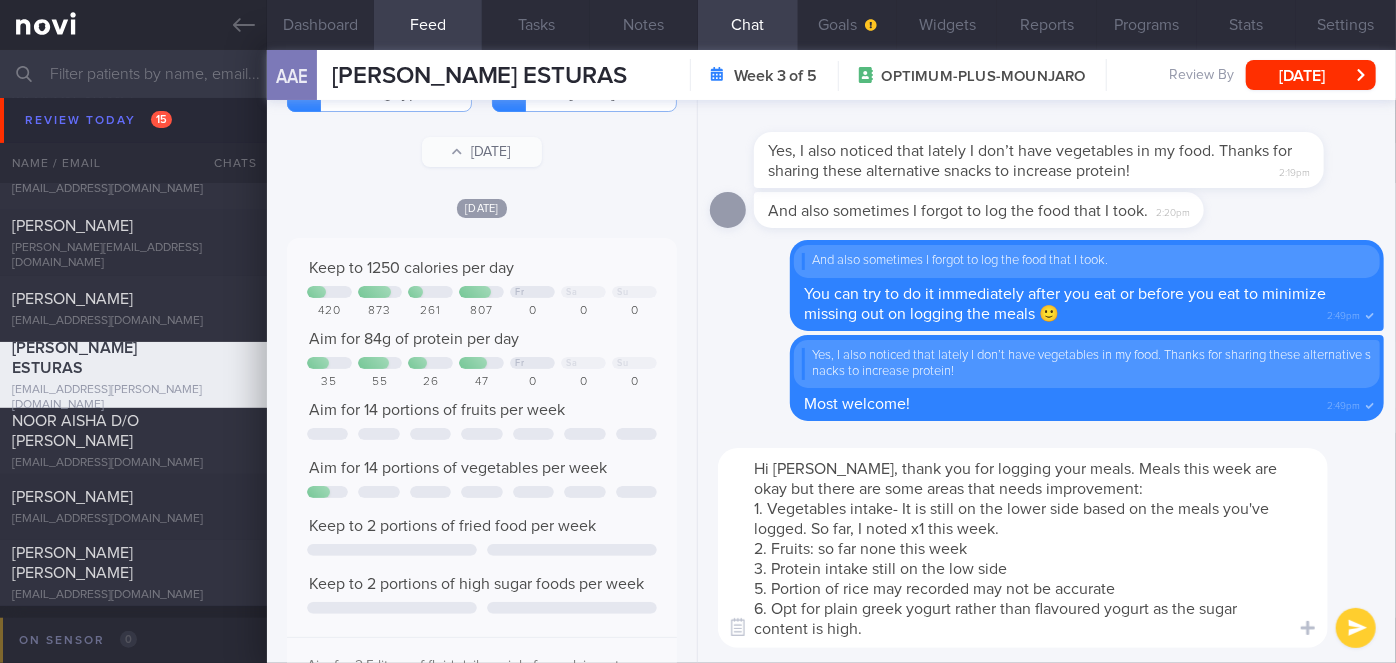scroll, scrollTop: 0, scrollLeft: 0, axis: both 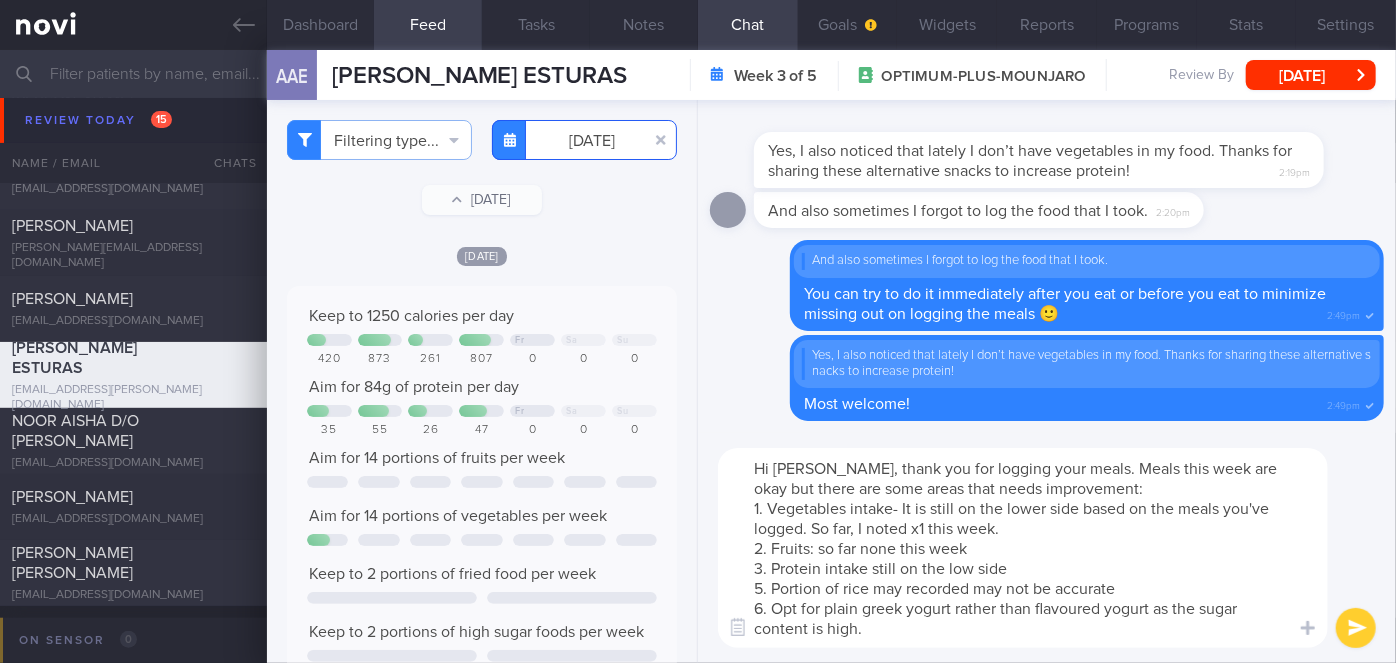 click on "[DATE]" at bounding box center [584, 140] 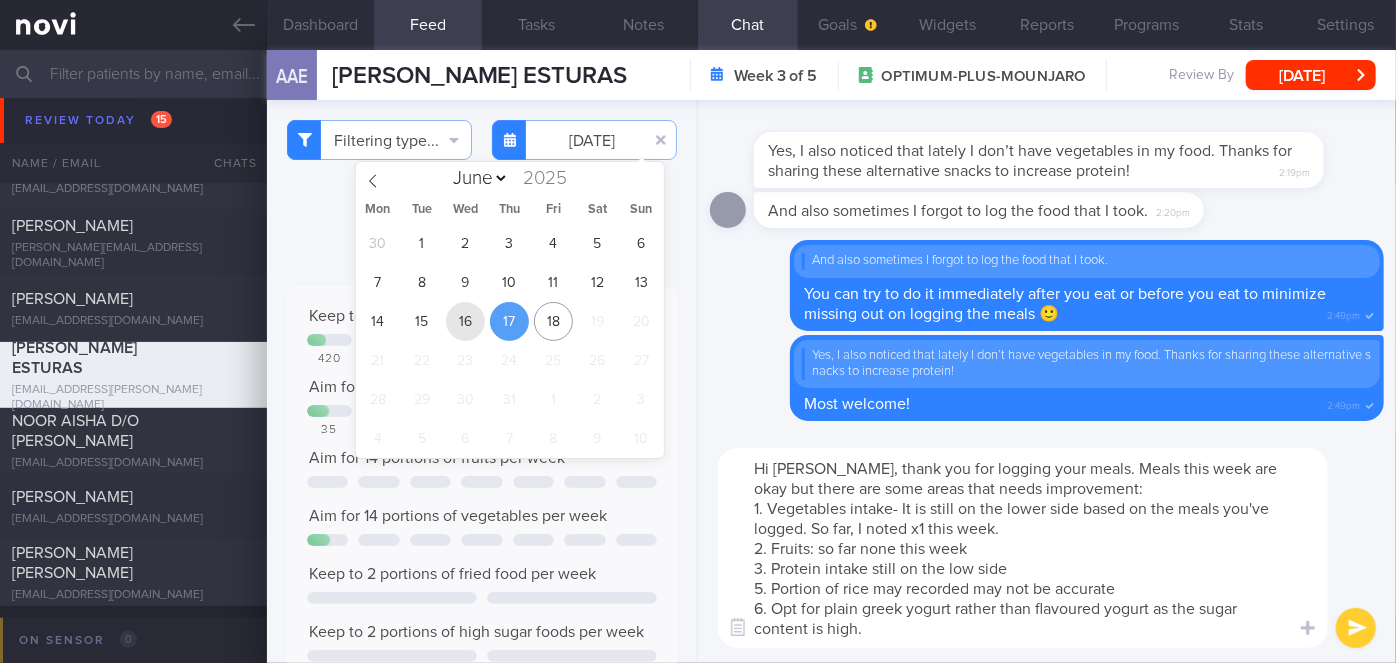 click on "16" at bounding box center (465, 321) 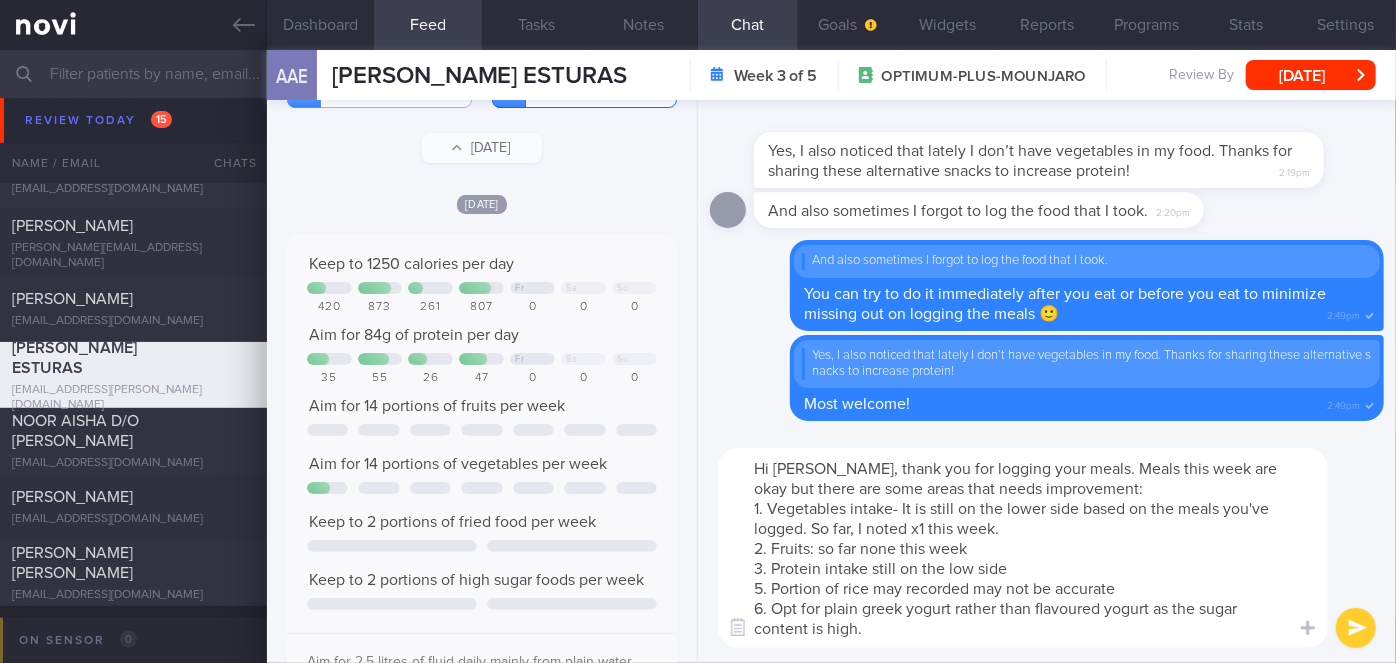 scroll, scrollTop: 0, scrollLeft: 0, axis: both 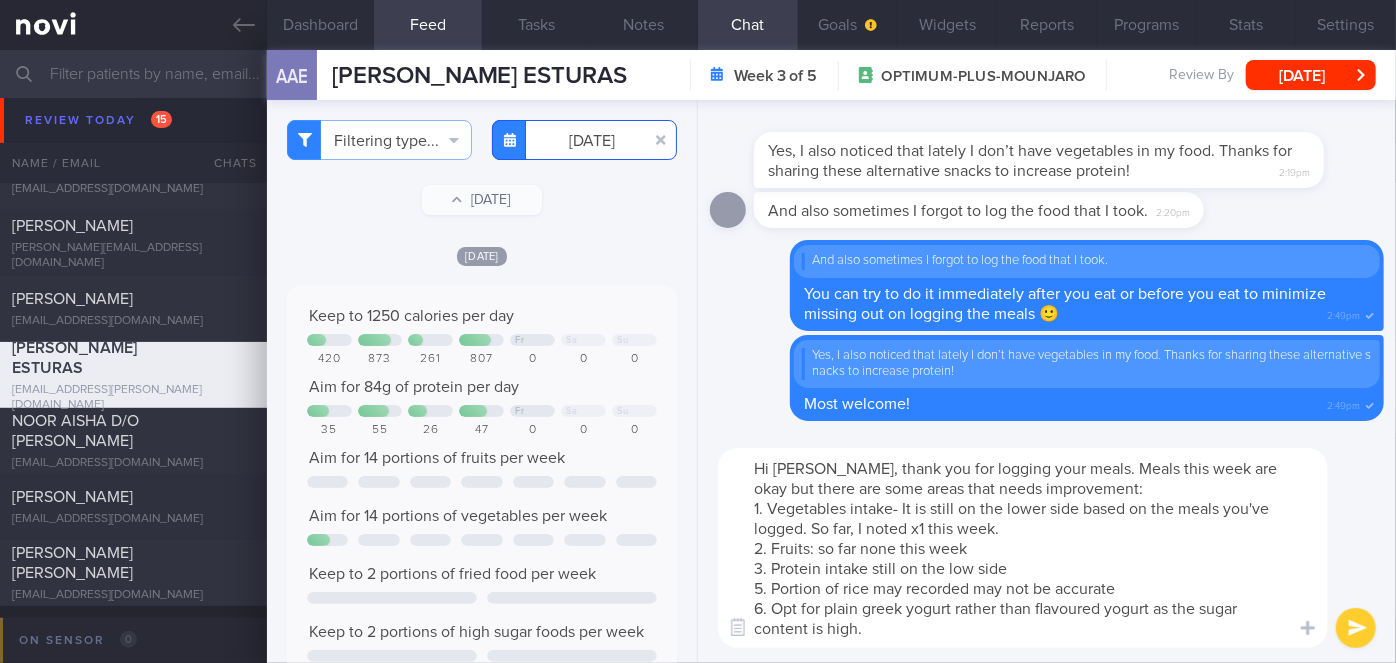 click on "[DATE]" at bounding box center [584, 140] 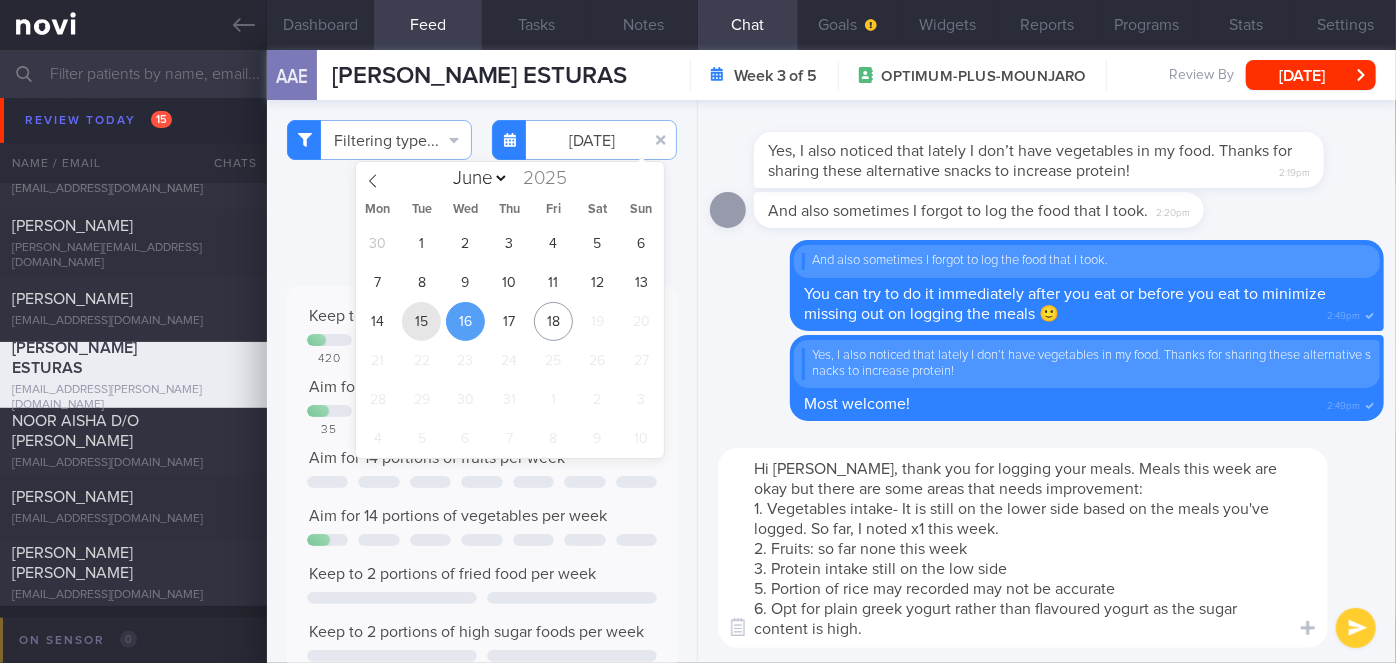 click on "15" at bounding box center (421, 321) 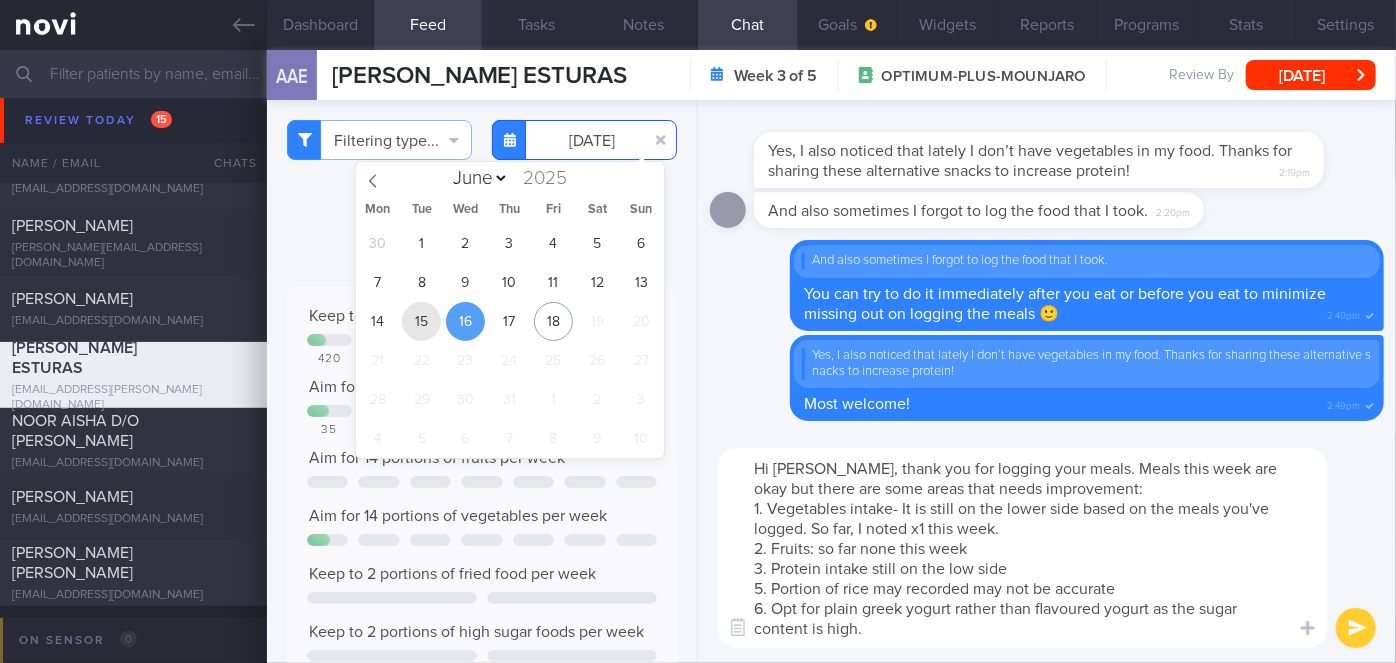 type on "[DATE]" 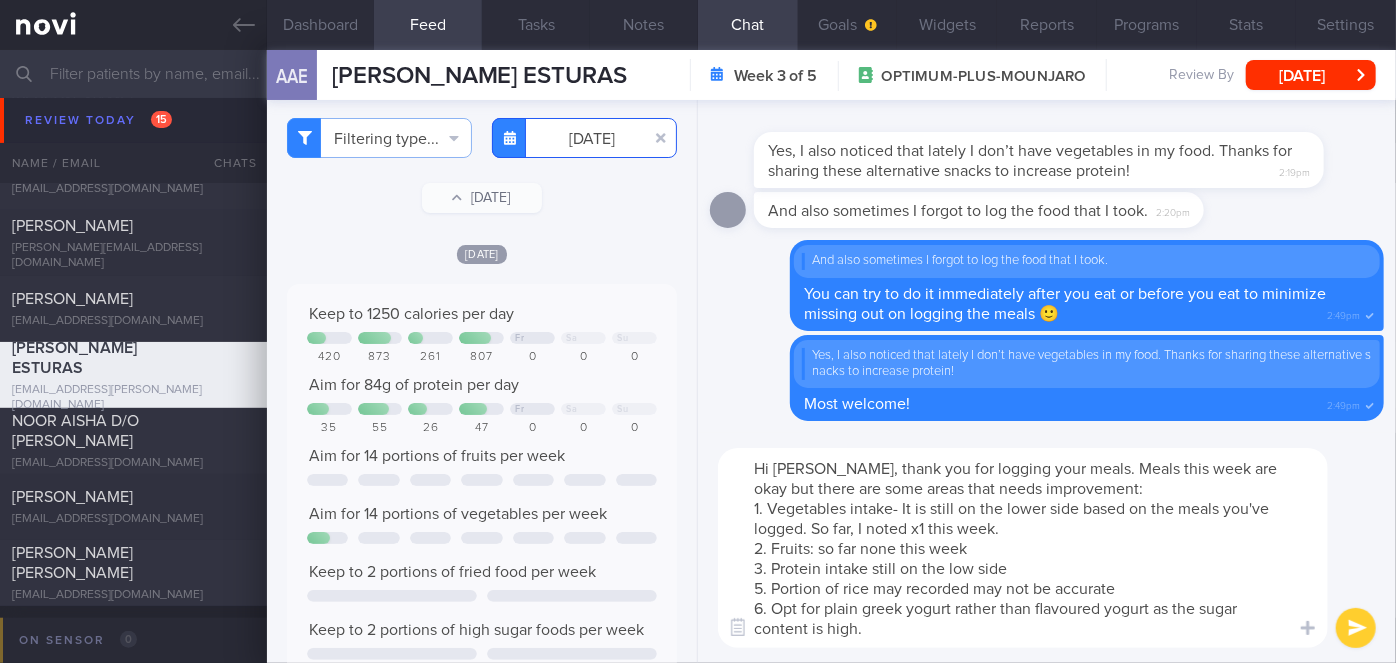 scroll, scrollTop: 0, scrollLeft: 0, axis: both 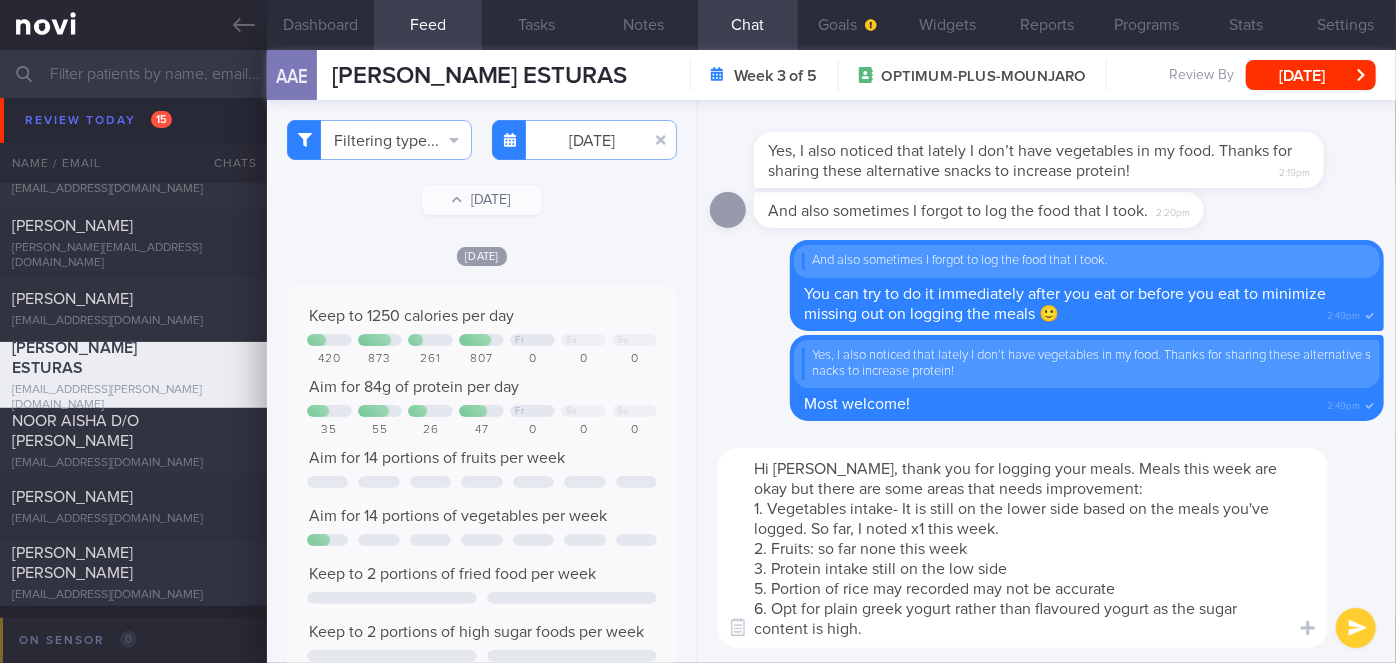 click on "Hi Aizel, thank you for logging your meals. Meals this week are okay but there are some areas that needs improvement:
1. Vegetables intake- It is still on the lower side based on the meals you've logged. So far, I noted x1 this week.
2. Fruits: so far none this week
3. Protein intake still on the low side
5. Portion of rice may recorded may not be accurate
6. Opt for plain greek yogurt rather than flavoured yogurt as the sugar content is high." at bounding box center [1023, 548] 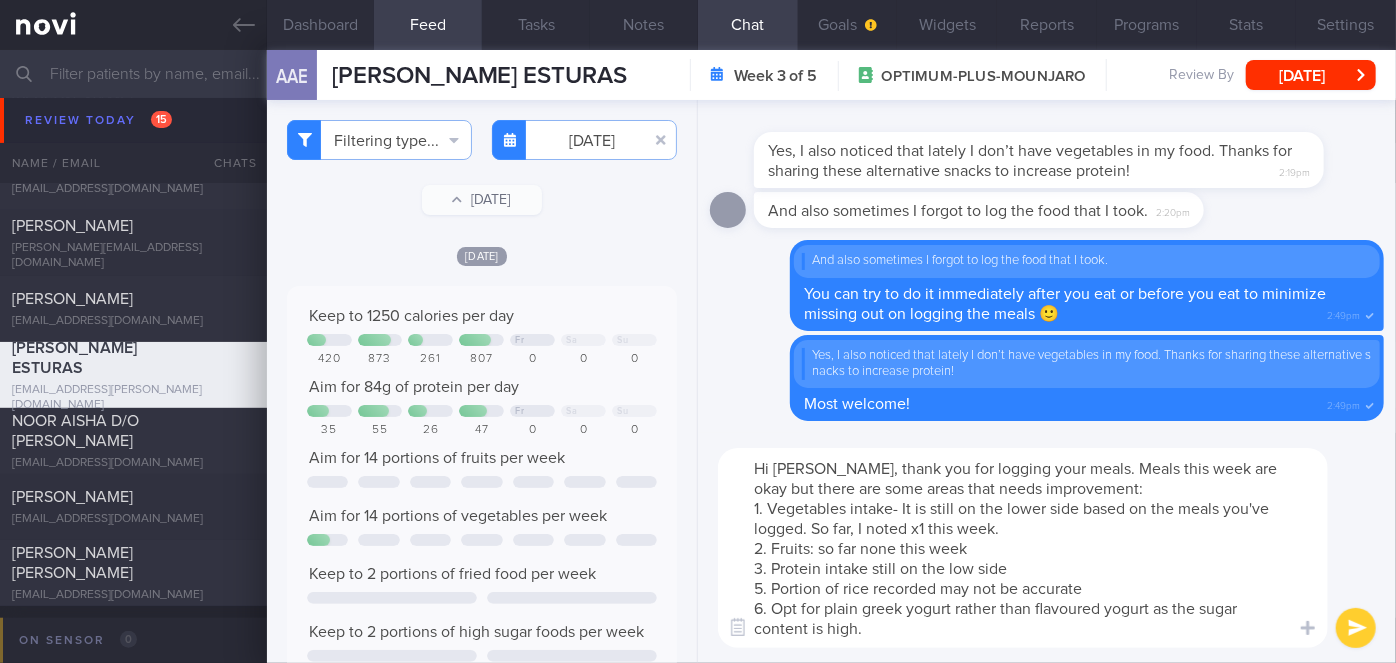 type on "Hi Aizel, thank you for logging your meals. Meals this week are okay but there are some areas that needs improvement:
1. Vegetables intake- It is still on the lower side based on the meals you've logged. So far, I noted x1 this week.
2. Fruits: so far none this week
3. Protein intake still on the low side
5. Portion of rice recorded may not be accurate
6. Opt for plain greek yogurt rather than flavoured yogurt as the sugar content is high." 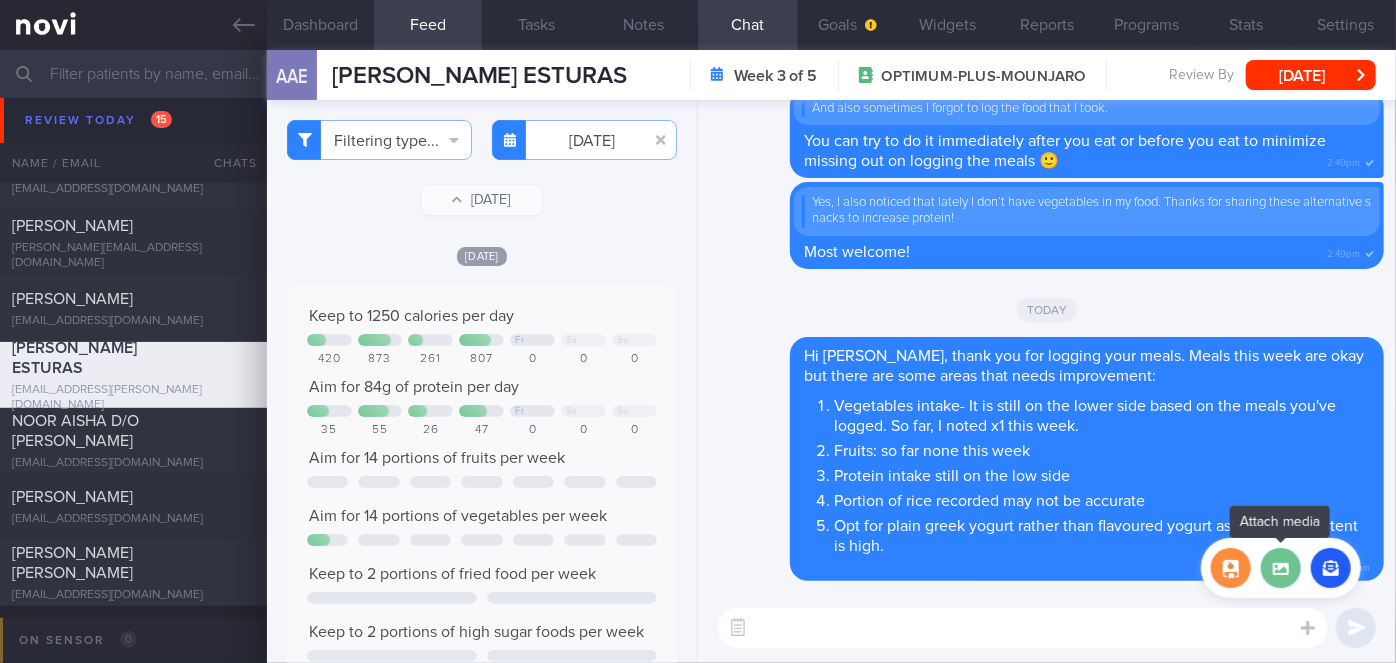 click at bounding box center [1281, 568] 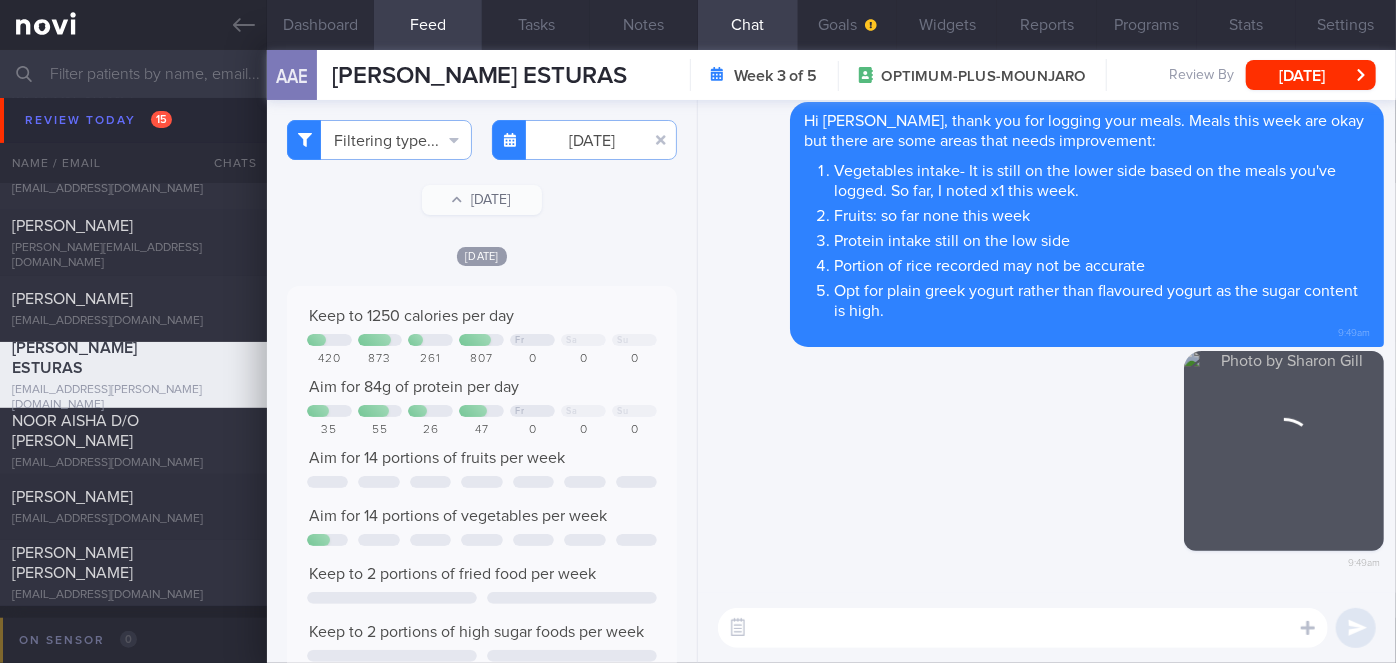 click at bounding box center [1023, 628] 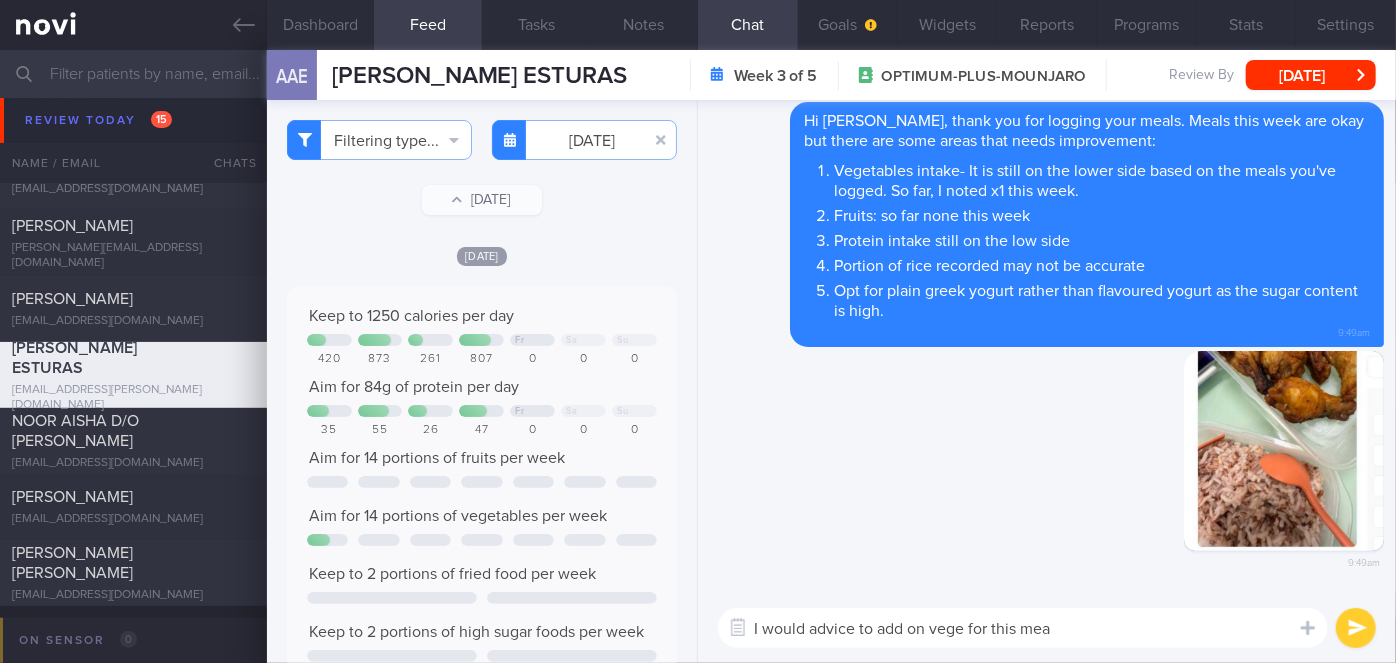 type on "I would advice to add on vege for this meal" 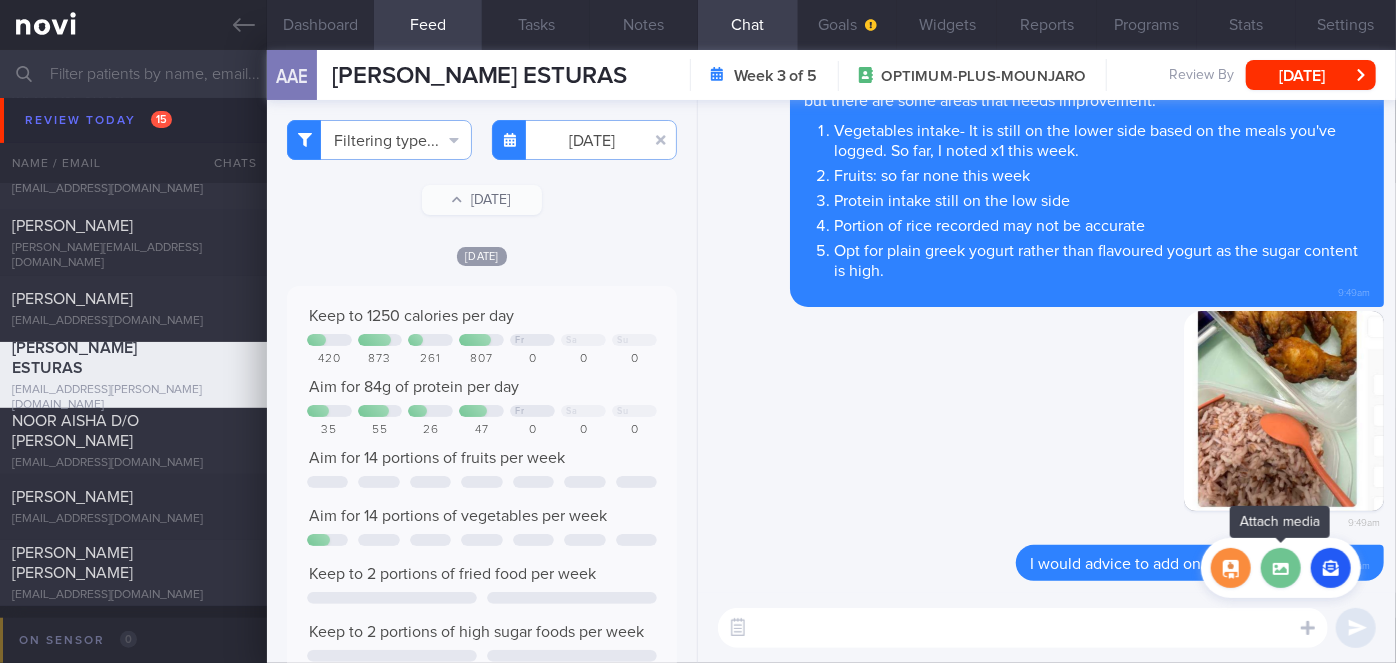 click at bounding box center (1281, 568) 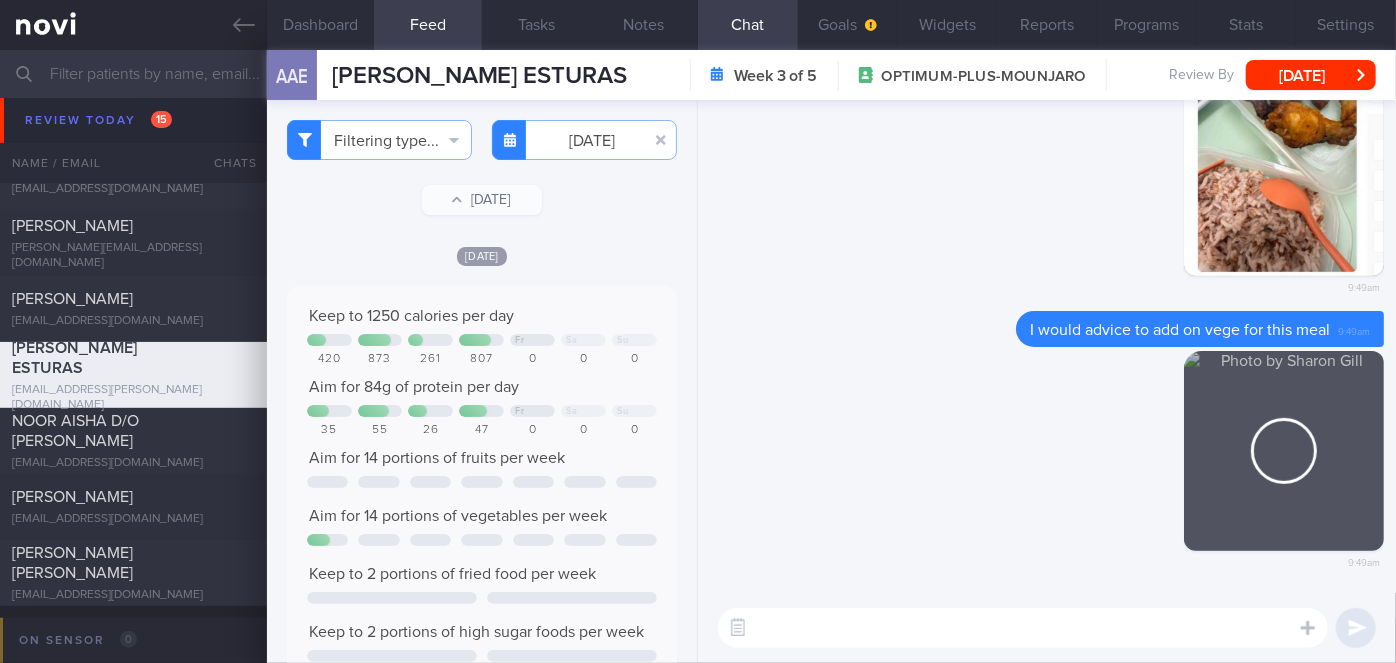 click at bounding box center [1023, 628] 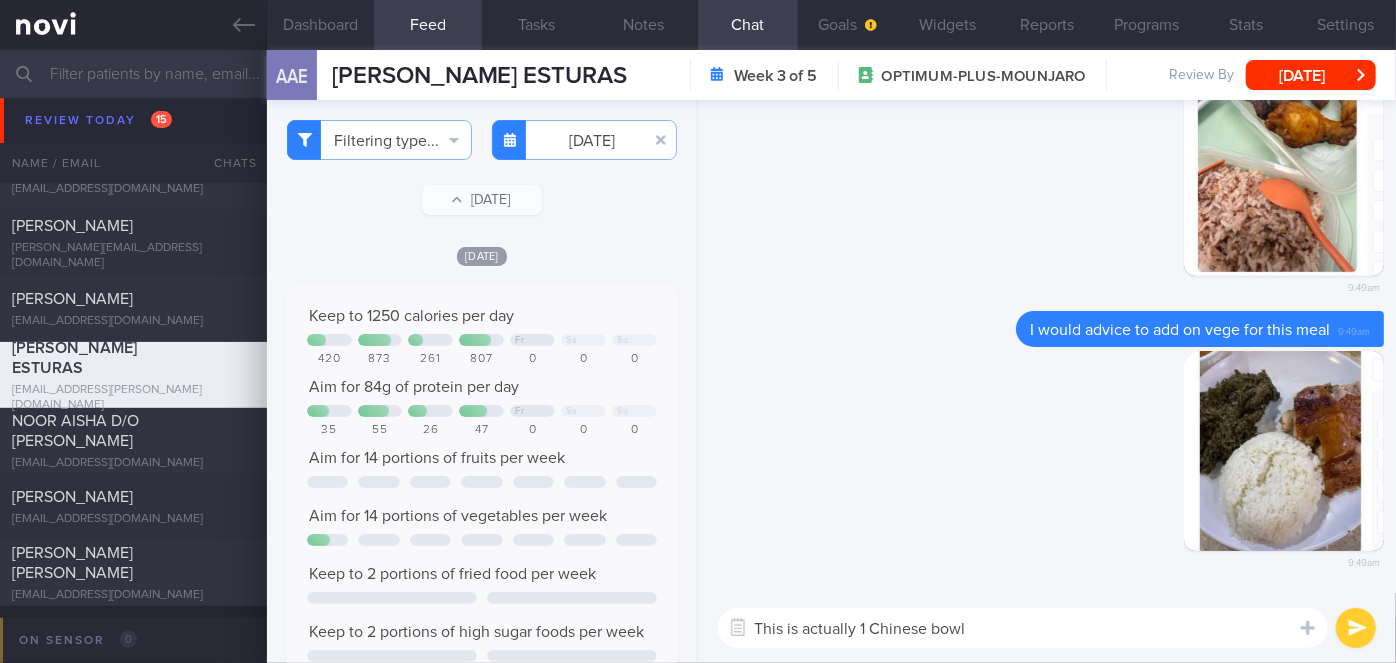 click on "This is actually 1 Chinese bowl" at bounding box center [1023, 628] 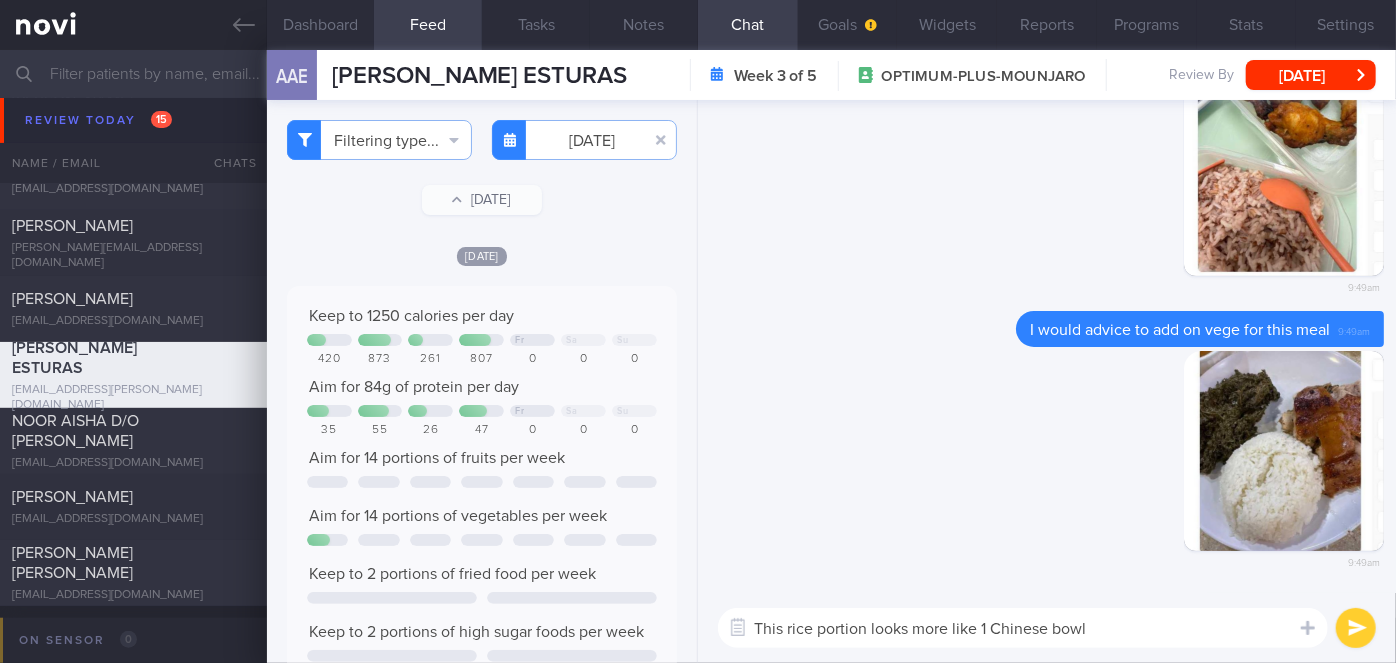 click on "This rice portion looks more like 1 Chinese bowl" at bounding box center [1023, 628] 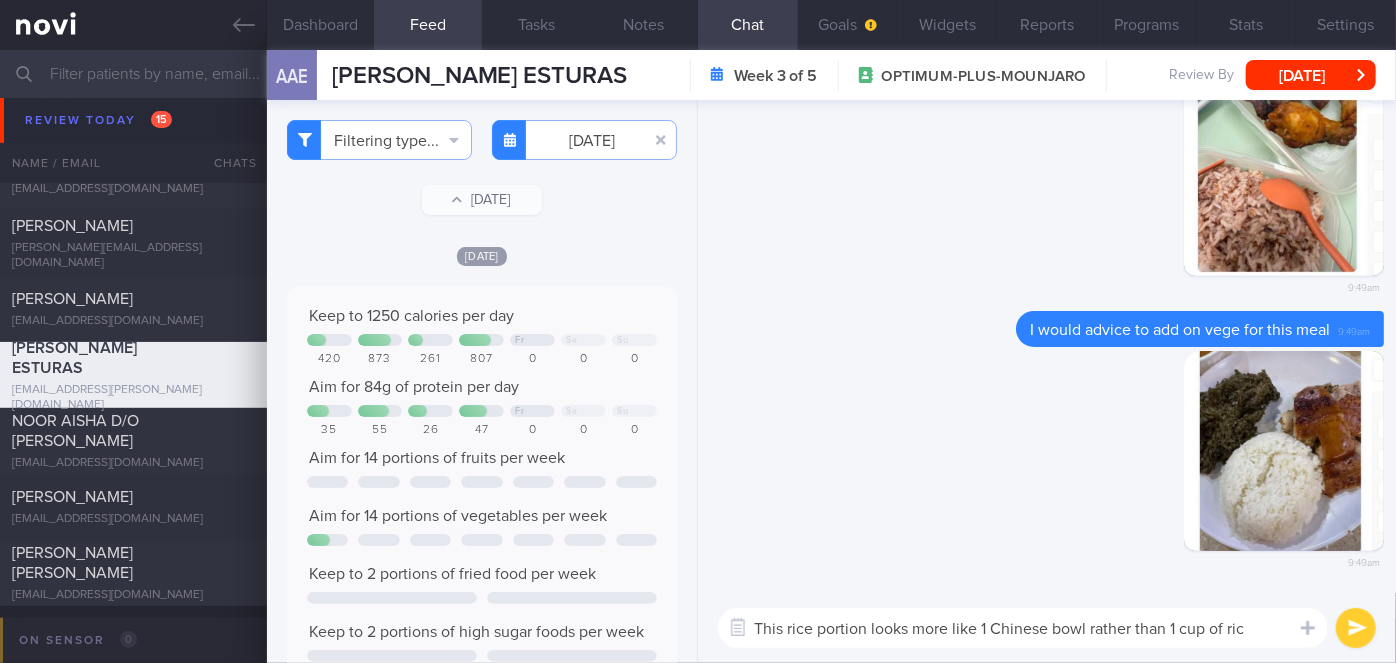 type on "This rice portion looks more like 1 Chinese bowl rather than 1 cup of rice" 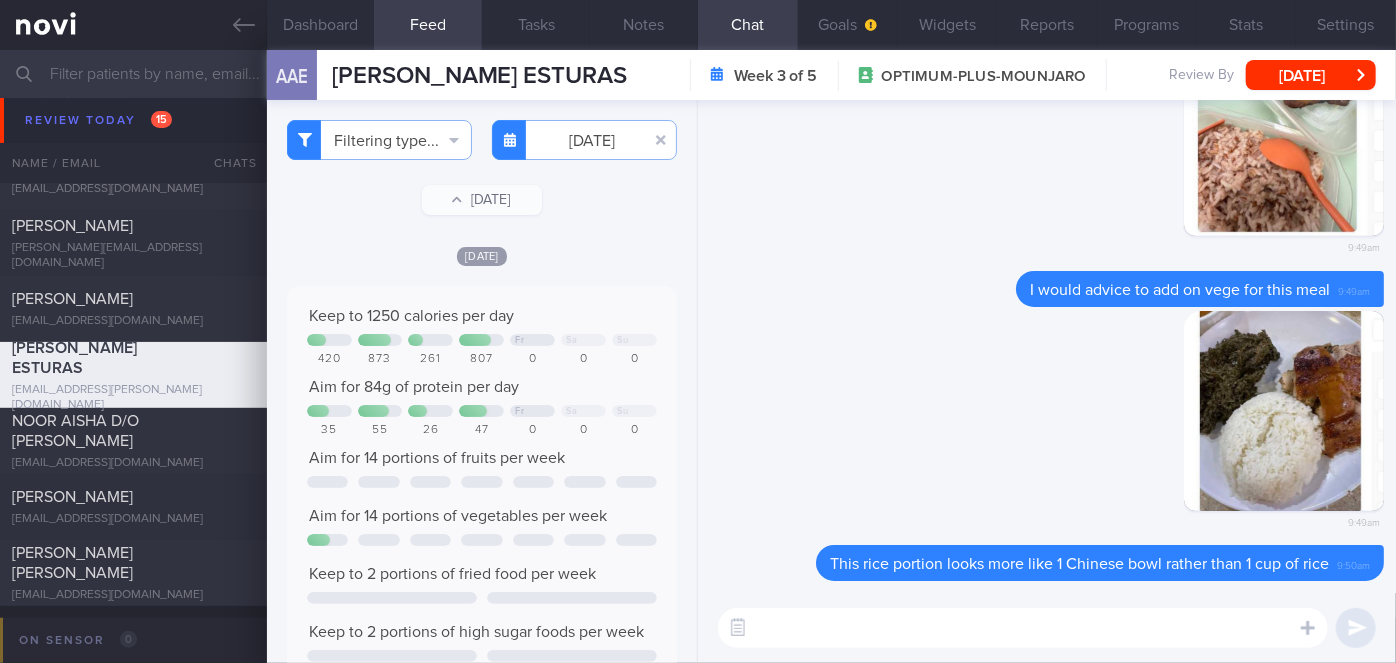 click at bounding box center (1023, 628) 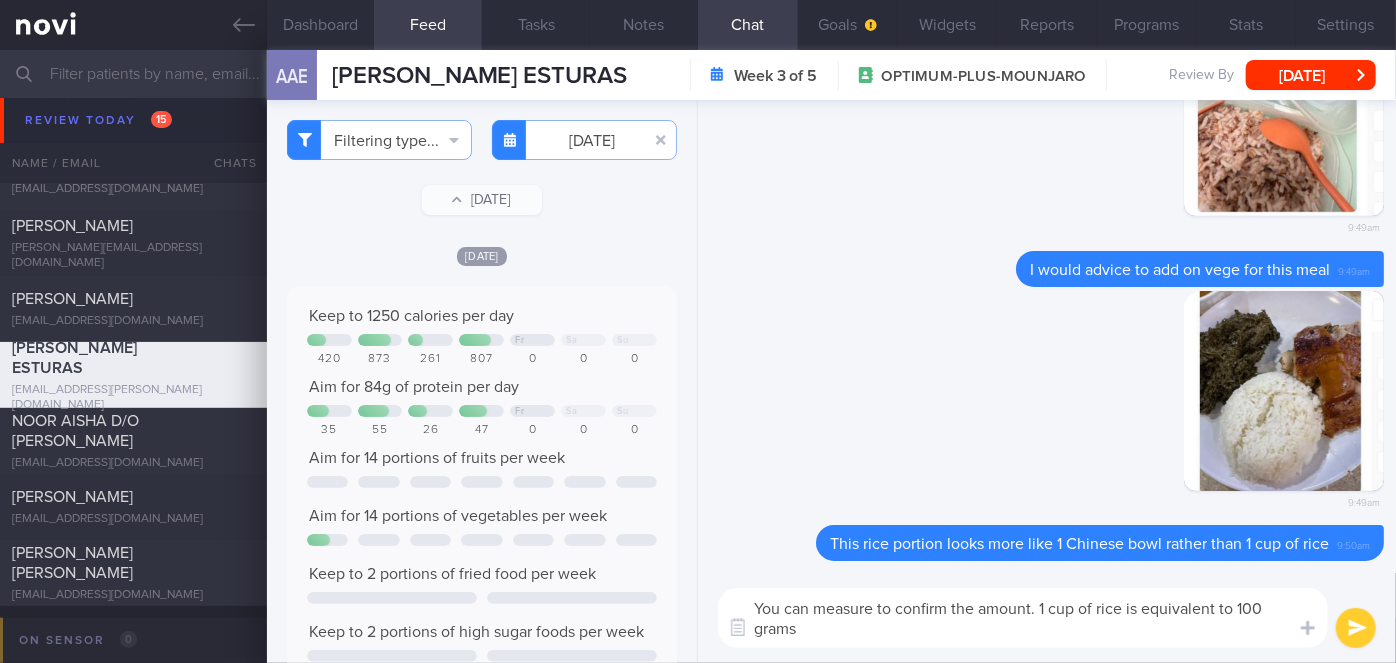 scroll, scrollTop: 0, scrollLeft: 0, axis: both 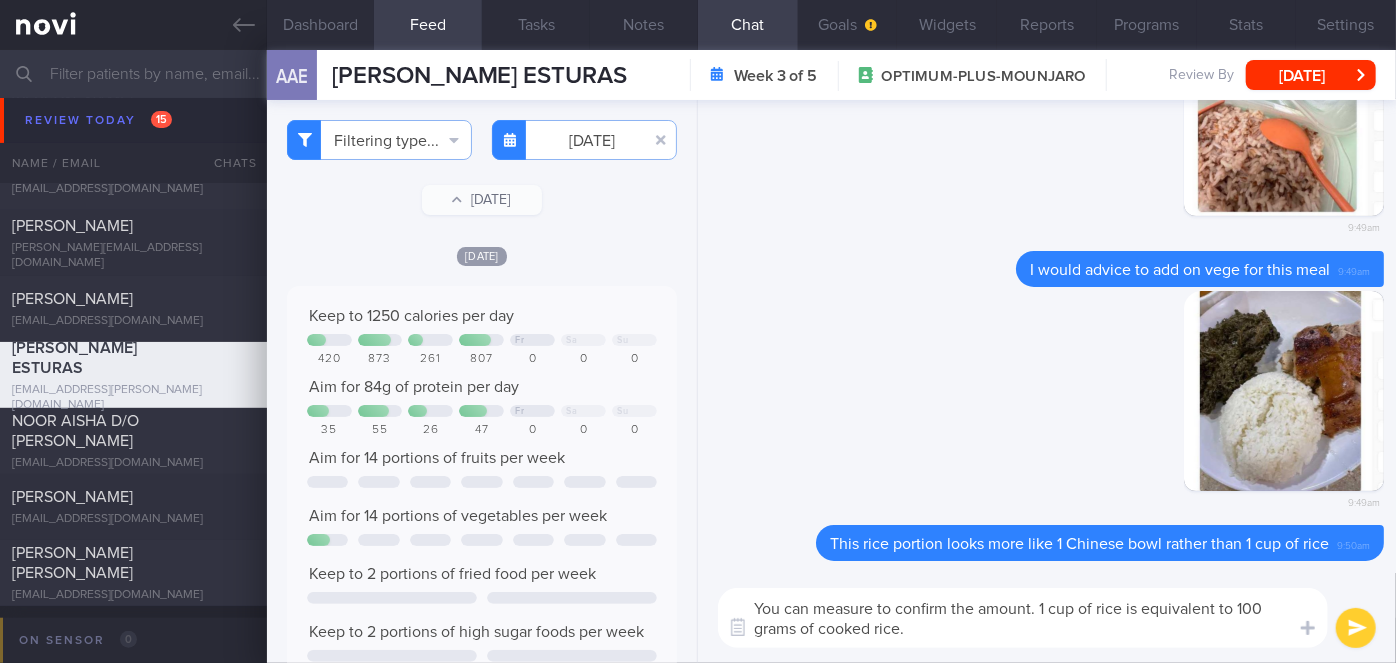 type on "You can measure to confirm the amount. 1 cup of rice is equivalent to 100 grams of cooked rice." 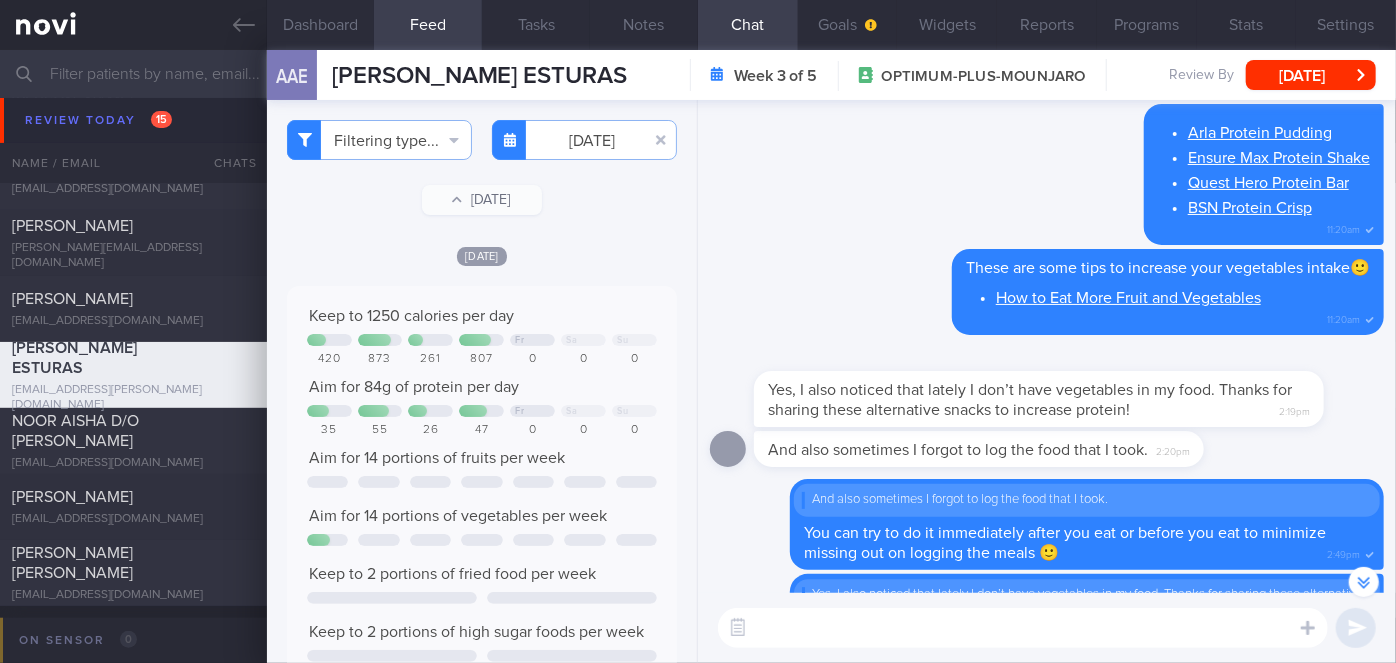scroll, scrollTop: 0, scrollLeft: 0, axis: both 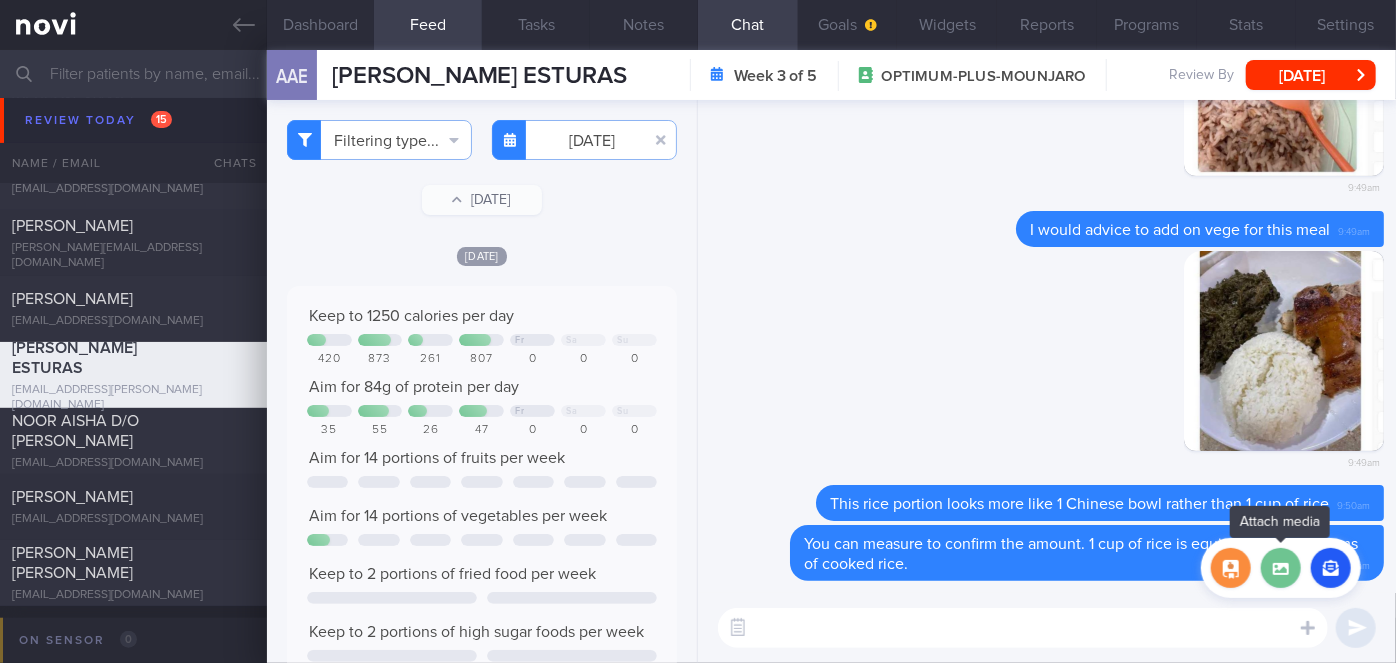 click at bounding box center (1281, 568) 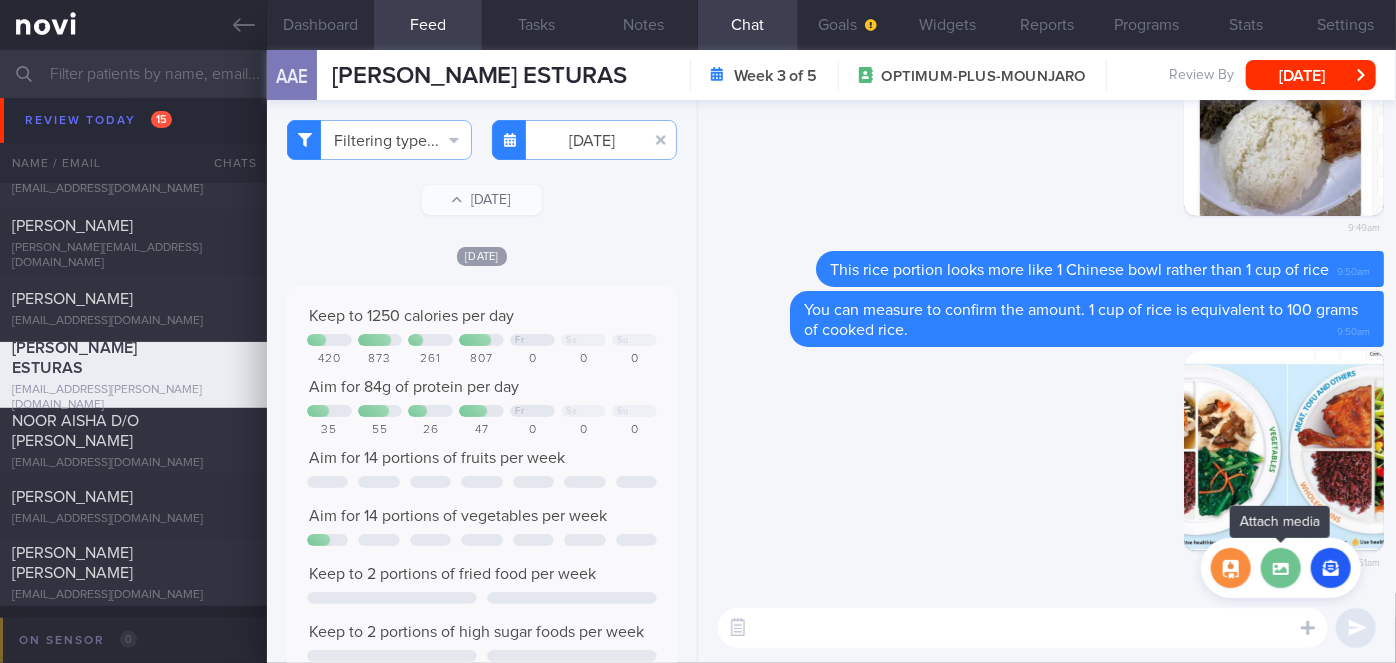 click at bounding box center (1281, 568) 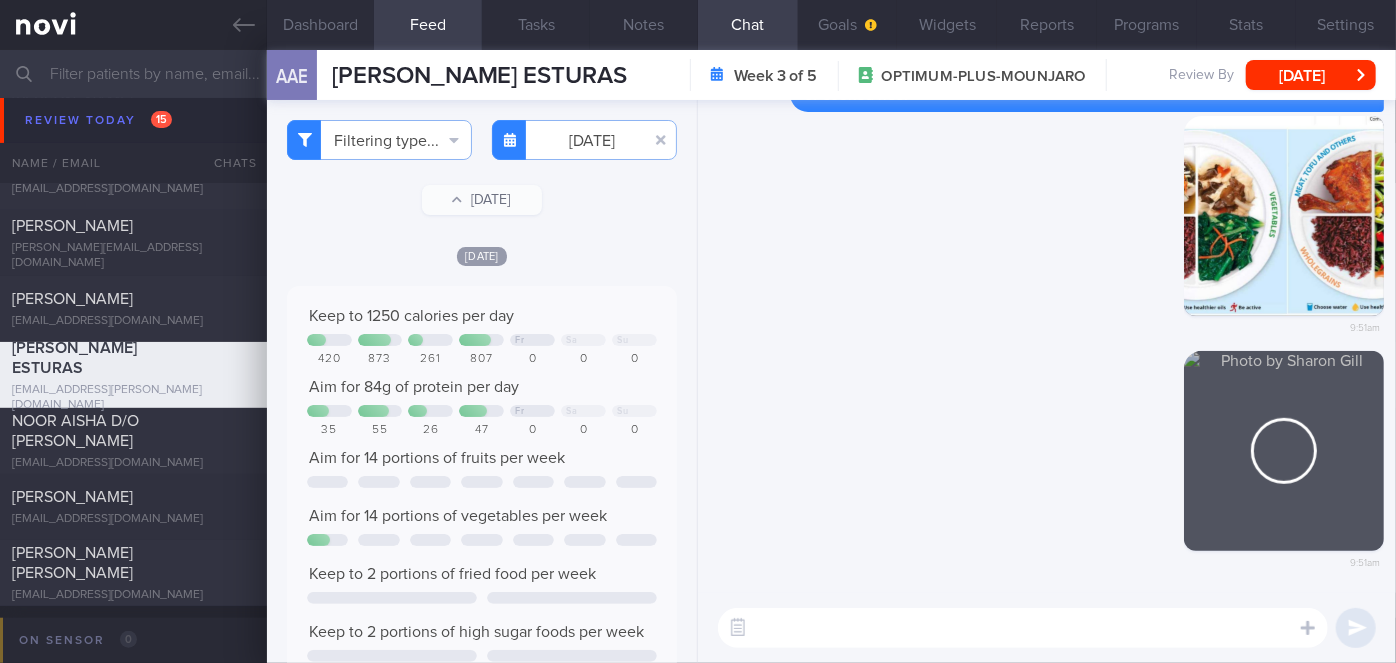 click at bounding box center (1023, 628) 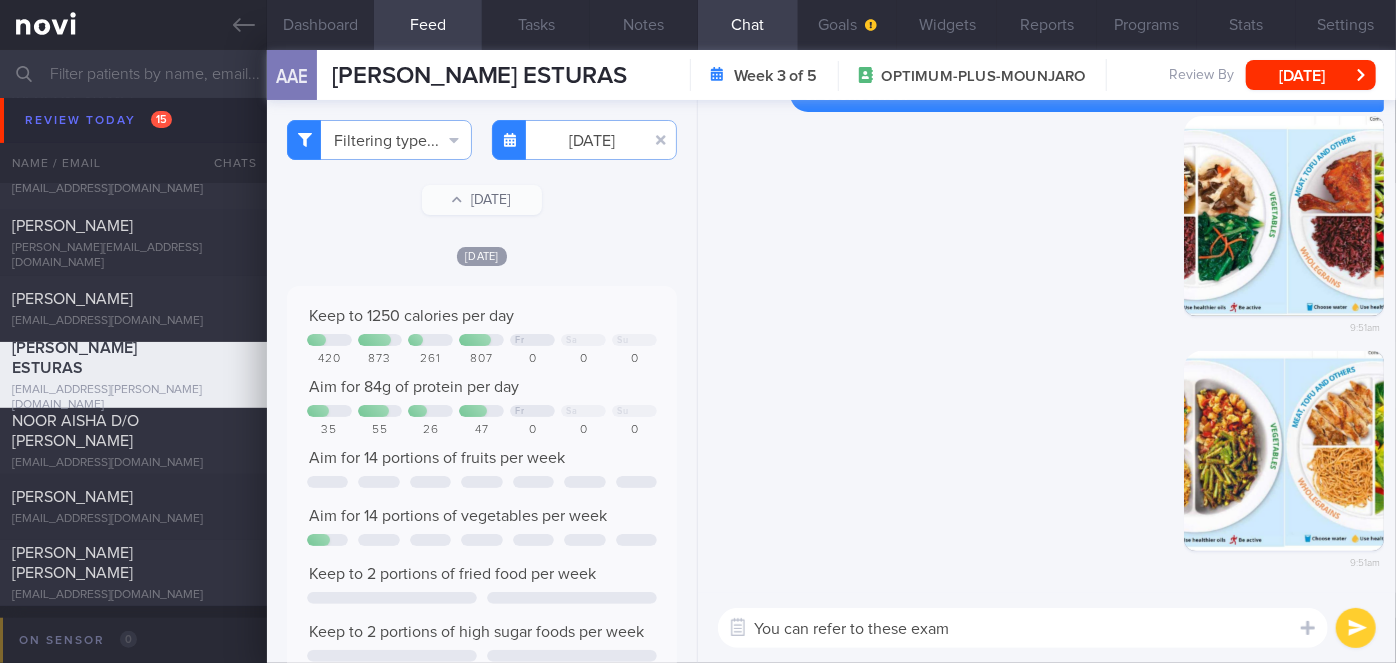 type on "You can refer to these examp" 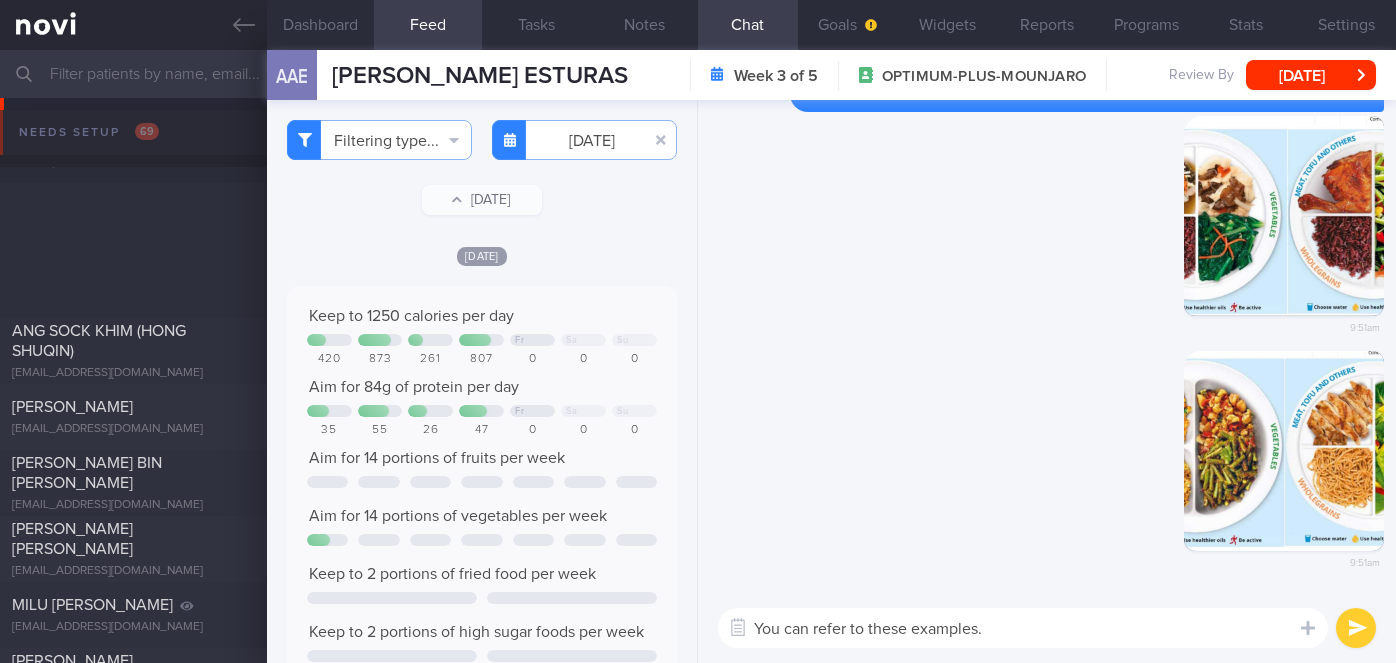 scroll, scrollTop: 0, scrollLeft: 0, axis: both 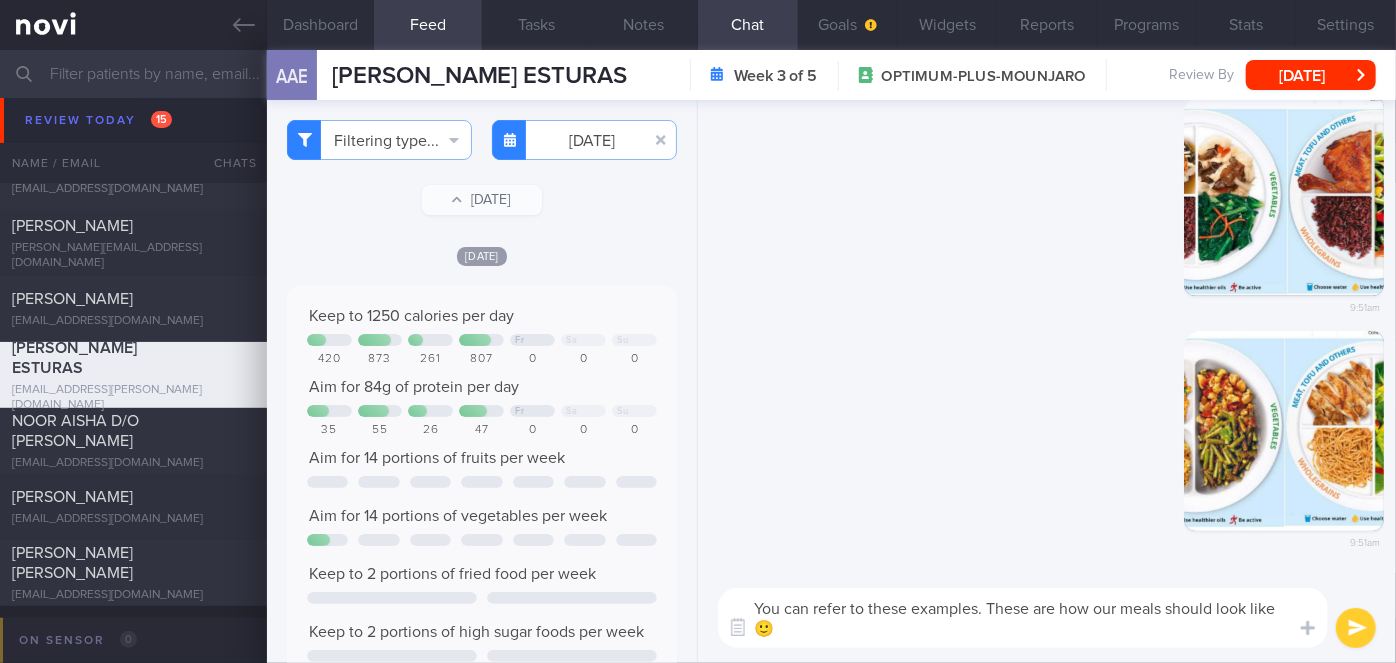 type on "You can refer to these examples. These are how our meals should look like🙂" 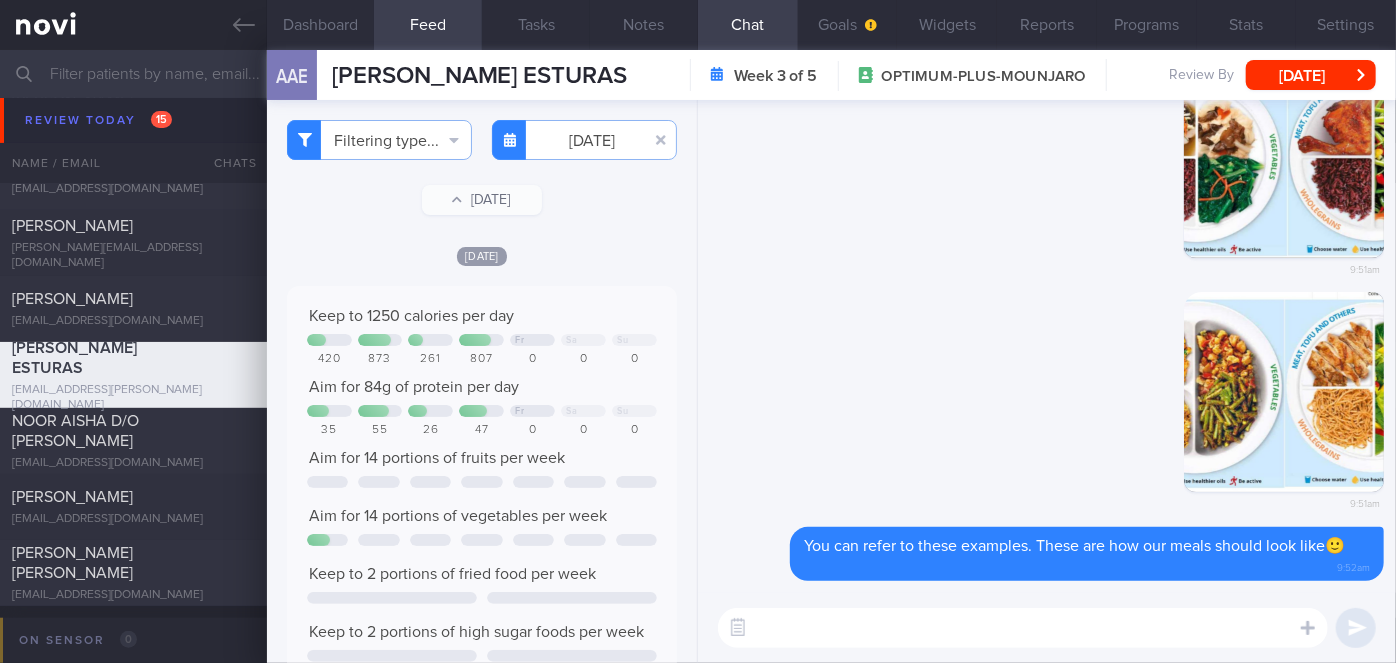 click at bounding box center (1284, 158) 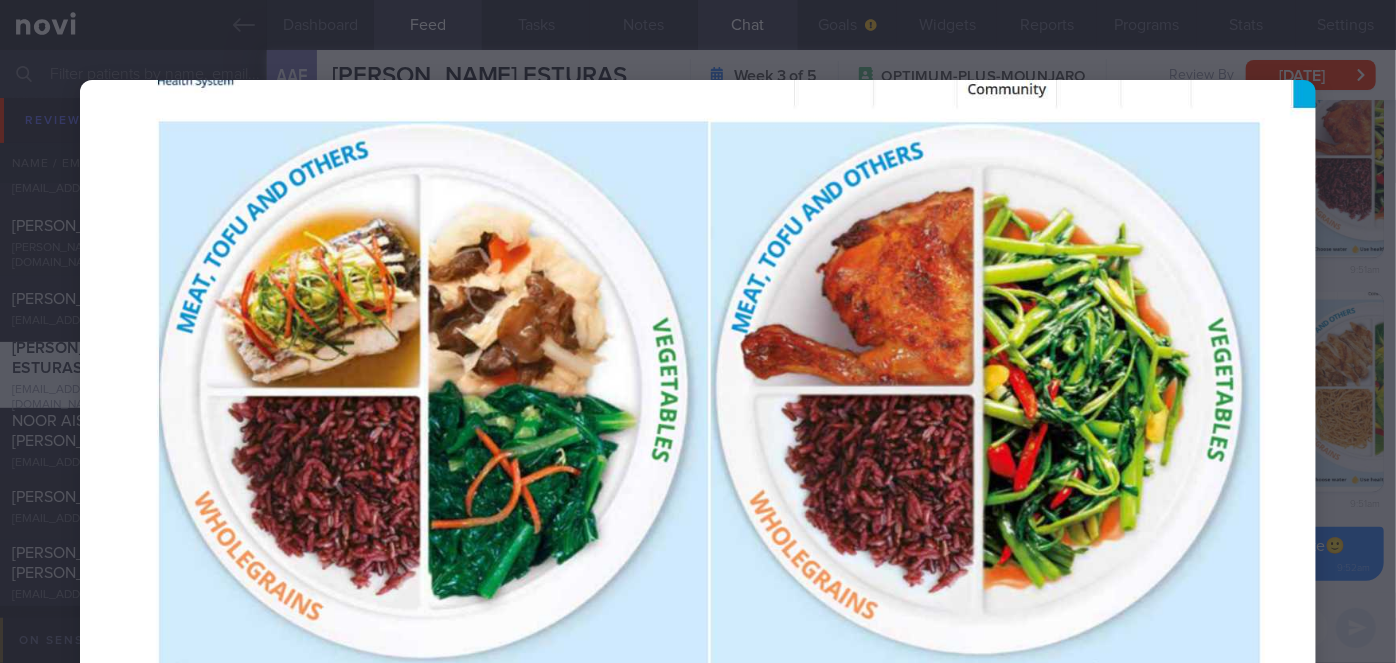 click at bounding box center [698, 394] 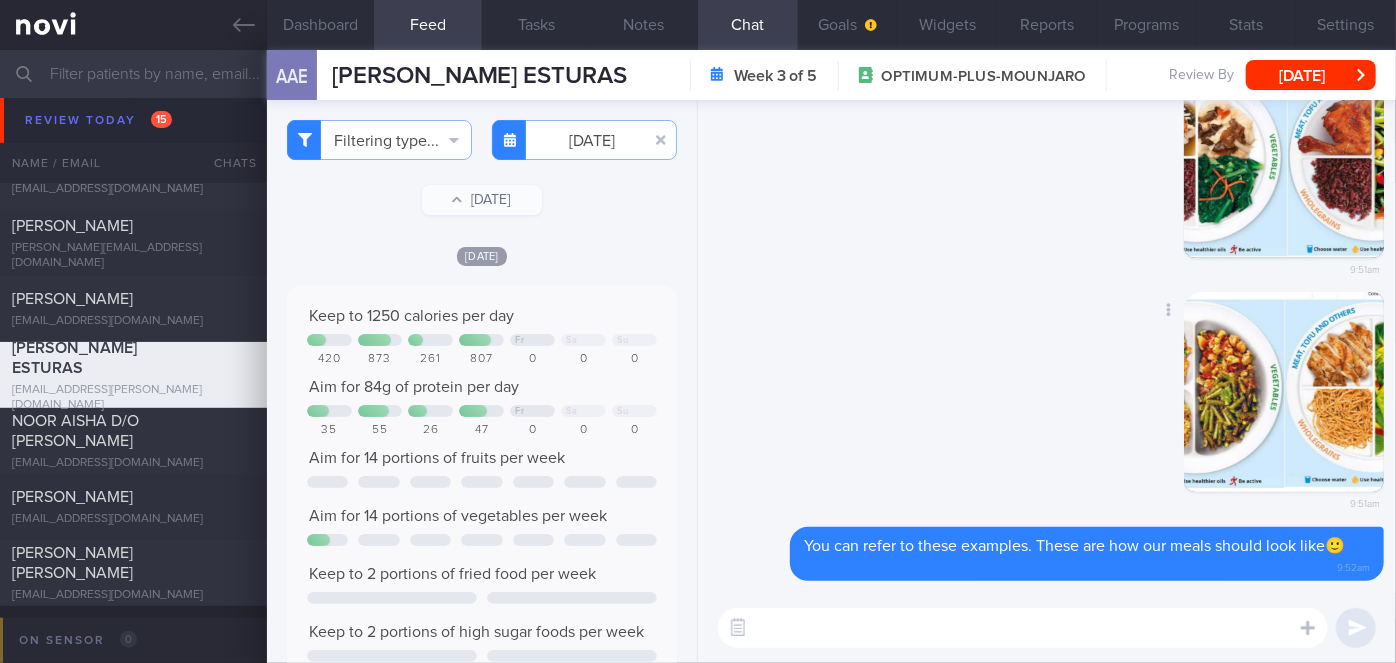 click at bounding box center [1284, 392] 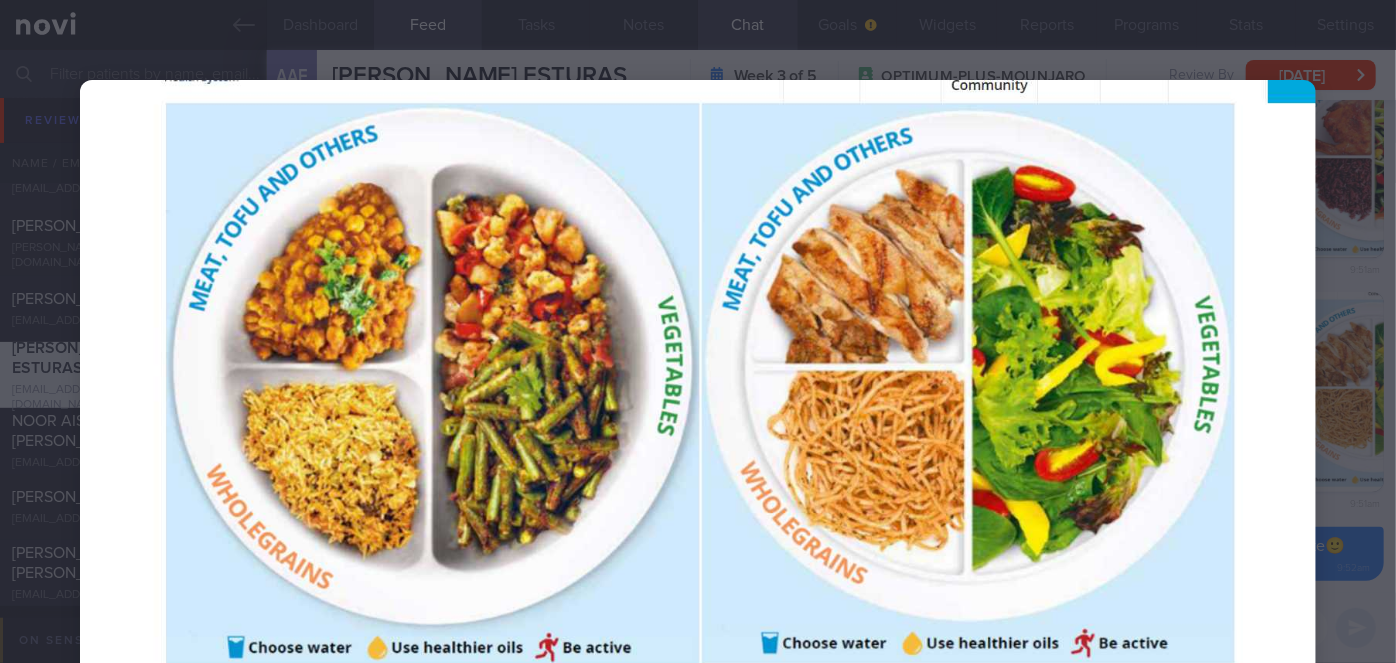 click at bounding box center [698, 380] 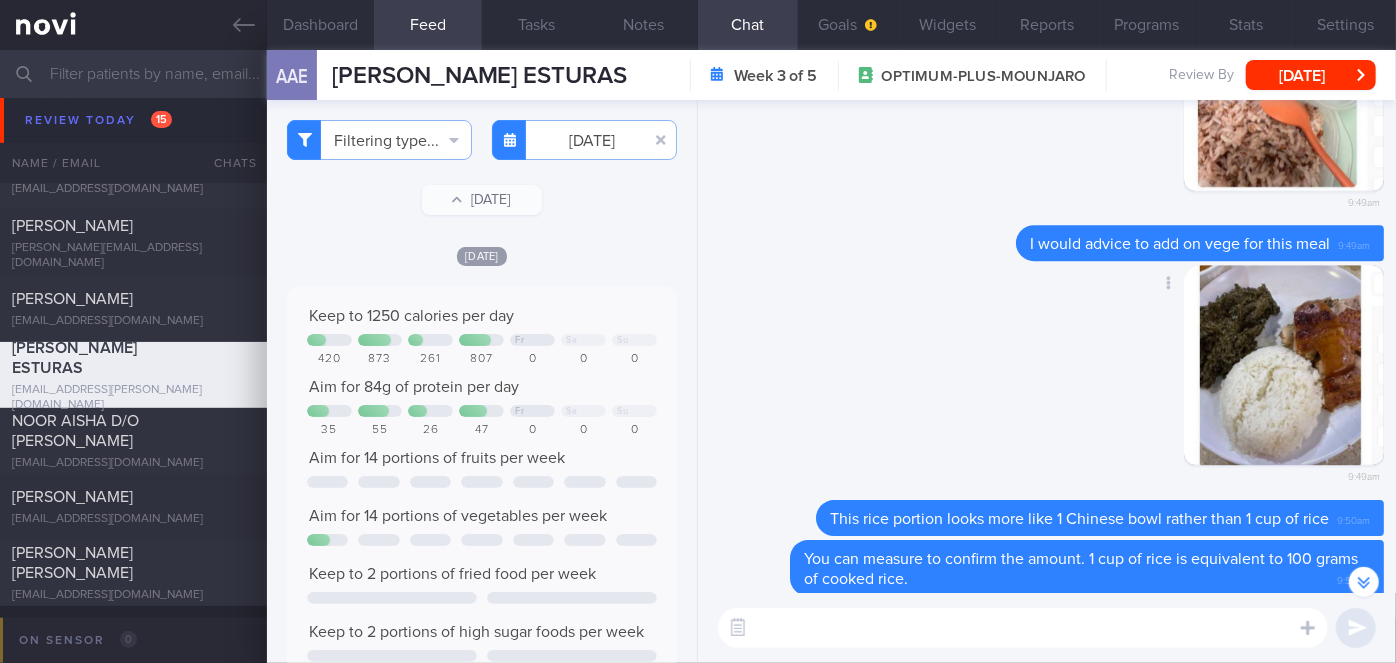 scroll, scrollTop: -546, scrollLeft: 0, axis: vertical 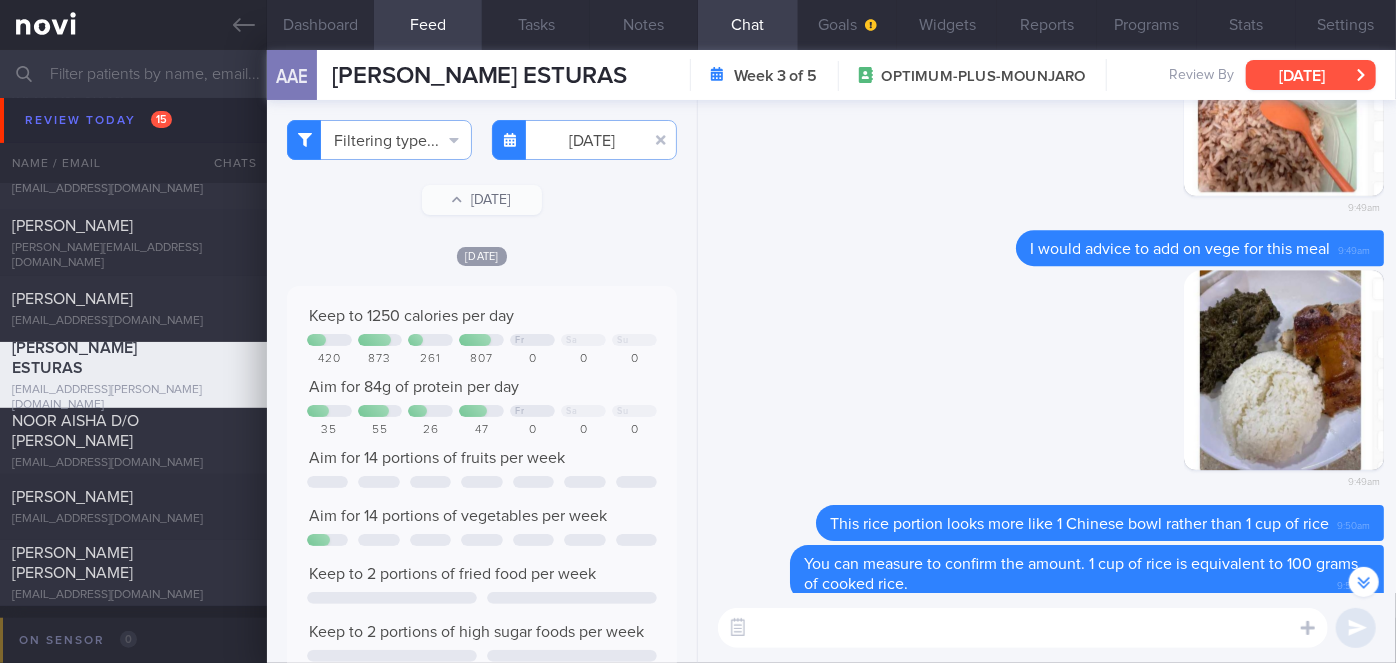 click on "[DATE]" at bounding box center [1311, 75] 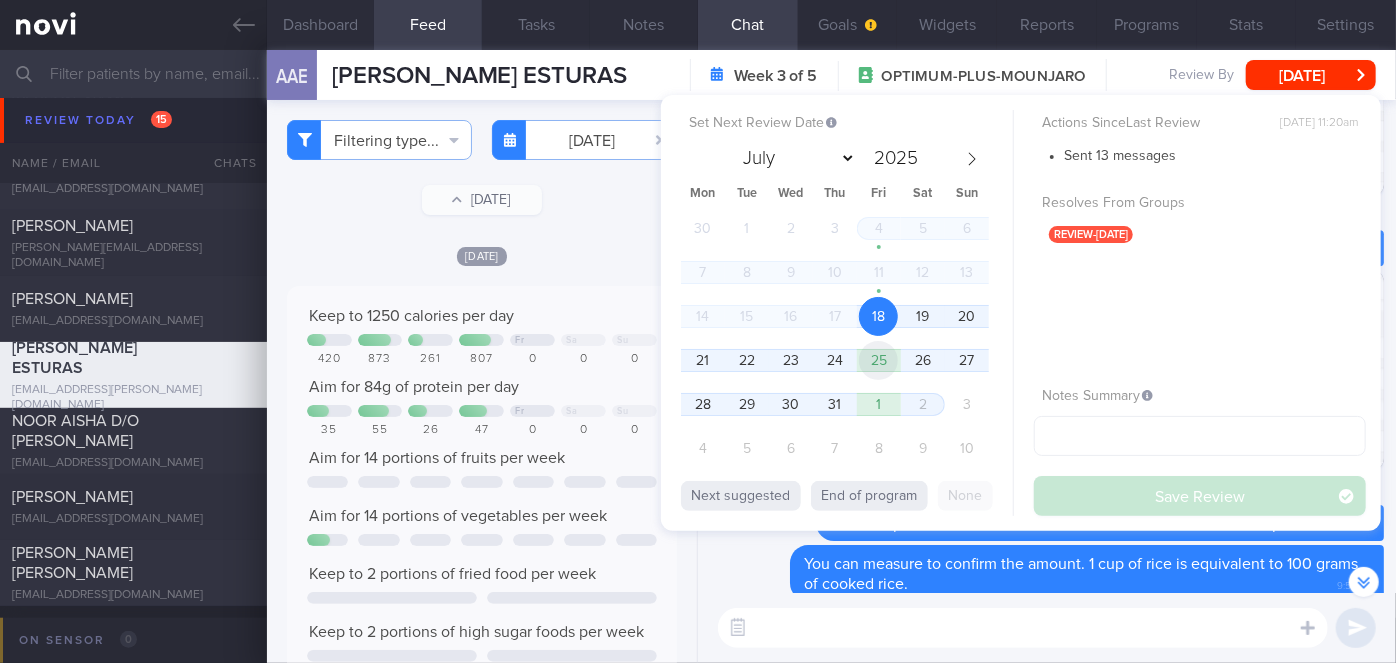 click on "25" at bounding box center (878, 360) 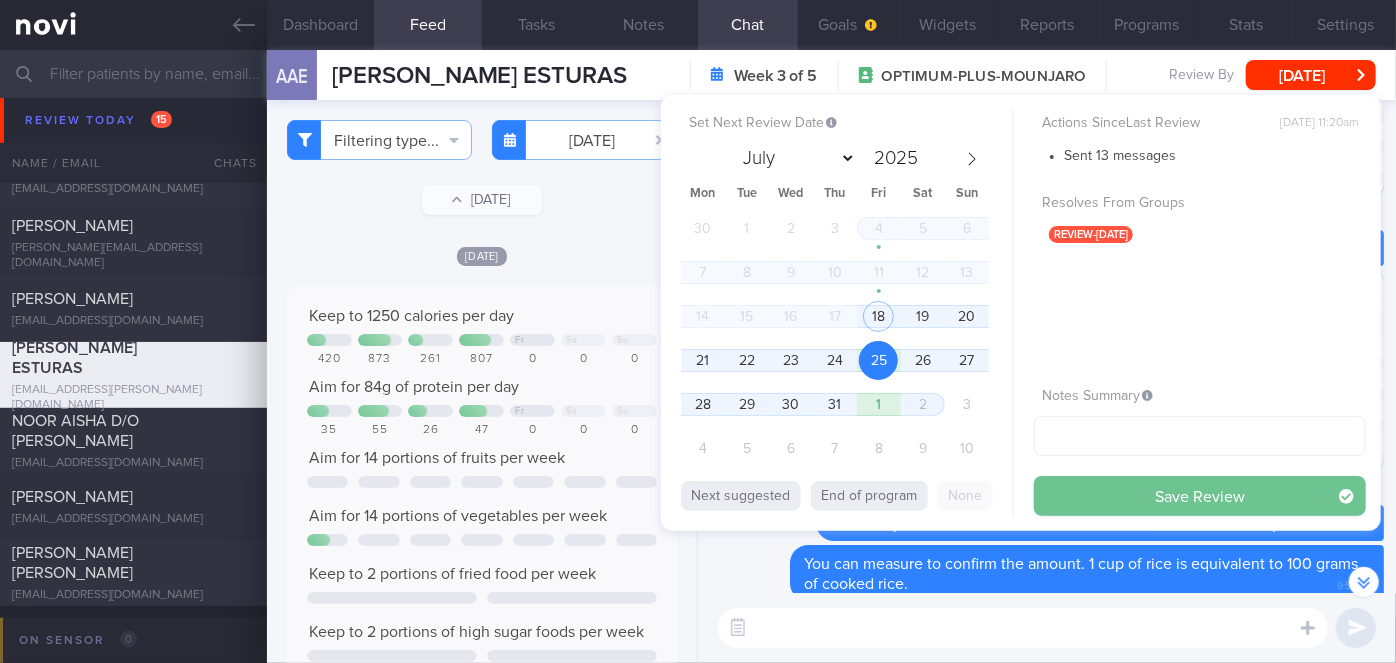 click on "Save Review" at bounding box center [1200, 496] 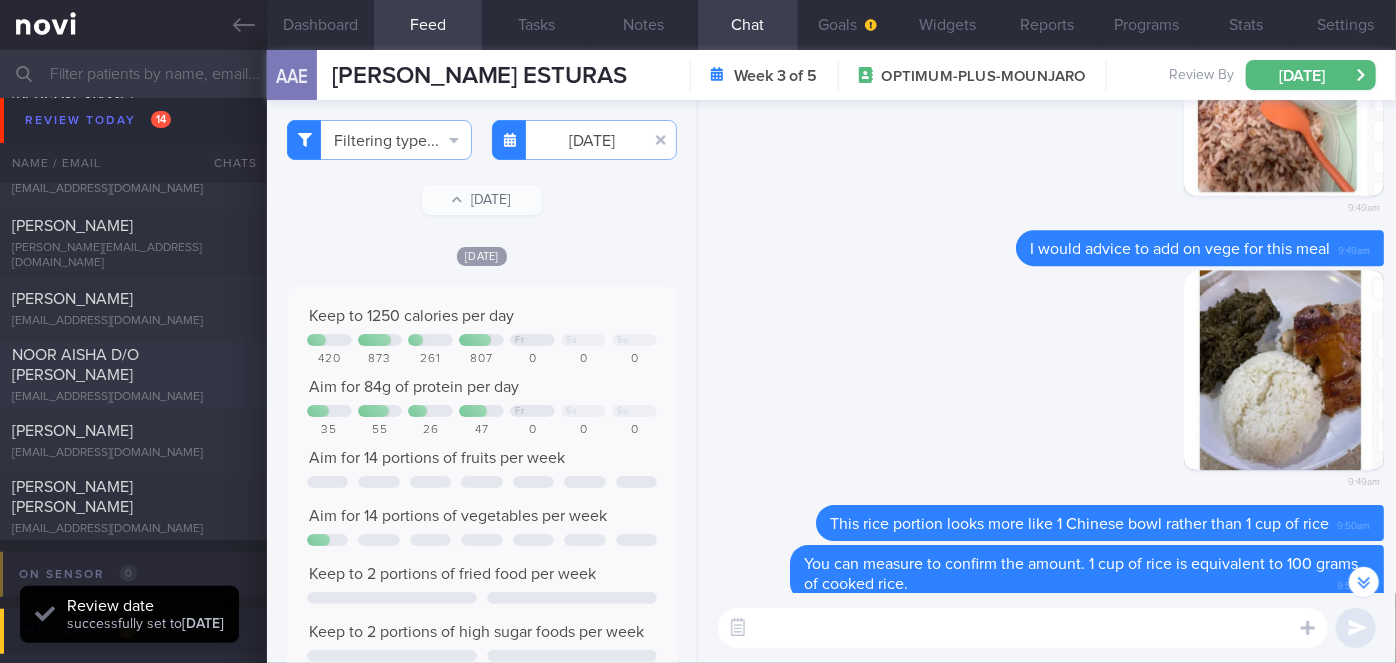 scroll, scrollTop: 999826, scrollLeft: 999650, axis: both 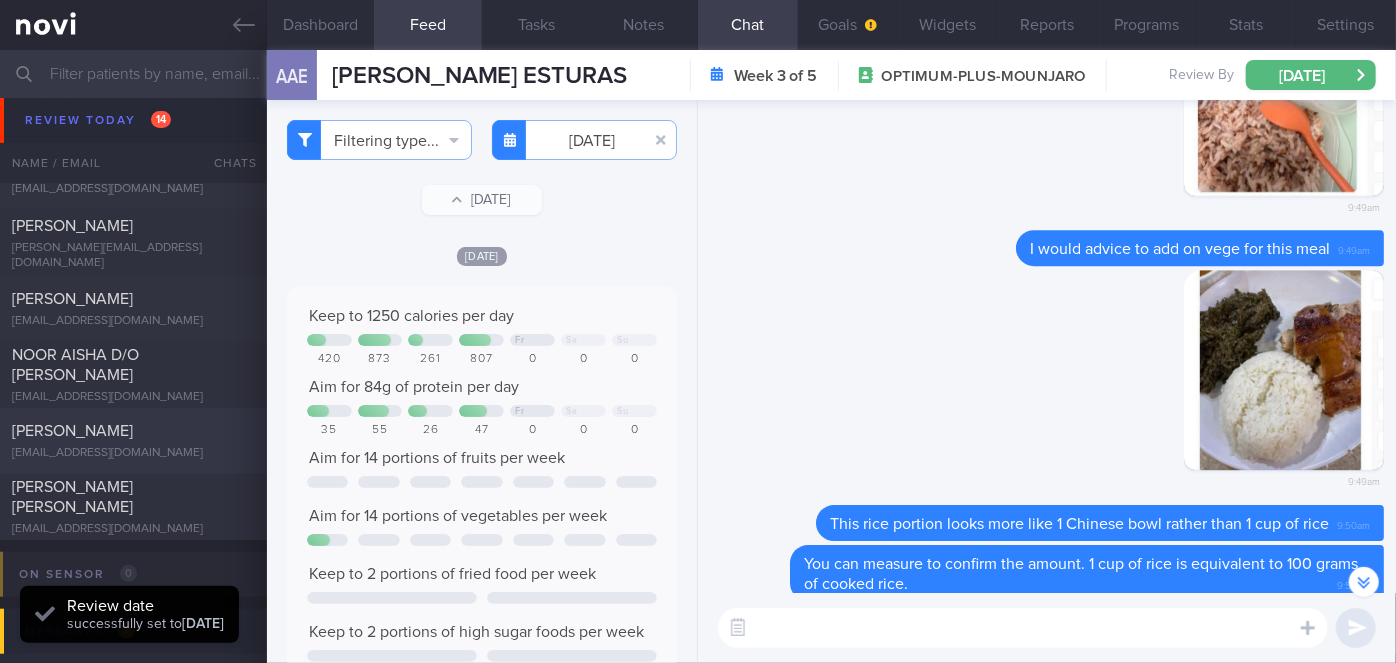 click on "[PERSON_NAME]" at bounding box center (131, 431) 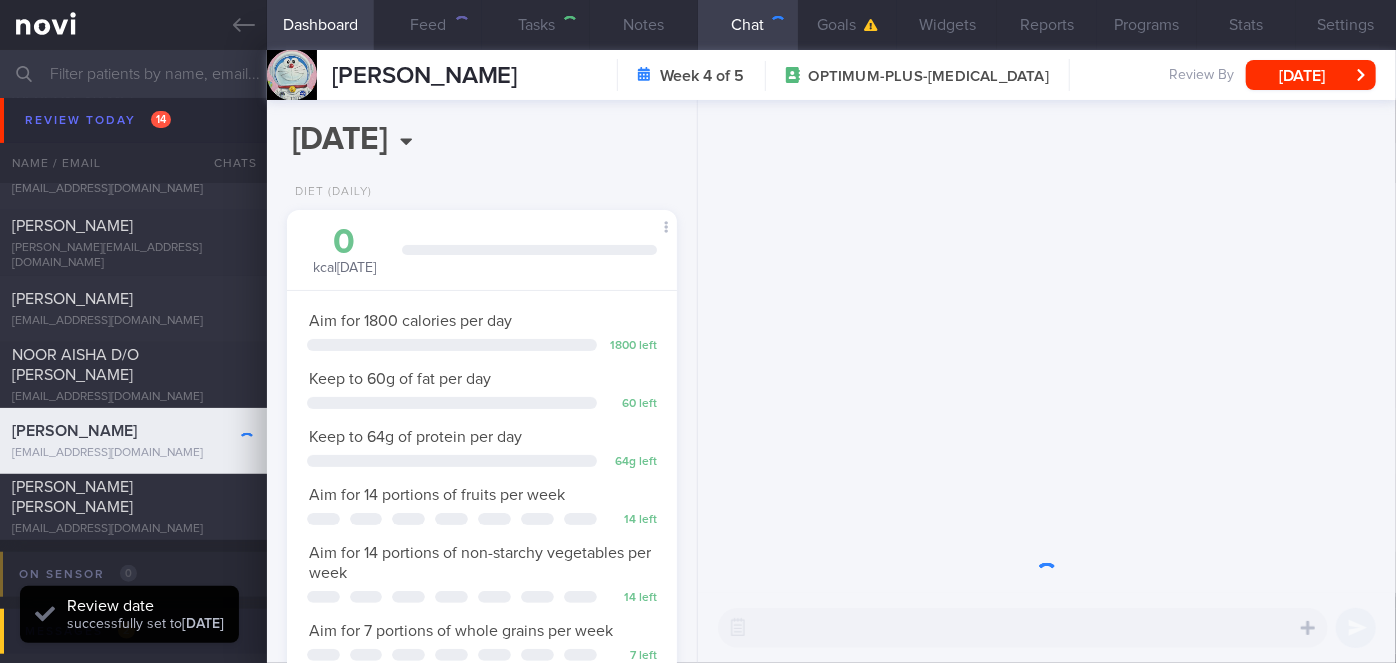 scroll, scrollTop: 0, scrollLeft: 0, axis: both 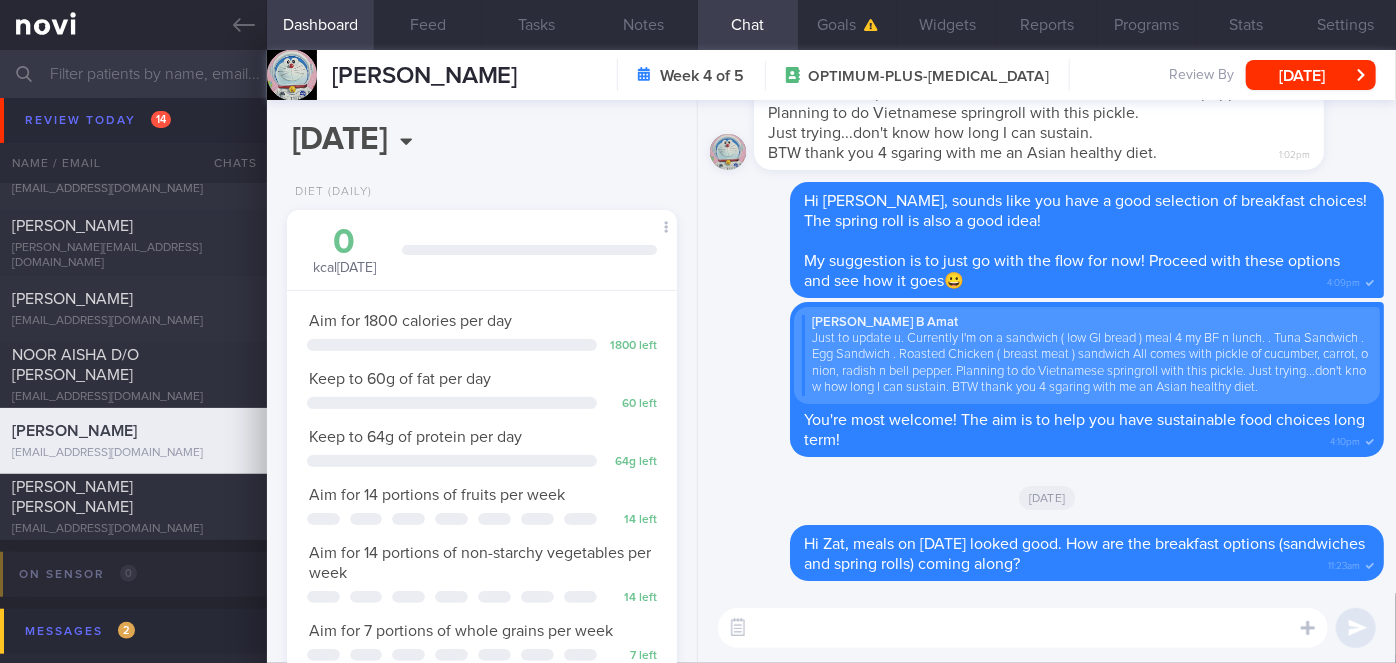 click at bounding box center [1023, 628] 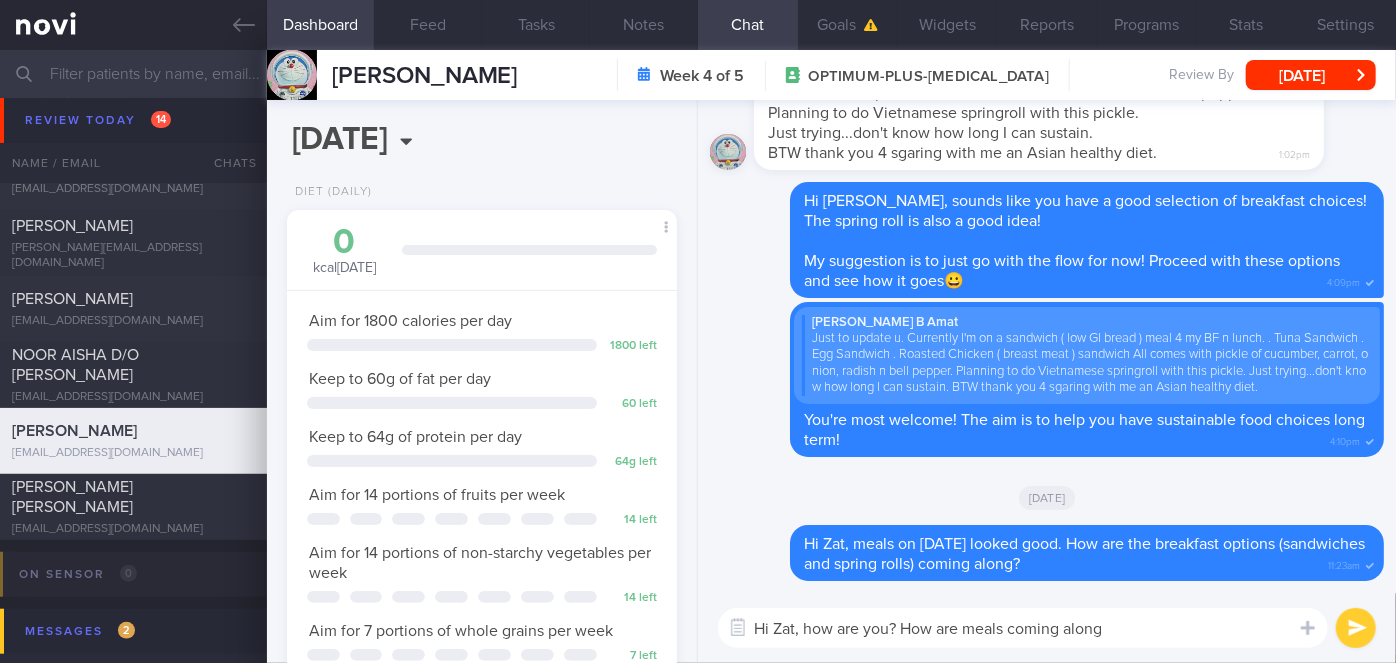 type on "Hi Zat, how are you? How are meals coming along?" 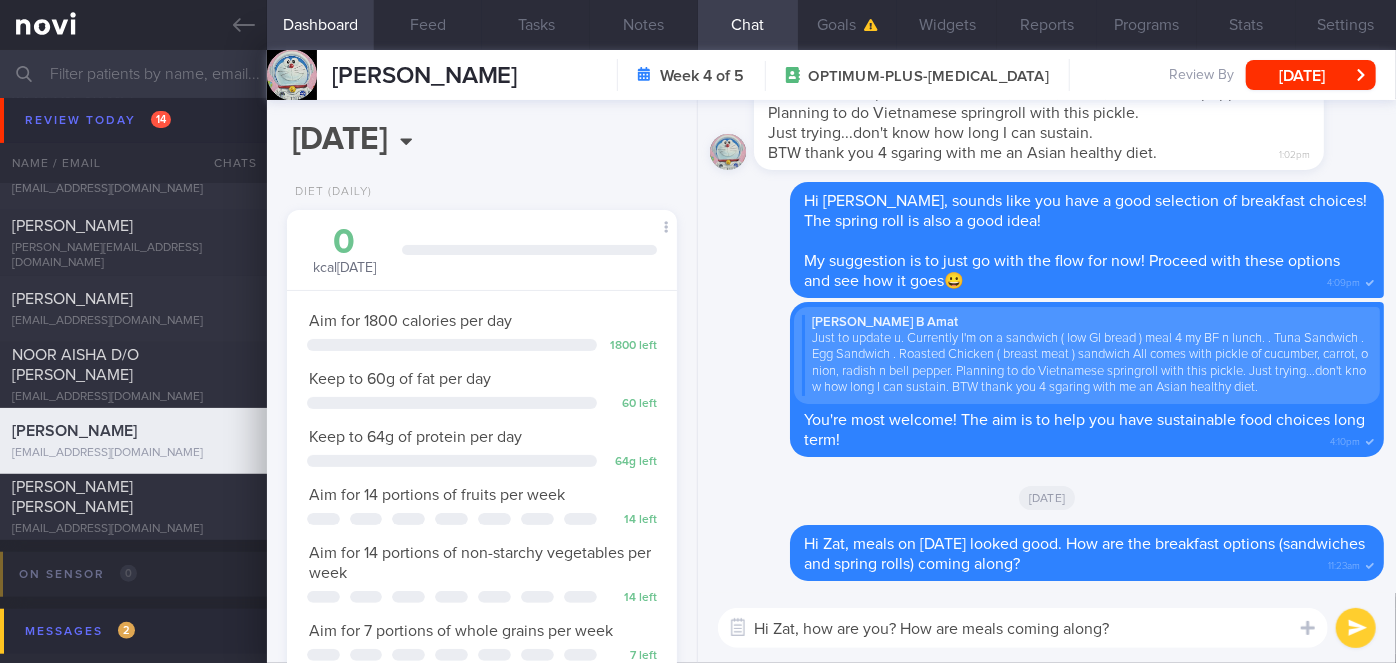 type 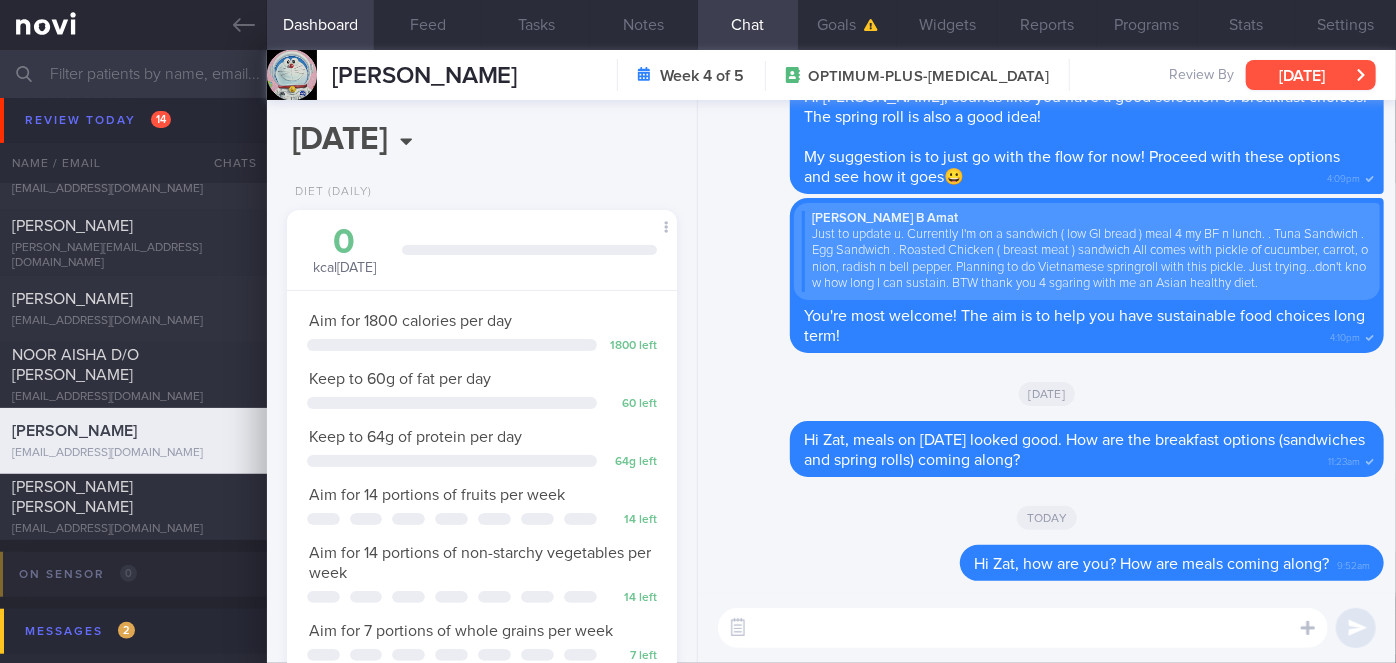 click on "[DATE]" at bounding box center (1311, 75) 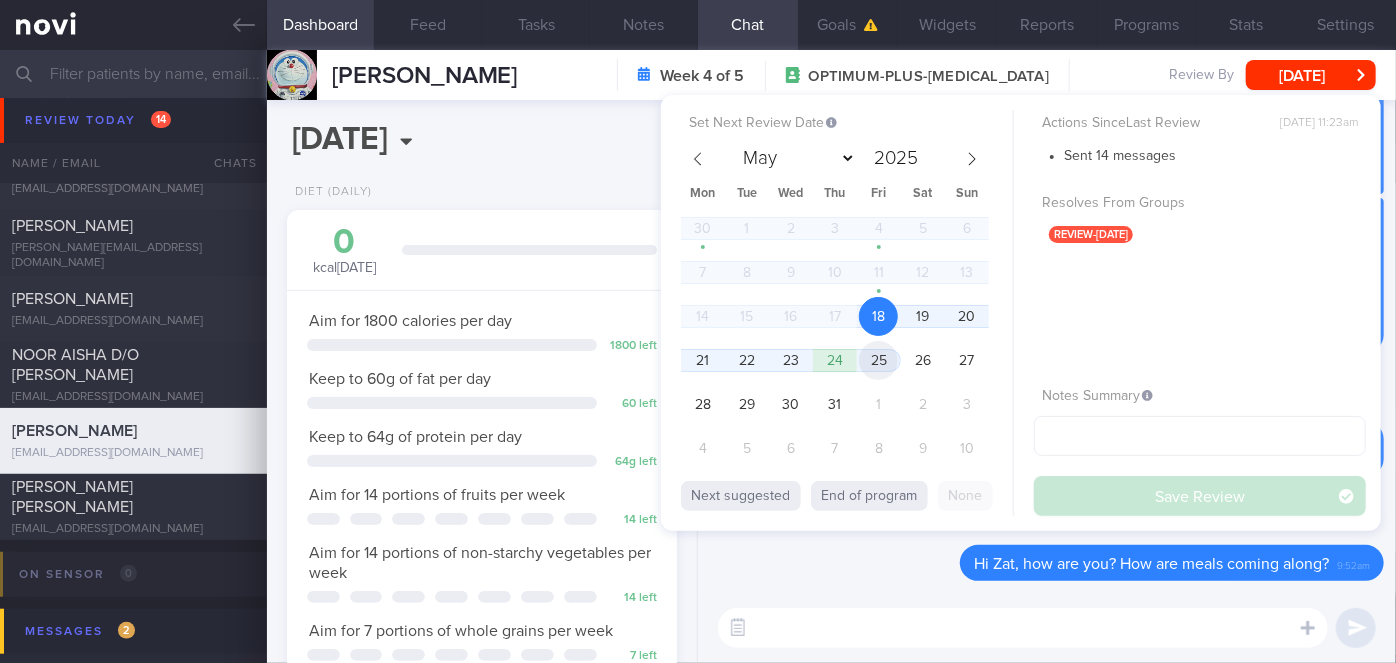click on "25" at bounding box center [878, 360] 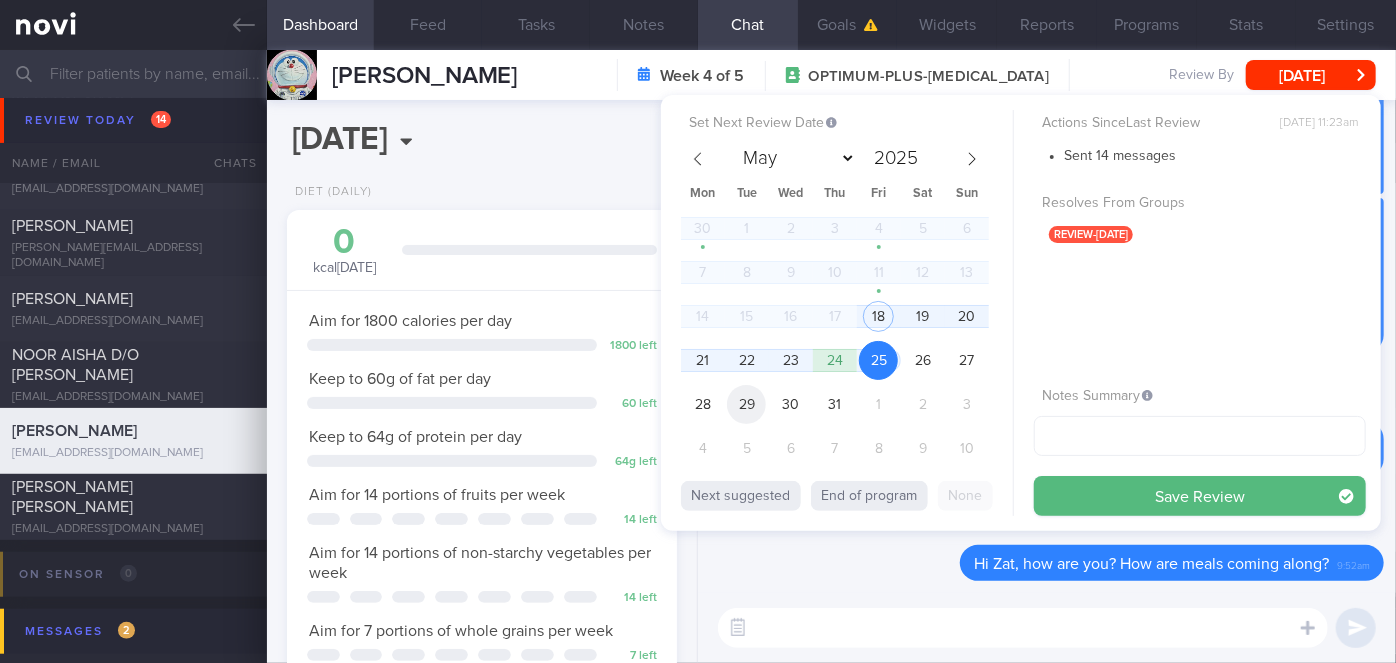 click on "29" at bounding box center (746, 404) 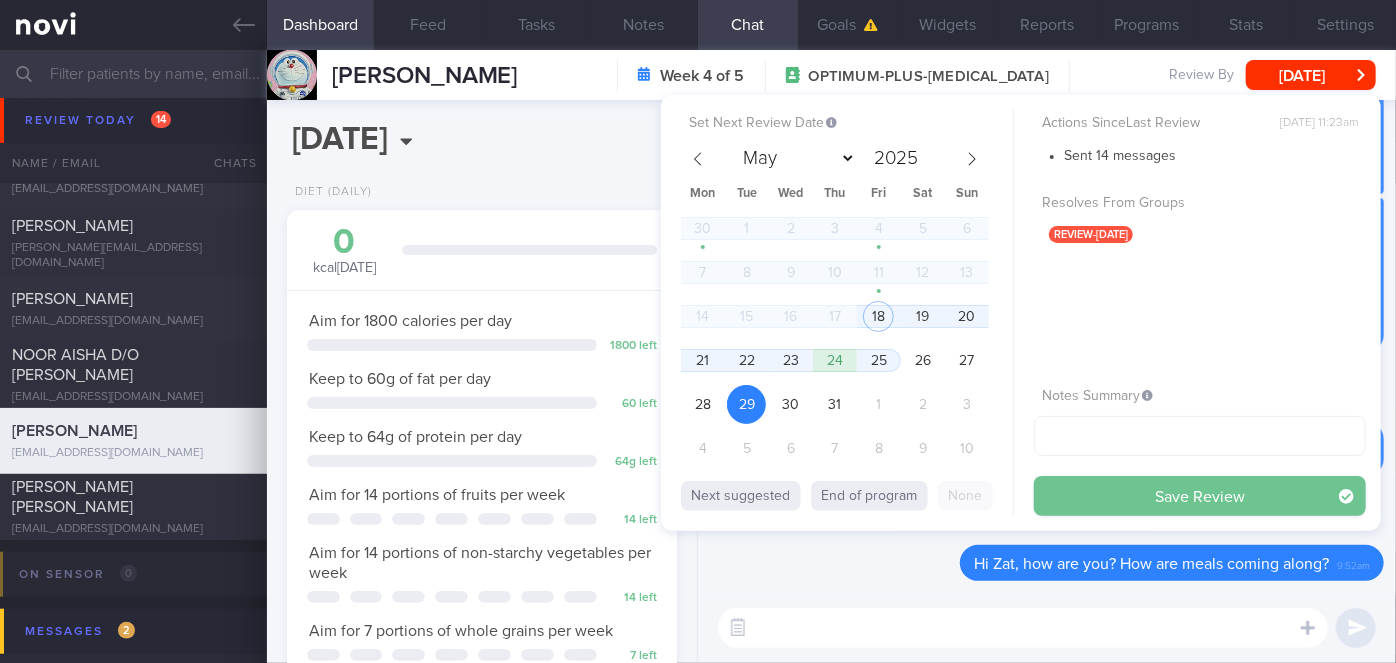 click on "Save Review" at bounding box center [1200, 496] 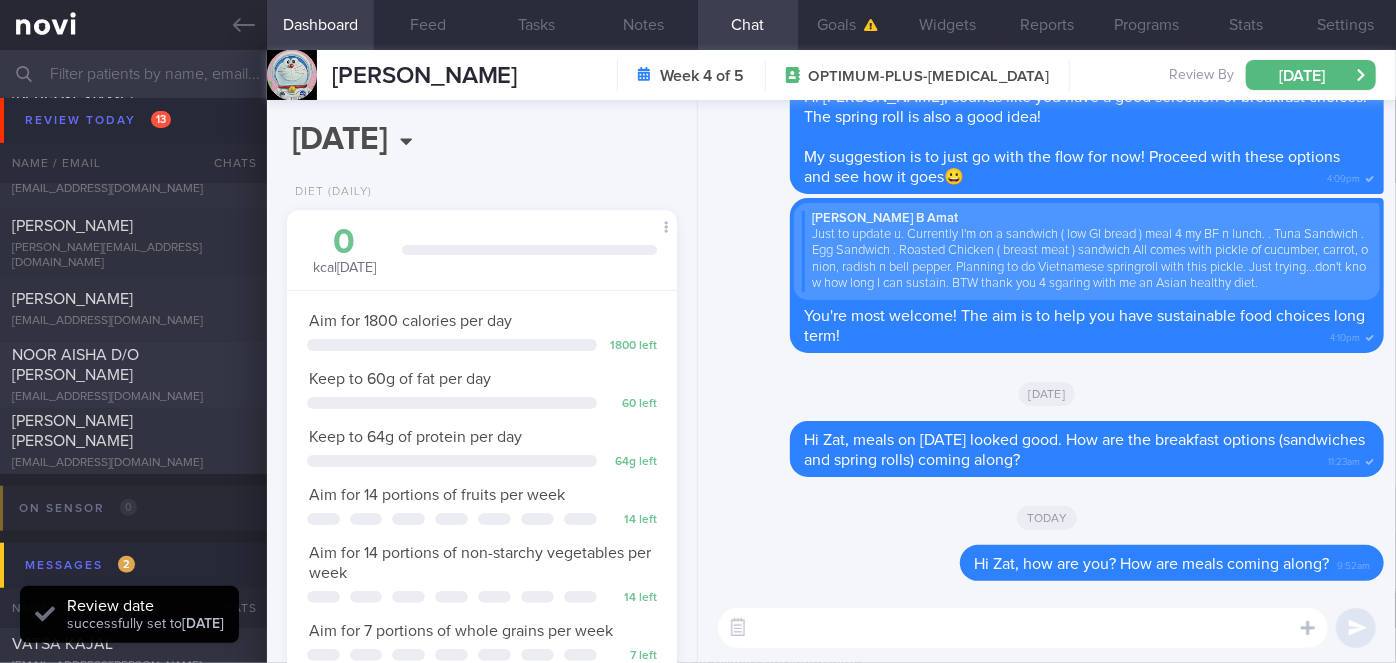 scroll, scrollTop: 999826, scrollLeft: 999650, axis: both 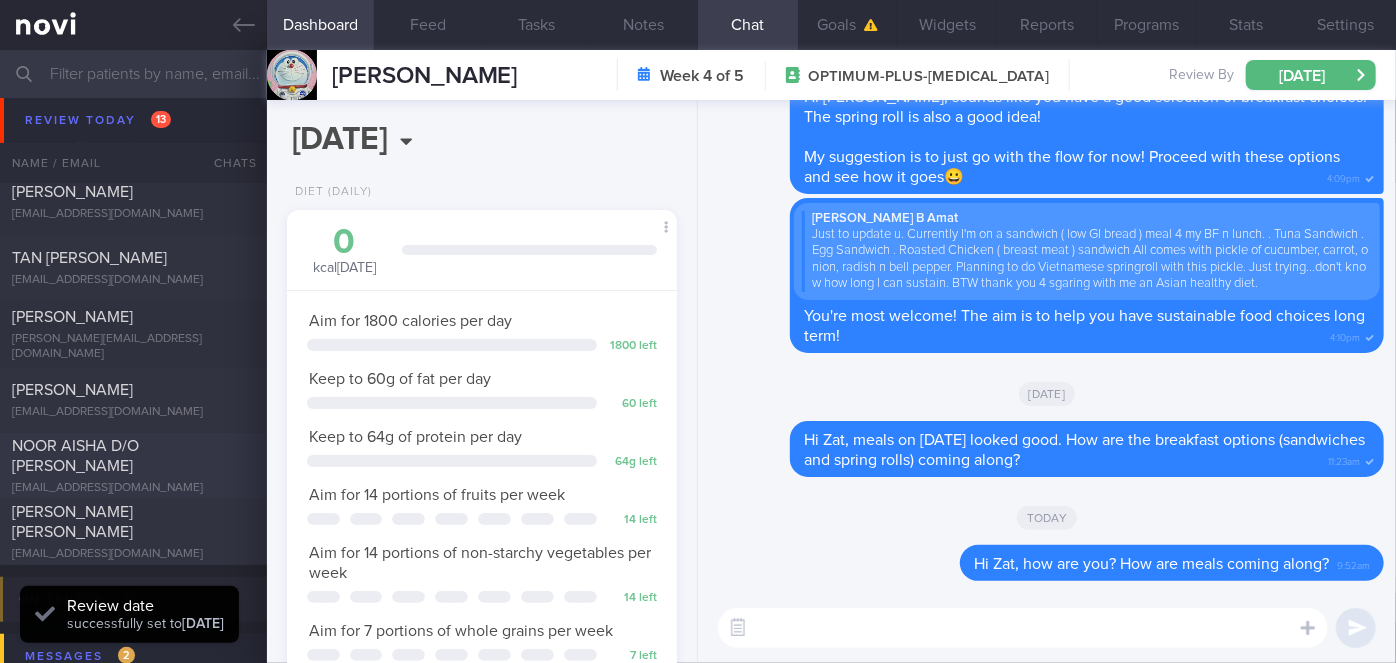 click on "NOOR AISHA D/O [PERSON_NAME]" at bounding box center (75, 456) 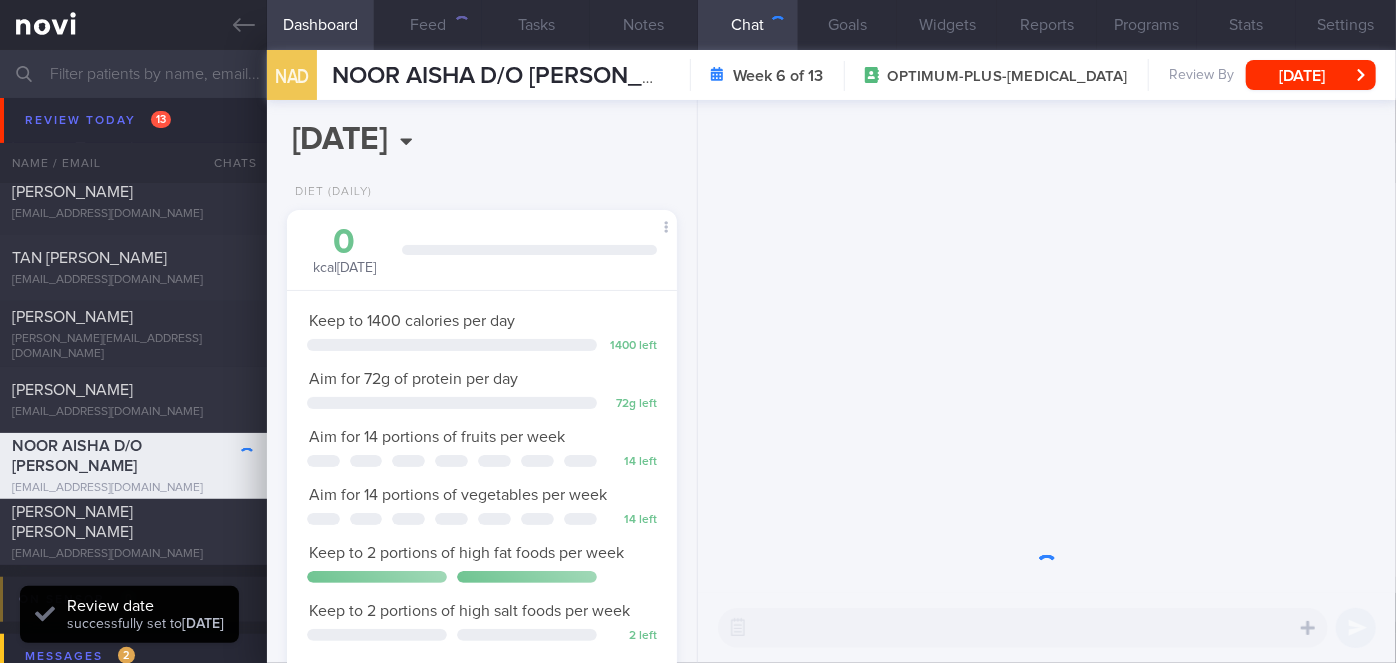 scroll, scrollTop: 999800, scrollLeft: 999658, axis: both 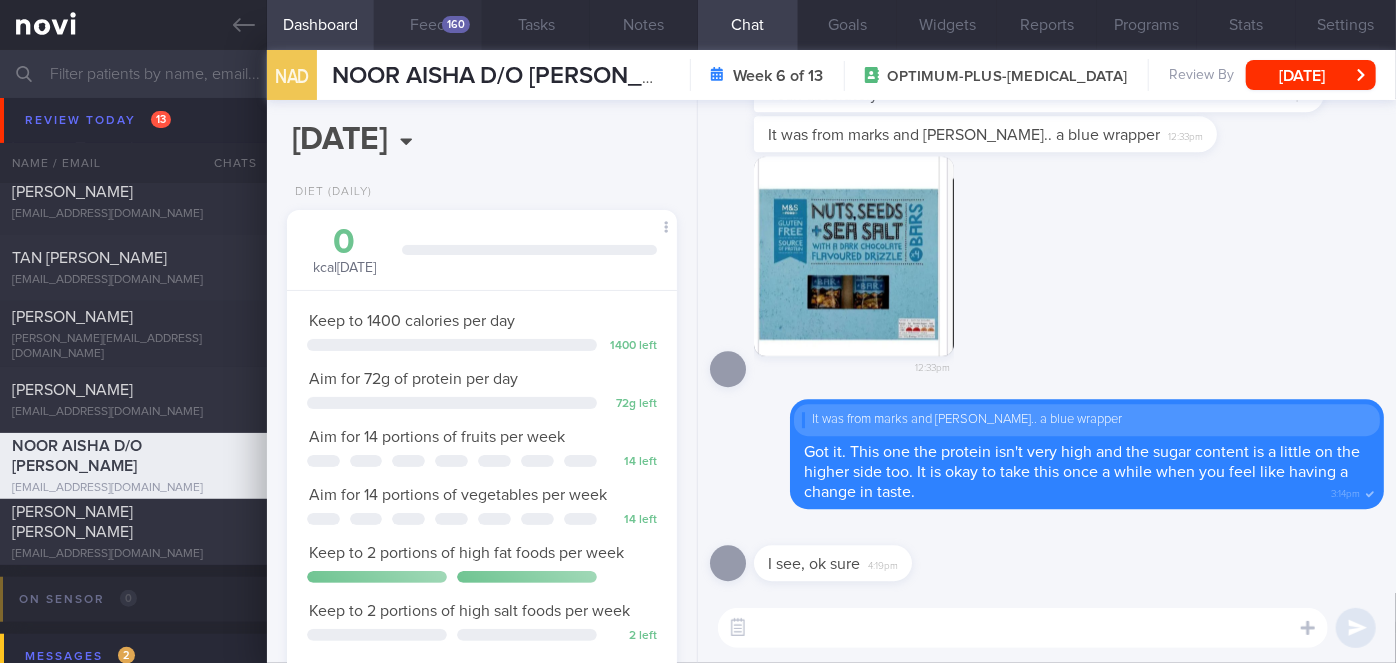 click on "Feed
160" at bounding box center (428, 25) 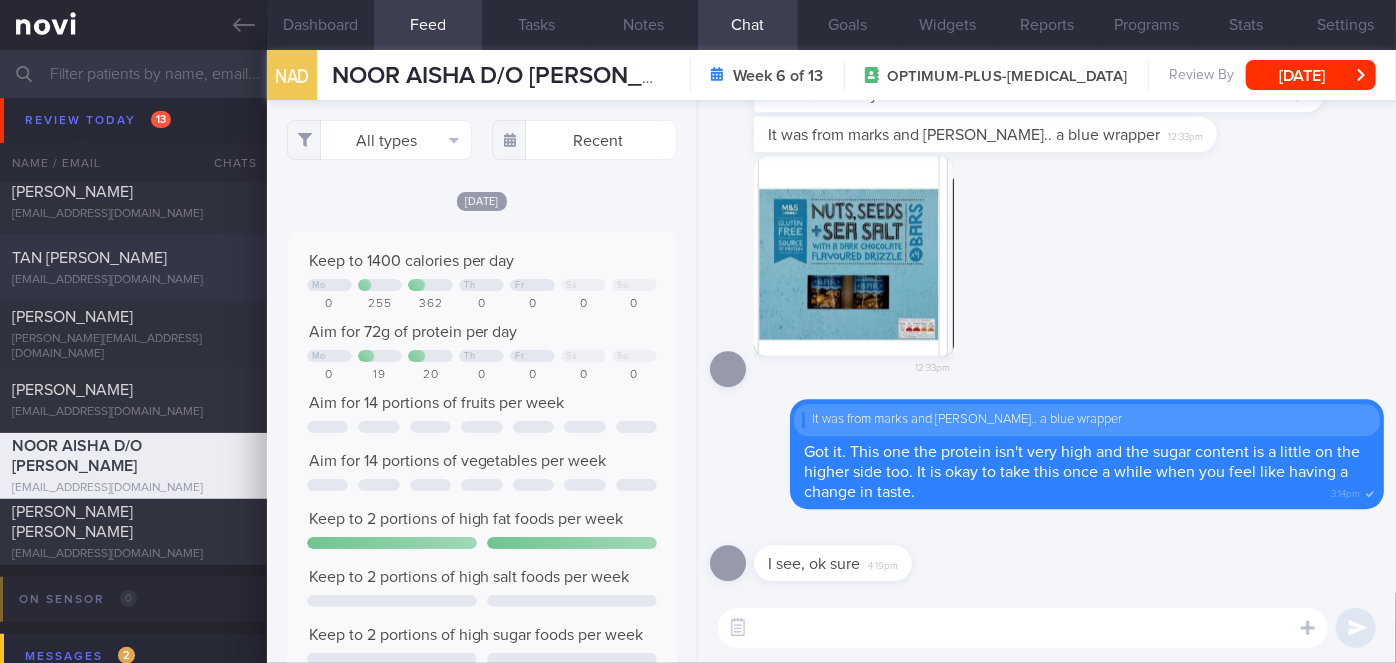 scroll, scrollTop: 999912, scrollLeft: 999648, axis: both 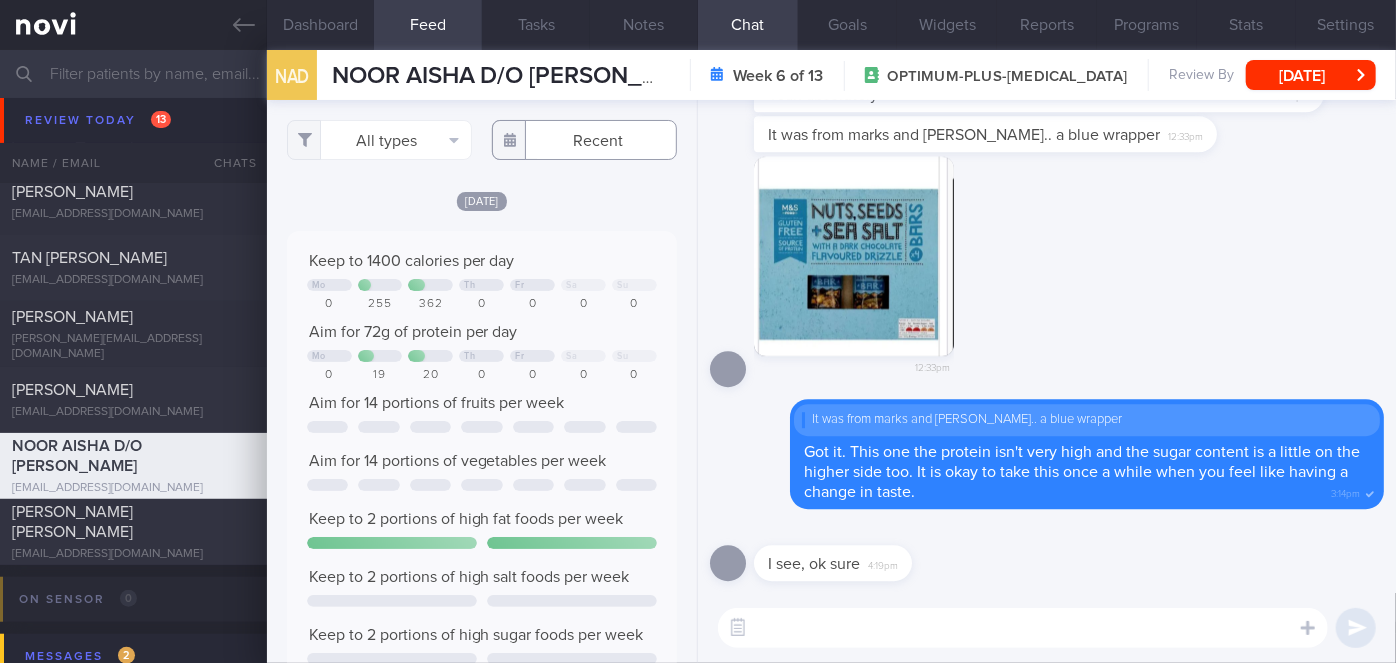 click at bounding box center [584, 140] 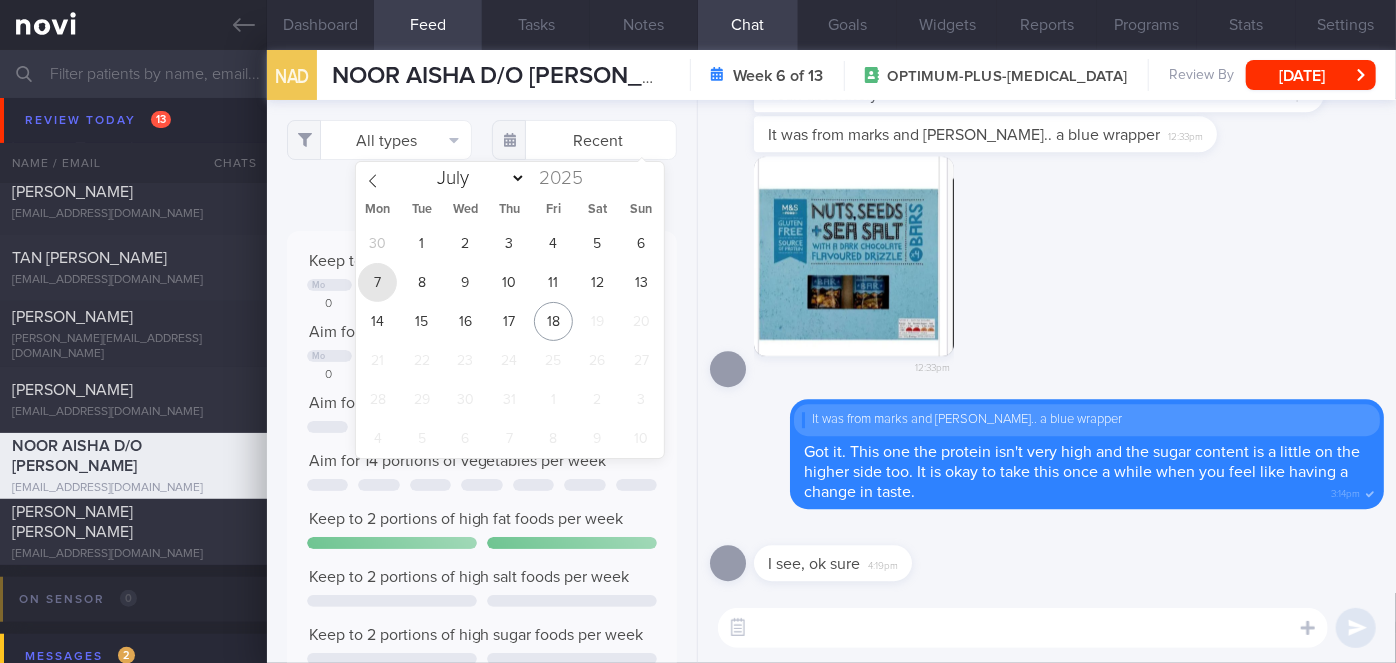 click on "7" at bounding box center (377, 282) 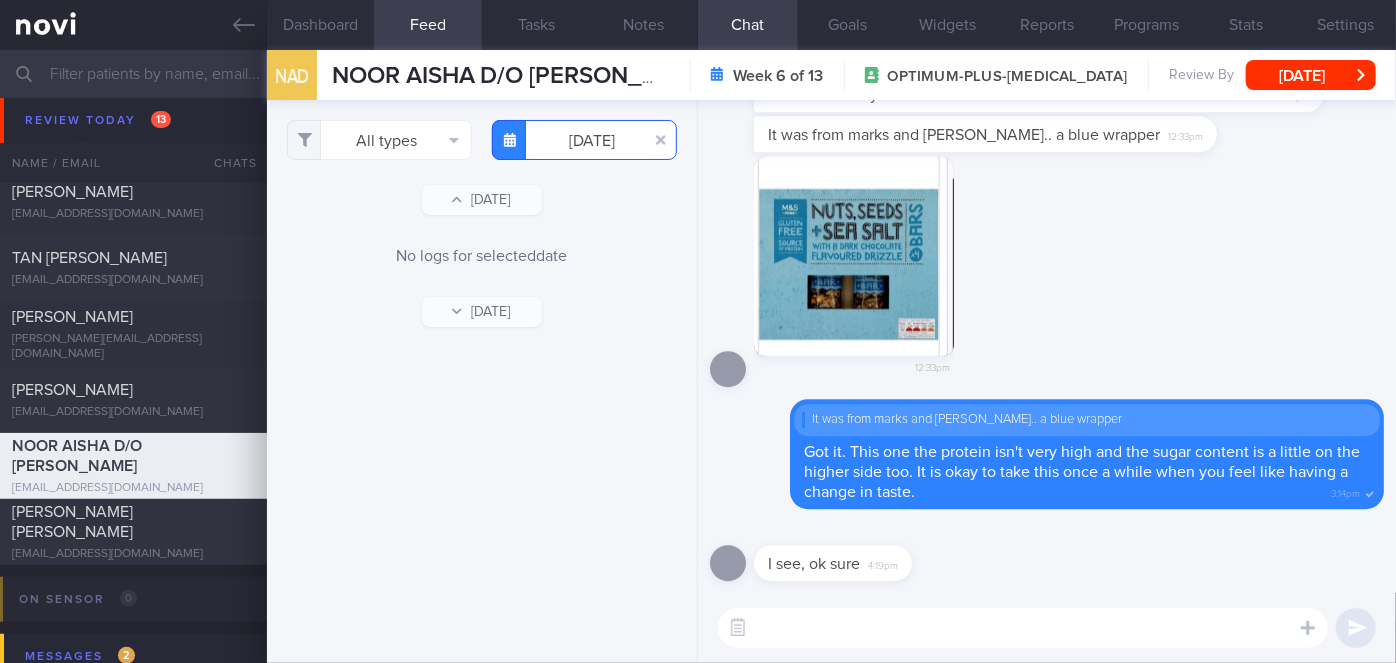 click on "[DATE]" at bounding box center [584, 140] 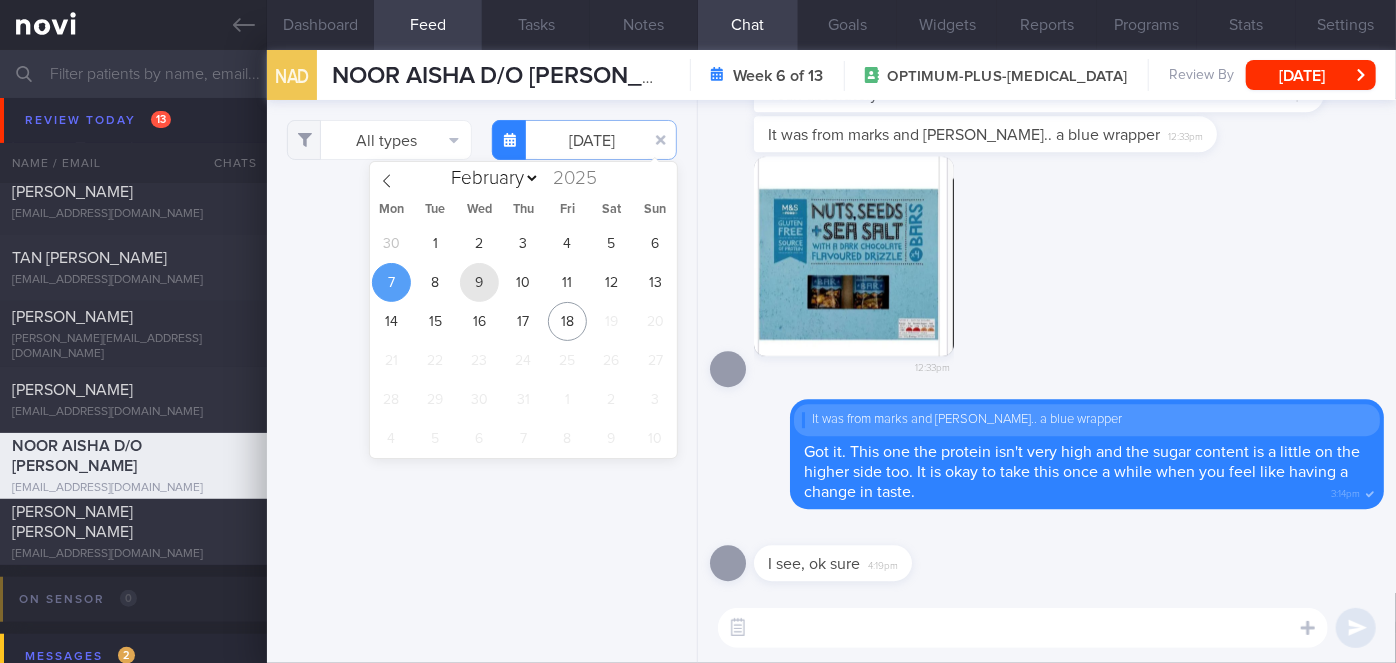 click on "9" at bounding box center [479, 282] 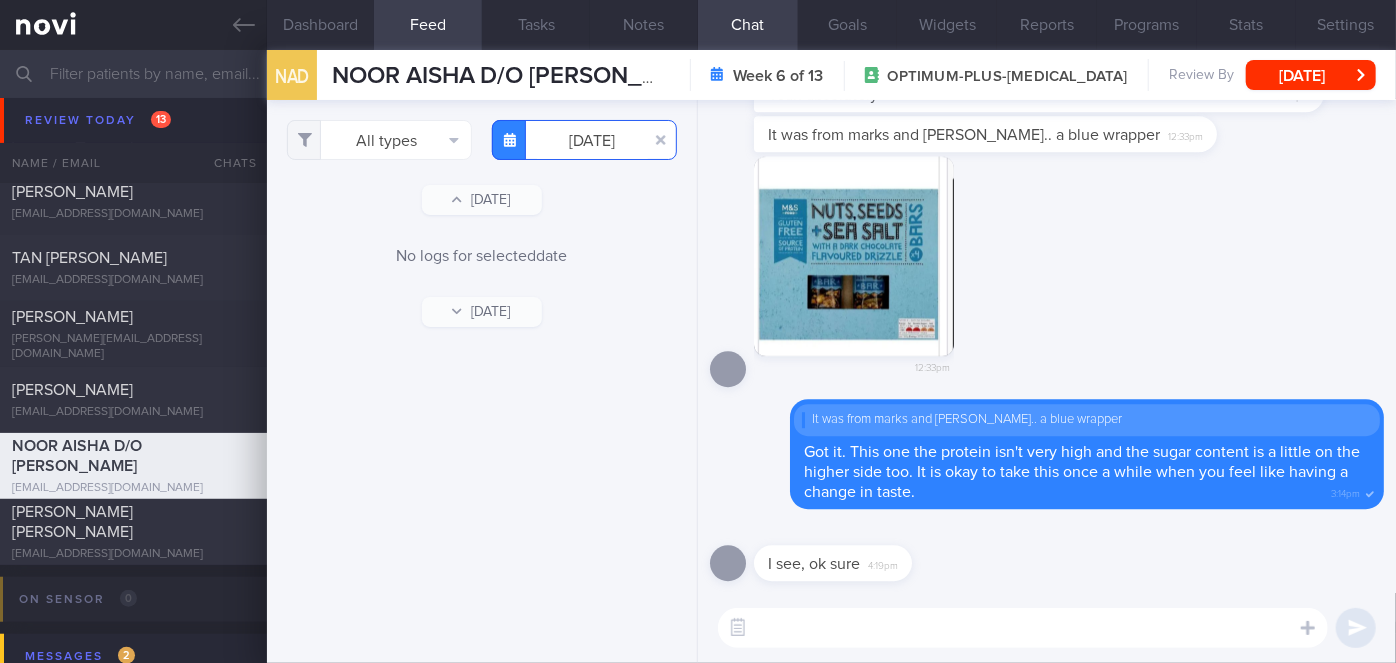 click on "[DATE]" at bounding box center [584, 140] 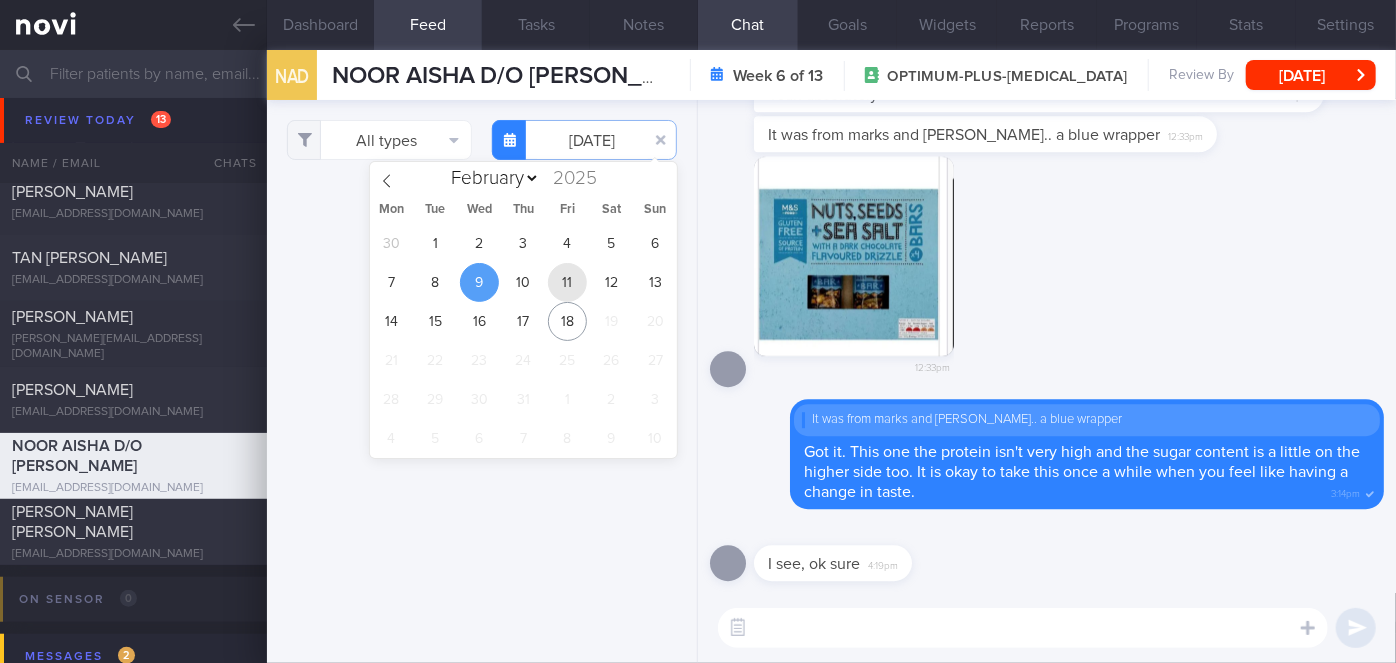 click on "11" at bounding box center (567, 282) 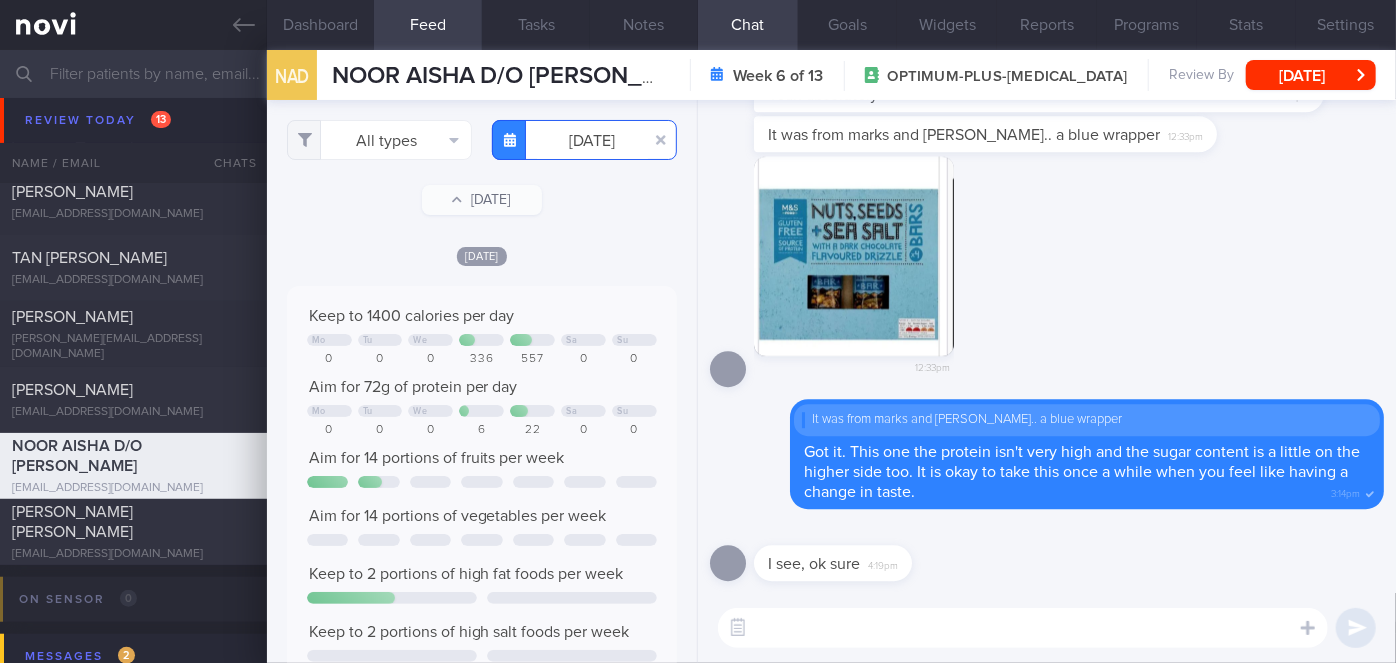 click on "[DATE]" at bounding box center [584, 140] 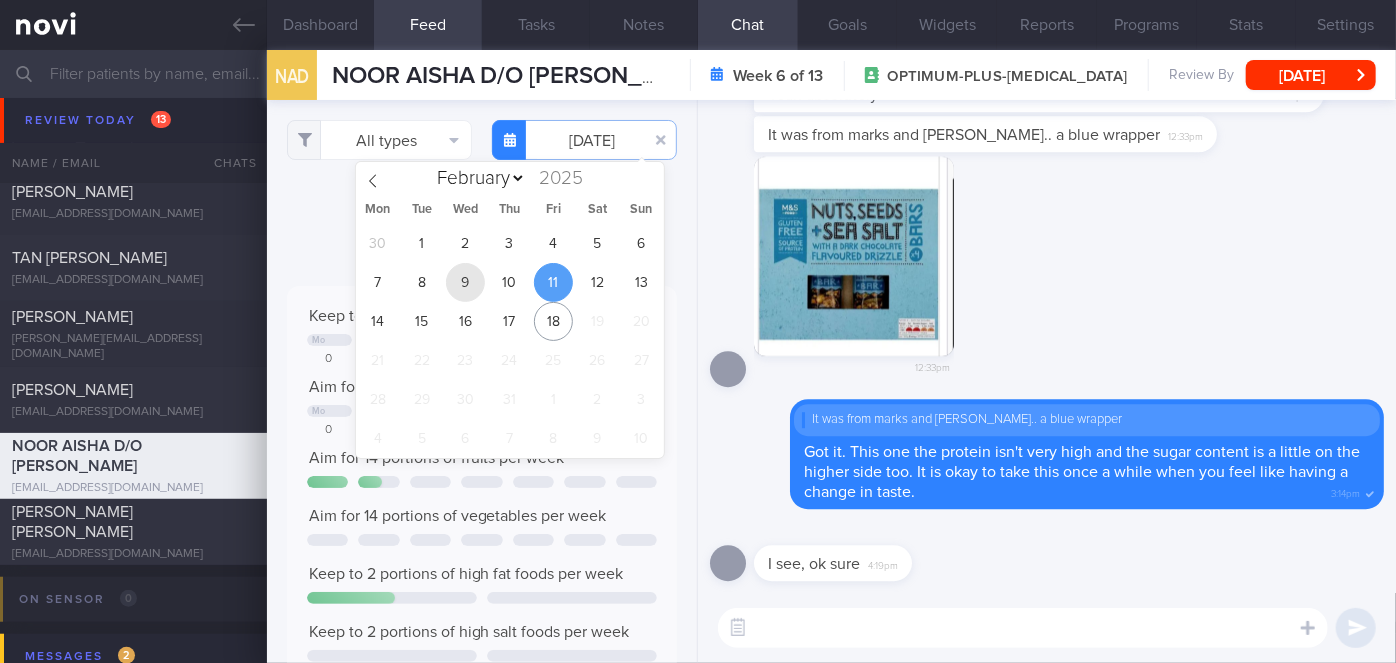 click on "9" at bounding box center (465, 282) 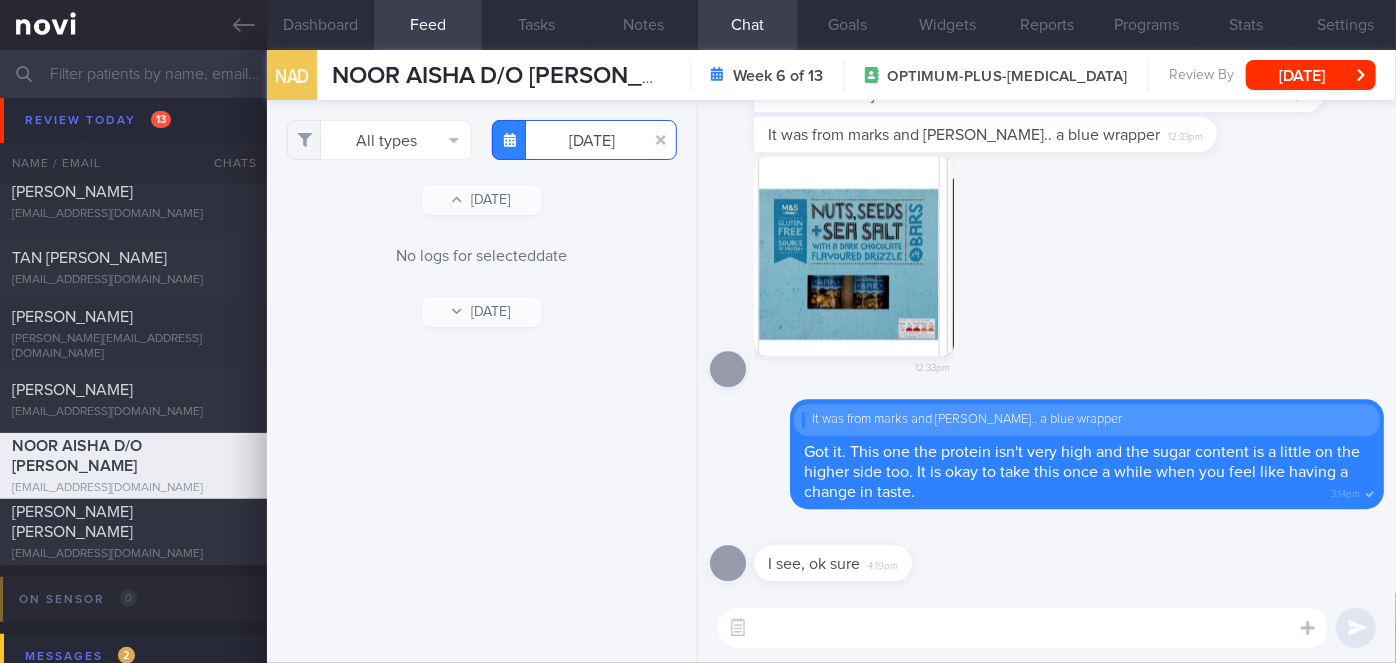 click on "[DATE]" at bounding box center (584, 140) 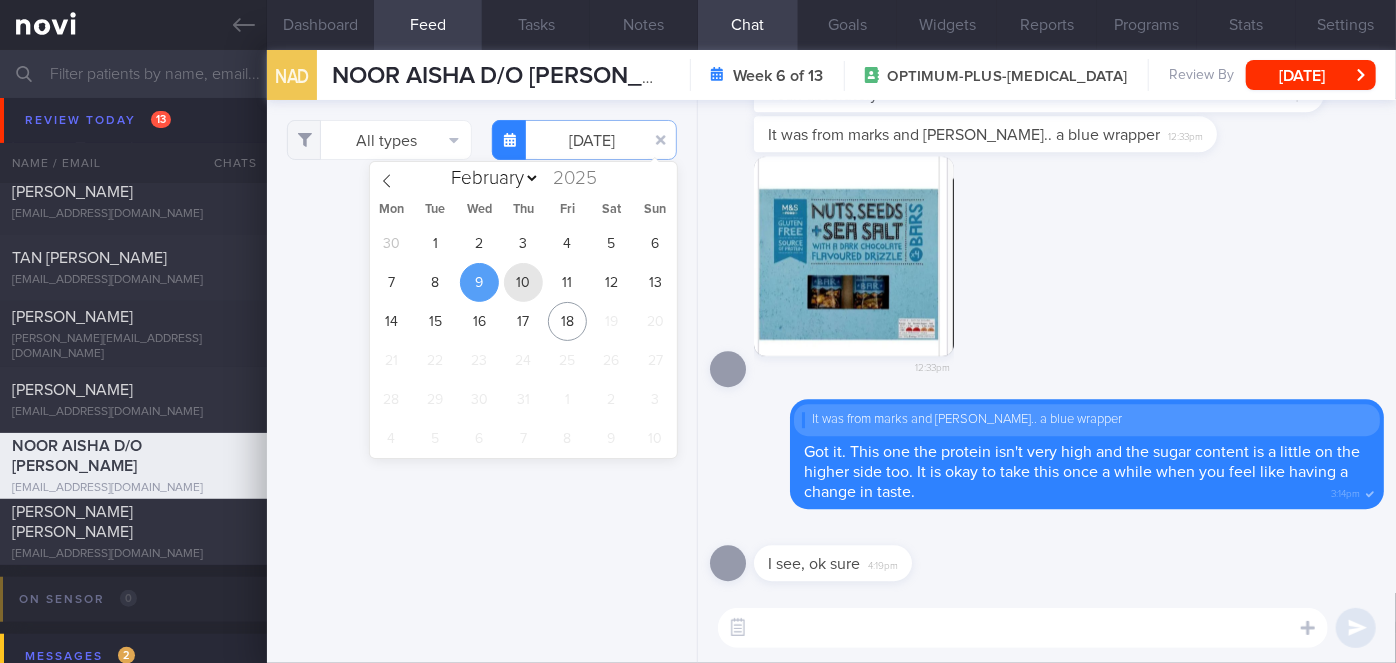 click on "10" at bounding box center (523, 282) 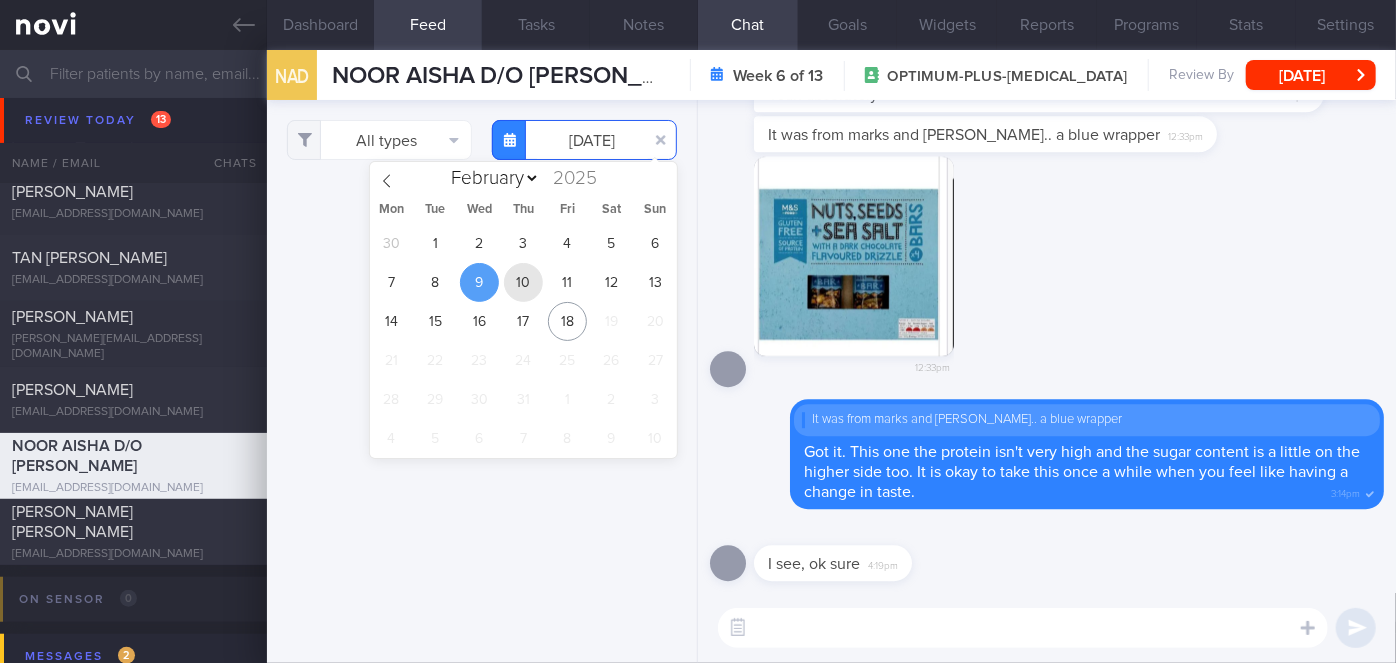 type on "[DATE]" 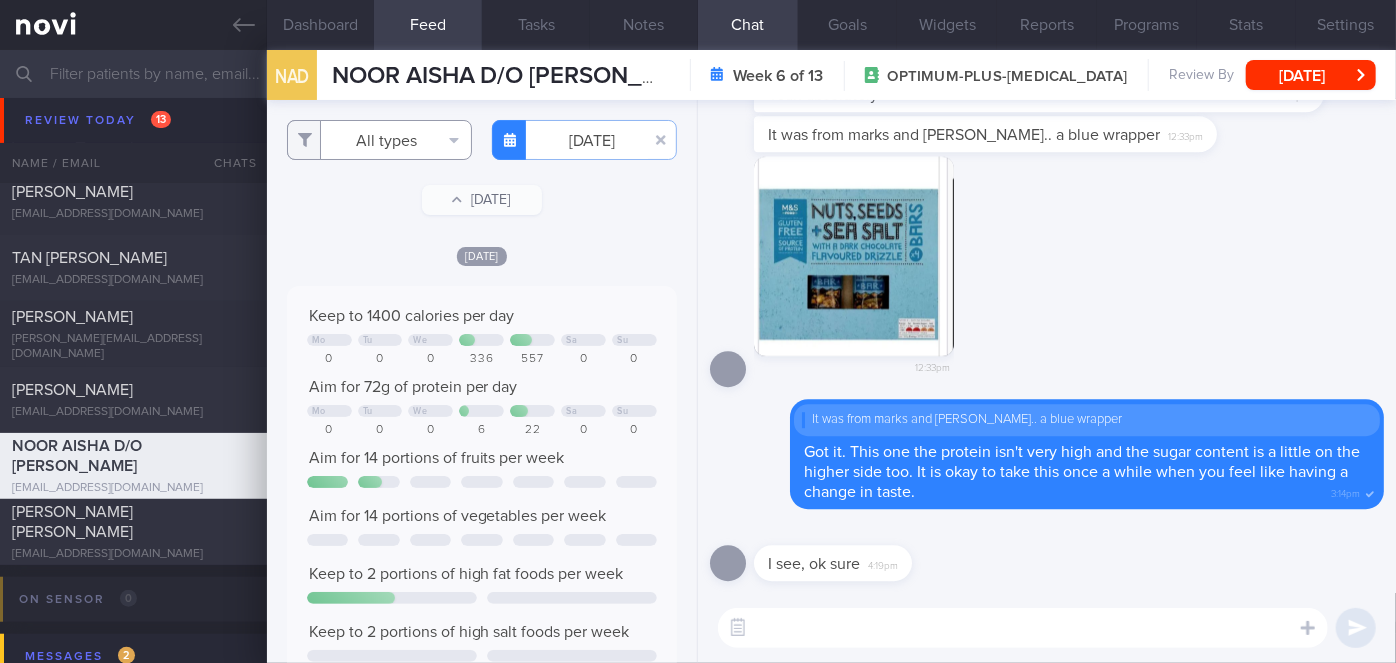 click on "All types" at bounding box center [379, 140] 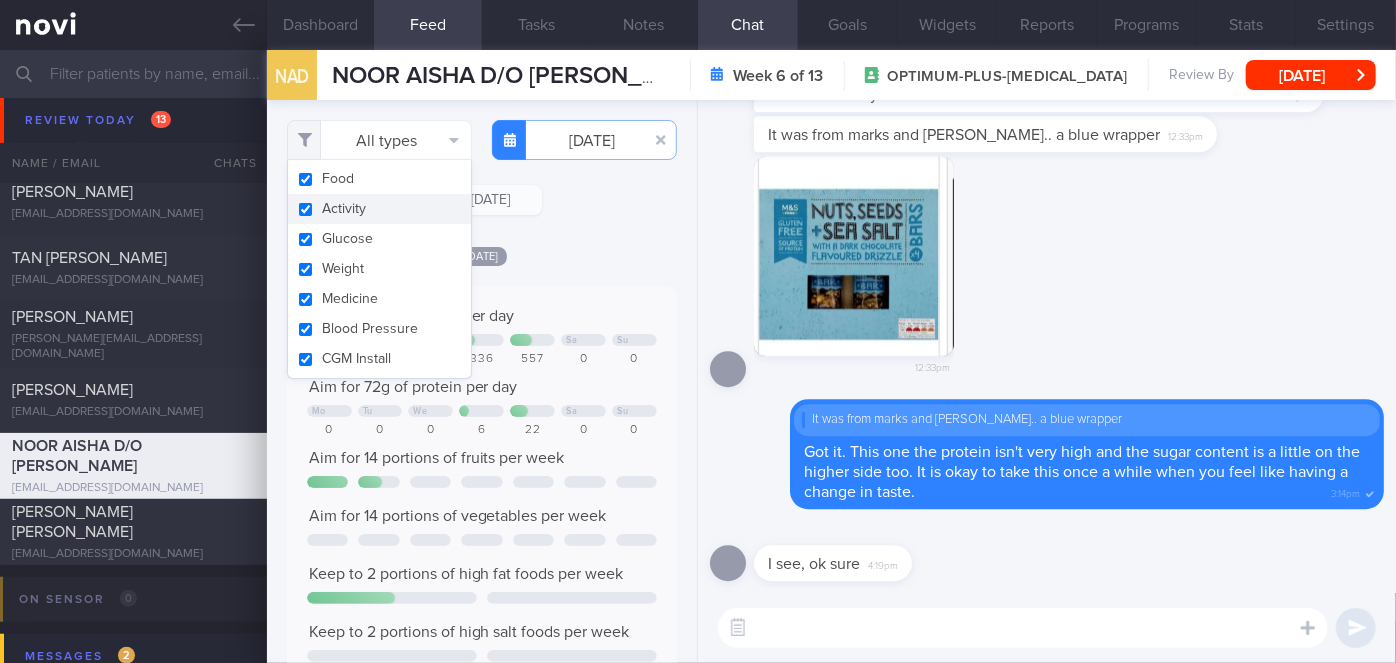 click on "Activity" at bounding box center [379, 209] 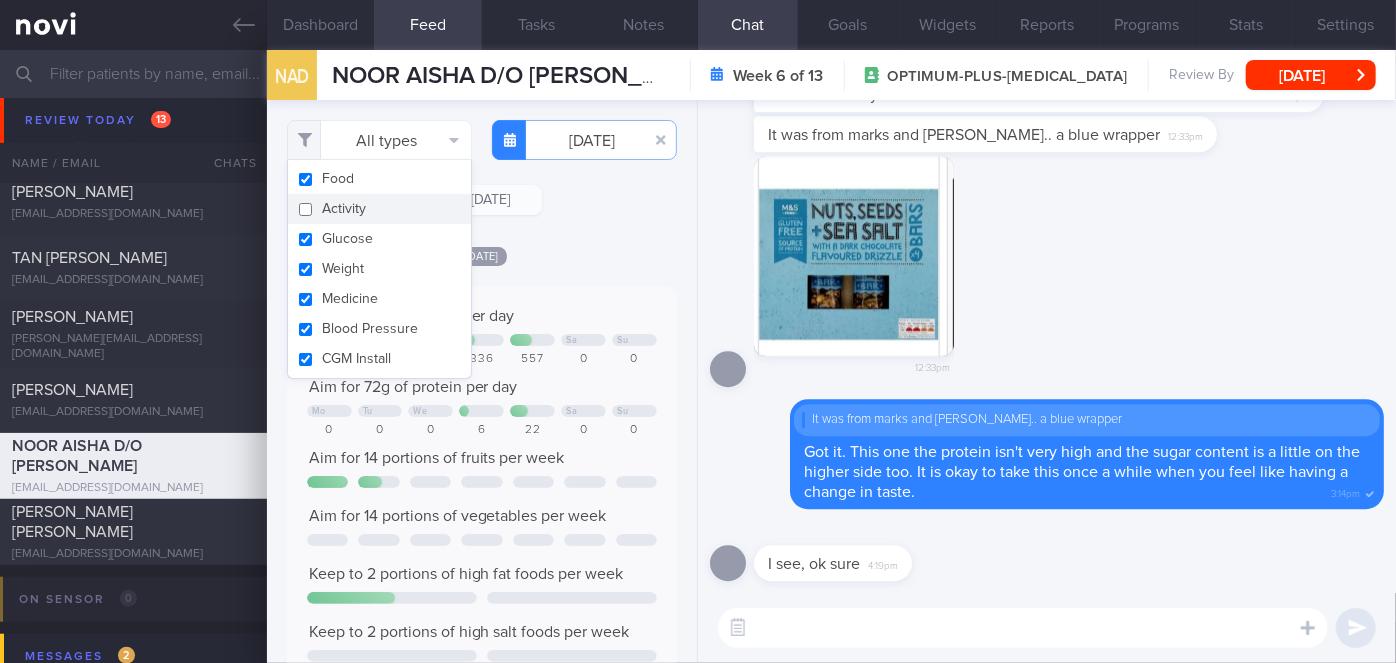 checkbox on "false" 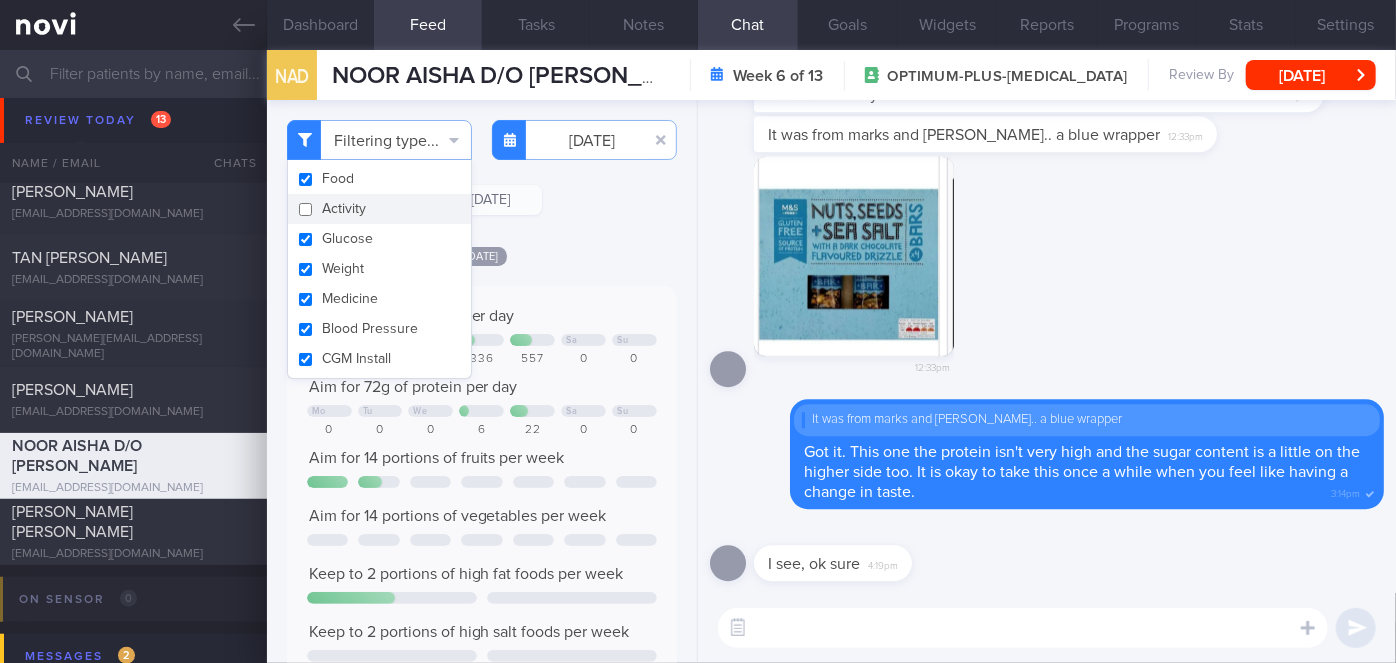 click on "[DATE]" at bounding box center (482, 255) 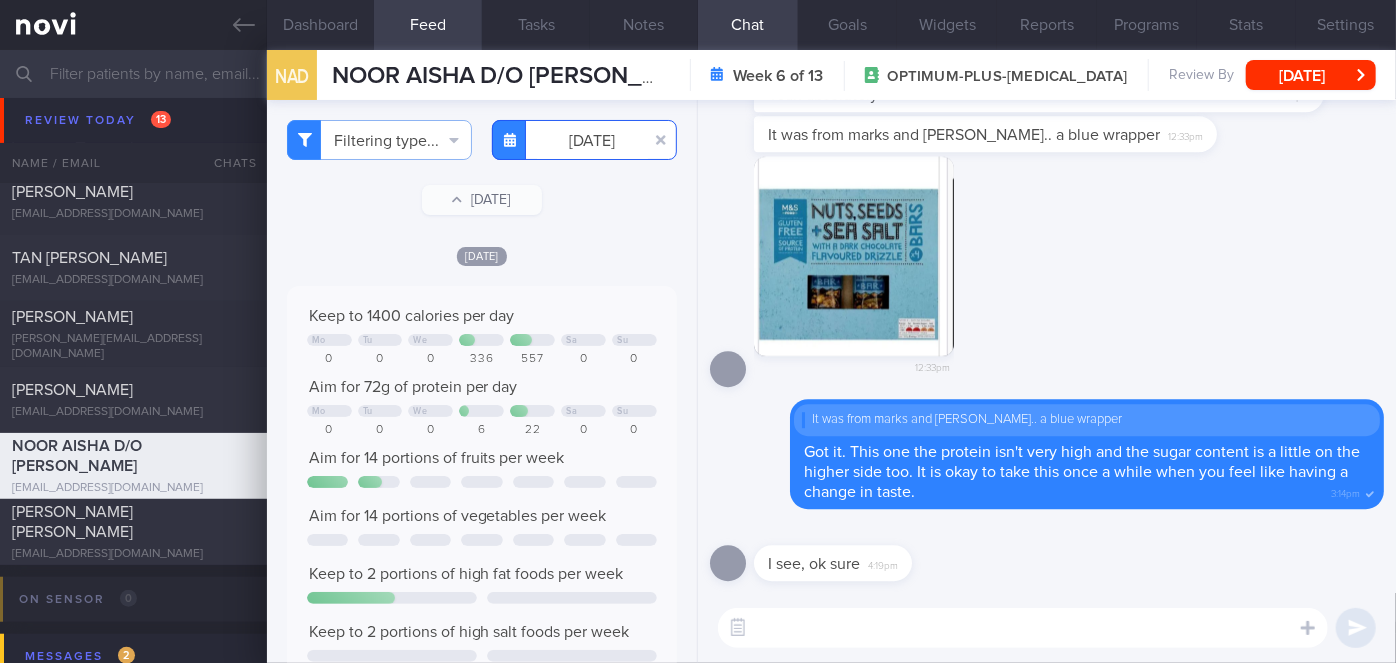 click on "[DATE]" at bounding box center (584, 140) 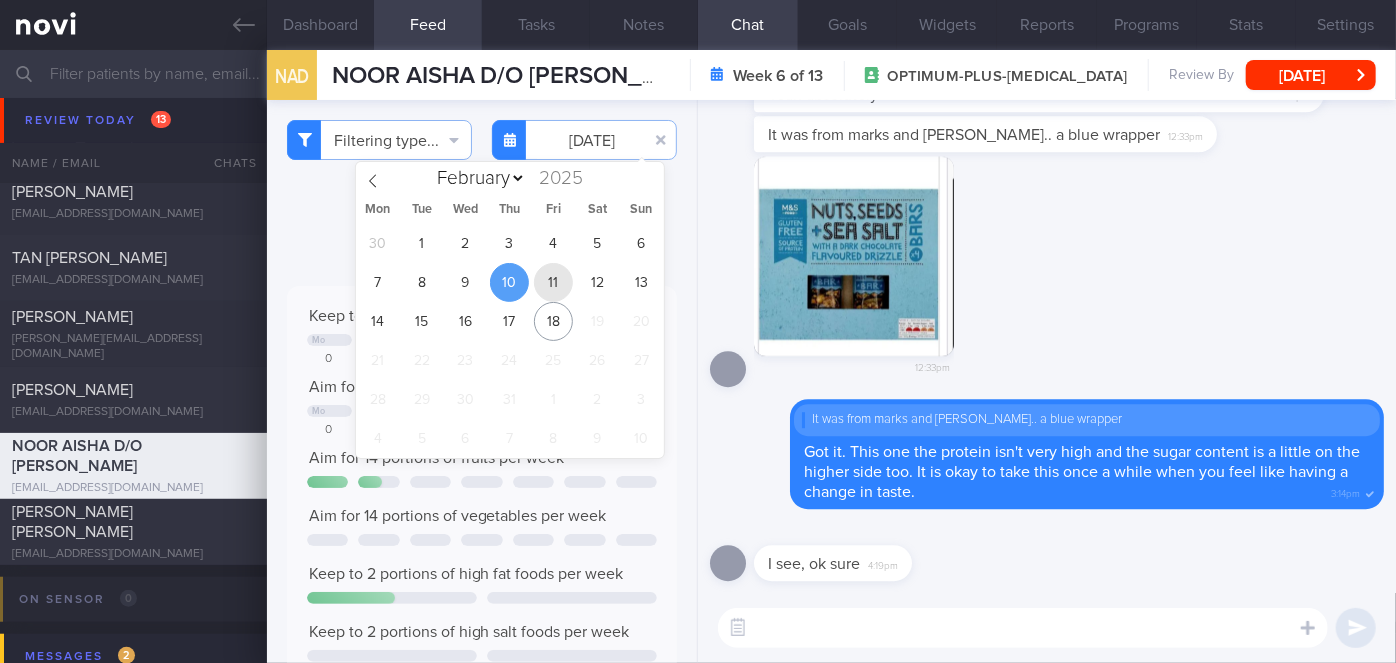 click on "11" at bounding box center [553, 282] 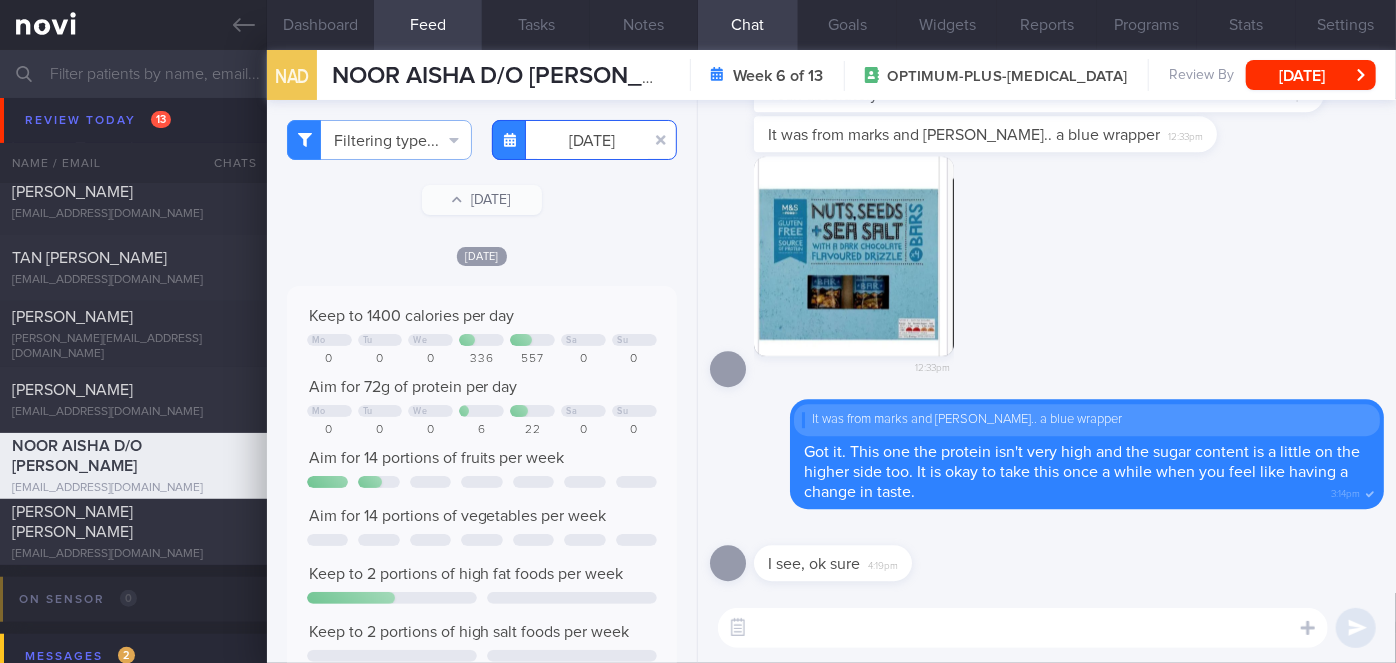 click on "[DATE]" at bounding box center [584, 140] 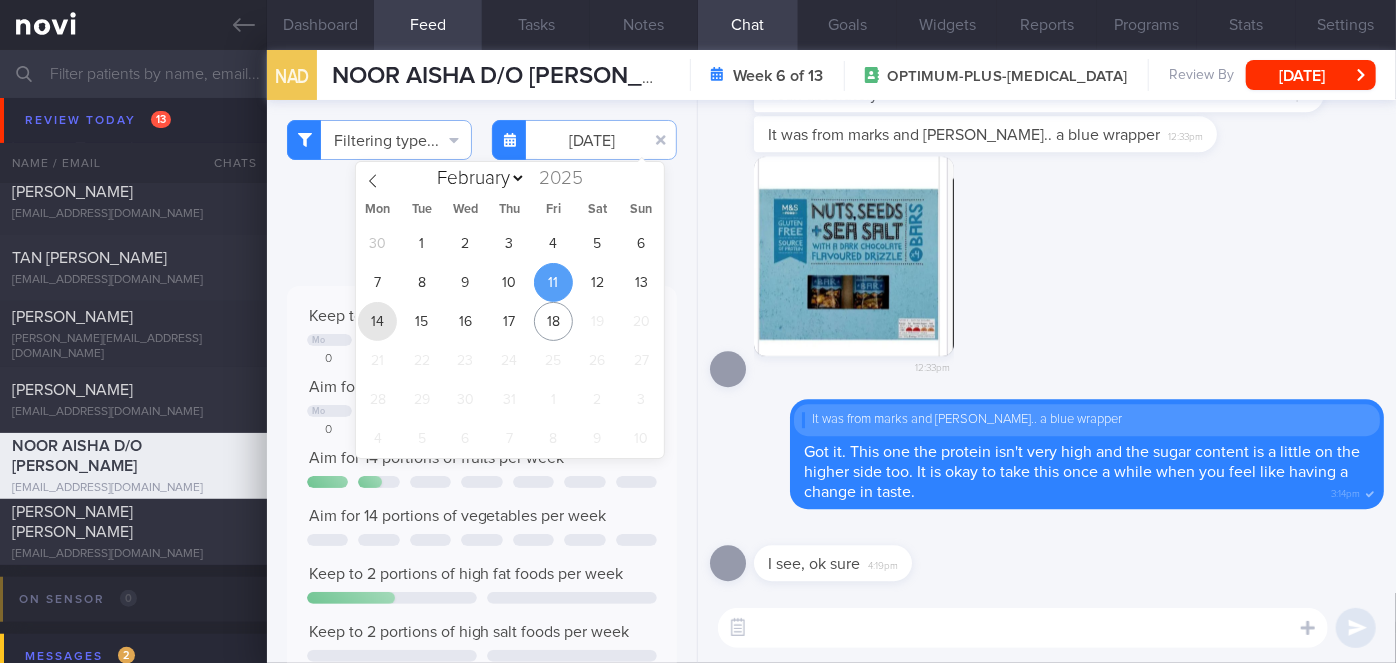 click on "14" at bounding box center [377, 321] 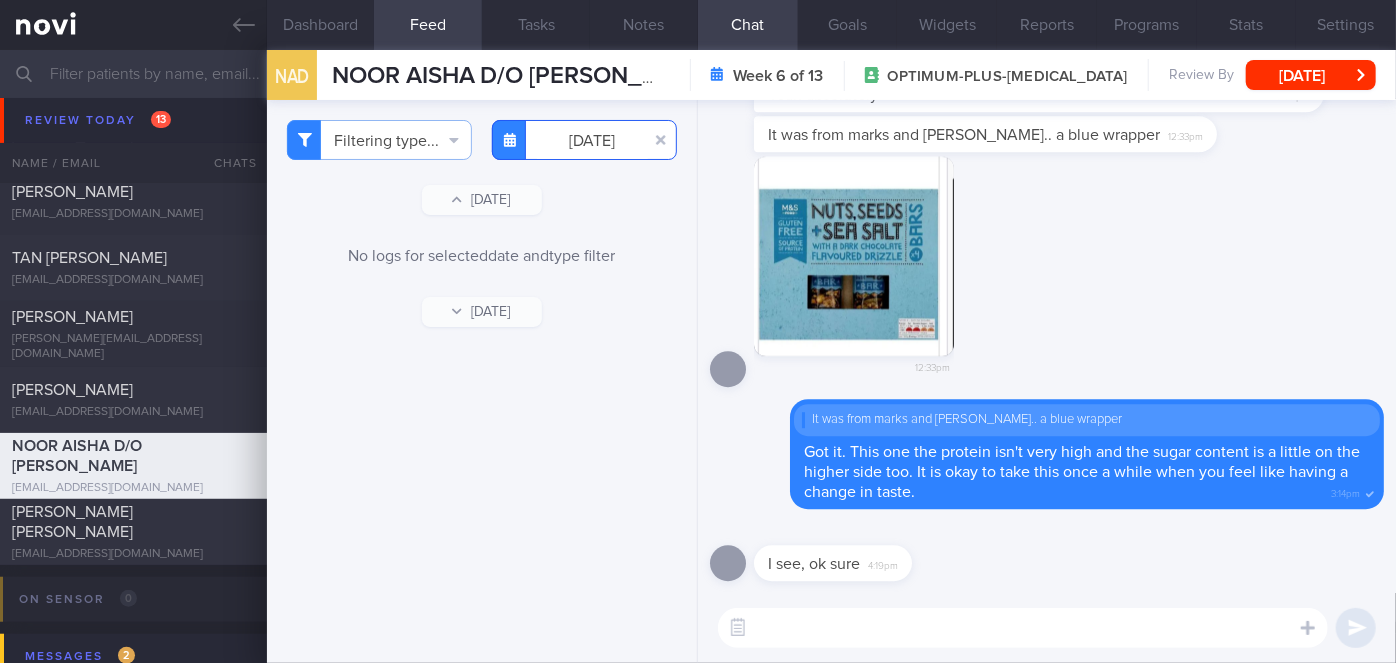 click on "[DATE]" at bounding box center [584, 140] 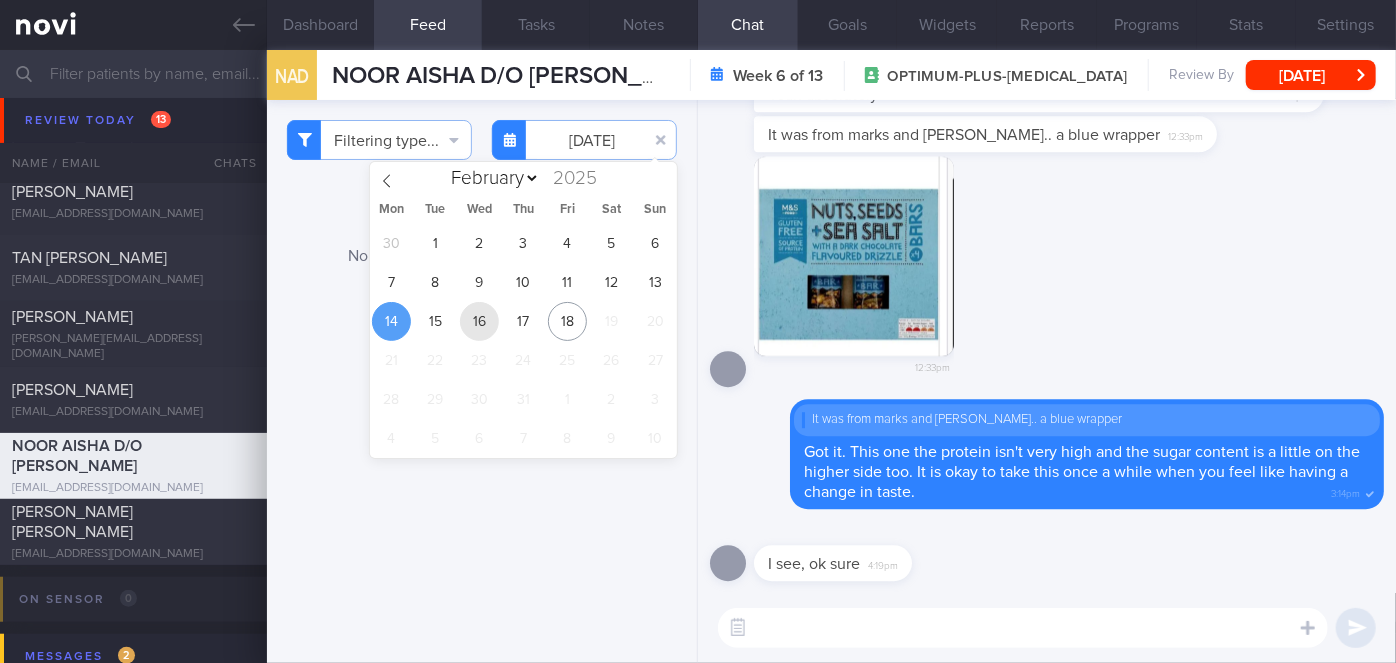 click on "16" at bounding box center (479, 321) 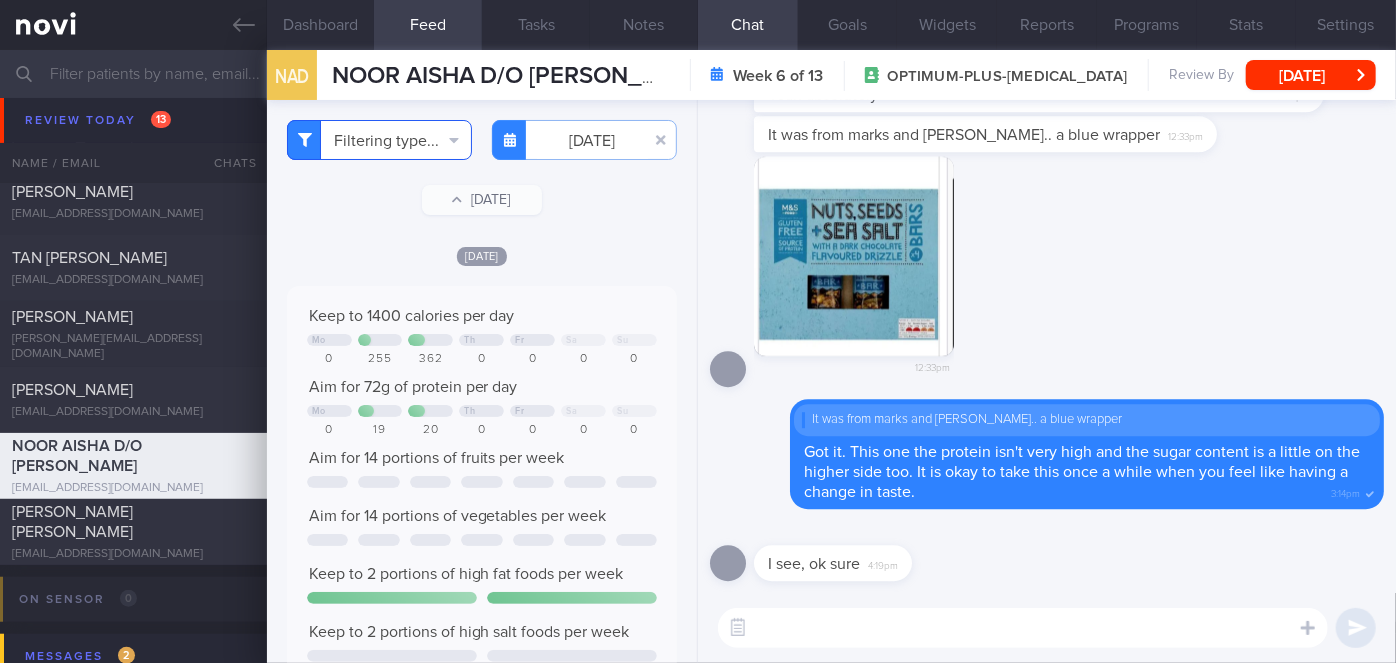 click on "Filtering type..." at bounding box center [379, 140] 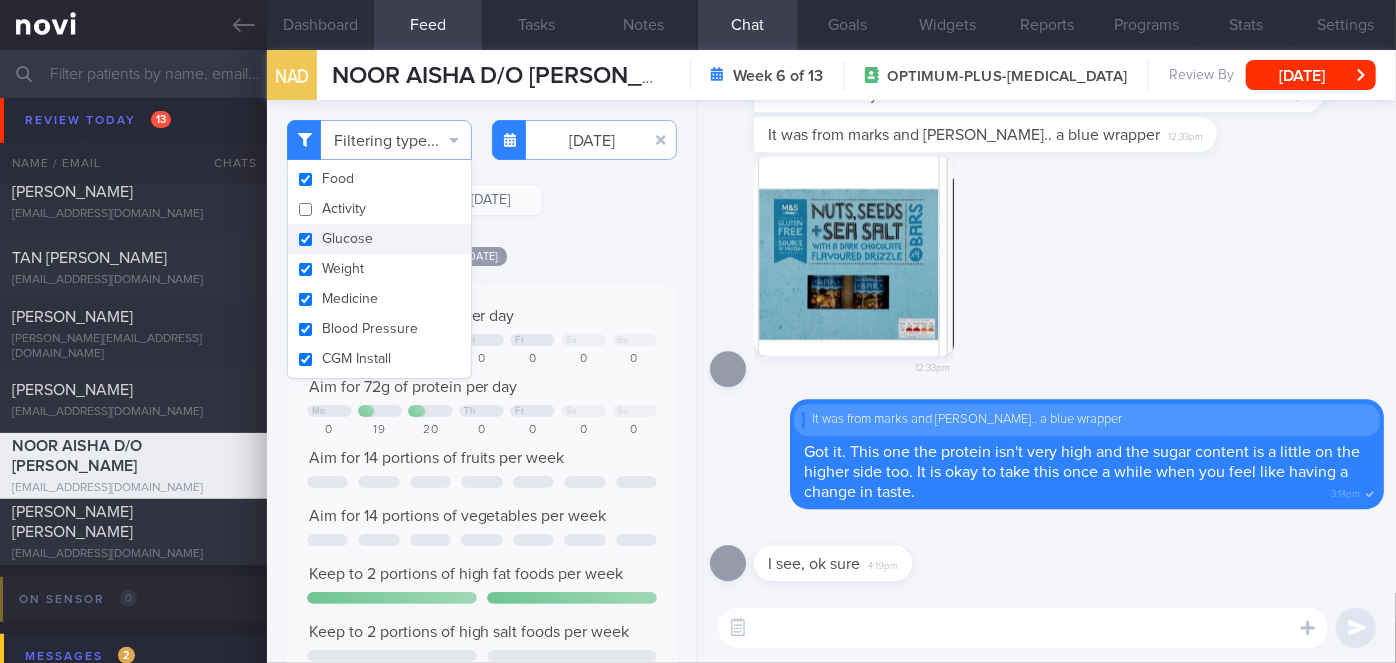 click on "[DATE]" at bounding box center (482, 255) 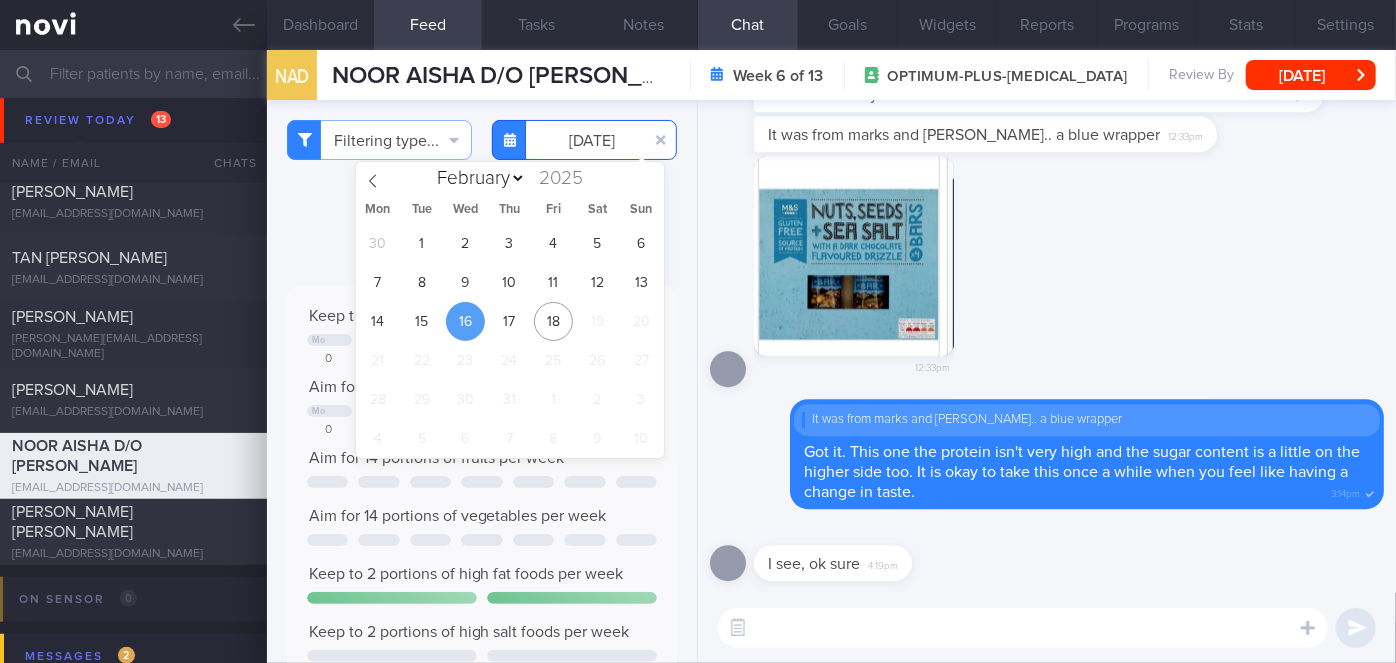 click on "[DATE]" at bounding box center [584, 140] 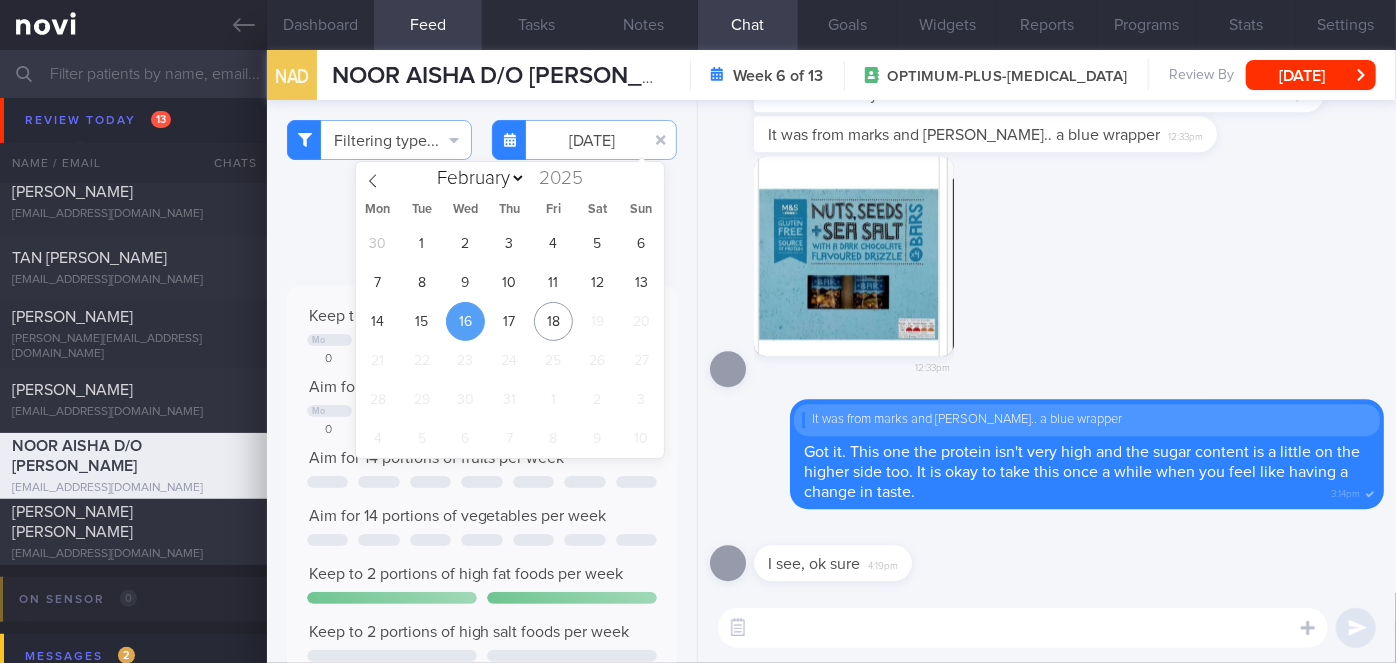 click on "30 1 2 3 4 5 6 7 8 9 10 11 12 13 14 15 16 17 18 19 20 21 22 23 24 25 26 27 28 29 30 31 1 2 3 4 5 6 7 8 9 10" at bounding box center [510, 341] 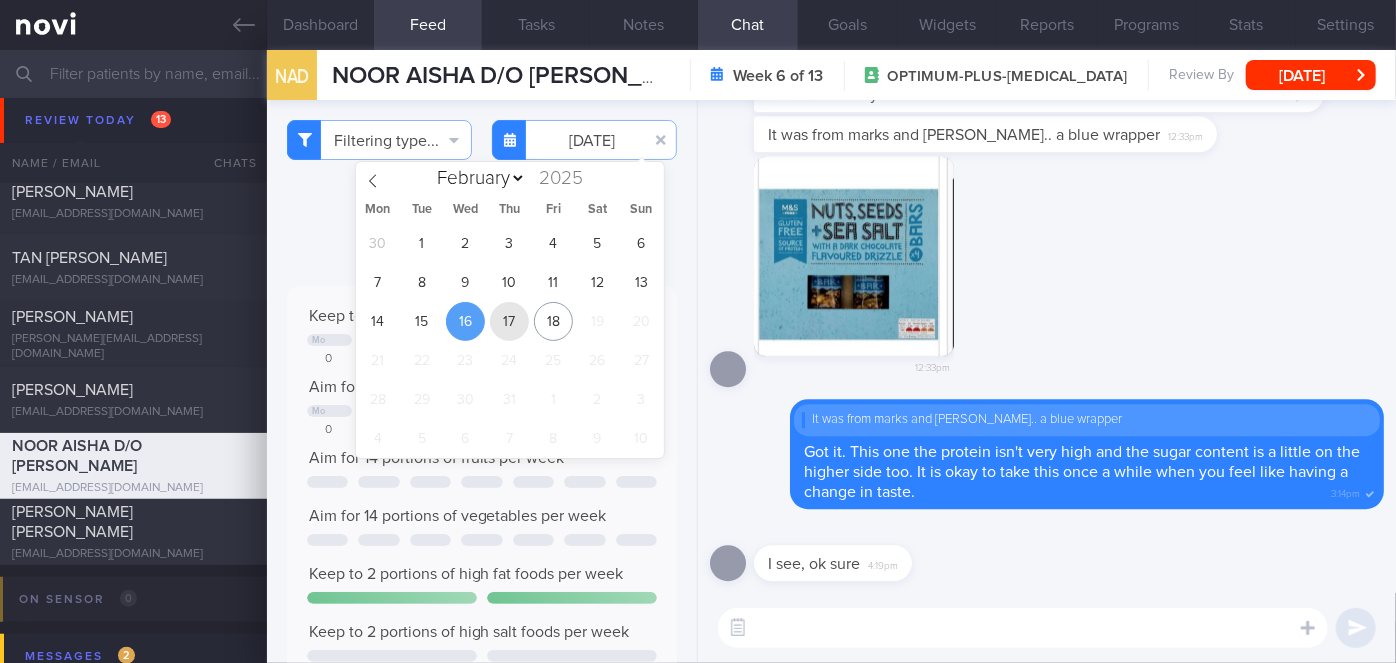 click on "17" at bounding box center (509, 321) 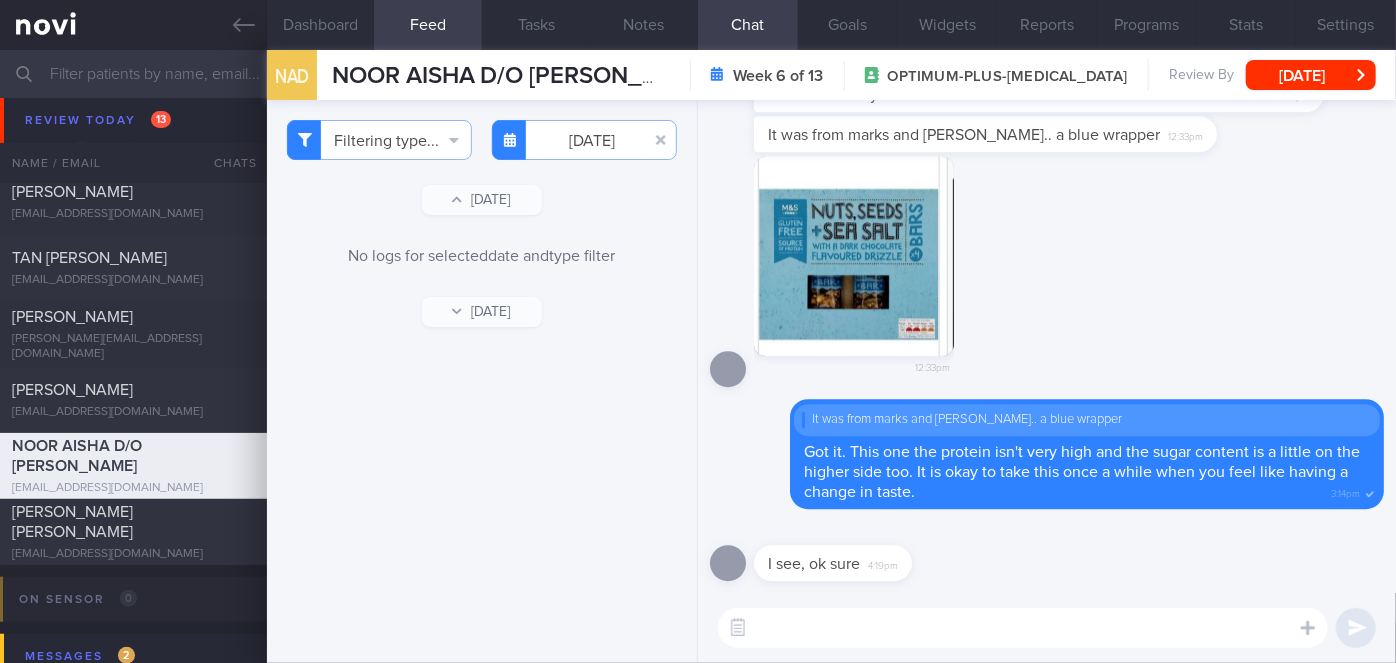 click on "NAD
[PERSON_NAME]/O [PERSON_NAME]
[PERSON_NAME] D/O [PERSON_NAME]
[EMAIL_ADDRESS][DOMAIN_NAME]" at bounding box center [468, 75] 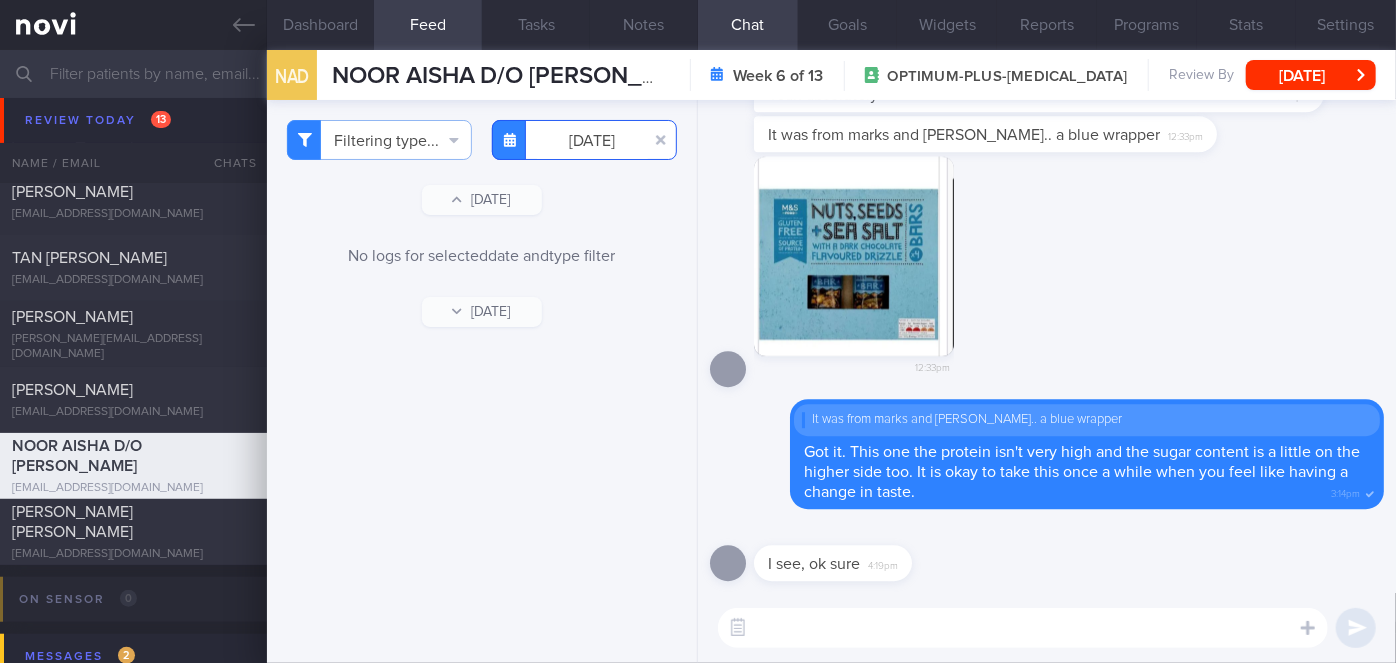 click on "[DATE]" at bounding box center (584, 140) 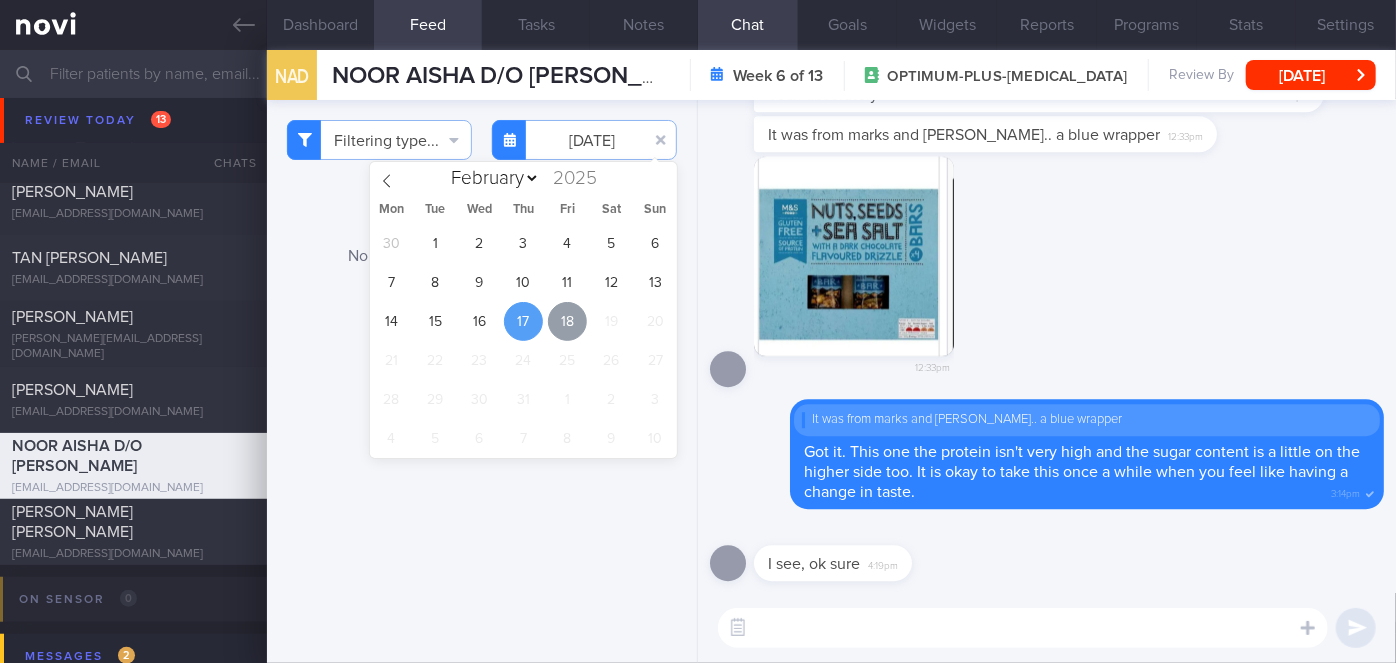 click on "18" at bounding box center (567, 321) 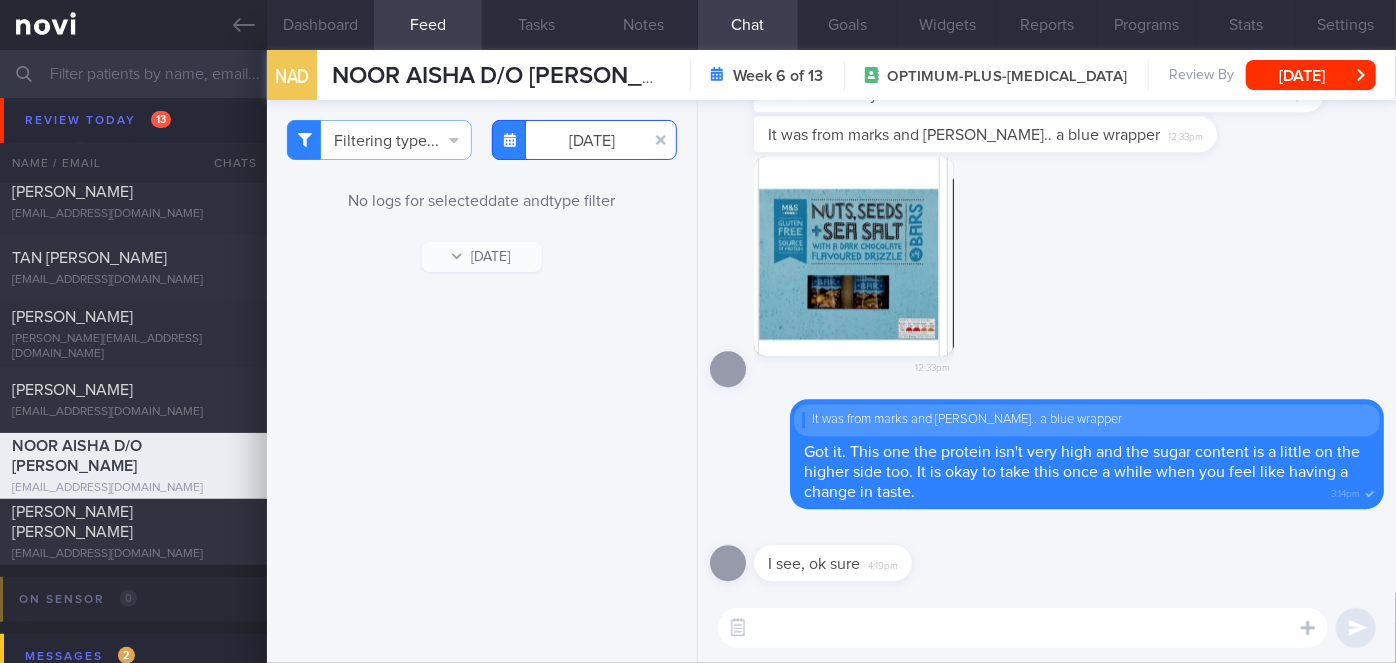 click on "[DATE]" at bounding box center (584, 140) 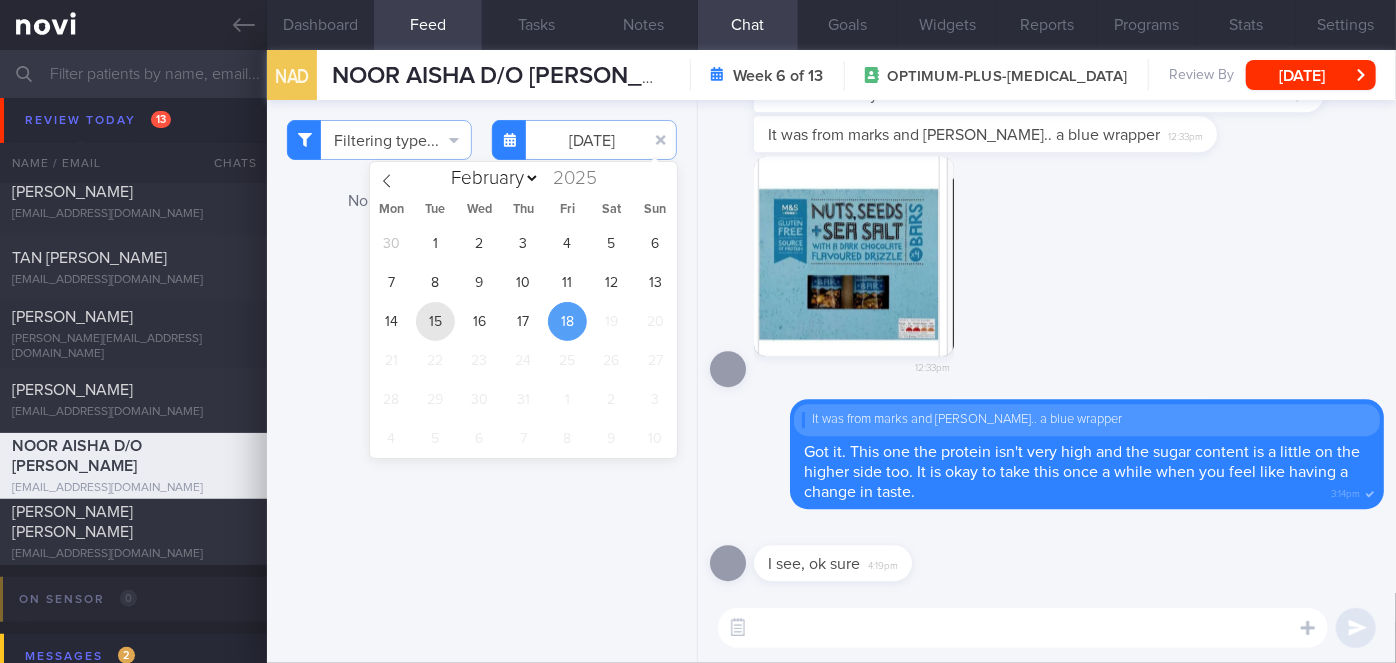 click on "15" at bounding box center [435, 321] 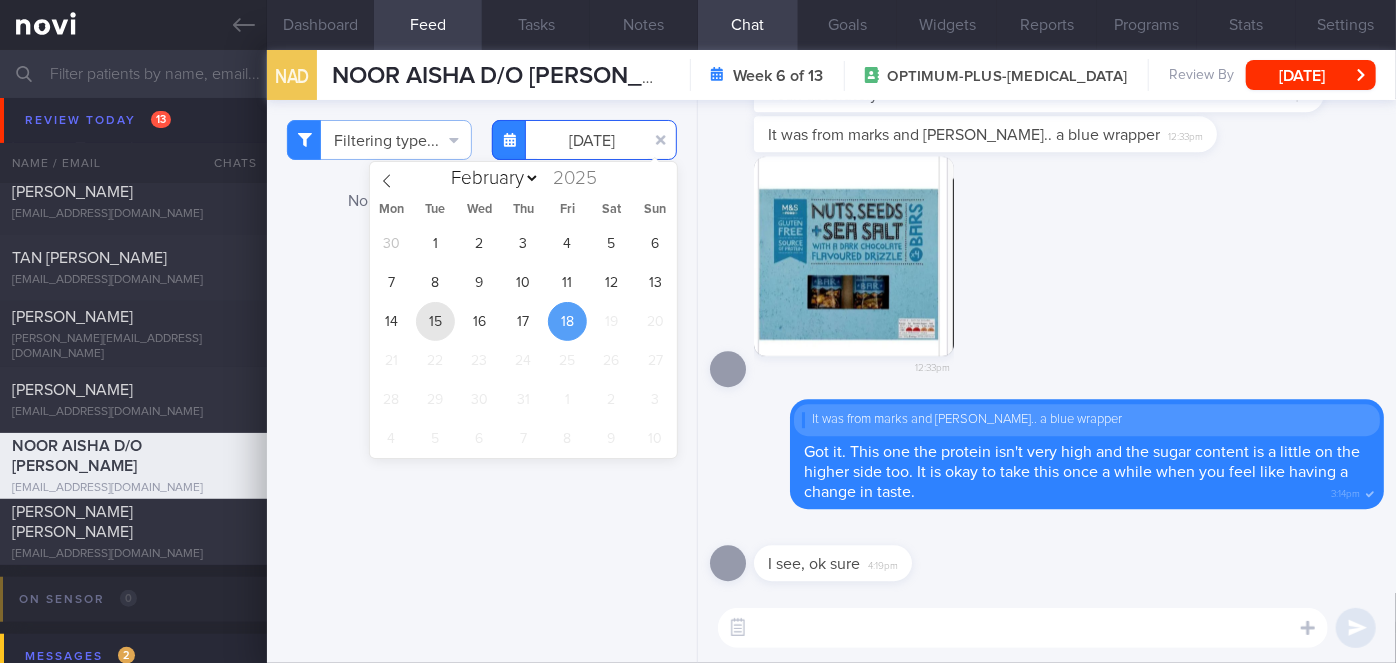 type on "[DATE]" 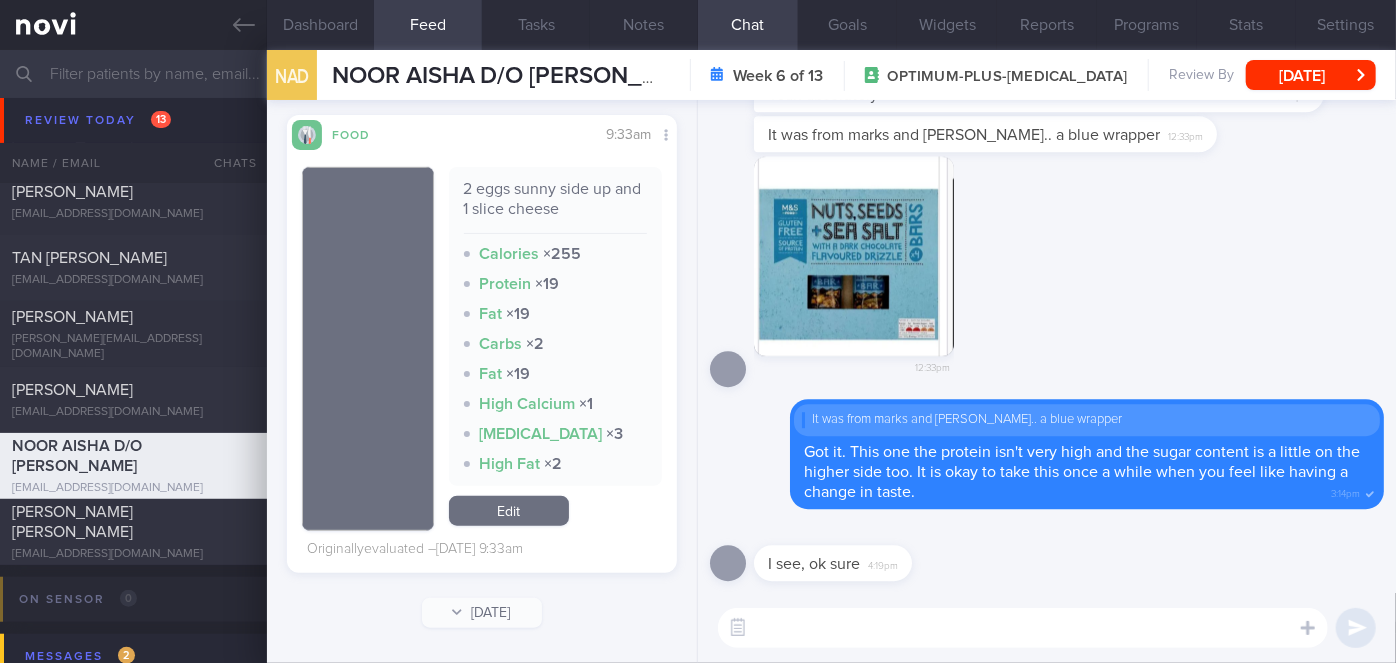 click at bounding box center (1023, 628) 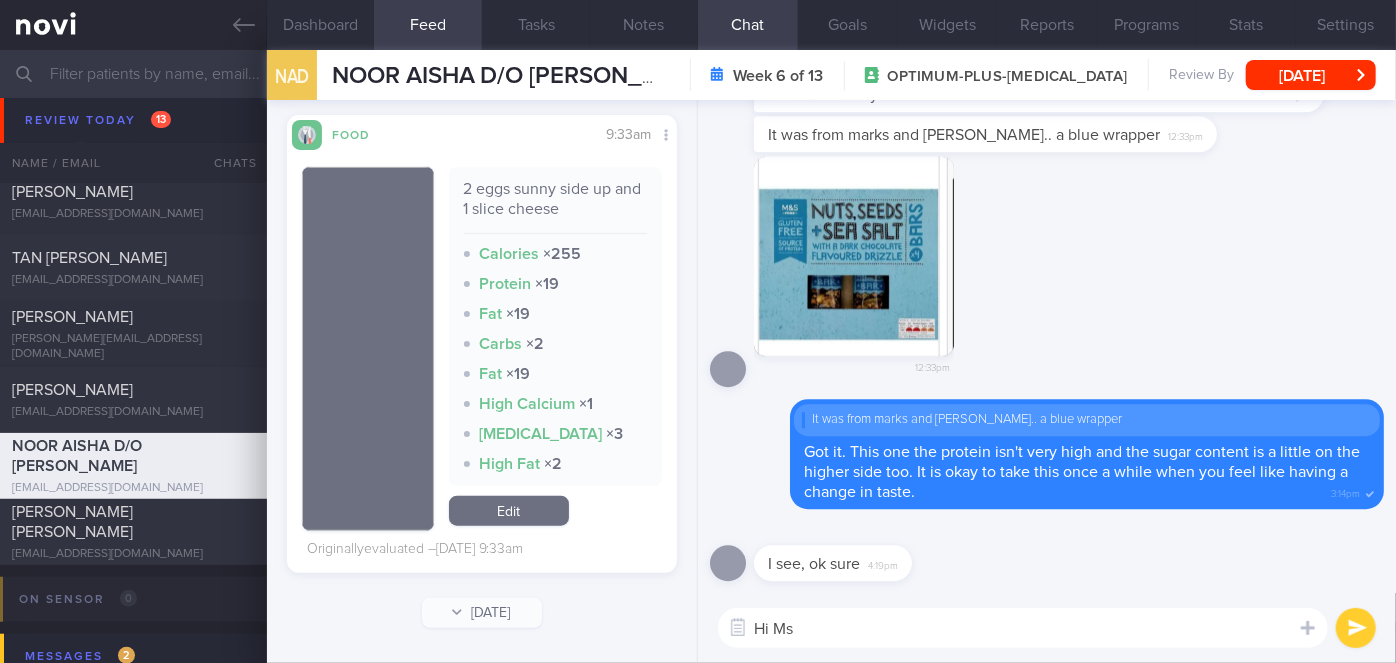type on "Hi Ms" 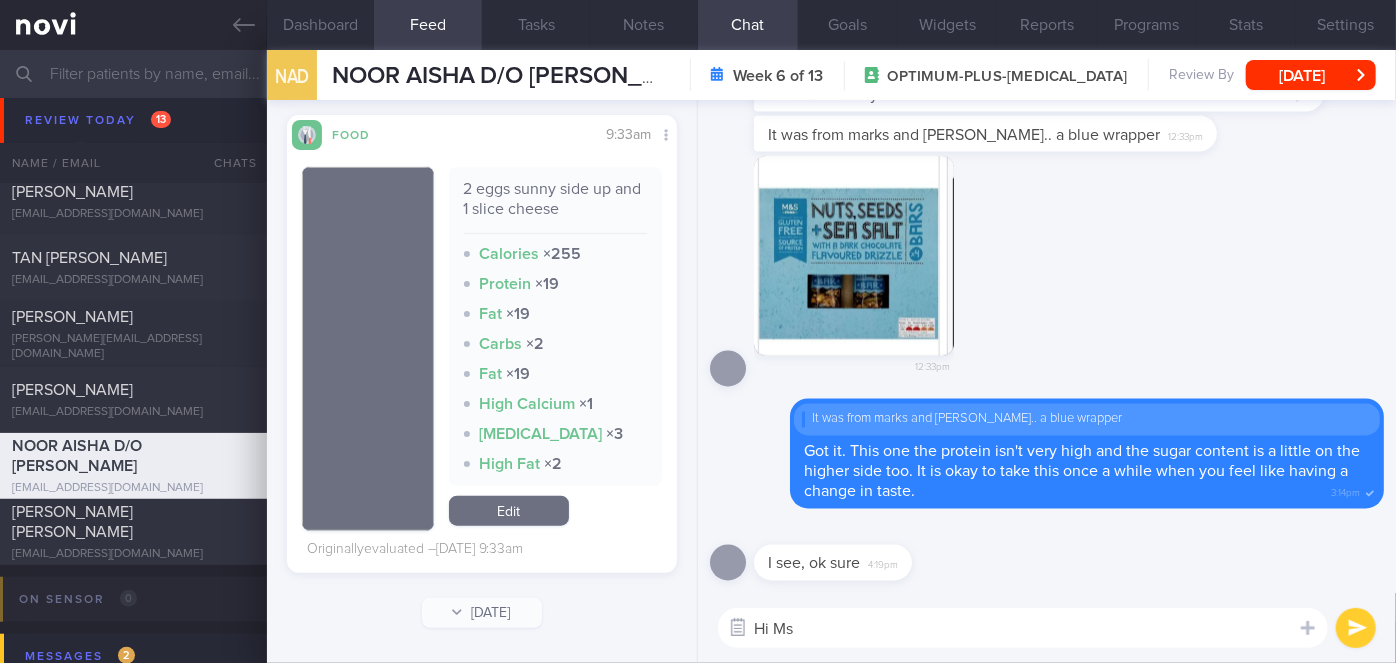 drag, startPoint x: 797, startPoint y: 627, endPoint x: 750, endPoint y: 626, distance: 47.010635 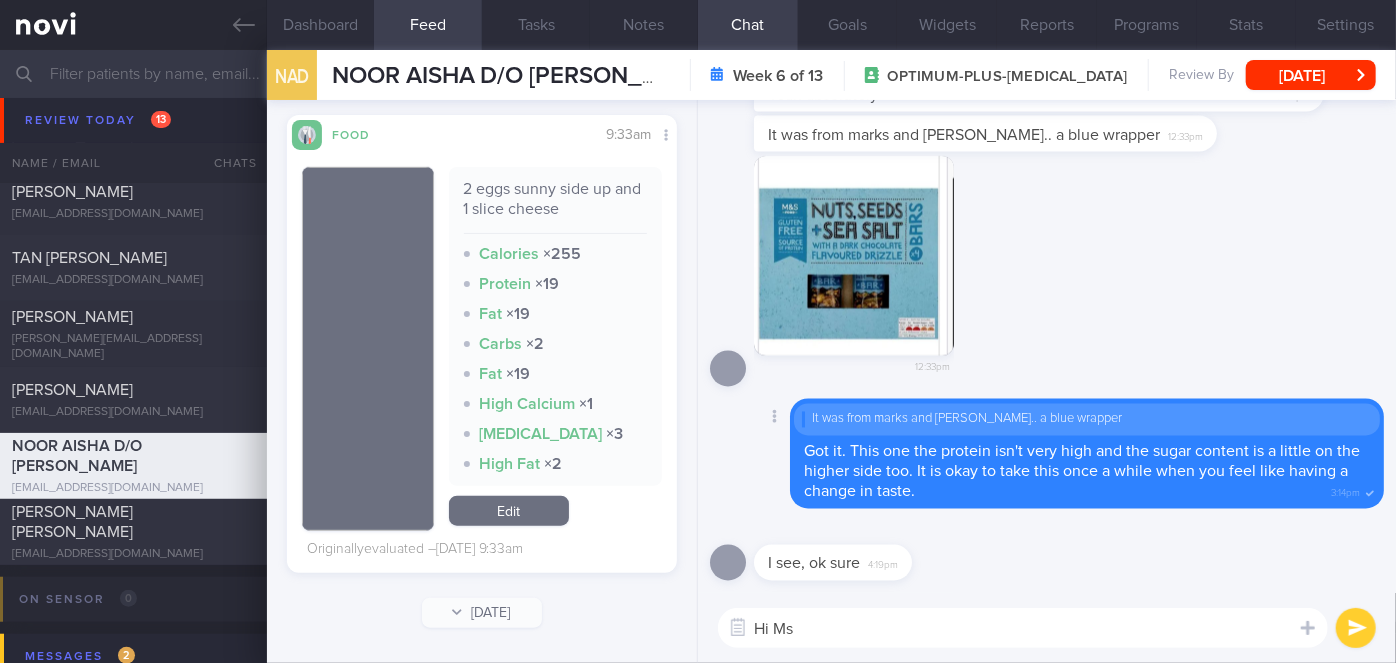 type 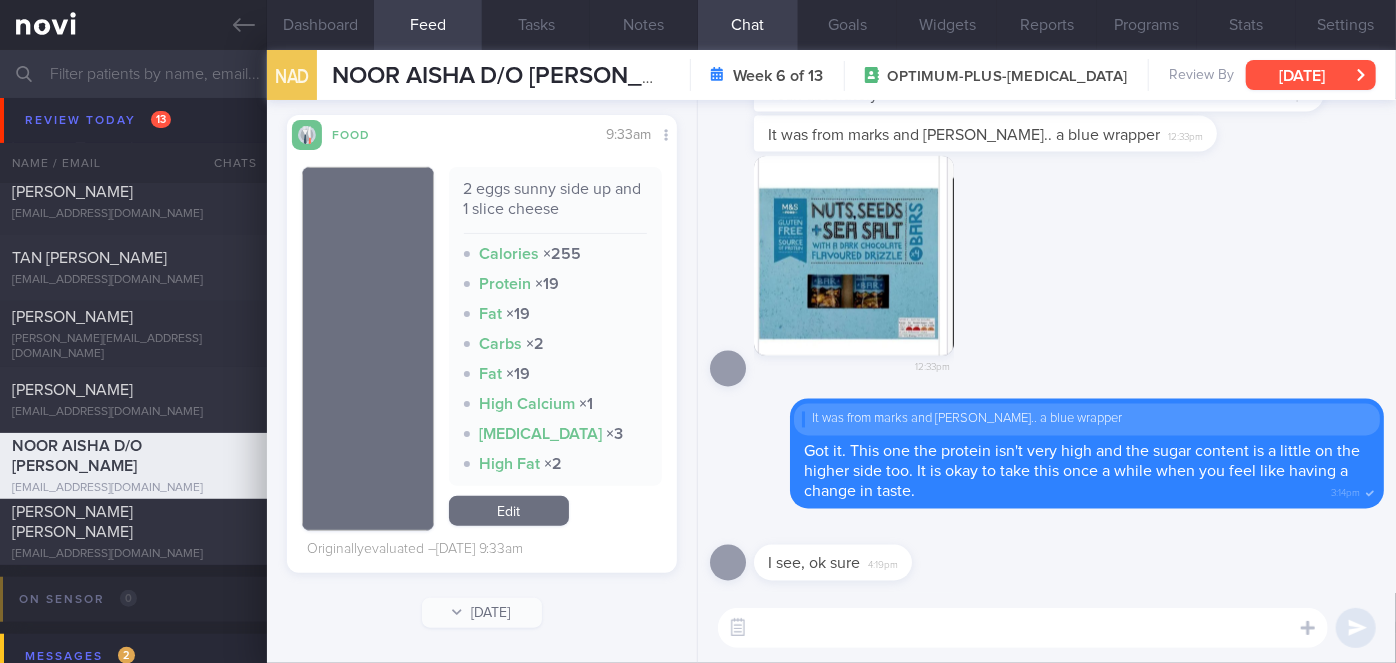 click on "[DATE]" at bounding box center (1311, 75) 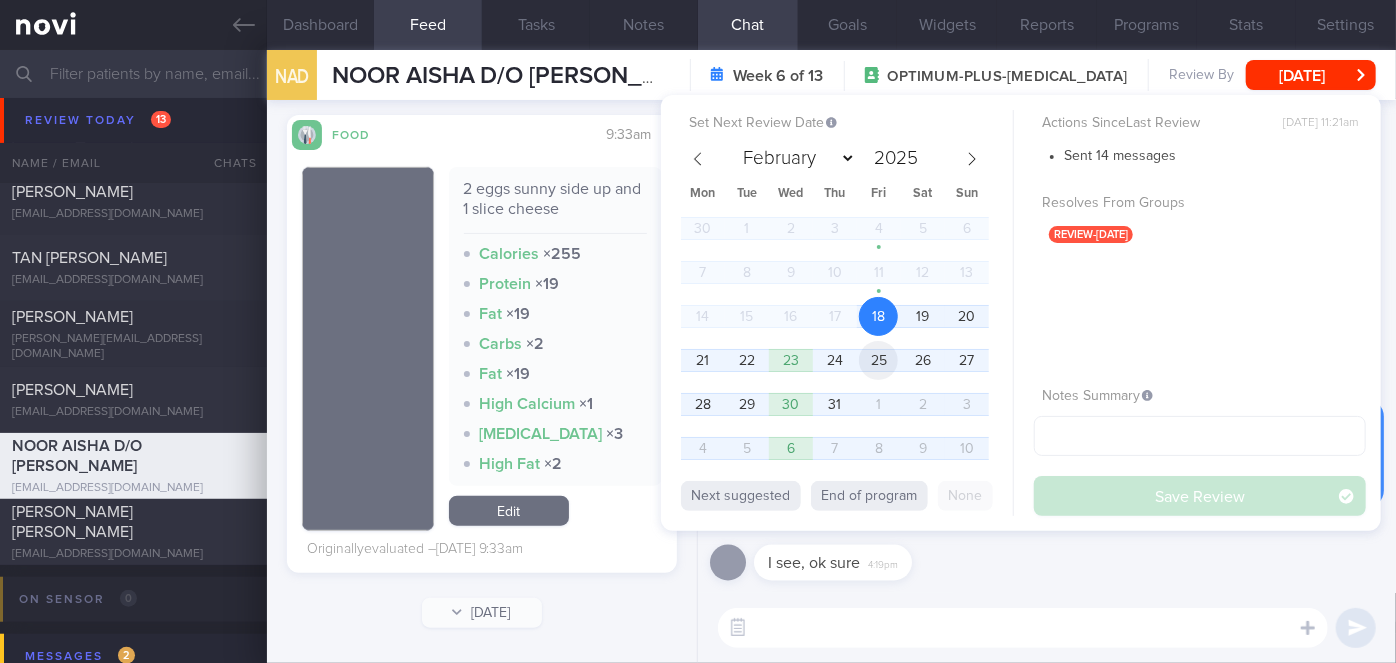 click on "25" at bounding box center [878, 360] 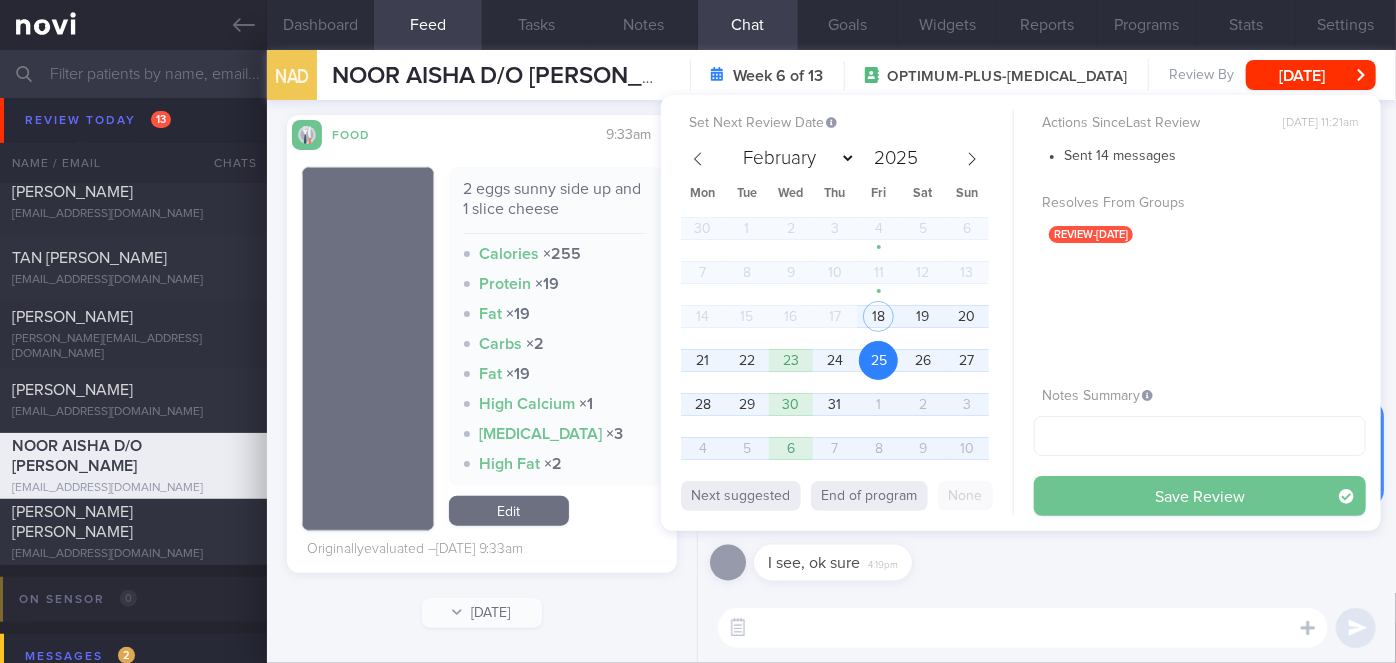 click on "Save Review" at bounding box center (1200, 496) 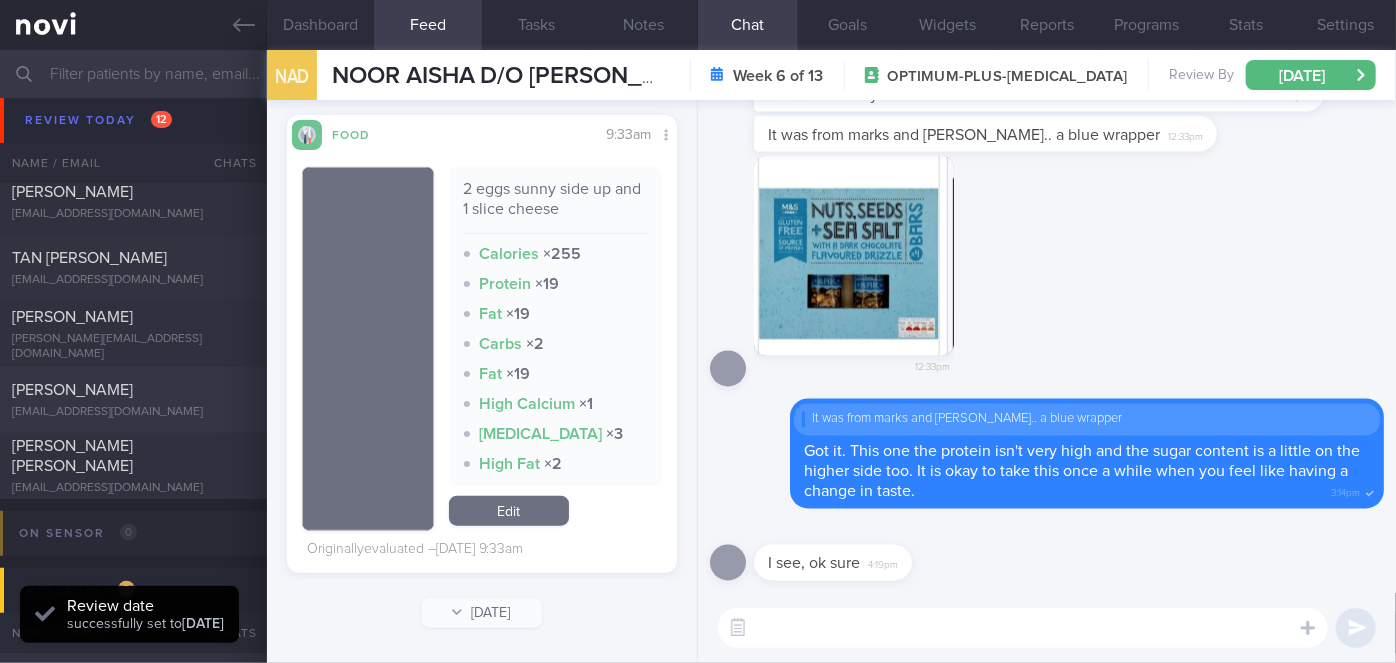 click on "[PERSON_NAME]" at bounding box center (131, 390) 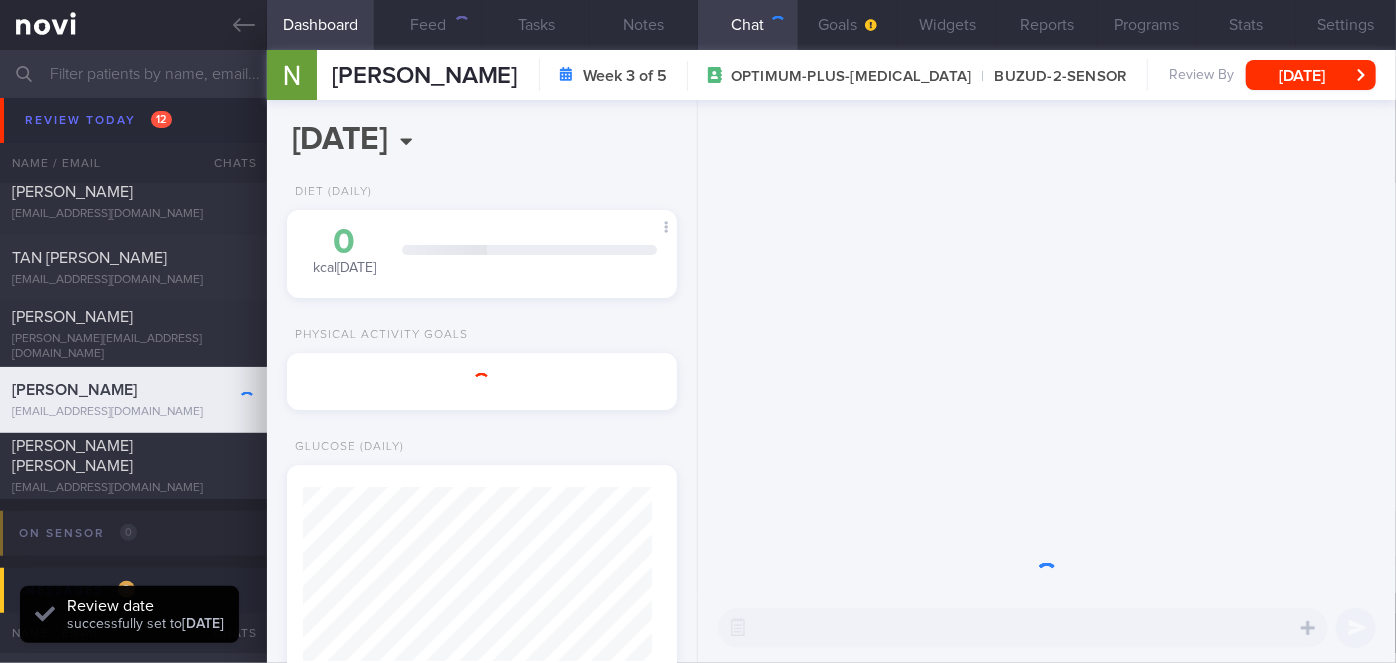scroll, scrollTop: 0, scrollLeft: 0, axis: both 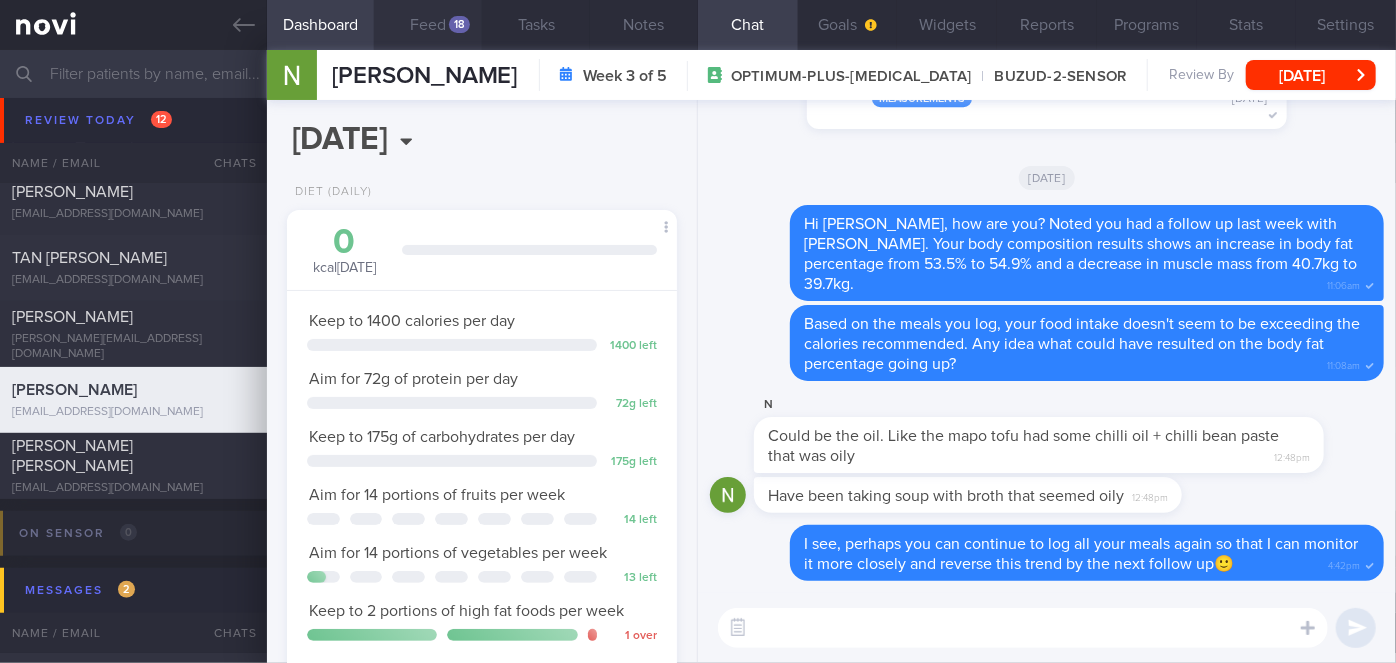 click on "Feed
18" at bounding box center [428, 25] 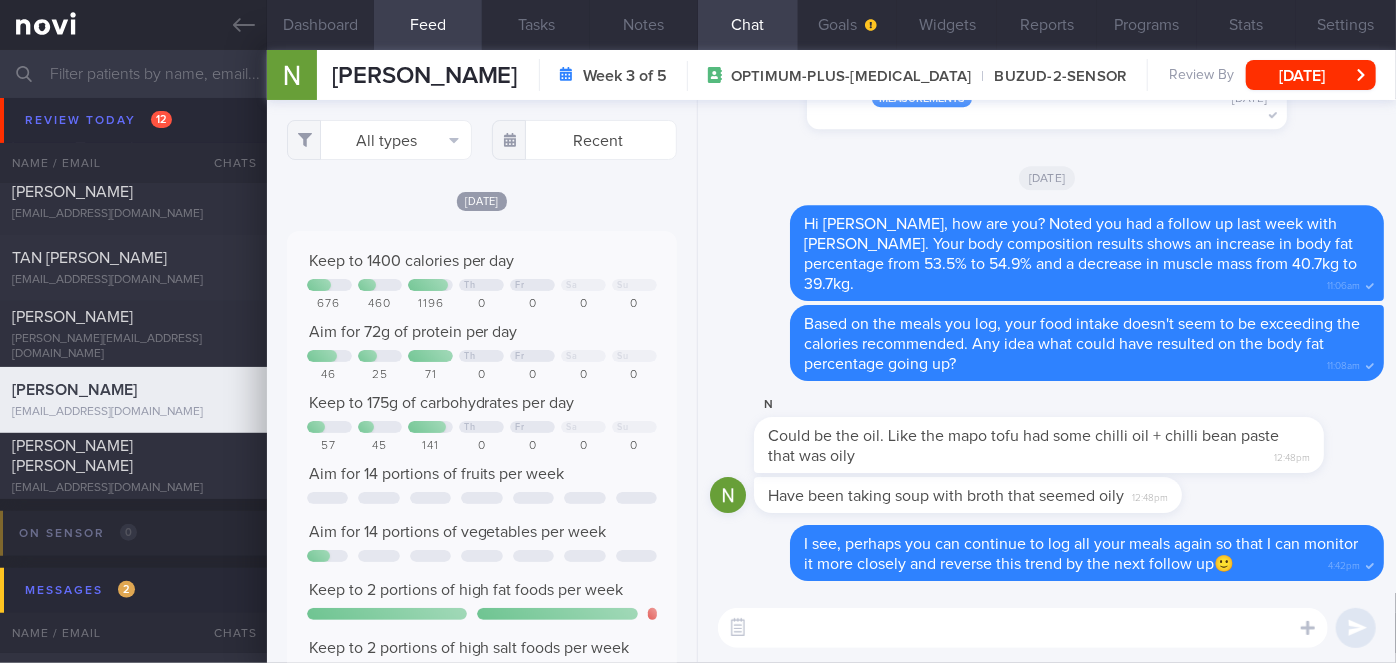 scroll, scrollTop: 999912, scrollLeft: 999648, axis: both 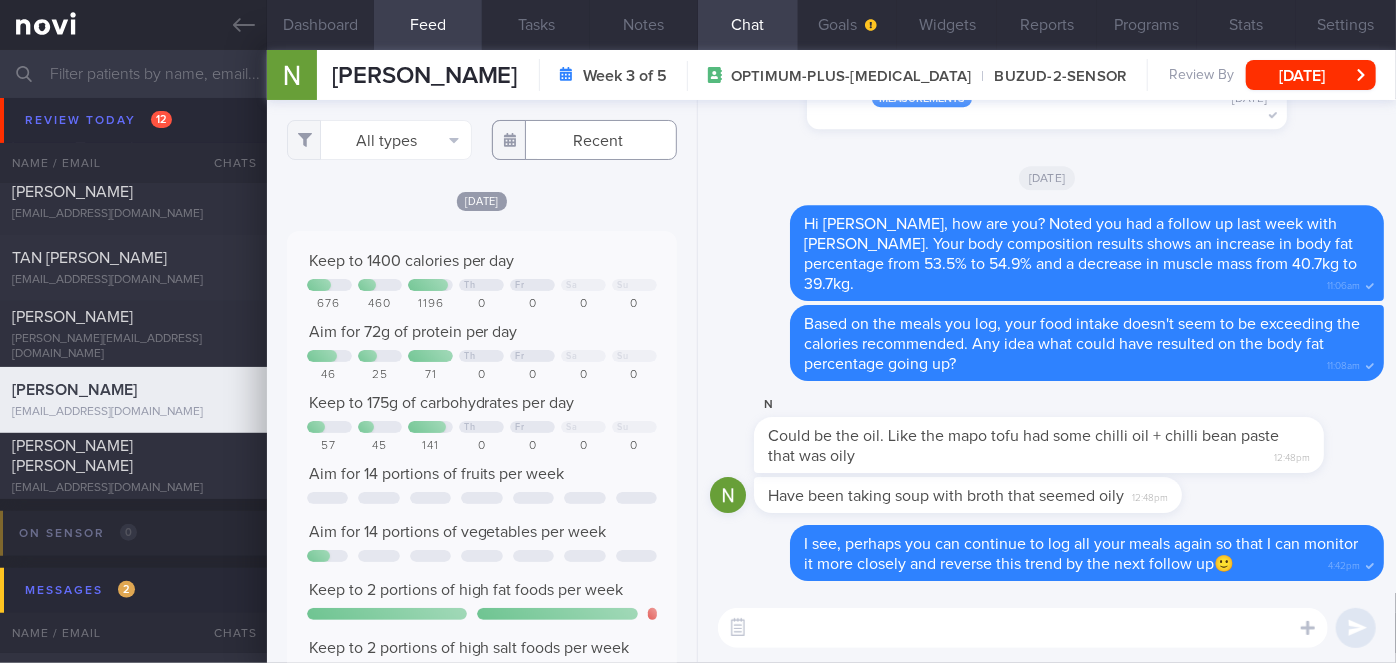 click at bounding box center (584, 140) 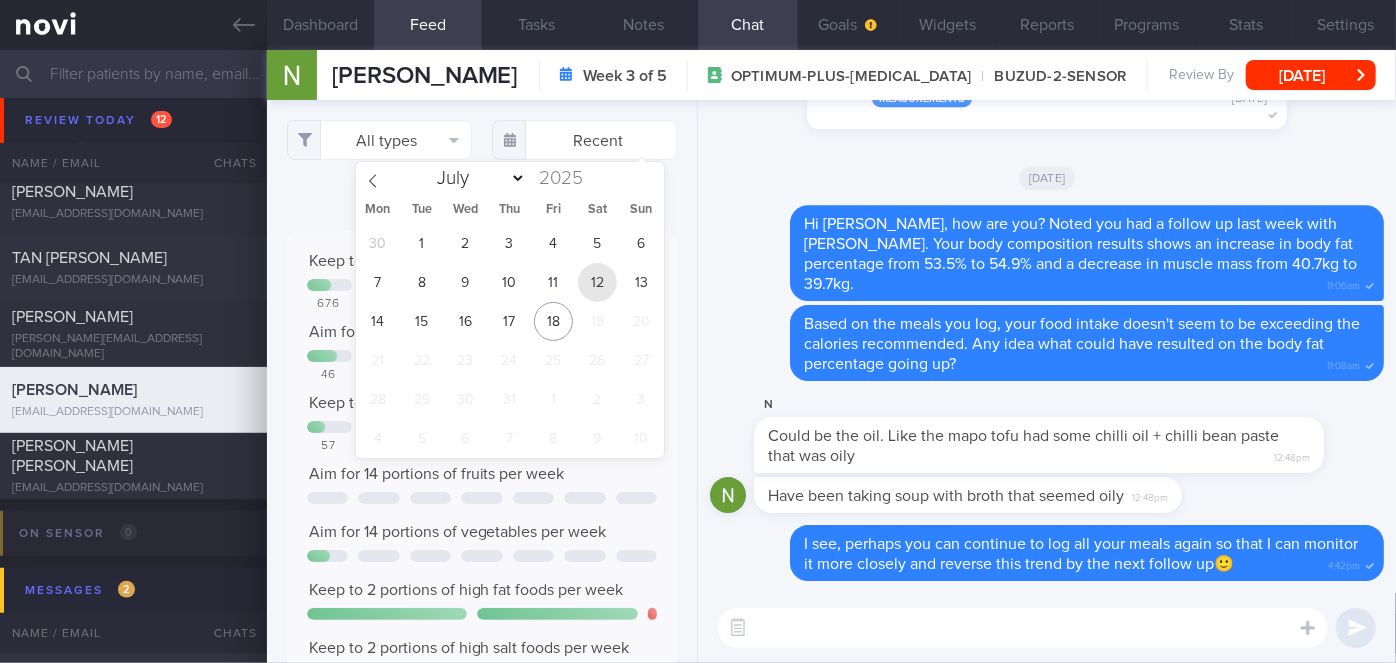 click on "12" at bounding box center [597, 282] 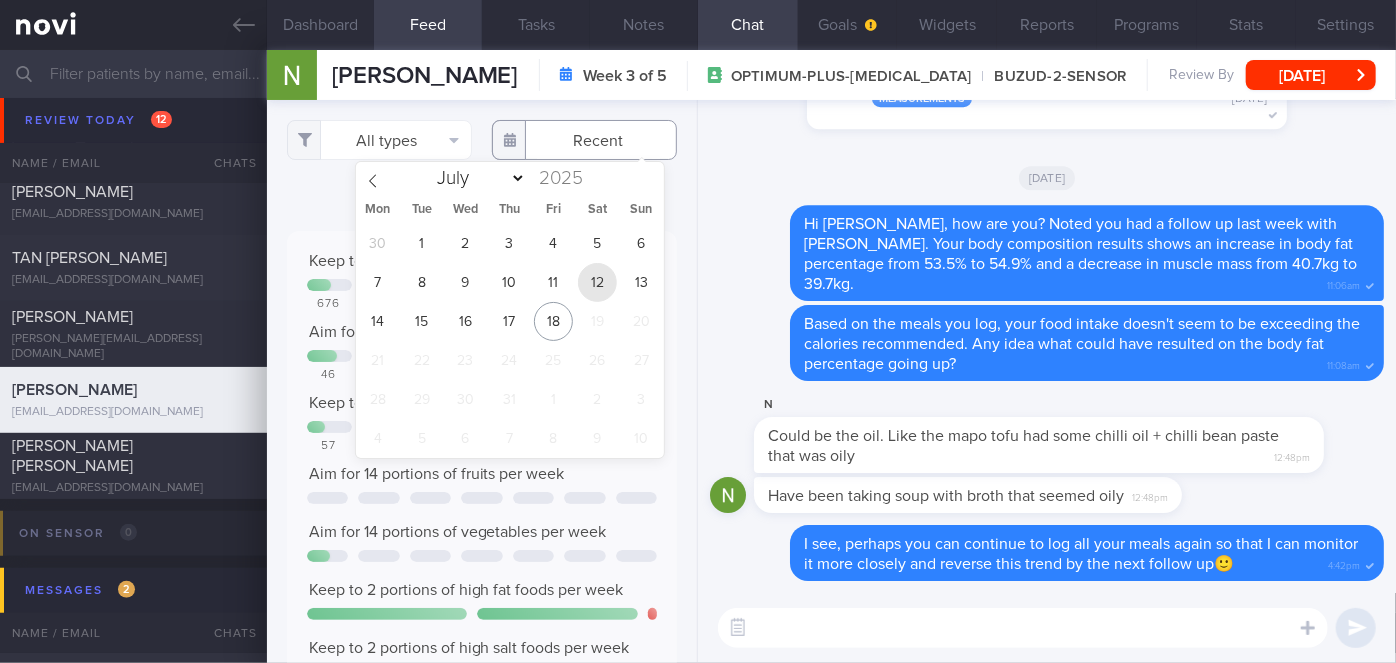 type on "[DATE]" 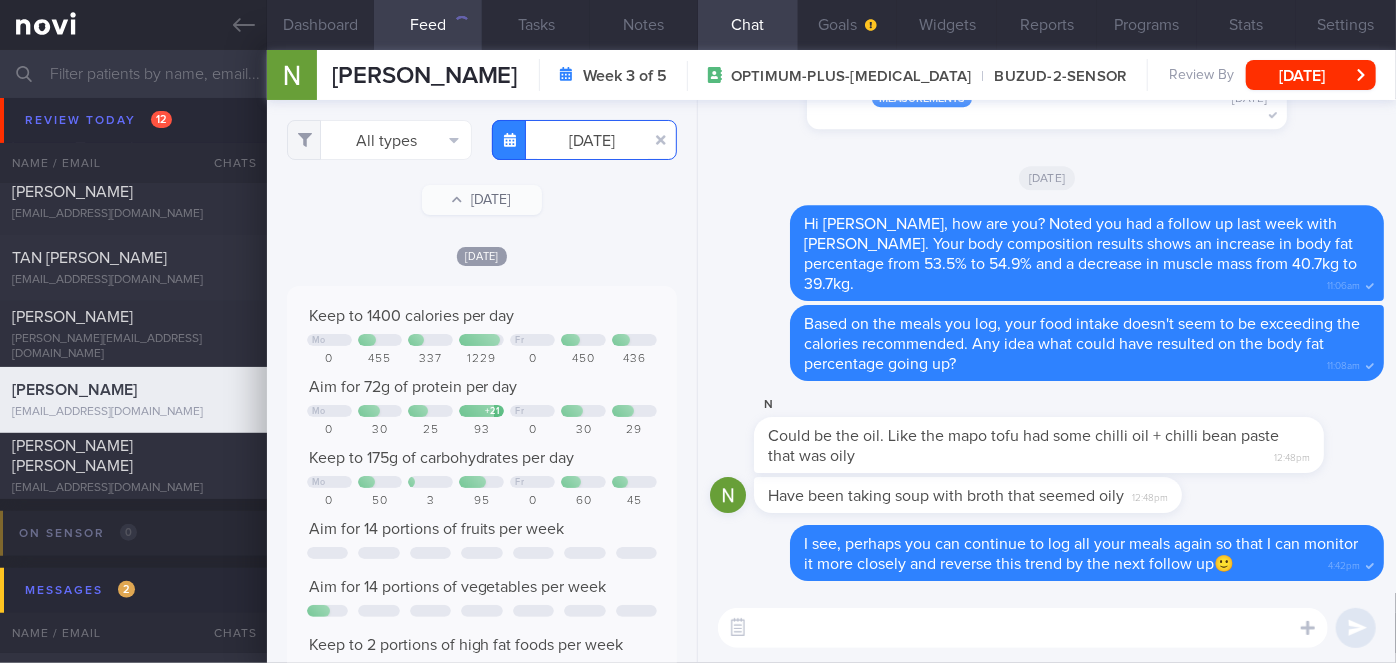 scroll, scrollTop: 0, scrollLeft: 0, axis: both 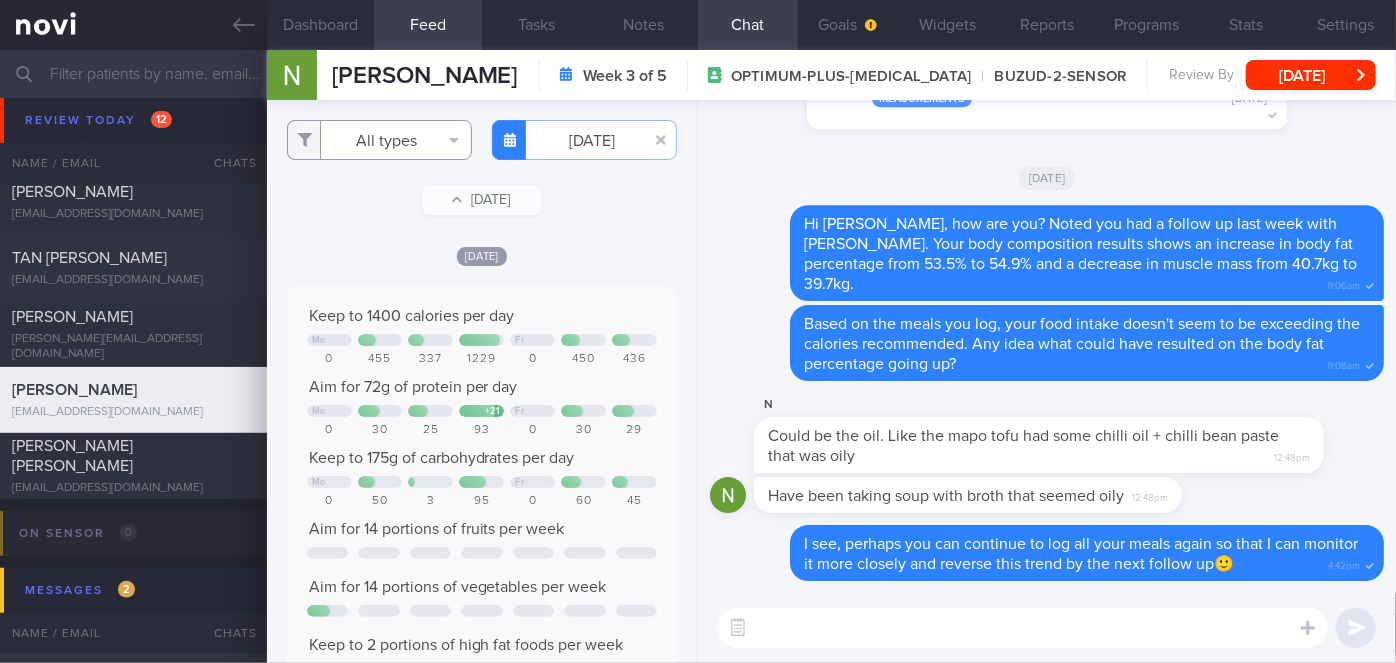 click on "All types" at bounding box center (379, 140) 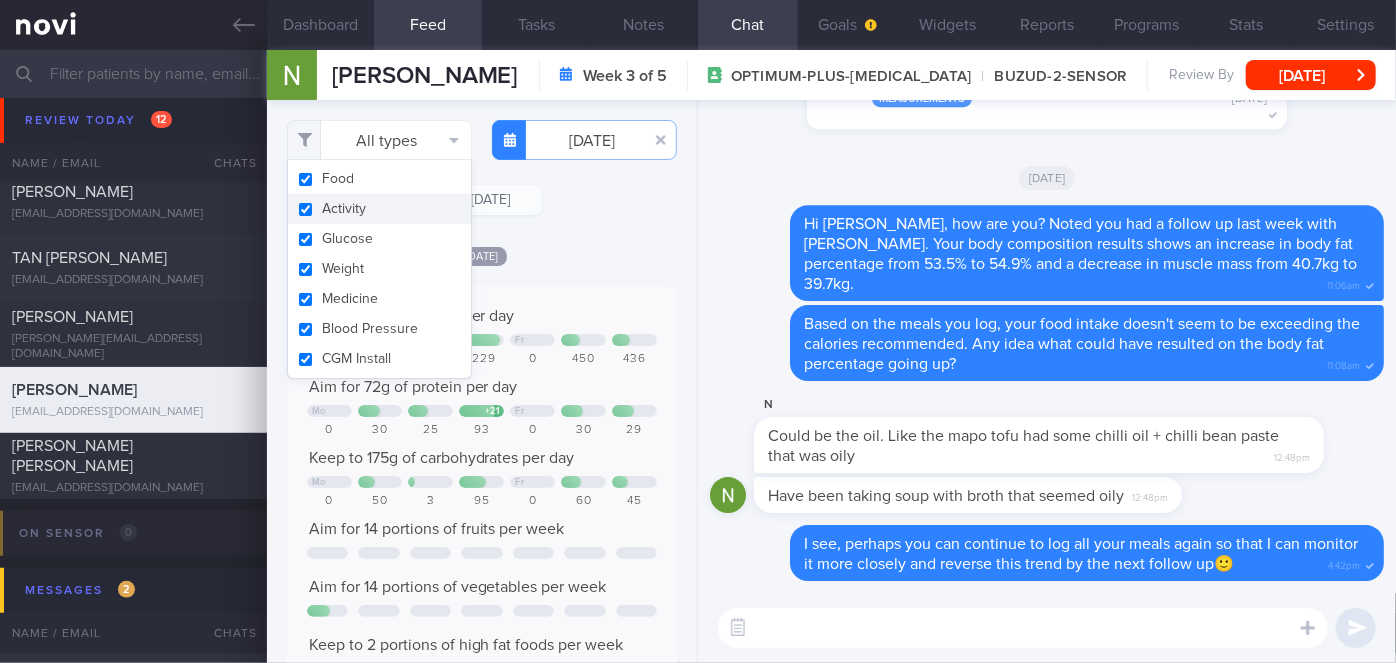click on "Activity" at bounding box center (379, 209) 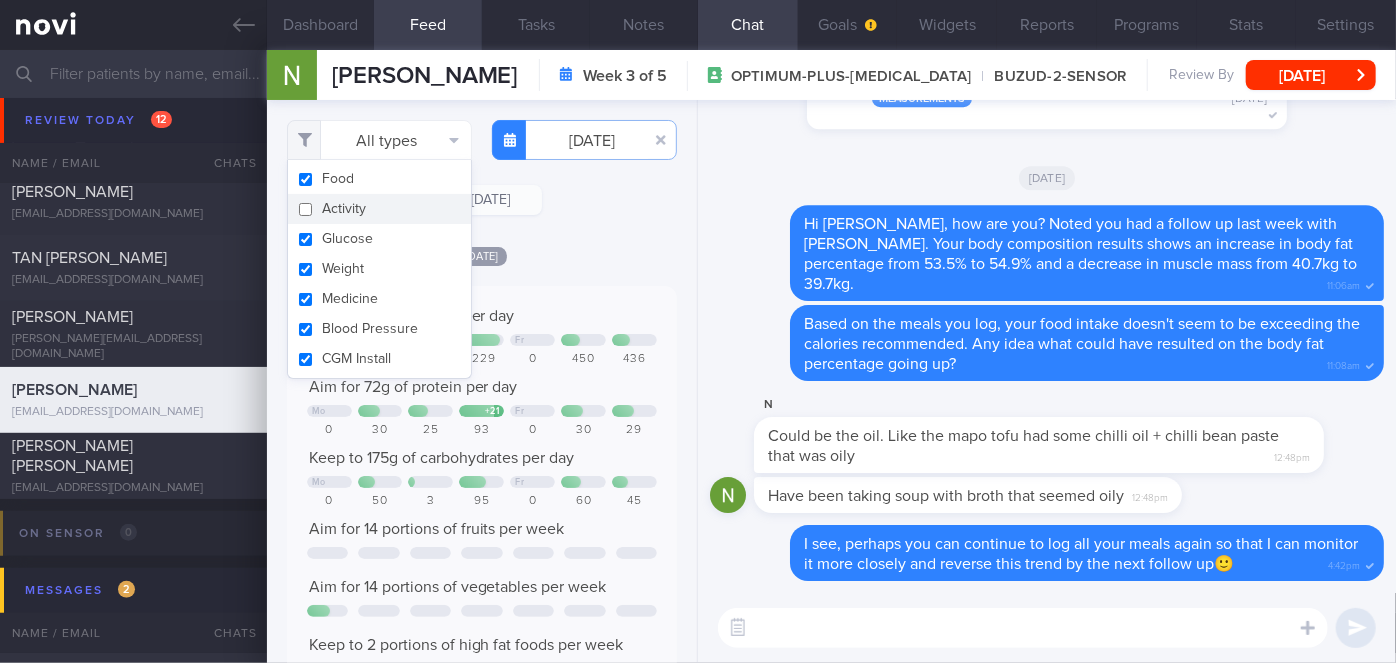 checkbox on "false" 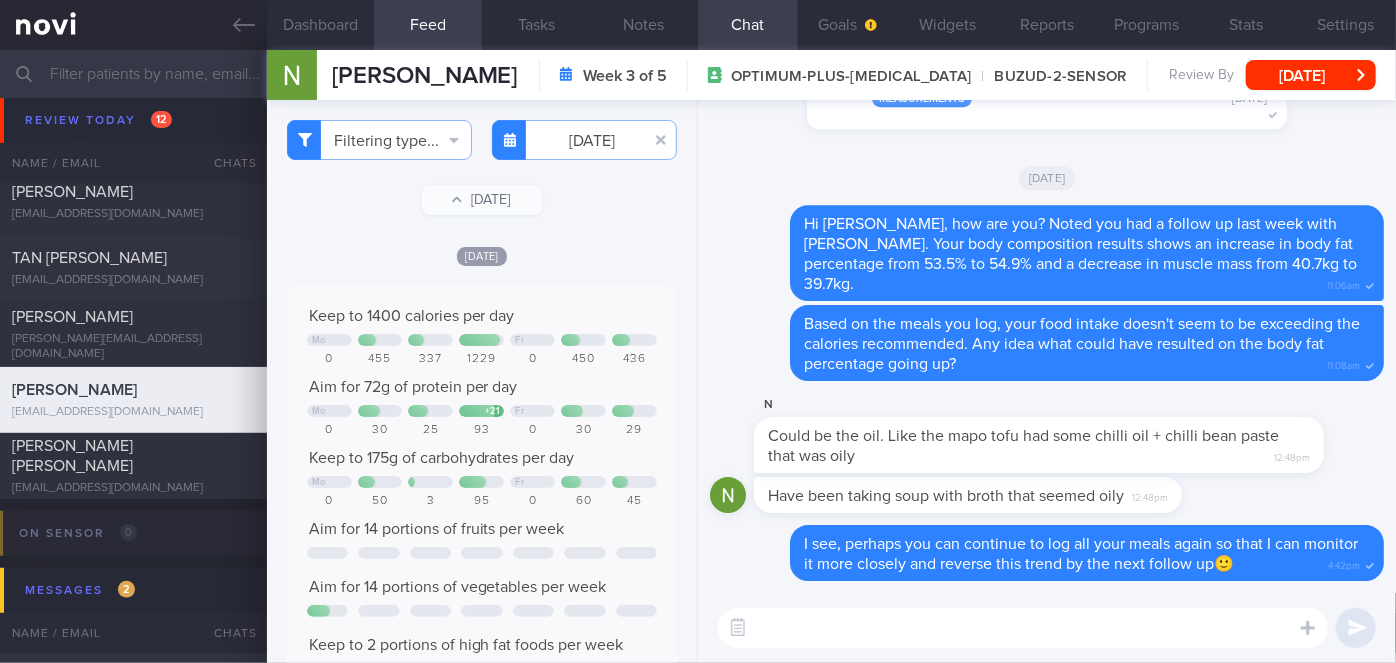 click on "Filtering type...
Food
Activity
Glucose
Weight
Medicine
Blood Pressure
CGM Install
[DATE]-07-12
[DATE]
[DATE]" at bounding box center (482, 381) 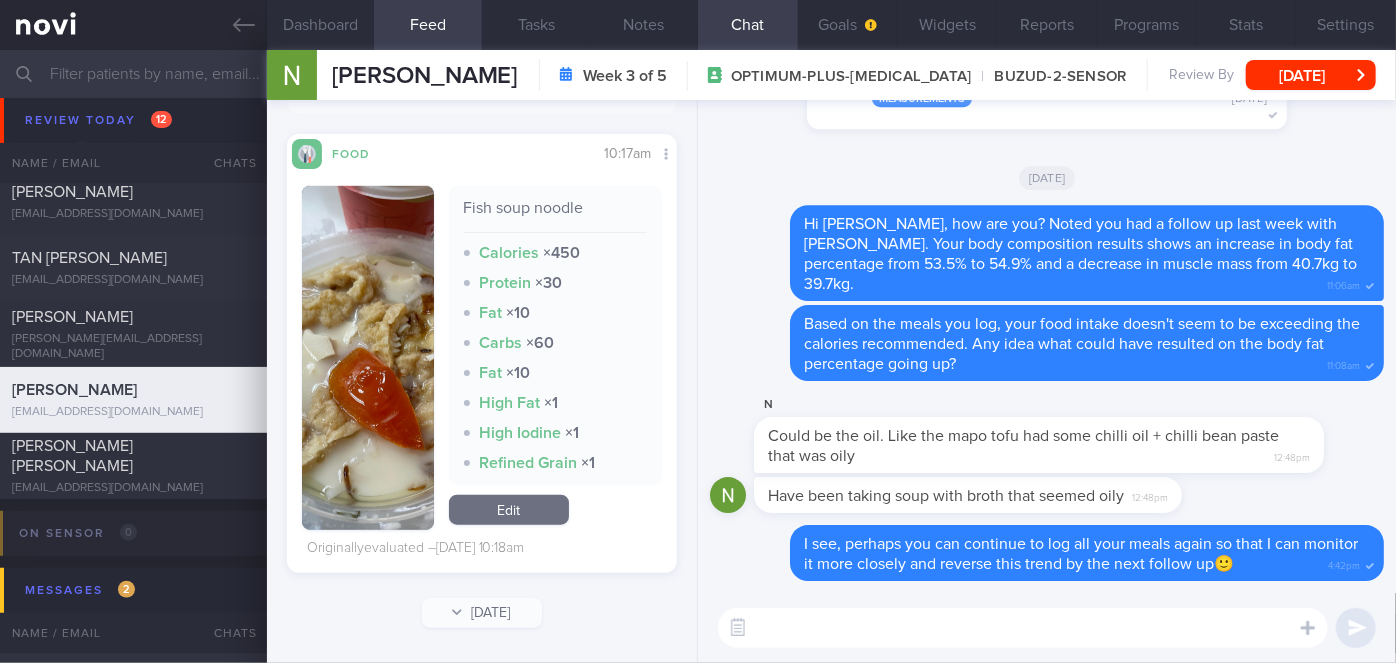 click at bounding box center (368, 358) 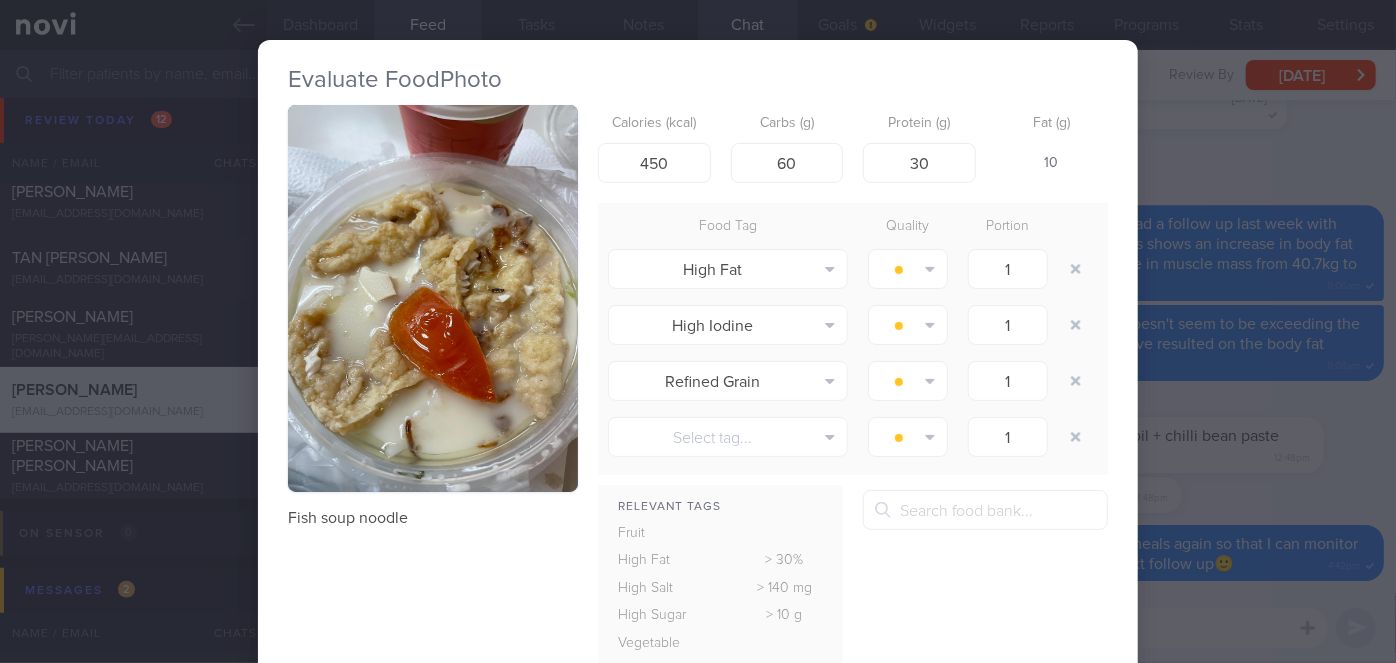 click on "Evaluate Food  Photo
Fish soup noodle
Calories (kcal)
450
Carbs (g)
60
Protein (g)
30
Fat (g)
10
Food Tag
Quality
Portion
High Fat
Alcohol
Fried
Fruit
Healthy Fats
High Calcium
[MEDICAL_DATA]
High Fat" at bounding box center [698, 331] 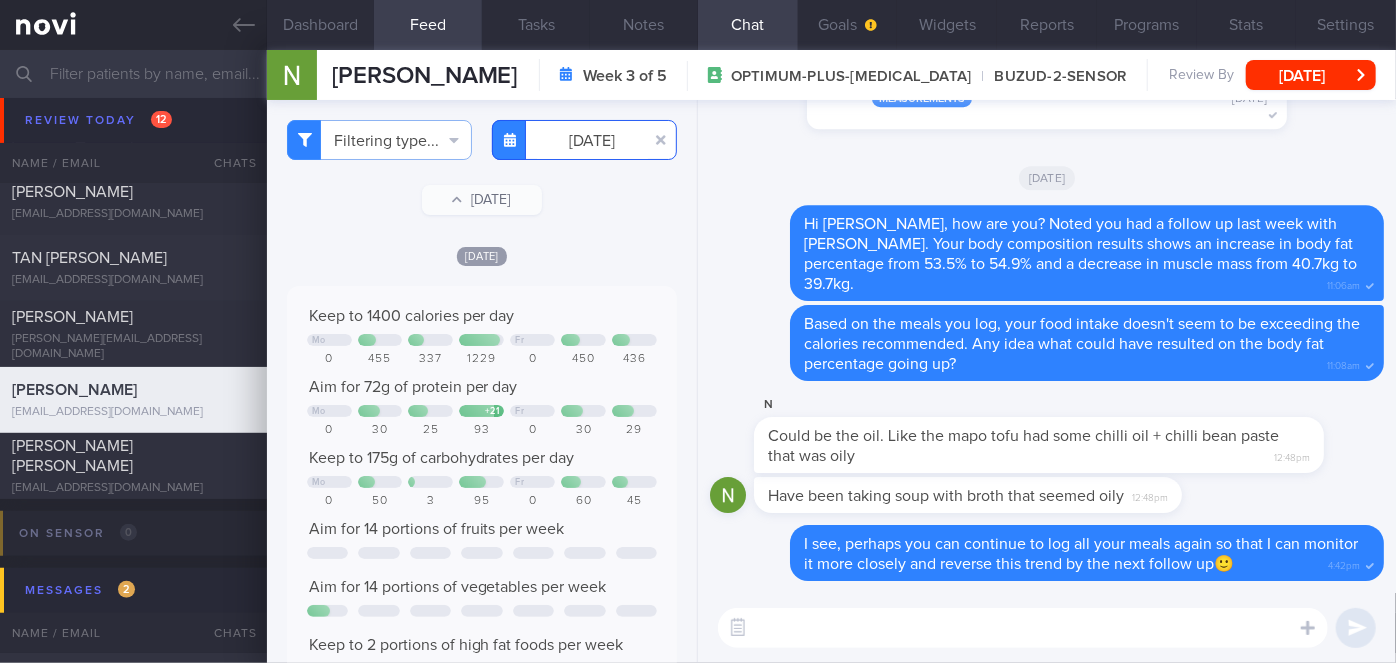 click on "[DATE]" at bounding box center (584, 140) 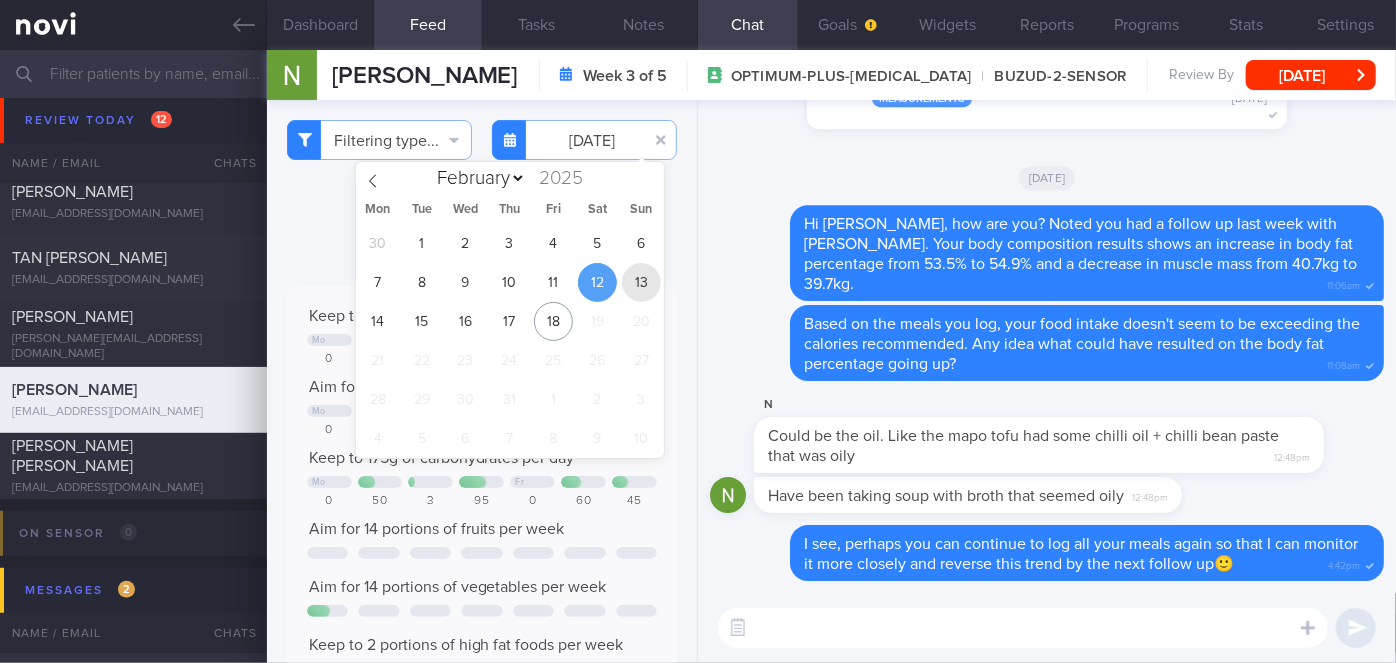click on "13" at bounding box center [641, 282] 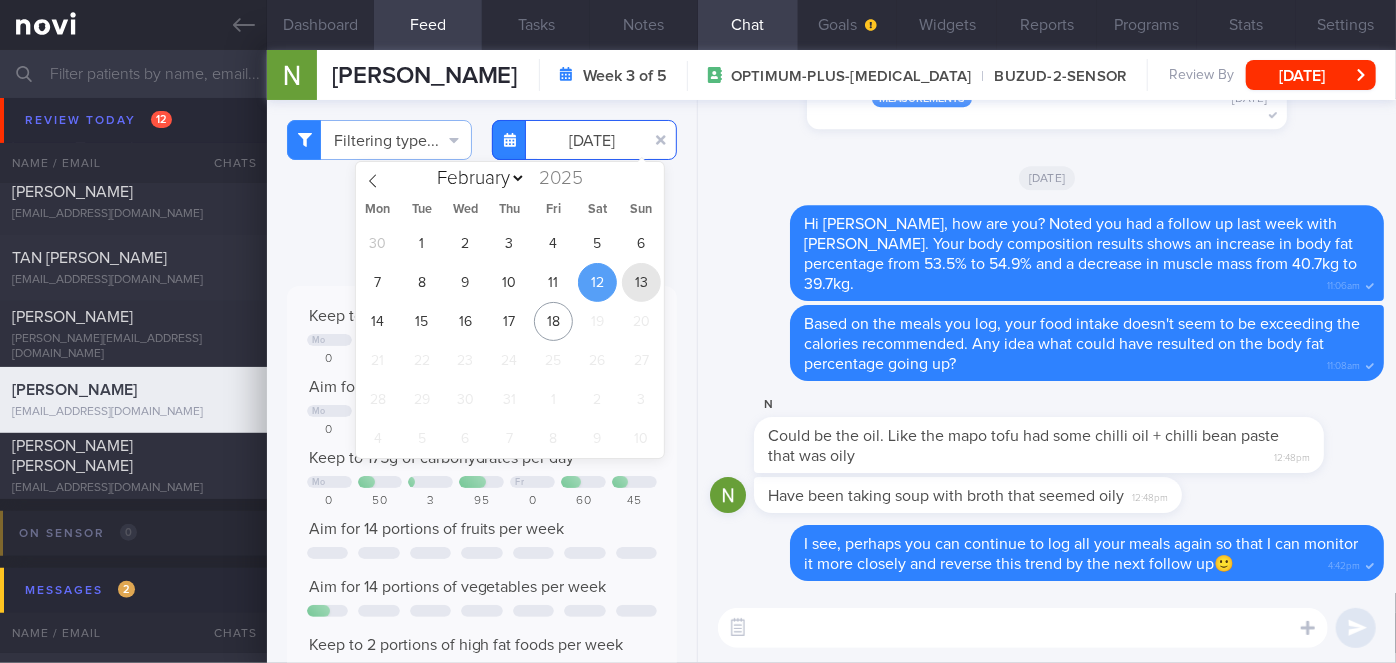 type on "[DATE]" 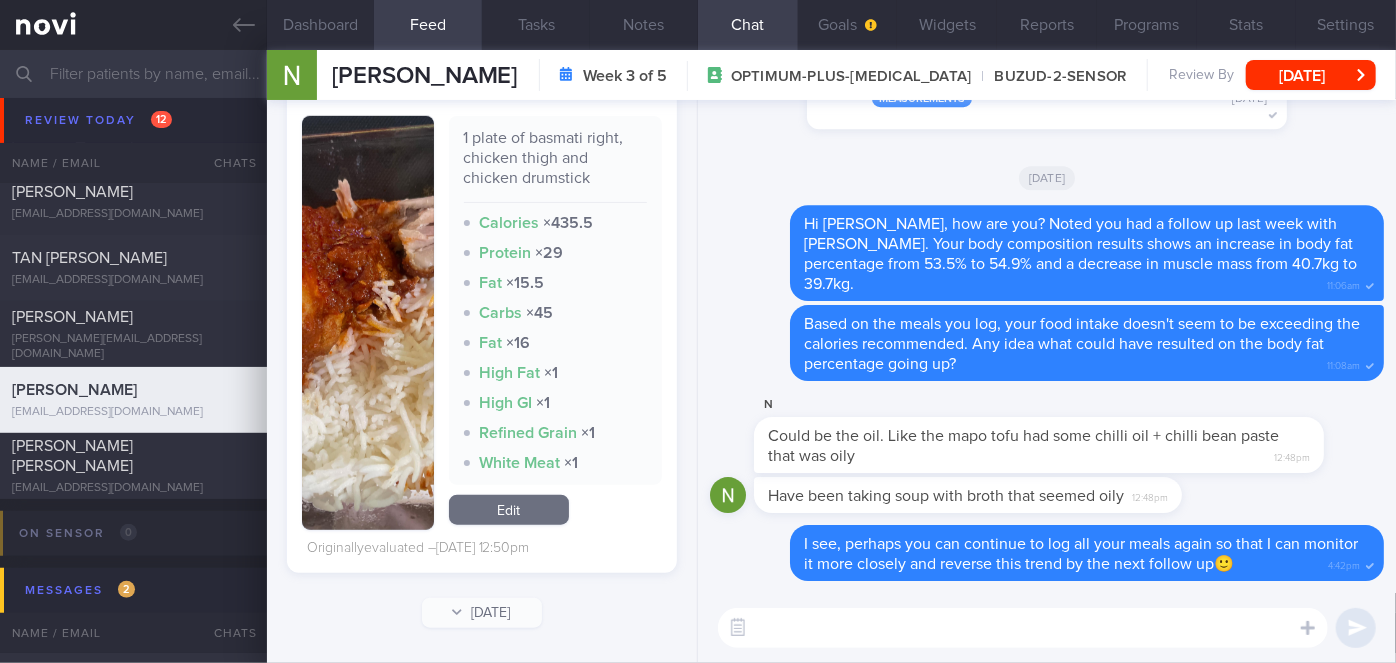 click at bounding box center [368, 323] 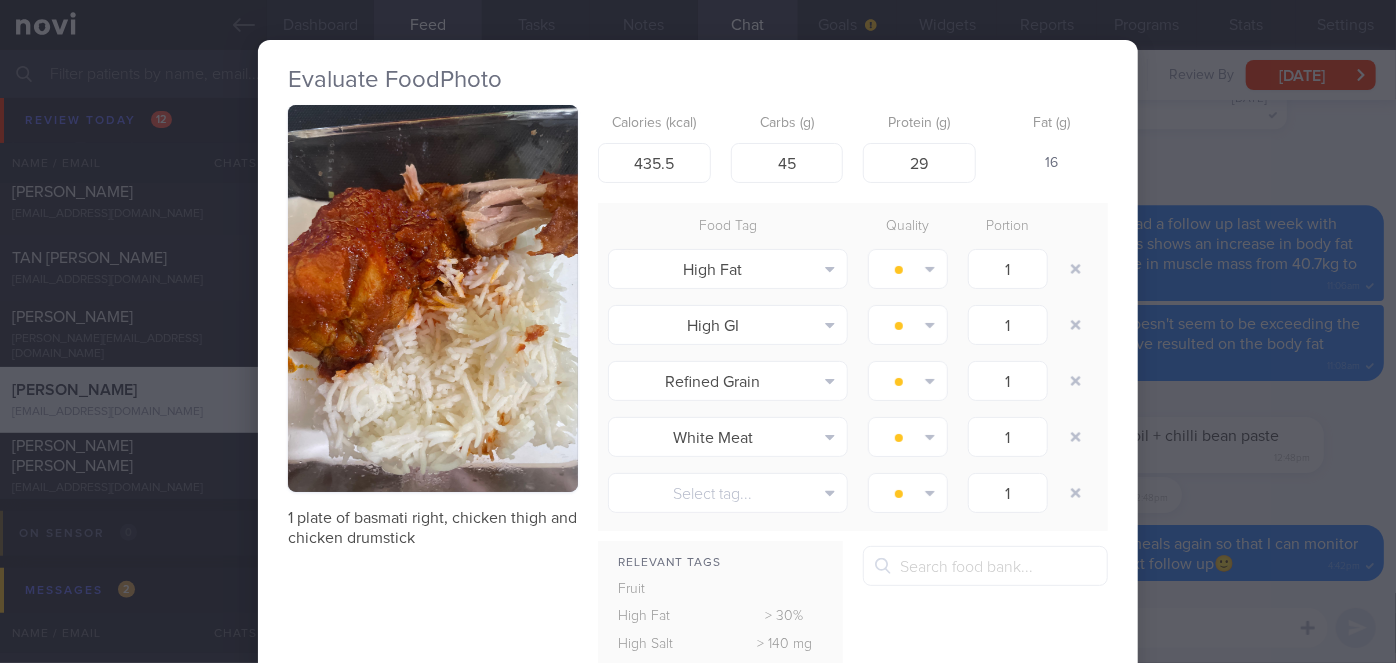 type 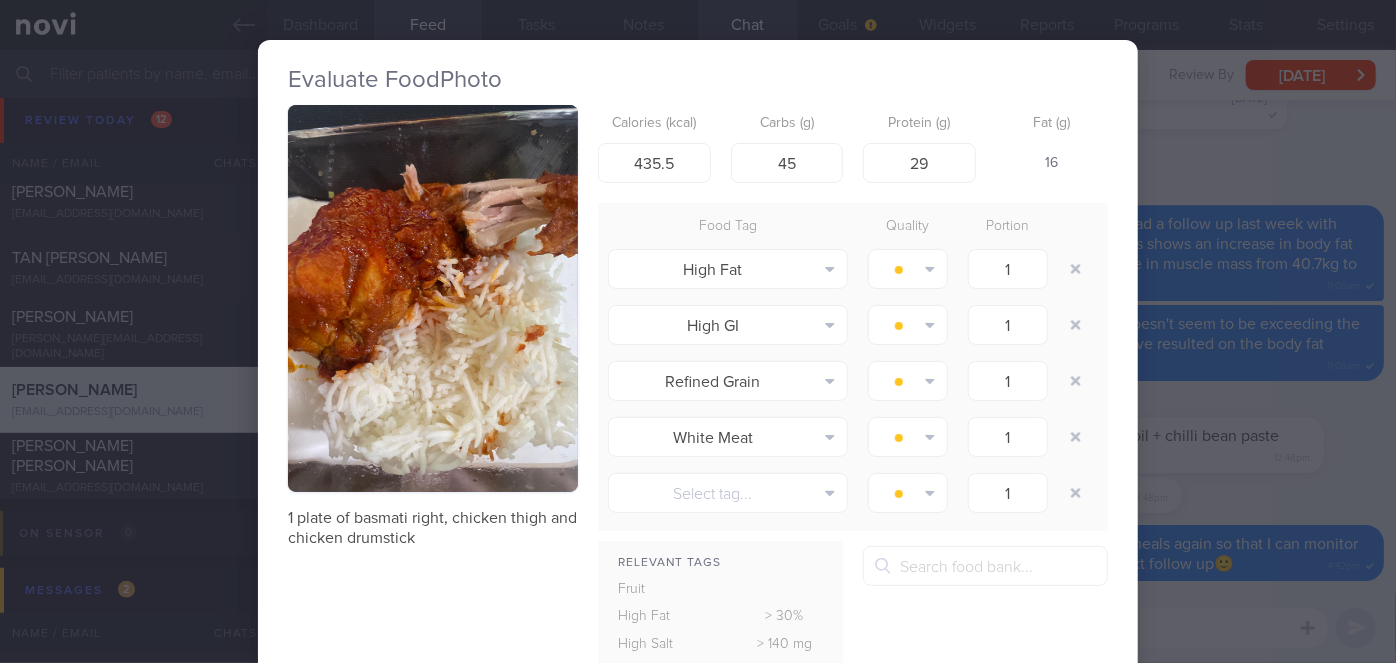 click on "Evaluate Food  Photo
1 plate of basmati right, chicken thigh and chicken drumstick
Calories (kcal)
435.5
Carbs (g)
45
Protein (g)
29
Fat (g)
16
Food Tag
Quality
Portion
High Fat
Alcohol
Fried
Fruit
Healthy Fats
High Calcium
[MEDICAL_DATA]" at bounding box center (698, 331) 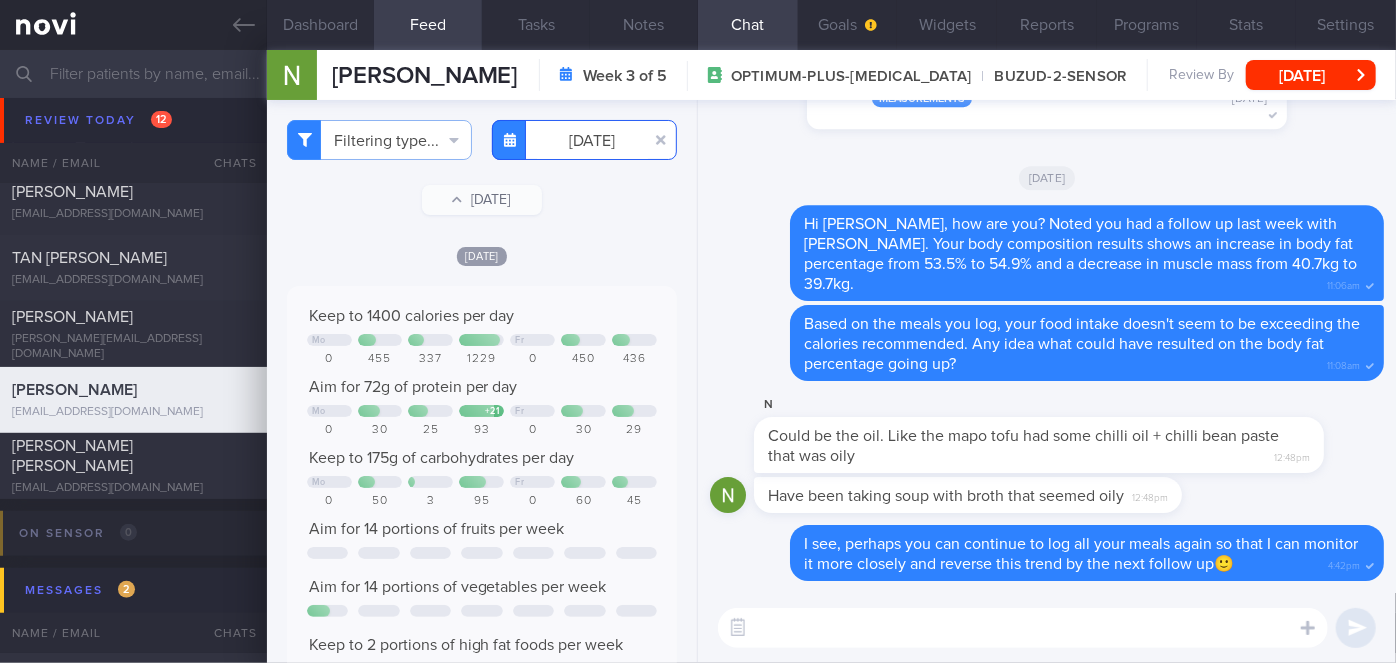 click on "You are offline!  Some functionality will be unavailable
Patients
New Users
Coaches
Assigned patients
Assigned patients
All active patients
Archived patients
Needs setup
69
Name / Email
Chats" at bounding box center [698, 331] 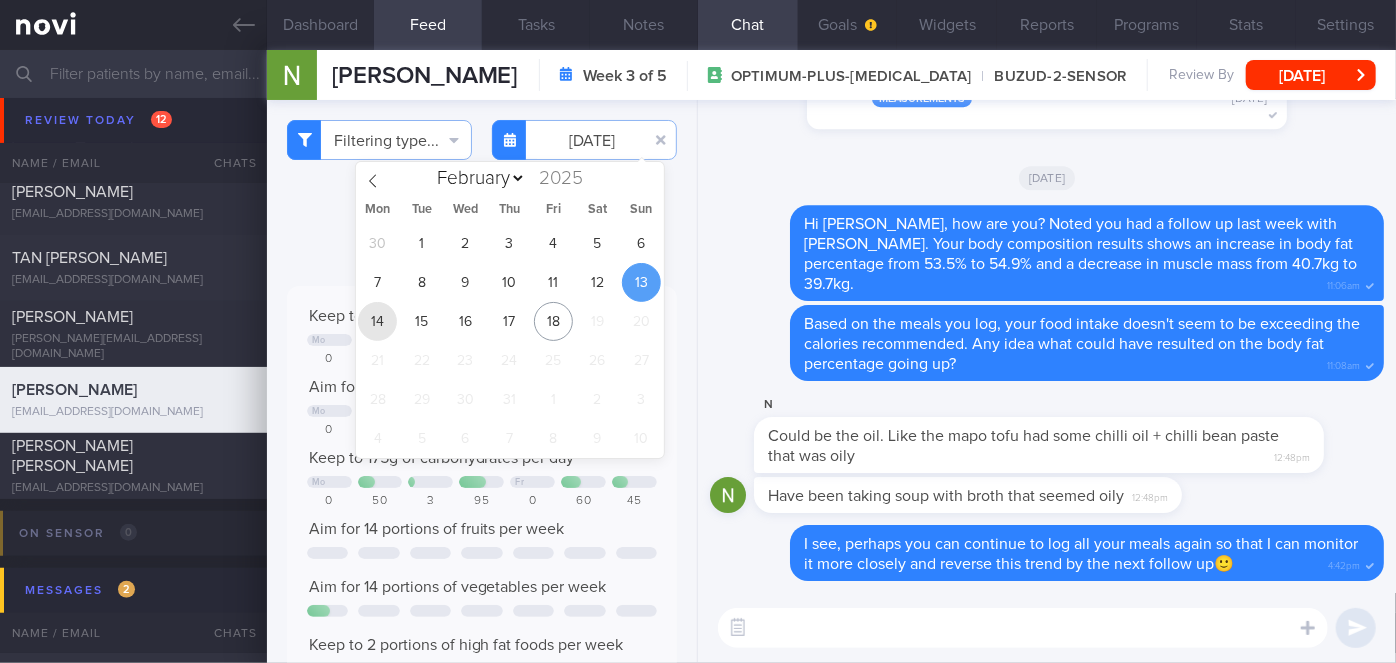 click on "14" at bounding box center [377, 321] 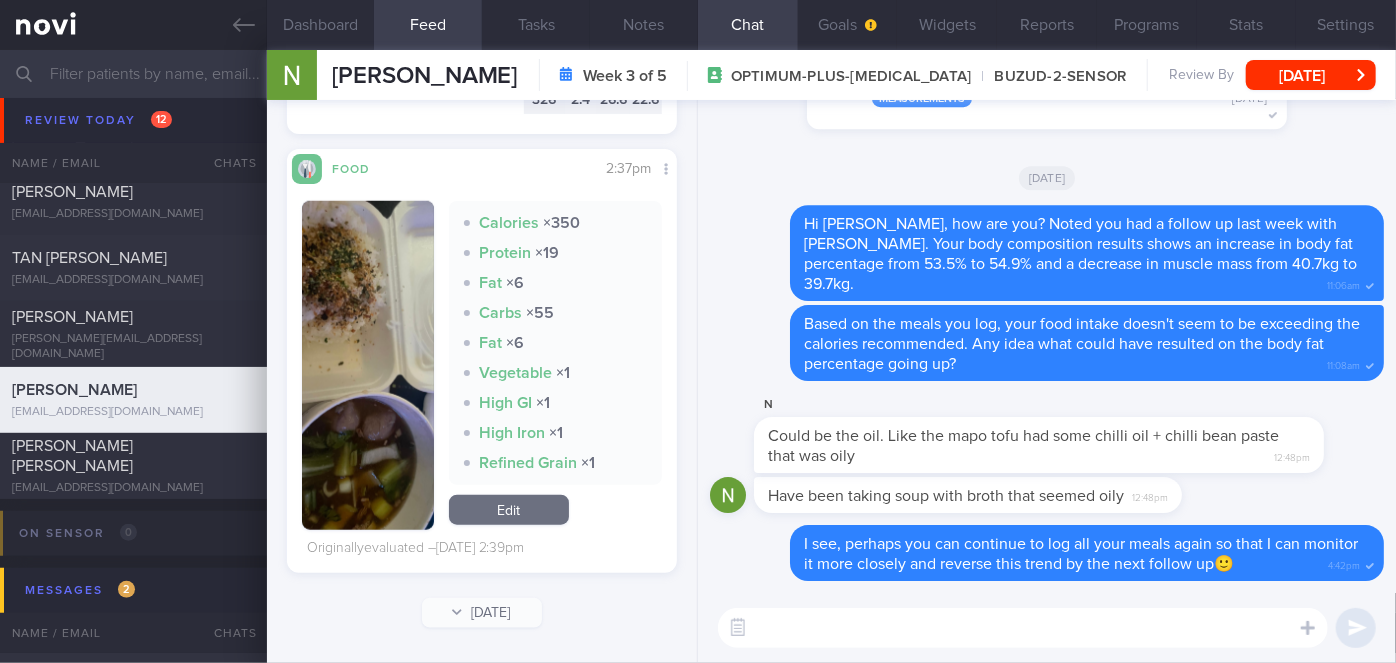 click at bounding box center [368, 365] 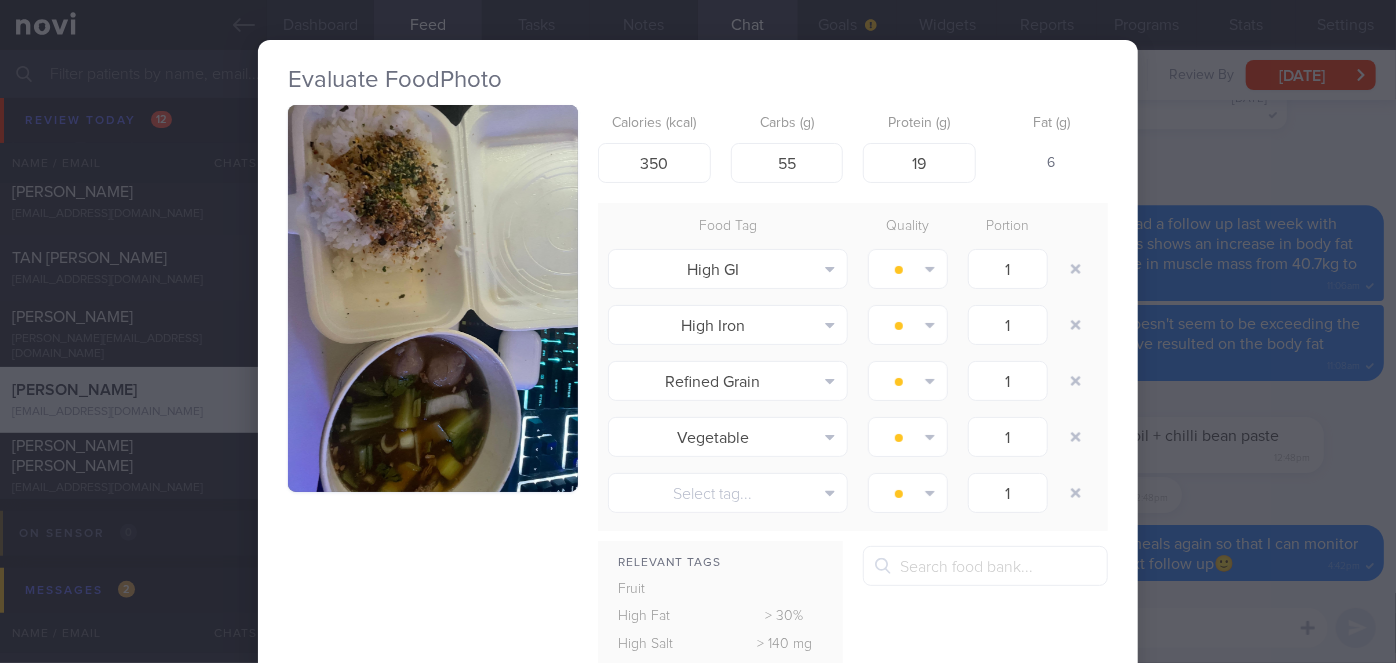 click on "Evaluate Food  Photo
Calories (kcal)
350
Carbs (g)
55
Protein (g)
19
Fat (g)
6
Food Tag
Quality
Portion
High GI
Alcohol
Fried
Fruit
Healthy Fats
High Calcium
[MEDICAL_DATA]
High Fat
High Fibre" at bounding box center (698, 331) 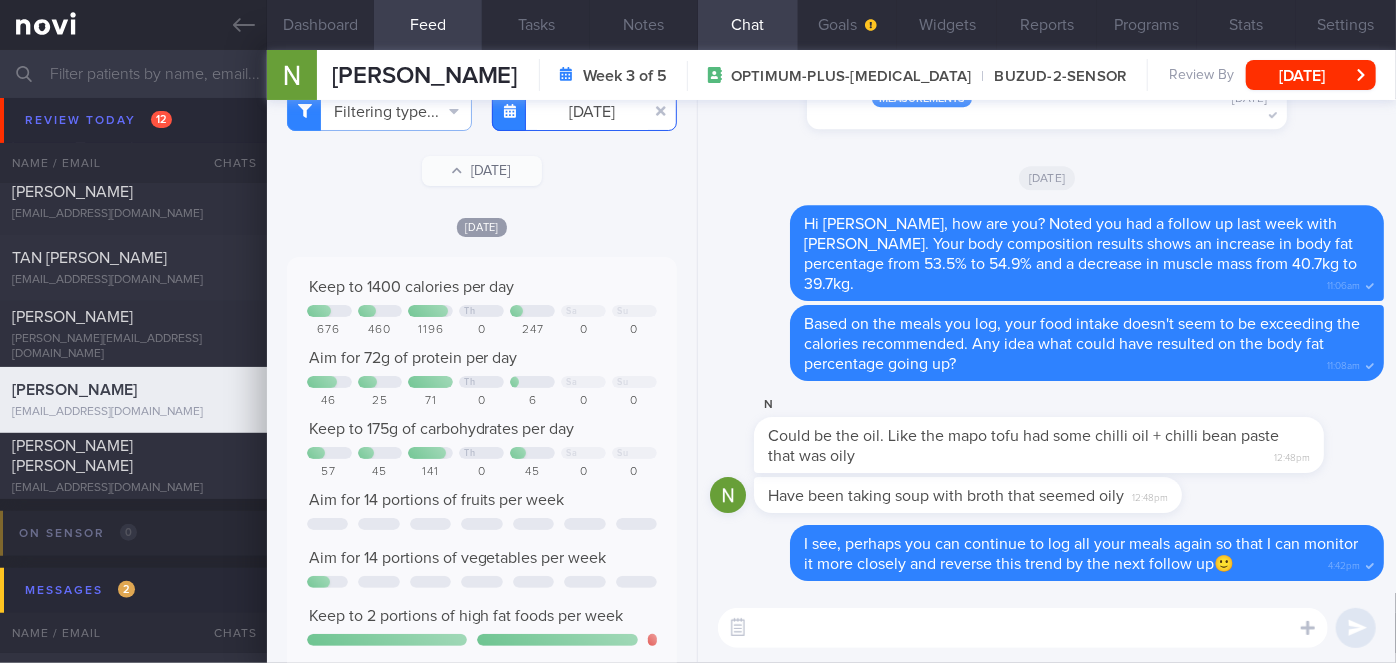 click on "[DATE]" at bounding box center (584, 111) 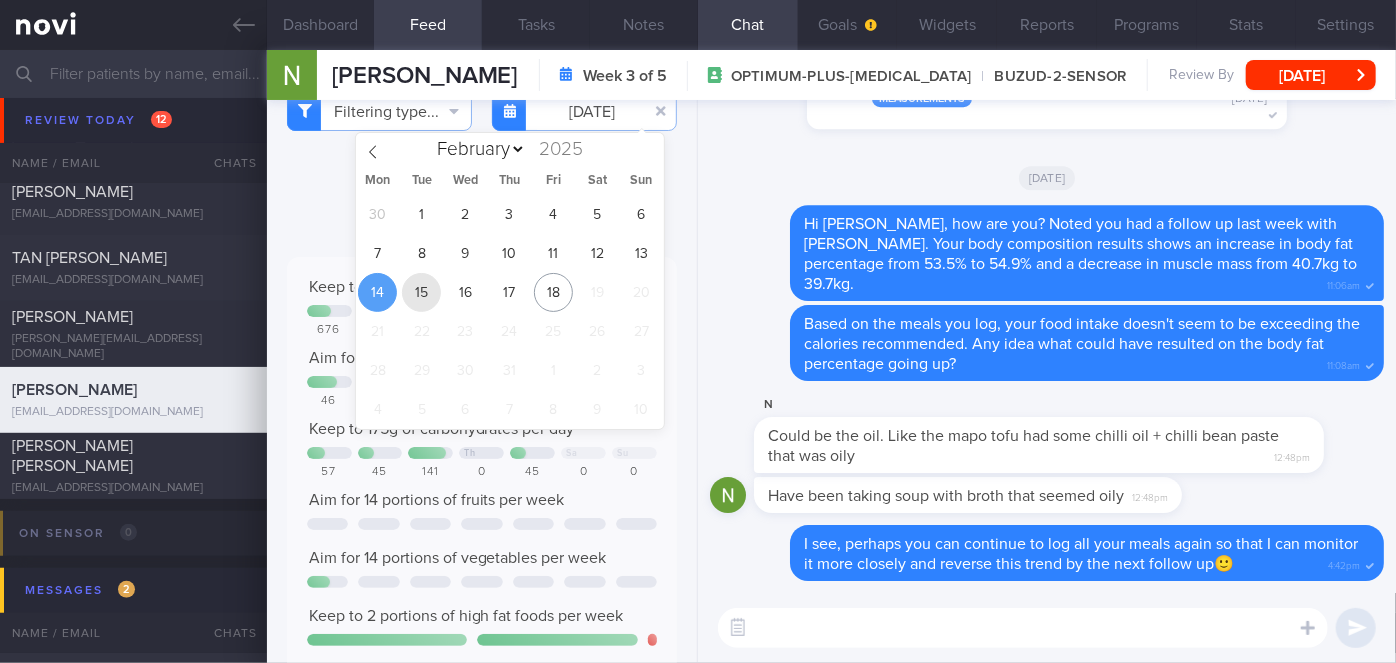 click on "15" at bounding box center [421, 292] 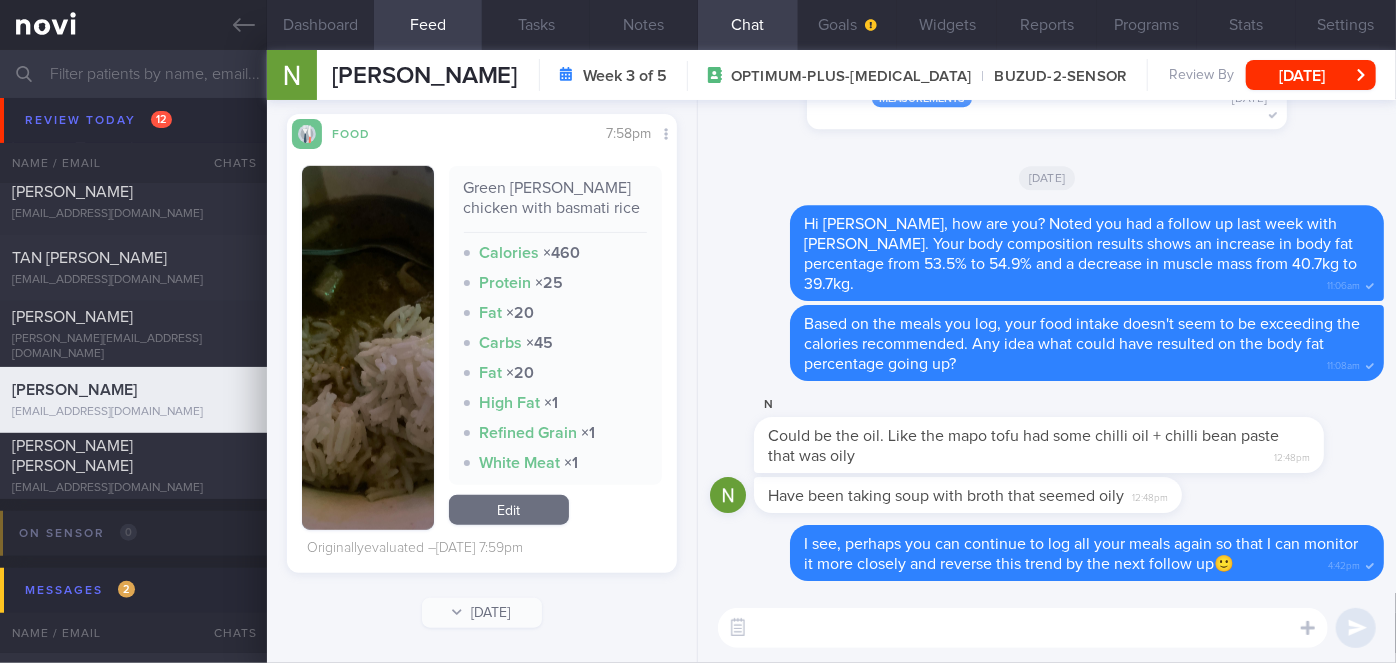 click at bounding box center (368, 348) 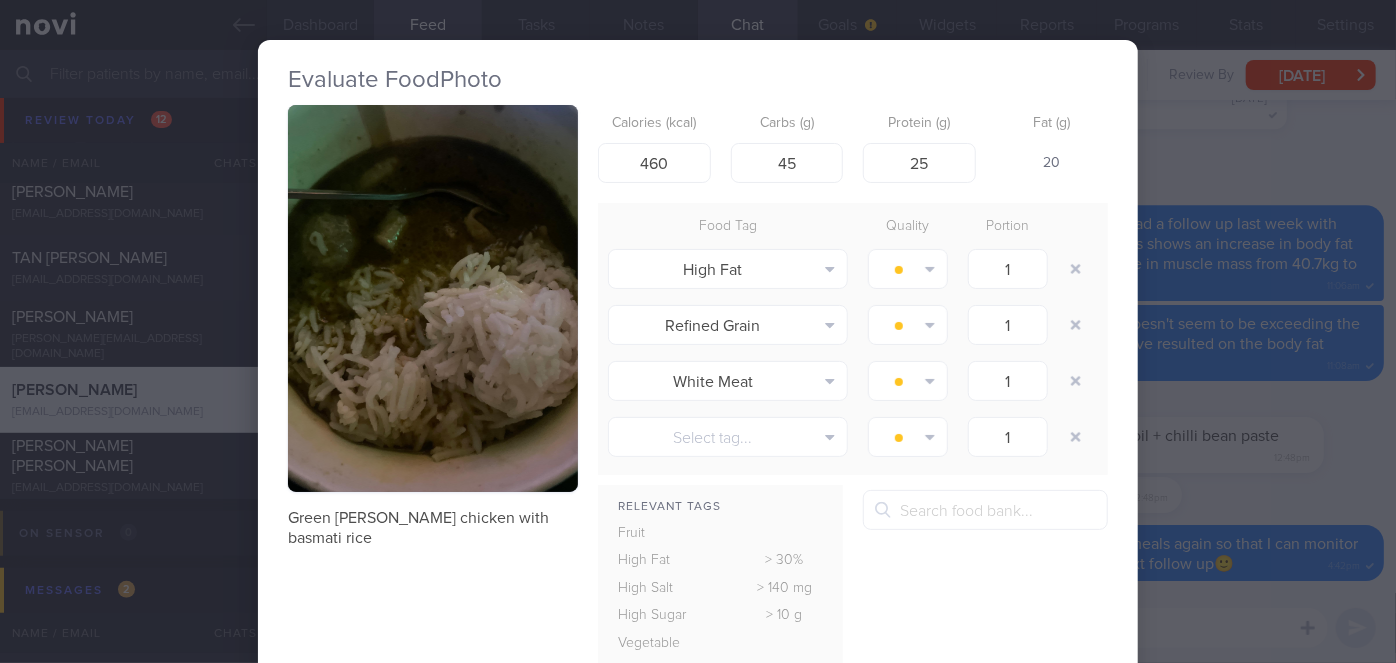 click on "Evaluate Food  Photo
Green [PERSON_NAME] chicken with basmati rice
Calories (kcal)
460
Carbs (g)
45
Protein (g)
25
Fat (g)
20
Food Tag
Quality
Portion
High Fat
Alcohol
Fried
Fruit
Healthy Fats
High Calcium
[MEDICAL_DATA]
High Fat" at bounding box center (698, 331) 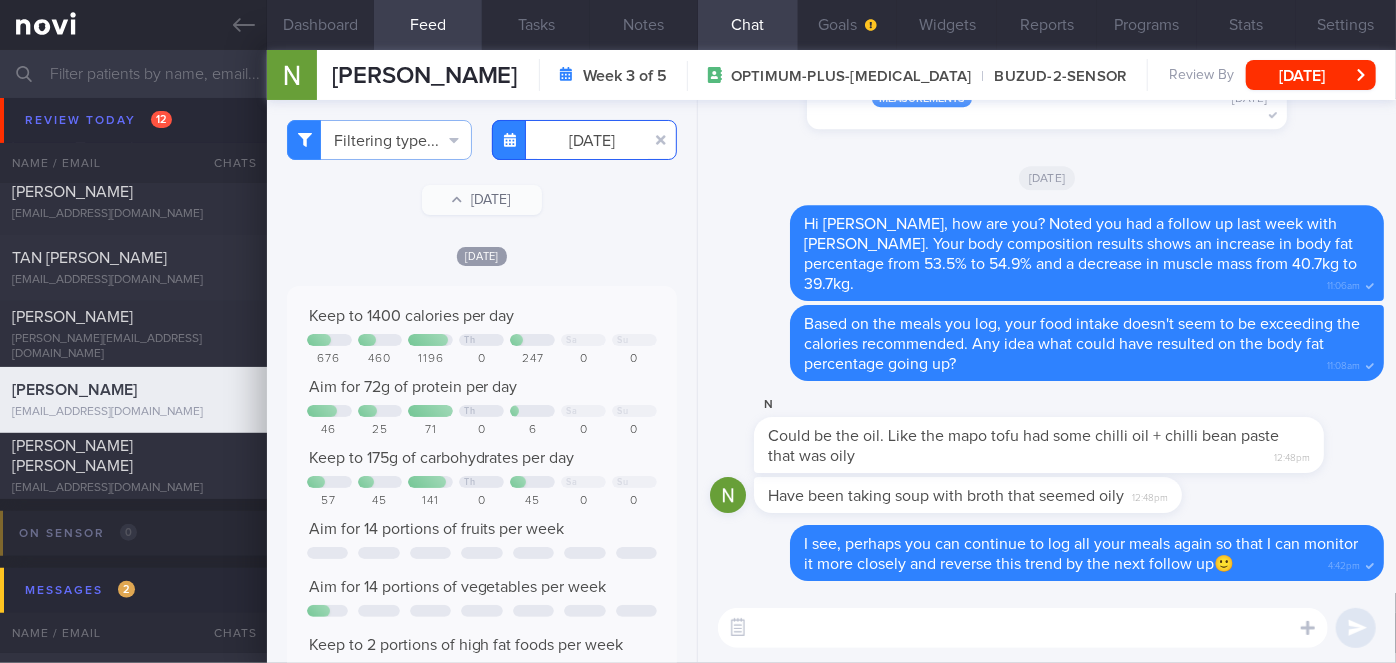 click on "[DATE]" at bounding box center [584, 140] 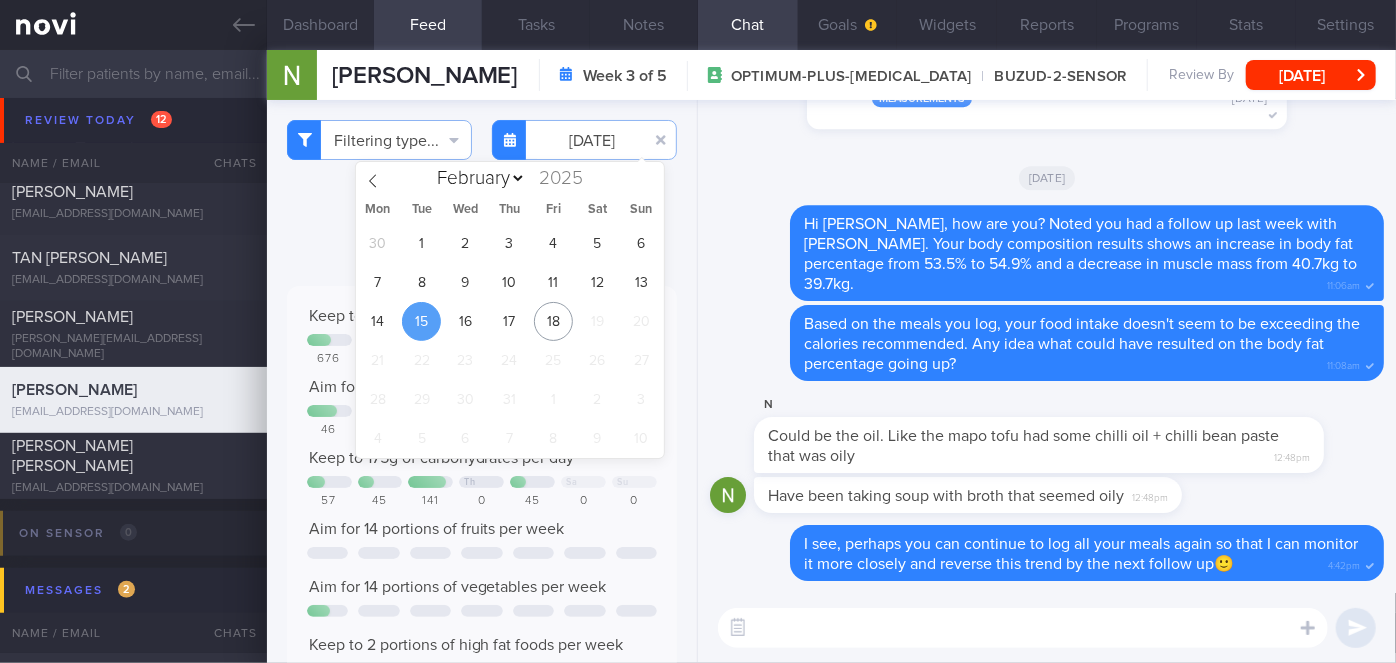 click on "Delete
I see, perhaps you can continue to log all your meals again so that I can monitor it more closely and reverse this trend by the next follow up🙂
4:42pm
Have been taking soup with broth that seemed oily
12:48pm
N
Could be the oil. Like the mapo tofu had some chilli oil + chilli bean paste that was oily
12:48pm
[GEOGRAPHIC_DATA]" at bounding box center [1047, 346] 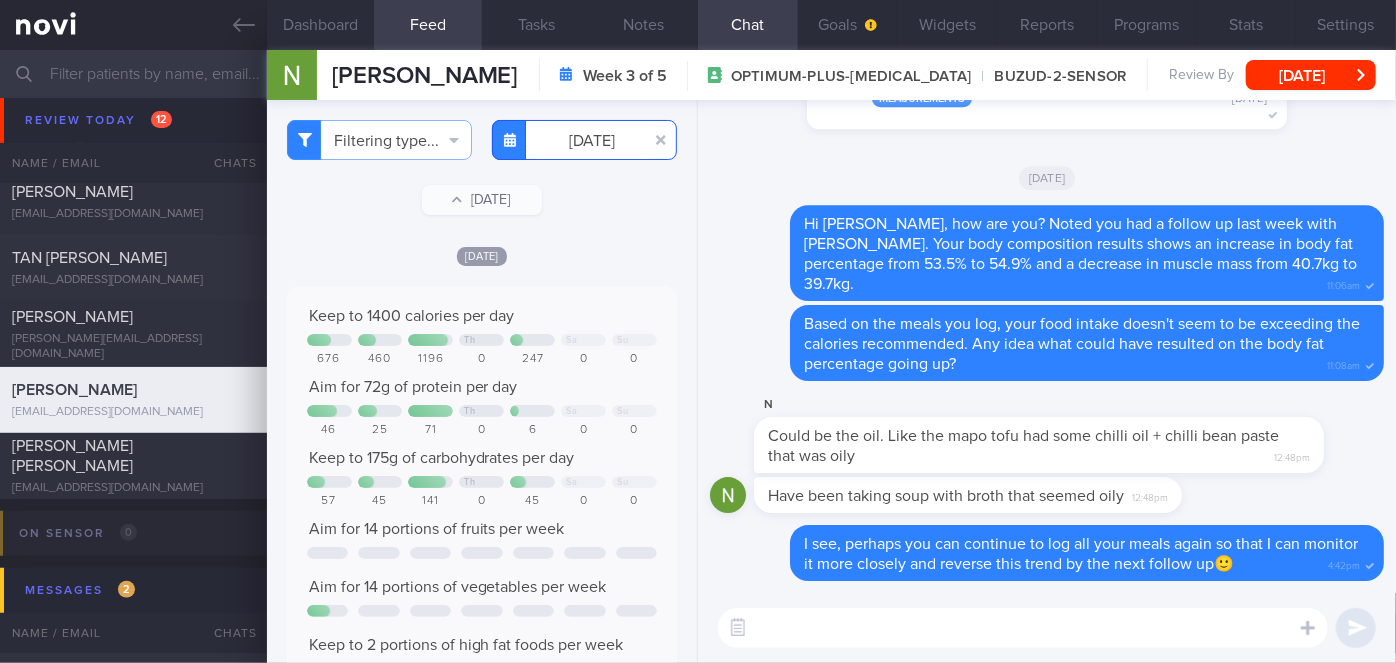 click on "[DATE]" at bounding box center [584, 140] 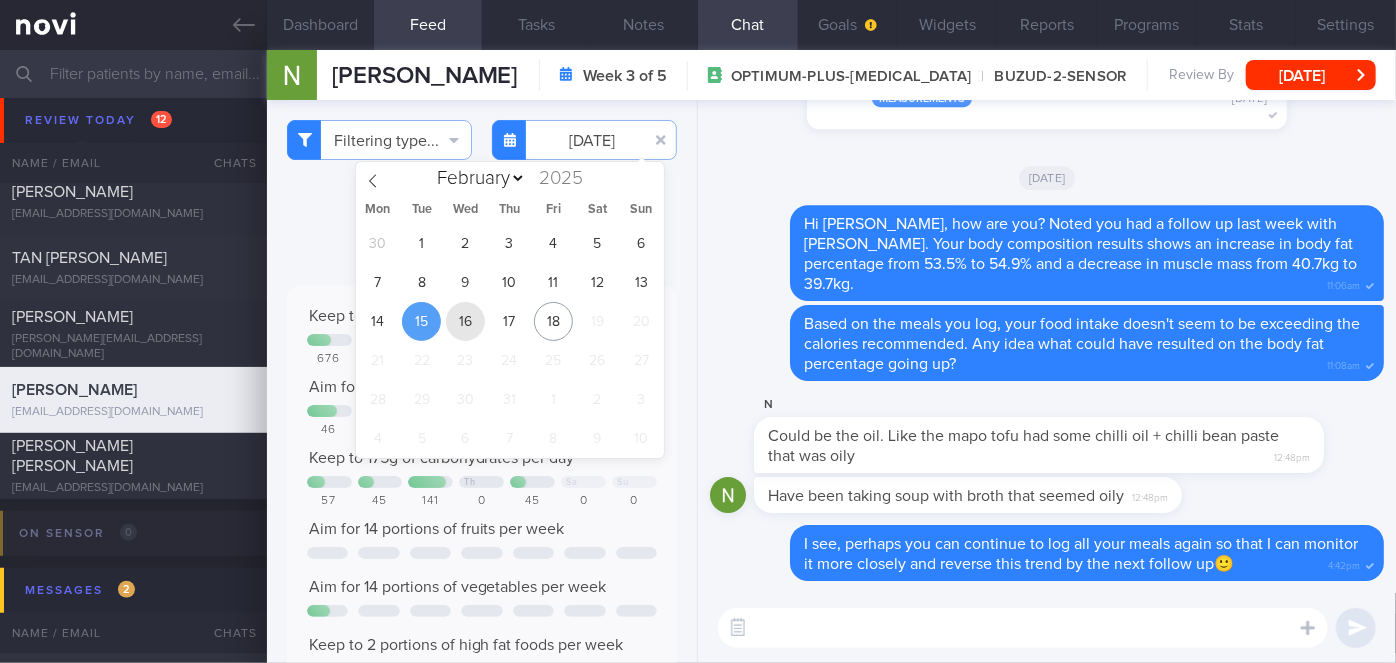 click on "16" at bounding box center [465, 321] 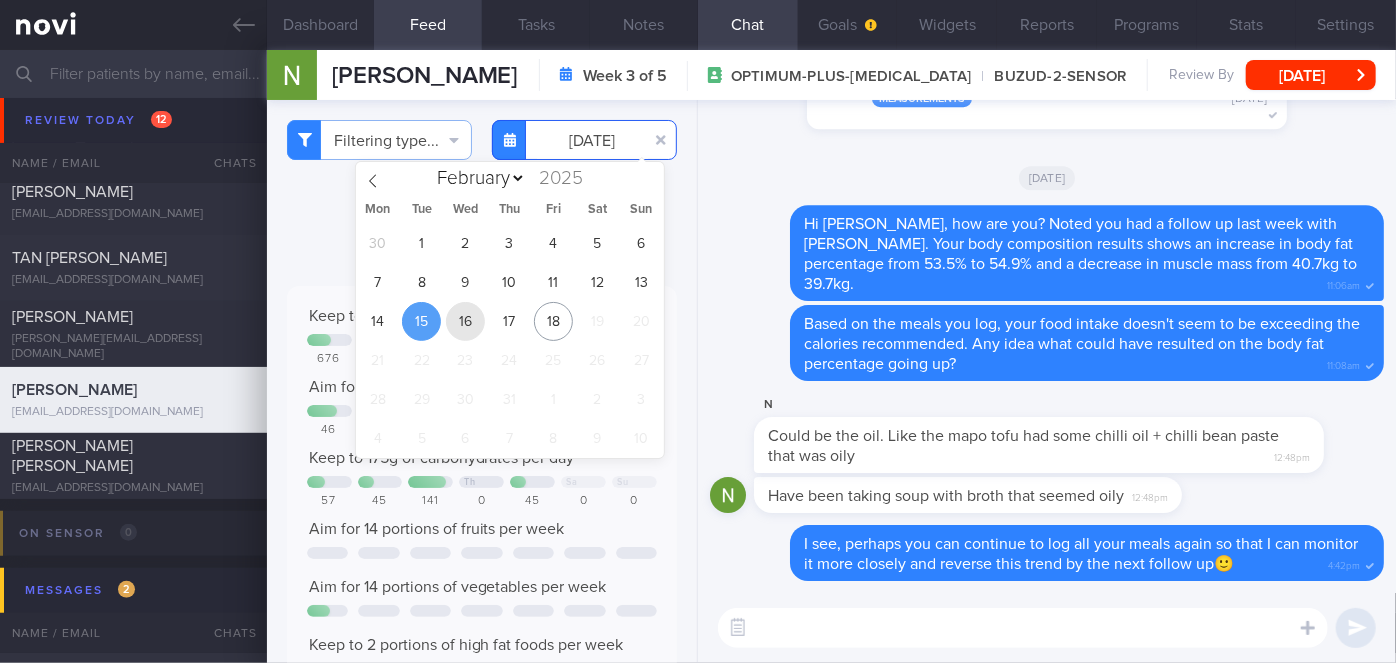 type on "[DATE]" 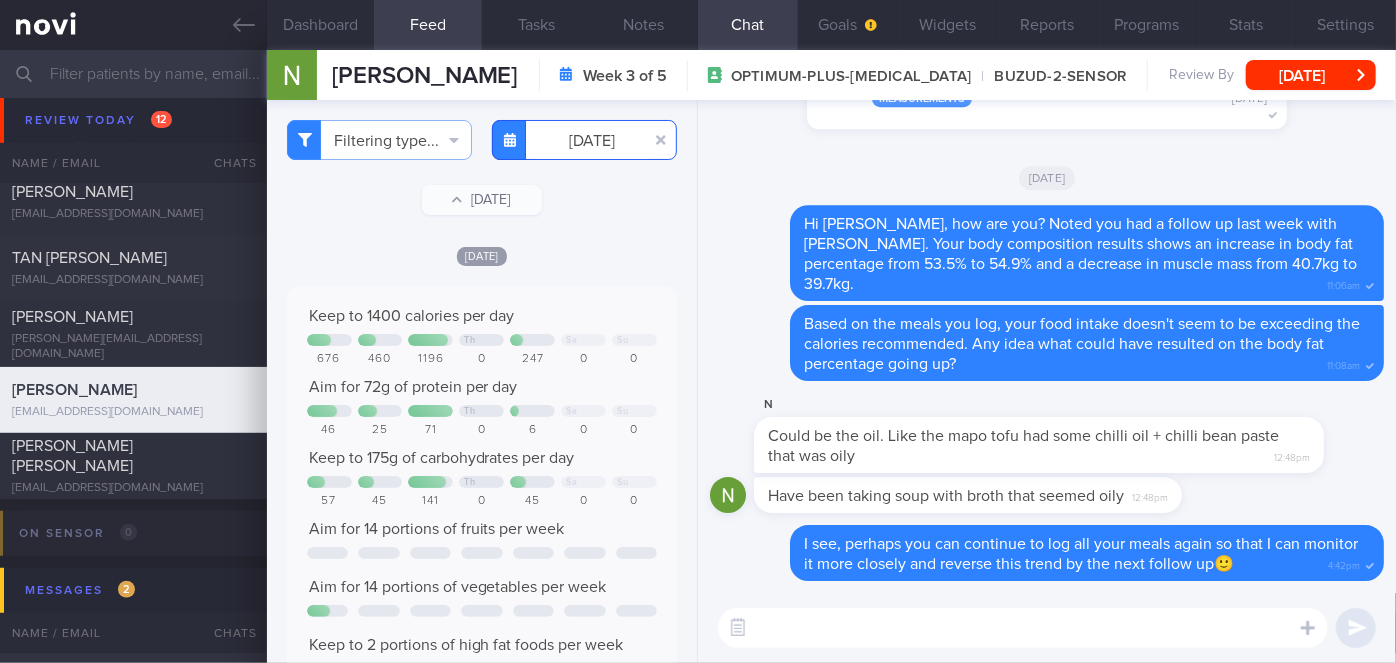 scroll, scrollTop: 999826, scrollLeft: 999650, axis: both 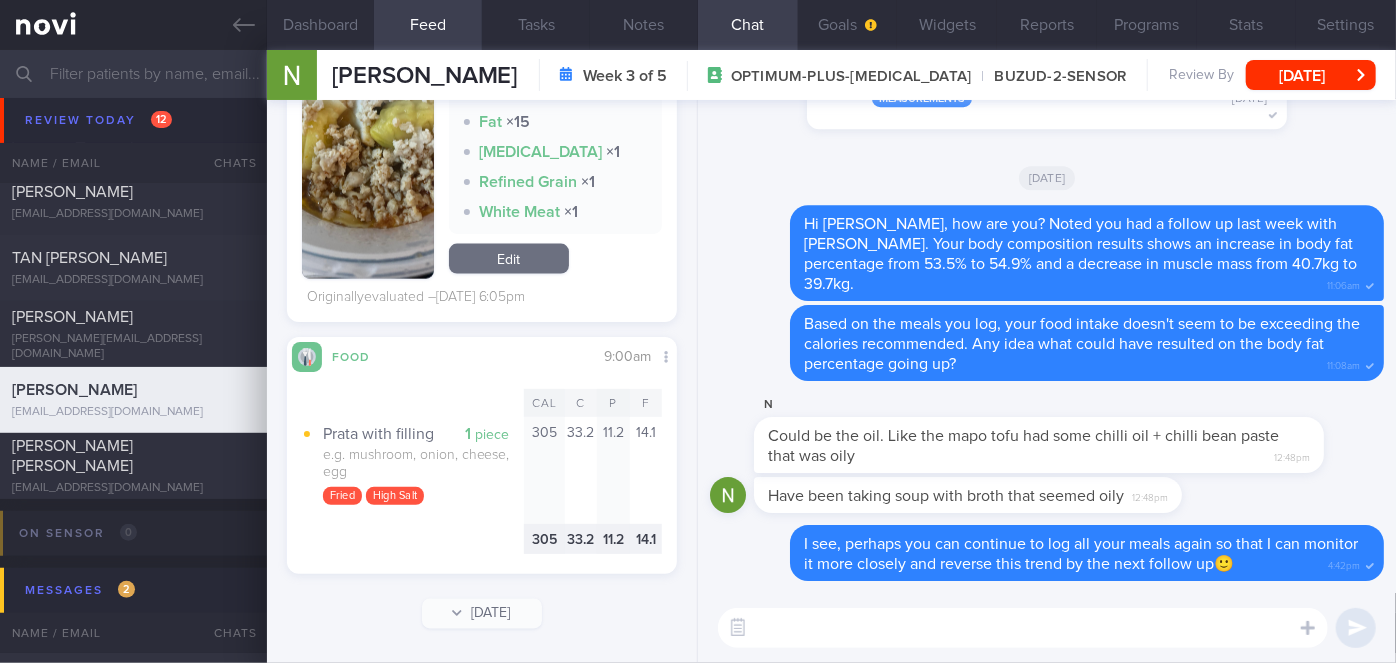 click at bounding box center [1023, 628] 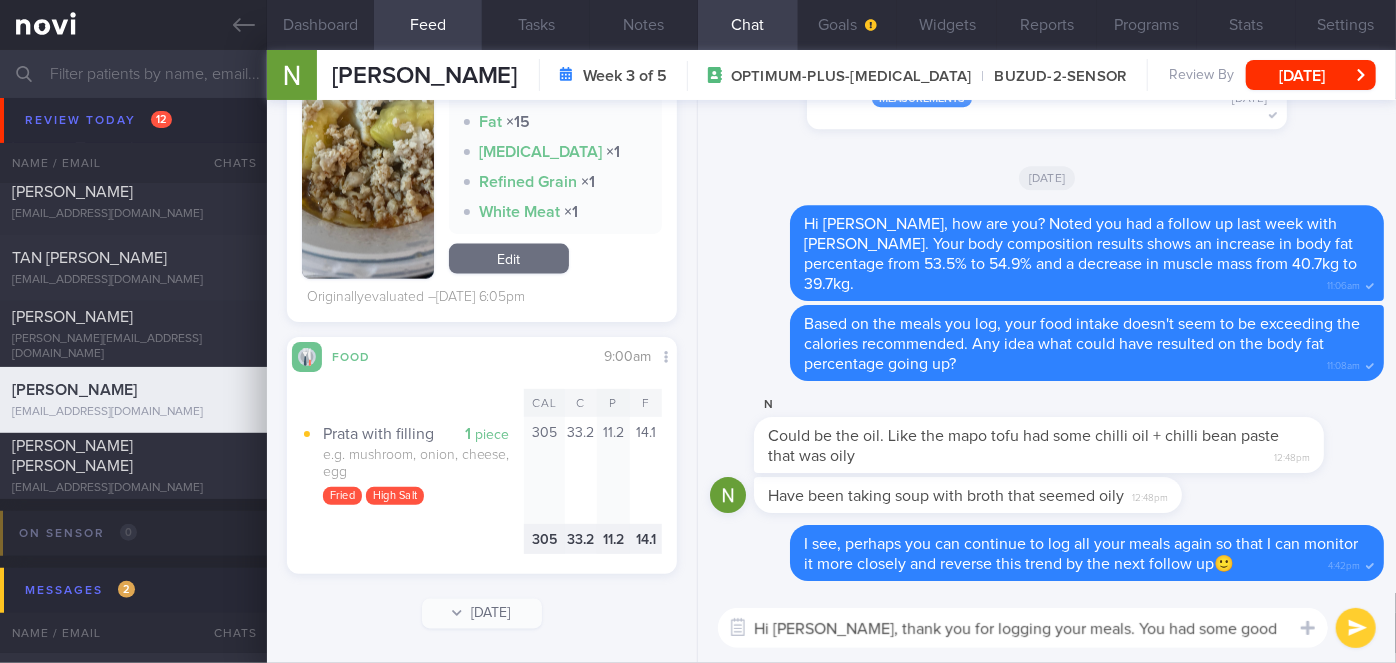 scroll, scrollTop: 0, scrollLeft: 0, axis: both 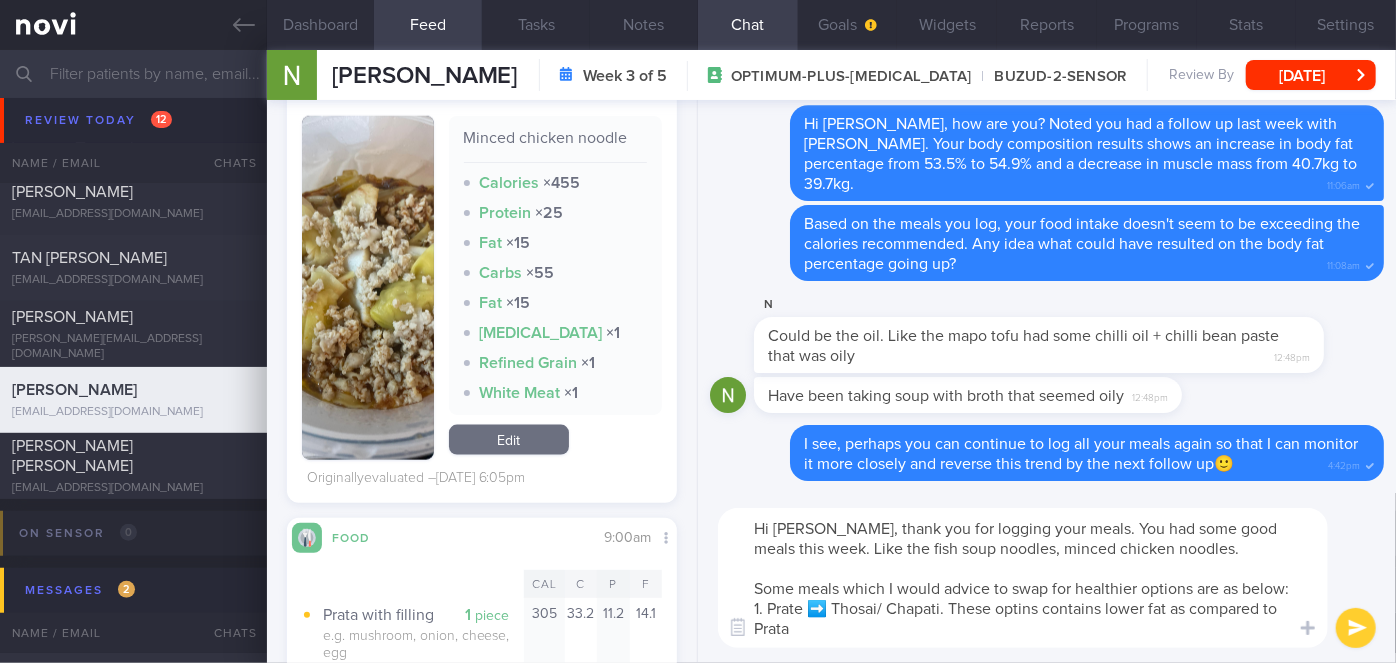 click on "Hi [PERSON_NAME], thank you for logging your meals. You had some good meals this week. Like the fish soup noodles, minced chicken noodles.
Some meals which I would advice to swap for healthier options are as below:
1. Prate ➡️ Thosai/ Chapati. These optins contains lower fat as compared to Prata" at bounding box center (1023, 578) 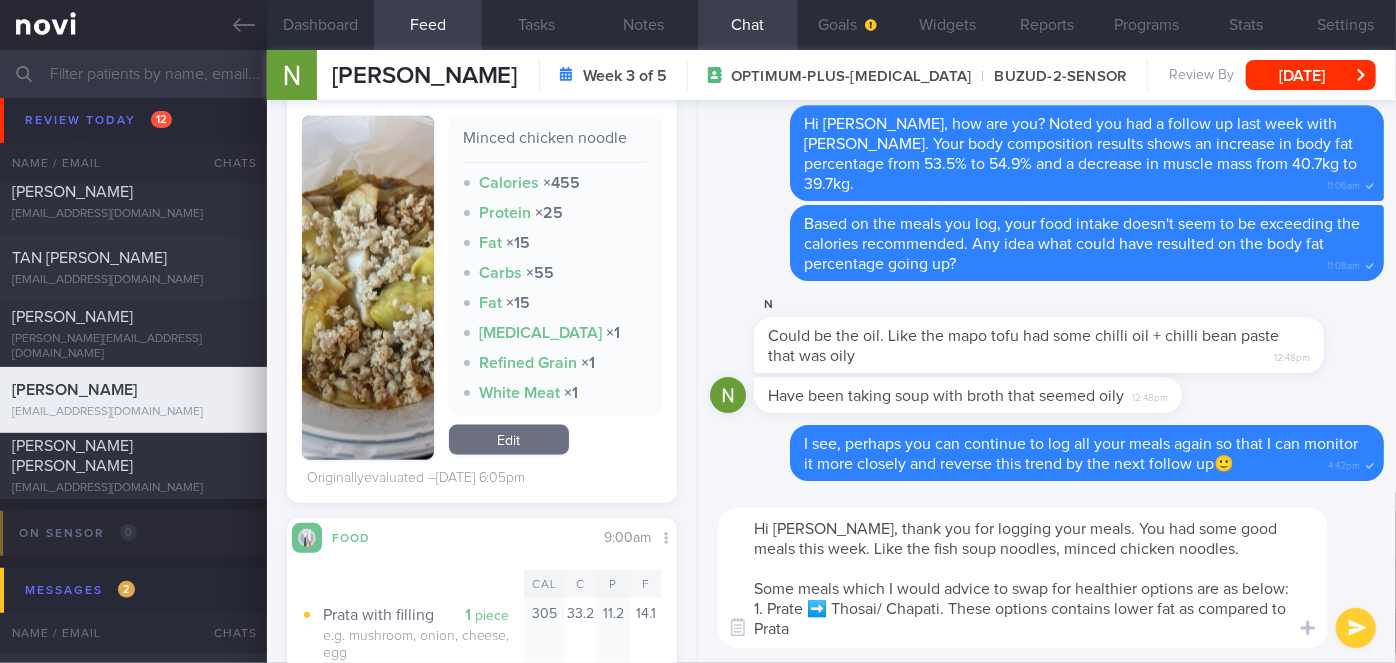 click on "Hi [PERSON_NAME], thank you for logging your meals. You had some good meals this week. Like the fish soup noodles, minced chicken noodles.
Some meals which I would advice to swap for healthier options are as below:
1. Prate ➡️ Thosai/ Chapati. These options contains lower fat as compared to Prata" at bounding box center [1023, 578] 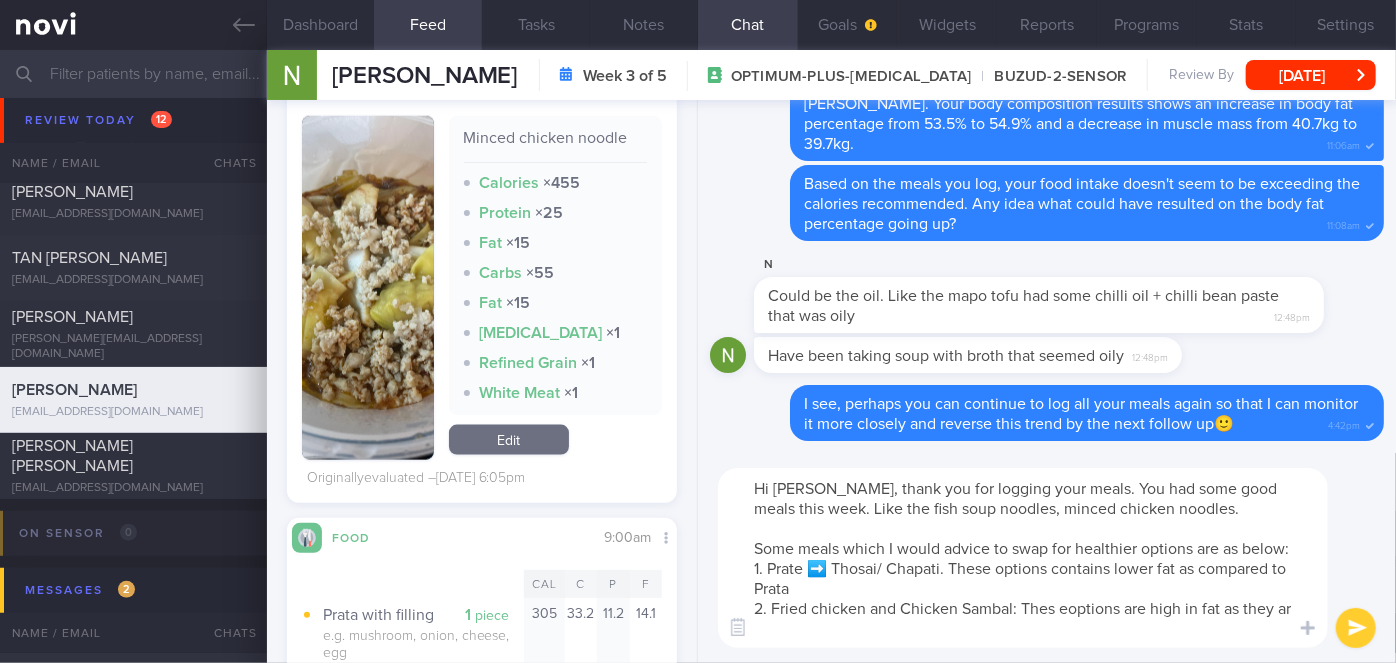 scroll, scrollTop: 19, scrollLeft: 0, axis: vertical 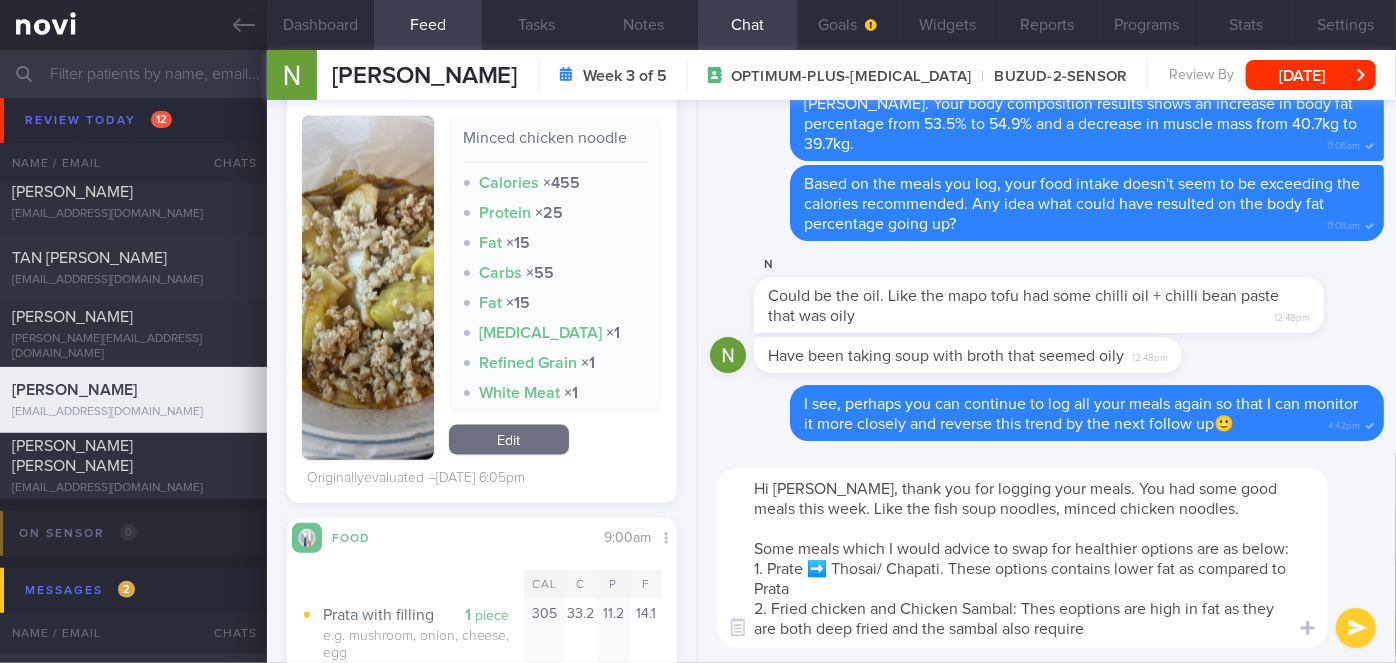 click on "Hi [PERSON_NAME], thank you for logging your meals. You had some good meals this week. Like the fish soup noodles, minced chicken noodles.
Some meals which I would advice to swap for healthier options are as below:
1. Prate ➡️ Thosai/ Chapati. These options contains lower fat as compared to Prata
2. Fried chicken and Chicken Sambal: Thes eoptions are high in fat as they are both deep fried and the sambal also require" at bounding box center (1023, 558) 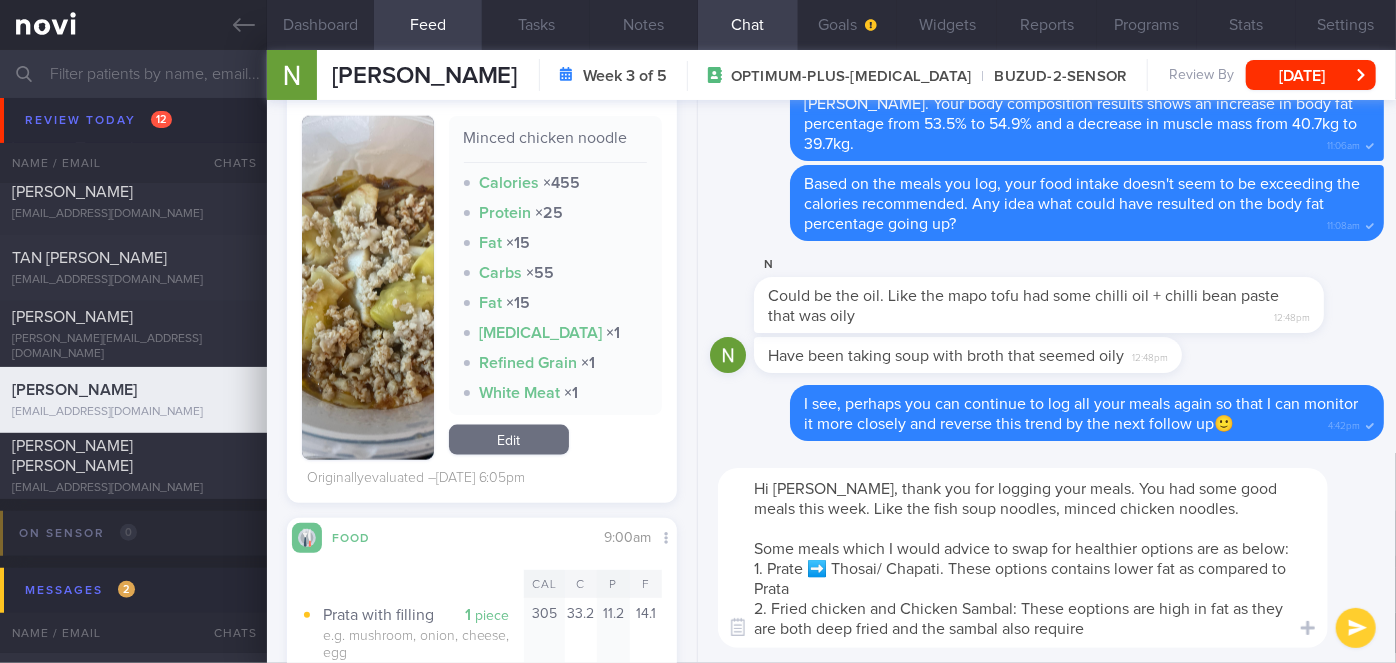 click on "Hi [PERSON_NAME], thank you for logging your meals. You had some good meals this week. Like the fish soup noodles, minced chicken noodles.
Some meals which I would advice to swap for healthier options are as below:
1. Prate ➡️ Thosai/ Chapati. These options contains lower fat as compared to Prata
2. Fried chicken and Chicken Sambal: These eoptions are high in fat as they are both deep fried and the sambal also require" at bounding box center [1023, 558] 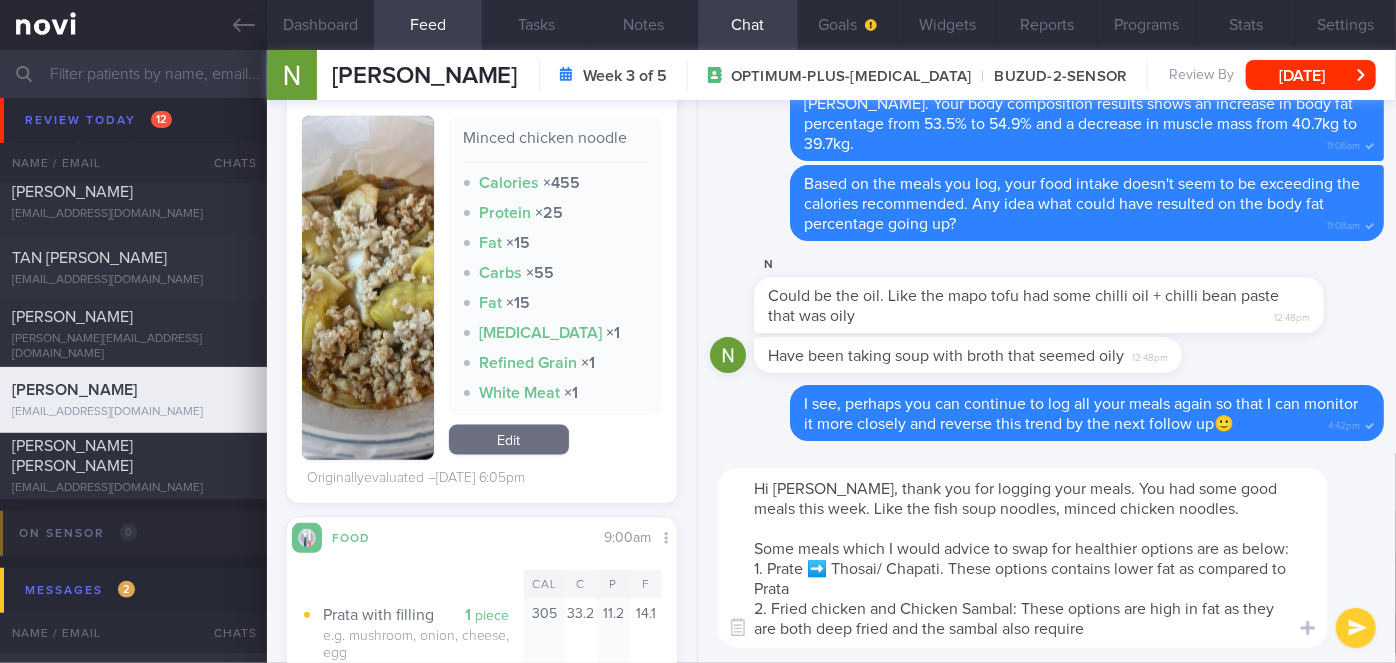 click on "Hi [PERSON_NAME], thank you for logging your meals. You had some good meals this week. Like the fish soup noodles, minced chicken noodles.
Some meals which I would advice to swap for healthier options are as below:
1. Prate ➡️ Thosai/ Chapati. These options contains lower fat as compared to Prata
2. Fried chicken and Chicken Sambal: These options are high in fat as they are both deep fried and the sambal also require" at bounding box center [1023, 558] 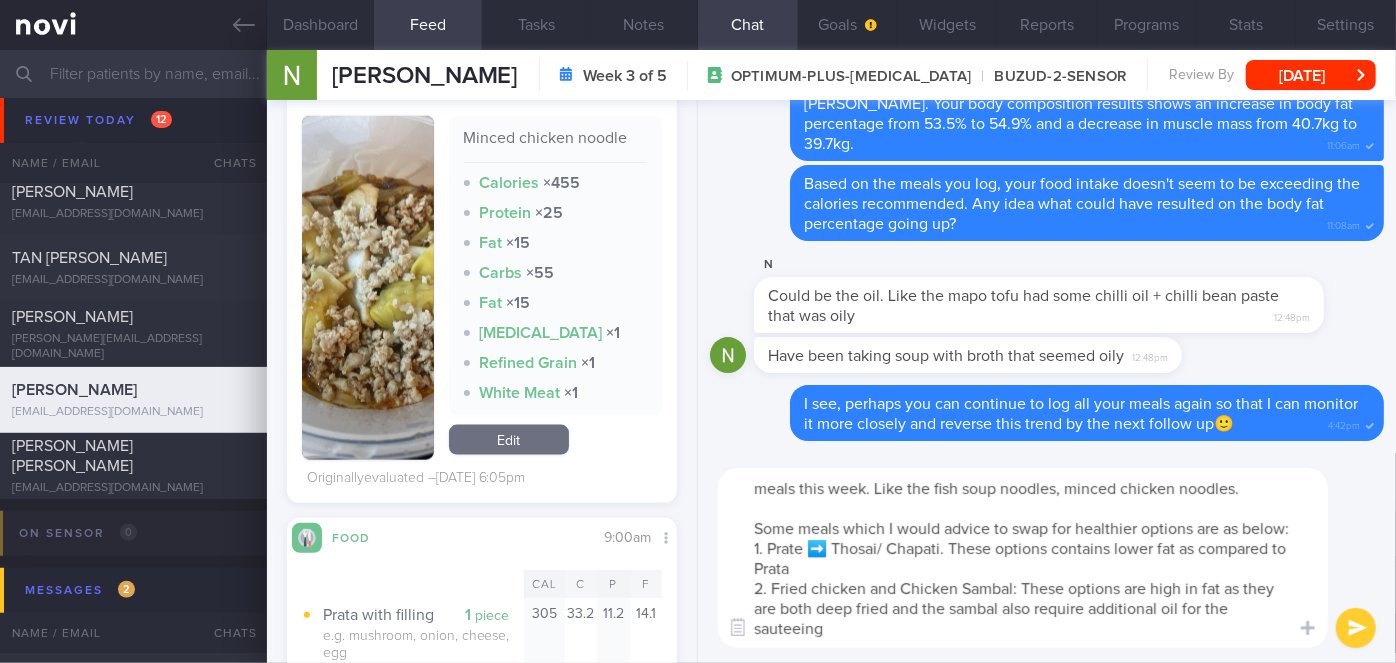 scroll, scrollTop: 19, scrollLeft: 0, axis: vertical 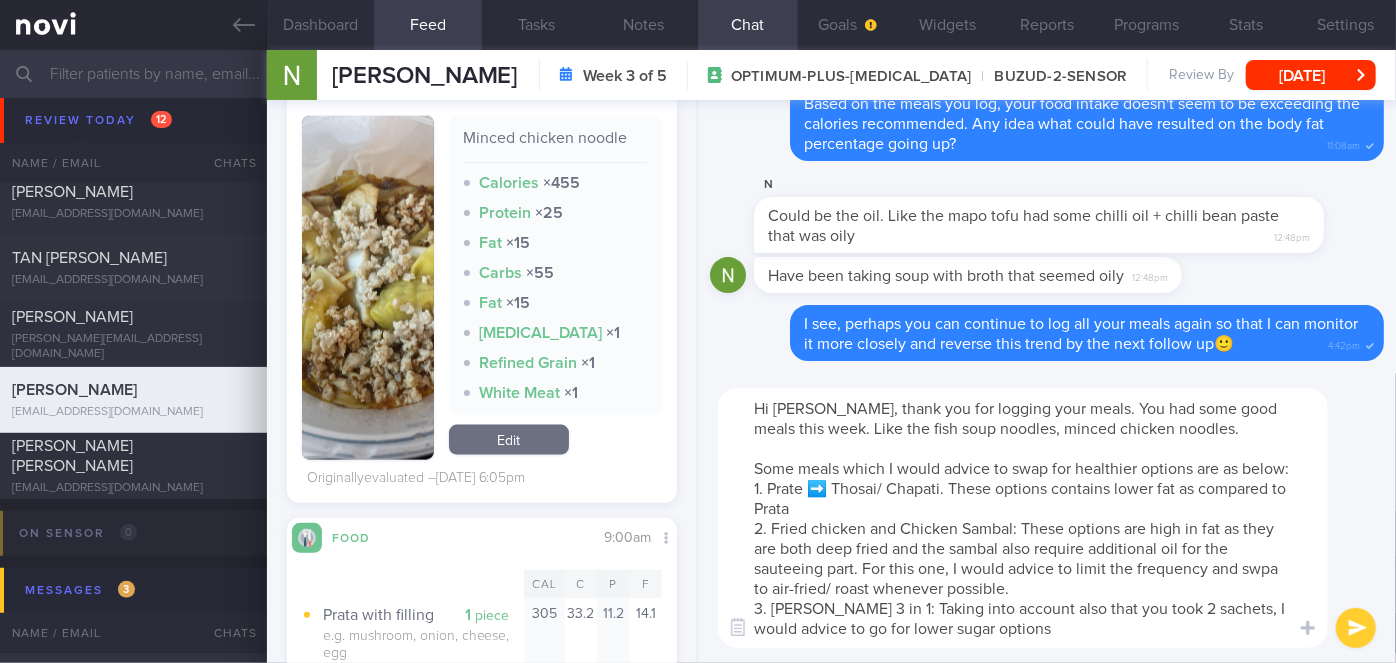 click on "Hi [PERSON_NAME], thank you for logging your meals. You had some good meals this week. Like the fish soup noodles, minced chicken noodles.
Some meals which I would advice to swap for healthier options are as below:
1. Prate ➡️ Thosai/ Chapati. These options contains lower fat as compared to Prata
2. Fried chicken and Chicken Sambal: These options are high in fat as they are both deep fried and the sambal also require additional oil for the sauteeing part. For this one, I would advice to limit the frequency and swpa to air-fried/ roast whenever possible.
3. [PERSON_NAME] 3 in 1: Taking into account also that you took 2 sachets, I would advice to go for lower sugar options" at bounding box center (1023, 518) 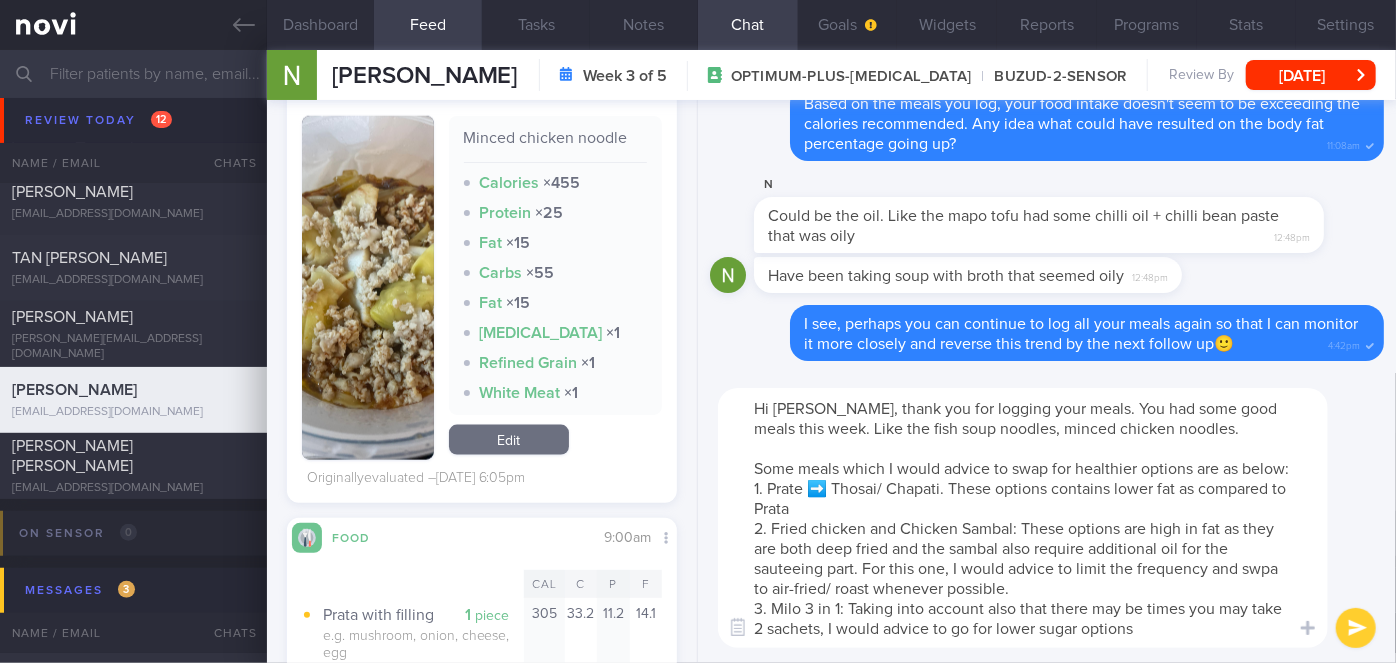 click on "Hi [PERSON_NAME], thank you for logging your meals. You had some good meals this week. Like the fish soup noodles, minced chicken noodles.
Some meals which I would advice to swap for healthier options are as below:
1. Prate ➡️ Thosai/ Chapati. These options contains lower fat as compared to Prata
2. Fried chicken and Chicken Sambal: These options are high in fat as they are both deep fried and the sambal also require additional oil for the sauteeing part. For this one, I would advice to limit the frequency and swpa to air-fried/ roast whenever possible.
3. Milo 3 in 1: Taking into account also that there may be times you may take 2 sachets, I would advice to go for lower sugar options" at bounding box center (1023, 518) 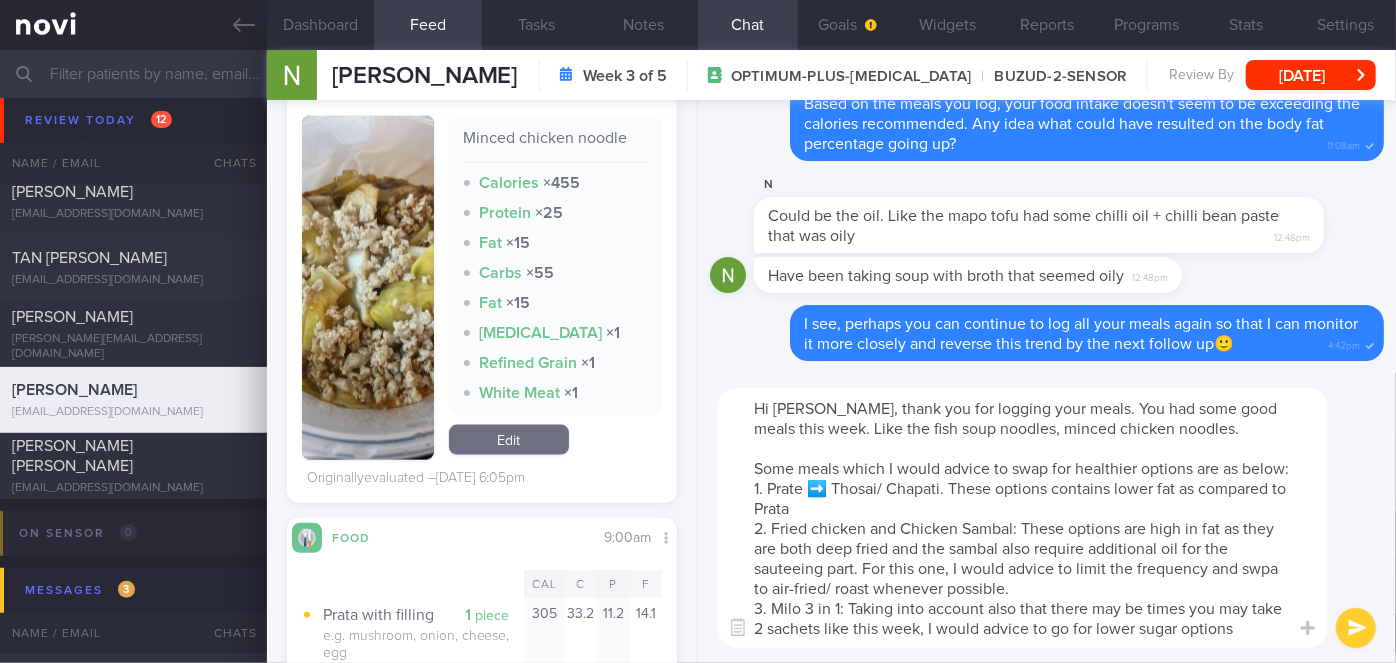 click on "Hi [PERSON_NAME], thank you for logging your meals. You had some good meals this week. Like the fish soup noodles, minced chicken noodles.
Some meals which I would advice to swap for healthier options are as below:
1. Prate ➡️ Thosai/ Chapati. These options contains lower fat as compared to Prata
2. Fried chicken and Chicken Sambal: These options are high in fat as they are both deep fried and the sambal also require additional oil for the sauteeing part. For this one, I would advice to limit the frequency and swpa to air-fried/ roast whenever possible.
3. Milo 3 in 1: Taking into account also that there may be times you may take 2 sachets like this week, I would advice to go for lower sugar options" at bounding box center (1023, 518) 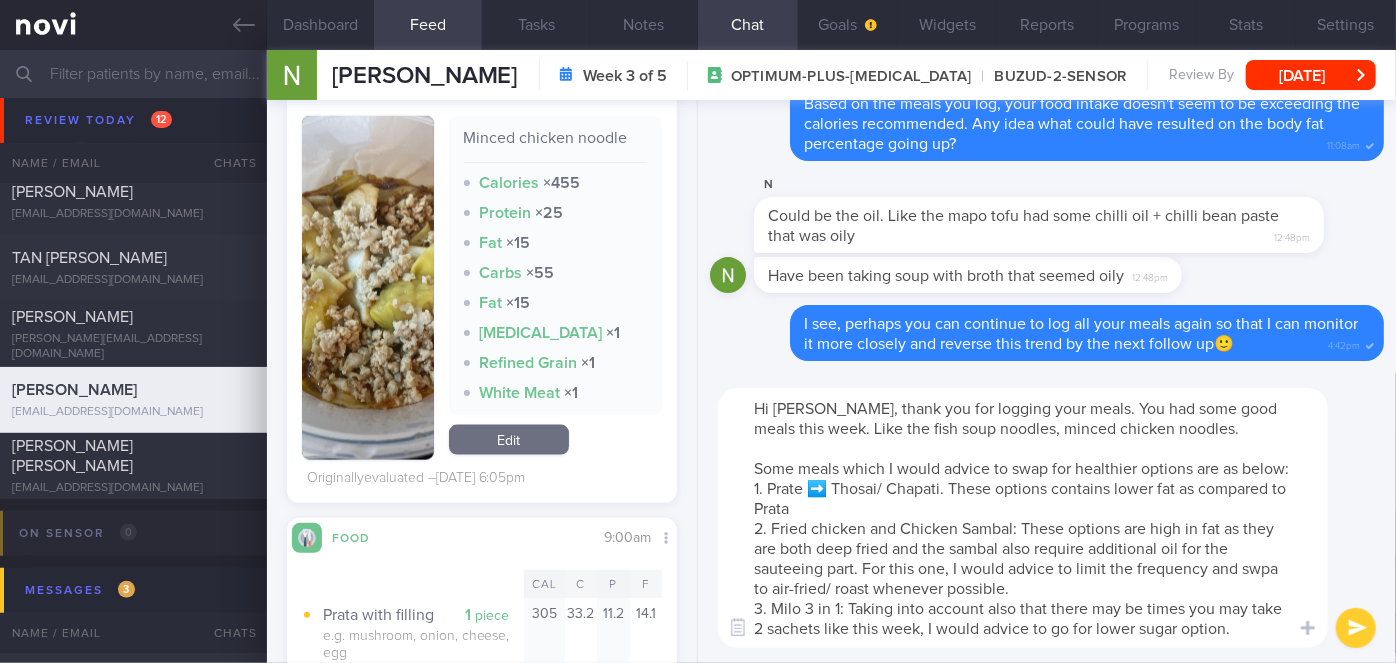 click on "Hi [PERSON_NAME], thank you for logging your meals. You had some good meals this week. Like the fish soup noodles, minced chicken noodles.
Some meals which I would advice to swap for healthier options are as below:
1. Prate ➡️ Thosai/ Chapati. These options contains lower fat as compared to Prata
2. Fried chicken and Chicken Sambal: These options are high in fat as they are both deep fried and the sambal also require additional oil for the sauteeing part. For this one, I would advice to limit the frequency and swpa to air-fried/ roast whenever possible.
3. Milo 3 in 1: Taking into account also that there may be times you may take 2 sachets like this week, I would advice to go for lower sugar option." at bounding box center [1023, 518] 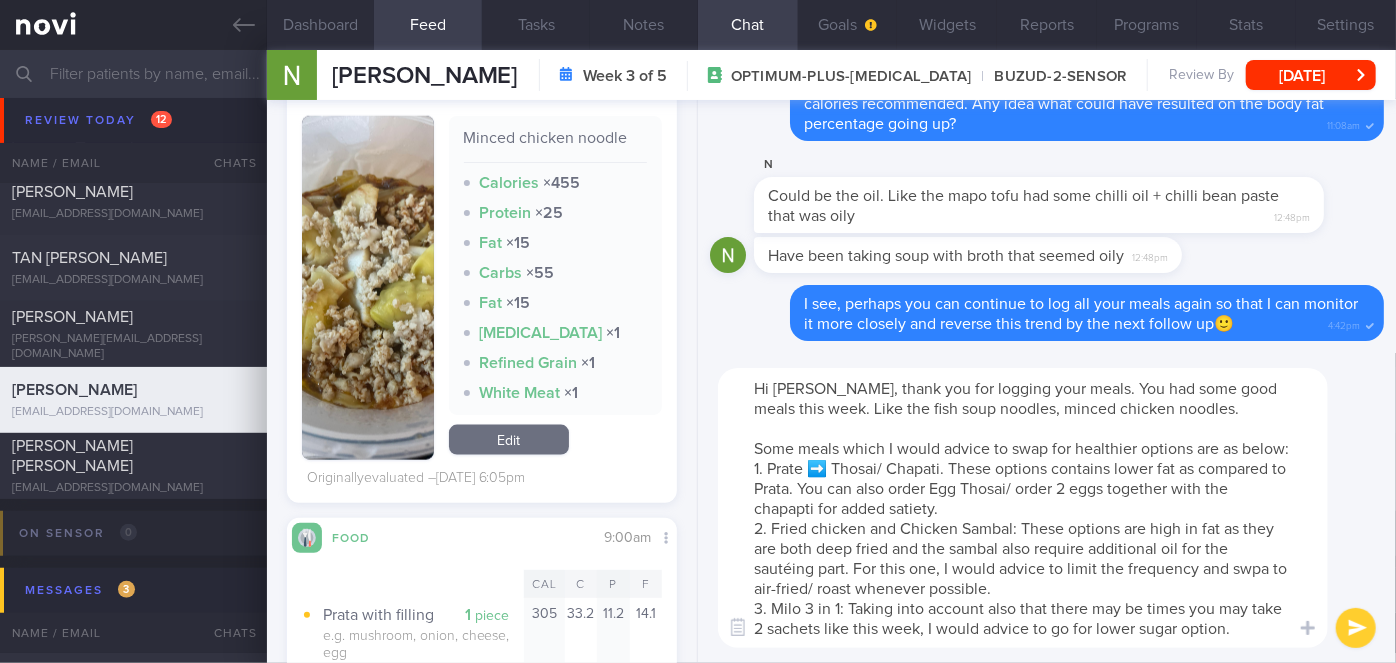 click on "Hi [PERSON_NAME], thank you for logging your meals. You had some good meals this week. Like the fish soup noodles, minced chicken noodles.
Some meals which I would advice to swap for healthier options are as below:
1. Prate ➡️ Thosai/ Chapati. These options contains lower fat as compared to Prata. You can also order Egg Thosai/ order 2 eggs together with the chapapti for added satiety.
2. Fried chicken and Chicken Sambal: These options are high in fat as they are both deep fried and the sambal also require additional oil for the sautéing part. For this one, I would advice to limit the frequency and swpa to air-fried/ roast whenever possible.
3. Milo 3 in 1: Taking into account also that there may be times you may take 2 sachets like this week, I would advice to go for lower sugar option." at bounding box center [1023, 508] 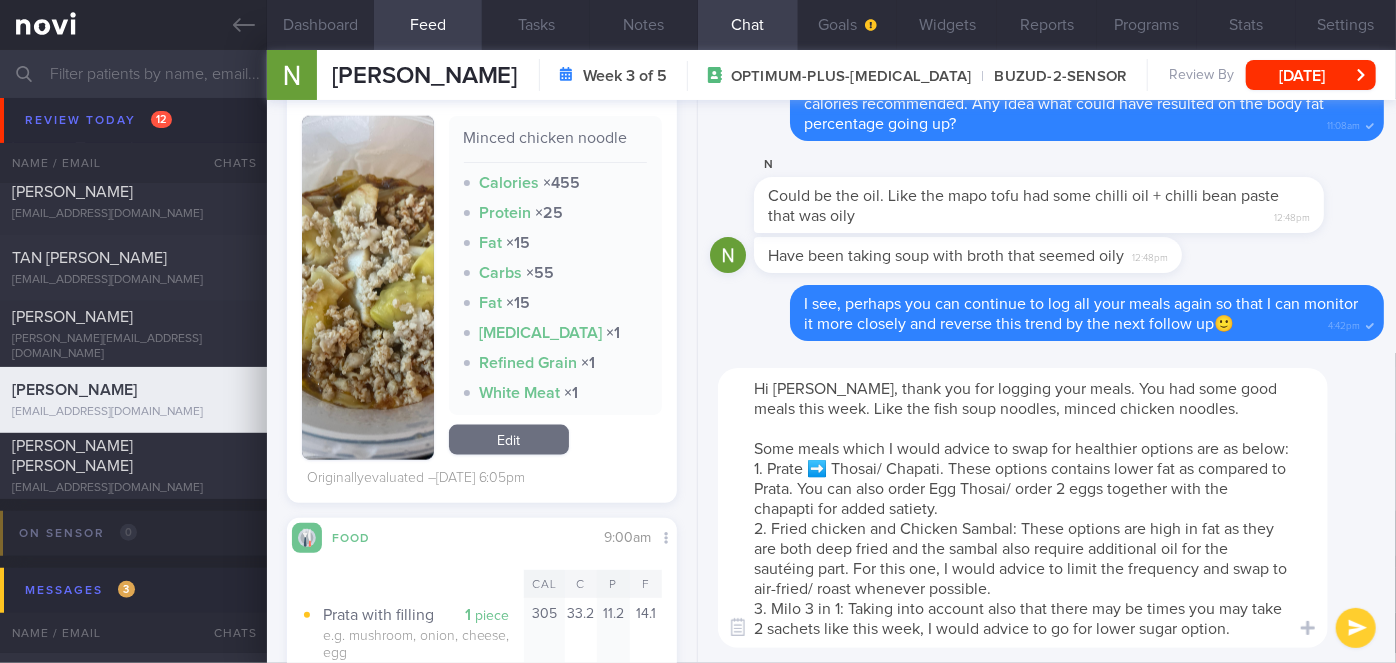 type on "Hi [PERSON_NAME], thank you for logging your meals. You had some good meals this week. Like the fish soup noodles, minced chicken noodles.
Some meals which I would advice to swap for healthier options are as below:
1. Prate ➡️ Thosai/ Chapati. These options contains lower fat as compared to Prata. You can also order Egg Thosai/ order 2 eggs together with the chapapti for added satiety.
2. Fried chicken and Chicken Sambal: These options are high in fat as they are both deep fried and the sambal also require additional oil for the sautéing part. For this one, I would advice to limit the frequency and swap to air-fried/ roast whenever possible.
3. Milo 3 in 1: Taking into account also that there may be times you may take 2 sachets like this week, I would advice to go for lower sugar option." 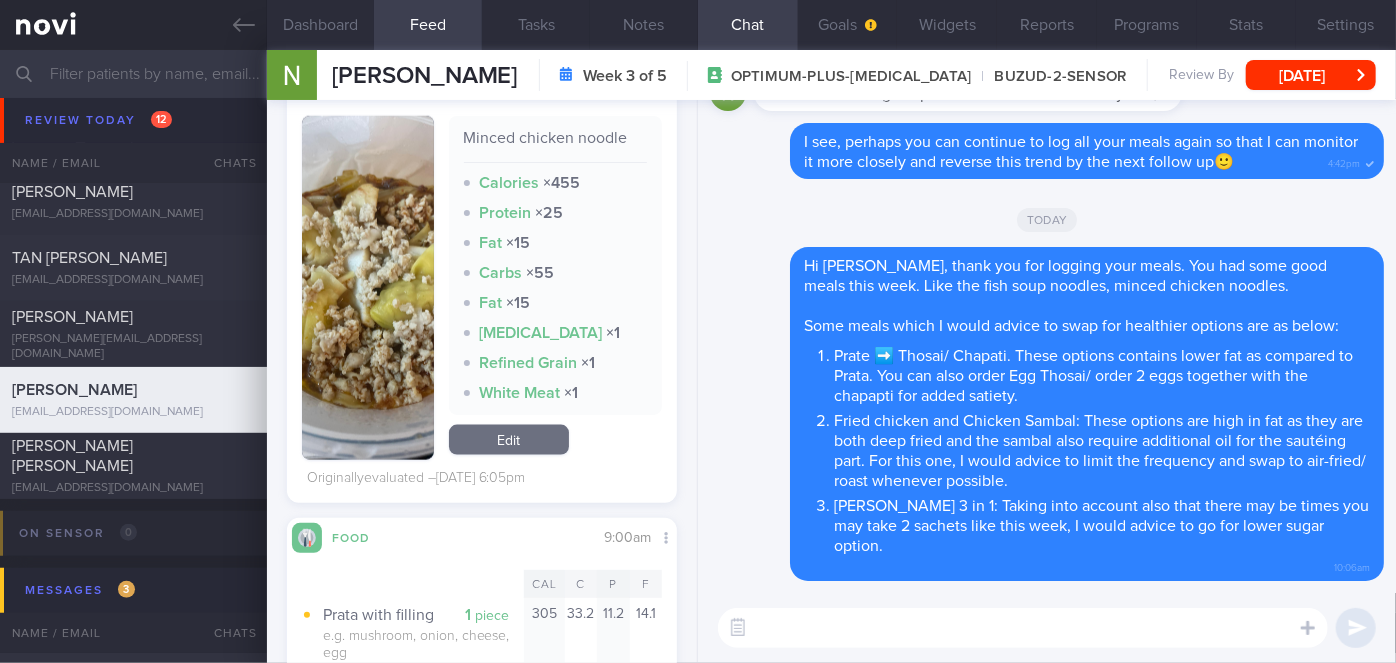 scroll, scrollTop: 0, scrollLeft: 0, axis: both 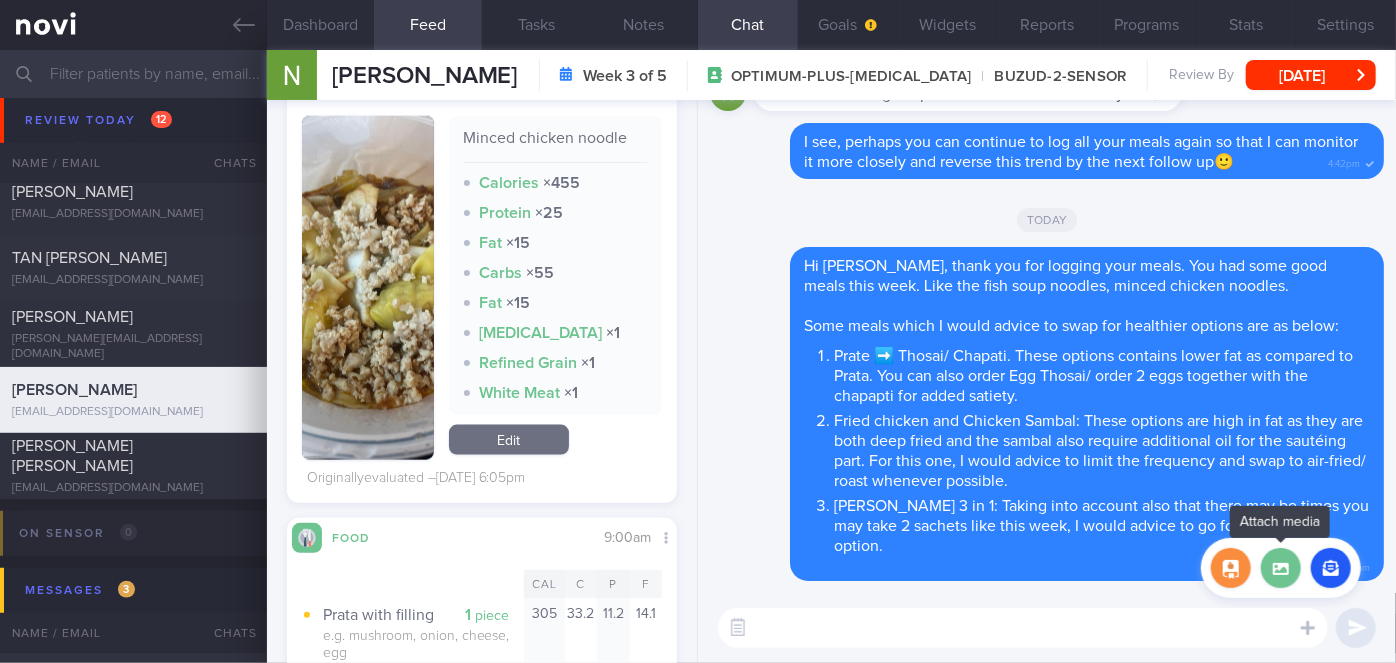 click at bounding box center (1281, 568) 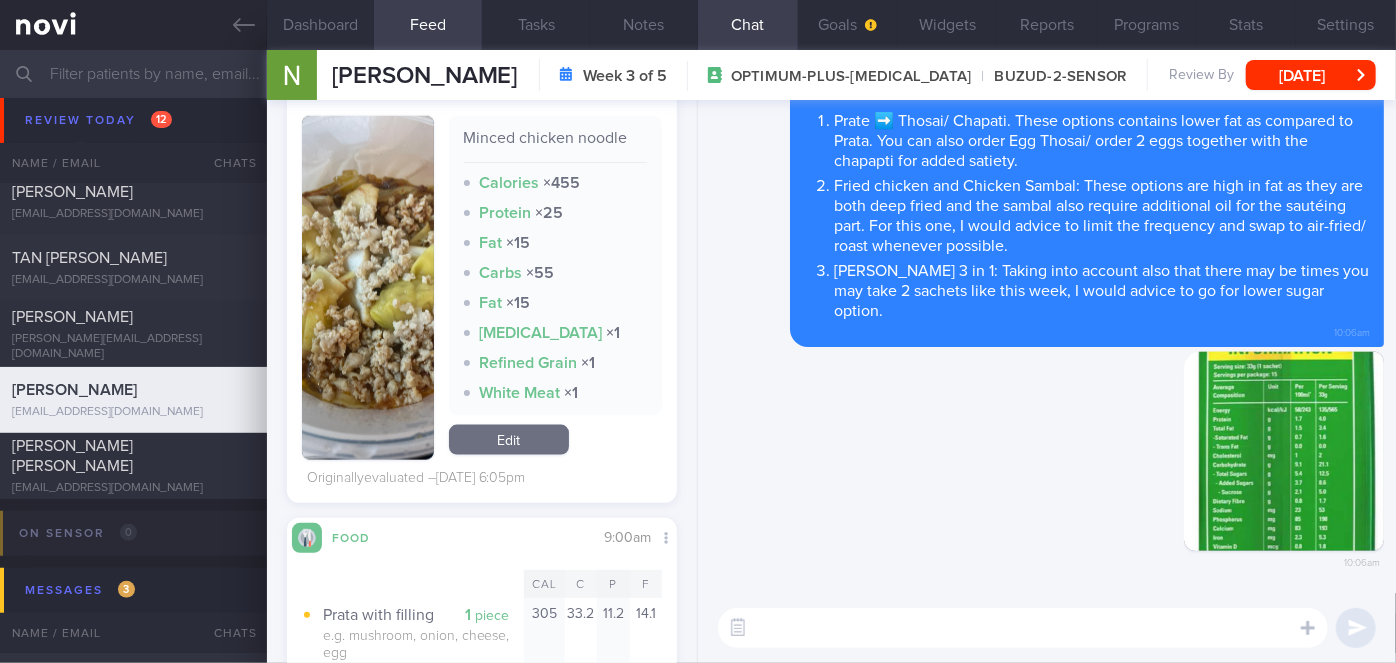 click at bounding box center [1023, 628] 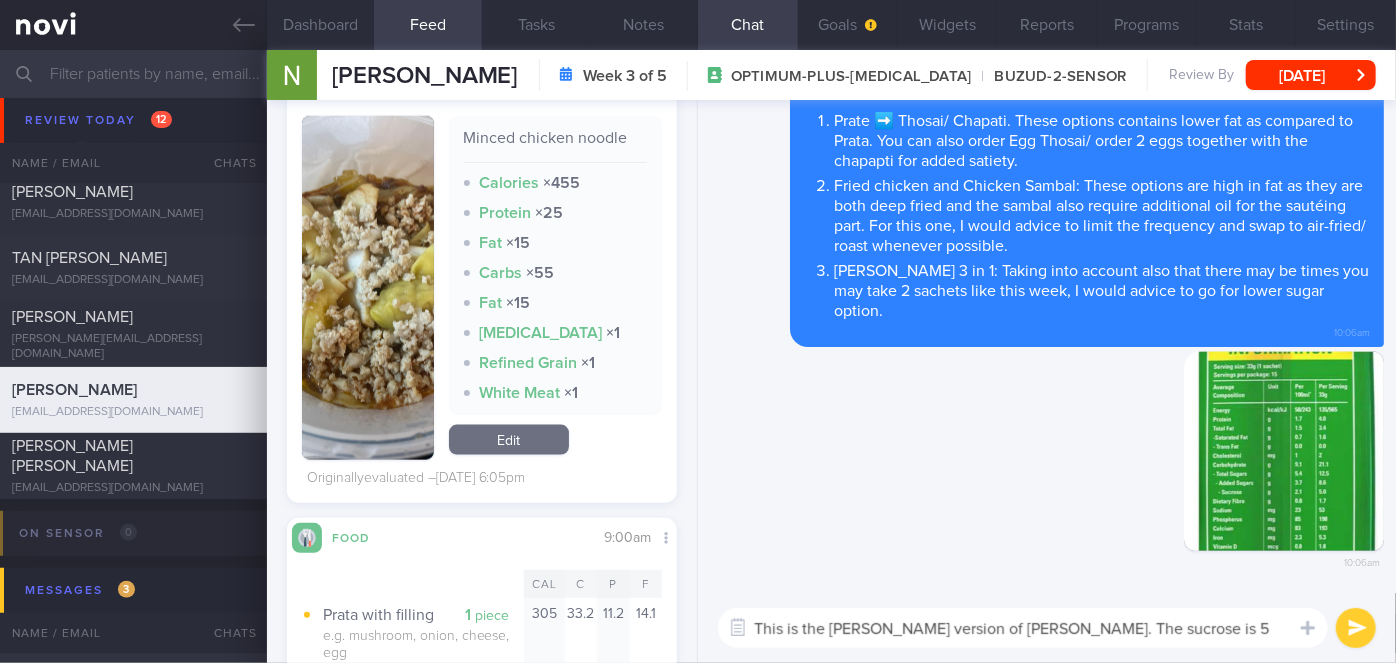 type on "This is the [PERSON_NAME] version of [PERSON_NAME]. The sucrose is 5 grams per serving" 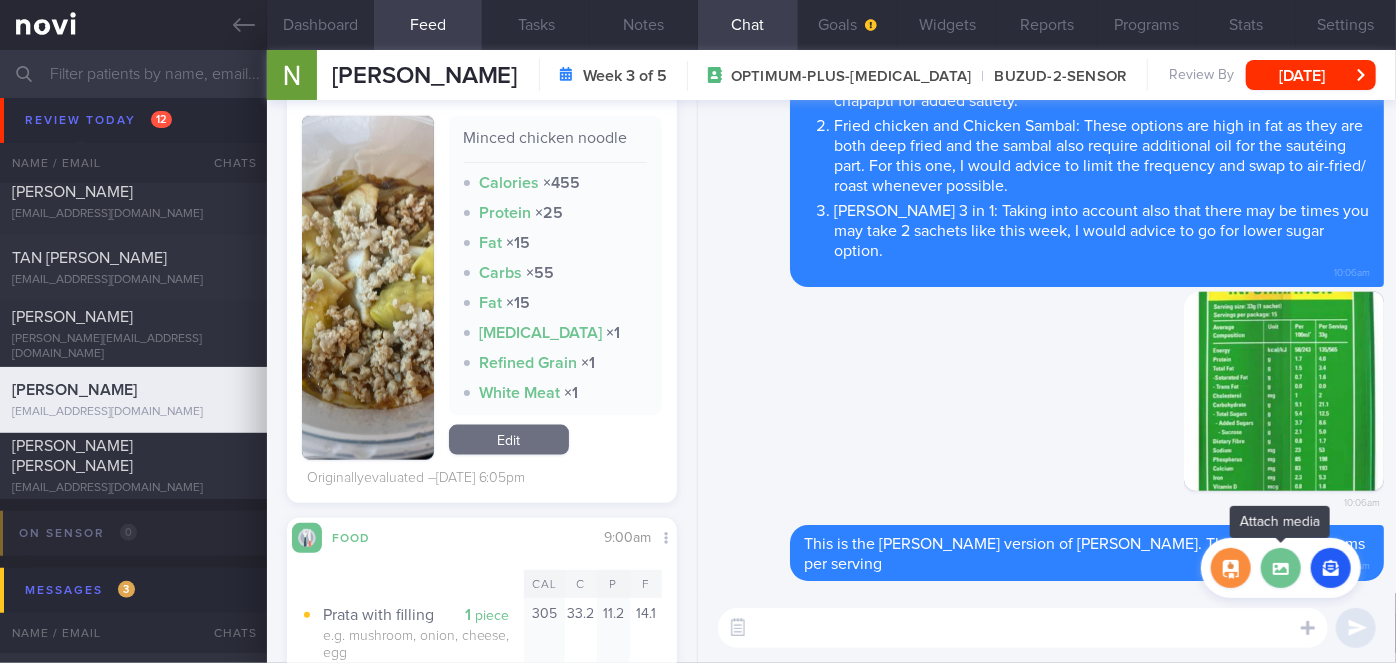 click at bounding box center (1281, 568) 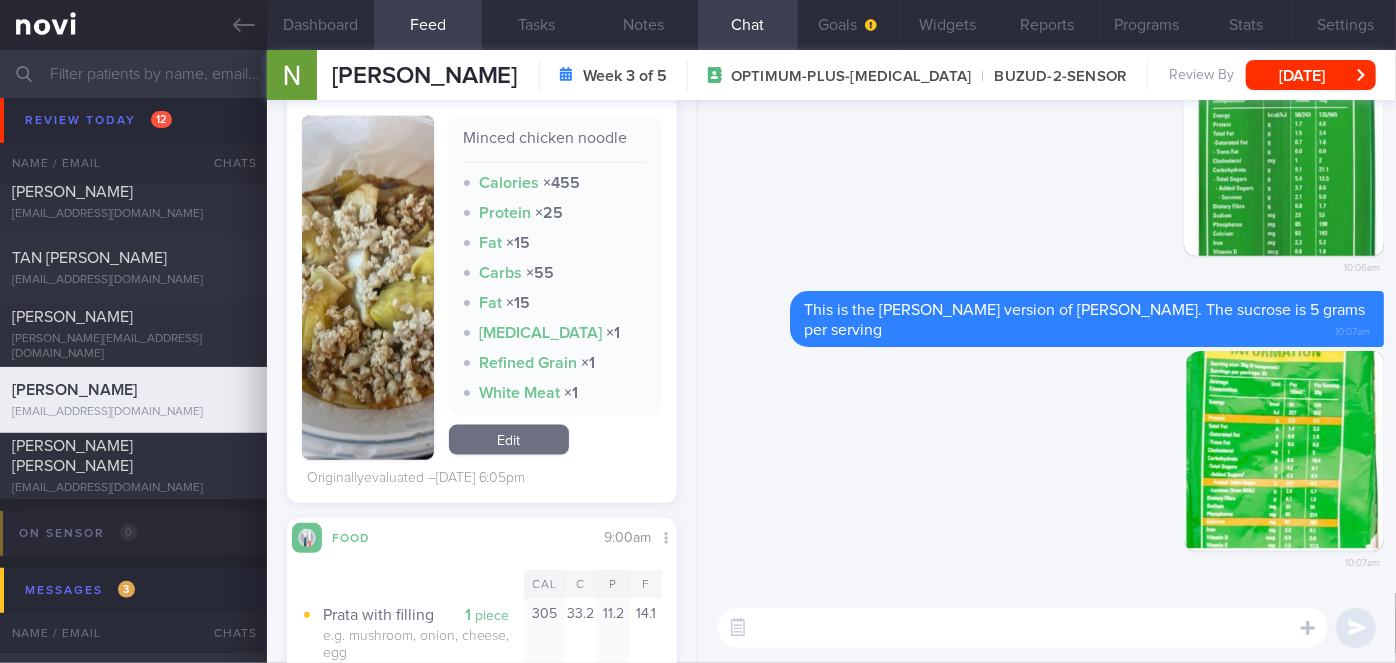 click at bounding box center [1023, 628] 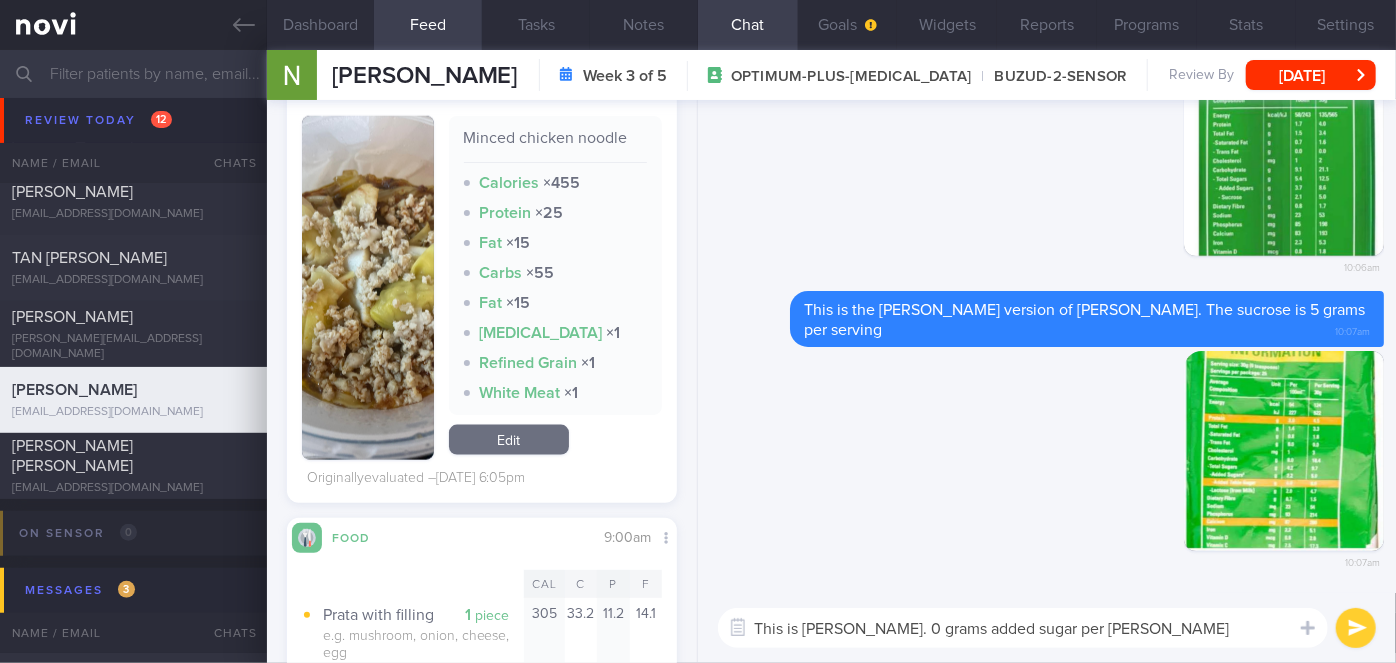 type on "This is [PERSON_NAME]. 0 grams added sugar per serving" 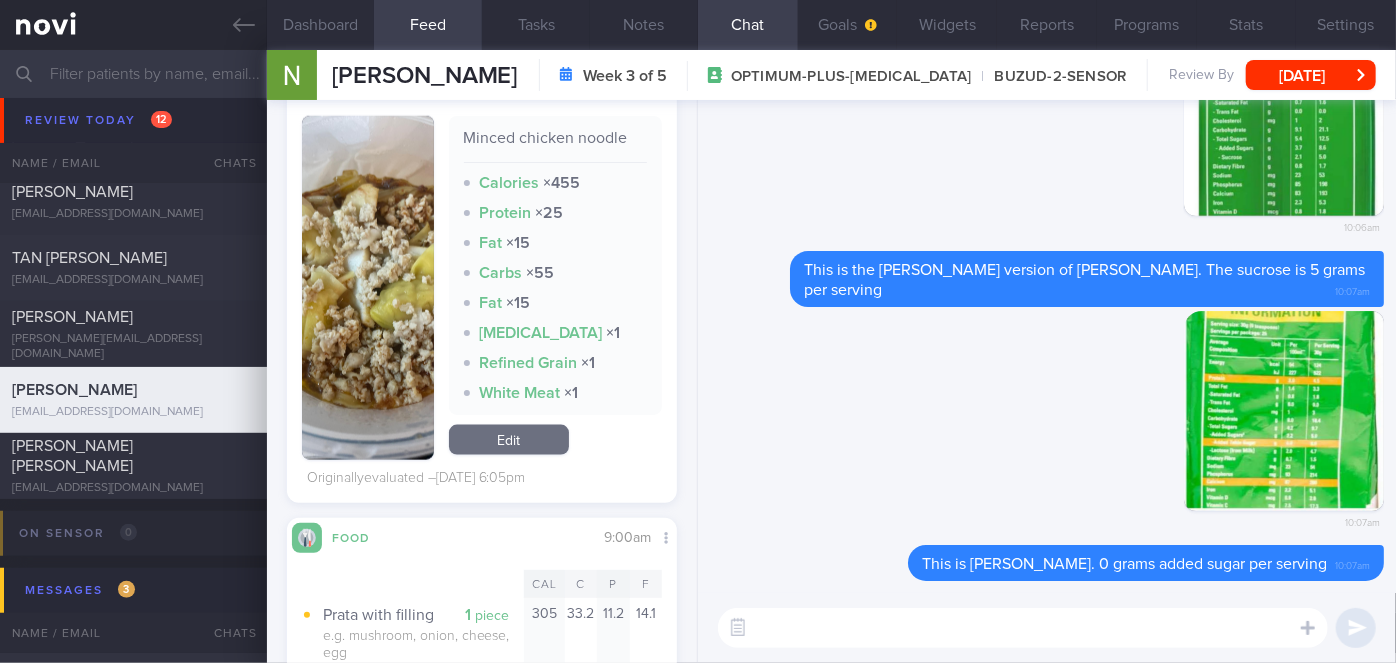 click at bounding box center (1023, 628) 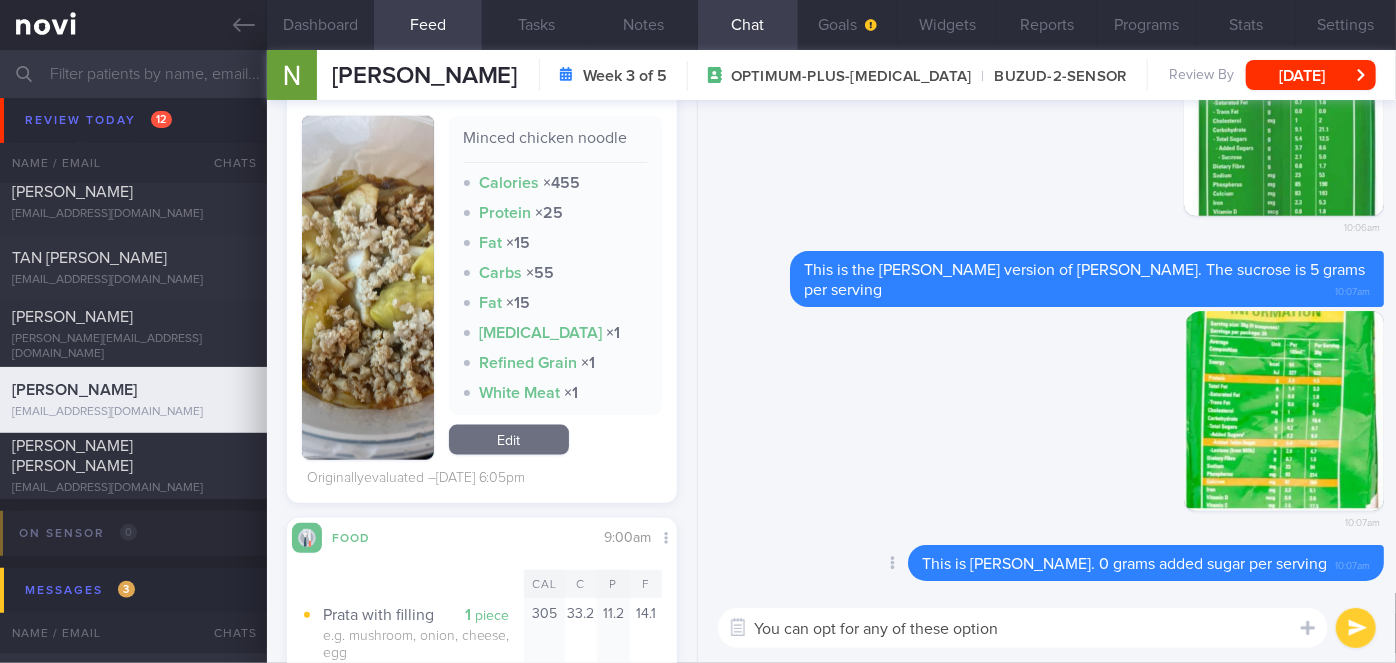 type on "You can opt for any of these options" 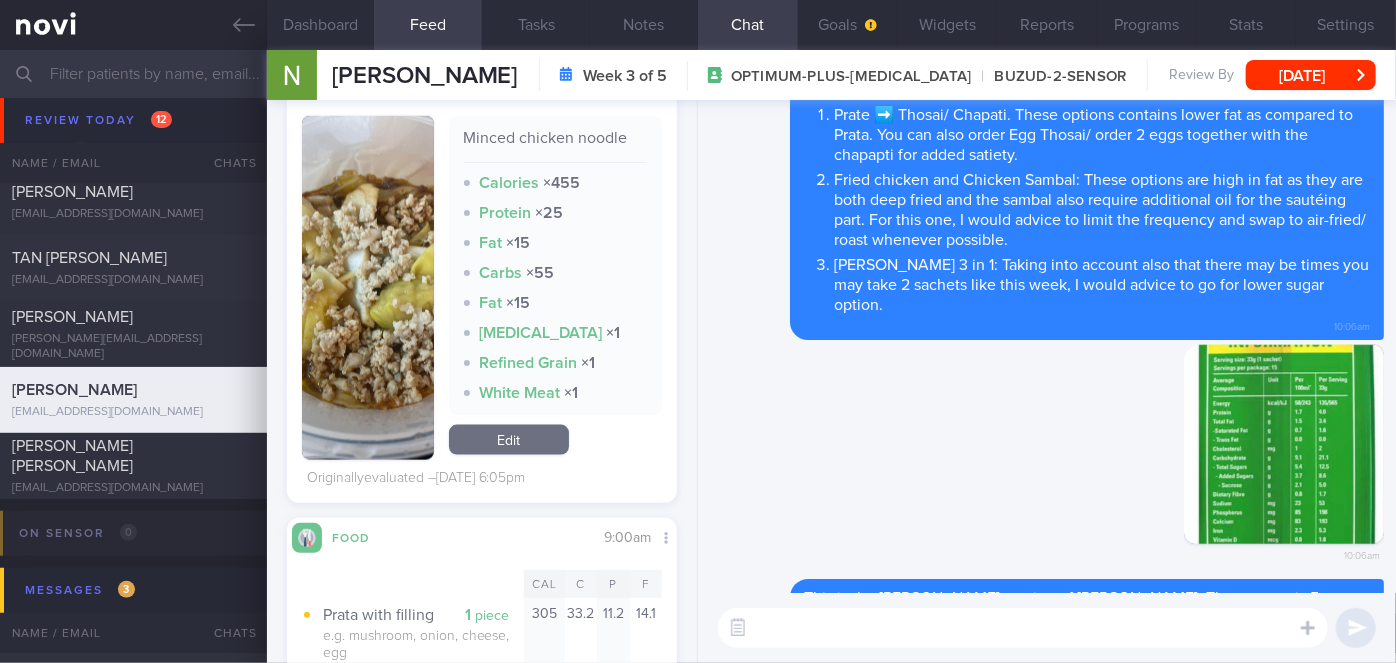 scroll, scrollTop: 0, scrollLeft: 0, axis: both 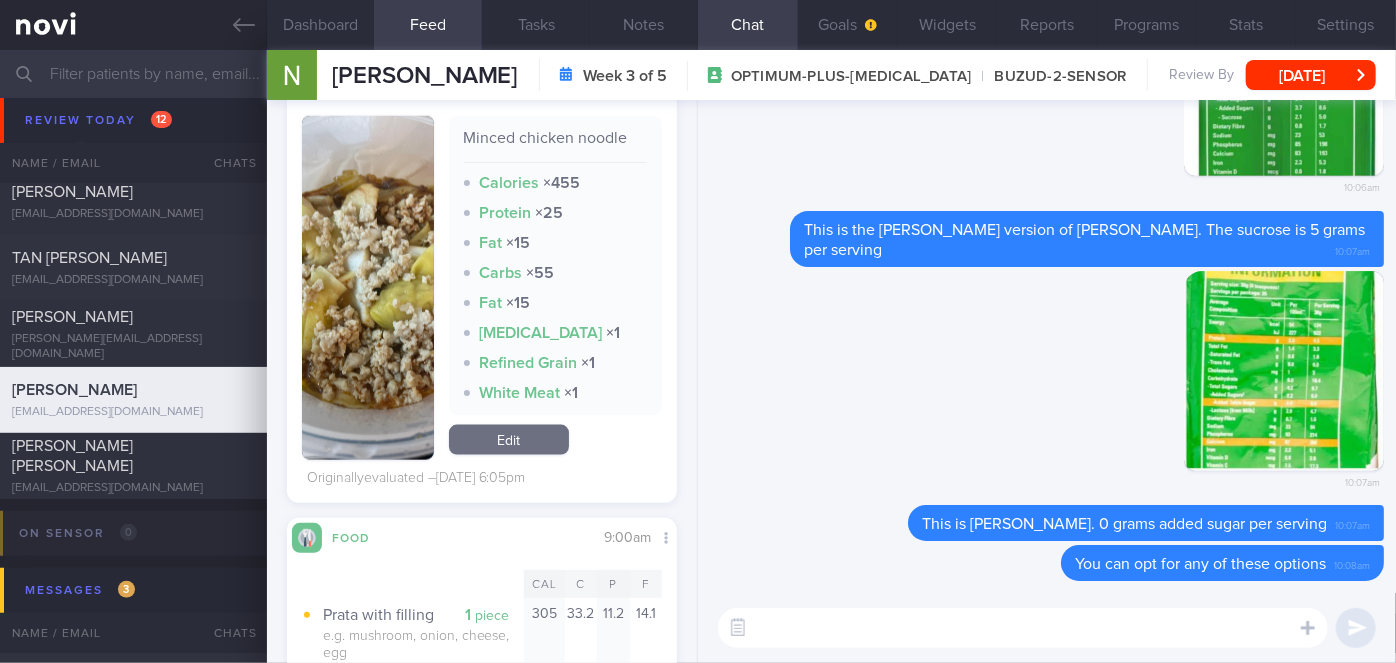 click at bounding box center [1023, 628] 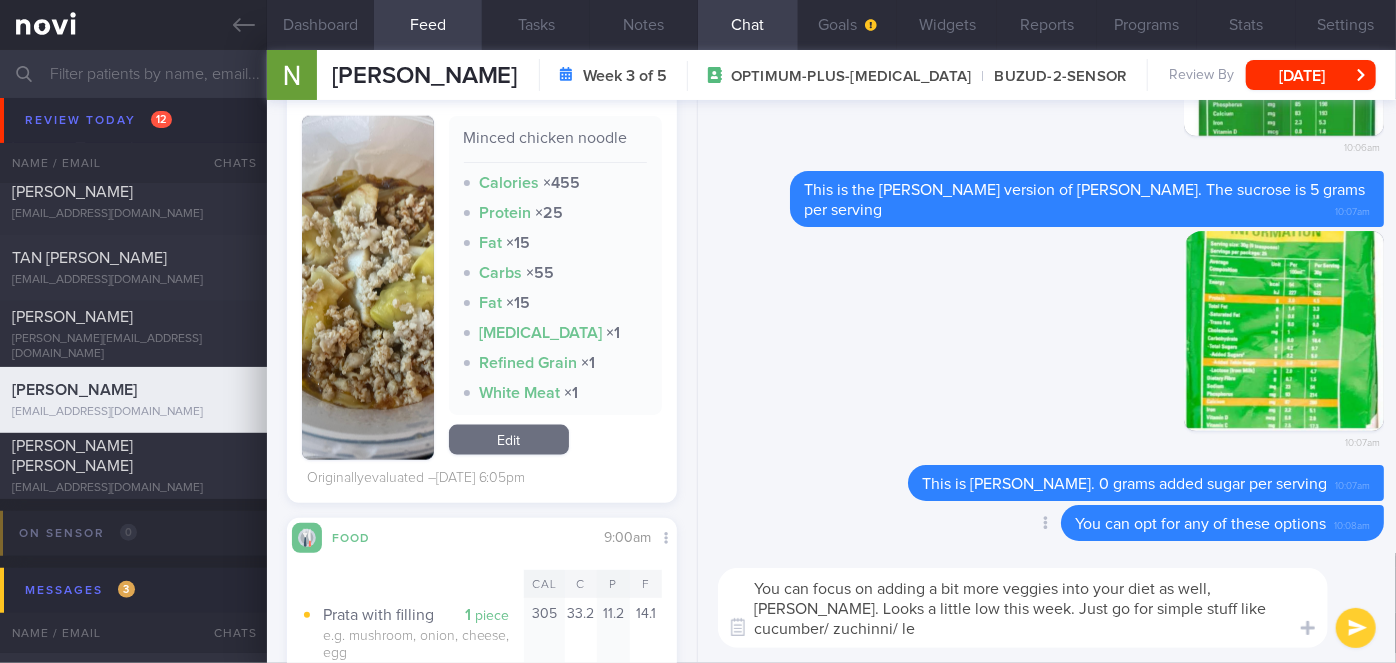 scroll, scrollTop: 0, scrollLeft: 0, axis: both 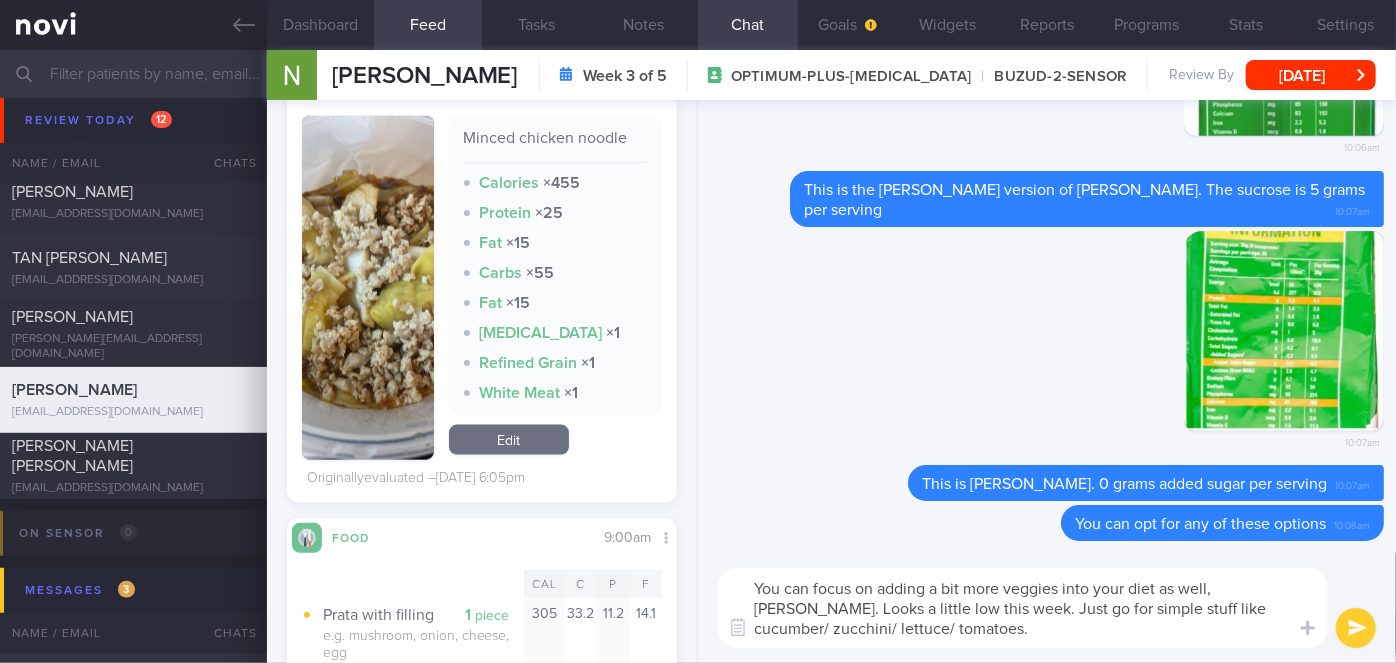 click on "You can focus on adding a bit more veggies into your diet as well, [PERSON_NAME]. Looks a little low this week. Just go for simple stuff like cucumber/ zucchini/ lettuce/ tomatoes." at bounding box center [1023, 608] 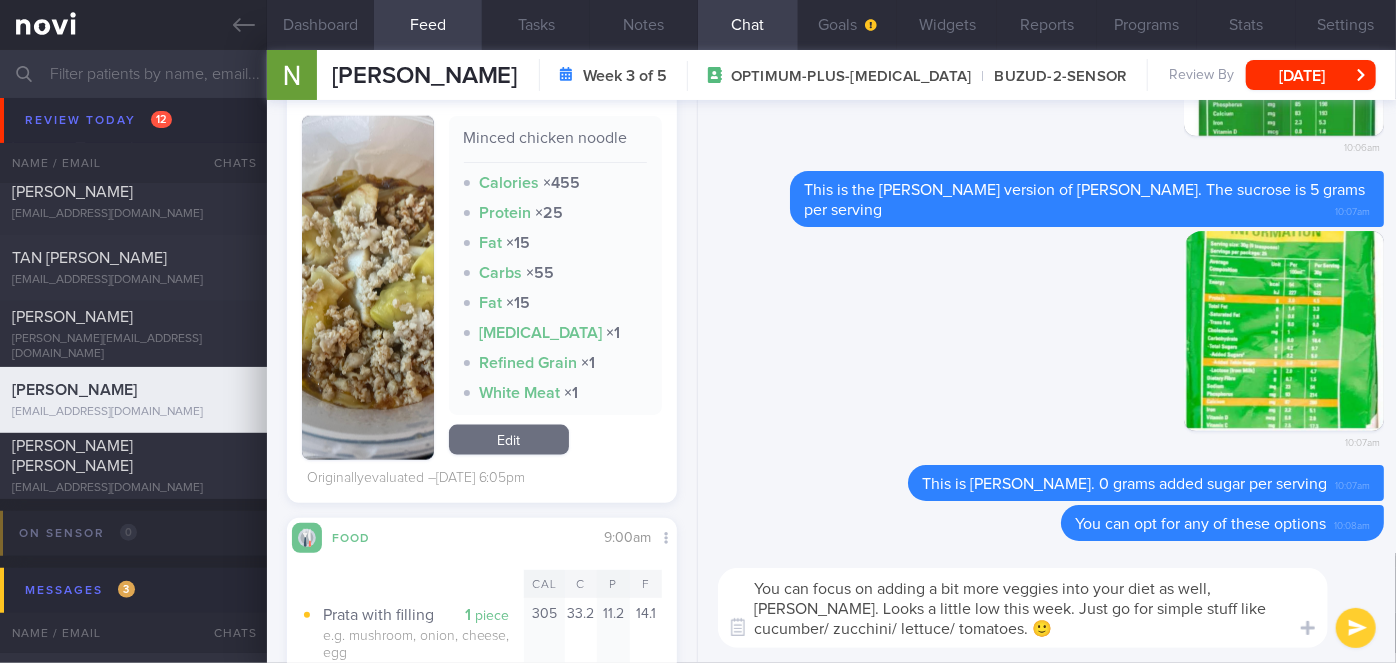 type on "You can focus on adding a bit more veggies into your diet as well, [PERSON_NAME]. Looks a little low this week. Just go for simple stuff like cucumber/ zucchini/ lettuce/ tomatoes. 🙂" 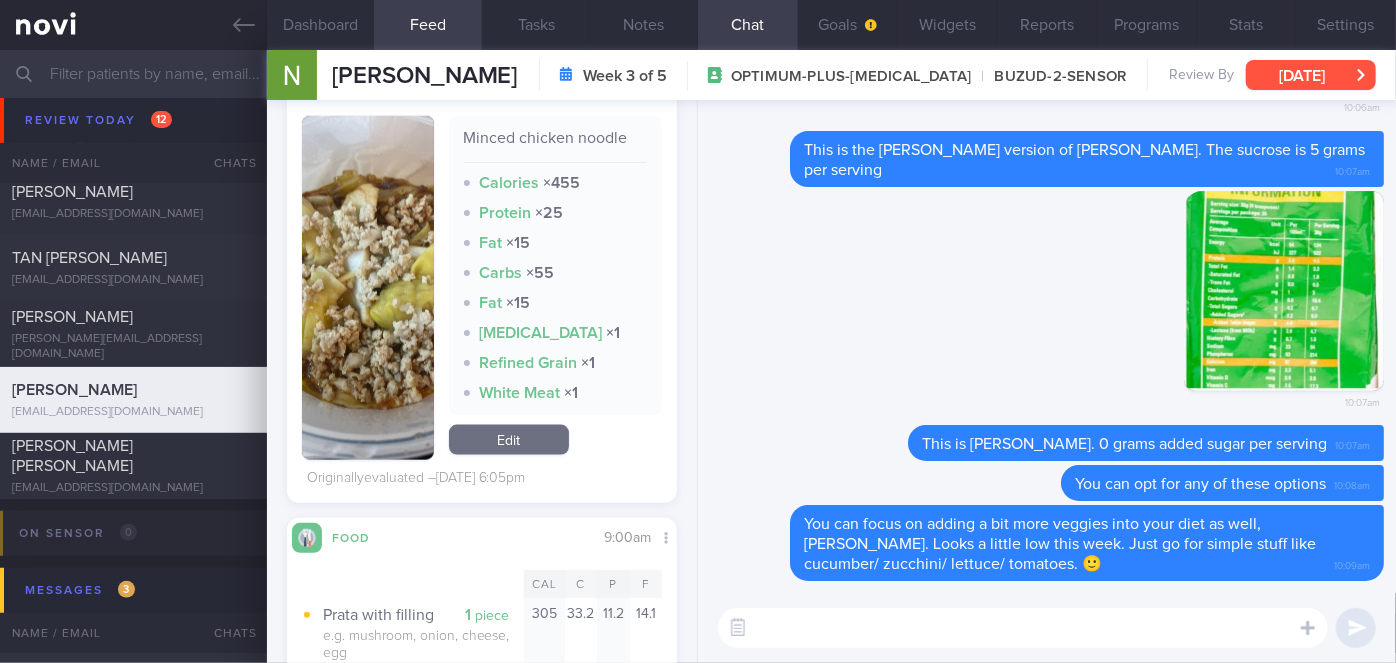 click on "[DATE]" at bounding box center [1311, 75] 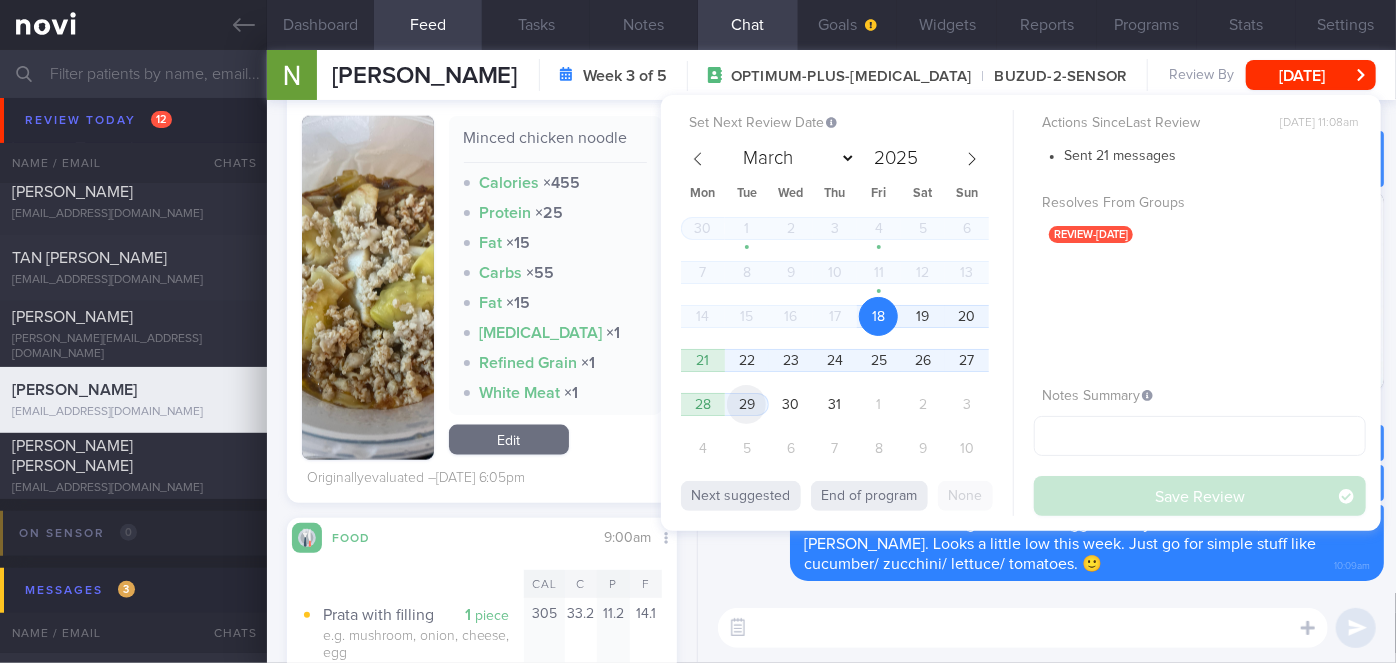 click on "29" at bounding box center (746, 404) 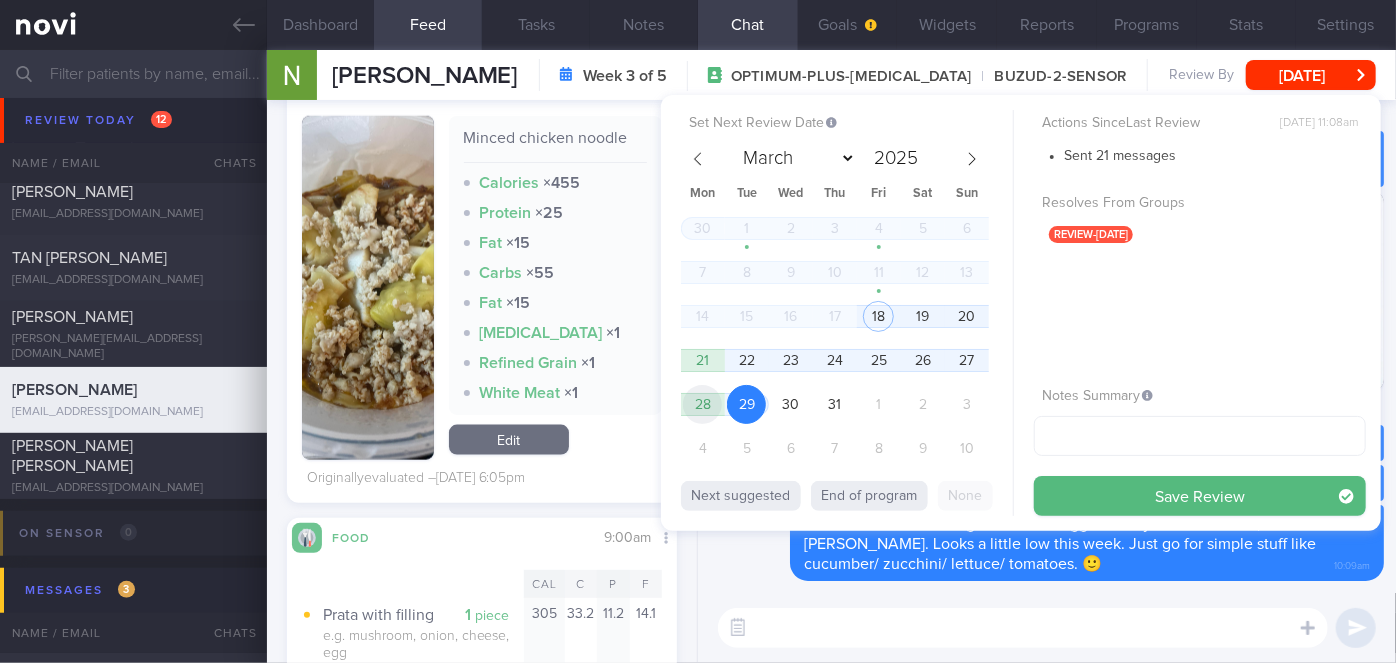 click on "28" at bounding box center (702, 404) 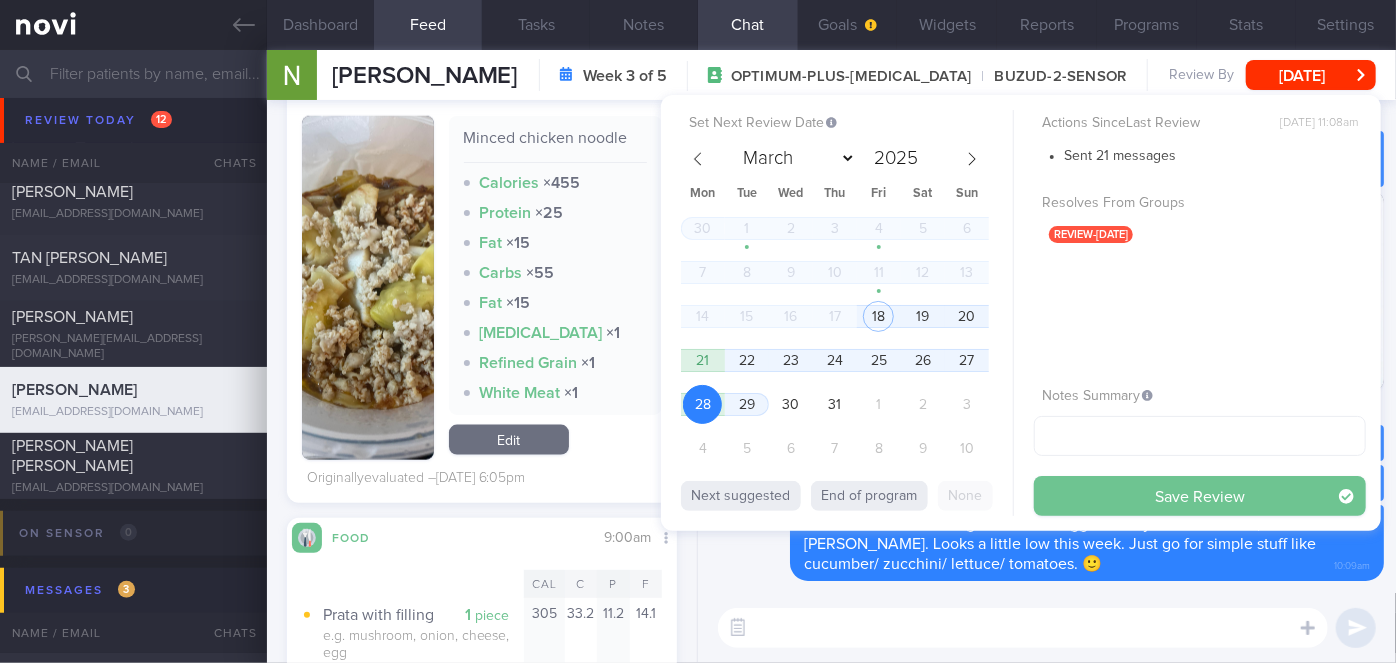 click on "Save Review" at bounding box center (1200, 496) 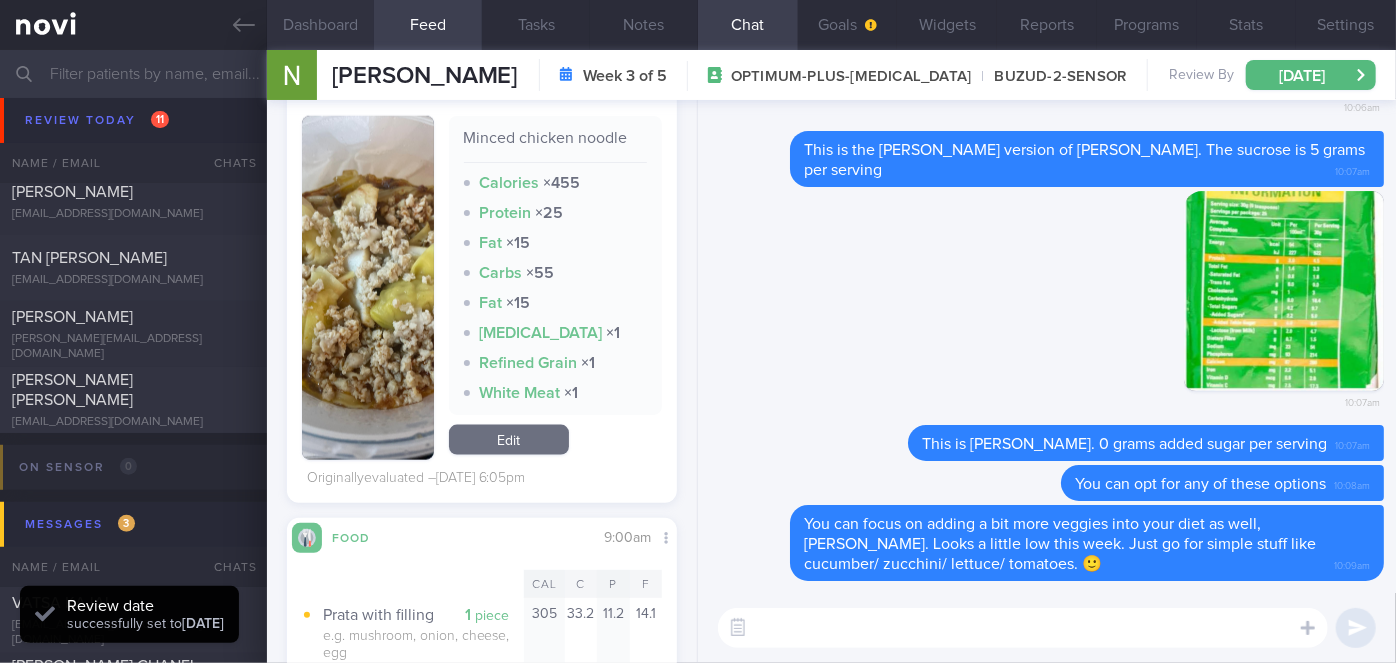 scroll, scrollTop: 999826, scrollLeft: 999650, axis: both 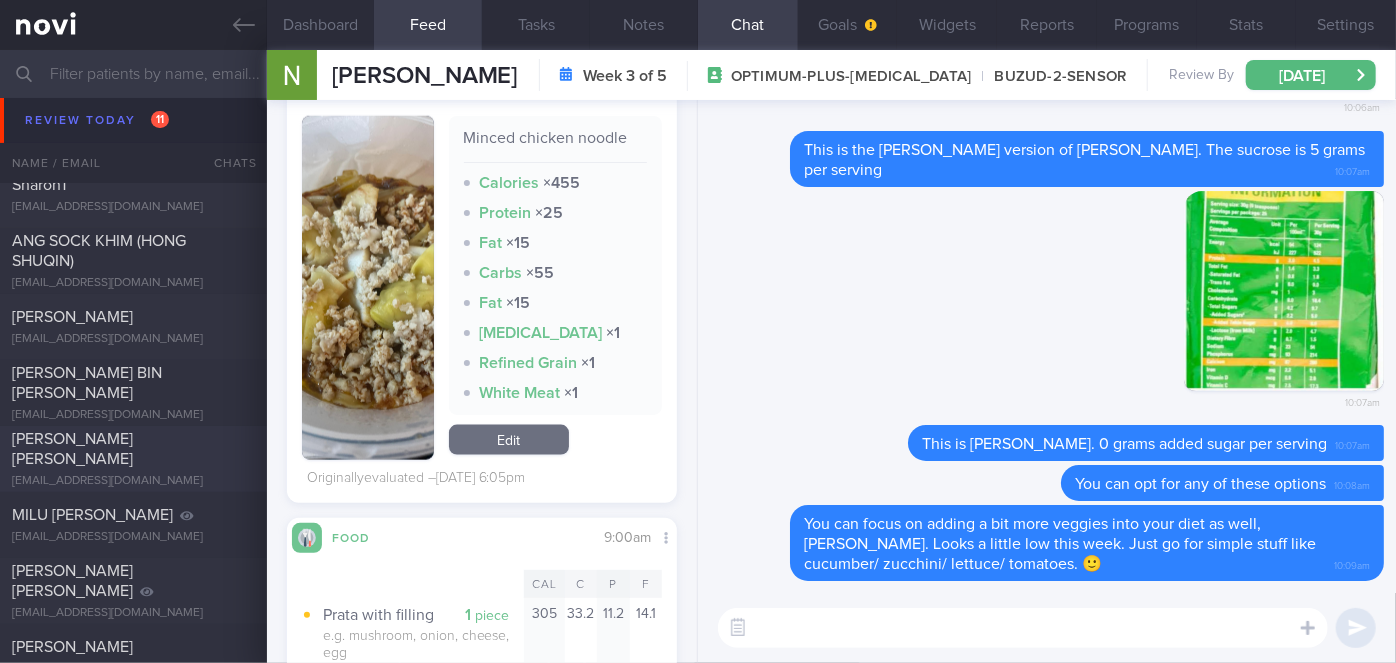 click on "[PERSON_NAME] [PERSON_NAME]" at bounding box center (131, 449) 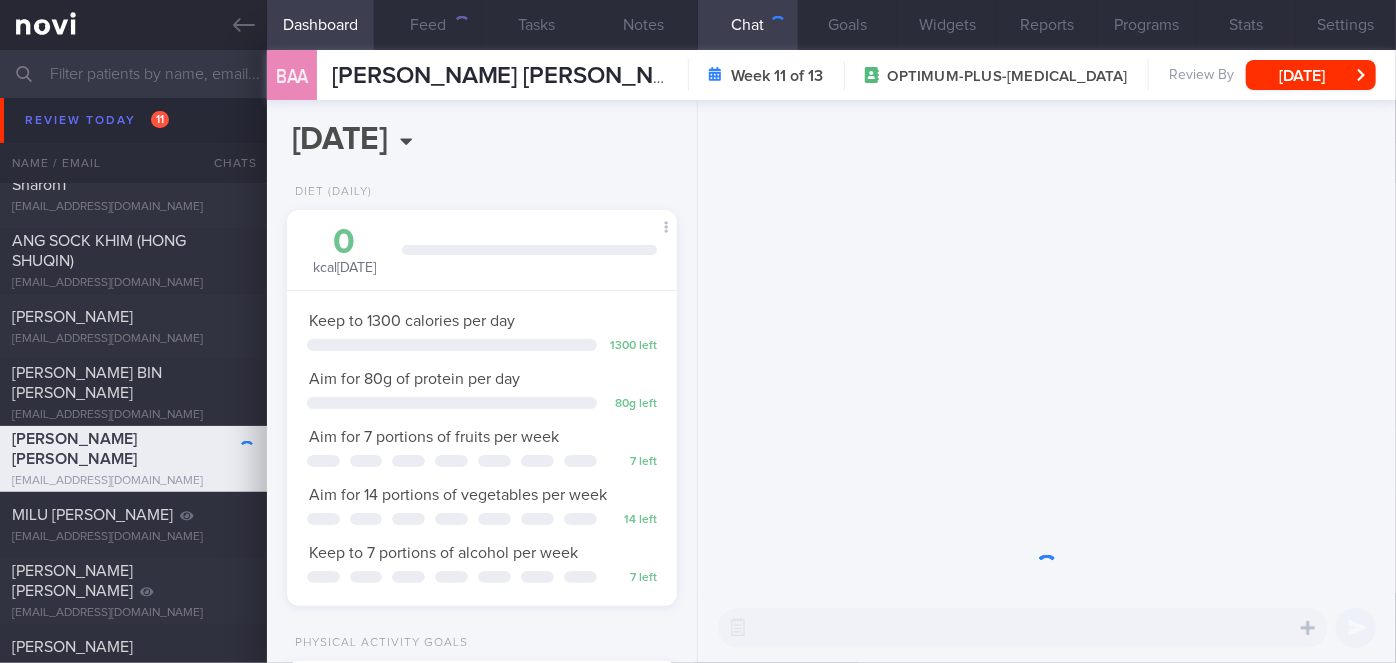 scroll, scrollTop: 999800, scrollLeft: 999658, axis: both 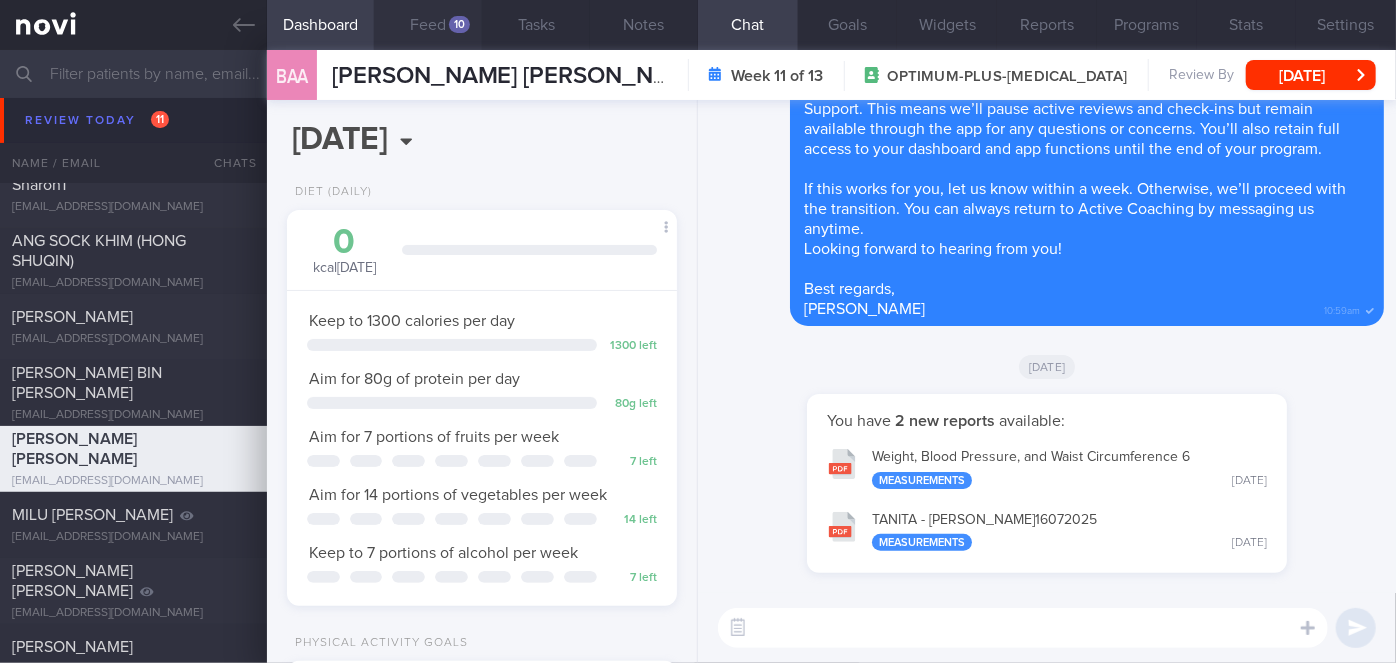 click on "10" at bounding box center [459, 24] 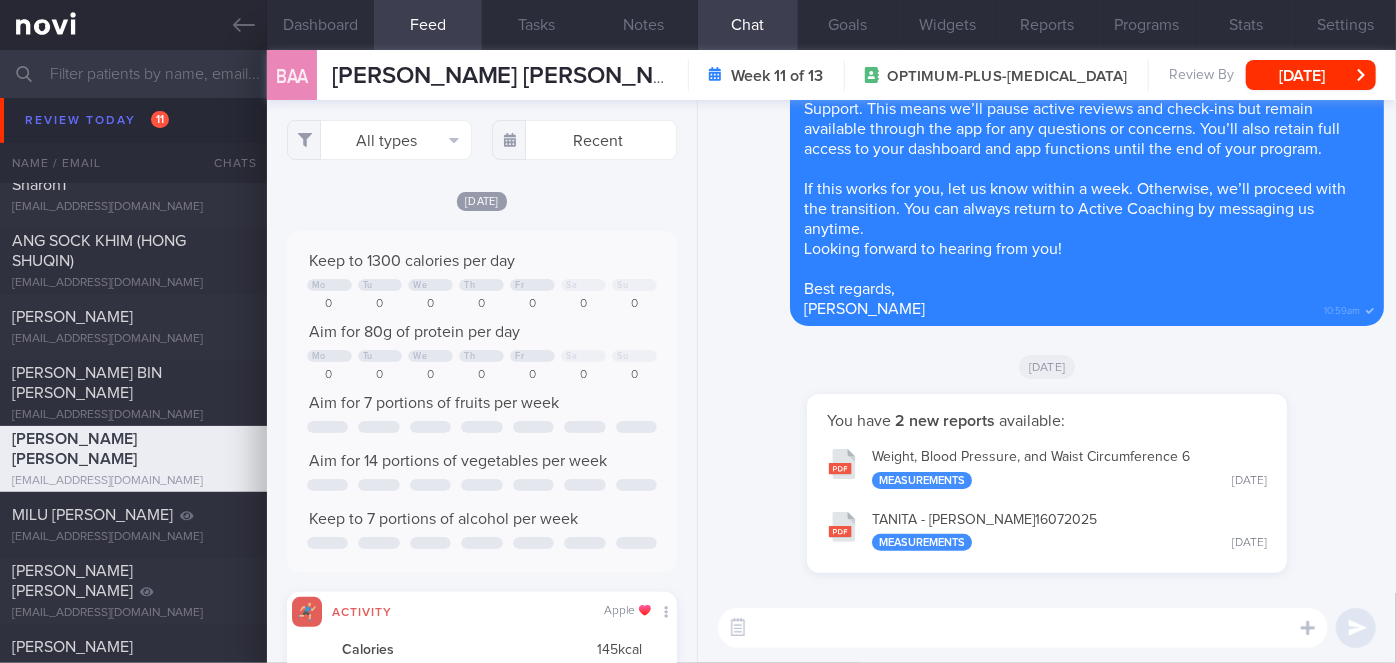scroll, scrollTop: 999912, scrollLeft: 999648, axis: both 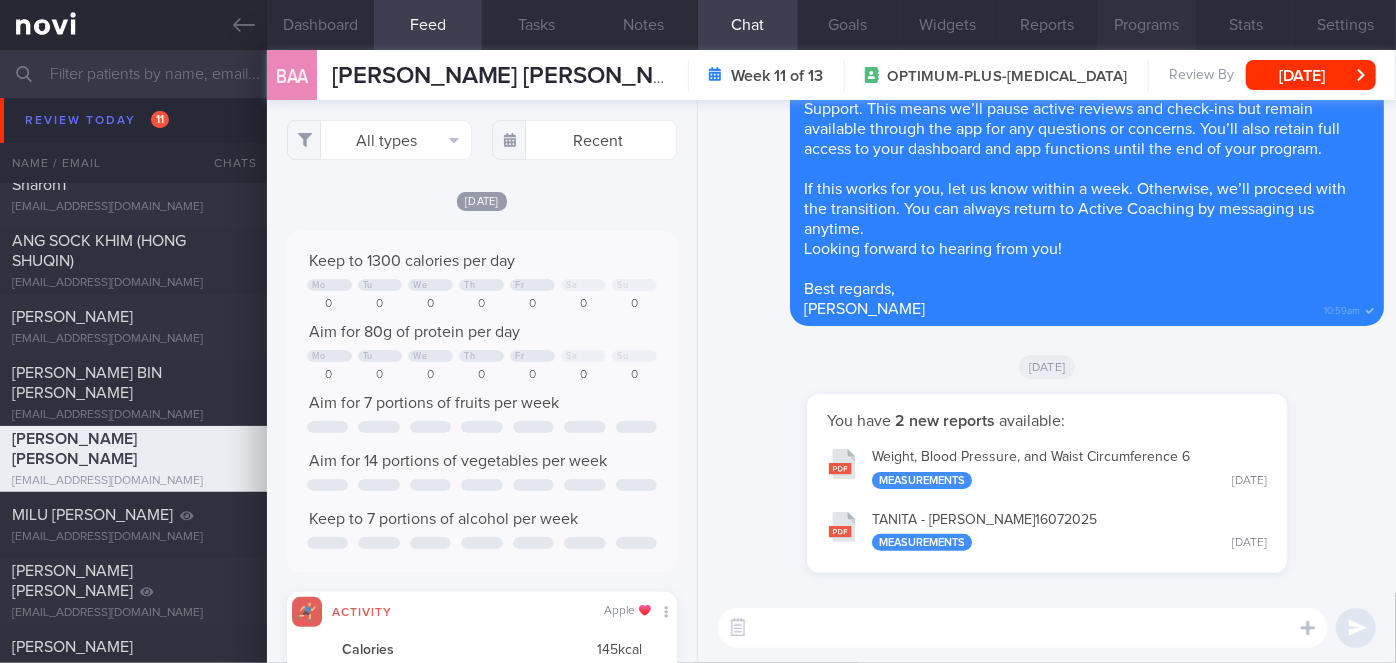 click on "Programs" at bounding box center [1147, 25] 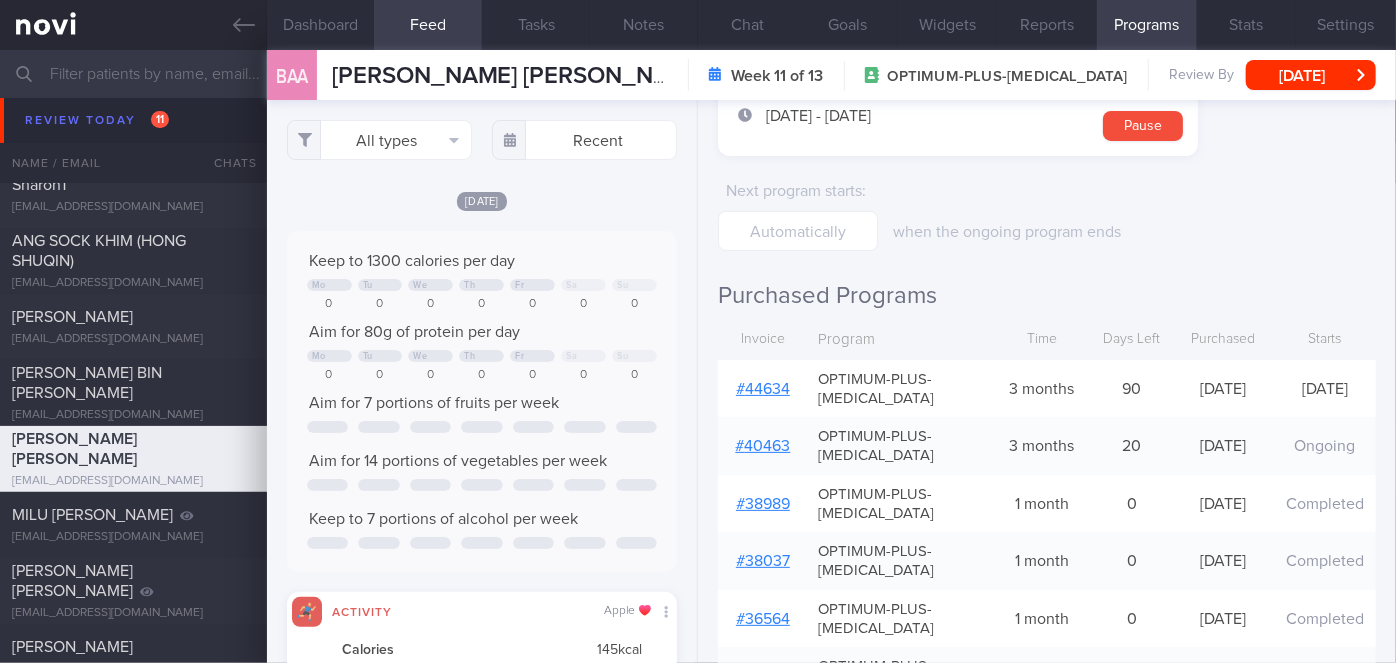 scroll, scrollTop: 90, scrollLeft: 0, axis: vertical 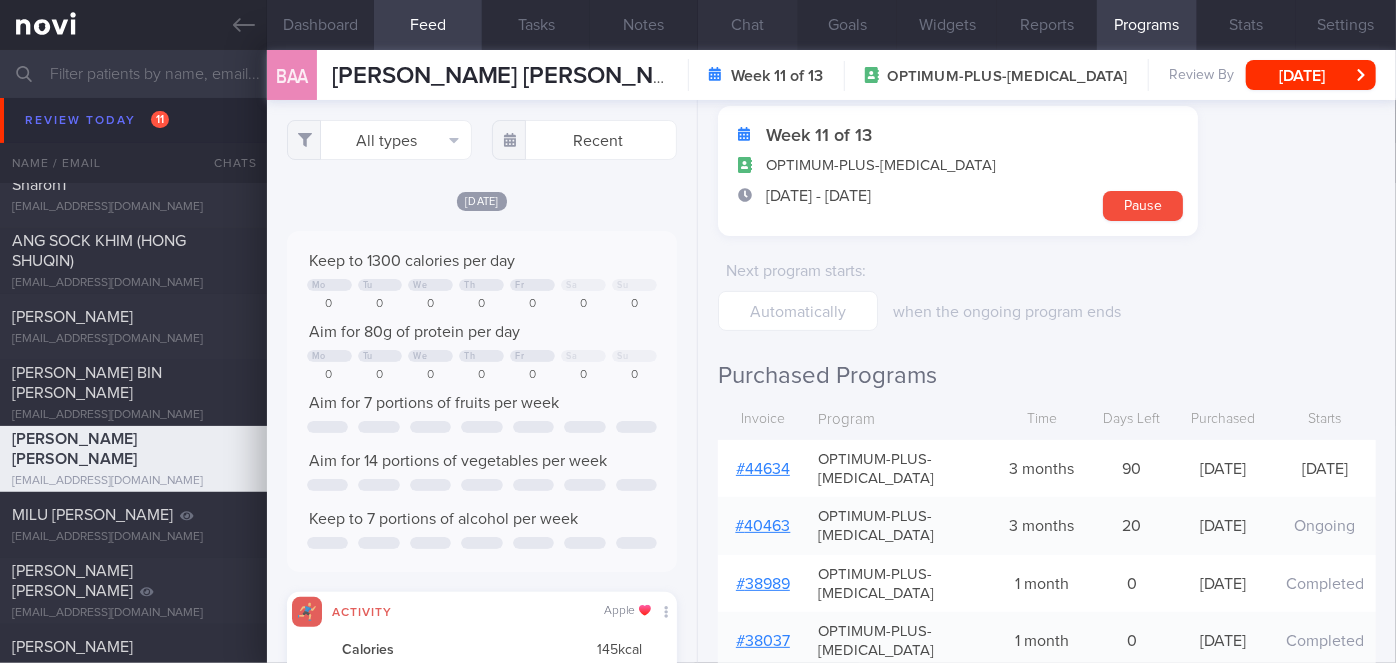 click on "Chat" at bounding box center [748, 25] 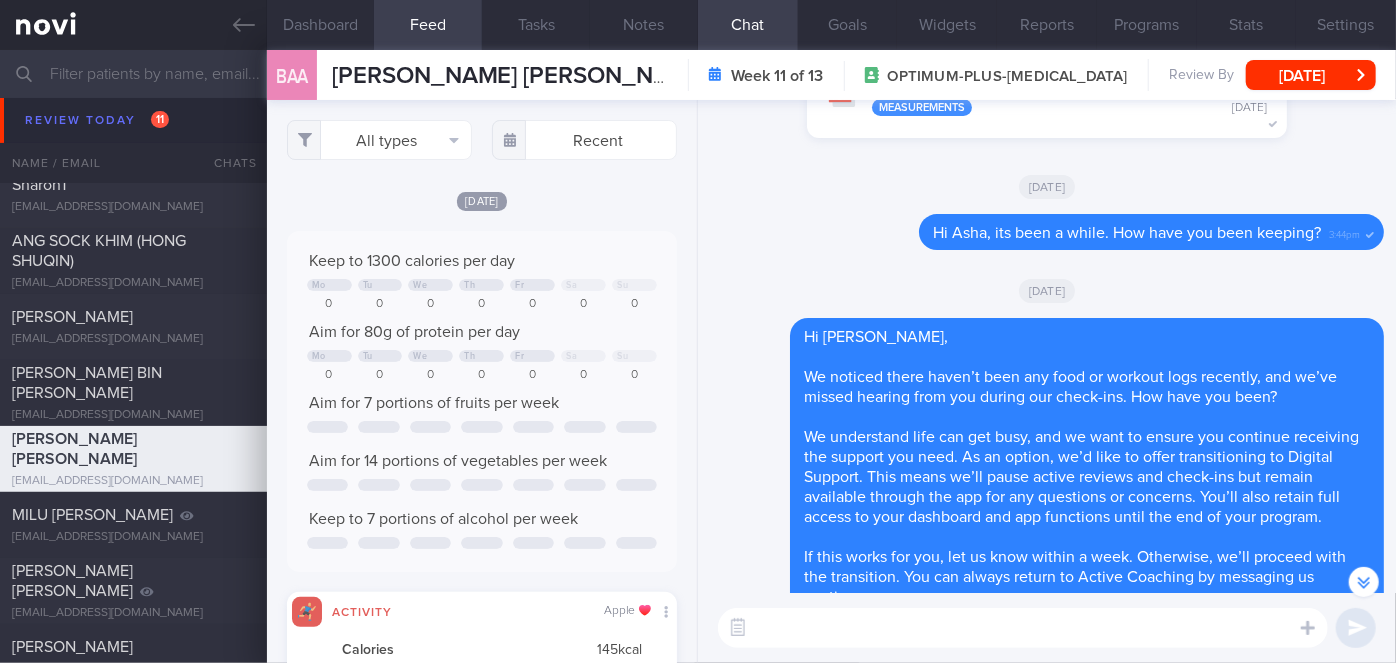 scroll, scrollTop: 0, scrollLeft: 0, axis: both 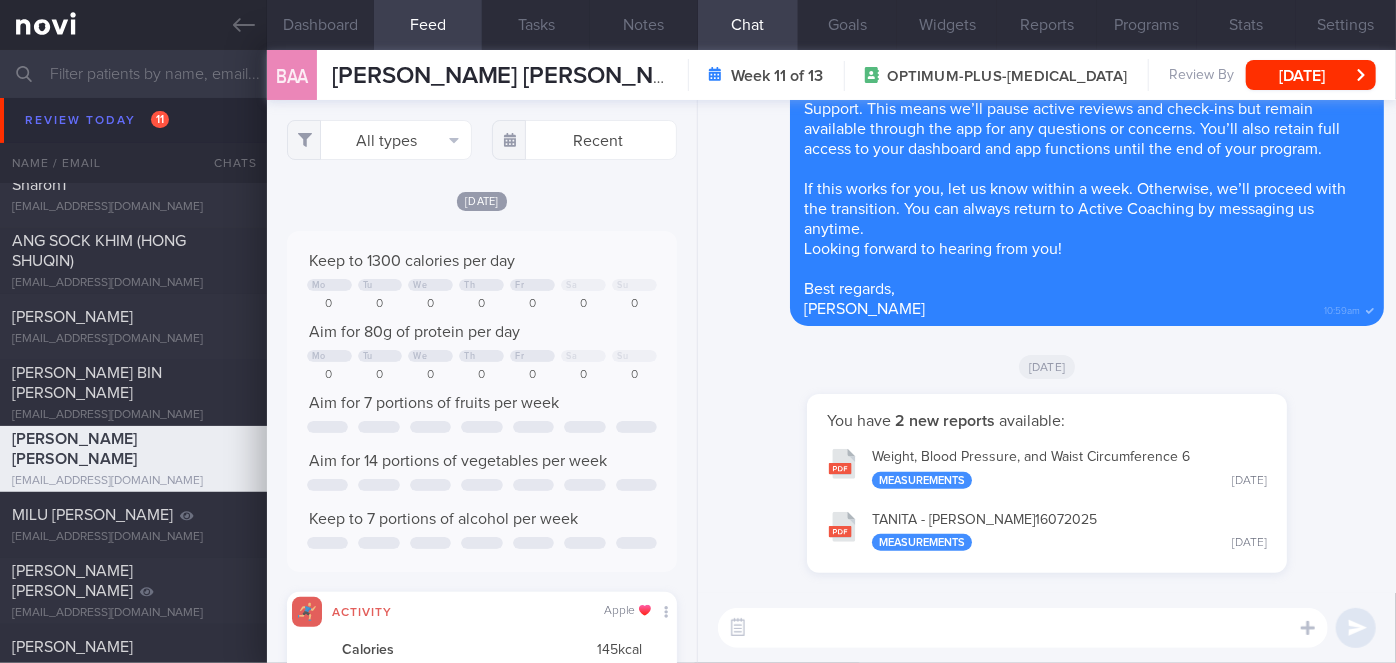 click on "TANITA - [PERSON_NAME] 16072025
Measurements
[DATE]" at bounding box center (1047, 530) 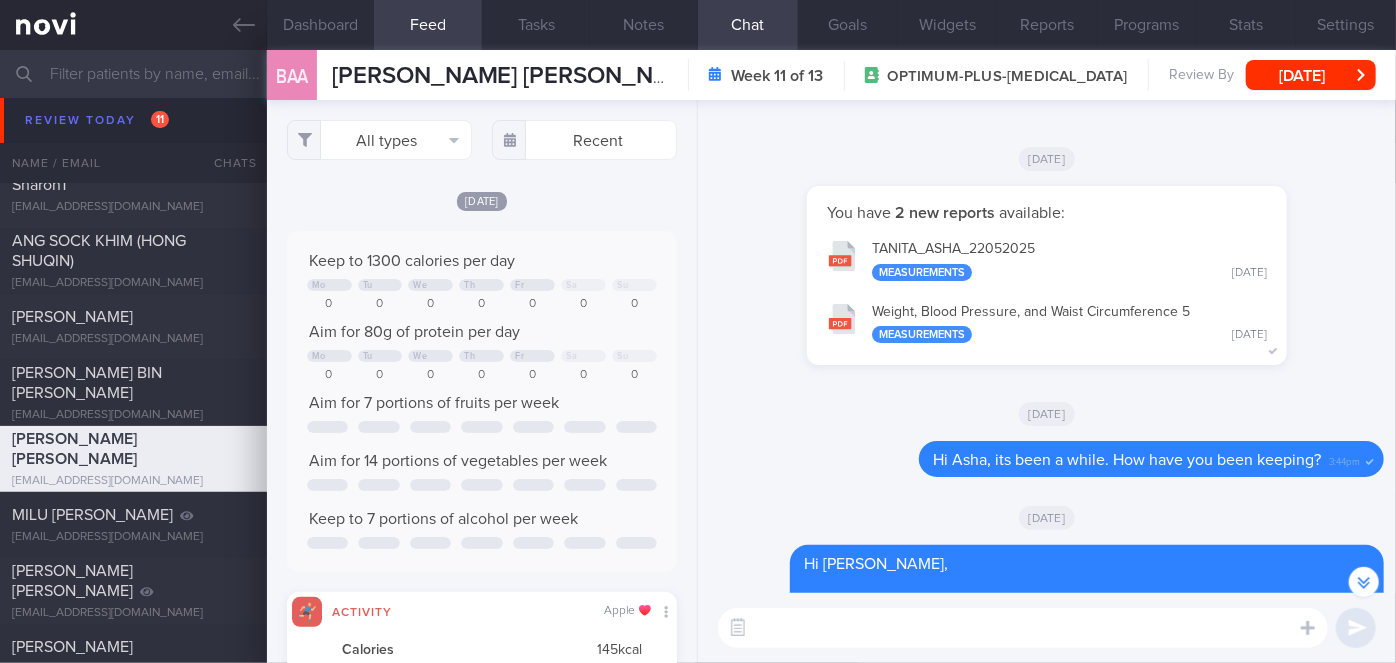 scroll, scrollTop: -635, scrollLeft: 0, axis: vertical 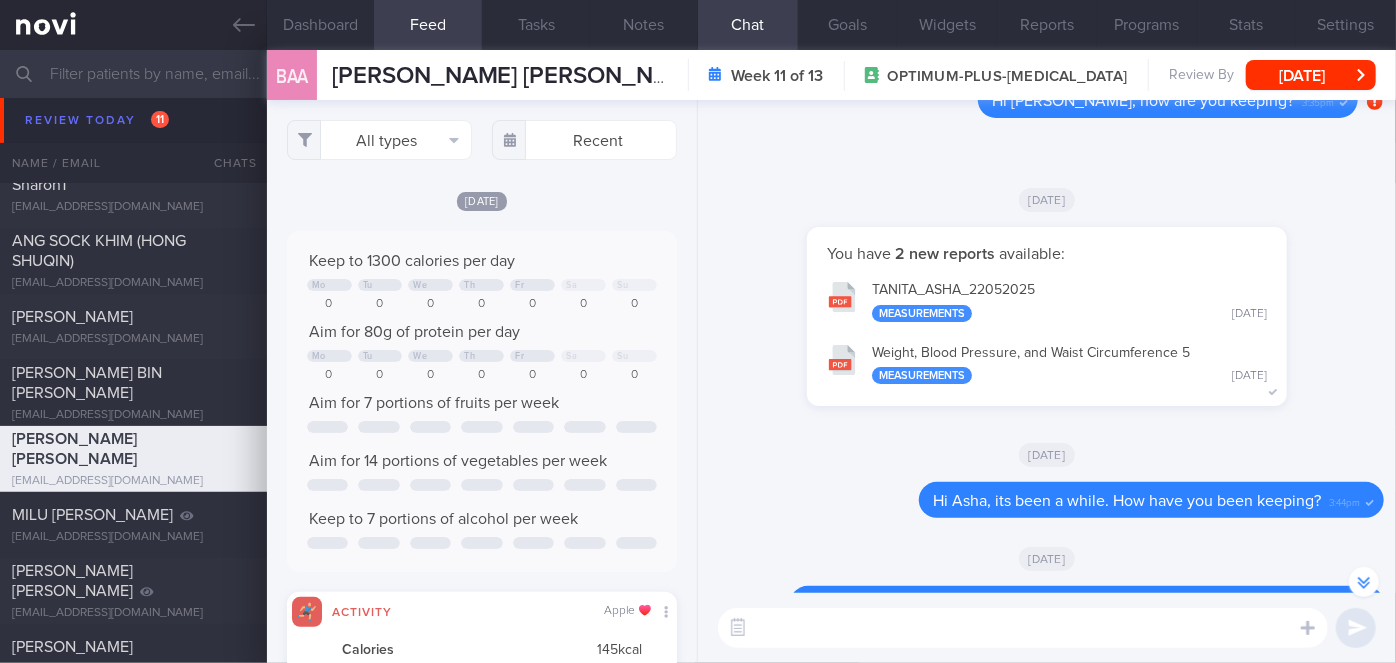 drag, startPoint x: 1013, startPoint y: 269, endPoint x: 992, endPoint y: 264, distance: 21.587032 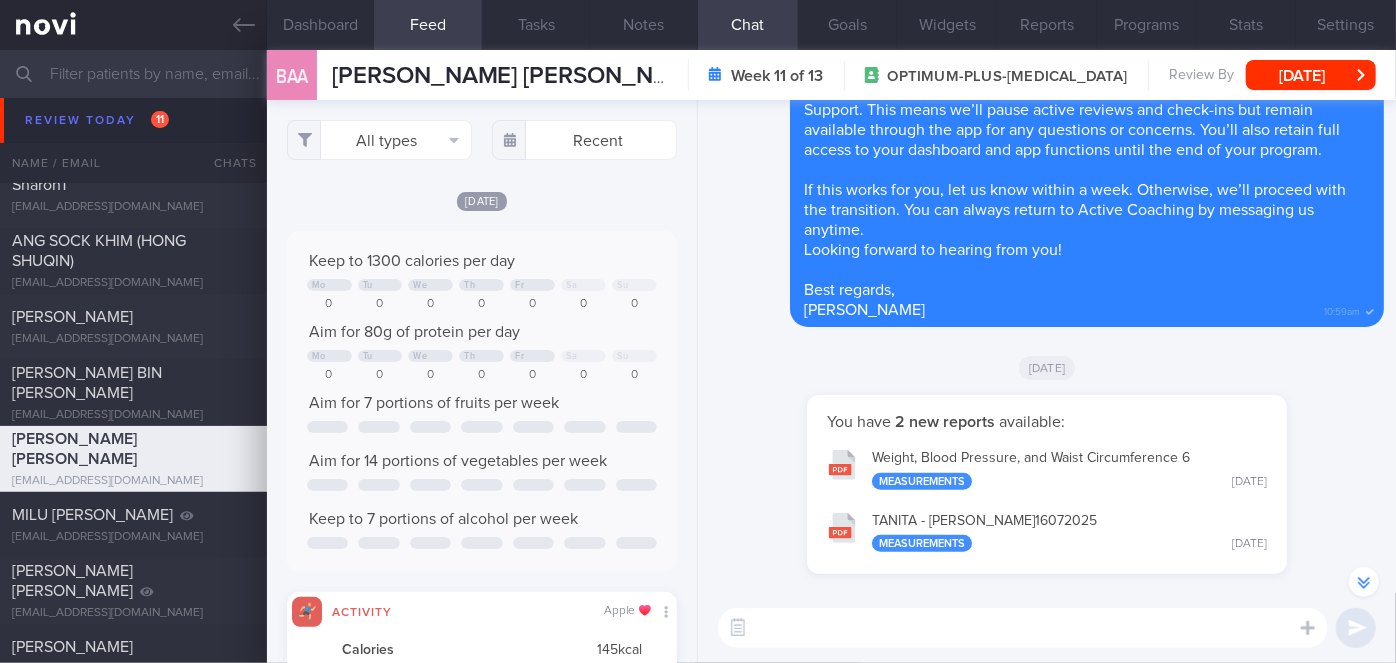 scroll, scrollTop: 0, scrollLeft: 0, axis: both 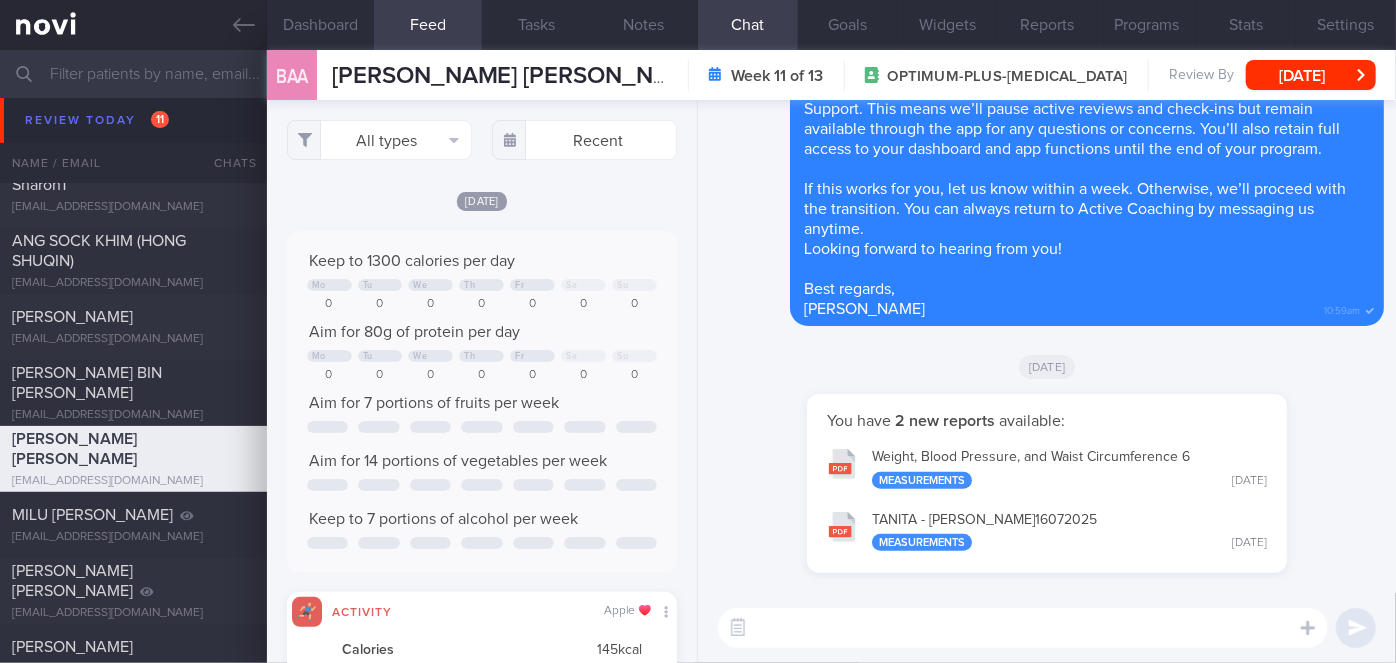 click at bounding box center [1023, 628] 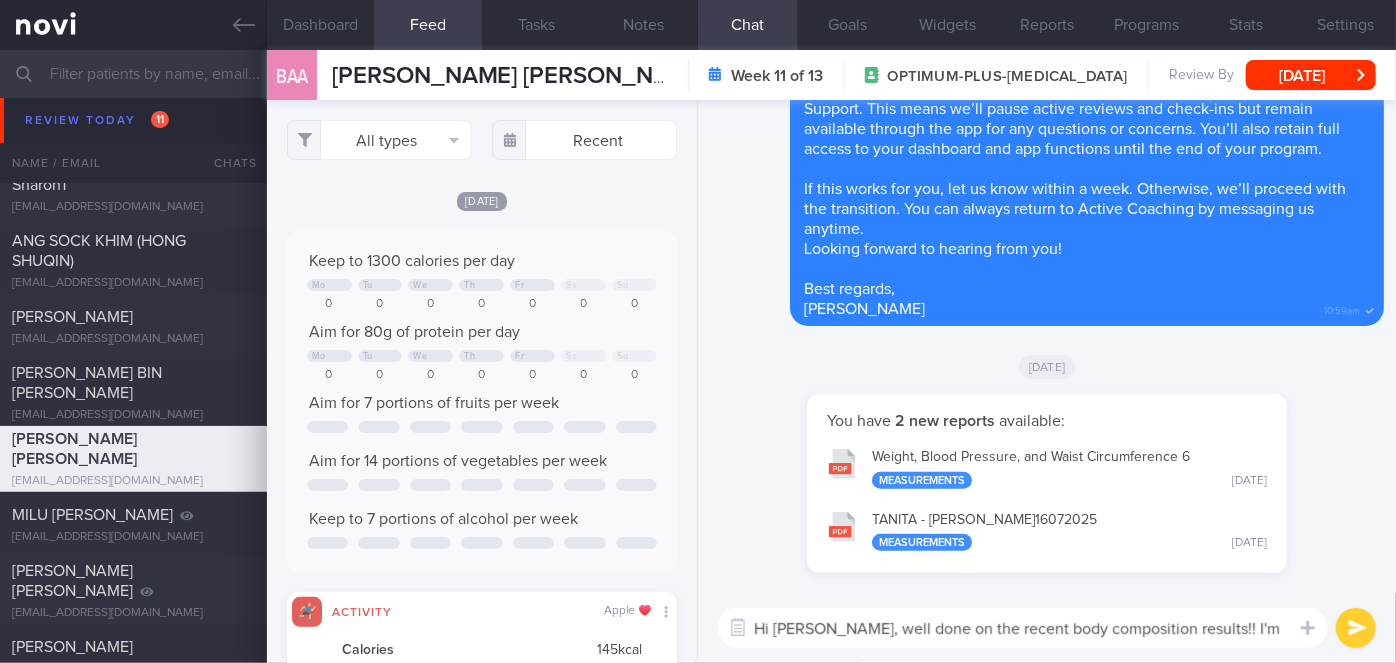 scroll, scrollTop: 0, scrollLeft: 0, axis: both 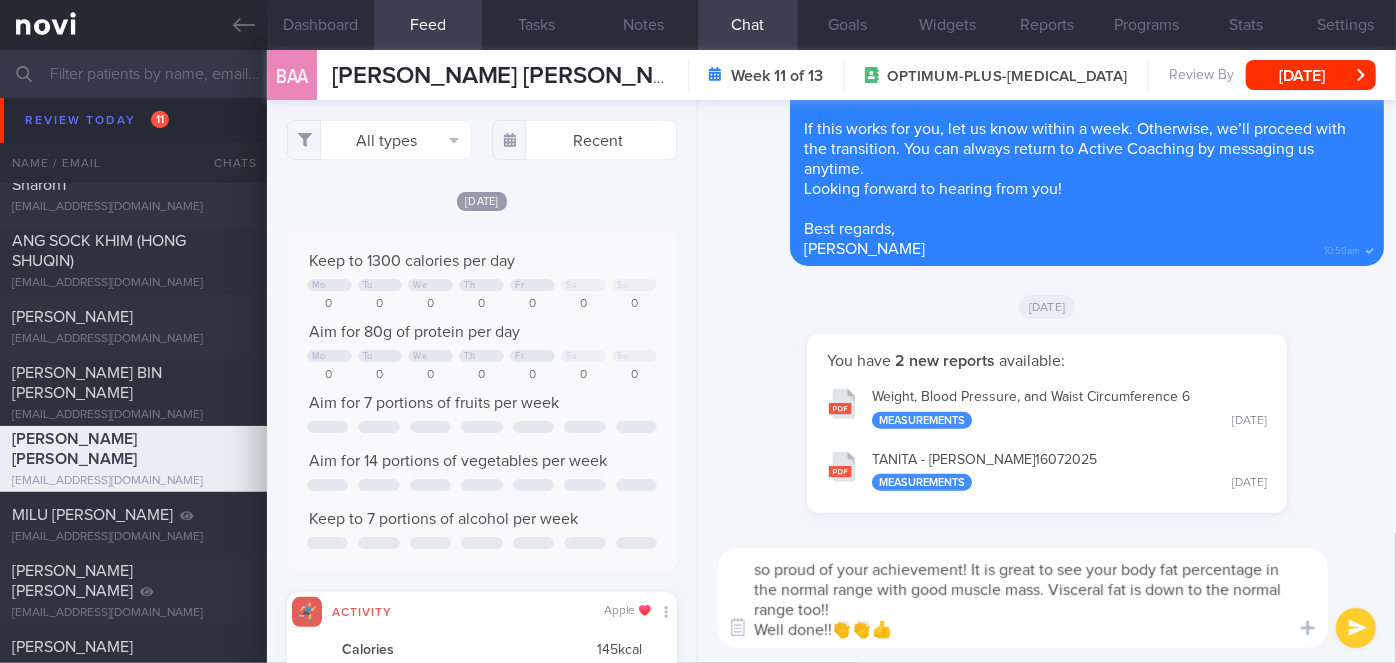 type on "Hi [PERSON_NAME], well done on the recent body composition results!! I'm so proud of your achievement! It is great to see your body fat percentage in the normal range with good muscle mass. Visceral fat is down to the normal range too!!
Well done!!👏👏👍" 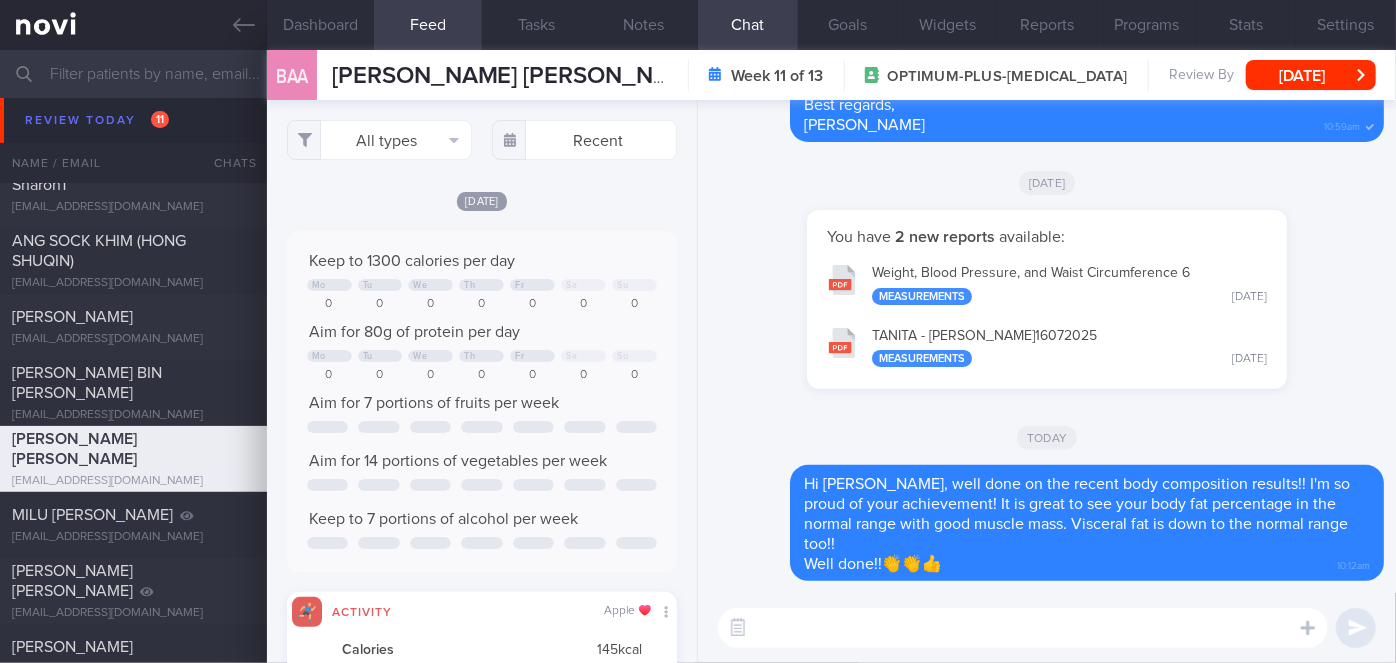 scroll, scrollTop: 0, scrollLeft: 0, axis: both 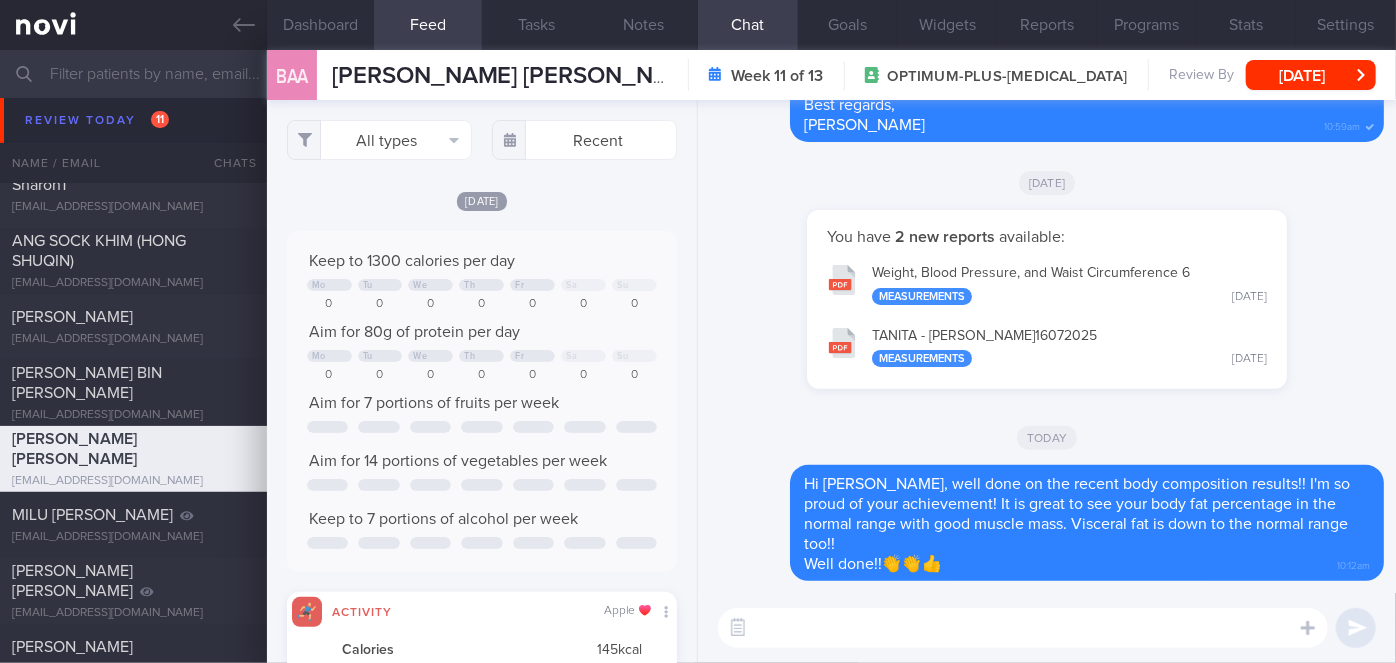 click at bounding box center [1023, 628] 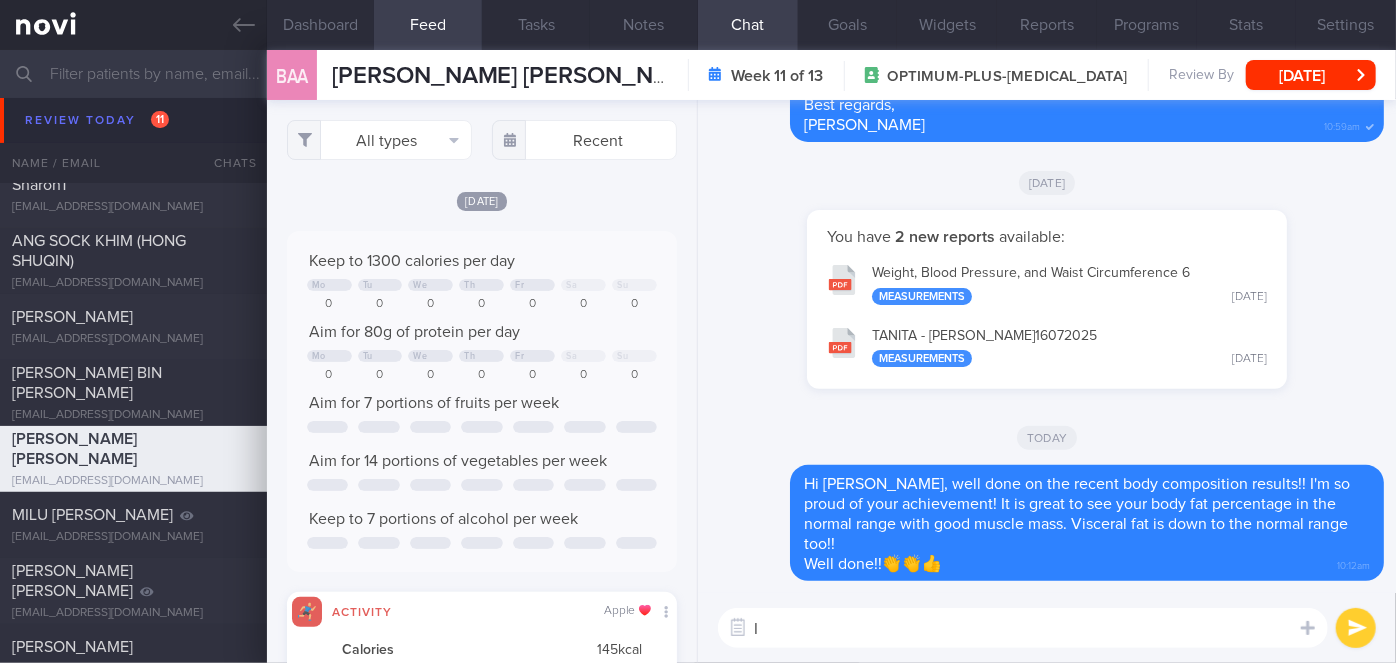 type on "I" 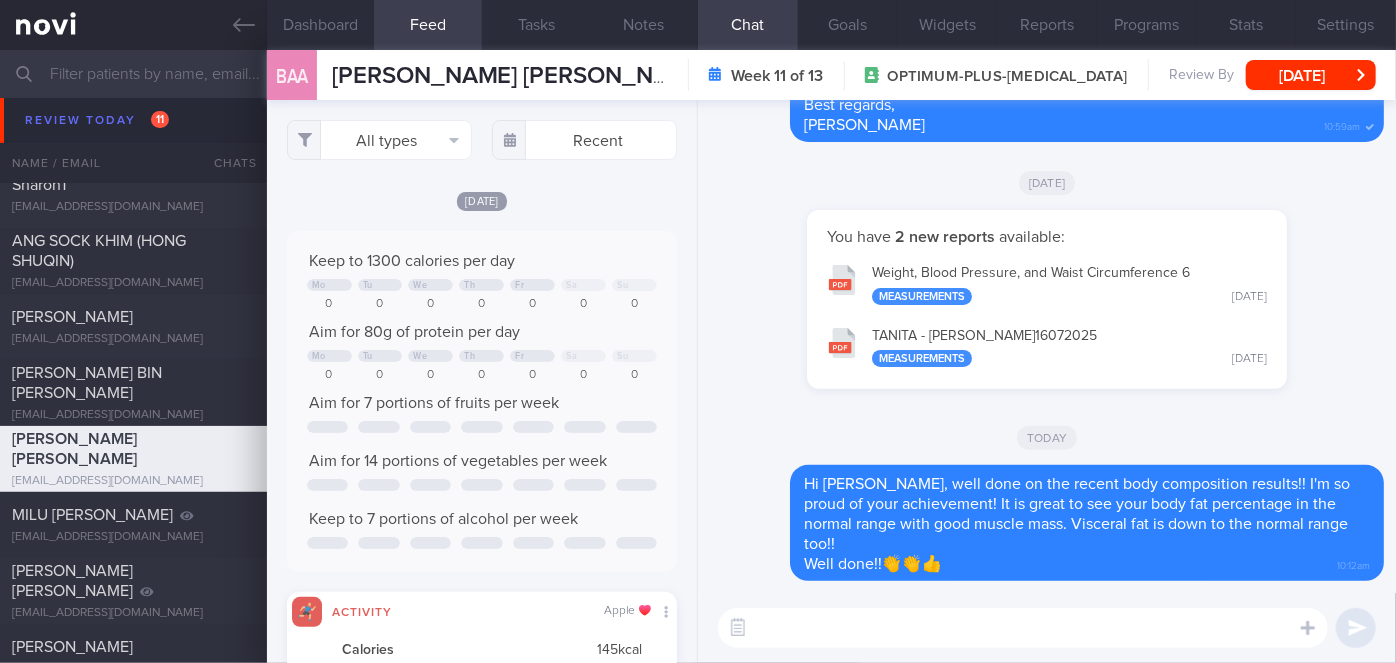 type on "s" 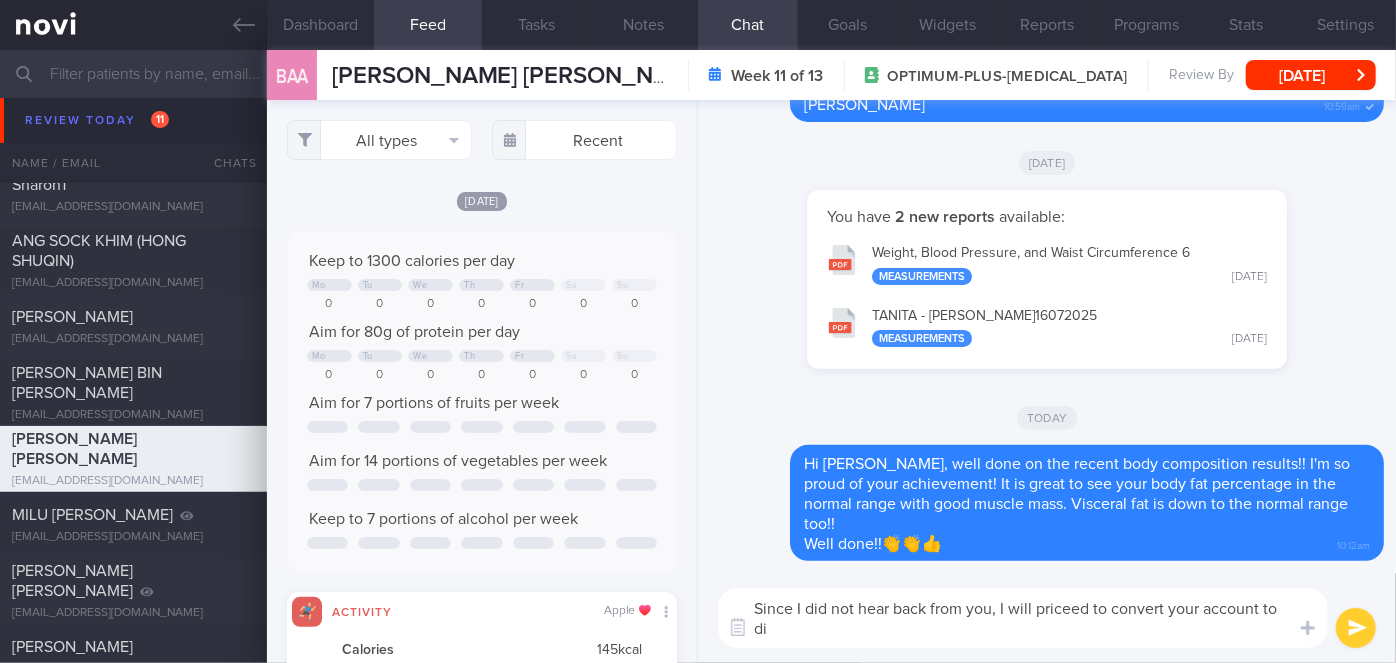 scroll, scrollTop: 0, scrollLeft: 0, axis: both 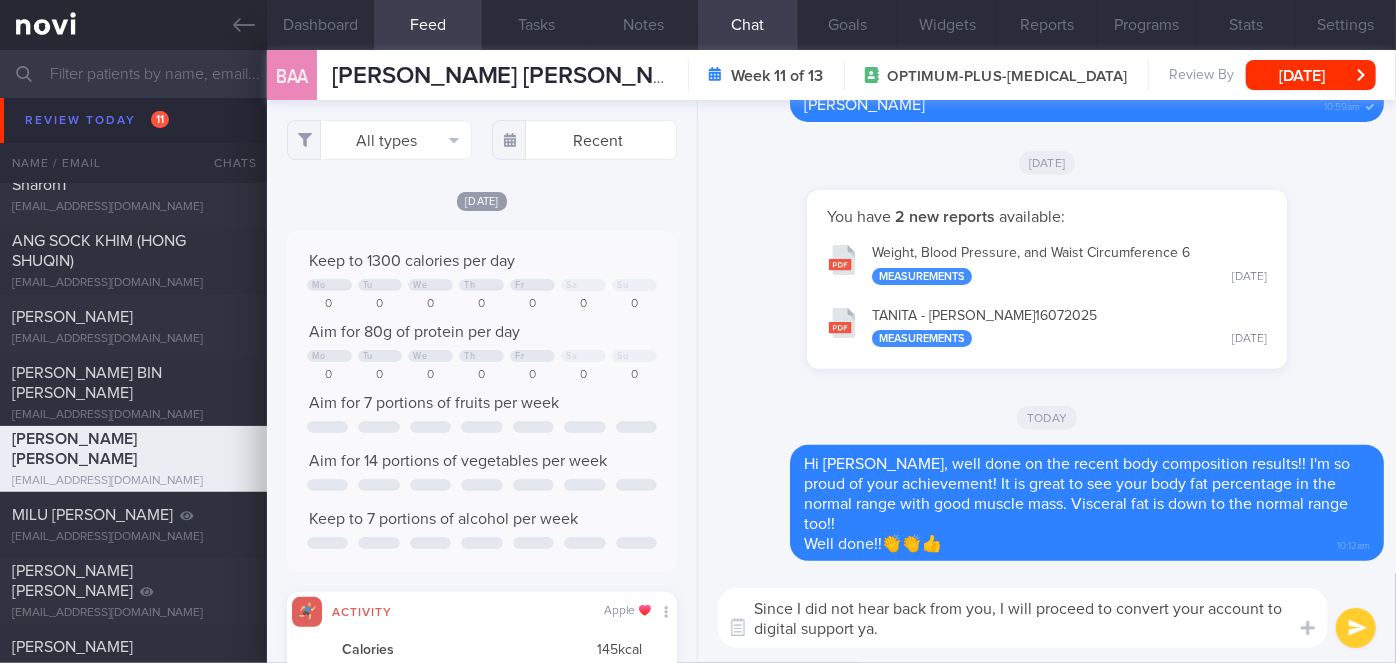 click on "Since I did not hear back from you, I will proceed to convert your account to digital support ya." at bounding box center [1023, 618] 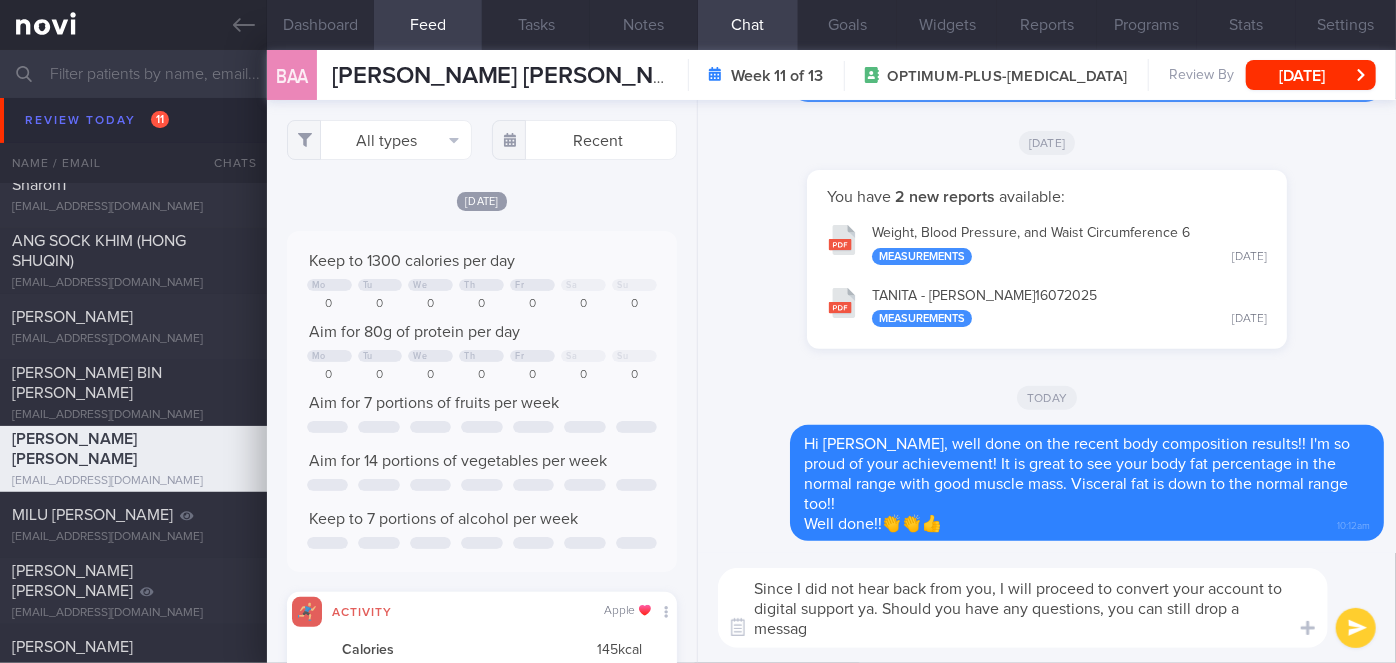 scroll, scrollTop: 0, scrollLeft: 0, axis: both 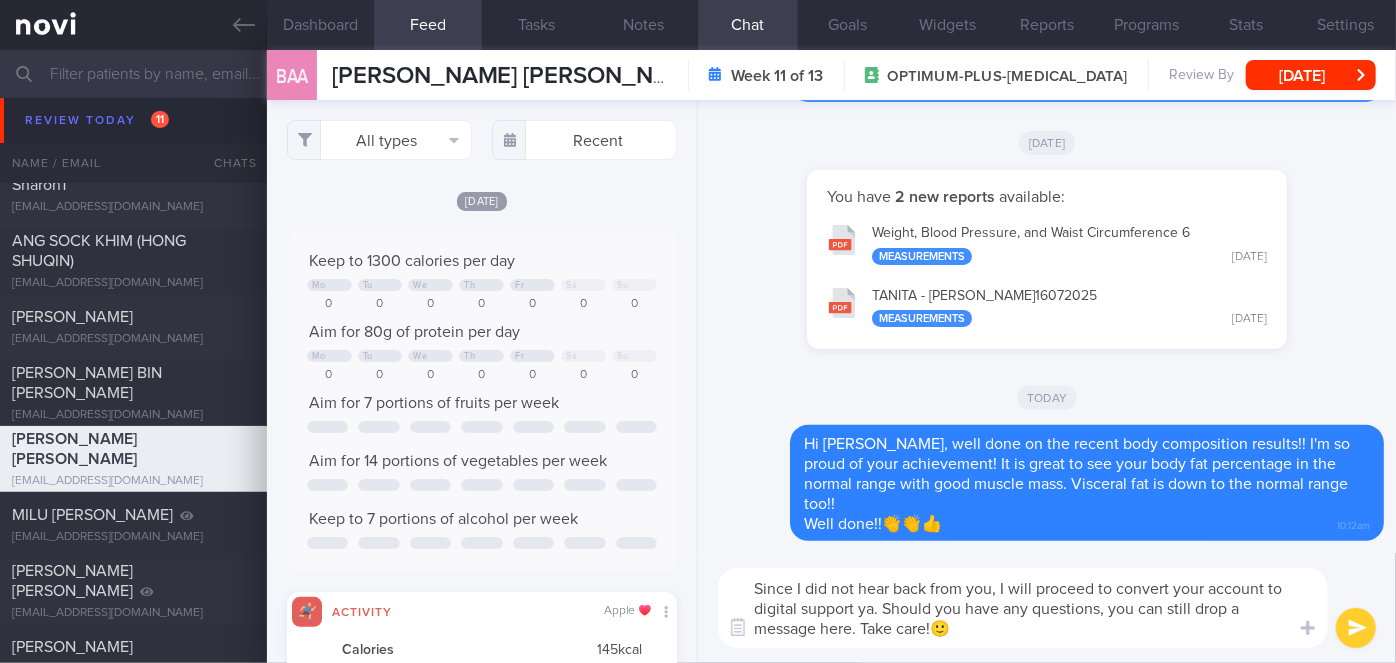type on "Since I did not hear back from you, I will proceed to convert your account to digital support ya. Should you have any questions, you can still drop a message here. Take care!🙂" 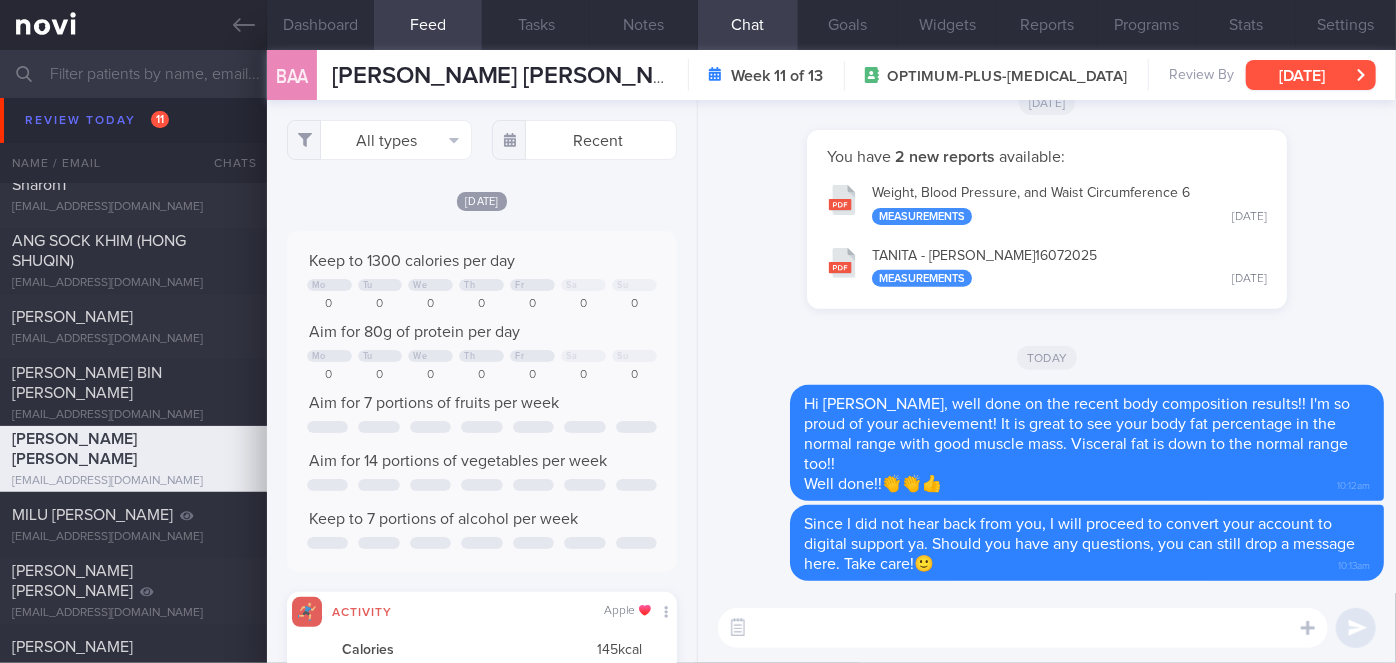 click on "[DATE]" at bounding box center [1311, 75] 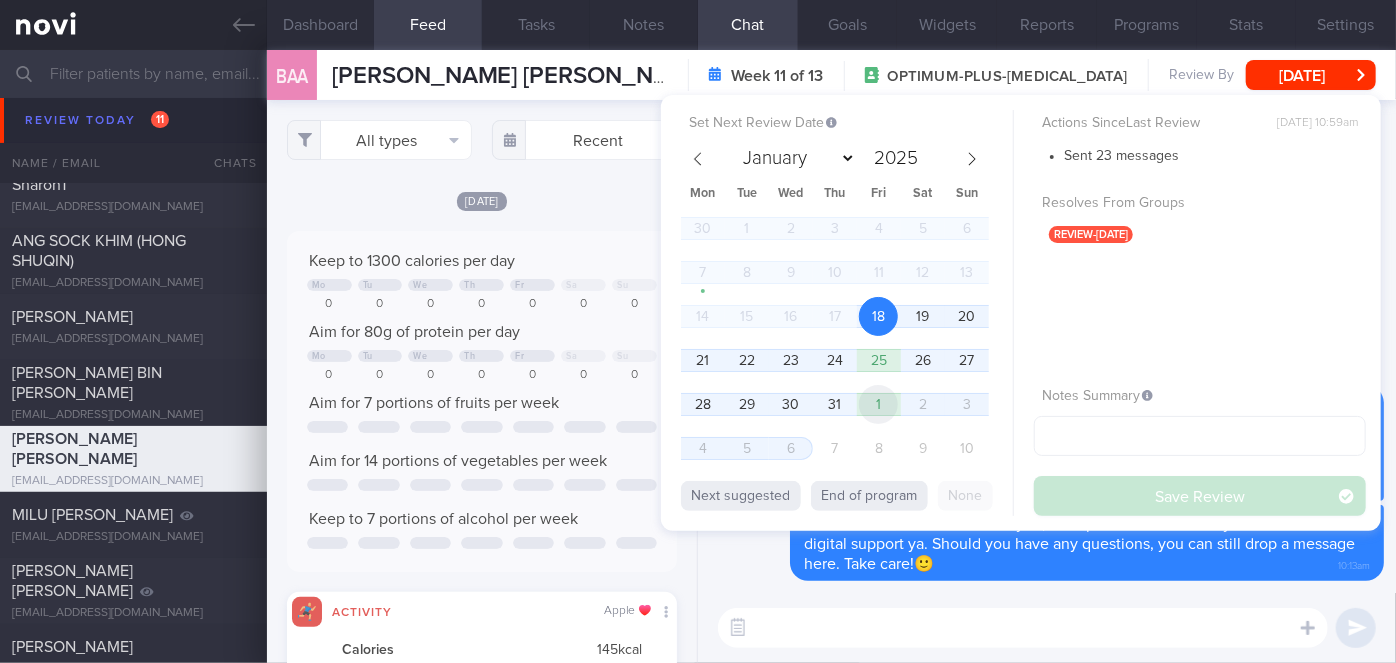 click on "1" at bounding box center (878, 404) 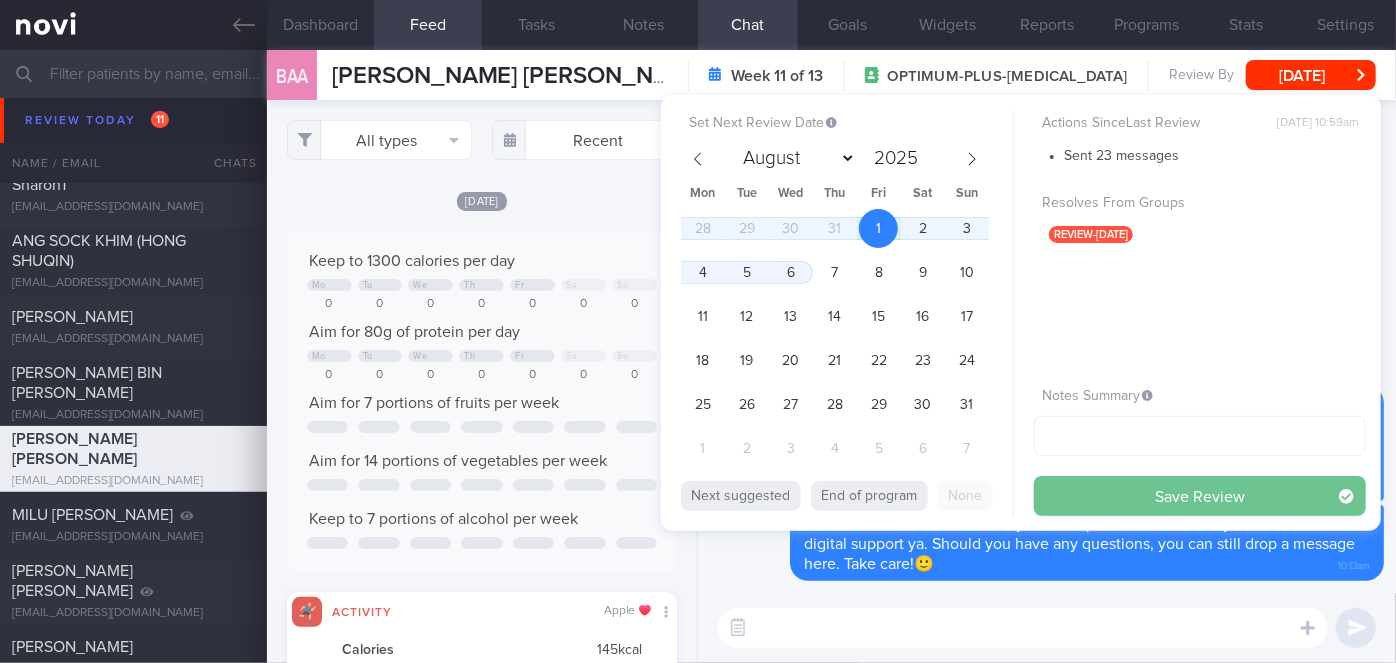 click on "Save Review" at bounding box center (1200, 496) 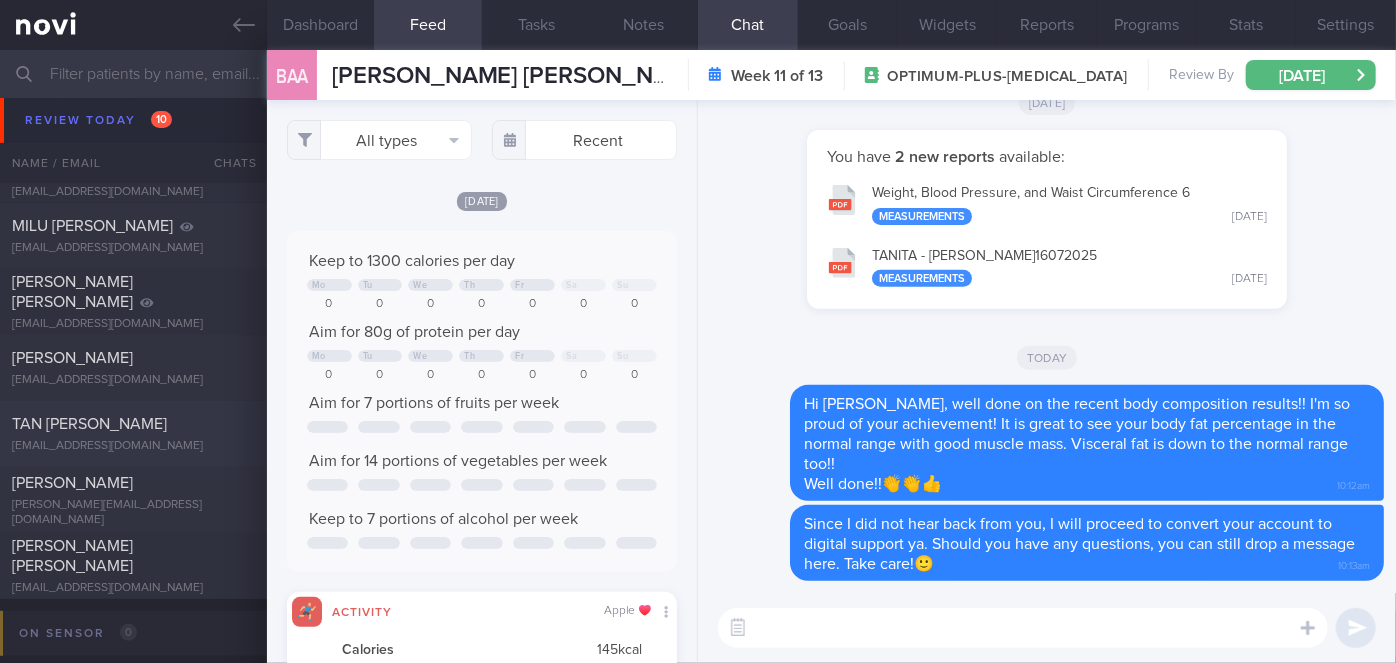 scroll, scrollTop: 272, scrollLeft: 0, axis: vertical 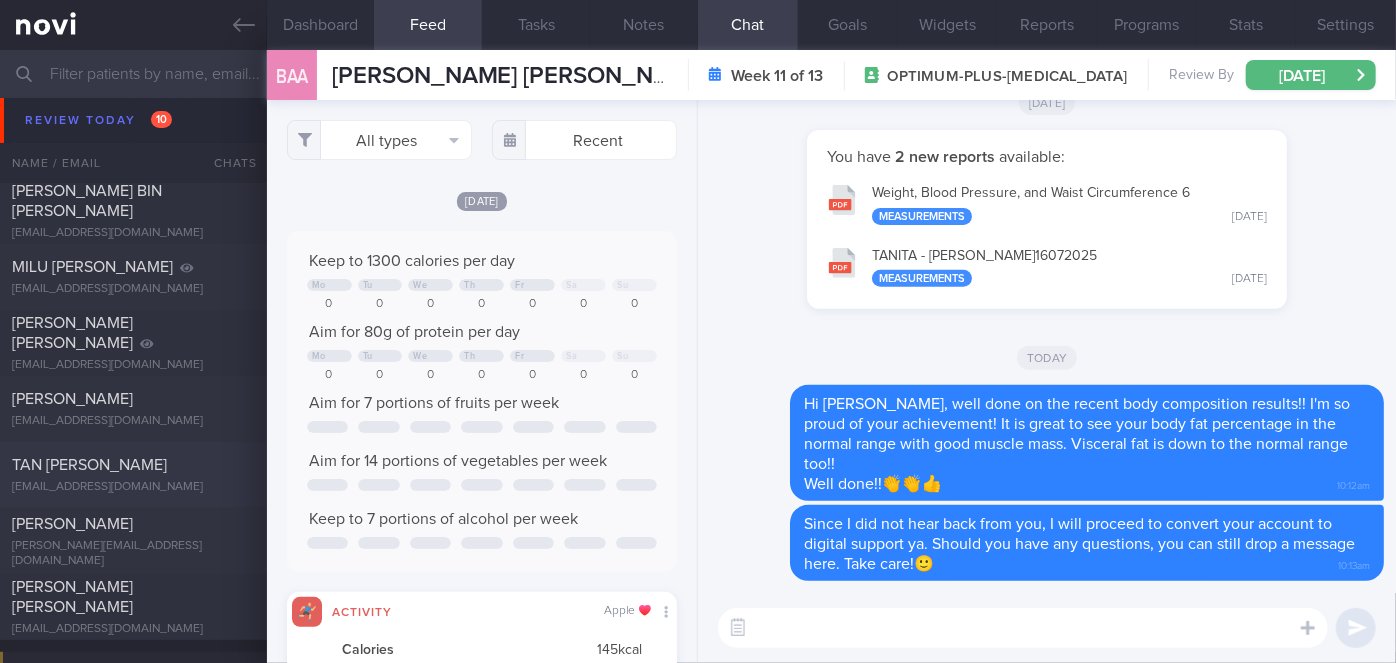 click on "[PERSON_NAME]
[EMAIL_ADDRESS][DOMAIN_NAME]
[DATE]
[DATE]
OPTIMUM-PLUS-MOUNJARO" 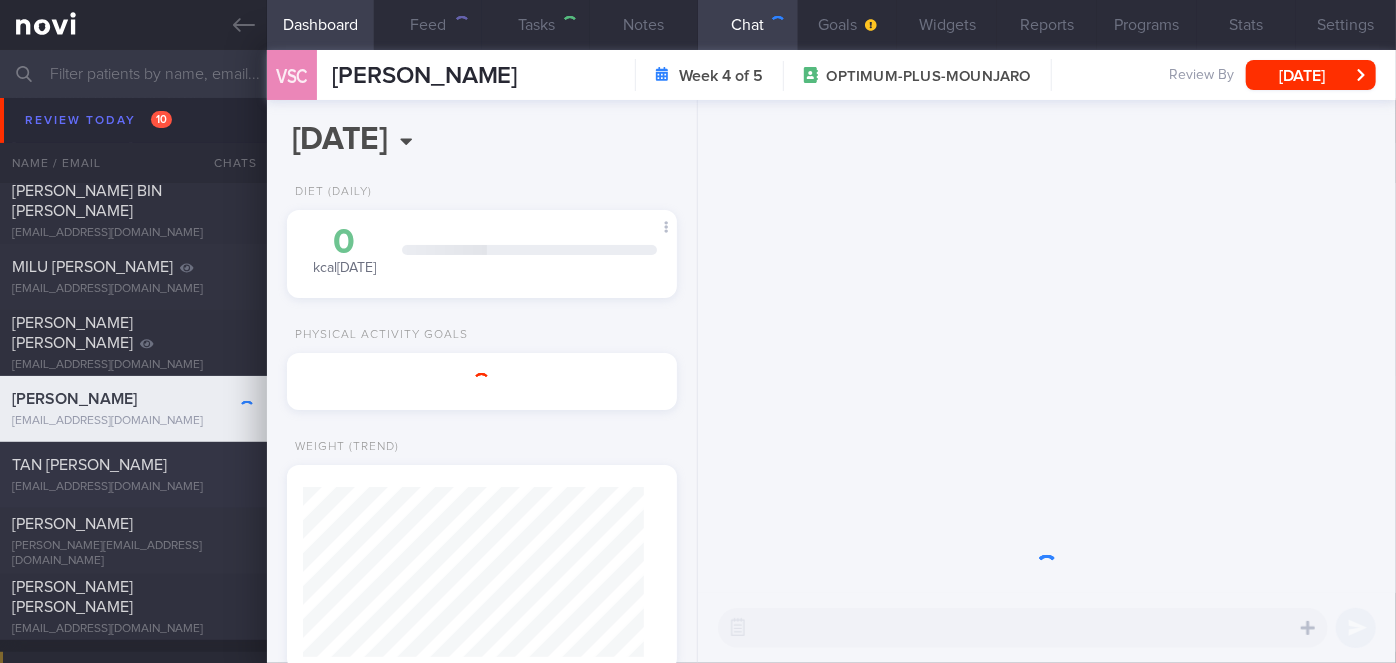 select on "6" 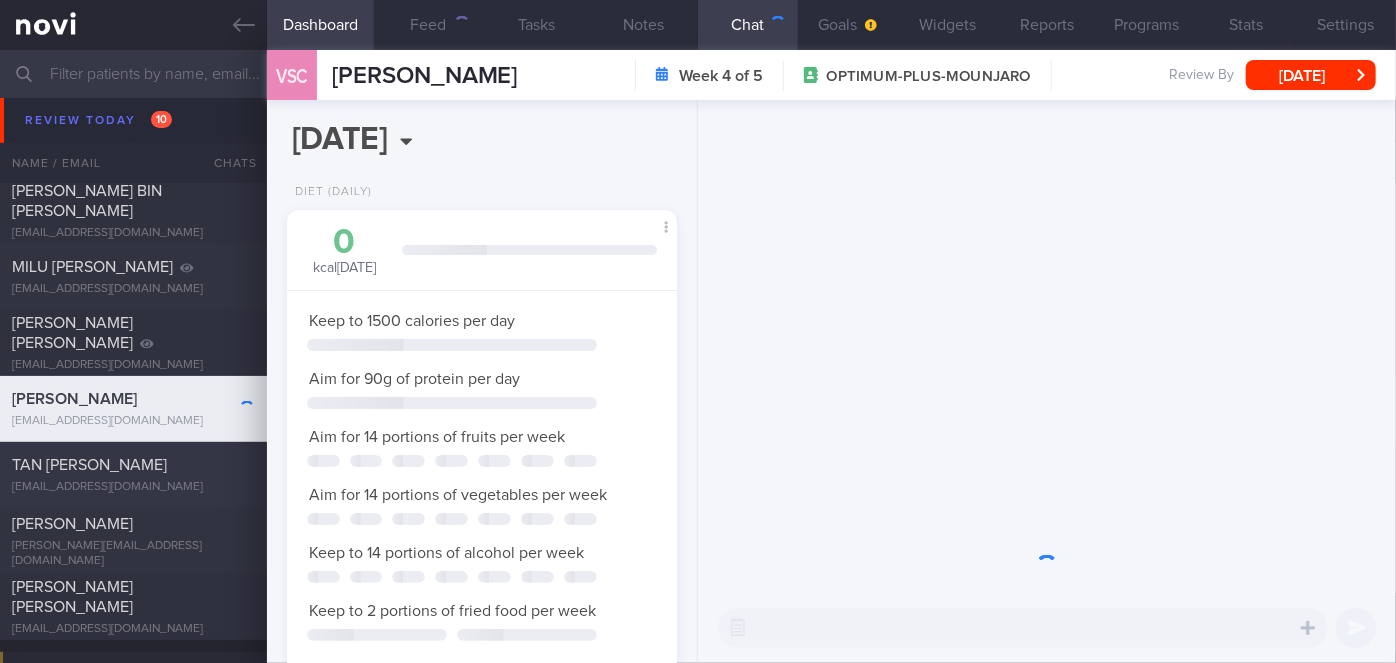 click on "TAN [PERSON_NAME]" at bounding box center [89, 465] 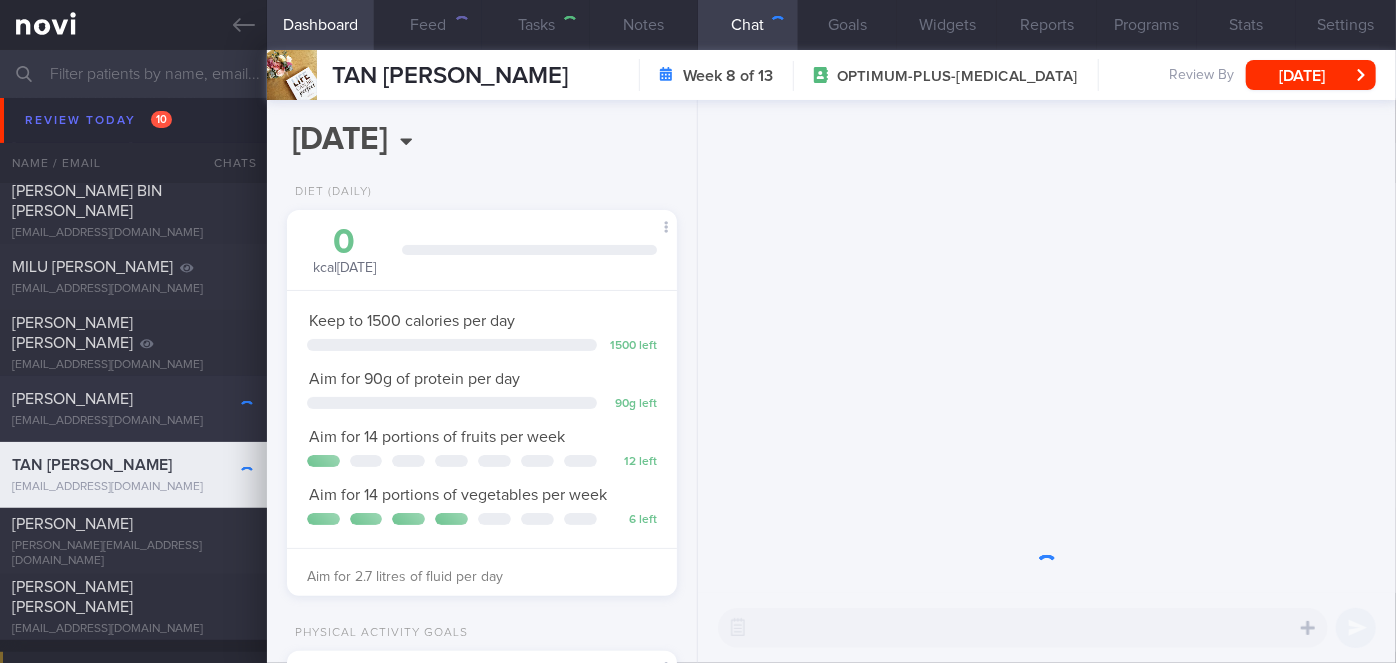 scroll, scrollTop: 999800, scrollLeft: 999658, axis: both 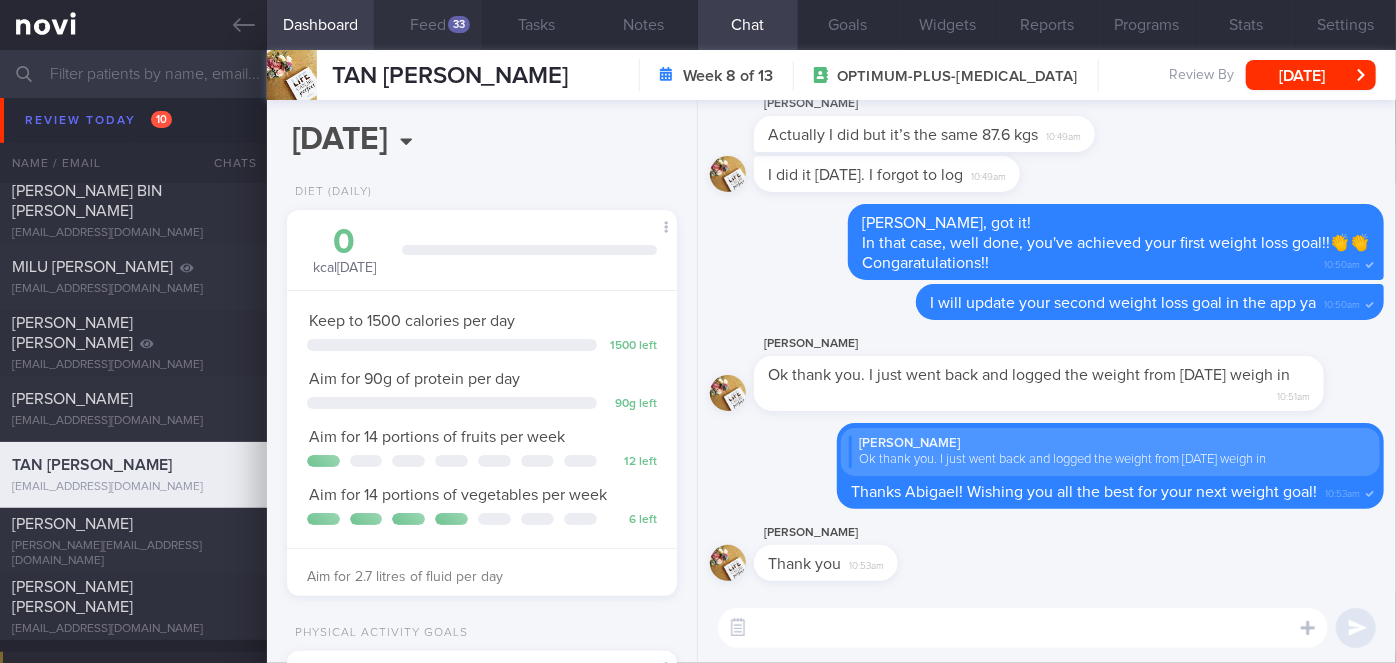 click on "Feed
33" at bounding box center [428, 25] 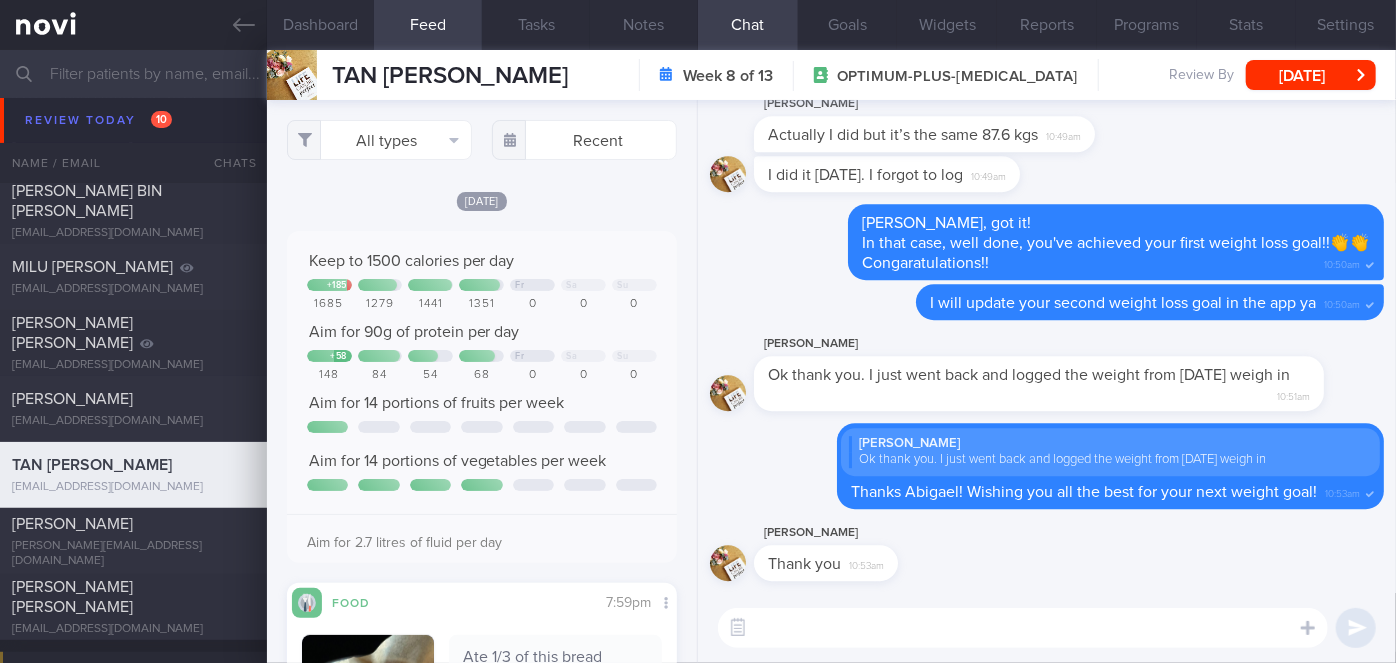 scroll, scrollTop: 909, scrollLeft: 0, axis: vertical 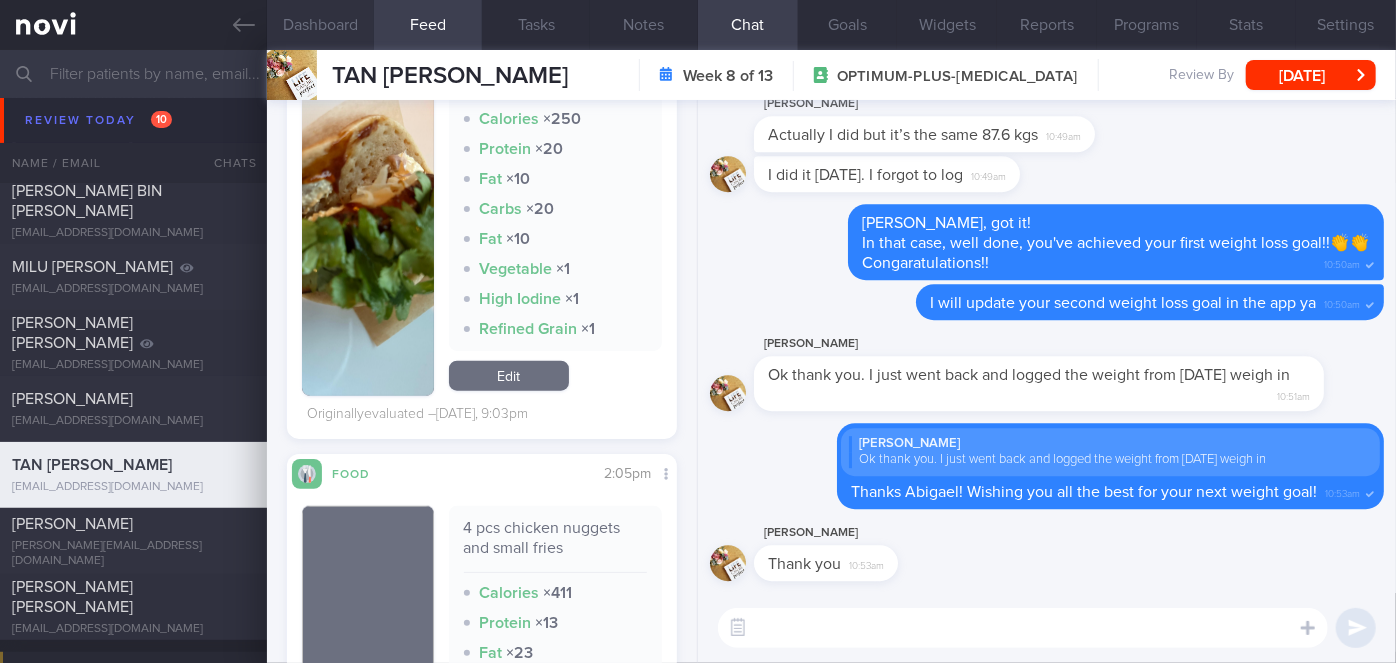 click on "Dashboard" at bounding box center [321, 25] 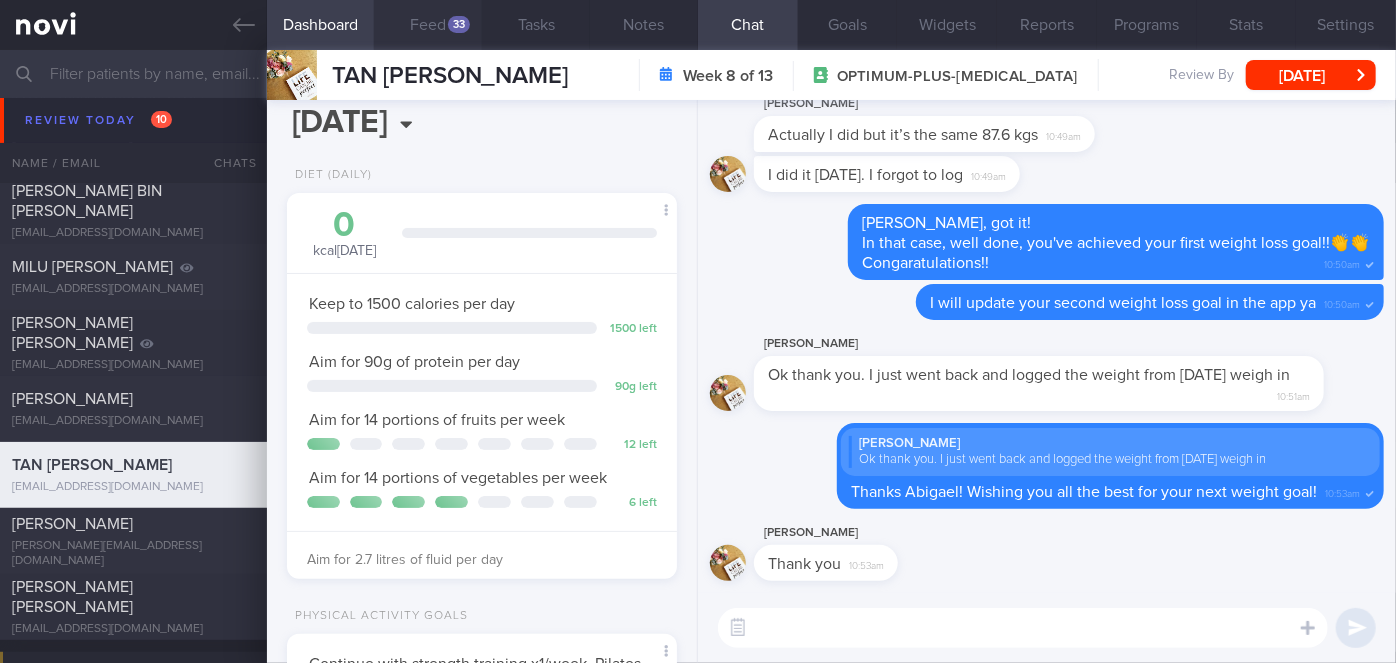 scroll, scrollTop: 0, scrollLeft: 0, axis: both 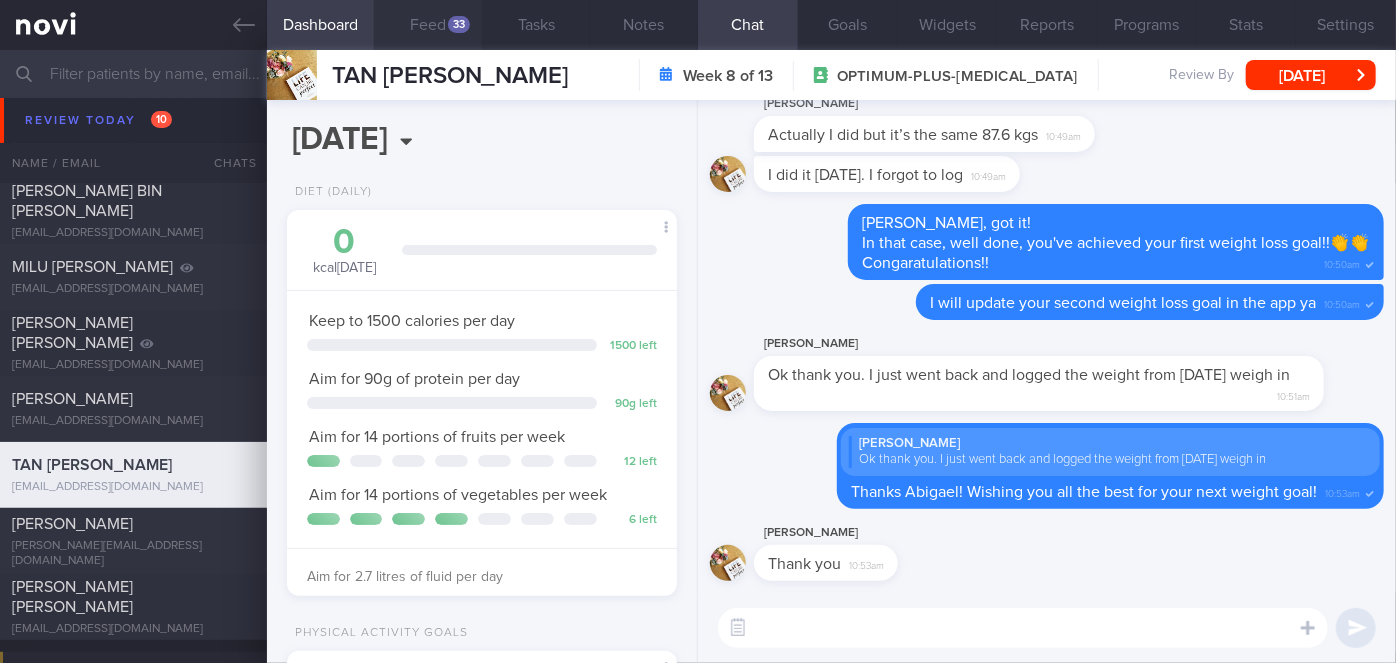 click on "33" at bounding box center [459, 24] 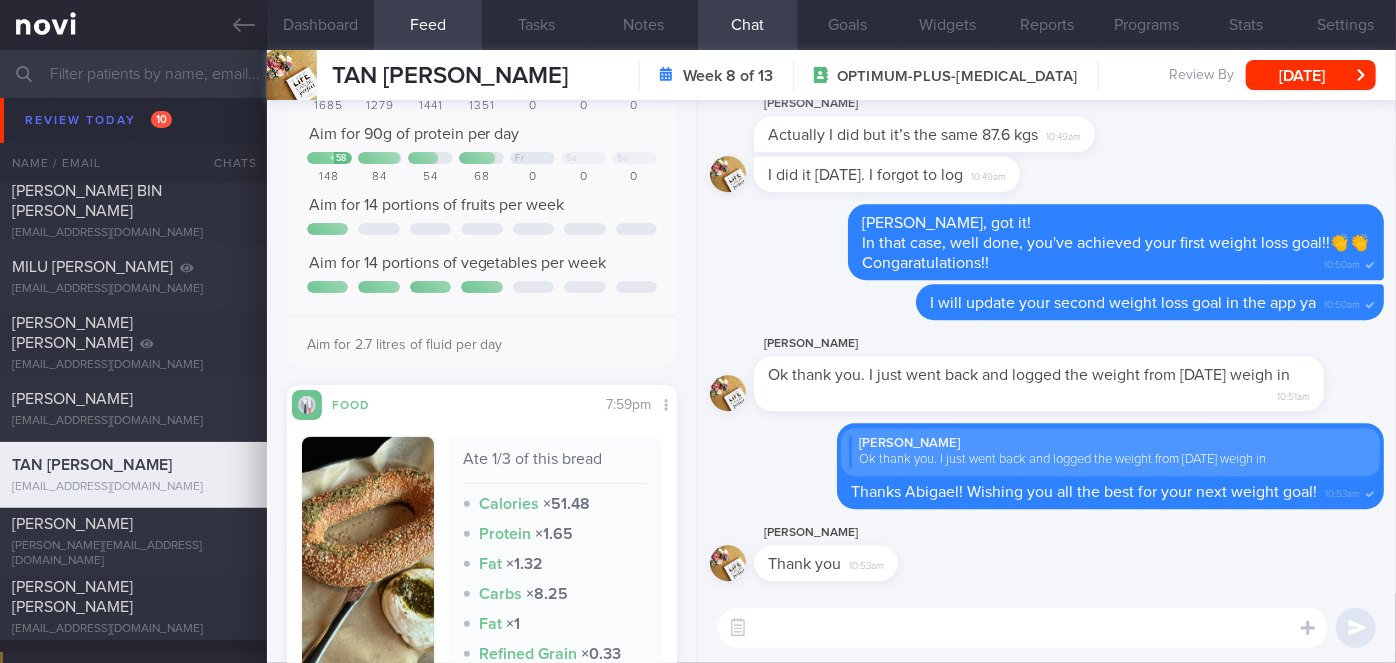 scroll, scrollTop: 0, scrollLeft: 0, axis: both 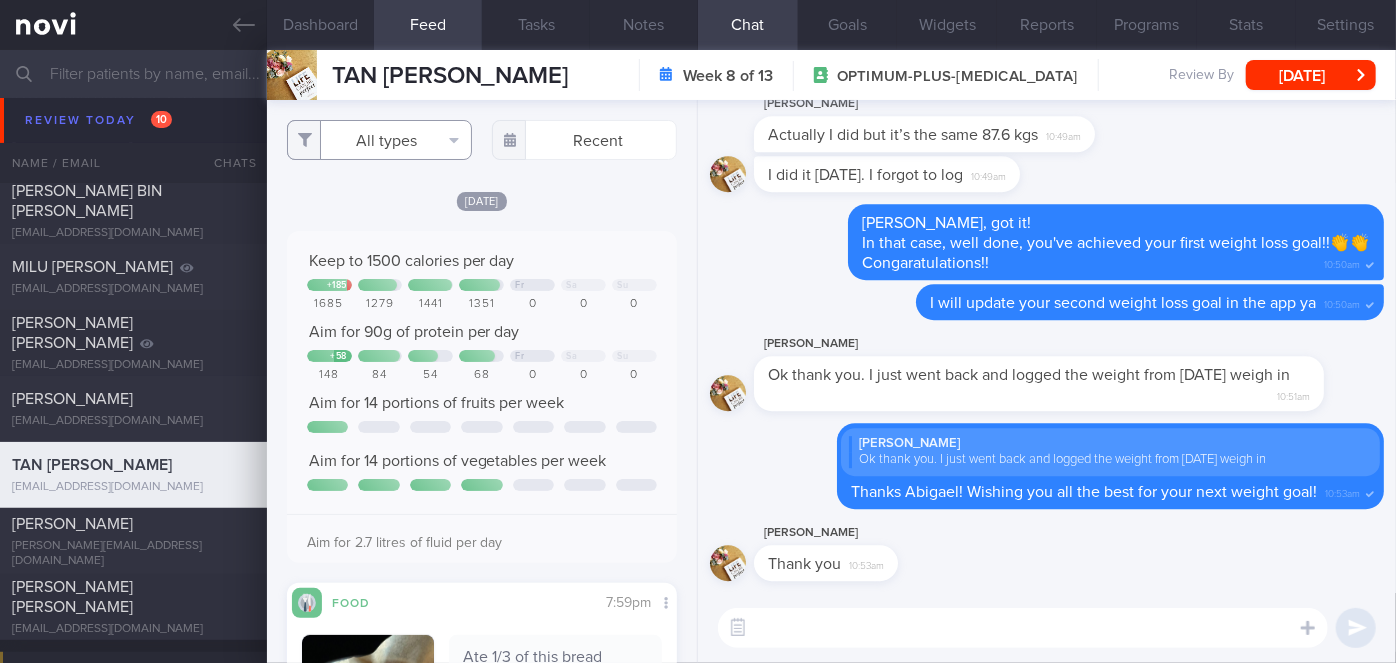 click on "All types" at bounding box center (379, 140) 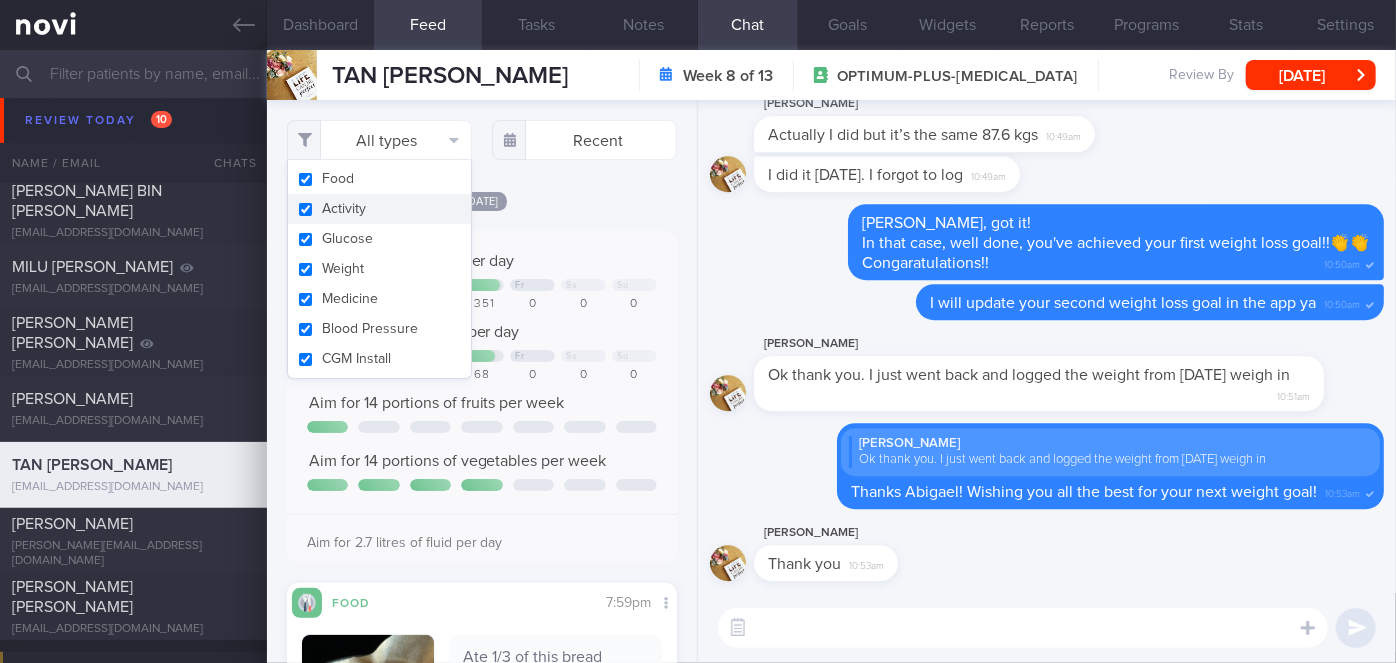click on "Activity" at bounding box center (379, 209) 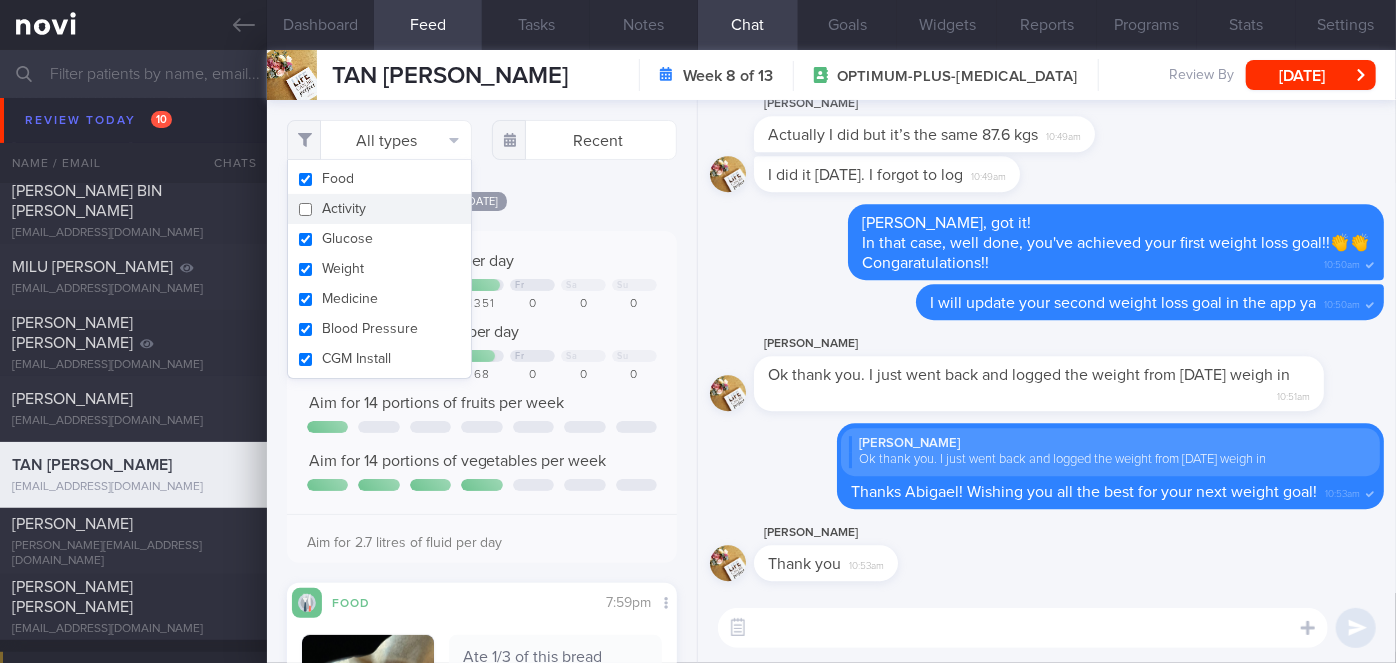 checkbox on "false" 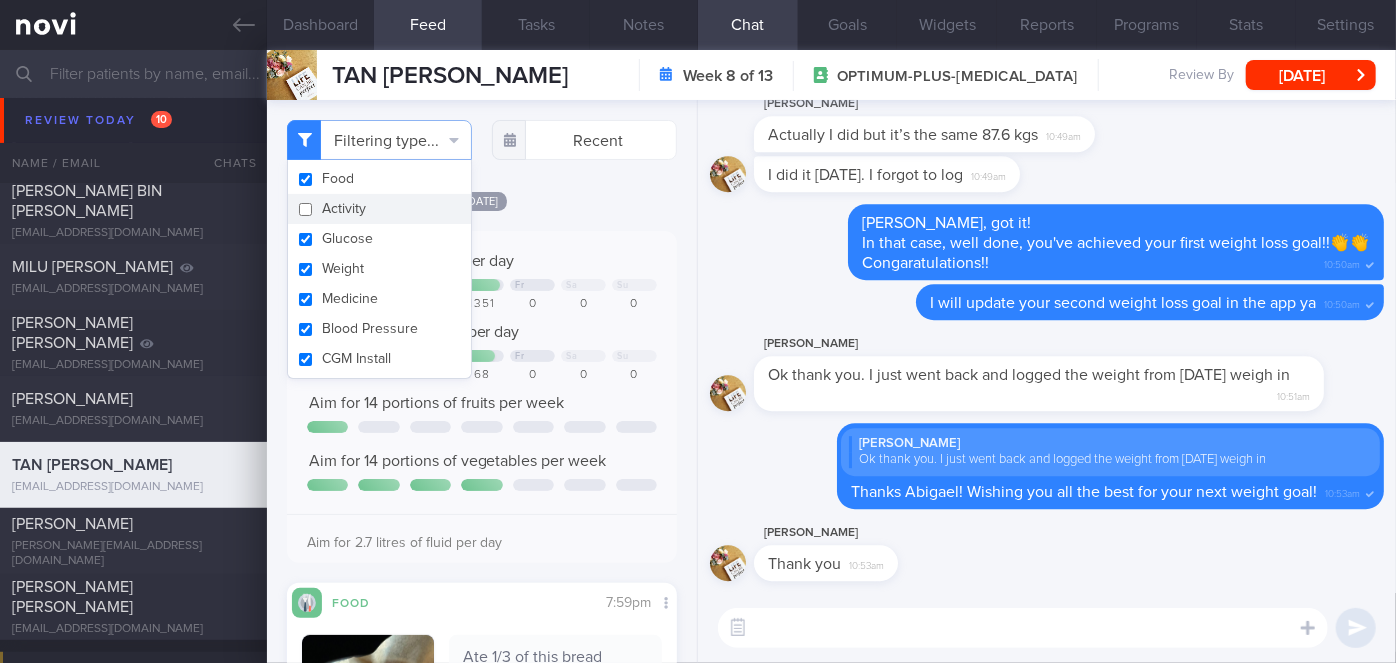 click on "[DATE]
Keep to 1500 calories per day
+ 185
Fr
Sa
Su
1685
1279
1441
1351
0
0
0
Aim for 90g of protein per day
+ 58" 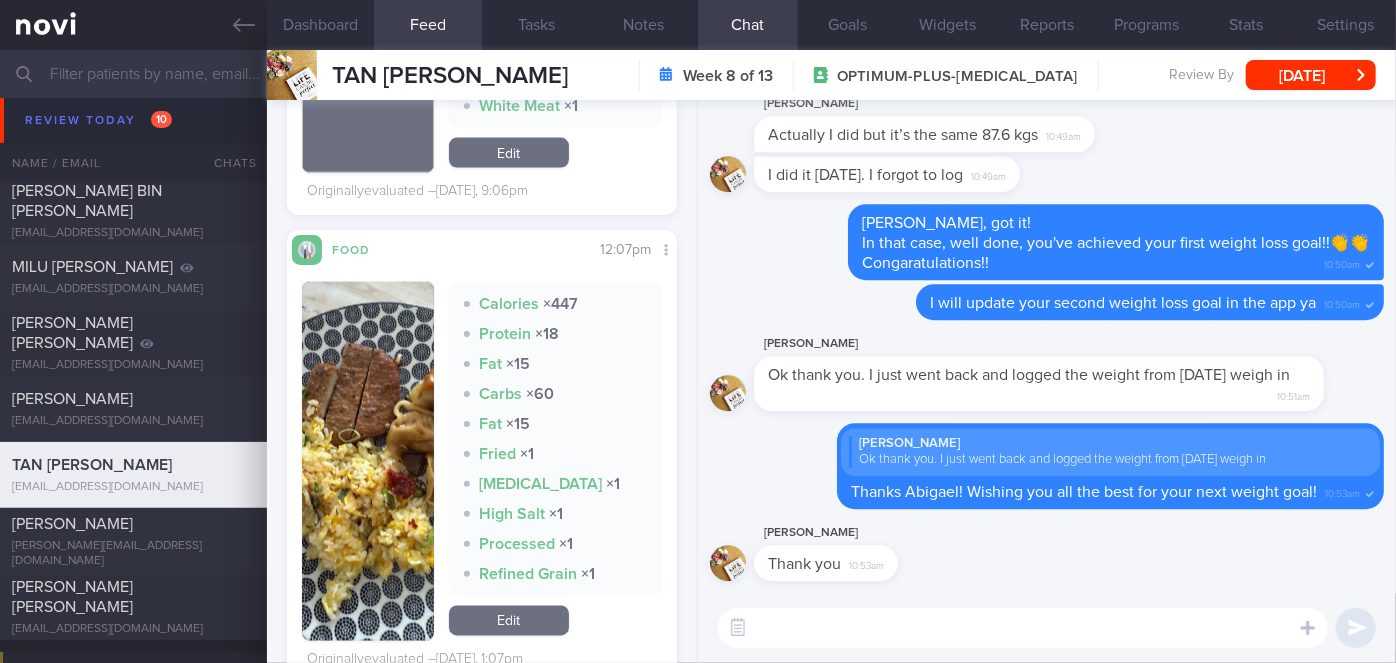 scroll, scrollTop: 1000, scrollLeft: 0, axis: vertical 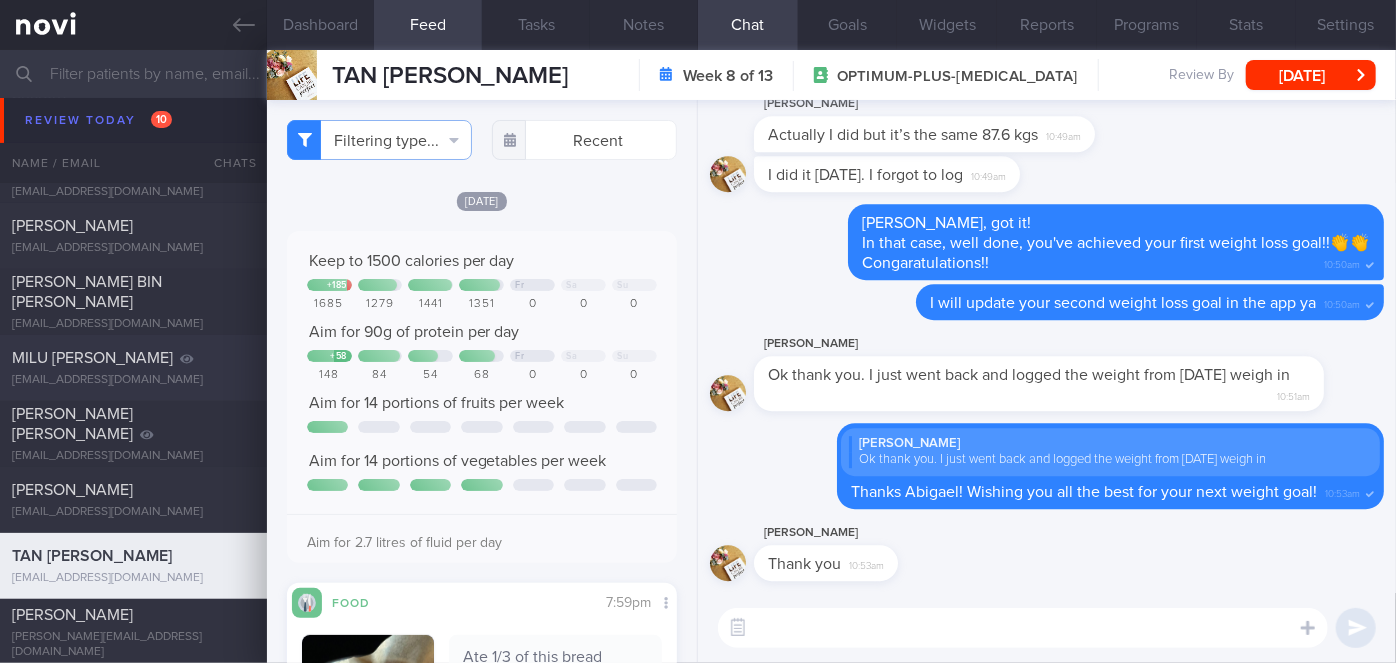 click on "MILU [PERSON_NAME]" at bounding box center [131, 358] 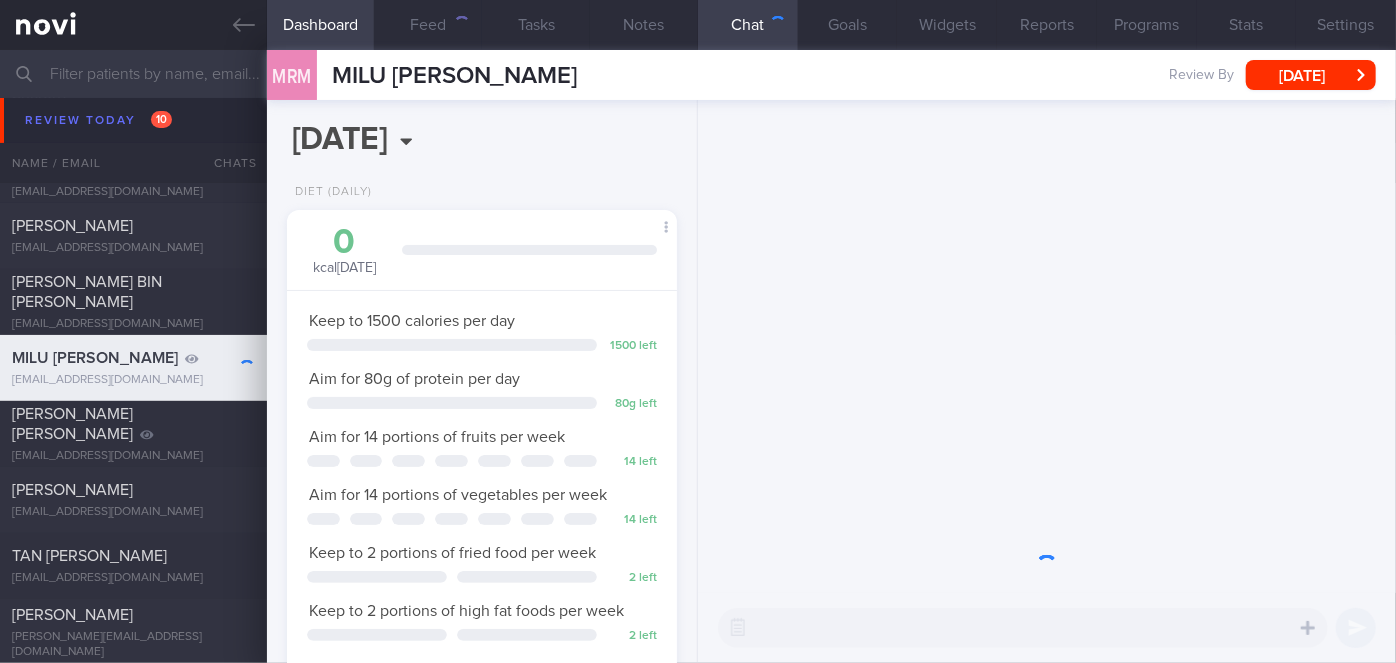 scroll, scrollTop: 999800, scrollLeft: 999658, axis: both 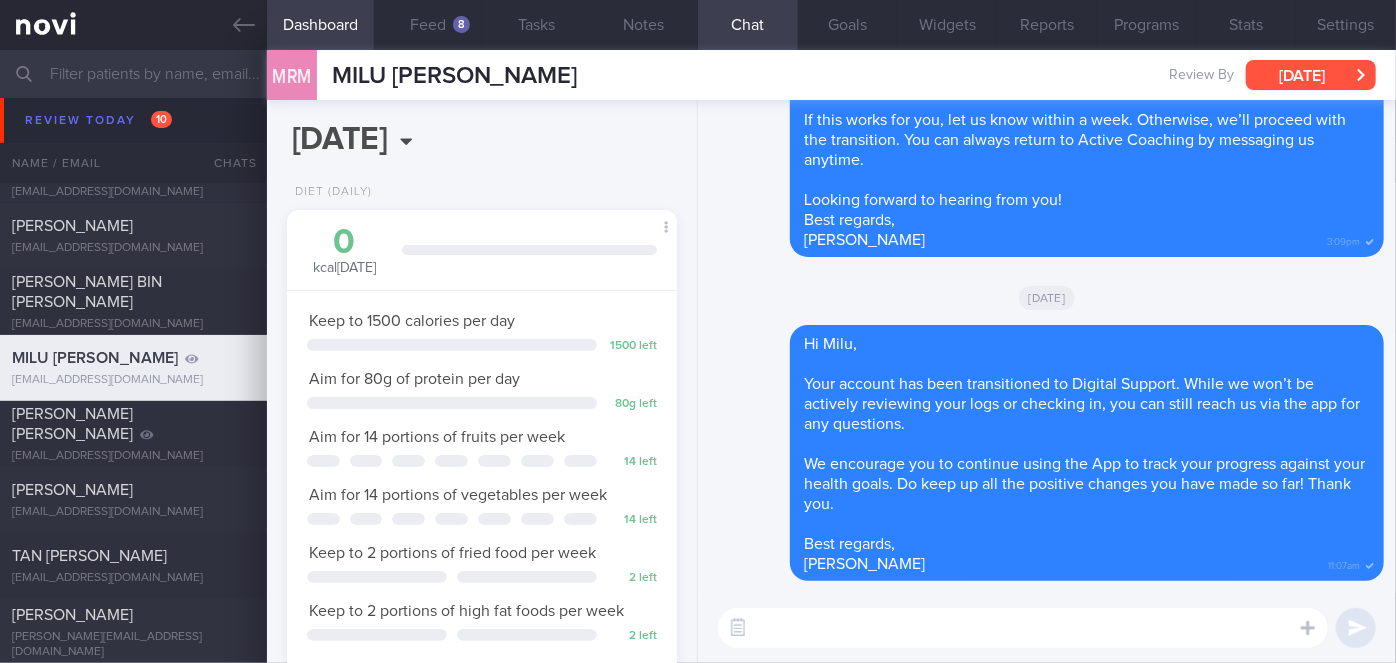 click on "[DATE]" at bounding box center [1311, 75] 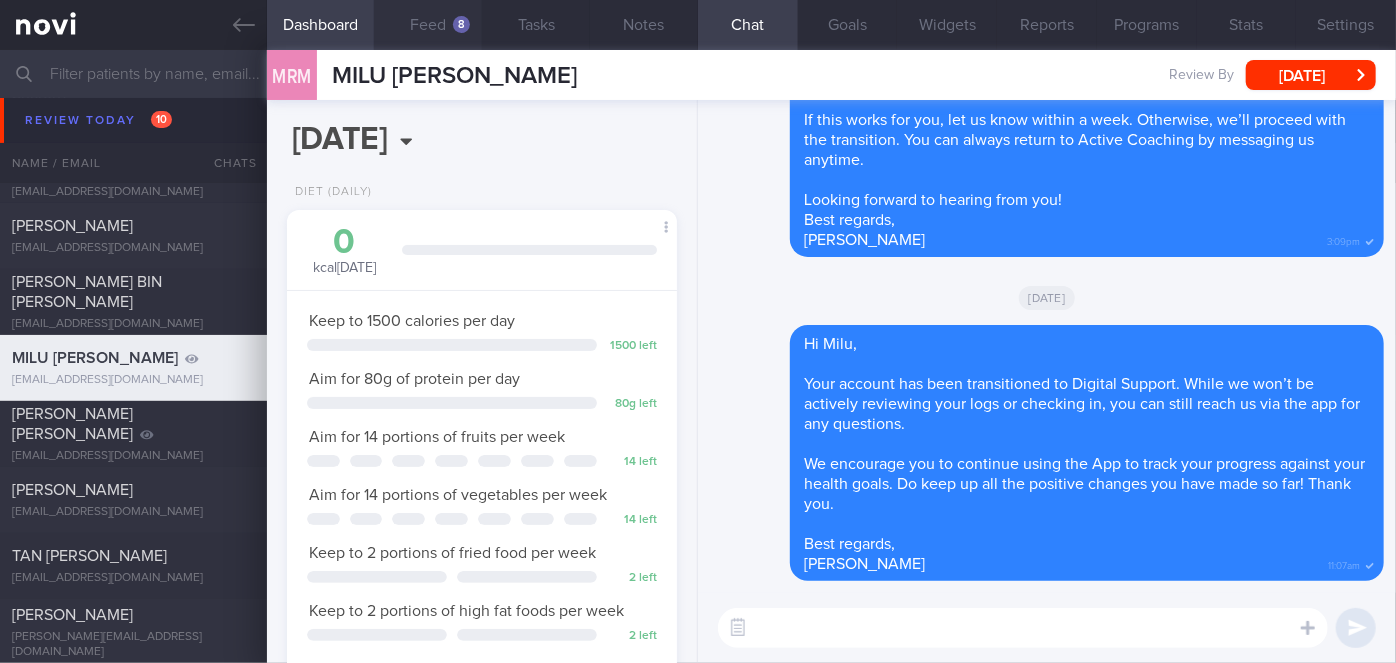 click on "Feed
8" at bounding box center (428, 25) 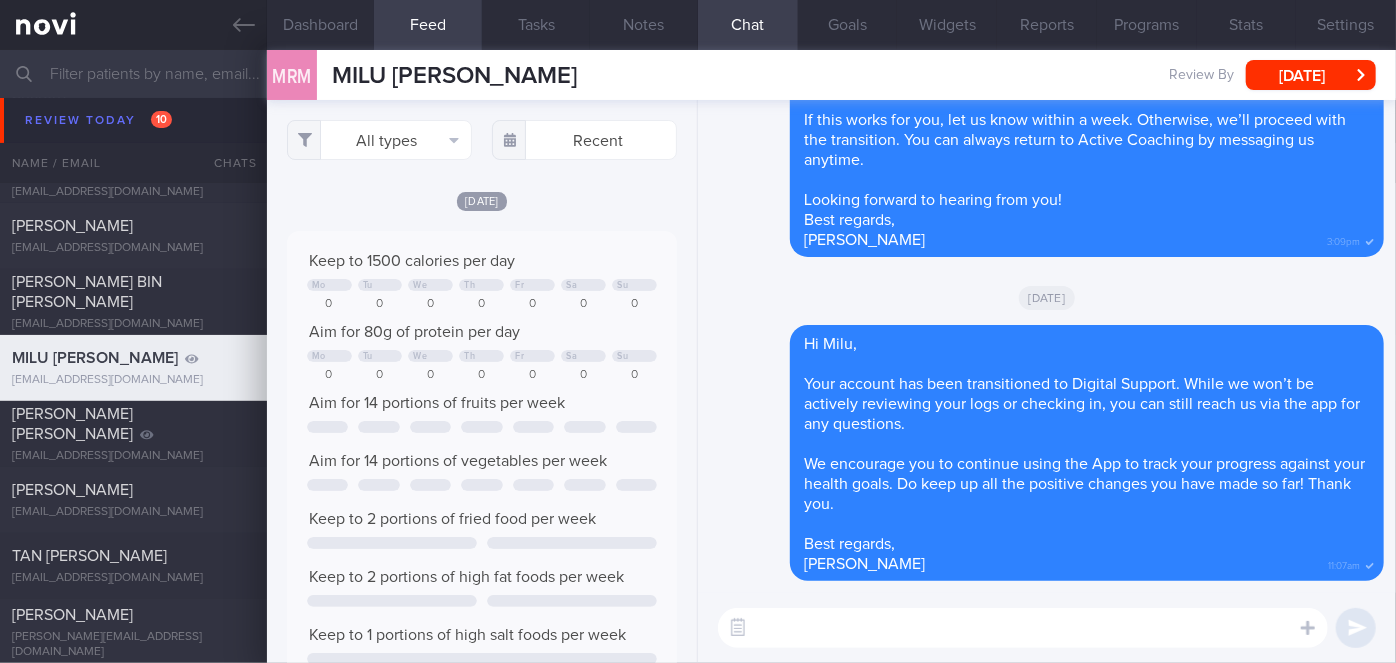 scroll, scrollTop: 999912, scrollLeft: 999648, axis: both 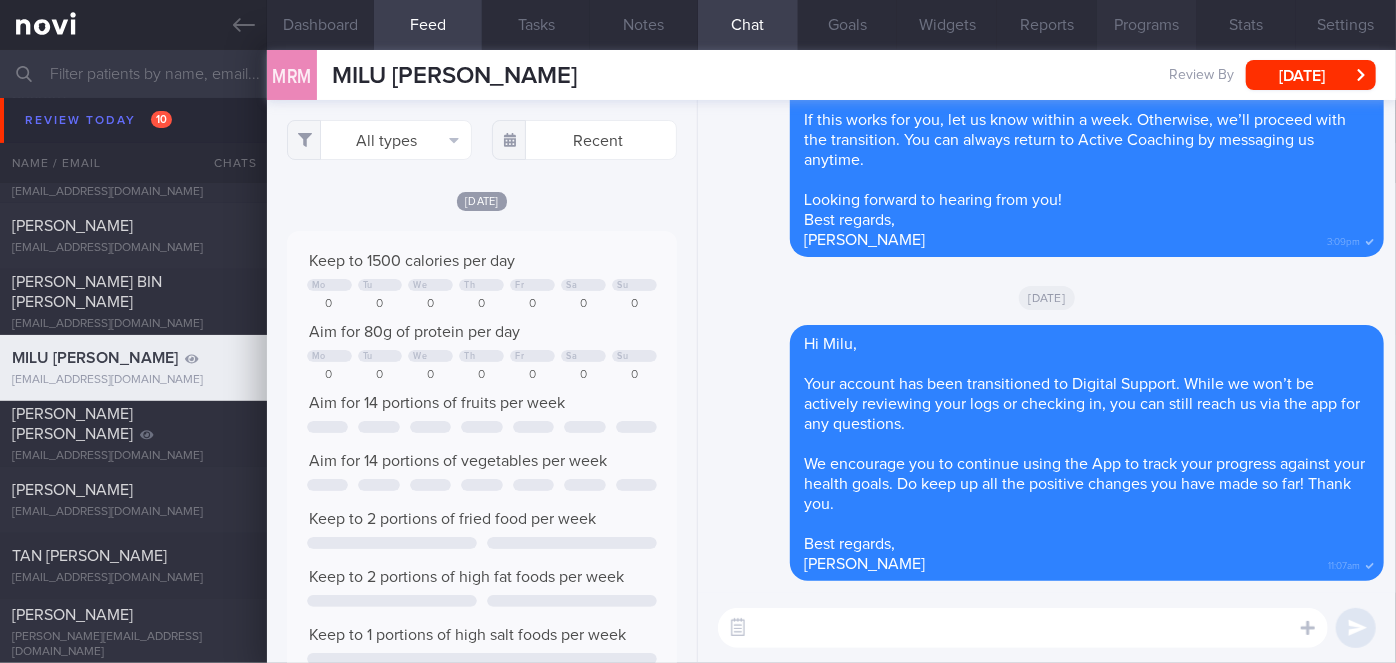 click on "Programs" at bounding box center (1147, 25) 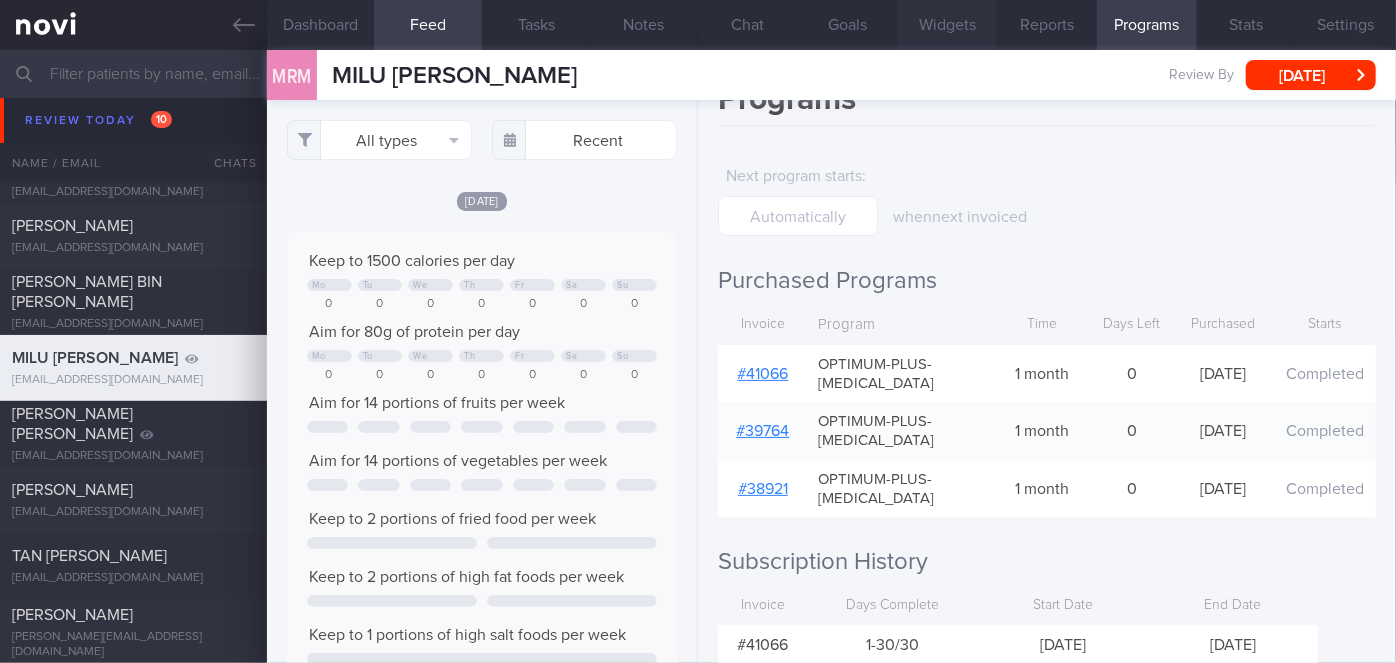 scroll, scrollTop: 0, scrollLeft: 0, axis: both 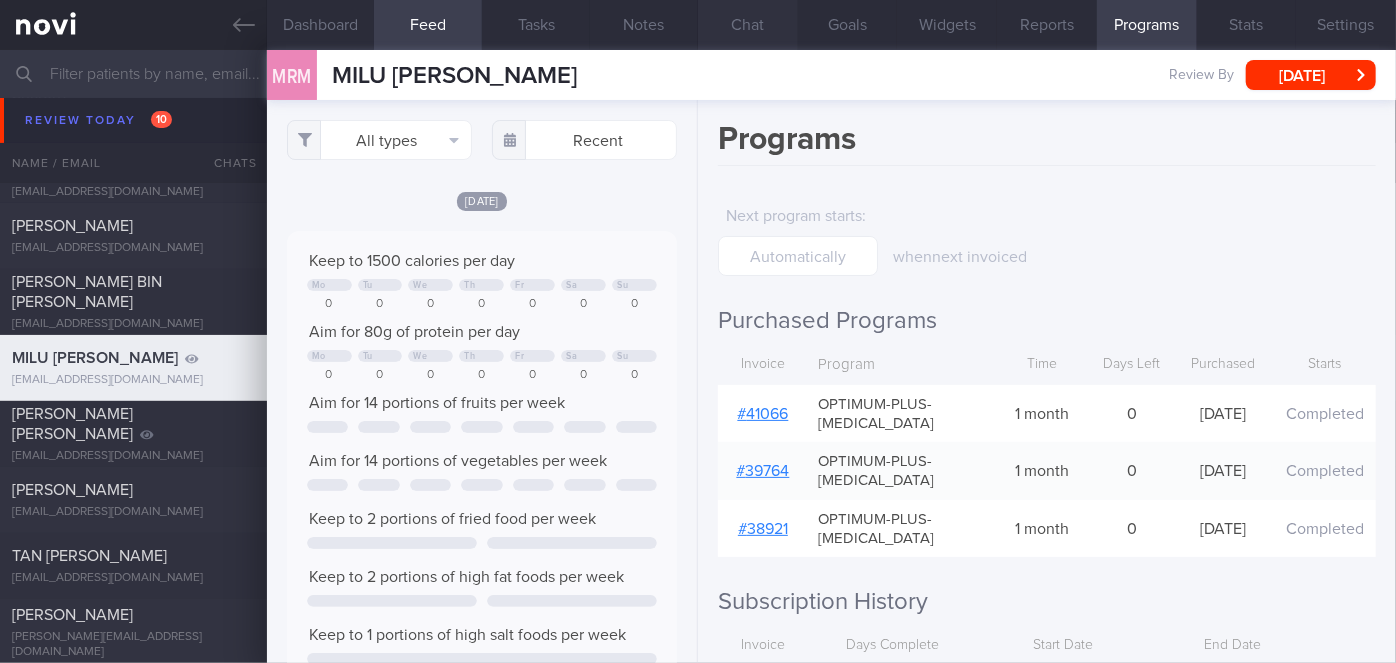 click on "Chat" at bounding box center (748, 25) 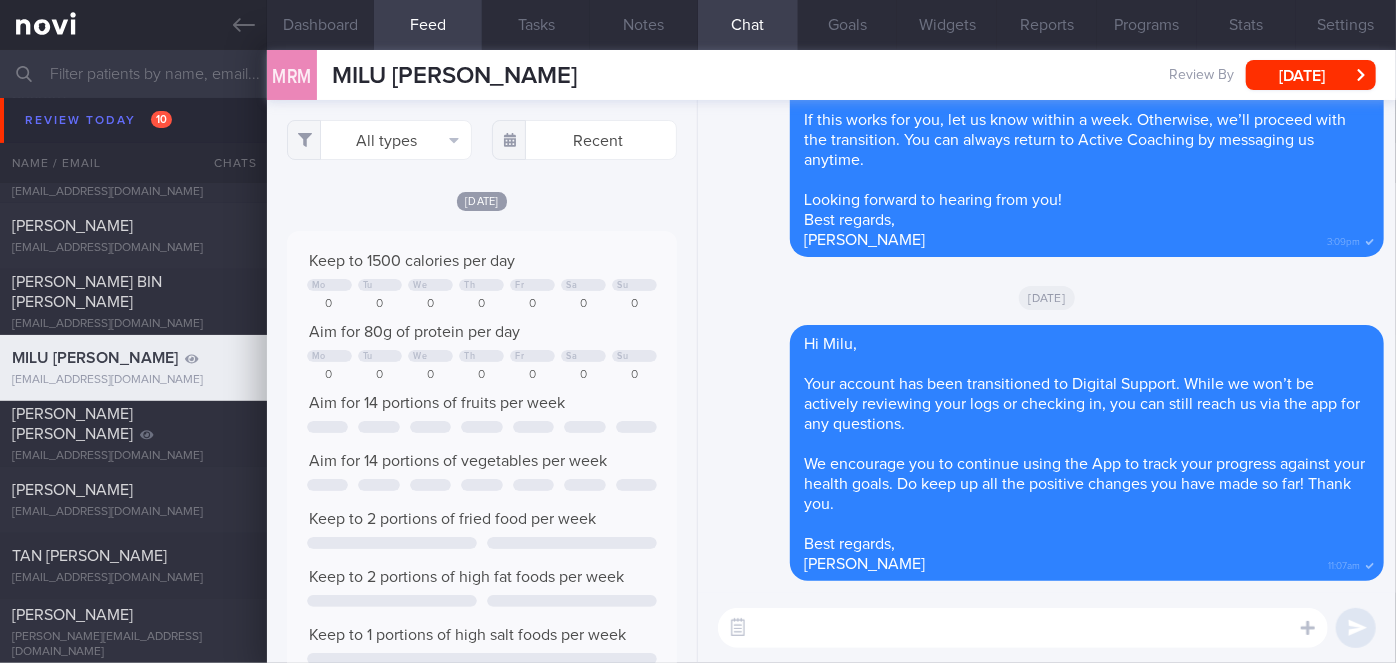click at bounding box center [1023, 628] 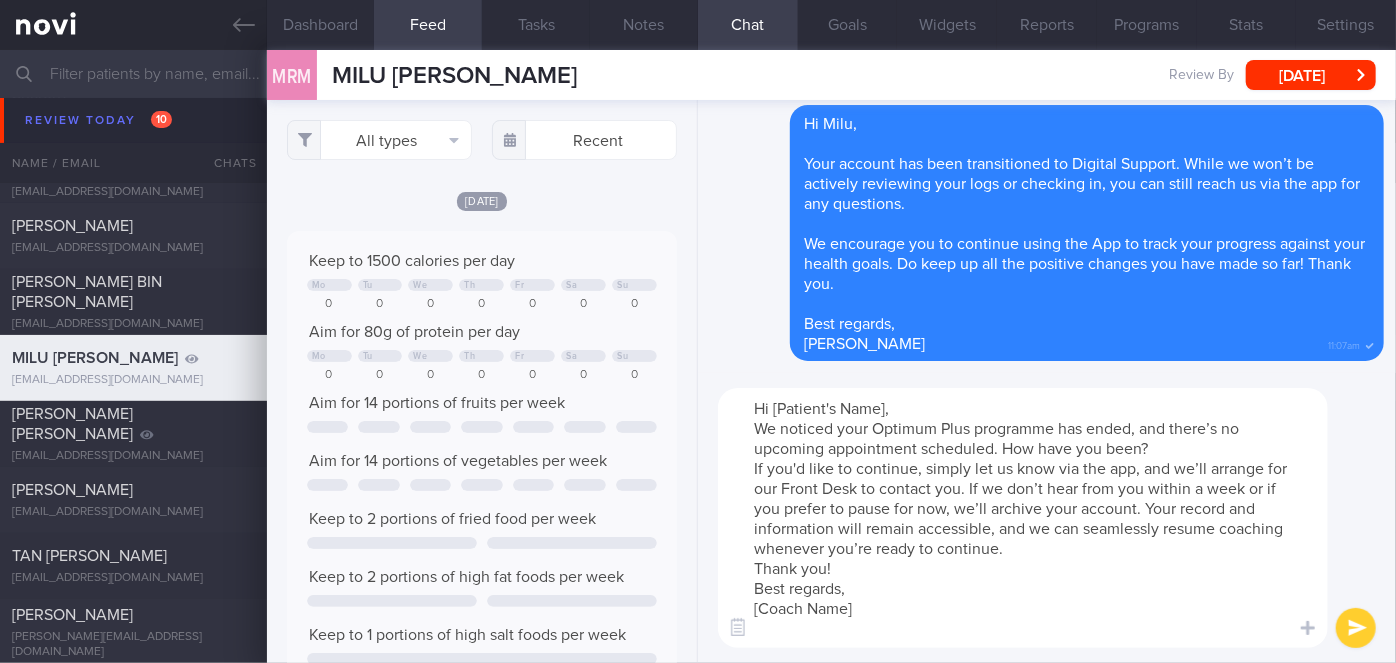 scroll, scrollTop: 0, scrollLeft: 0, axis: both 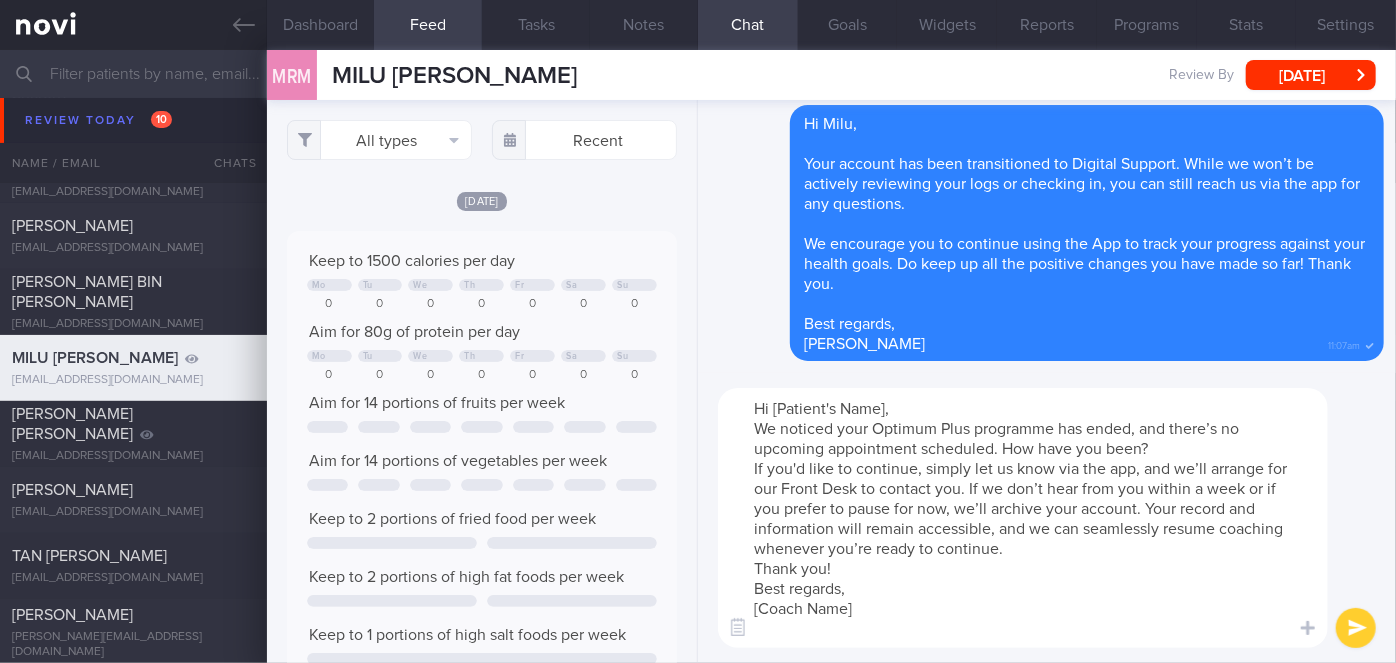 drag, startPoint x: 885, startPoint y: 398, endPoint x: 782, endPoint y: 384, distance: 103.947105 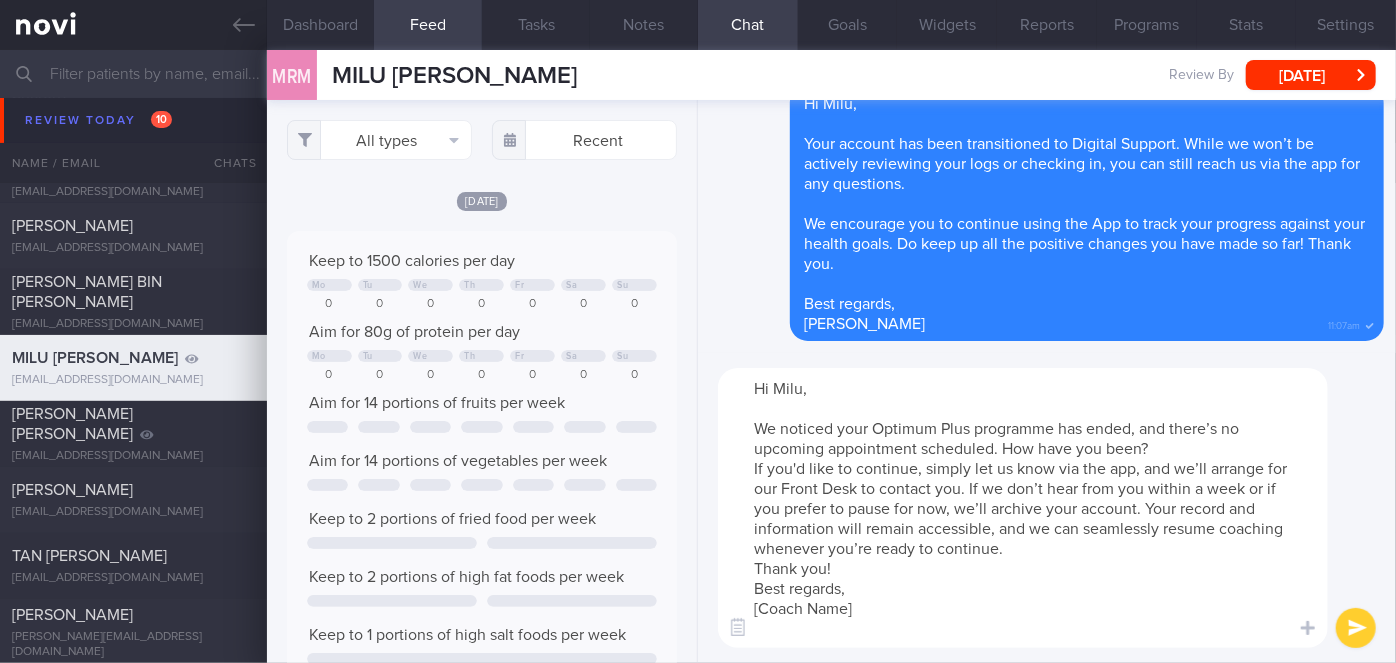 click on "Hi Milu,
We noticed your Optimum Plus programme has ended, and there’s no upcoming appointment scheduled. How have you been?
If you'd like to continue, simply let us know via the app, and we’ll arrange for our Front Desk to contact you. If we don’t hear from you within a week or if you prefer to pause for now, we’ll archive your account. Your record and information will remain accessible, and we can seamlessly resume coaching whenever you’re ready to continue.
Thank you!
Best regards,
[Coach Name]" at bounding box center (1023, 508) 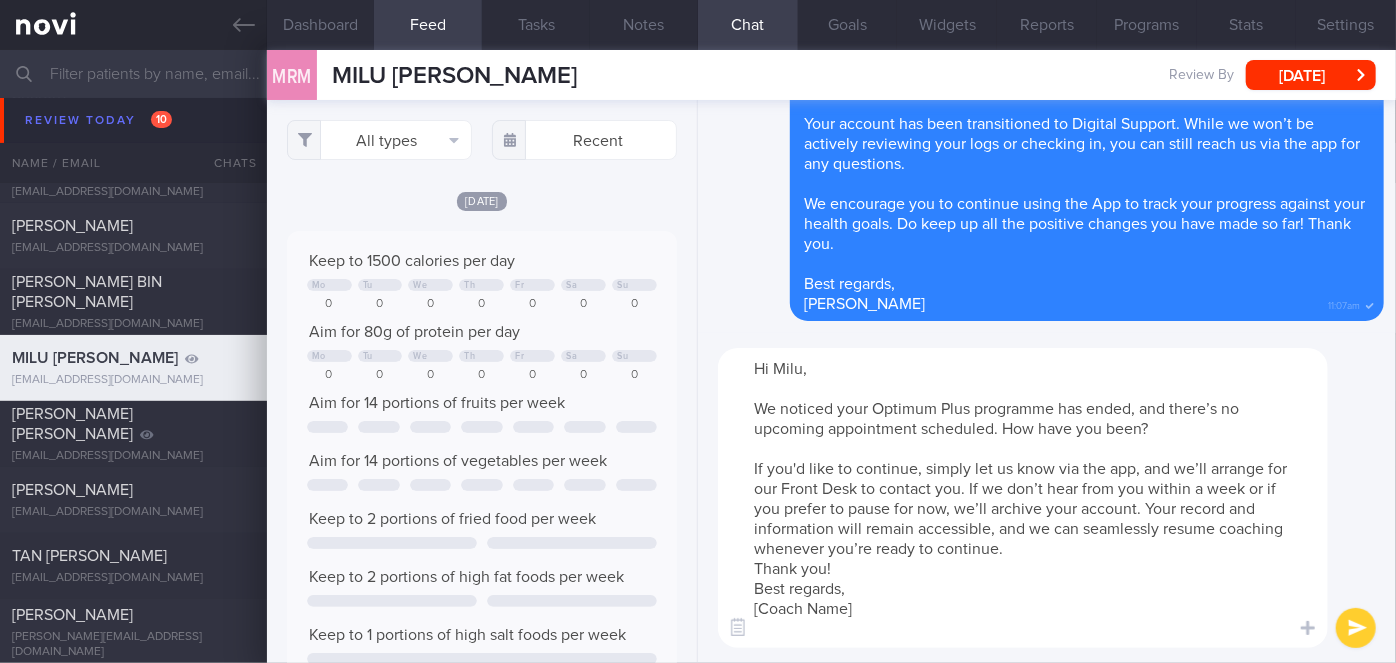 click on "Hi Milu,
We noticed your Optimum Plus programme has ended, and there’s no upcoming appointment scheduled. How have you been?
If you'd like to continue, simply let us know via the app, and we’ll arrange for our Front Desk to contact you. If we don’t hear from you within a week or if you prefer to pause for now, we’ll archive your account. Your record and information will remain accessible, and we can seamlessly resume coaching whenever you’re ready to continue.
Thank you!
Best regards,
[Coach Name]" at bounding box center [1023, 498] 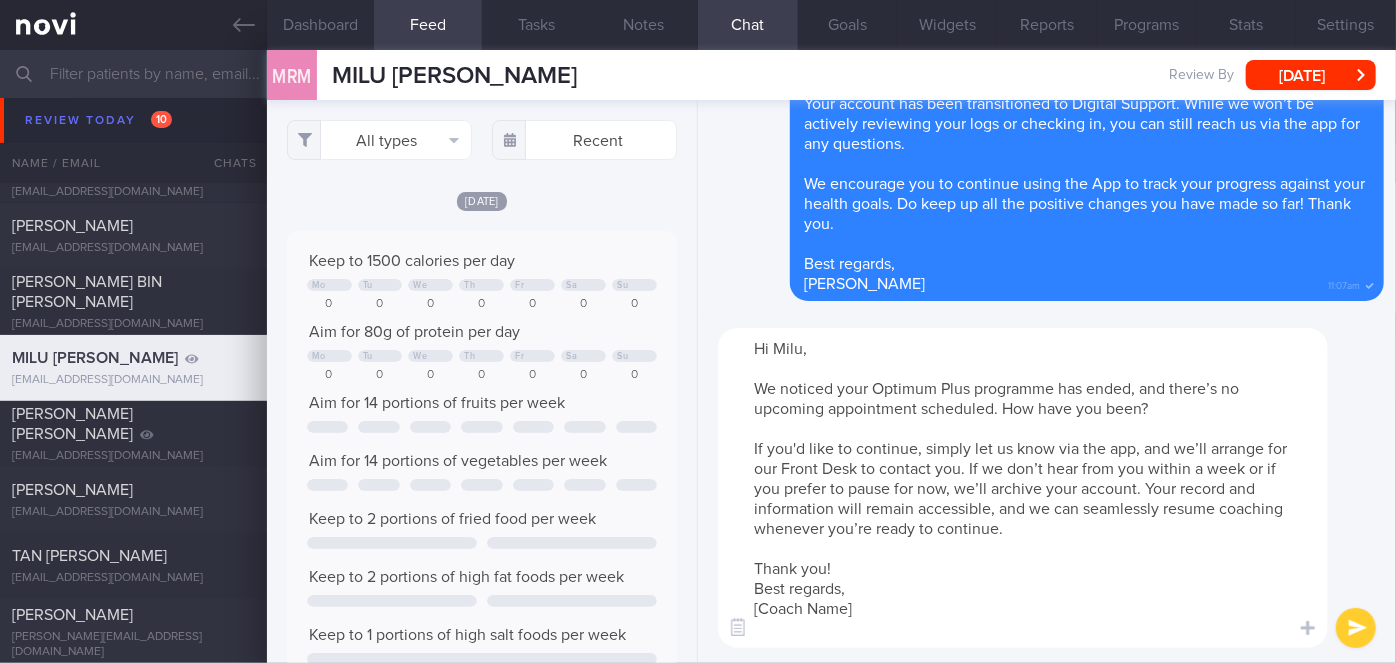drag, startPoint x: 864, startPoint y: 610, endPoint x: 757, endPoint y: 609, distance: 107.00467 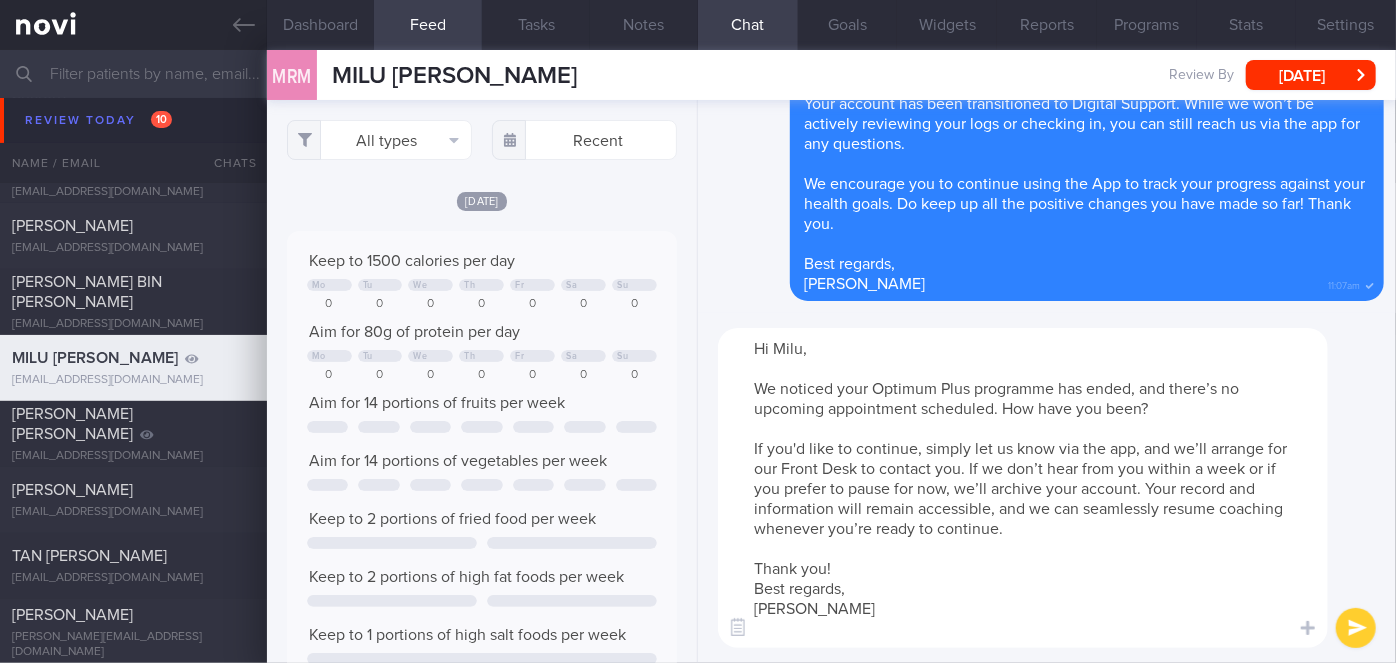 type on "Hi Milu,
We noticed your Optimum Plus programme has ended, and there’s no upcoming appointment scheduled. How have you been?
If you'd like to continue, simply let us know via the app, and we’ll arrange for our Front Desk to contact you. If we don’t hear from you within a week or if you prefer to pause for now, we’ll archive your account. Your record and information will remain accessible, and we can seamlessly resume coaching whenever you’re ready to continue.
Thank you!
Best regards,
[PERSON_NAME]" 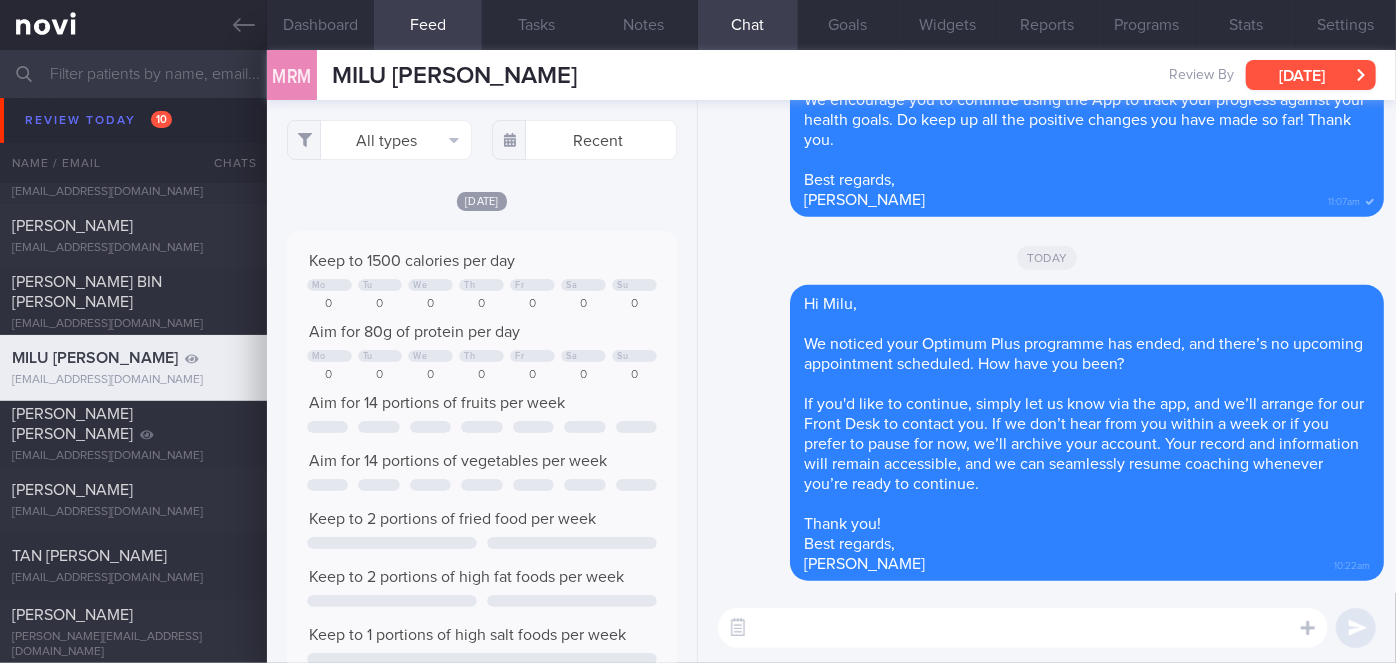click on "[DATE]" at bounding box center (1311, 75) 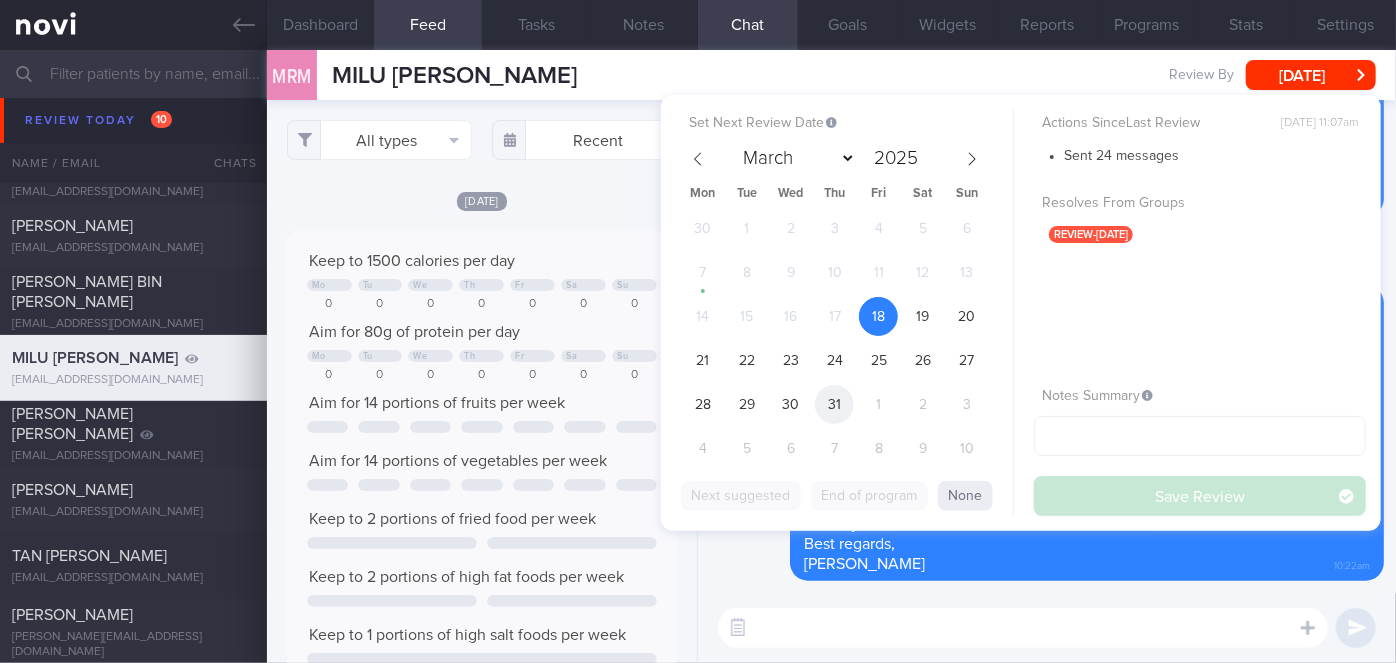 click on "31" at bounding box center (834, 404) 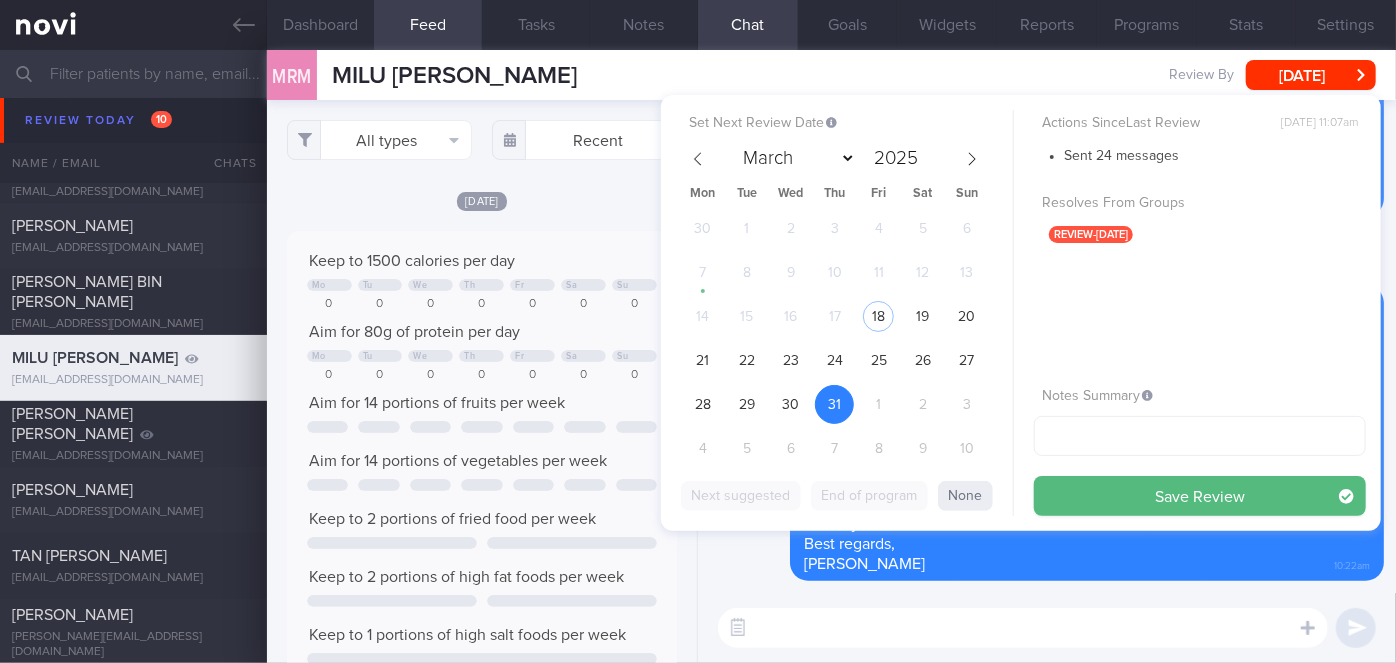 click on "Save Review" at bounding box center (1200, 496) 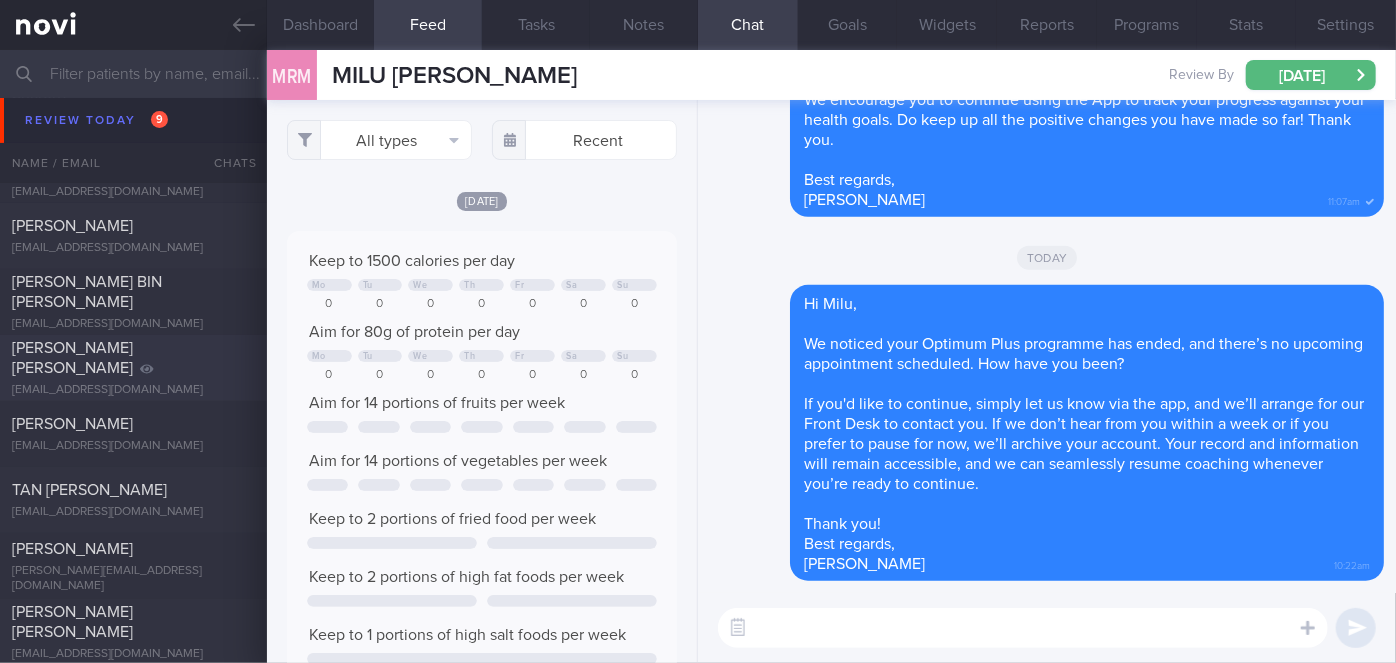 click on "[PERSON_NAME] [PERSON_NAME]" at bounding box center (131, 358) 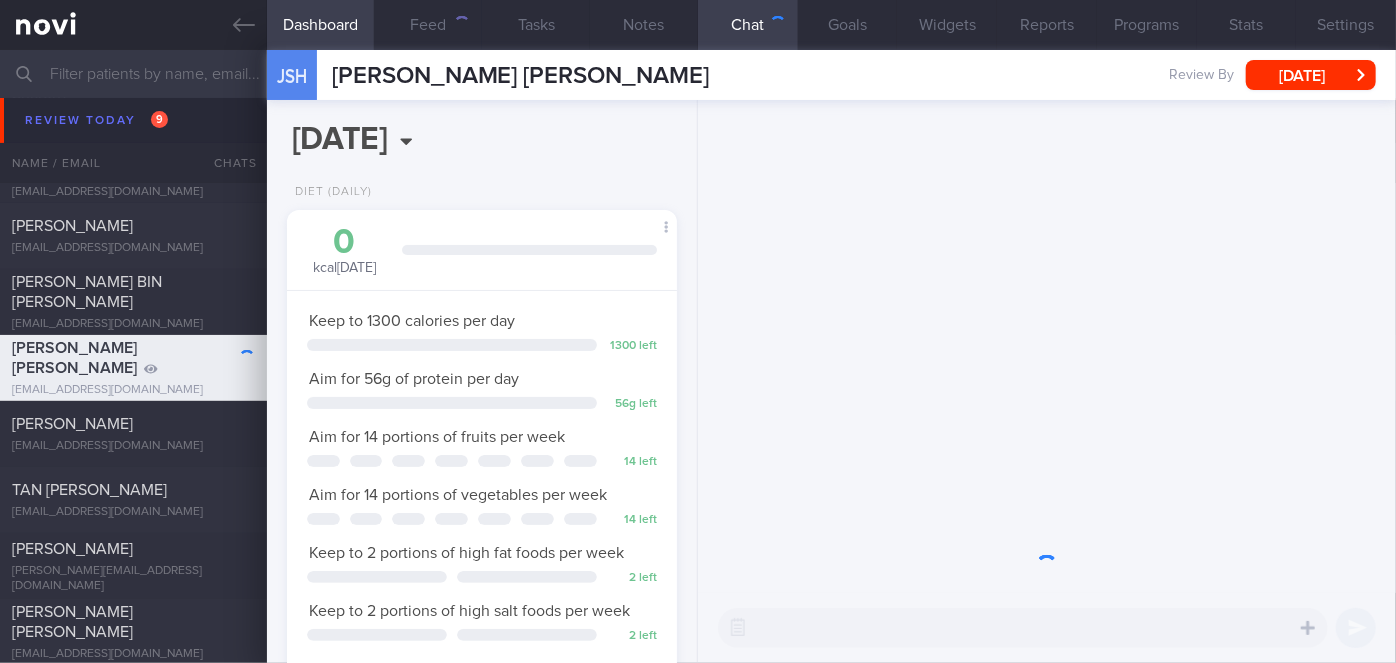 scroll, scrollTop: 999800, scrollLeft: 999658, axis: both 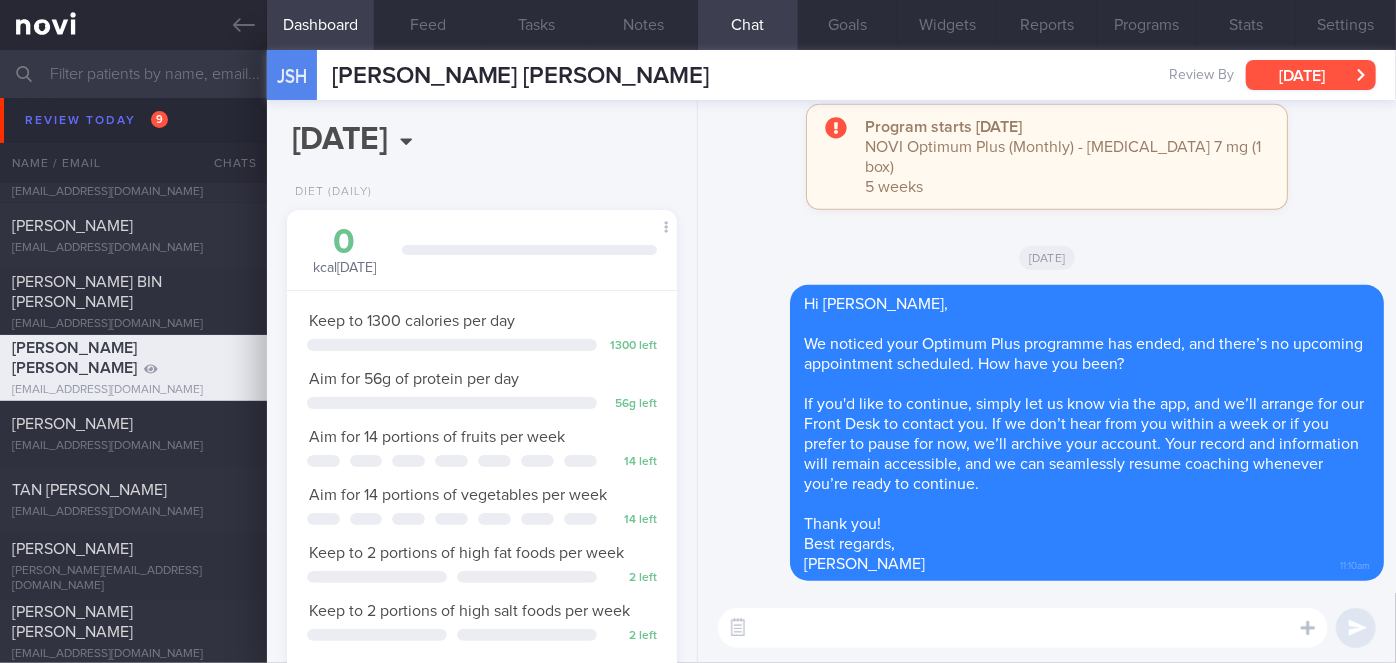click on "[DATE]" at bounding box center [1311, 75] 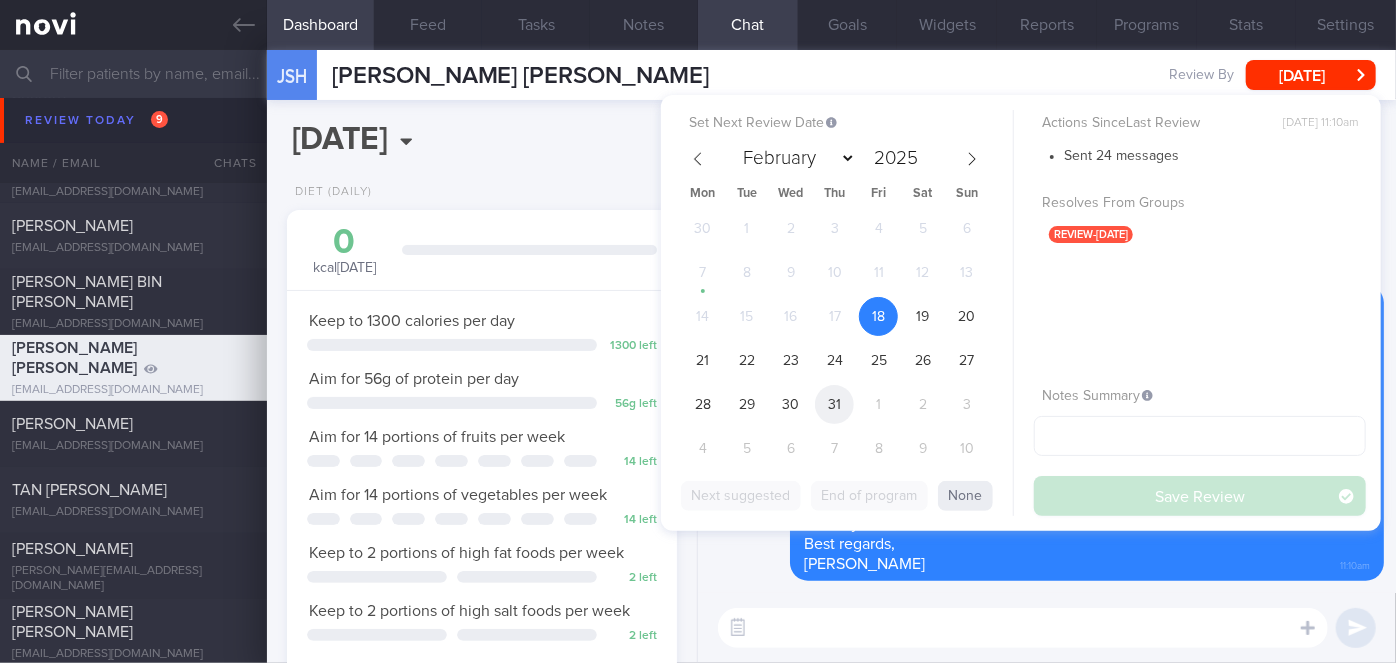 click on "31" at bounding box center (834, 404) 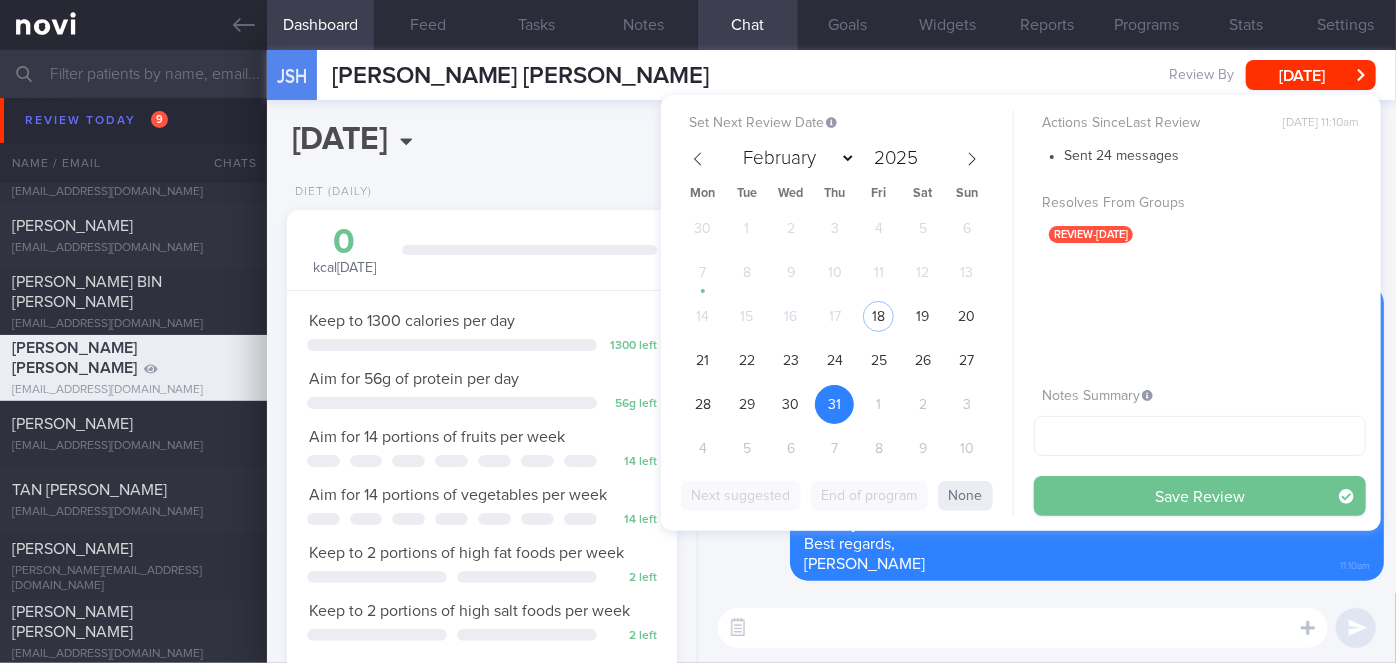 click on "Save Review" at bounding box center [1200, 496] 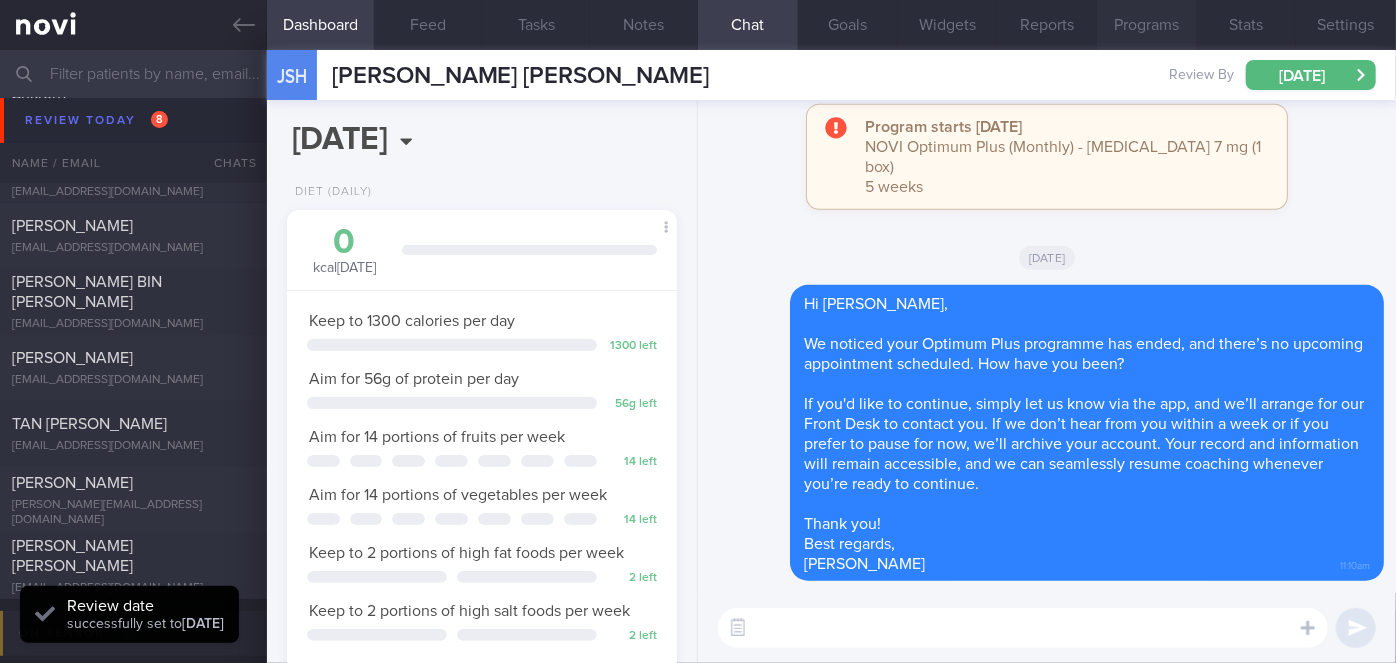 click on "Programs" at bounding box center [1147, 25] 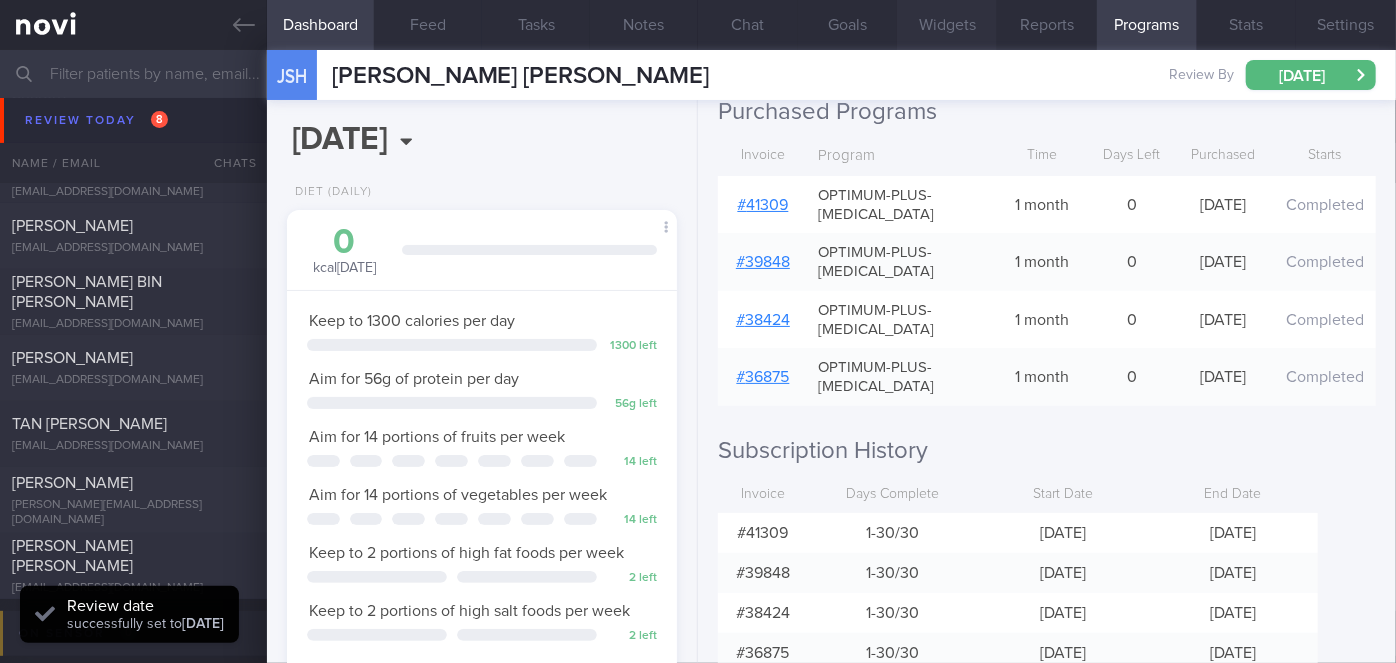 scroll, scrollTop: 177, scrollLeft: 0, axis: vertical 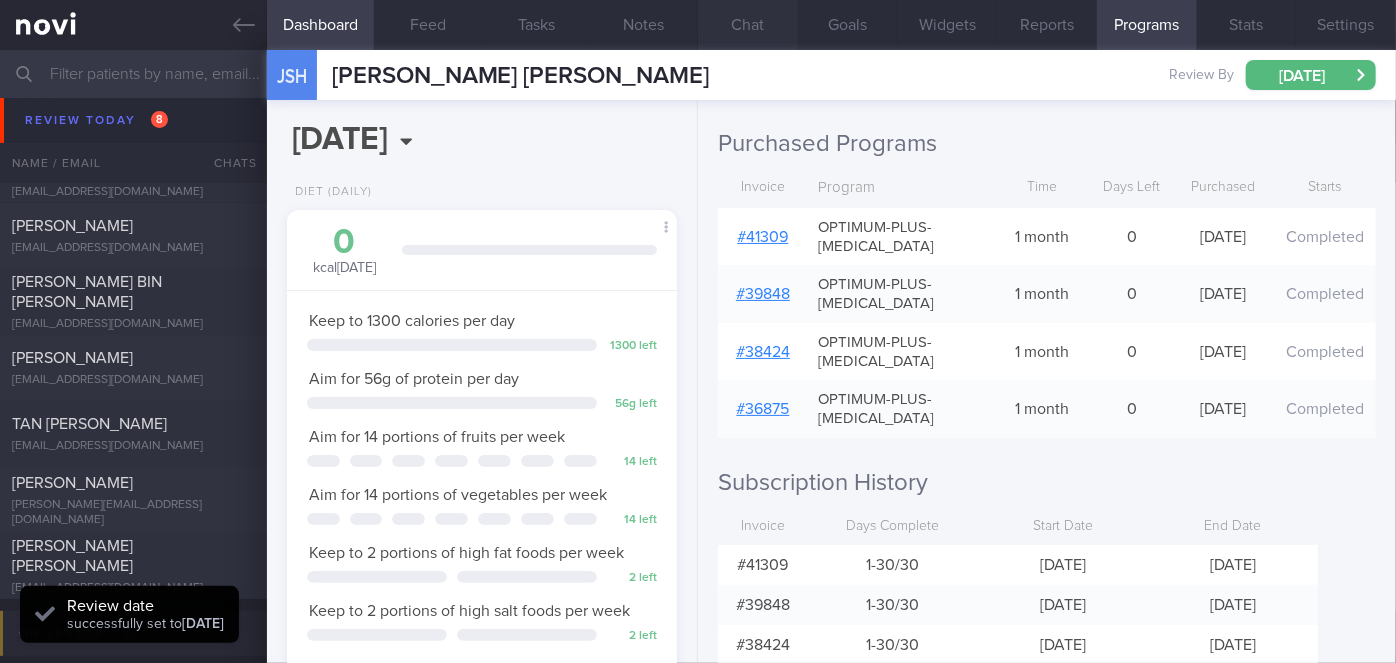 click on "Chat" at bounding box center [748, 25] 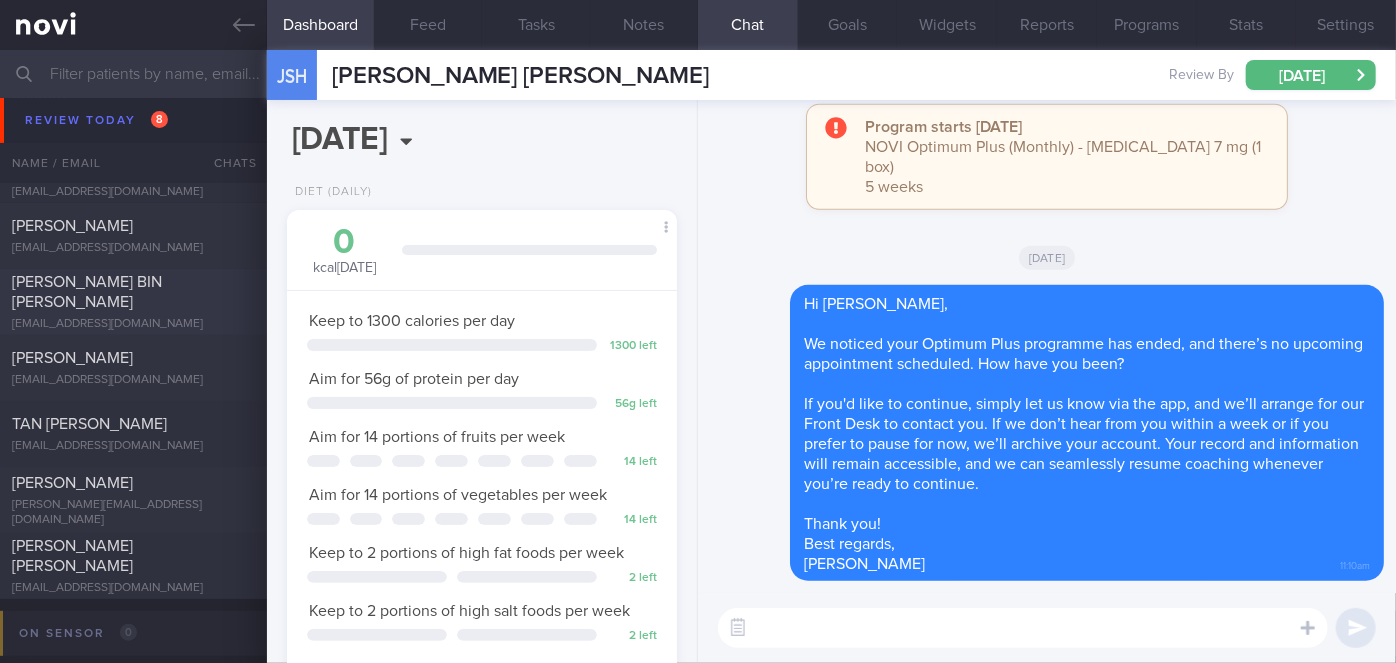 click on "[PERSON_NAME] BIN [PERSON_NAME]" at bounding box center [87, 292] 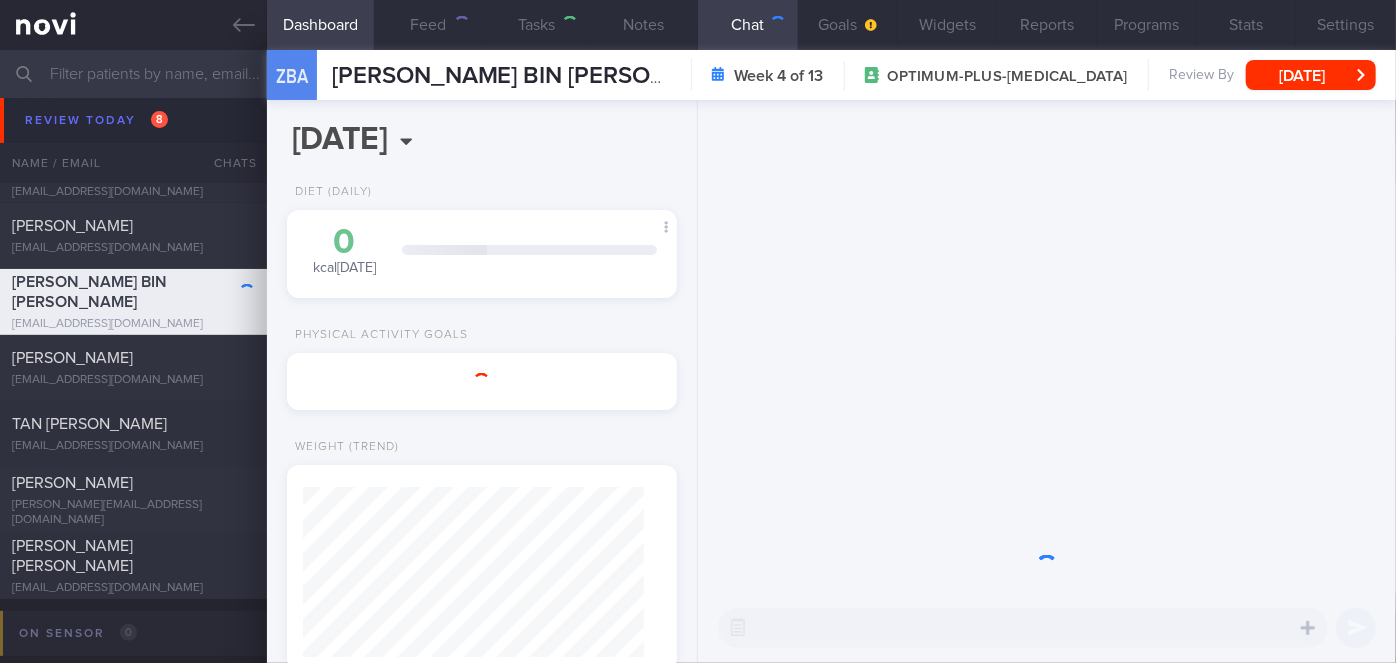scroll, scrollTop: 0, scrollLeft: 0, axis: both 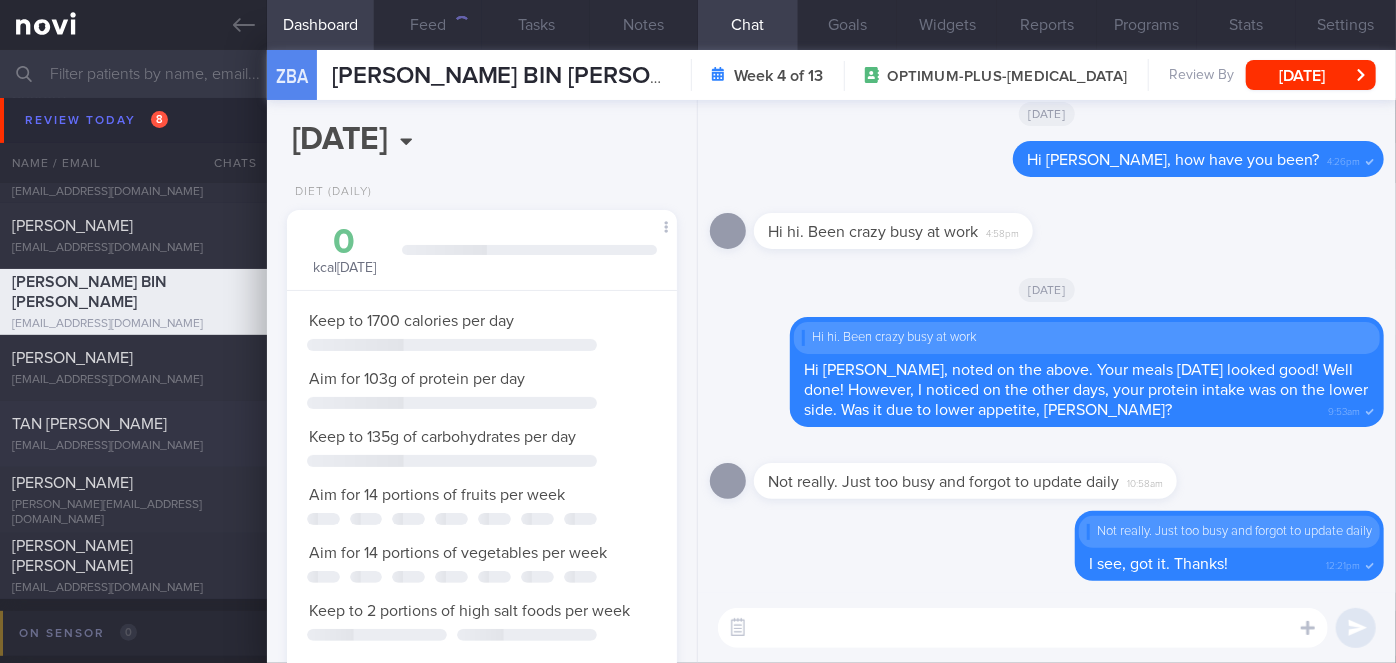 click on "[EMAIL_ADDRESS][DOMAIN_NAME]" at bounding box center [133, 446] 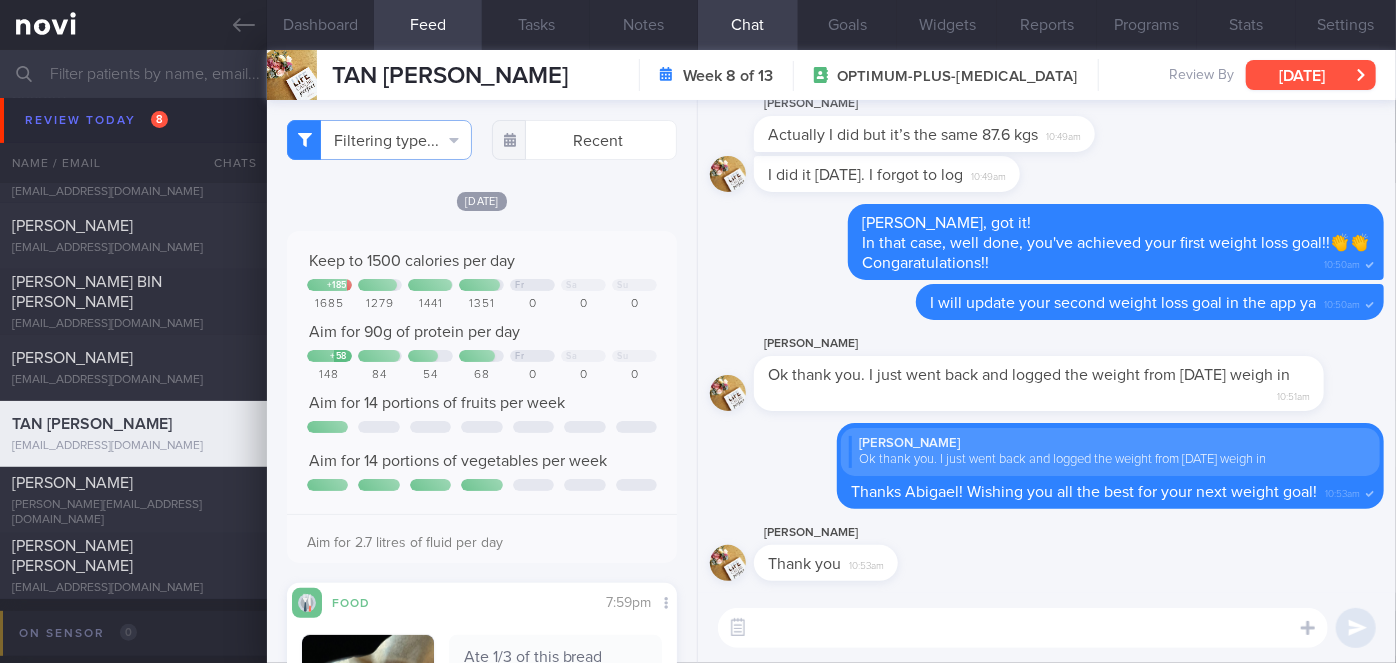 click on "[DATE]" at bounding box center [1311, 75] 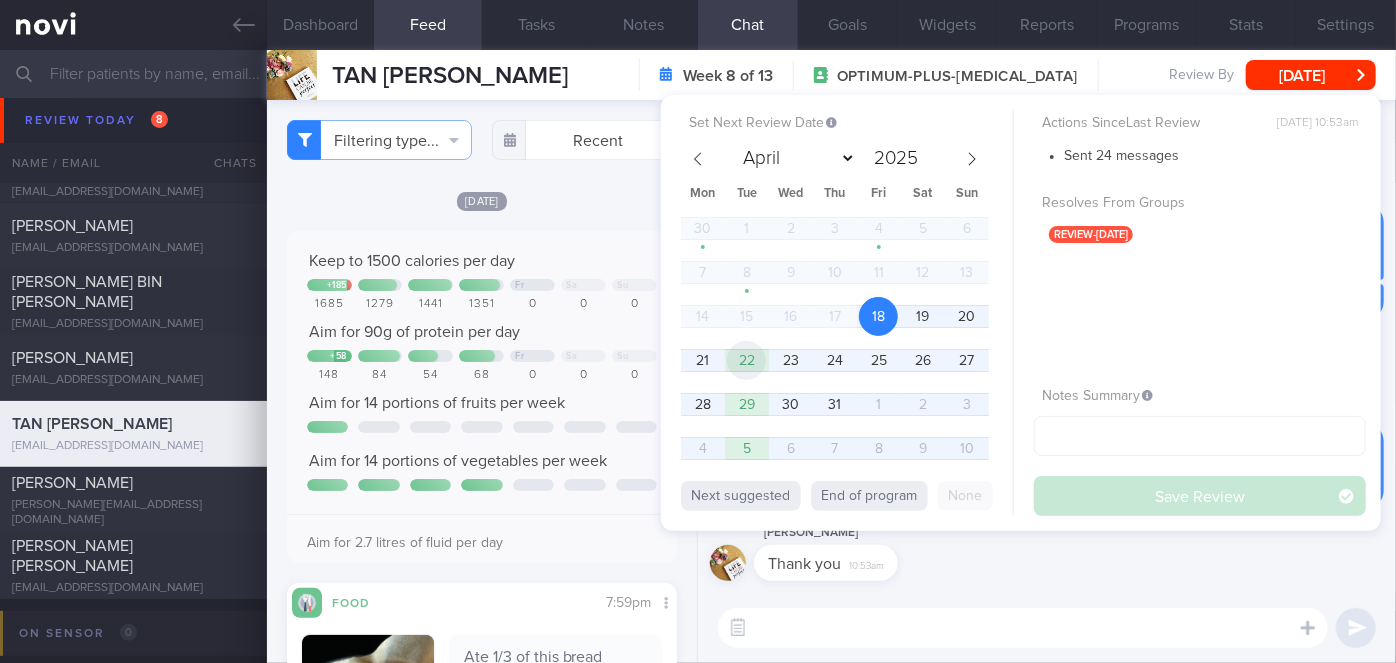 click on "22" at bounding box center (746, 360) 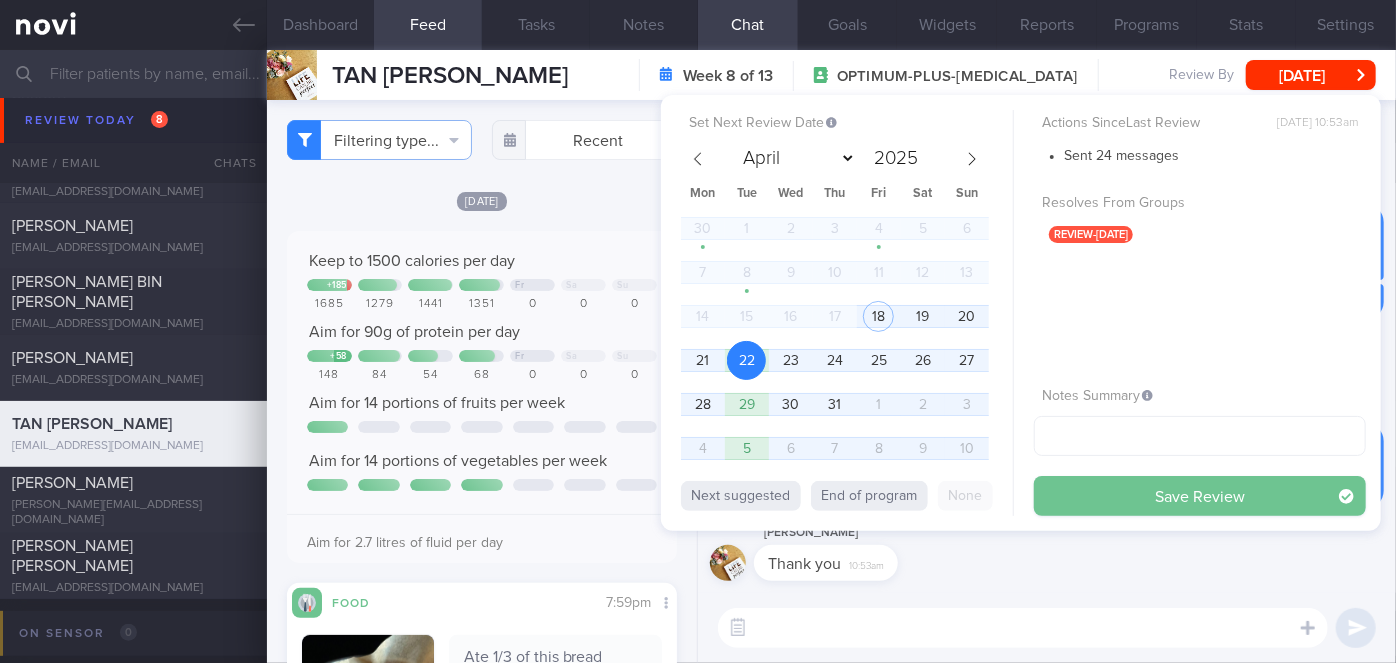 click on "Save Review" at bounding box center (1200, 496) 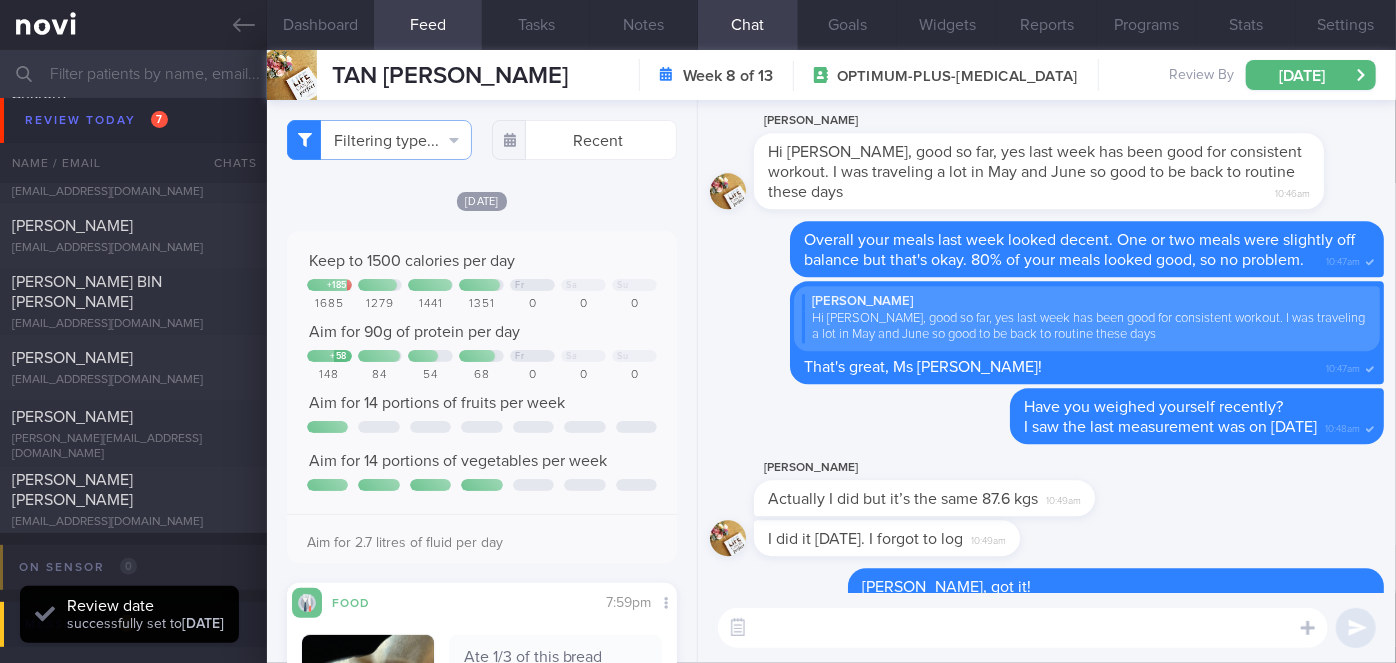 scroll, scrollTop: 0, scrollLeft: 0, axis: both 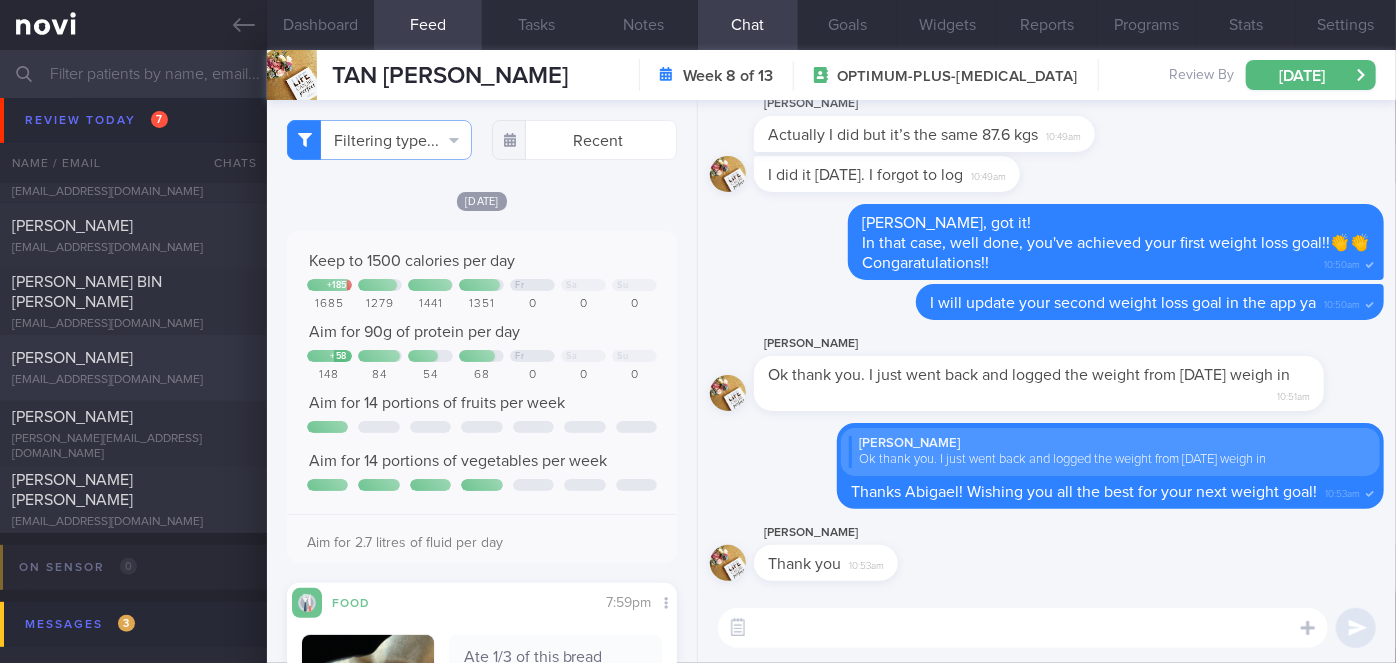 click on "[PERSON_NAME]" at bounding box center (131, 358) 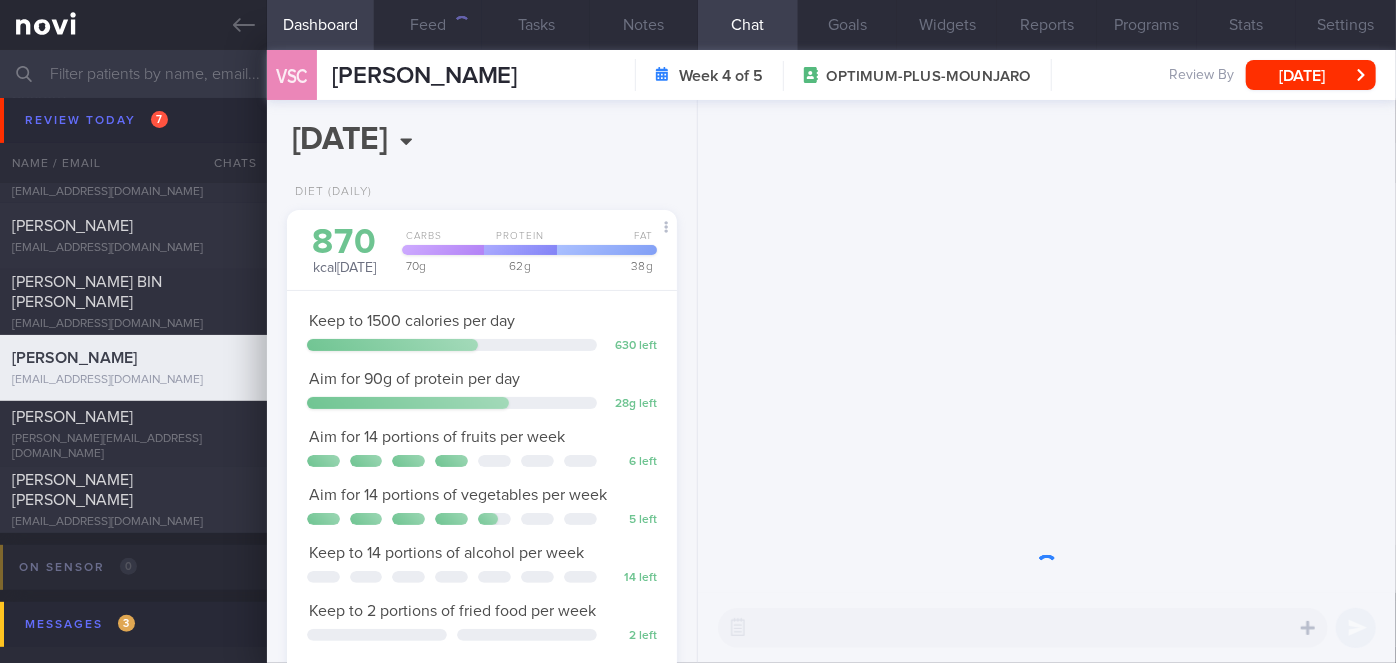scroll, scrollTop: 999800, scrollLeft: 999658, axis: both 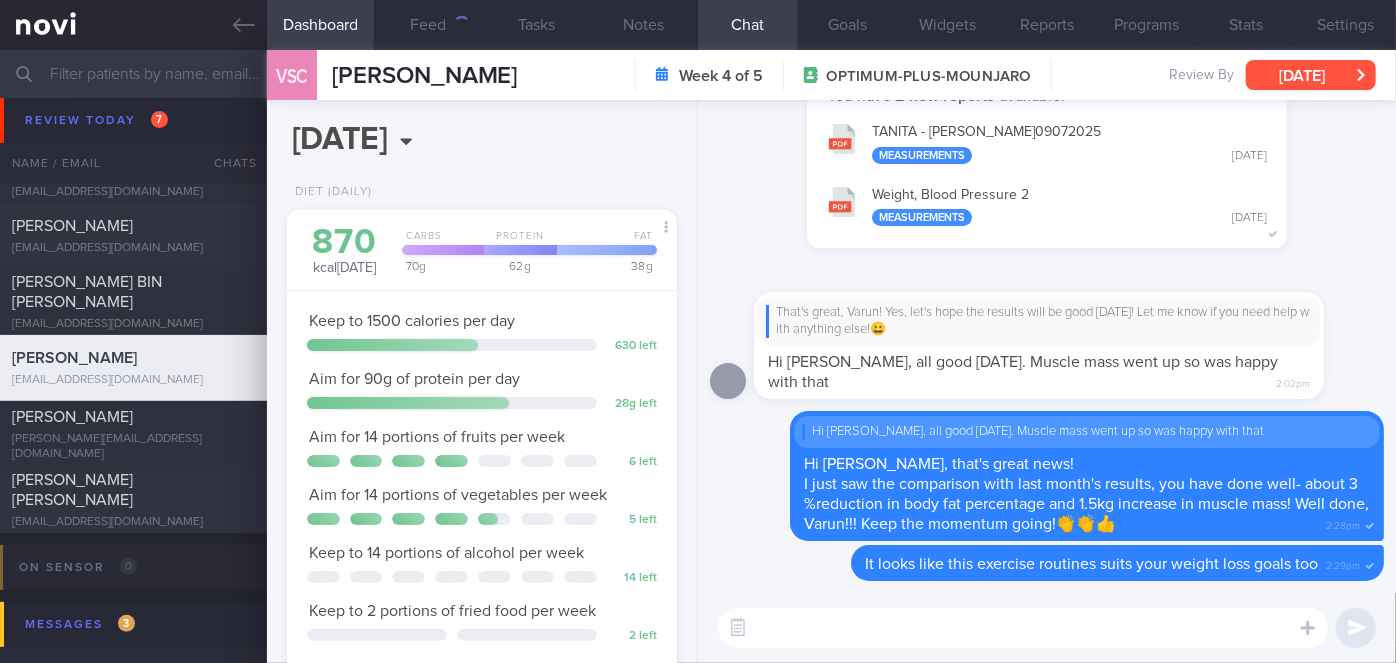 click on "[DATE]" at bounding box center [1311, 75] 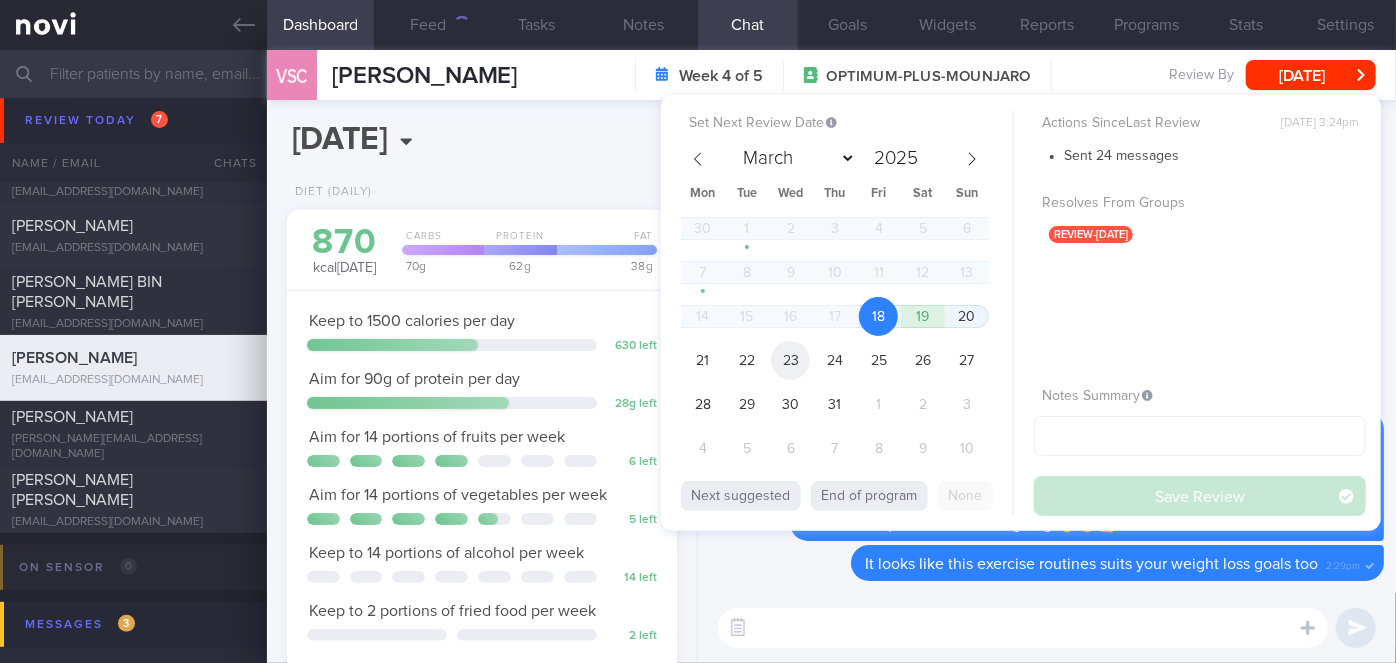click on "23" at bounding box center (790, 360) 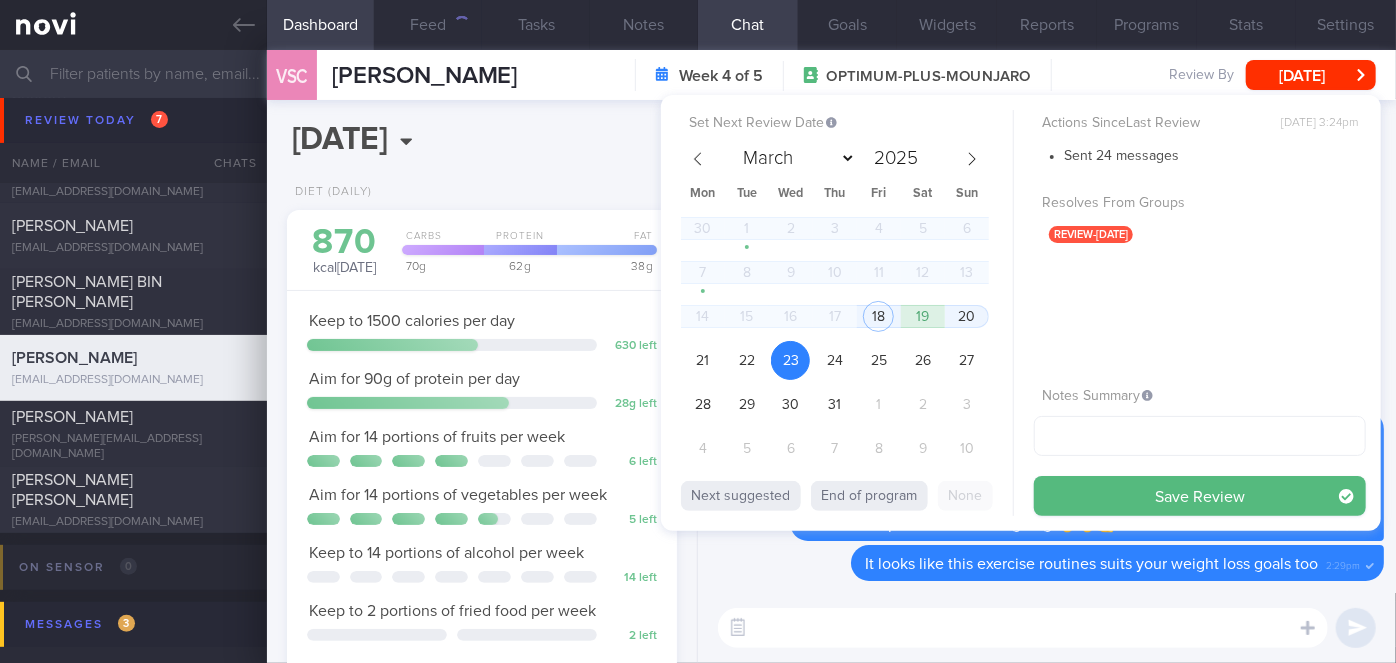 click on "​
​" at bounding box center [1047, 628] 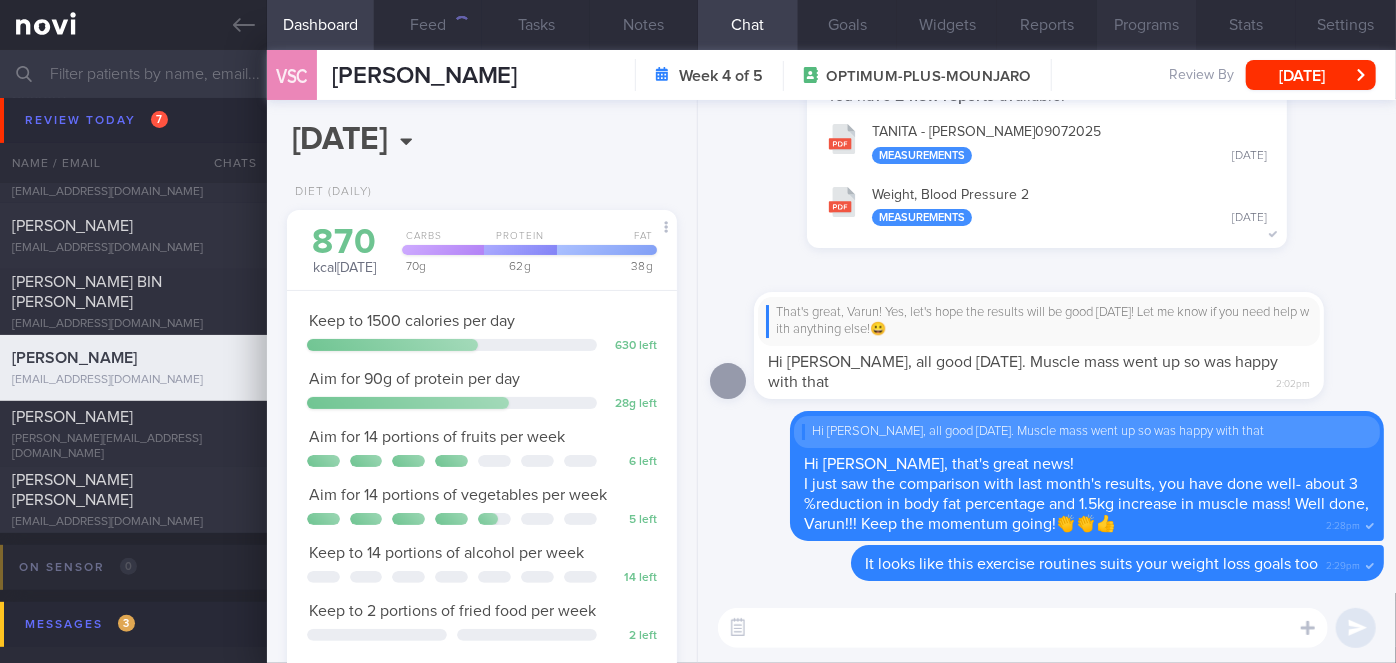 click on "Programs" at bounding box center (1147, 25) 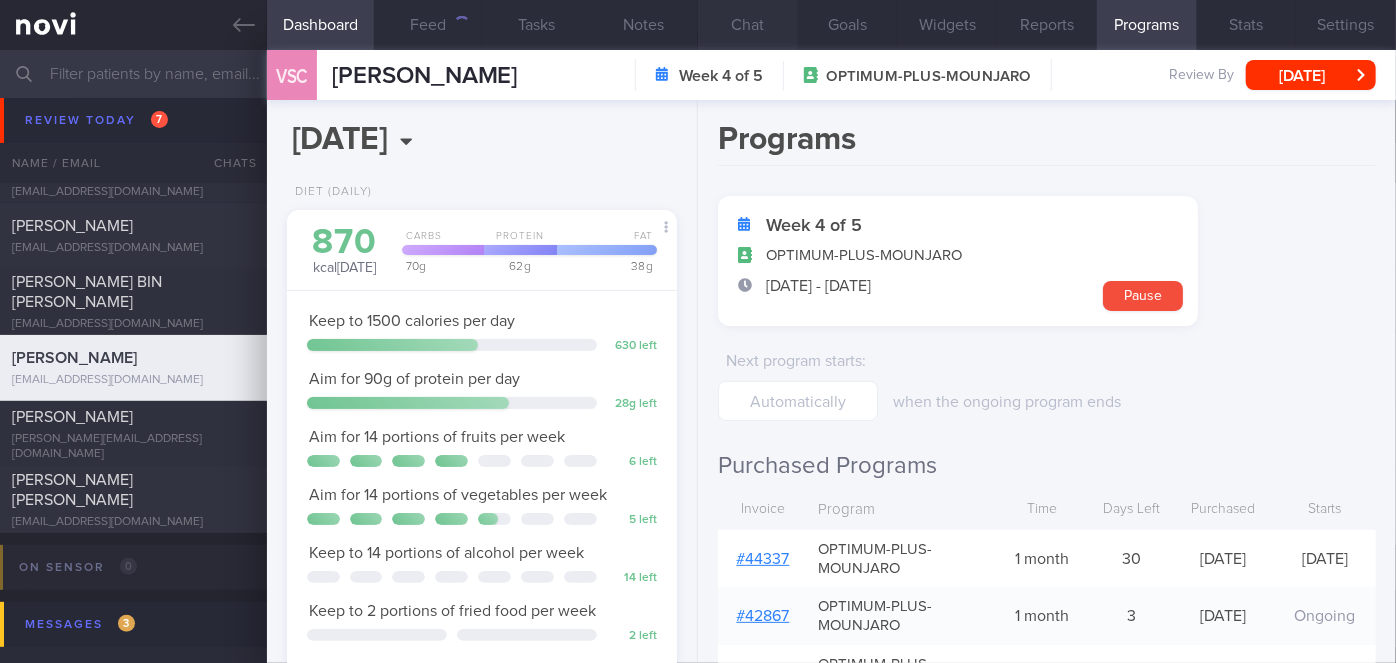 click on "Chat" at bounding box center (748, 25) 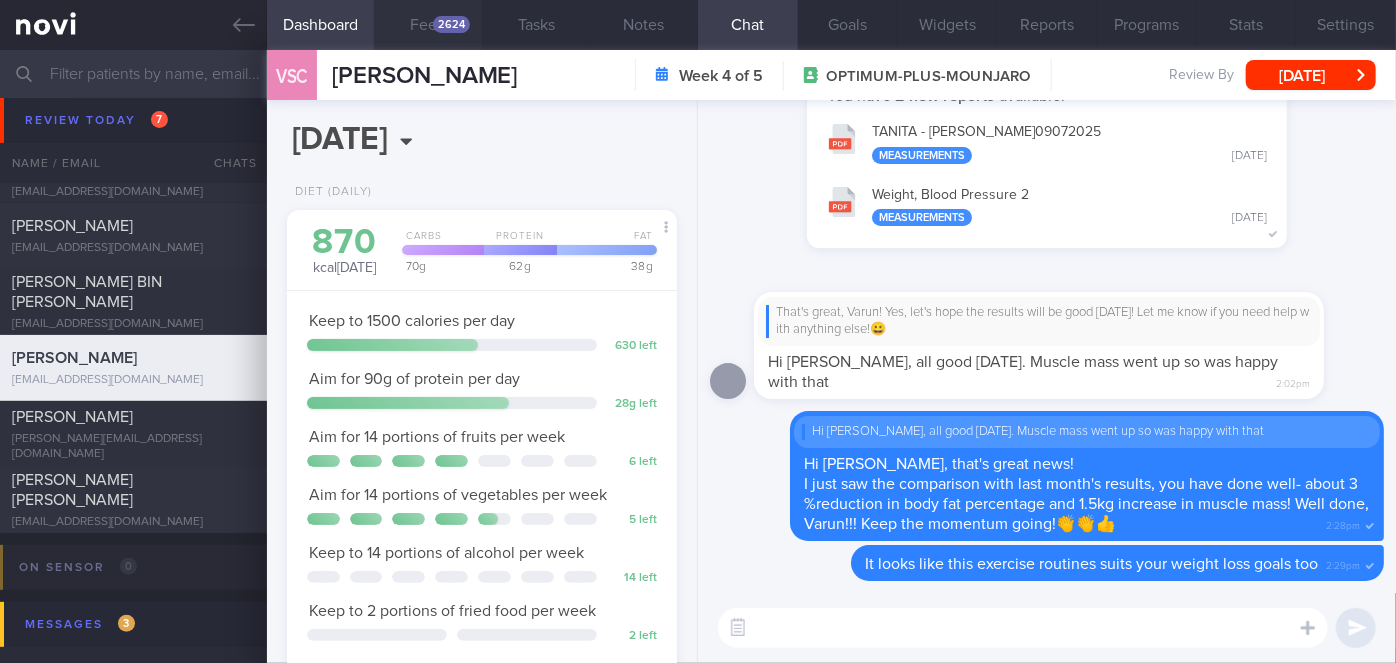 click on "2624" at bounding box center [451, 24] 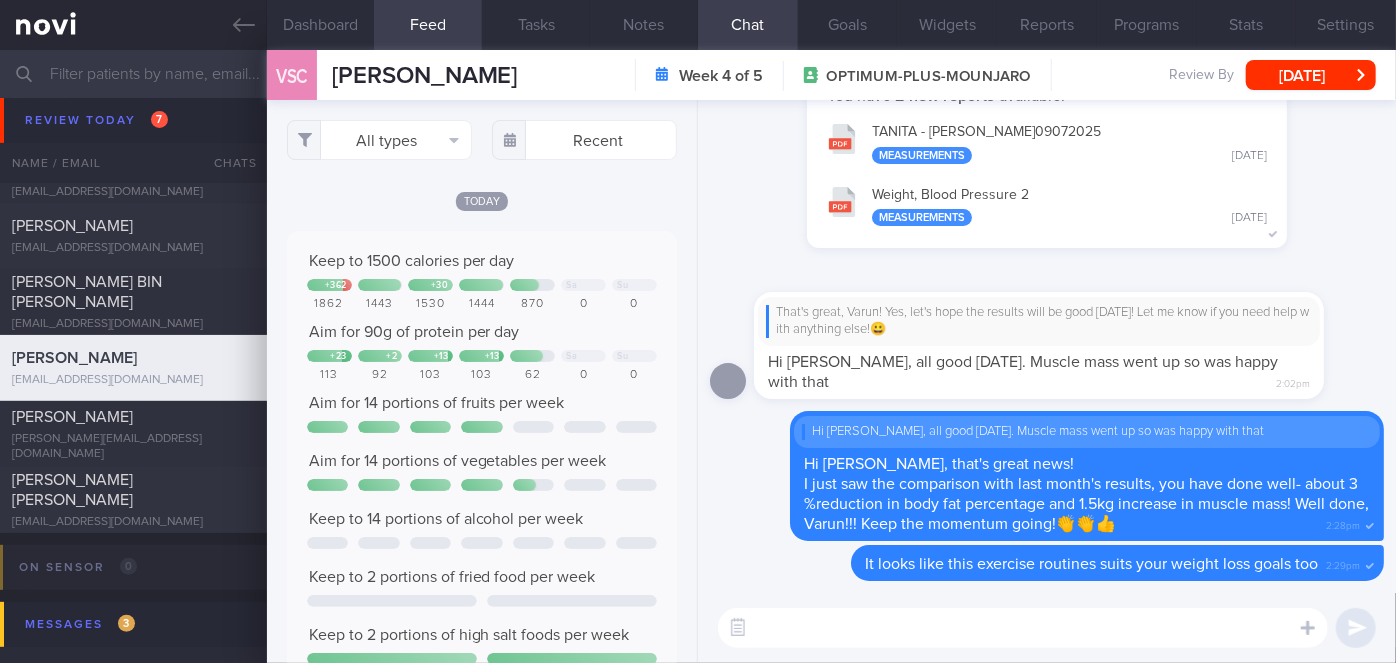 scroll, scrollTop: 999912, scrollLeft: 999648, axis: both 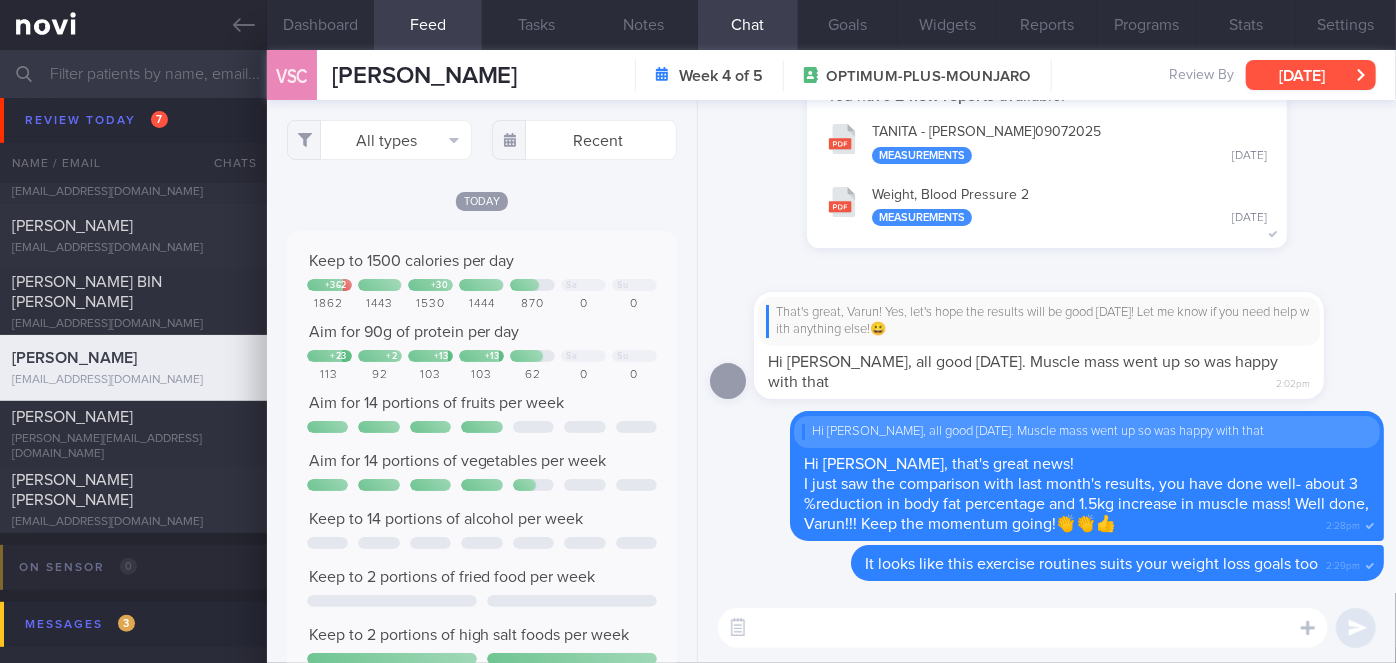 click on "[DATE]" at bounding box center (1311, 75) 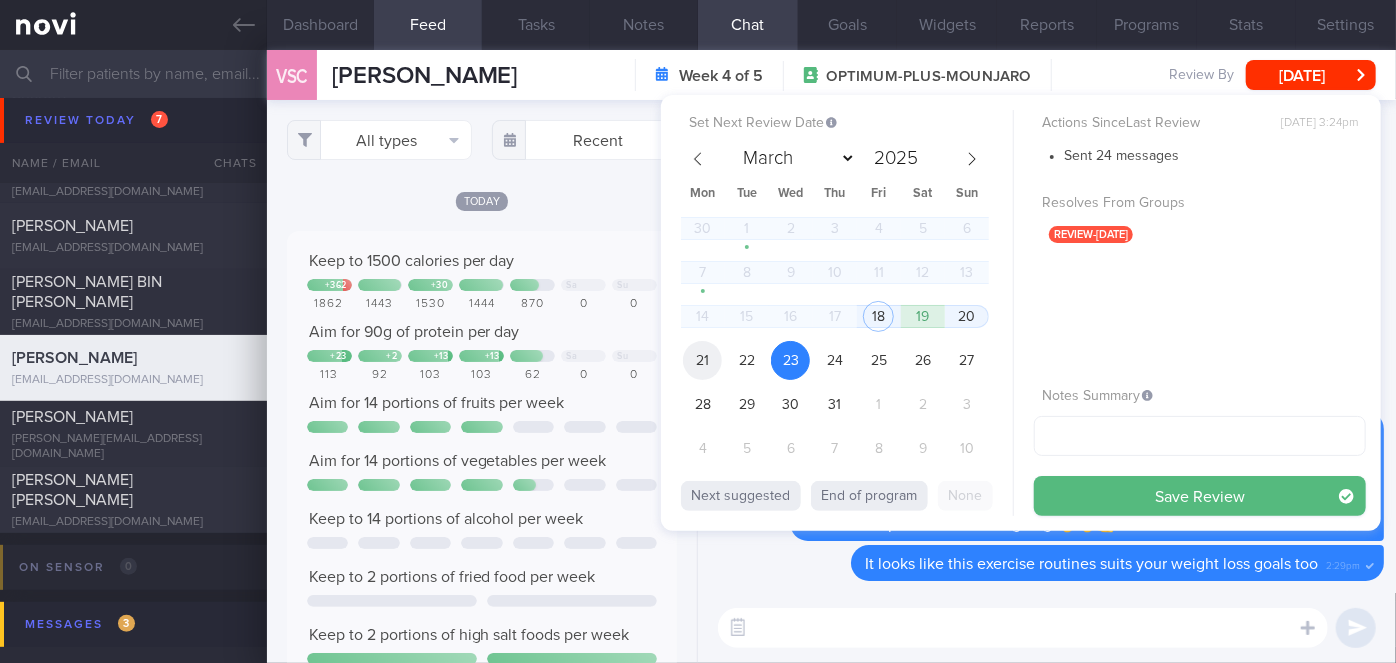 click on "21" at bounding box center (702, 360) 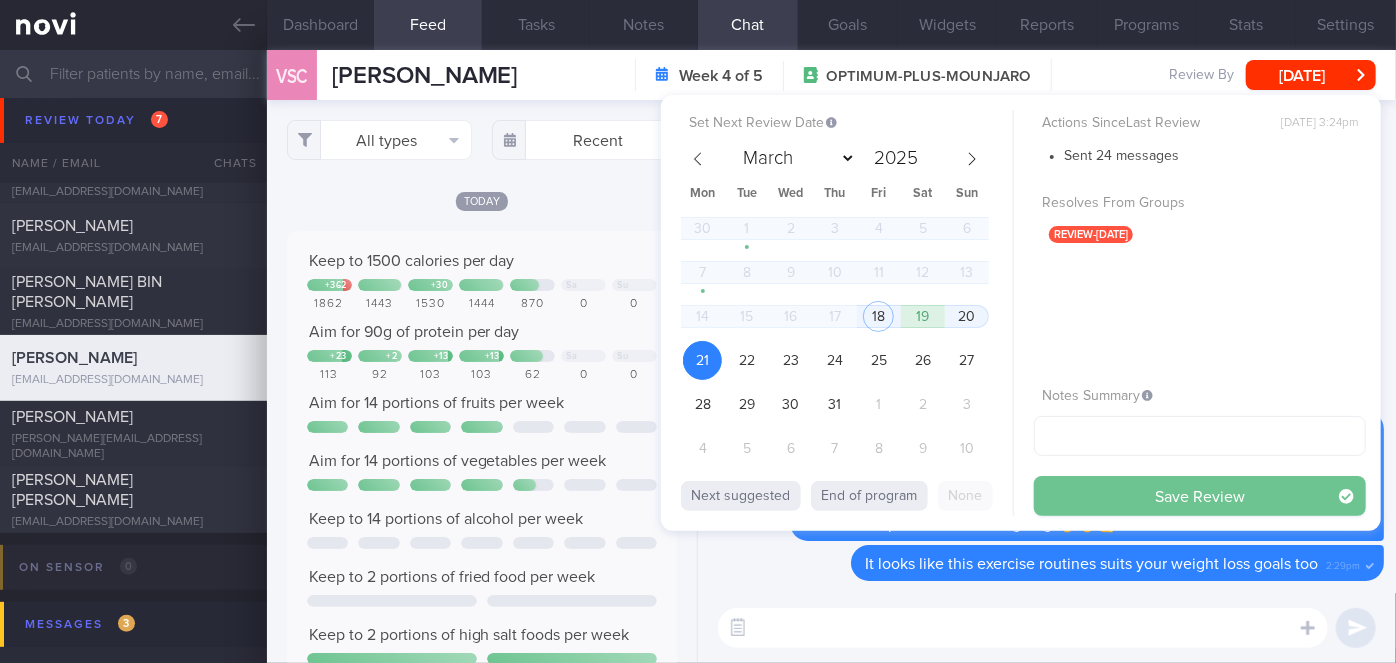 click on "Save Review" at bounding box center (1200, 496) 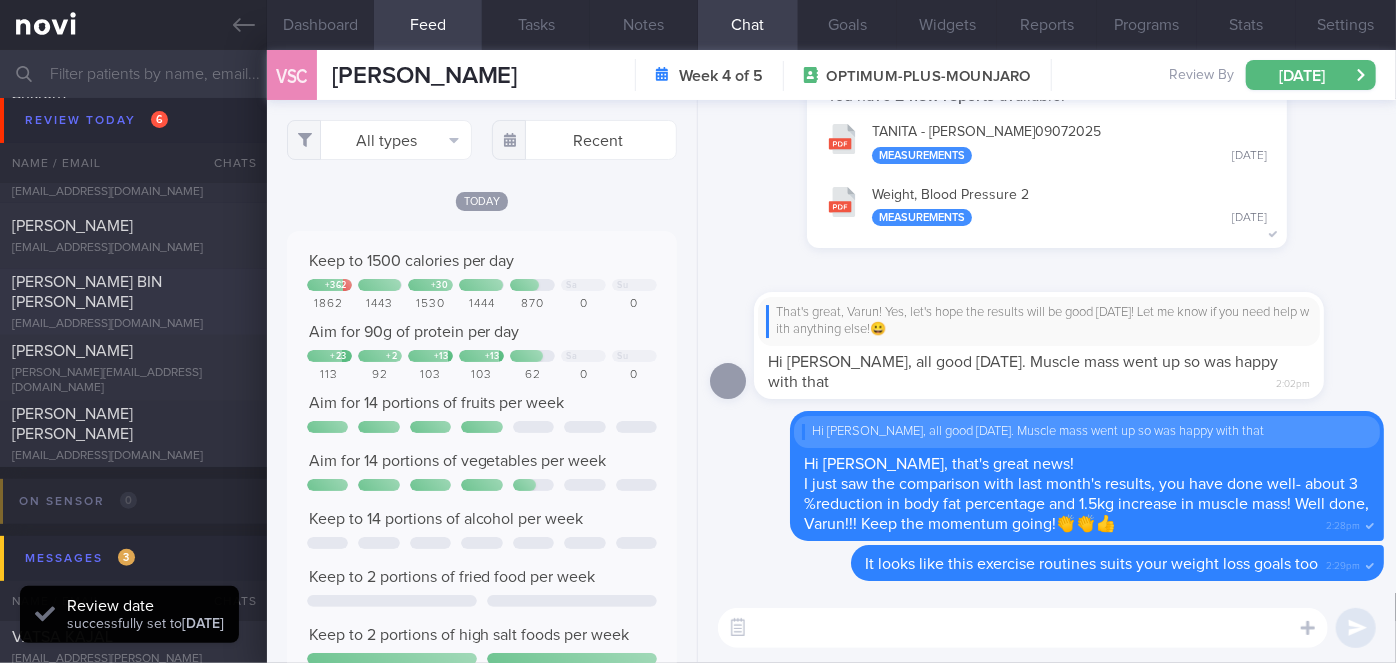 click on "[PERSON_NAME] BIN [PERSON_NAME]" at bounding box center (87, 292) 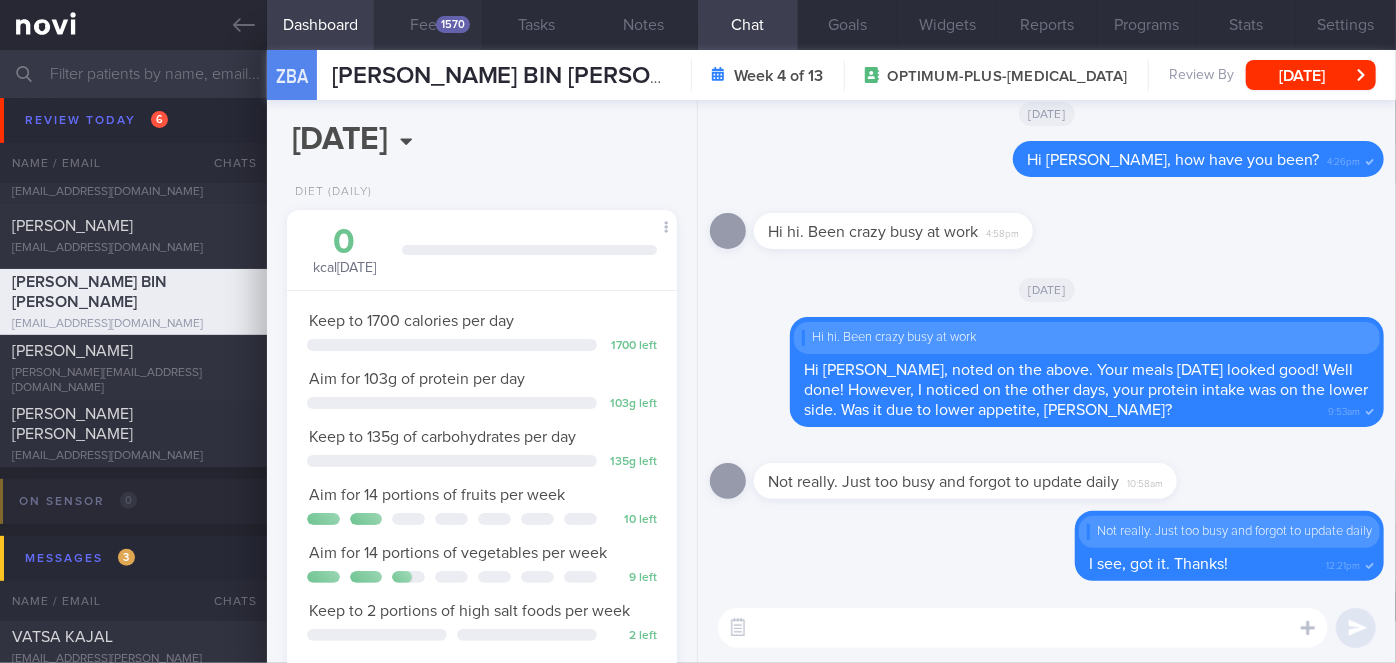 scroll, scrollTop: 999800, scrollLeft: 999658, axis: both 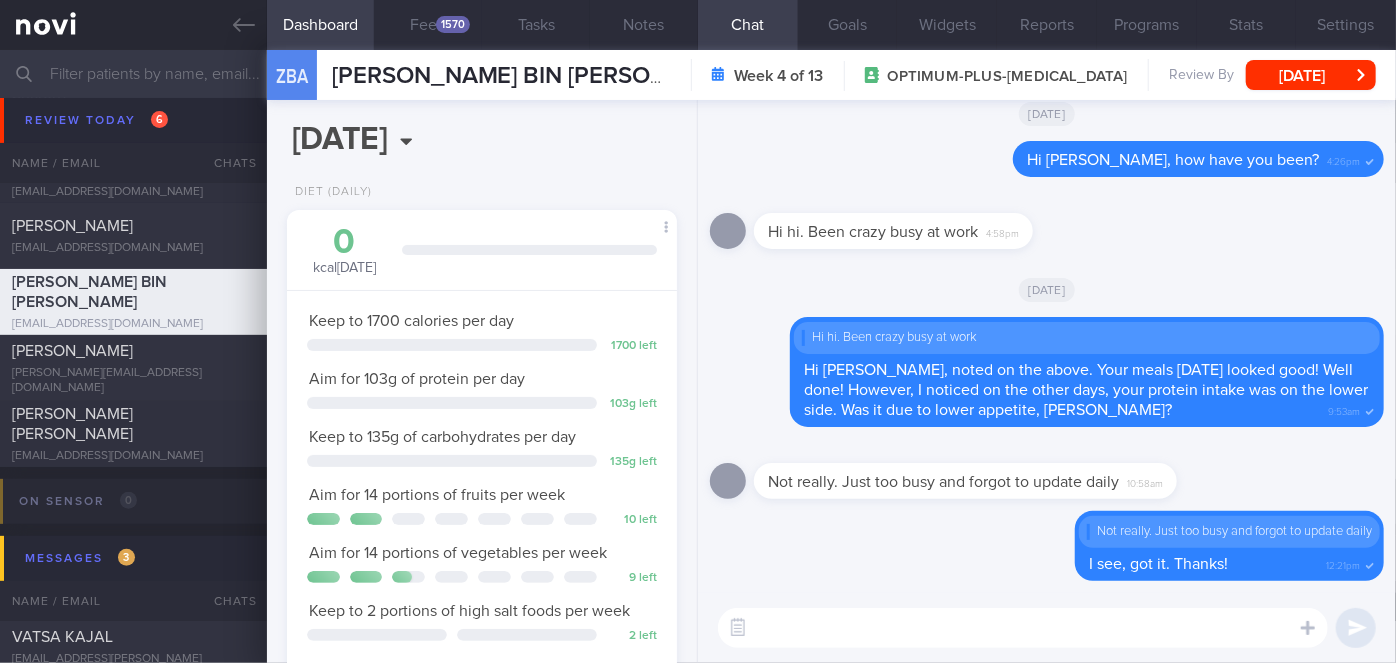 click at bounding box center [133, 25] 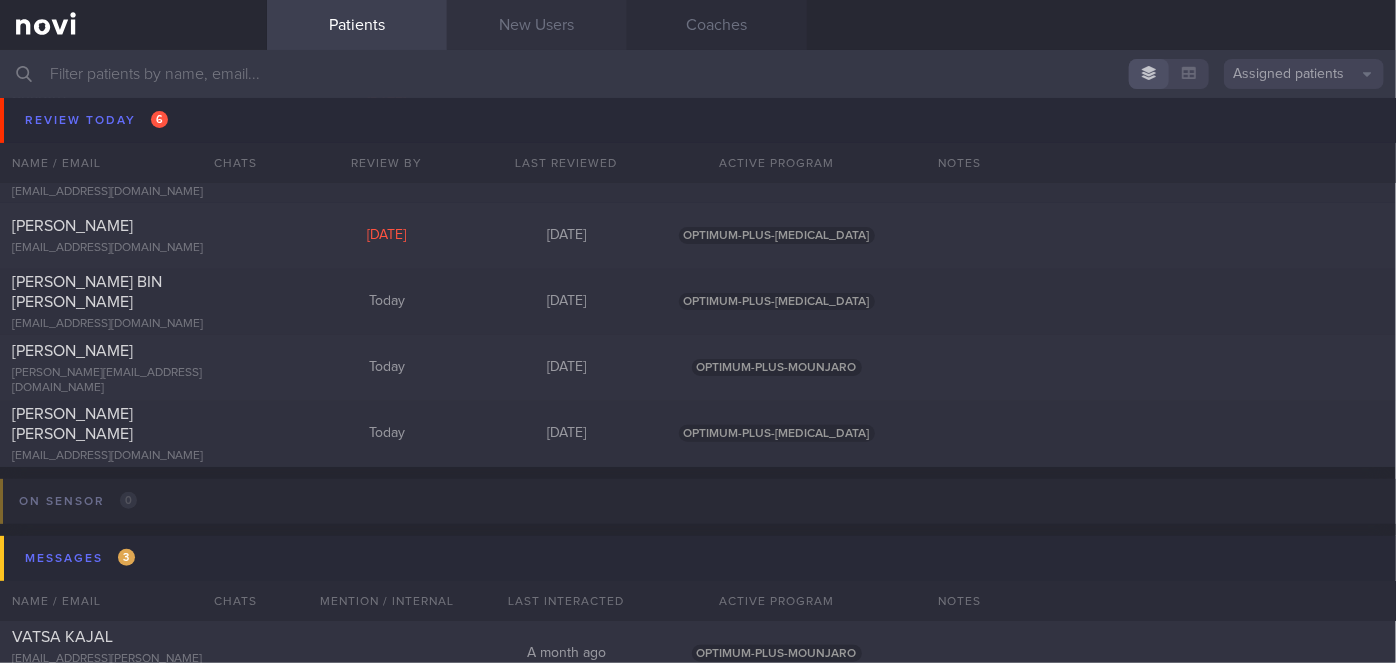 click on "New Users" at bounding box center (537, 25) 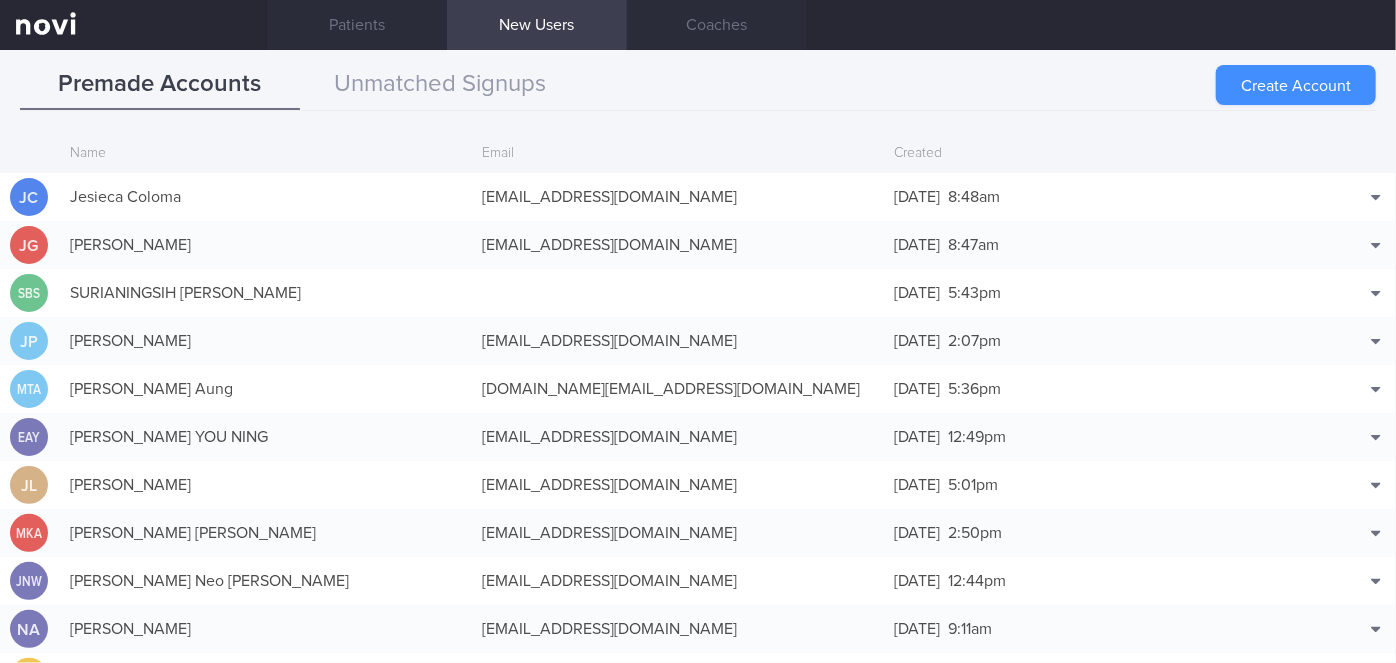 click on "Create Account" at bounding box center [1296, 85] 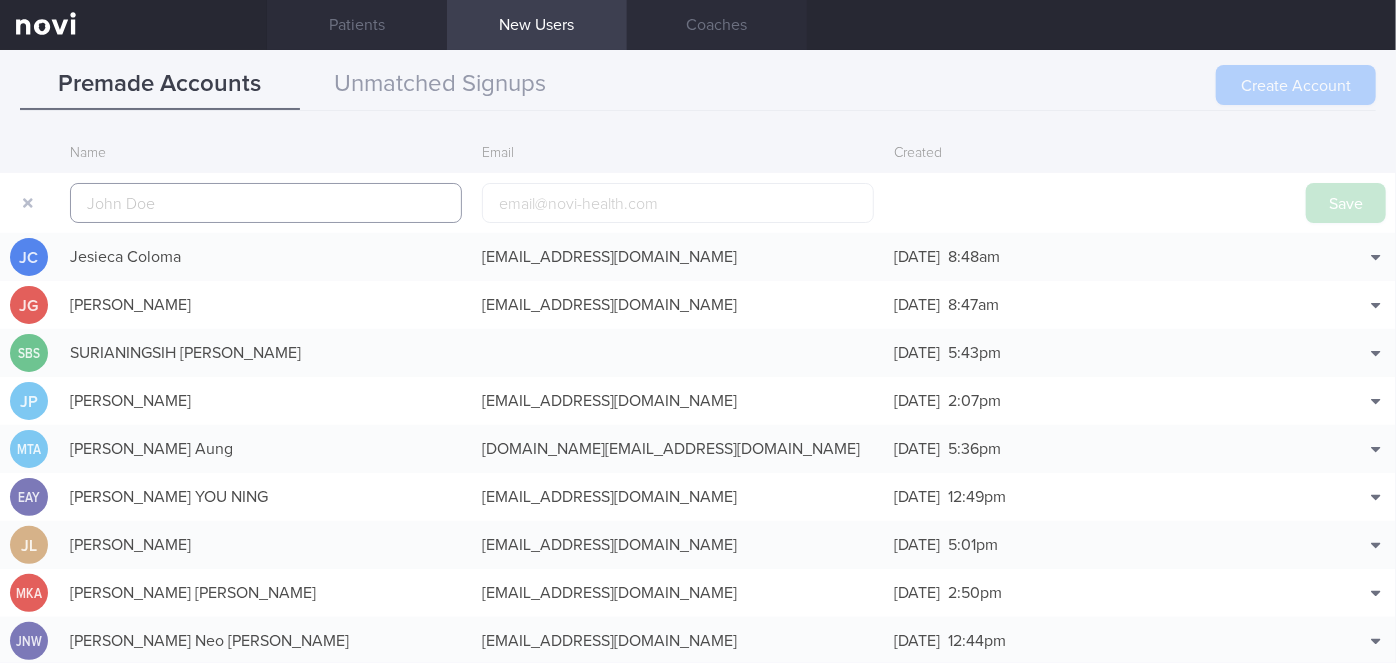 scroll, scrollTop: 48, scrollLeft: 0, axis: vertical 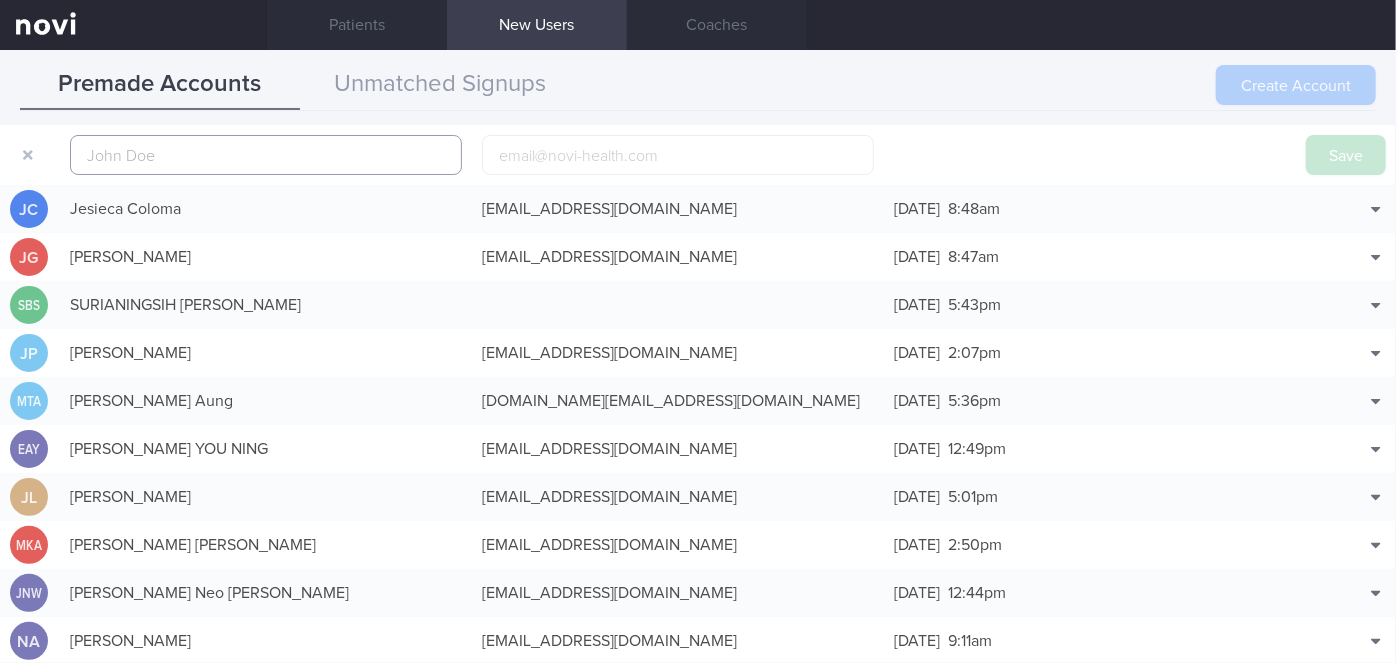 click at bounding box center [266, 155] 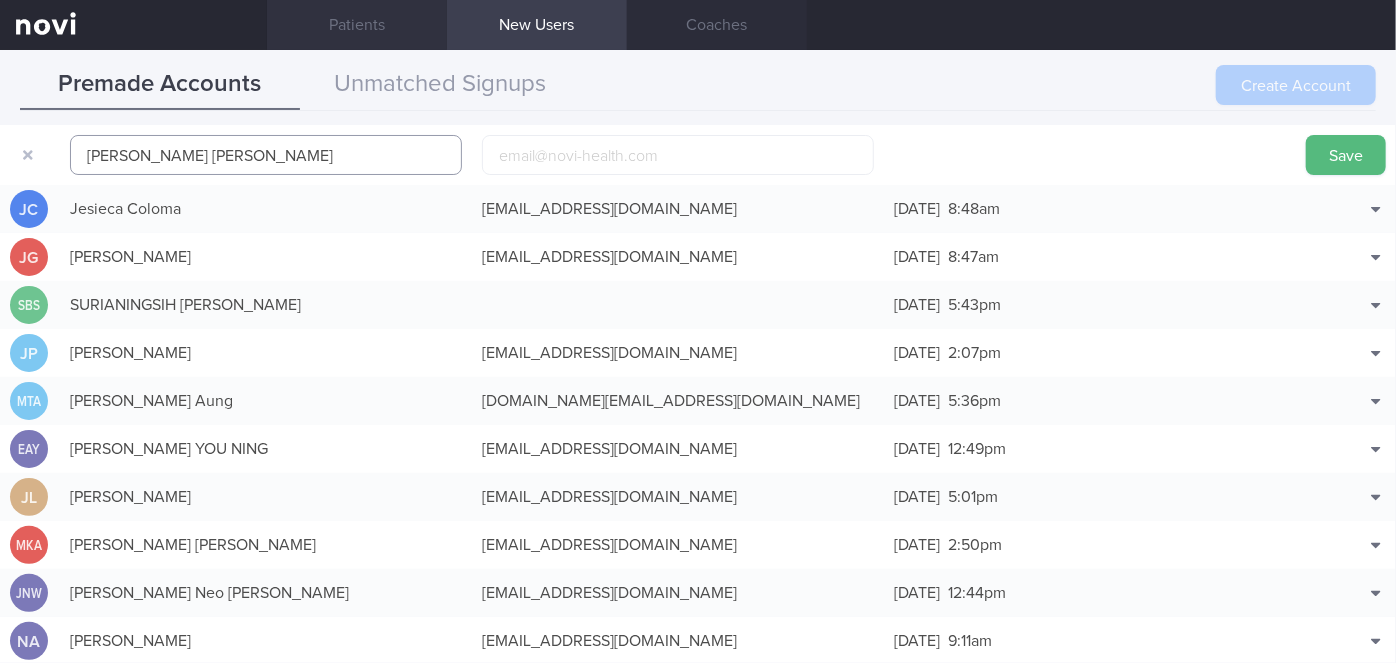 type on "[PERSON_NAME] [PERSON_NAME]" 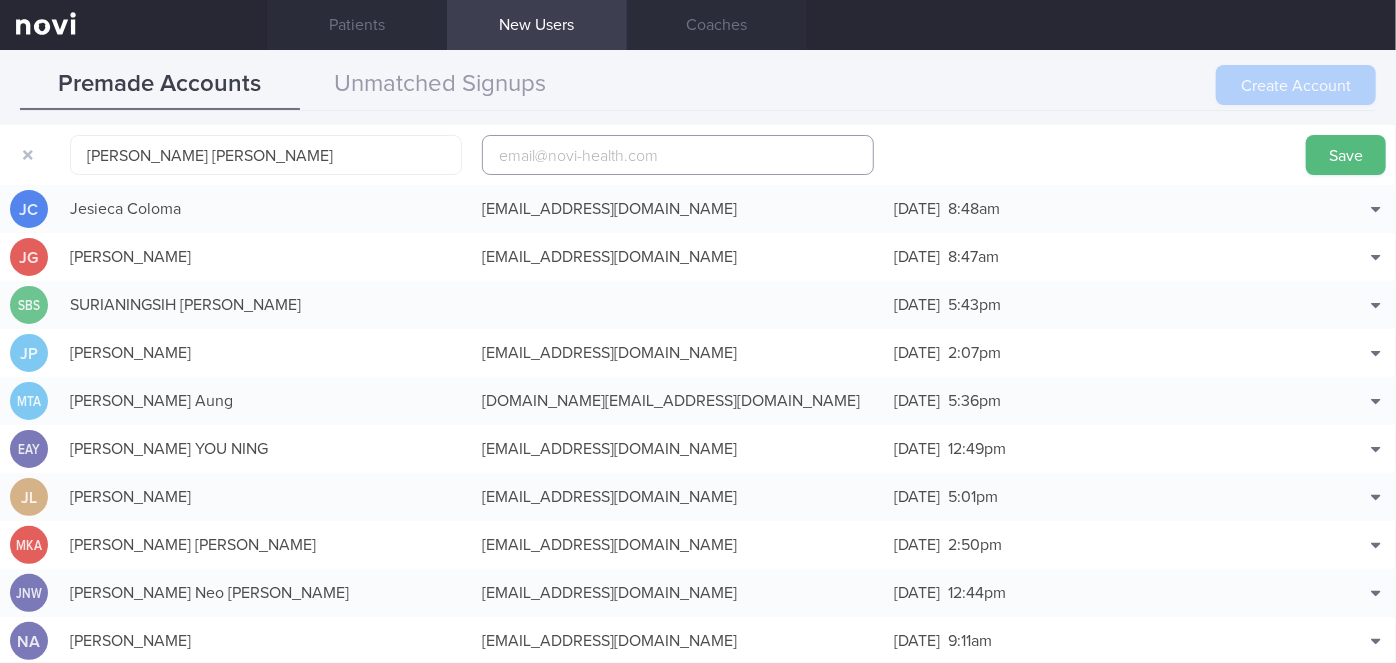 click at bounding box center (678, 155) 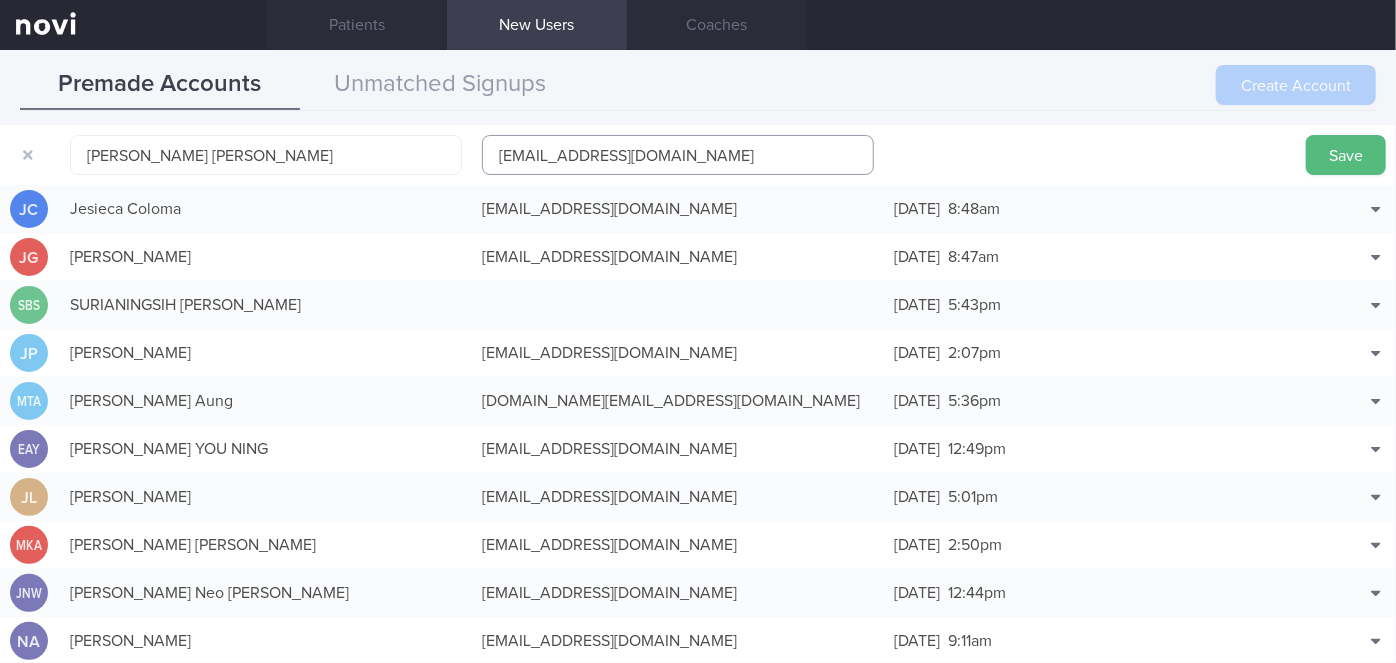 click on "[EMAIL_ADDRESS][DOMAIN_NAME]" at bounding box center [678, 155] 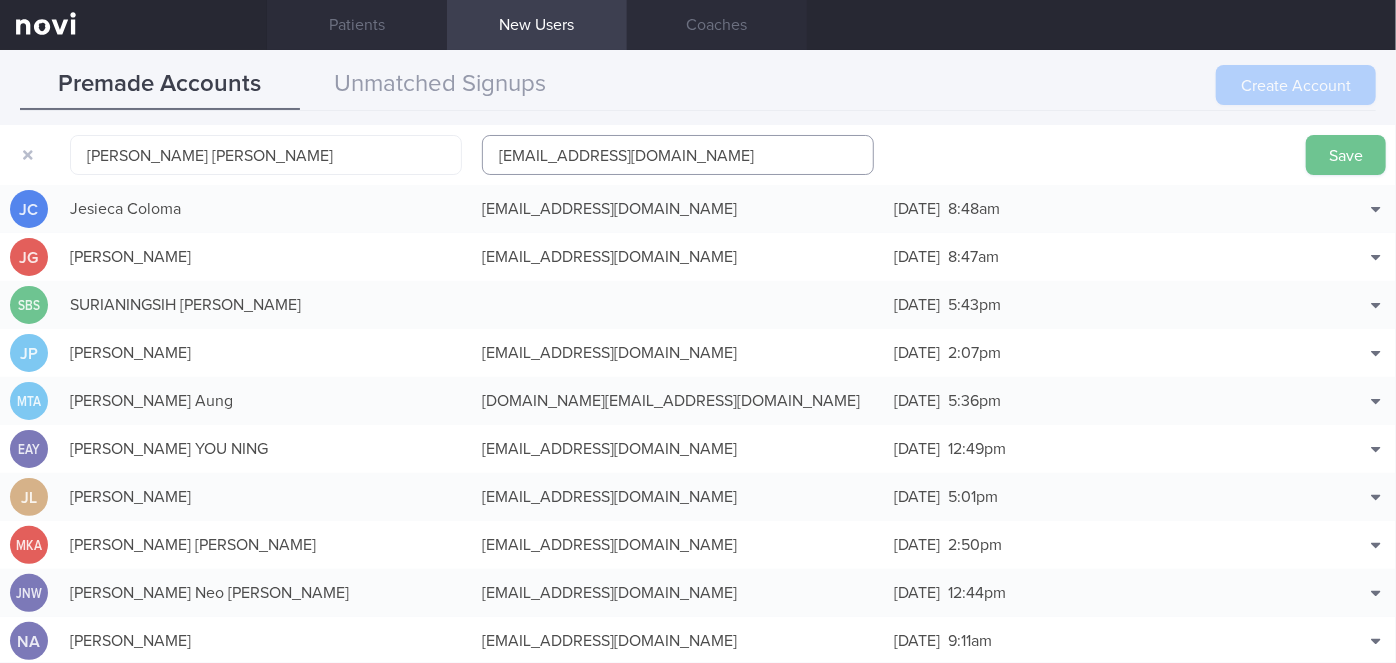 type on "[EMAIL_ADDRESS][DOMAIN_NAME]" 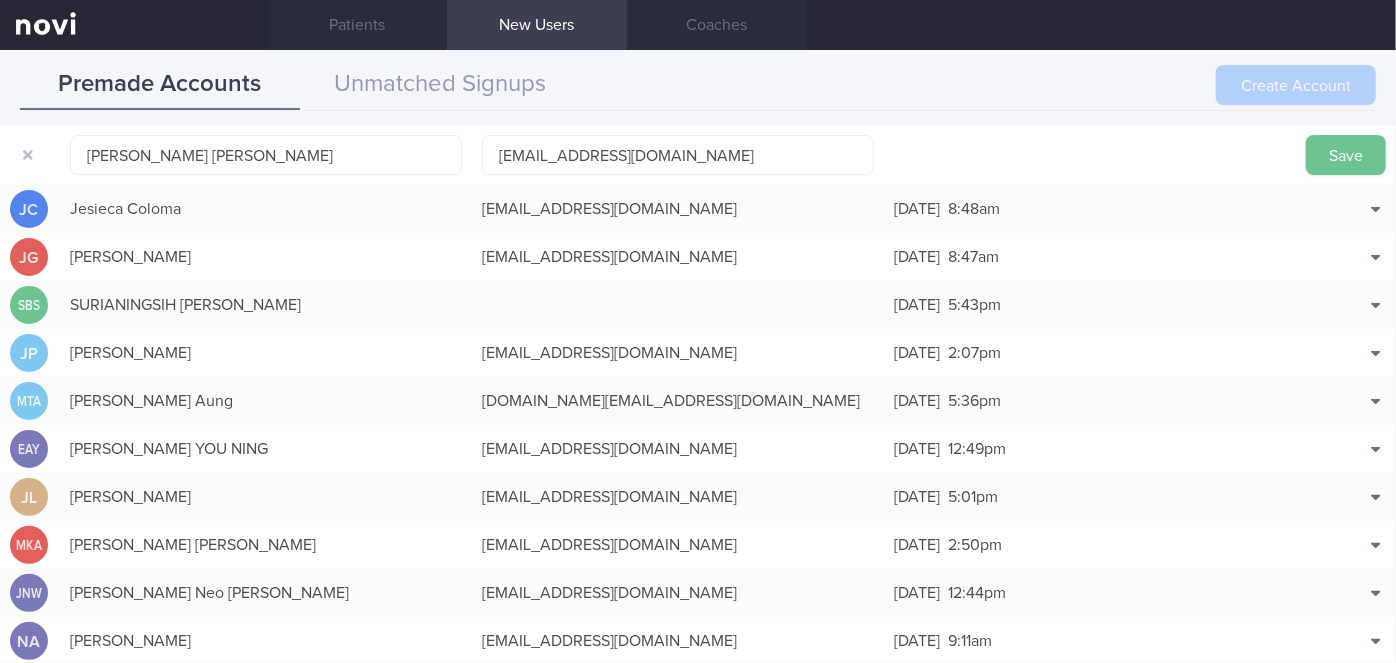 click on "Save" at bounding box center [1346, 155] 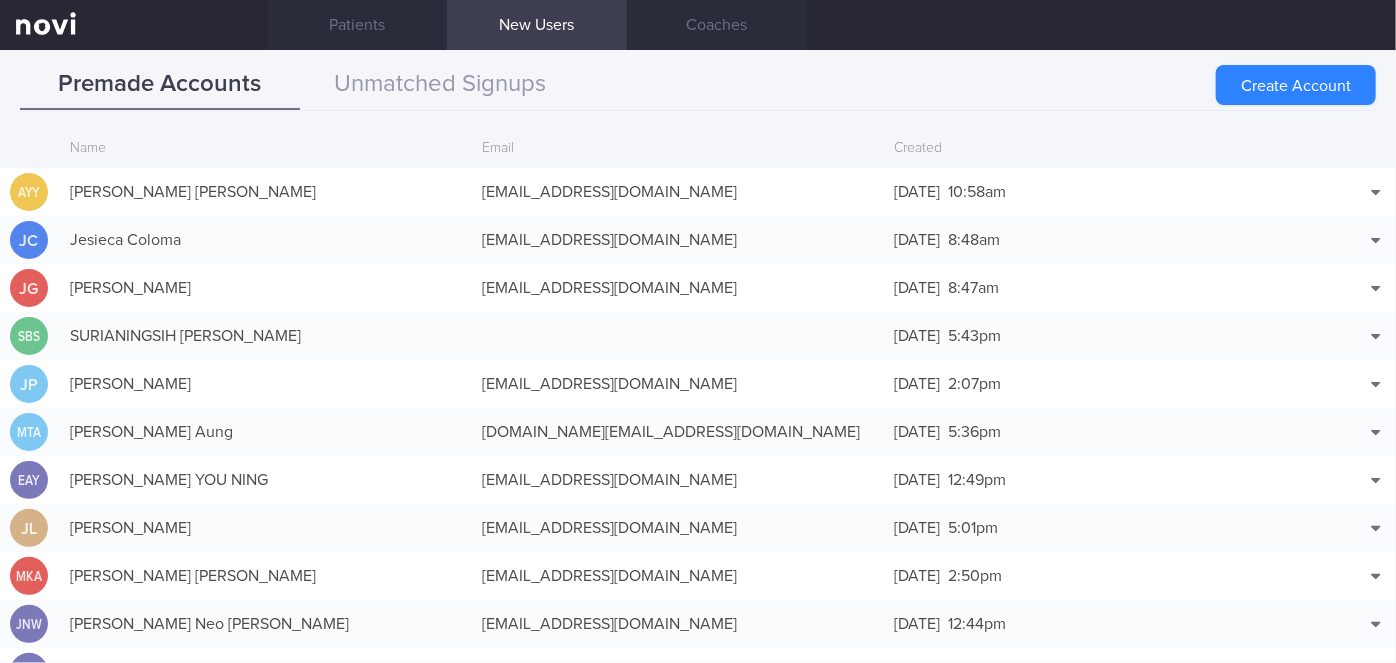 scroll, scrollTop: 0, scrollLeft: 0, axis: both 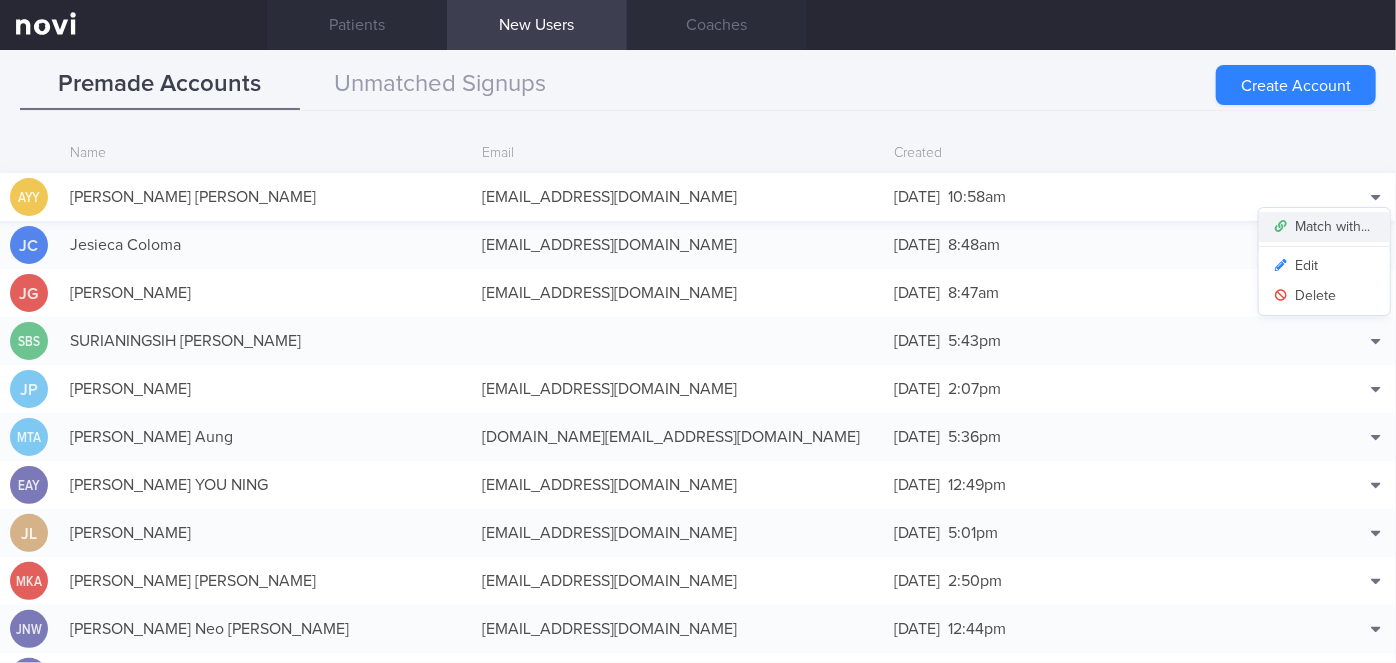click on "Match with..." at bounding box center [1324, 227] 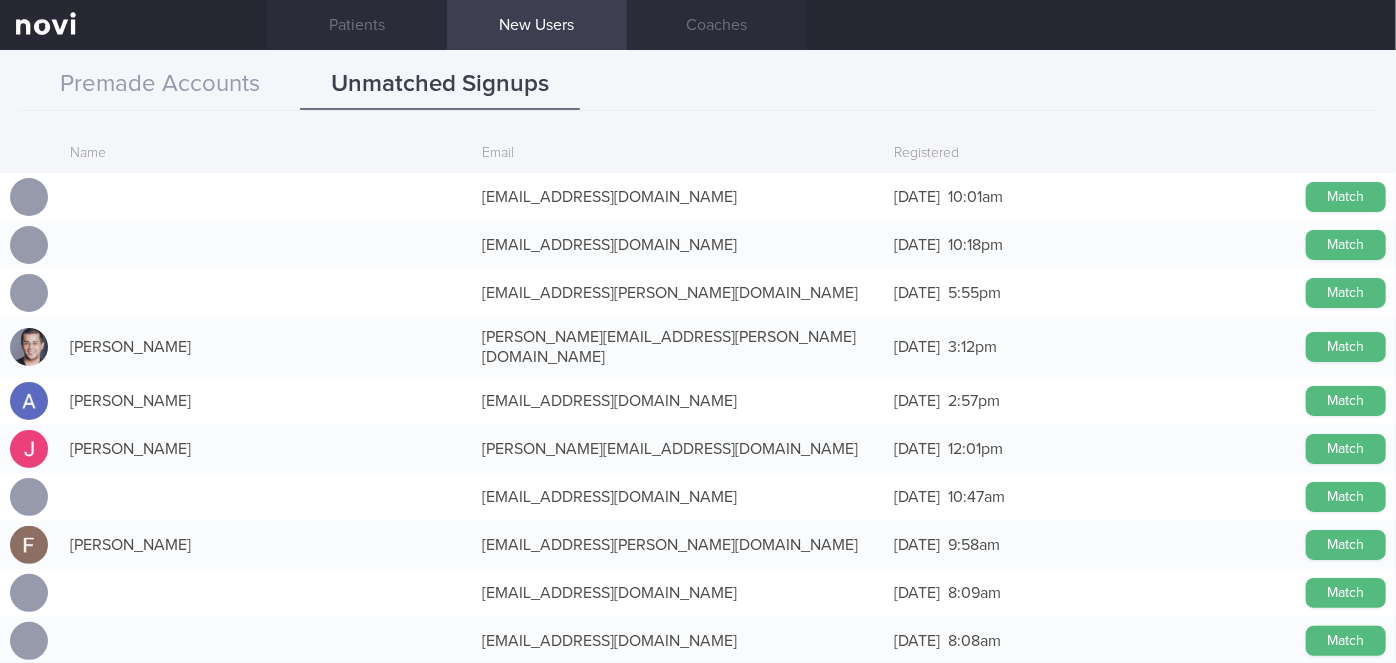 click on "Match" at bounding box center [1346, 401] 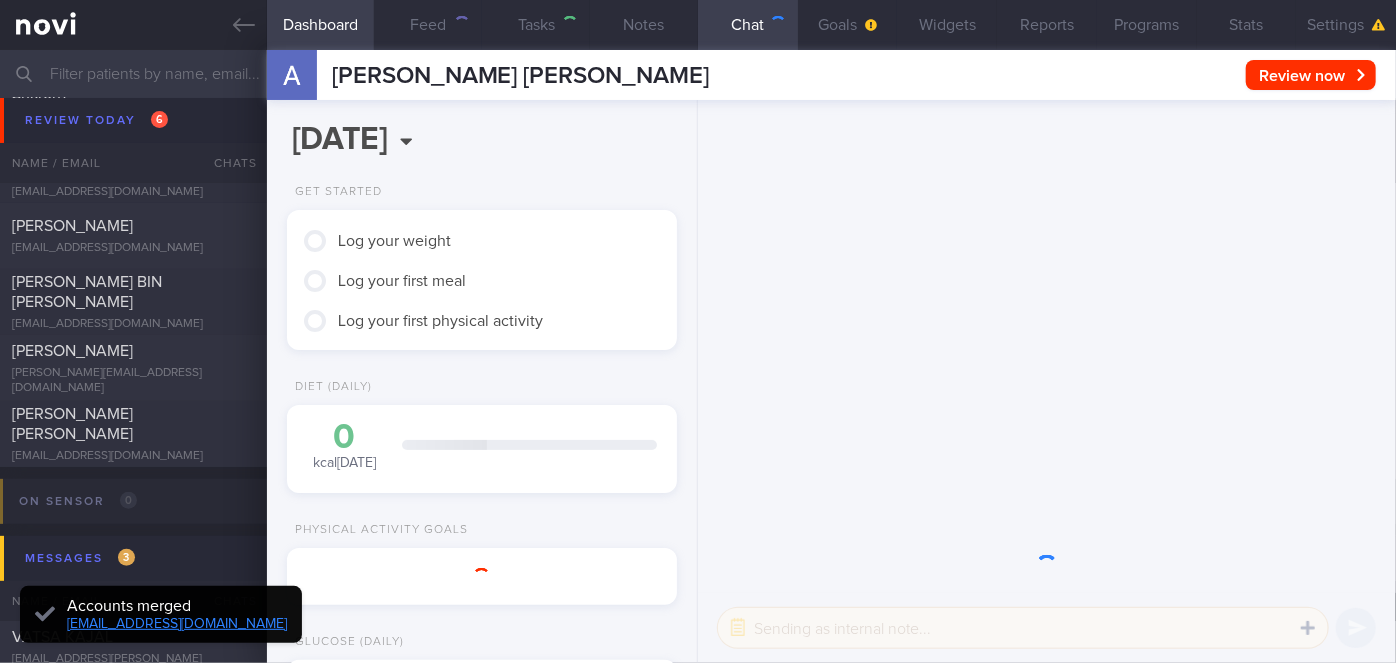 scroll, scrollTop: 0, scrollLeft: 0, axis: both 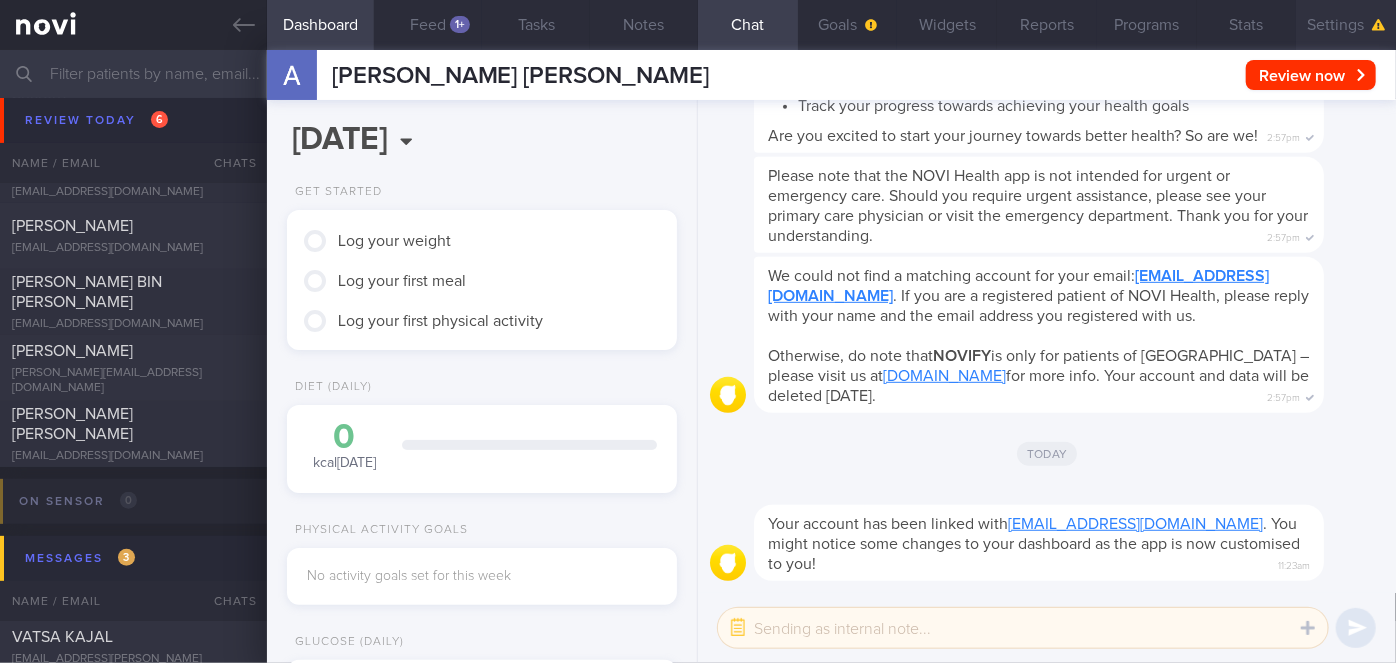 click on "Settings" at bounding box center [1346, 25] 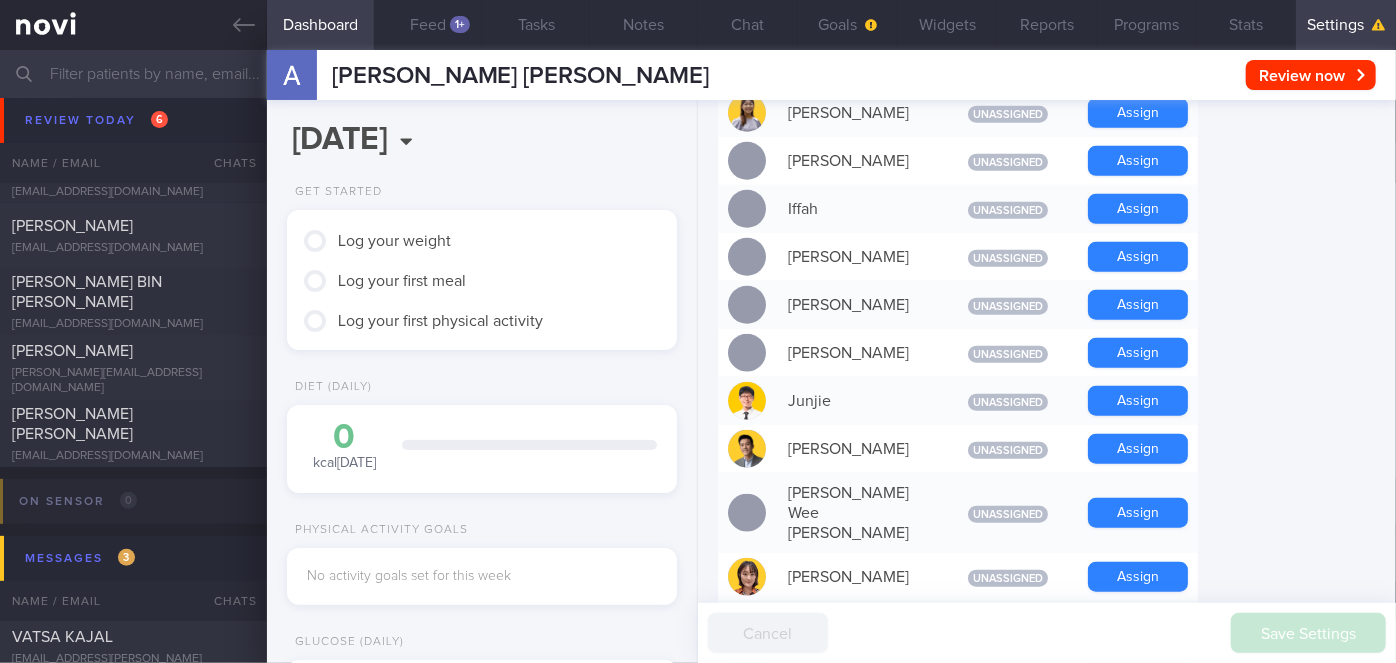 scroll, scrollTop: 1090, scrollLeft: 0, axis: vertical 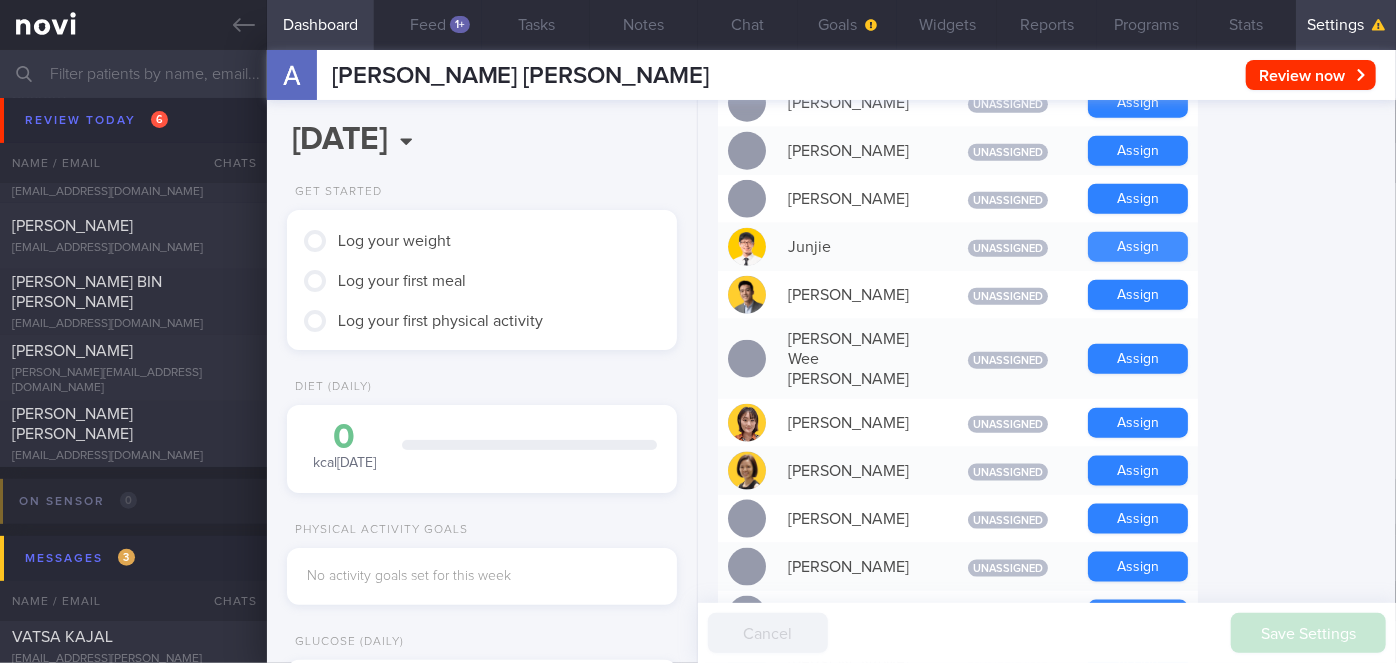 click on "Assign" at bounding box center (1138, 247) 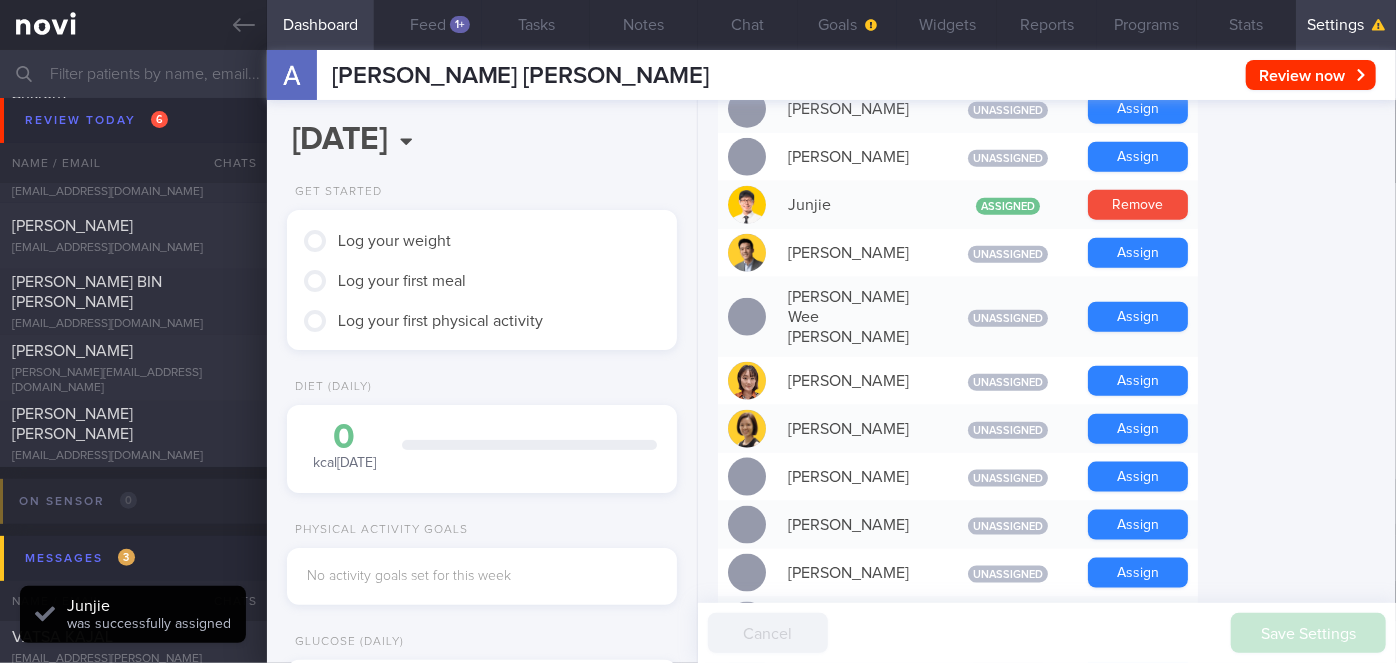 scroll, scrollTop: 1048, scrollLeft: 0, axis: vertical 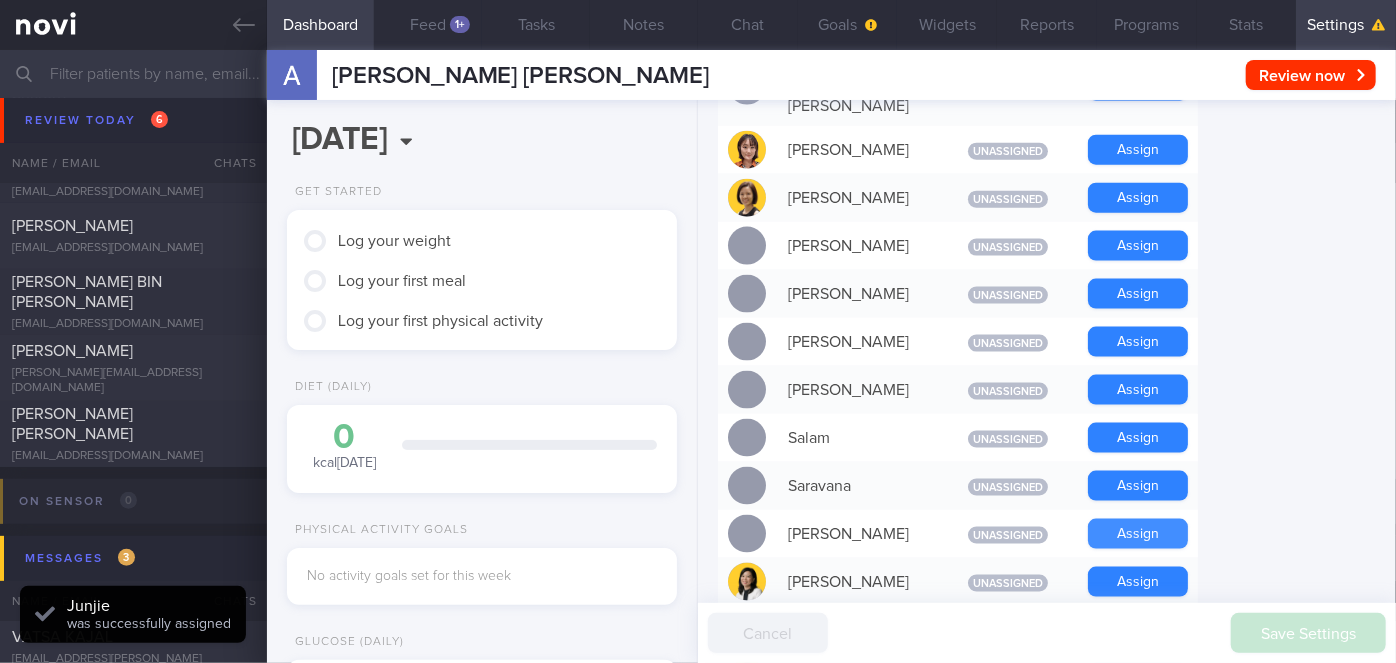 click on "Assign" at bounding box center (1138, 534) 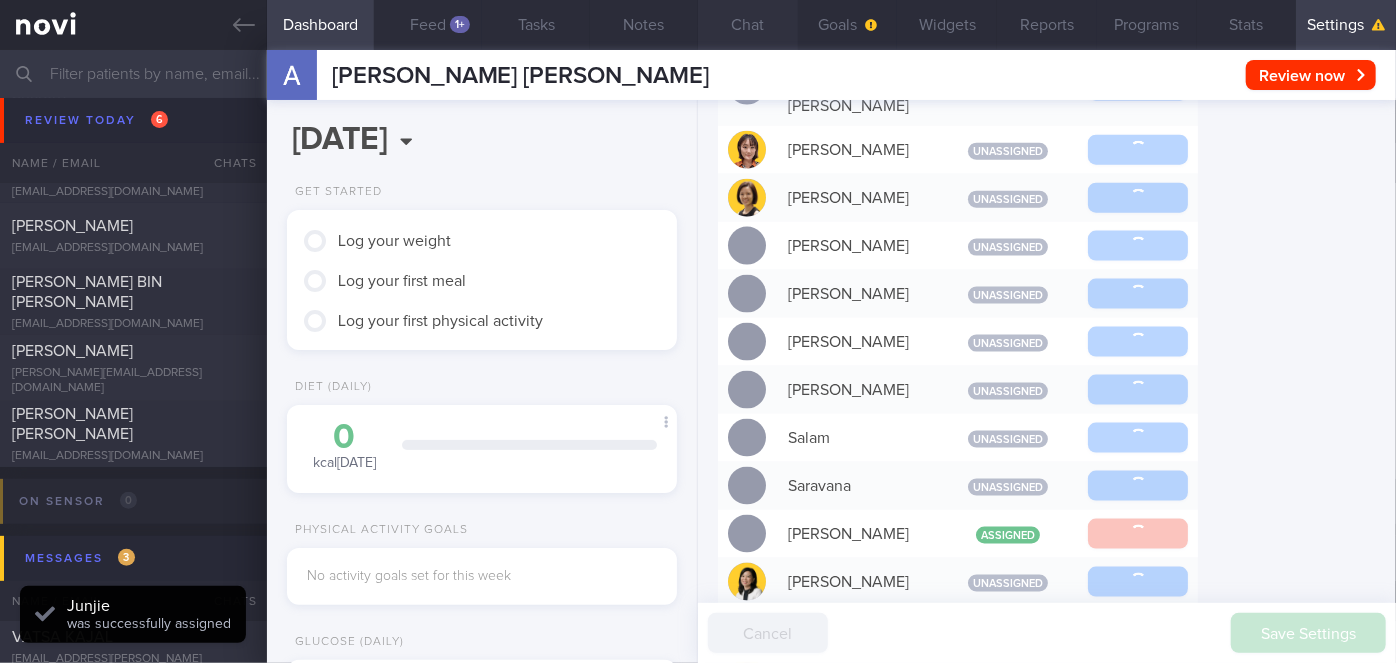 click on "Chat" at bounding box center (748, 25) 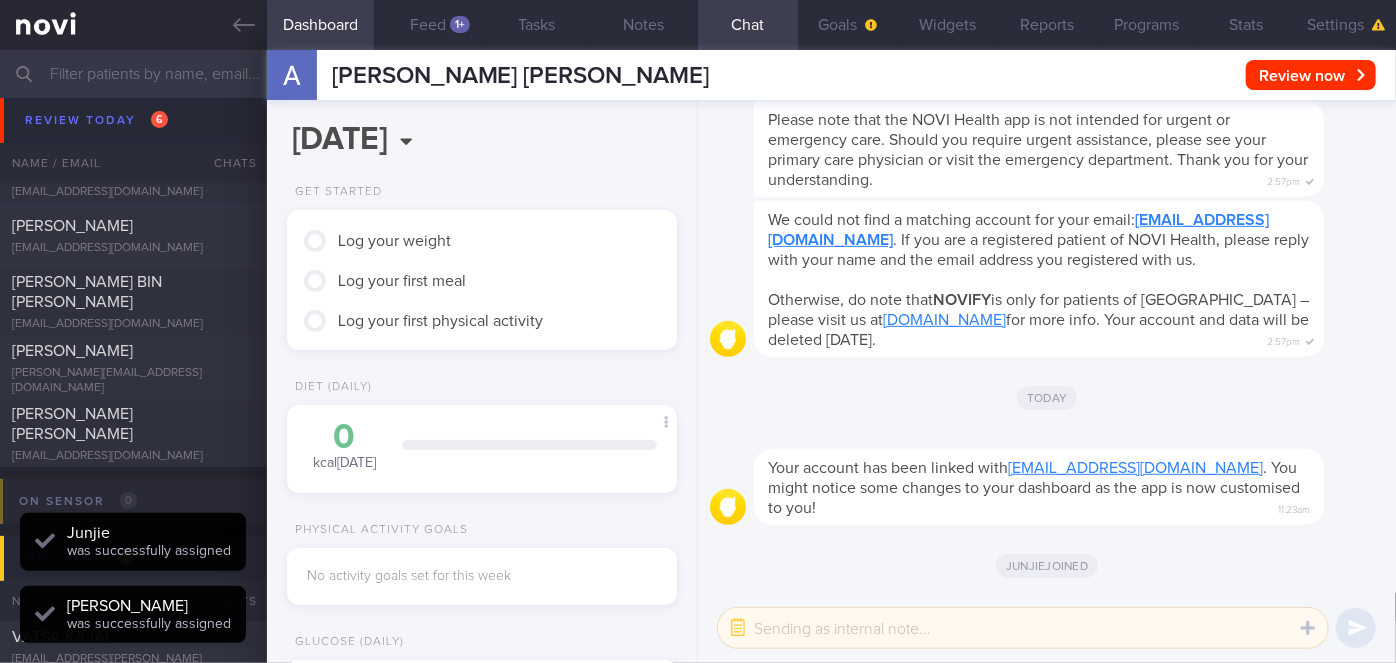 scroll, scrollTop: 999826, scrollLeft: 999650, axis: both 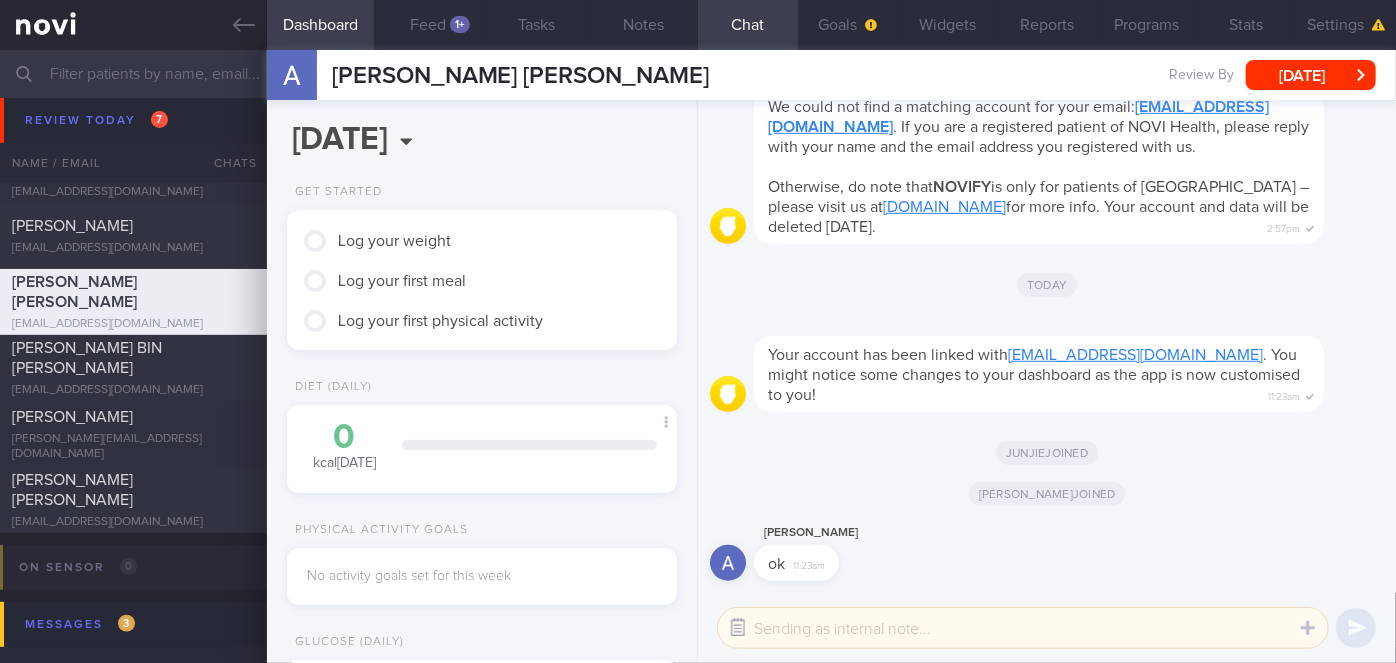 click at bounding box center (738, 628) 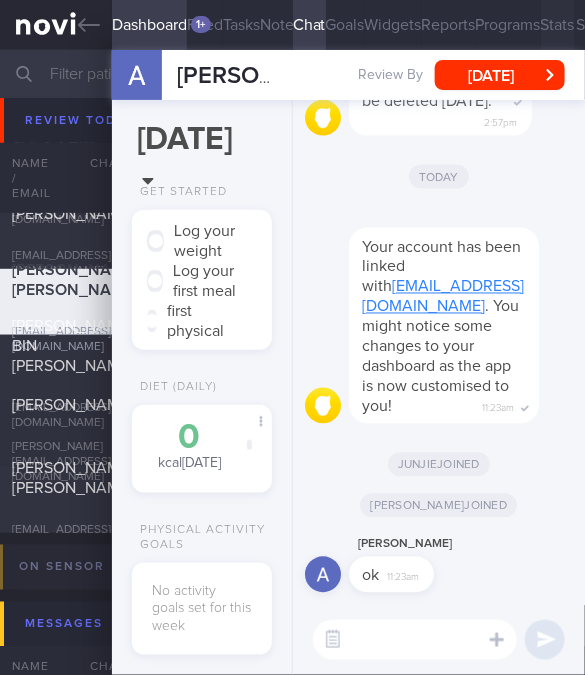 scroll, scrollTop: 49, scrollLeft: 98, axis: both 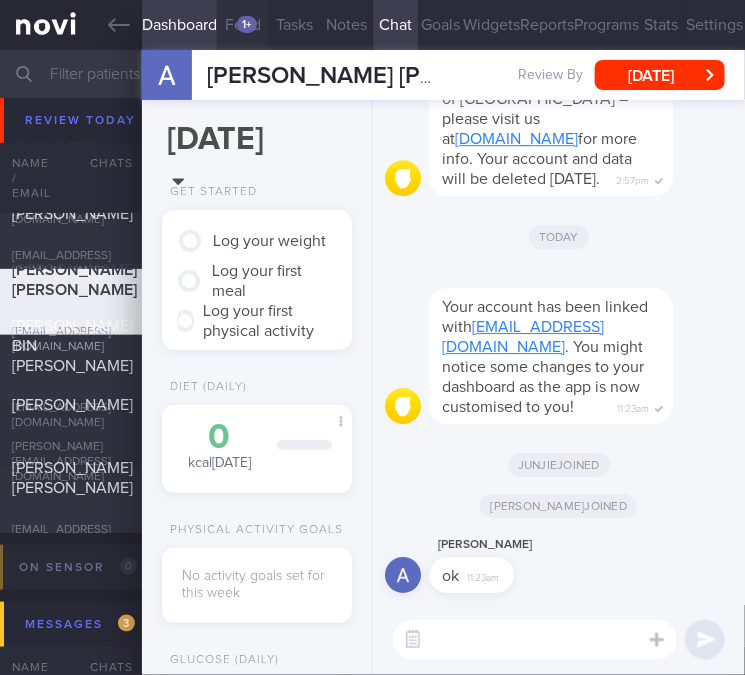 click on "1+" at bounding box center (247, 24) 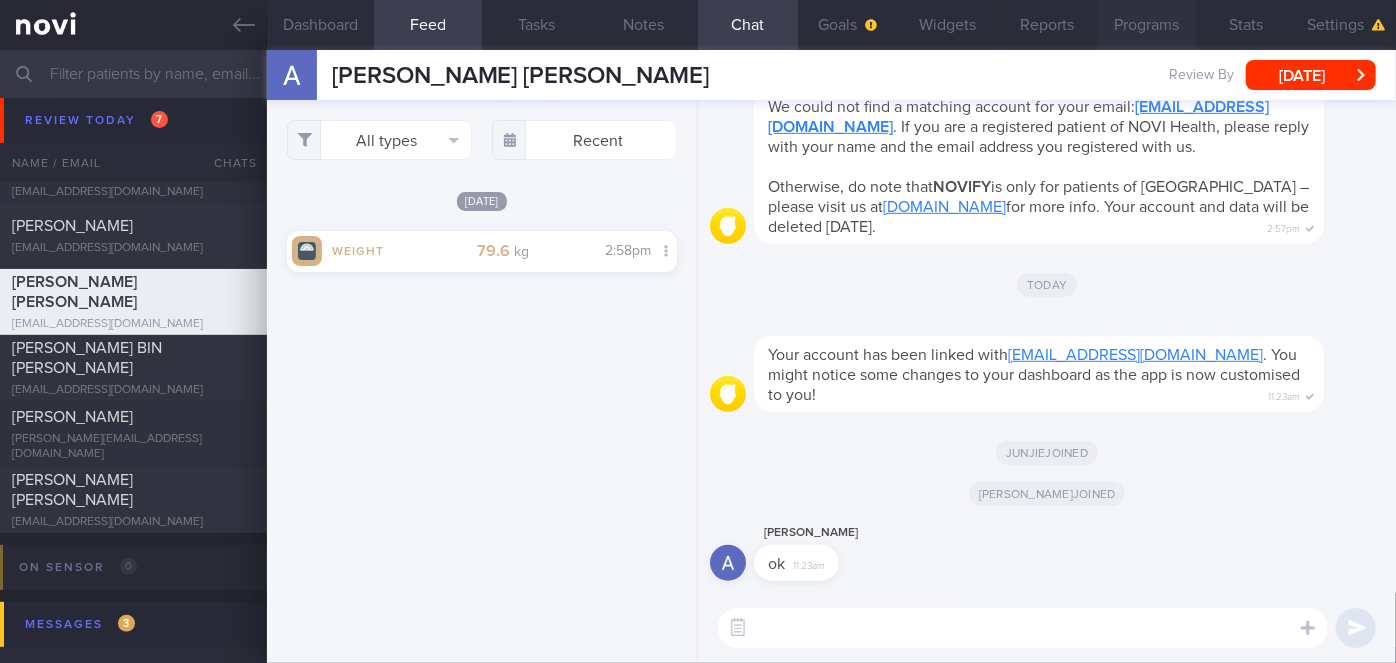 scroll, scrollTop: 999826, scrollLeft: 999650, axis: both 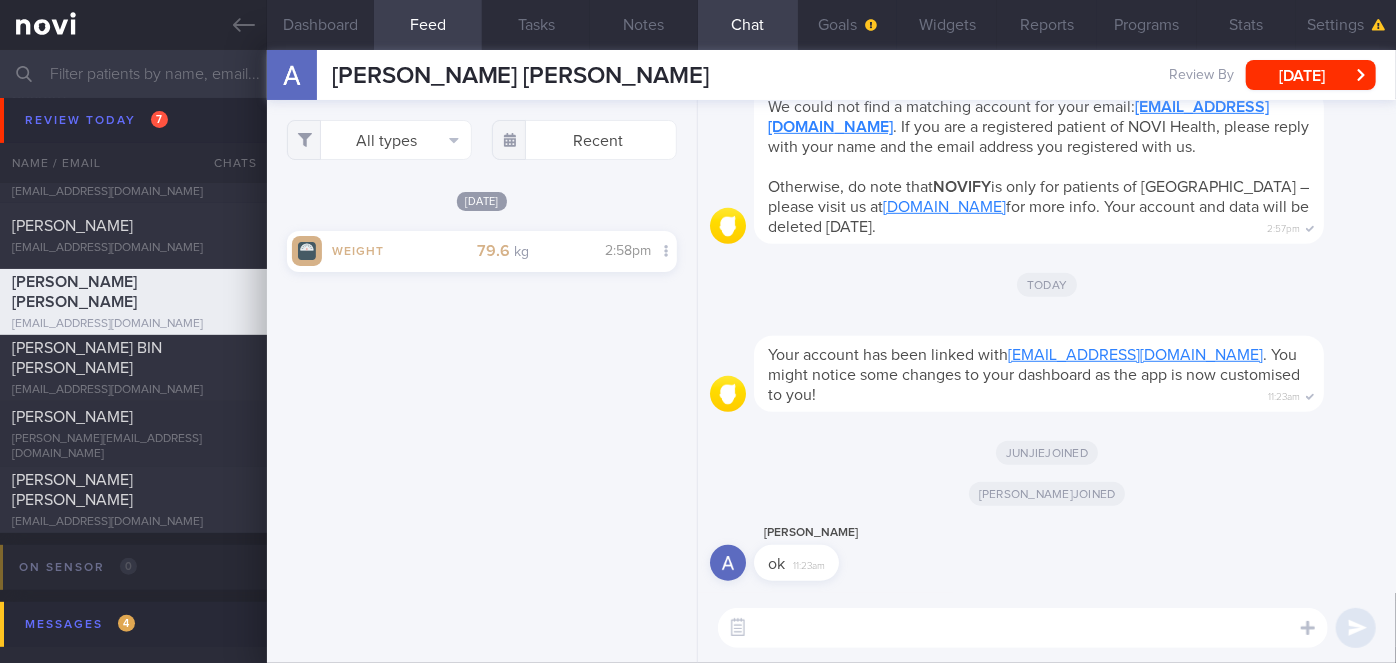 click at bounding box center [1023, 628] 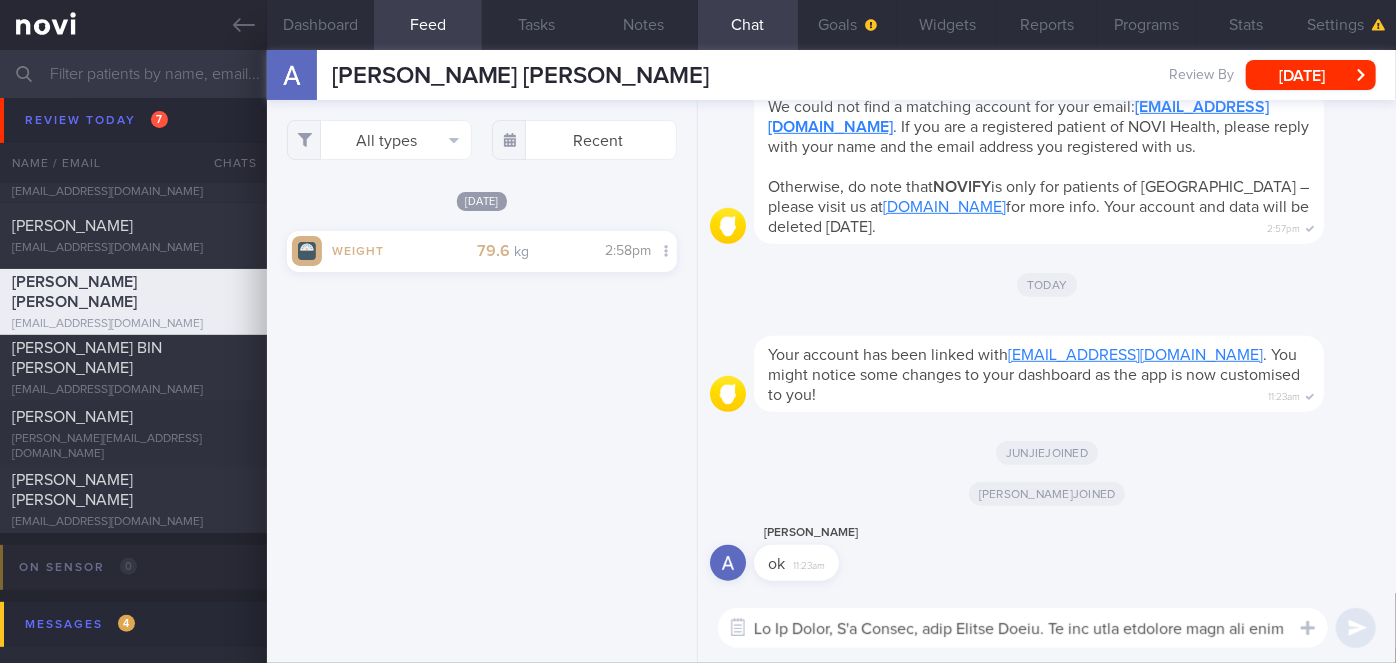 scroll, scrollTop: 119, scrollLeft: 0, axis: vertical 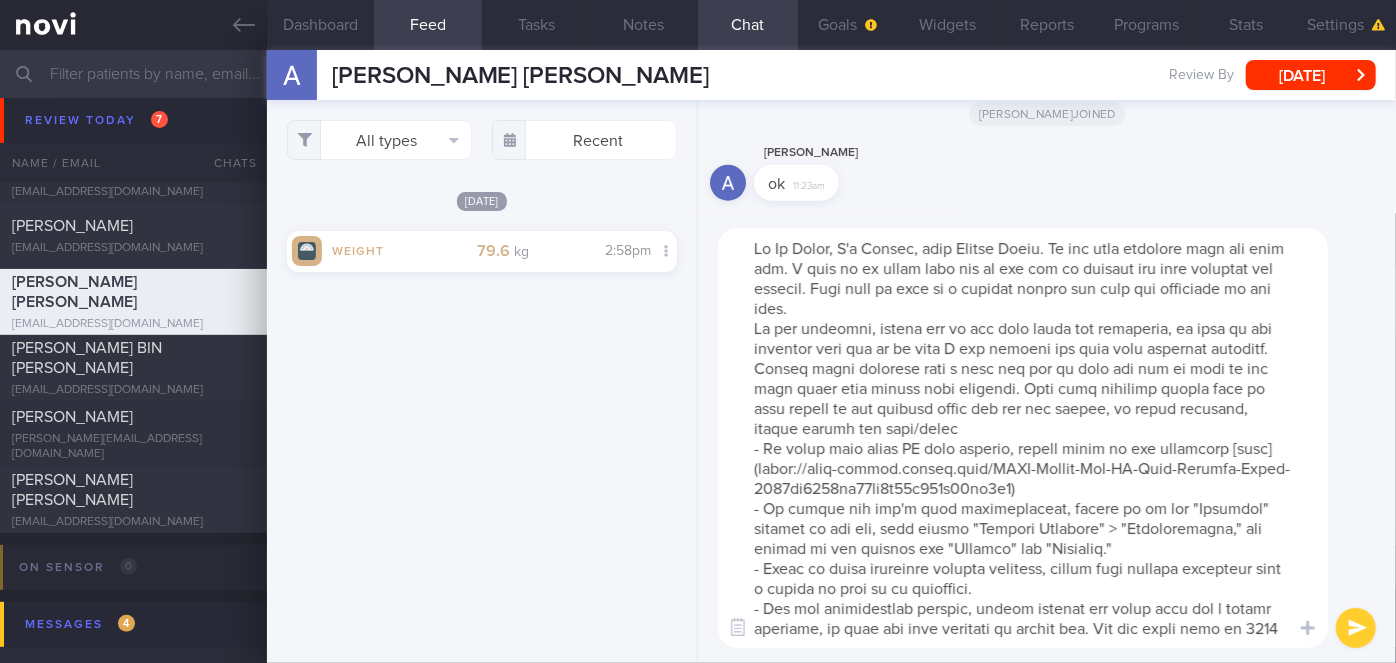 click at bounding box center [1023, 438] 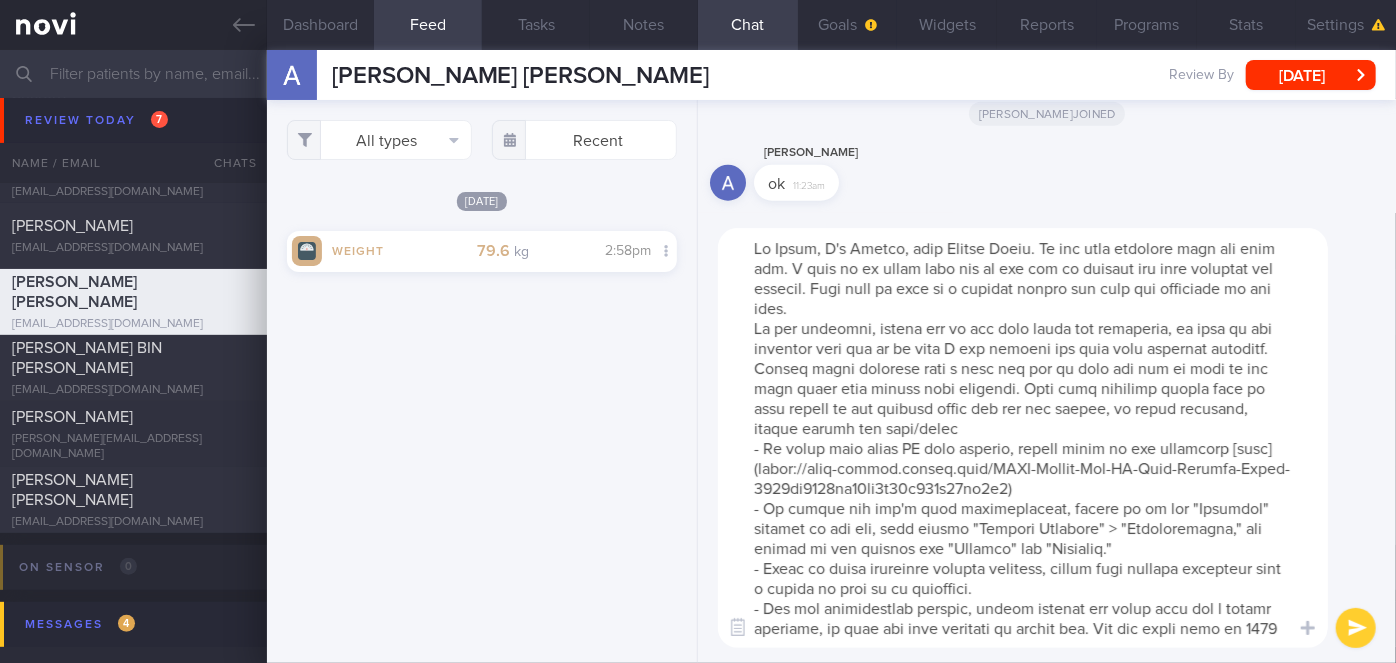 click at bounding box center (1023, 438) 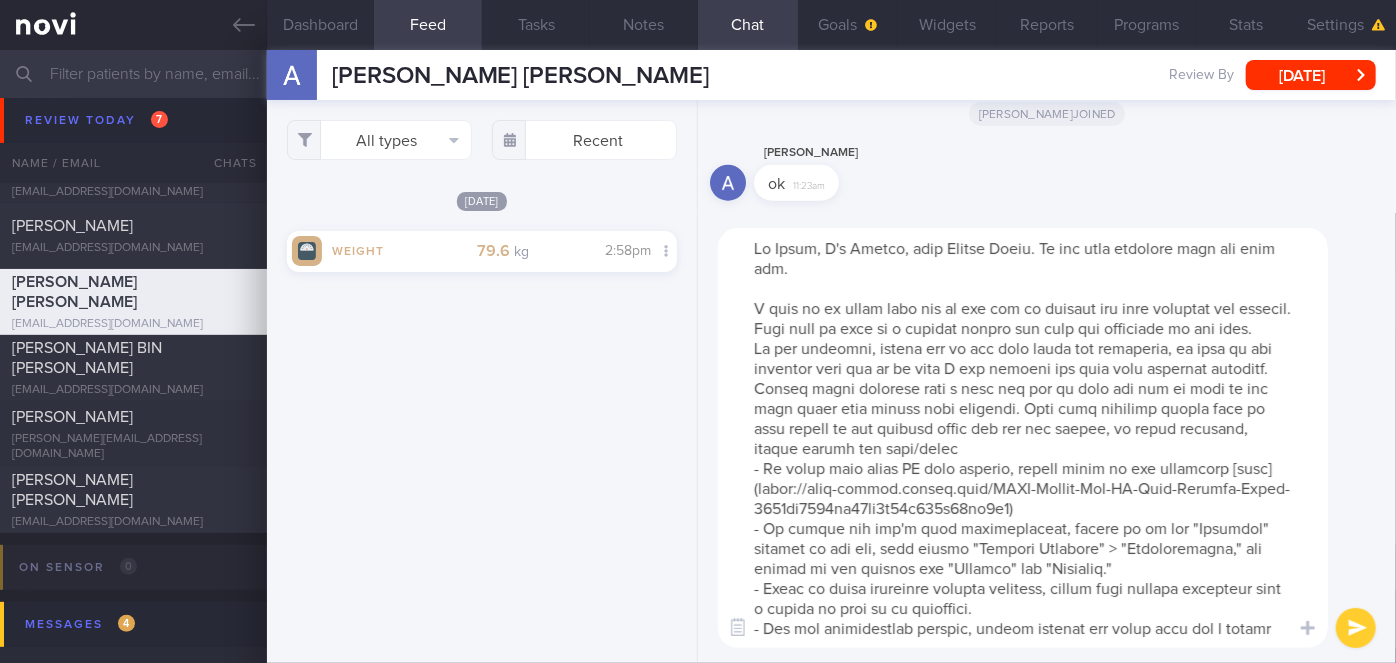 click at bounding box center [1023, 438] 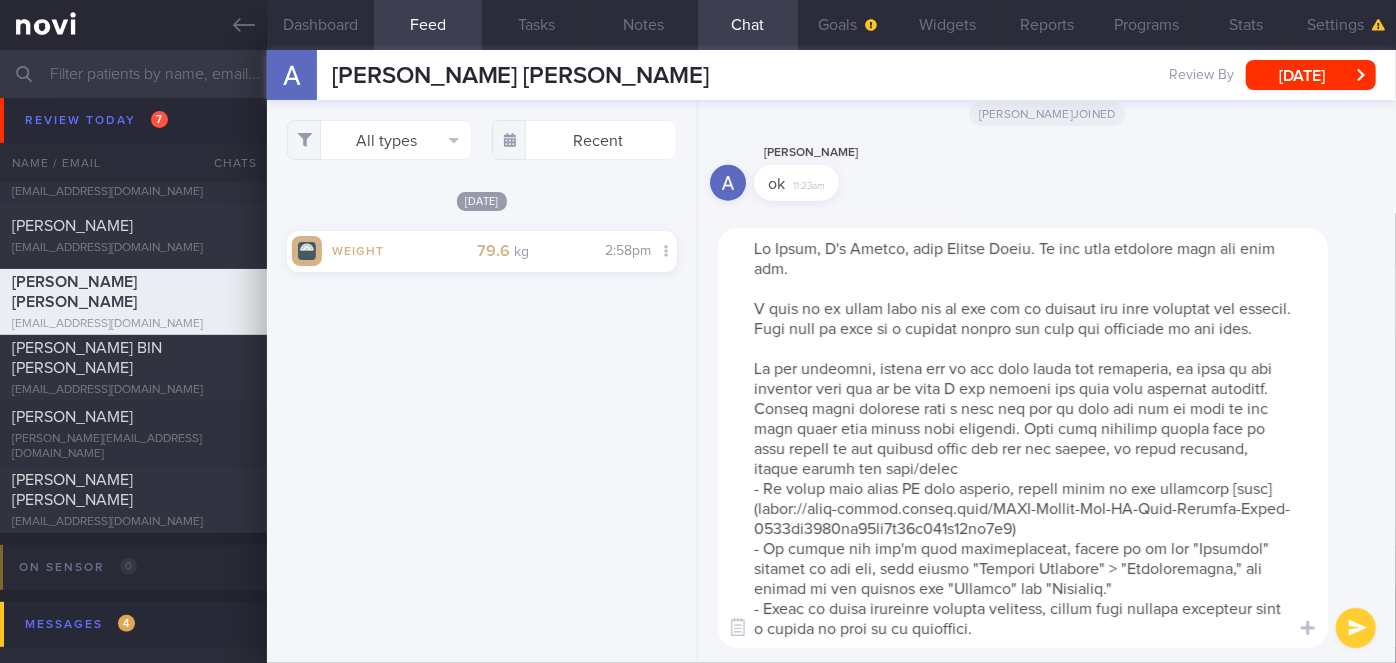 click at bounding box center (1023, 438) 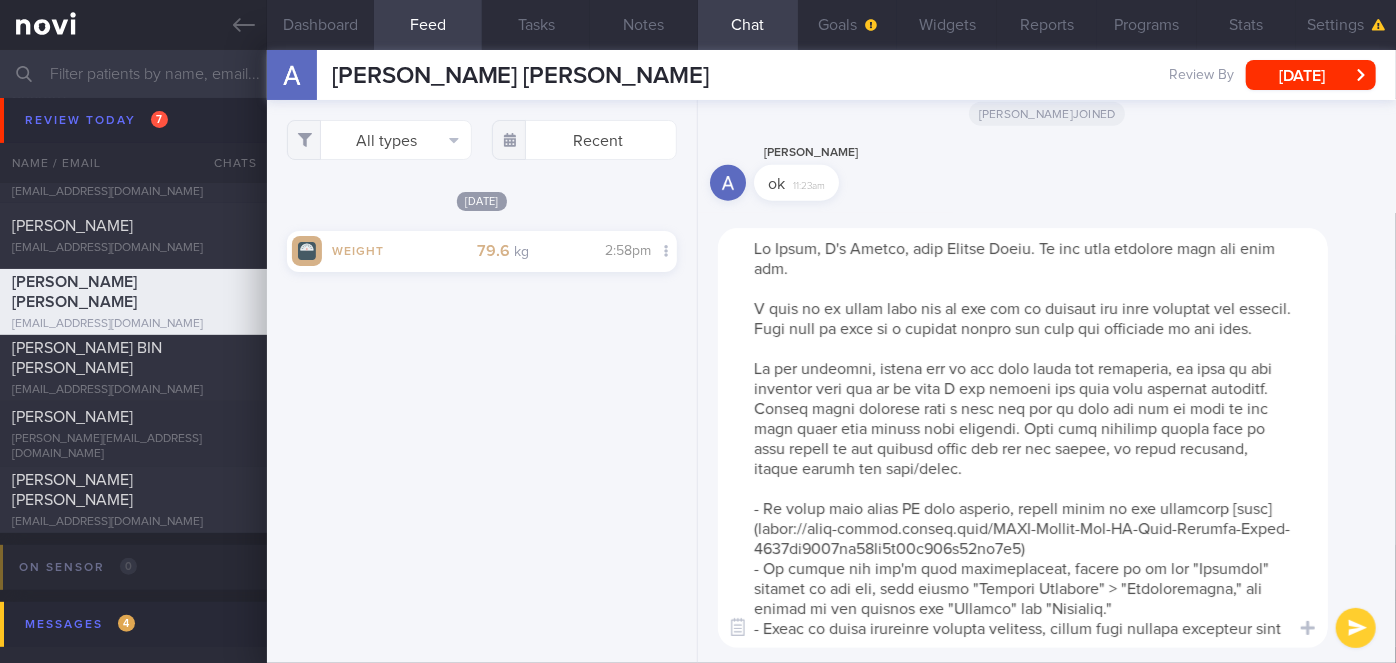 scroll, scrollTop: 199, scrollLeft: 0, axis: vertical 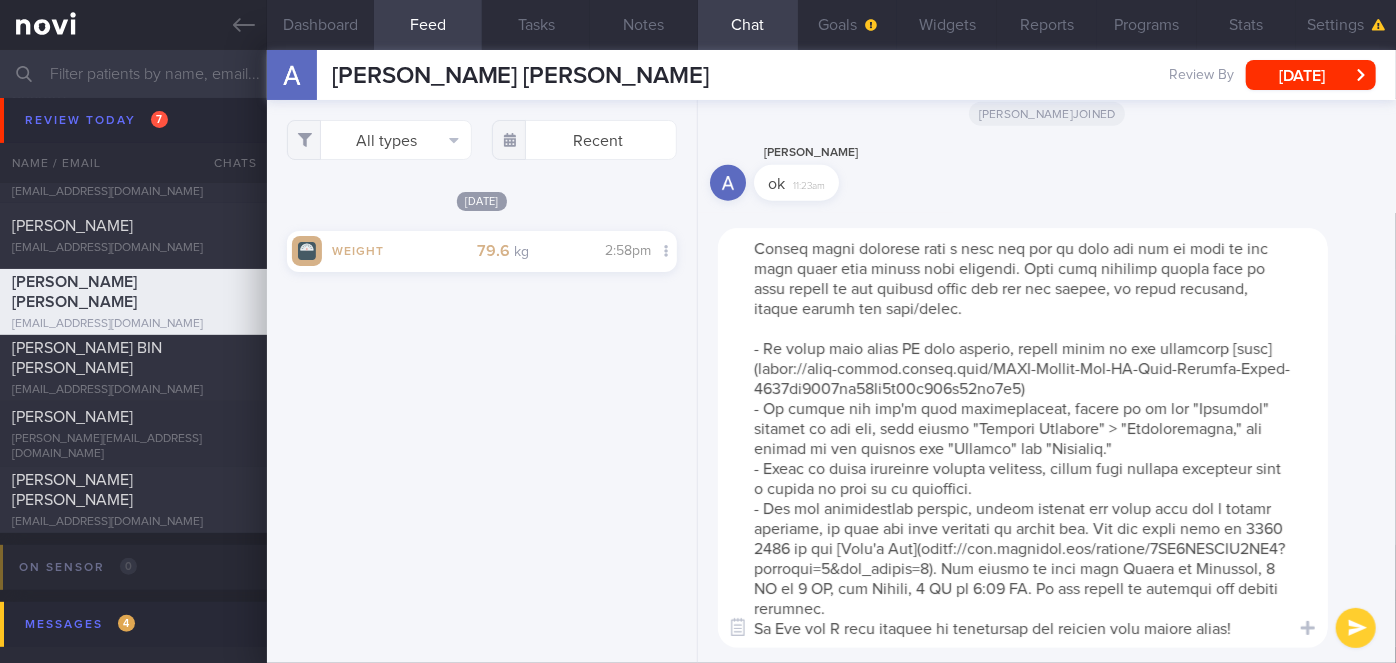 click at bounding box center (1023, 438) 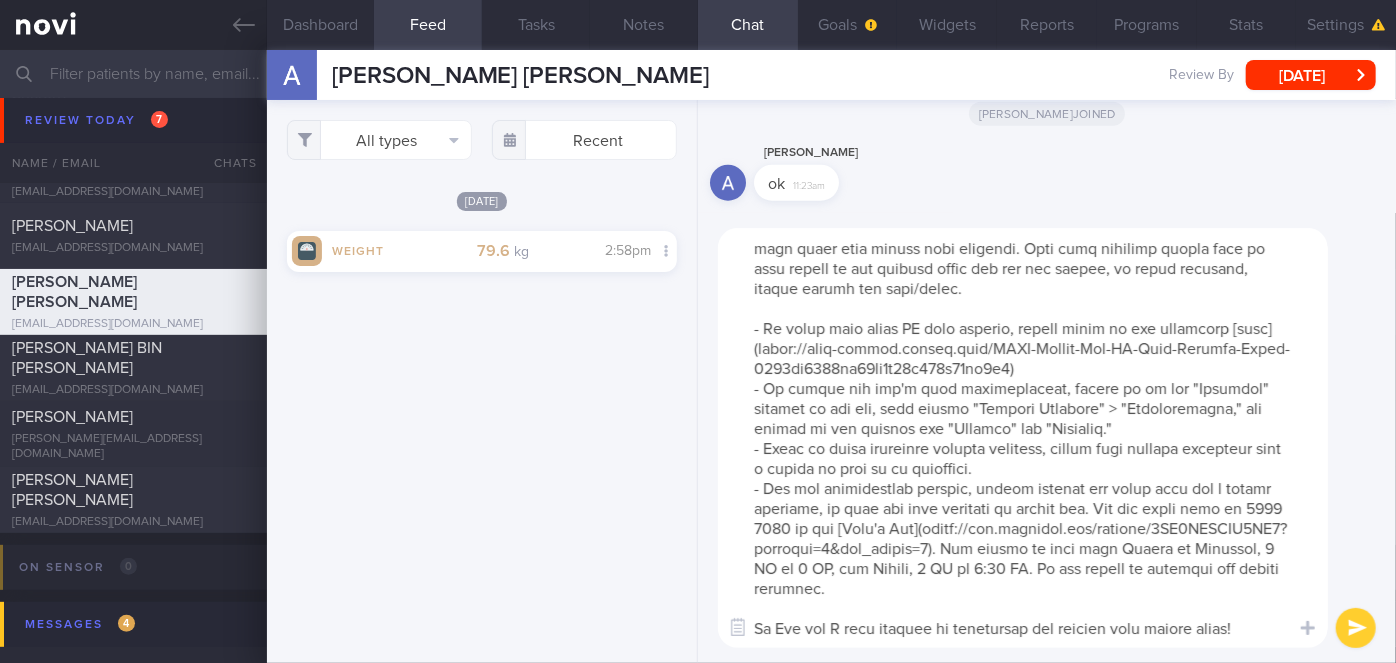 scroll, scrollTop: 0, scrollLeft: 0, axis: both 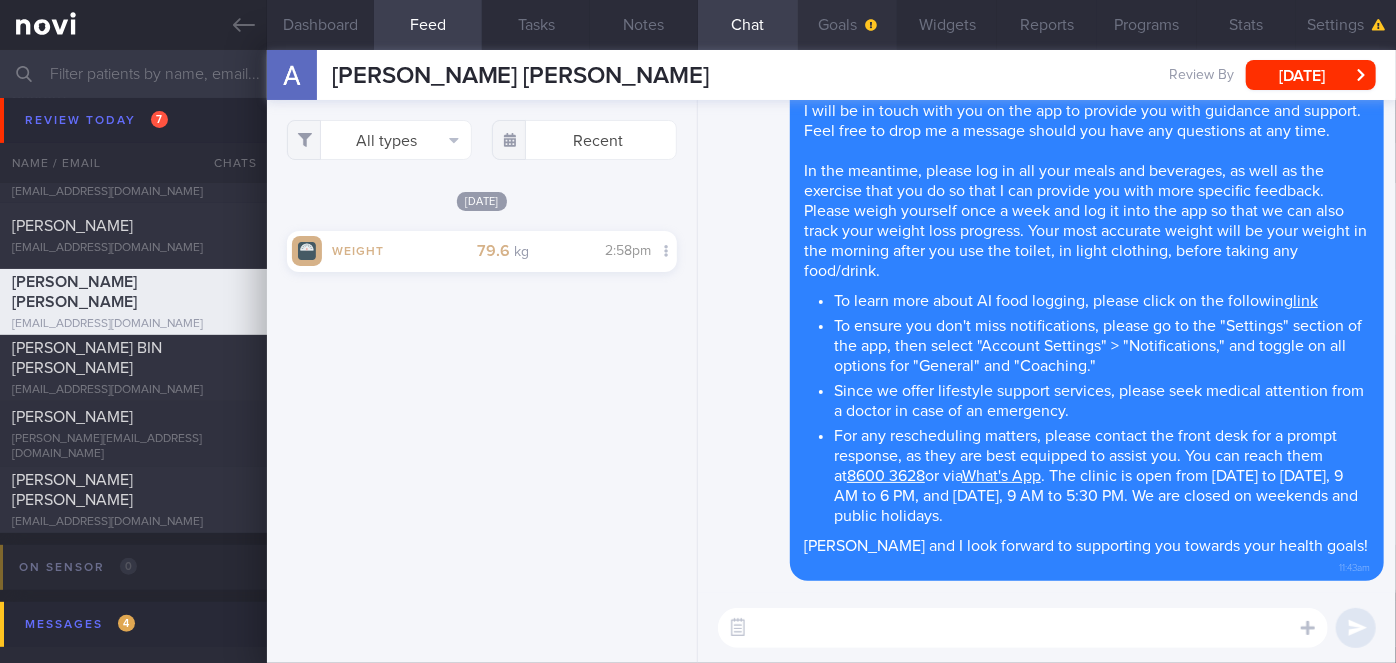 click on "Goals" at bounding box center (848, 25) 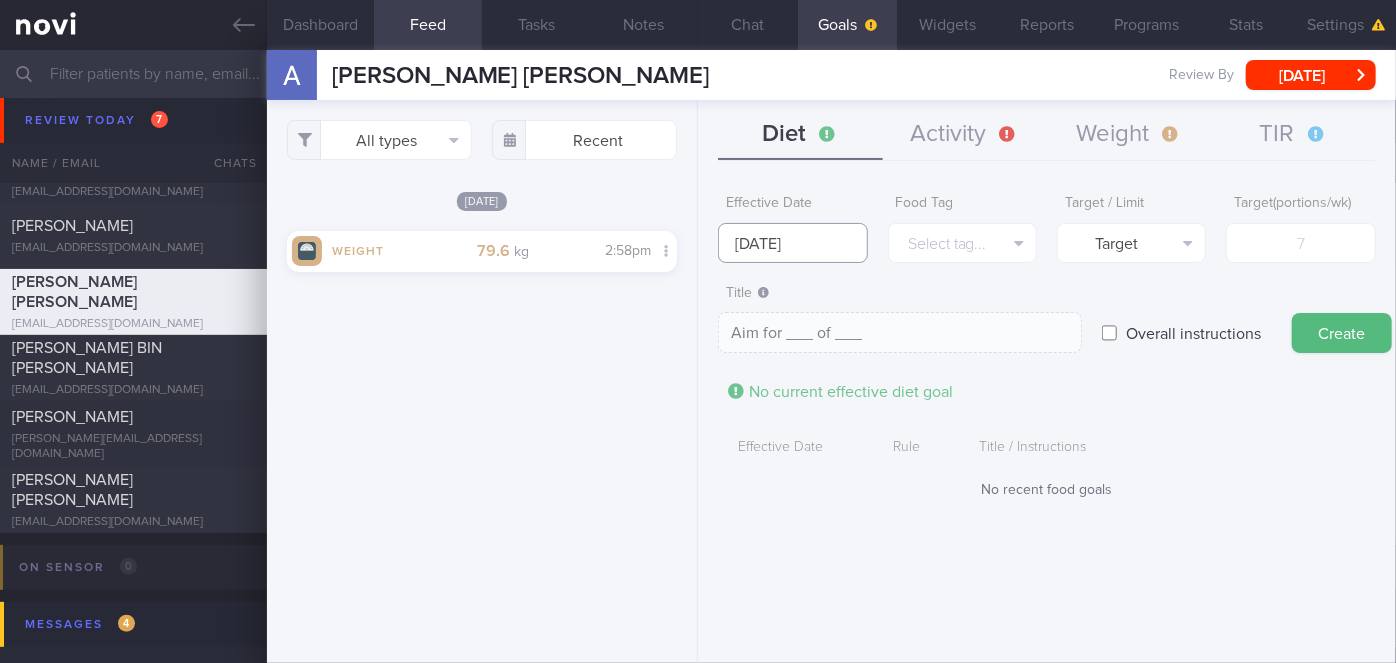 click on "[DATE]" at bounding box center (792, 243) 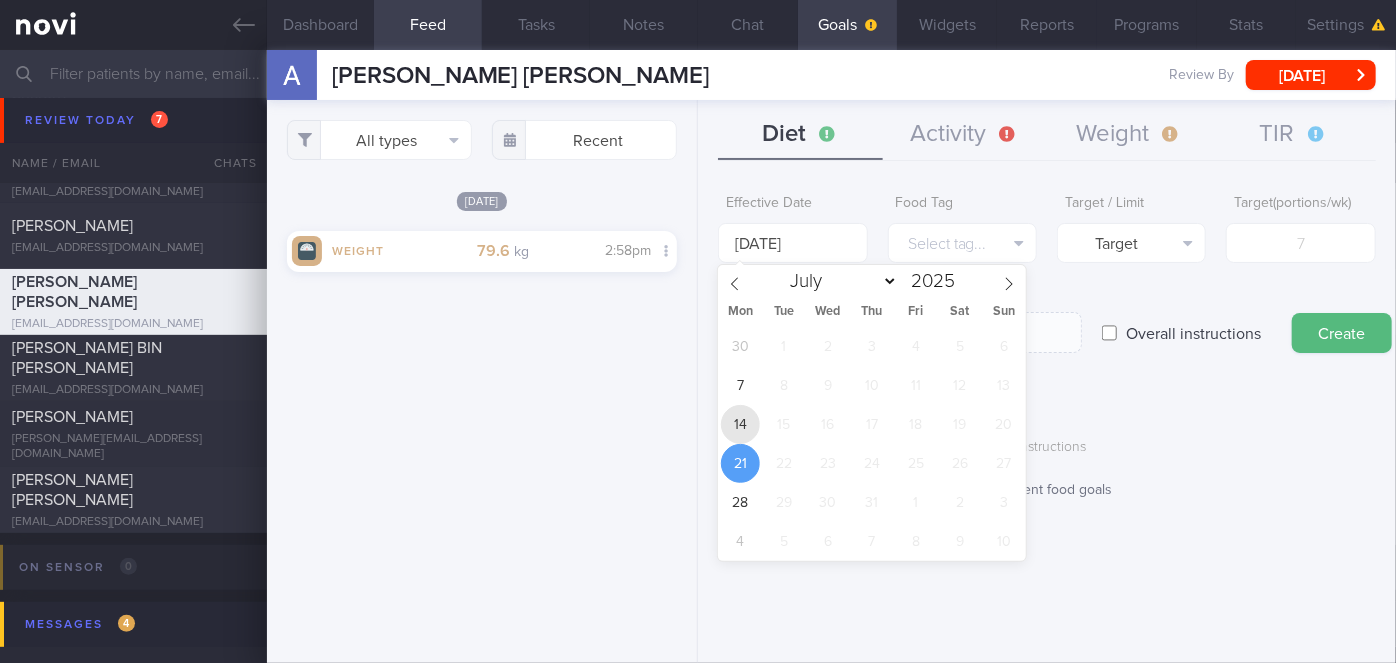 click on "14" at bounding box center (740, 424) 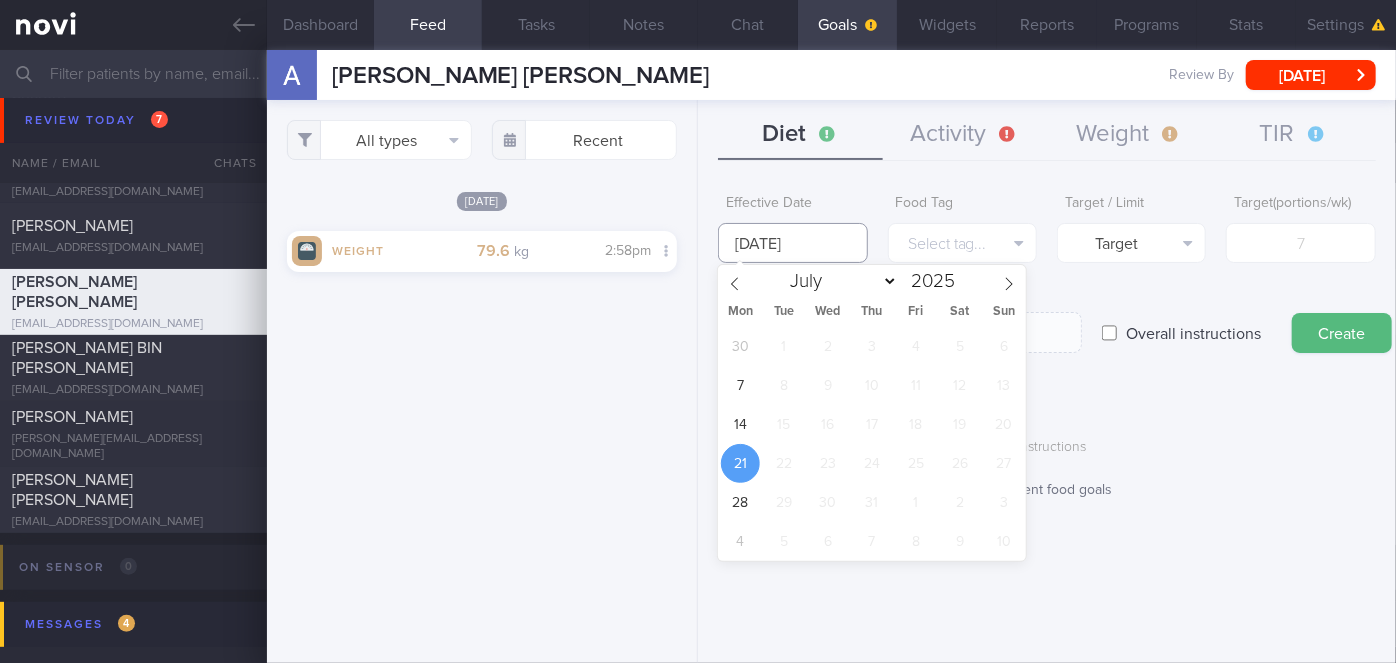 type on "[DATE]" 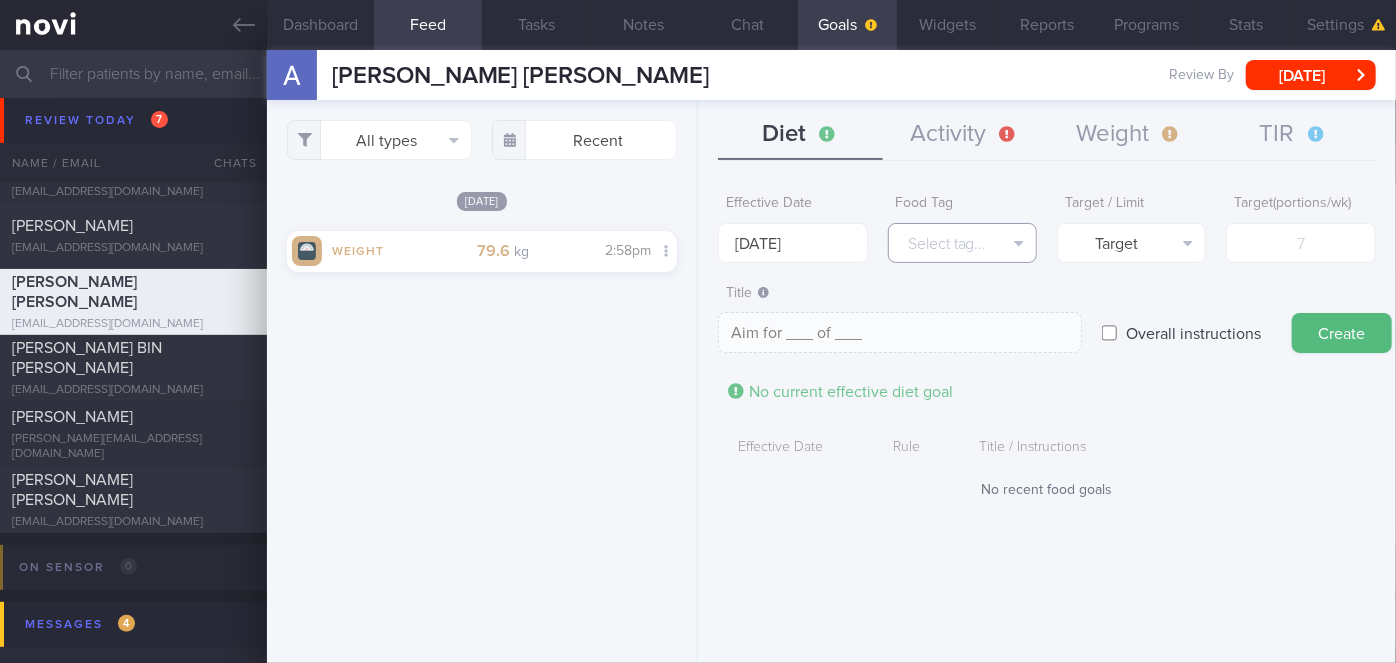click on "Select tag..." at bounding box center (962, 243) 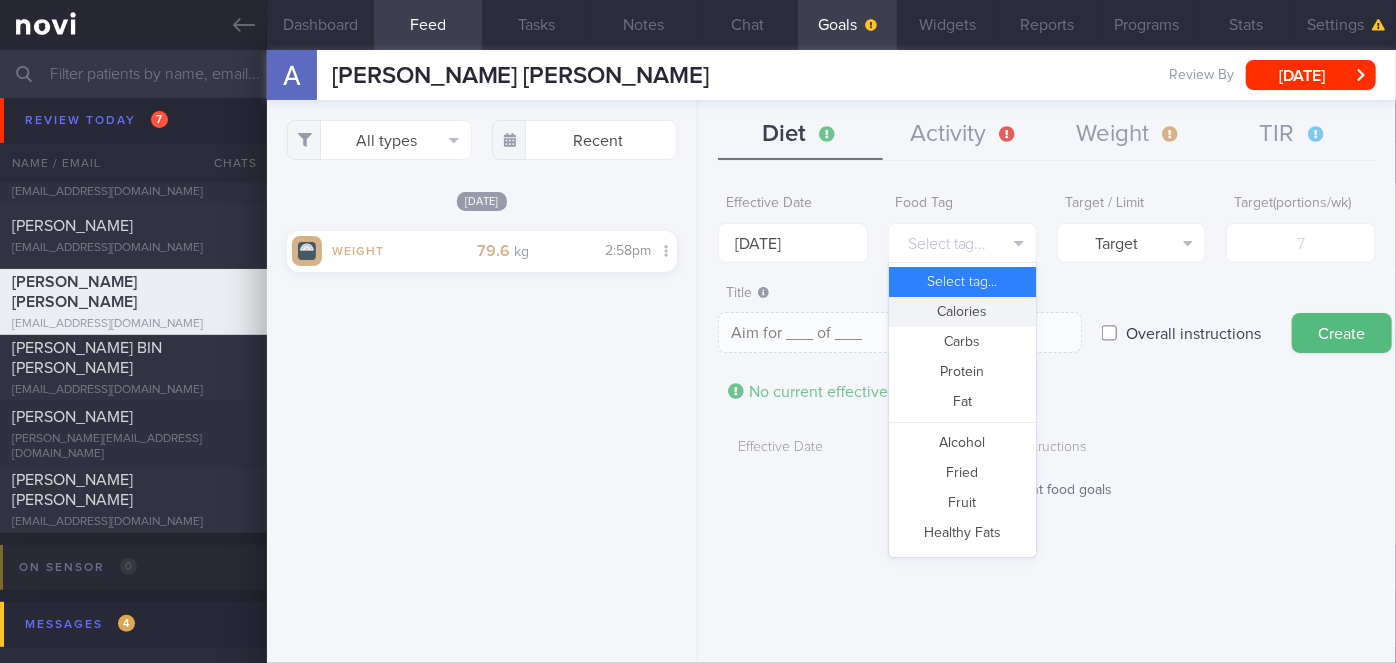 click on "Calories" at bounding box center (962, 312) 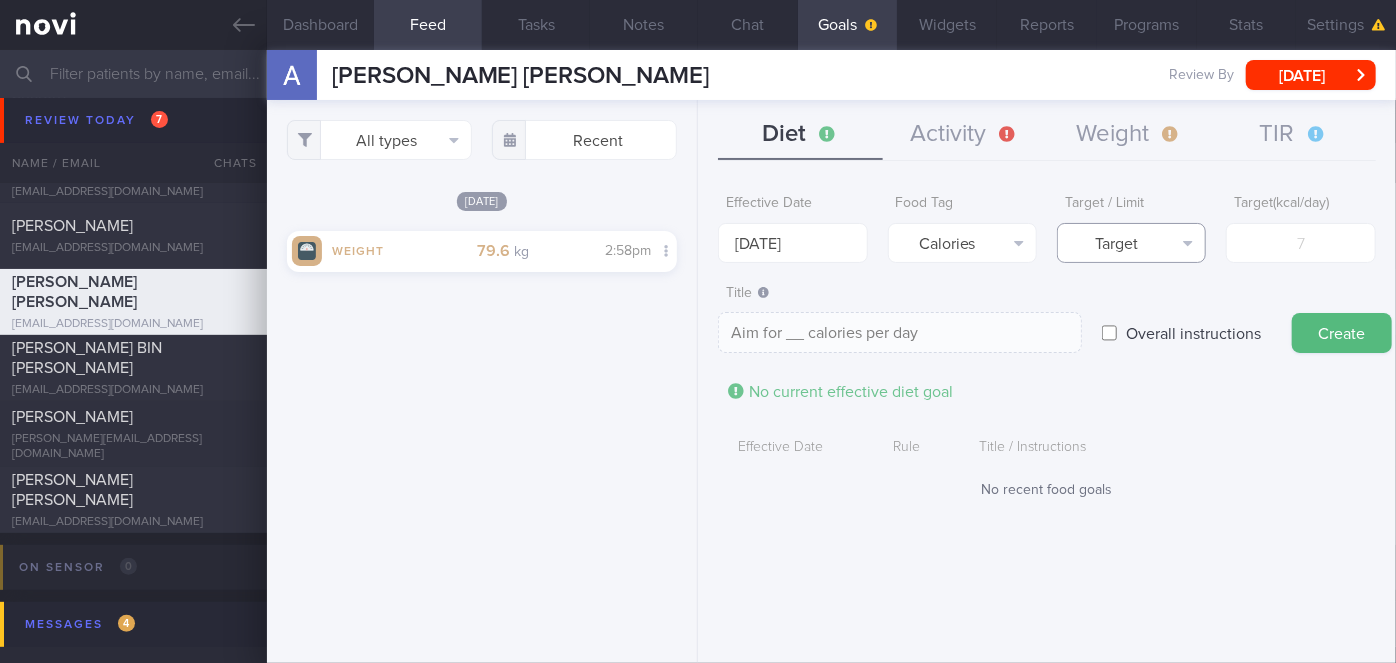 click on "Target" at bounding box center (1131, 243) 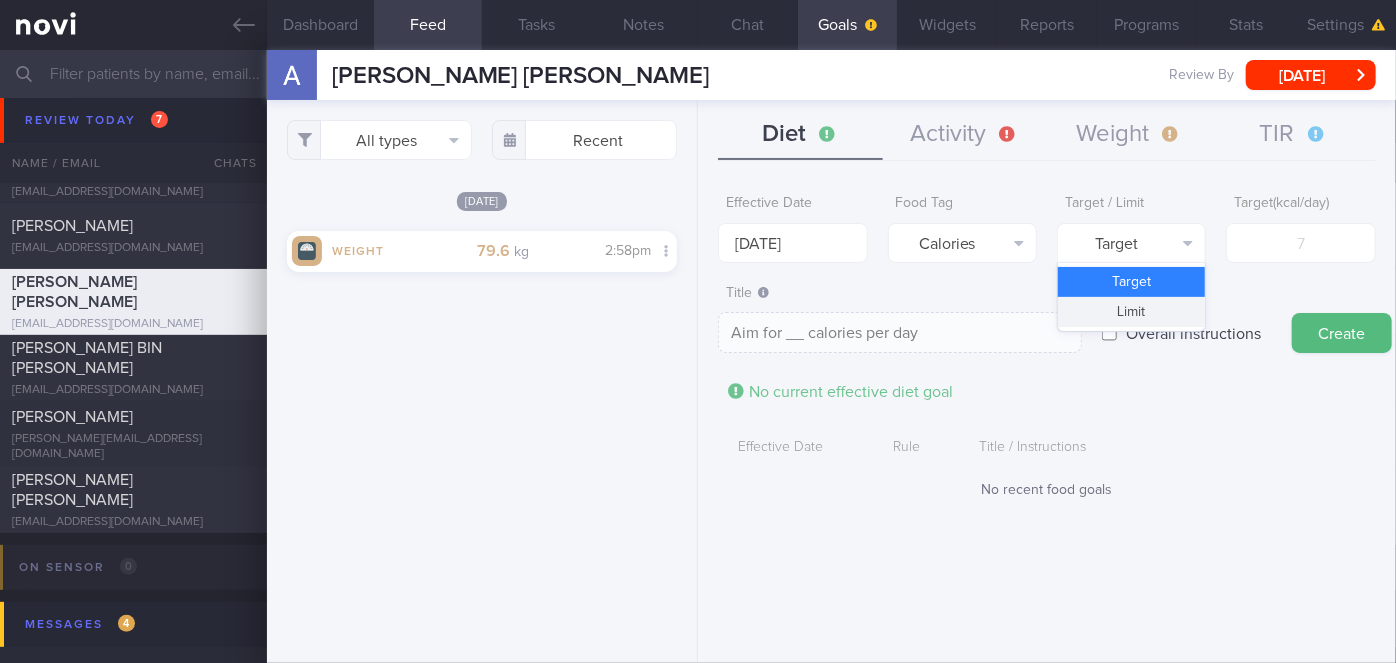 click on "Limit" at bounding box center (1131, 312) 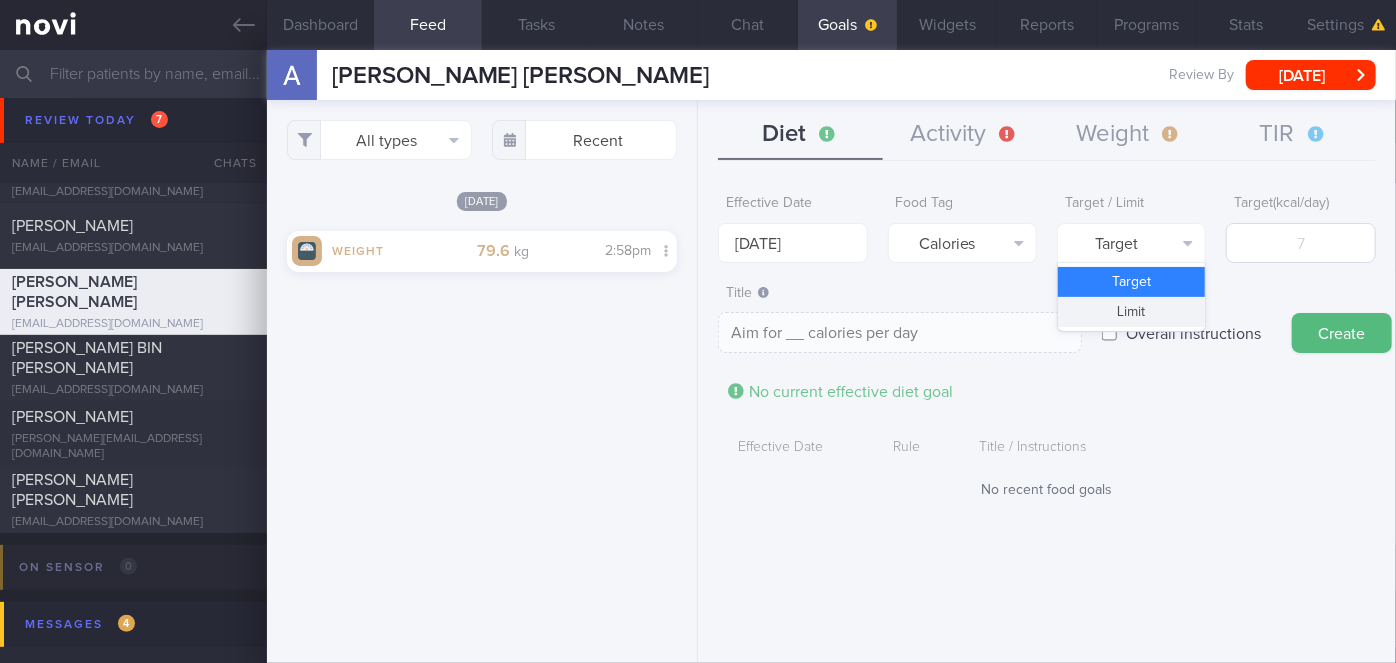 type on "Keep to __ calories per day" 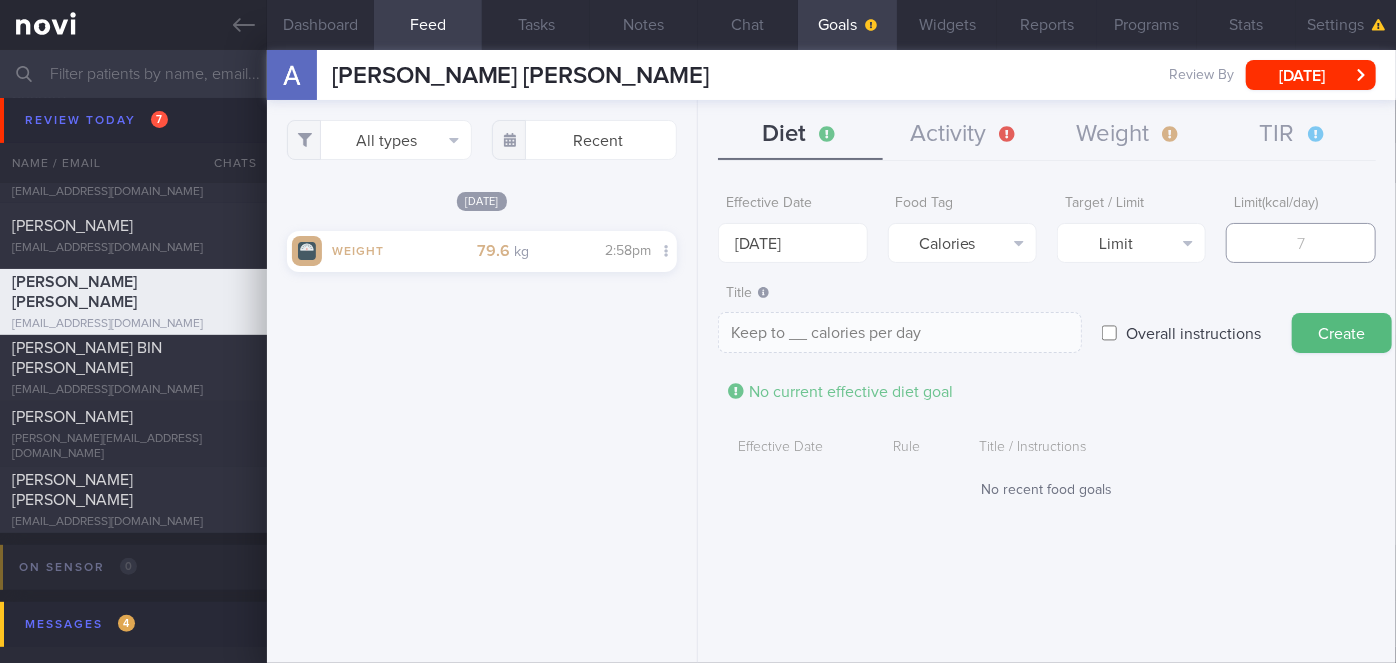 click at bounding box center [1300, 243] 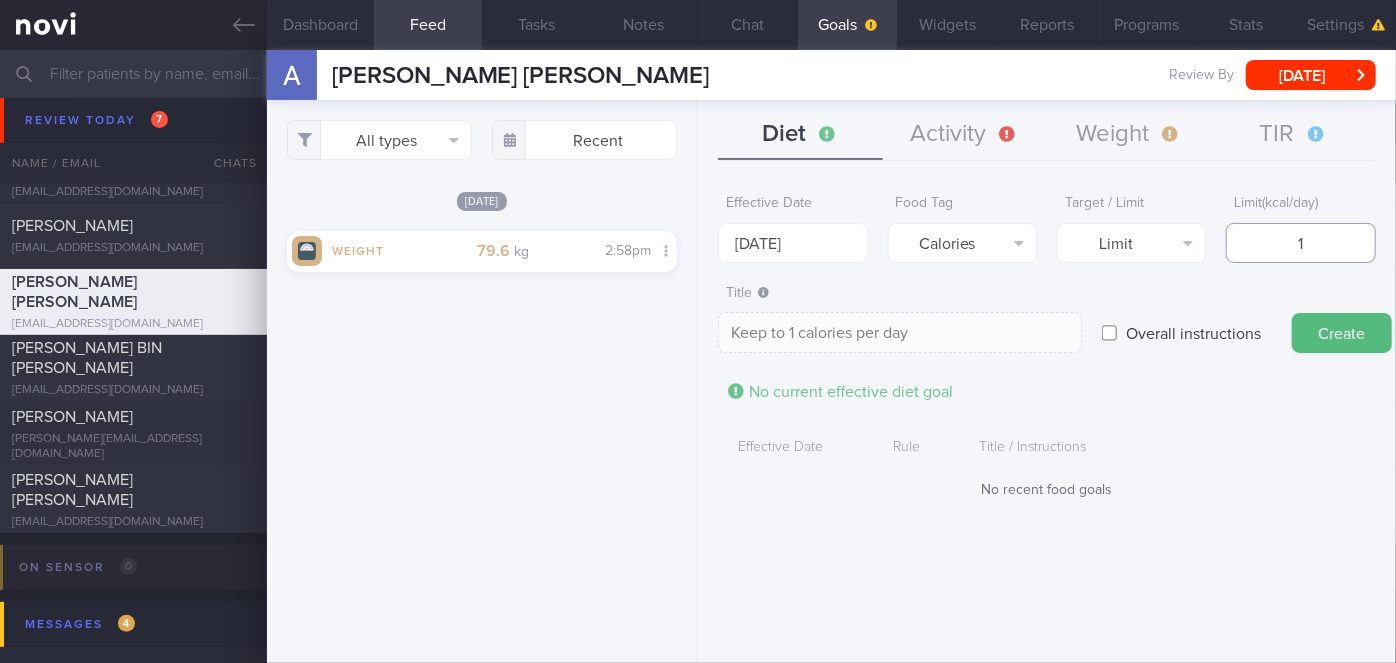 type on "13" 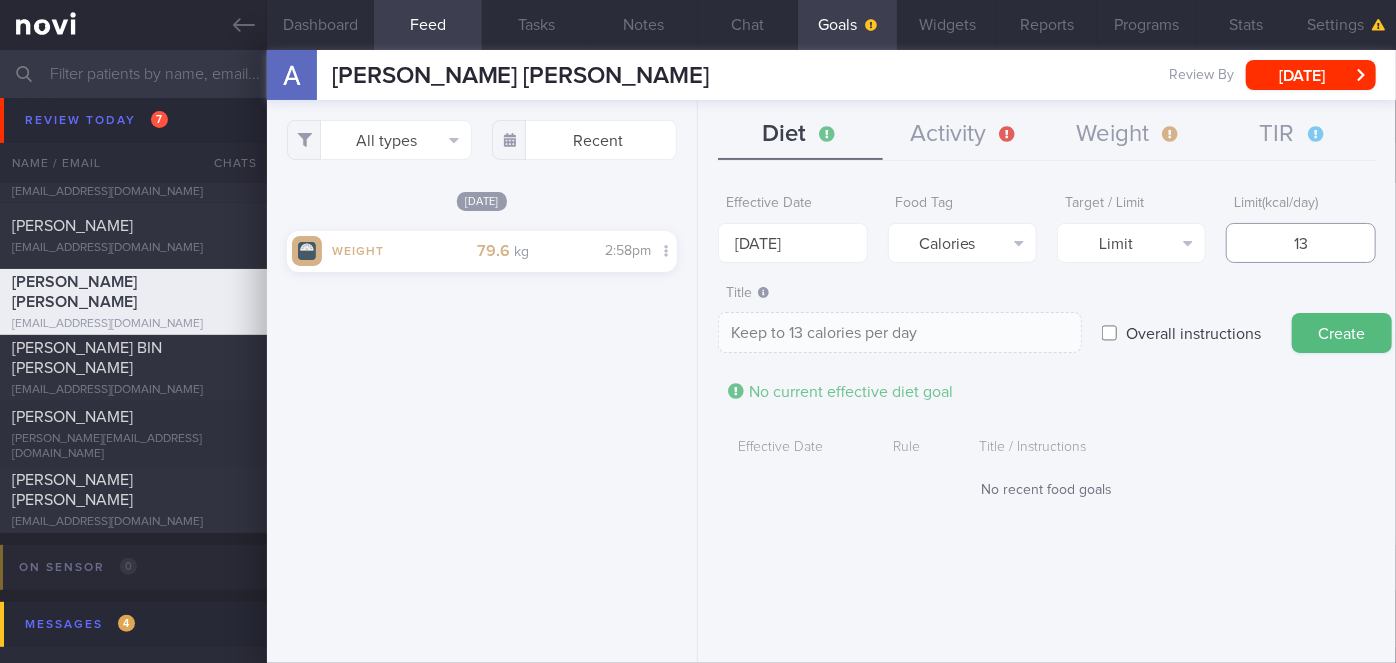 type on "130" 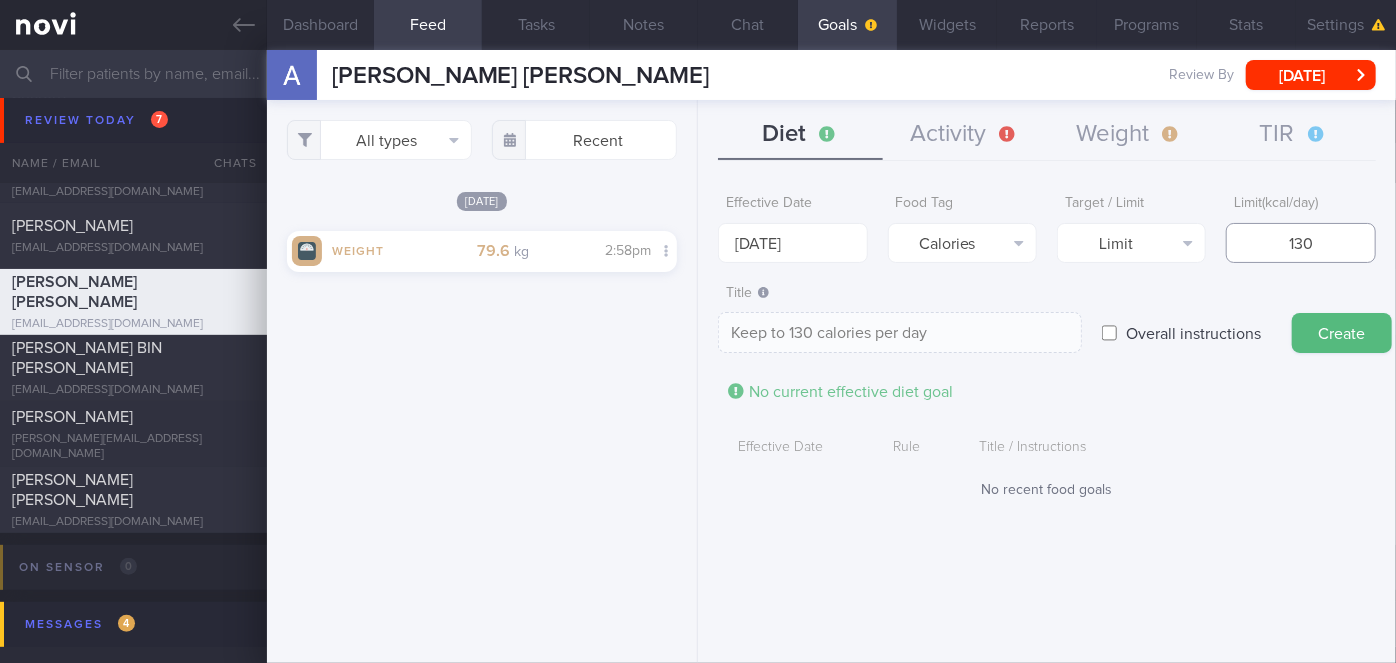 type on "1300" 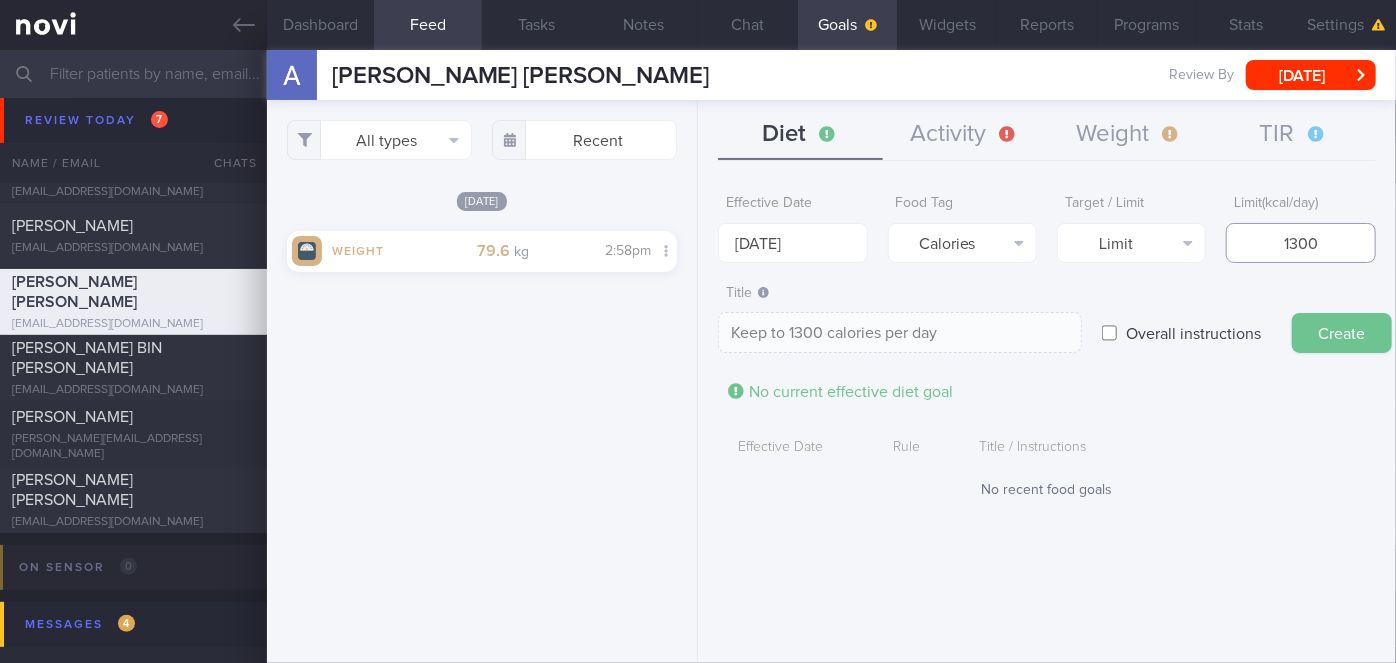 type on "130" 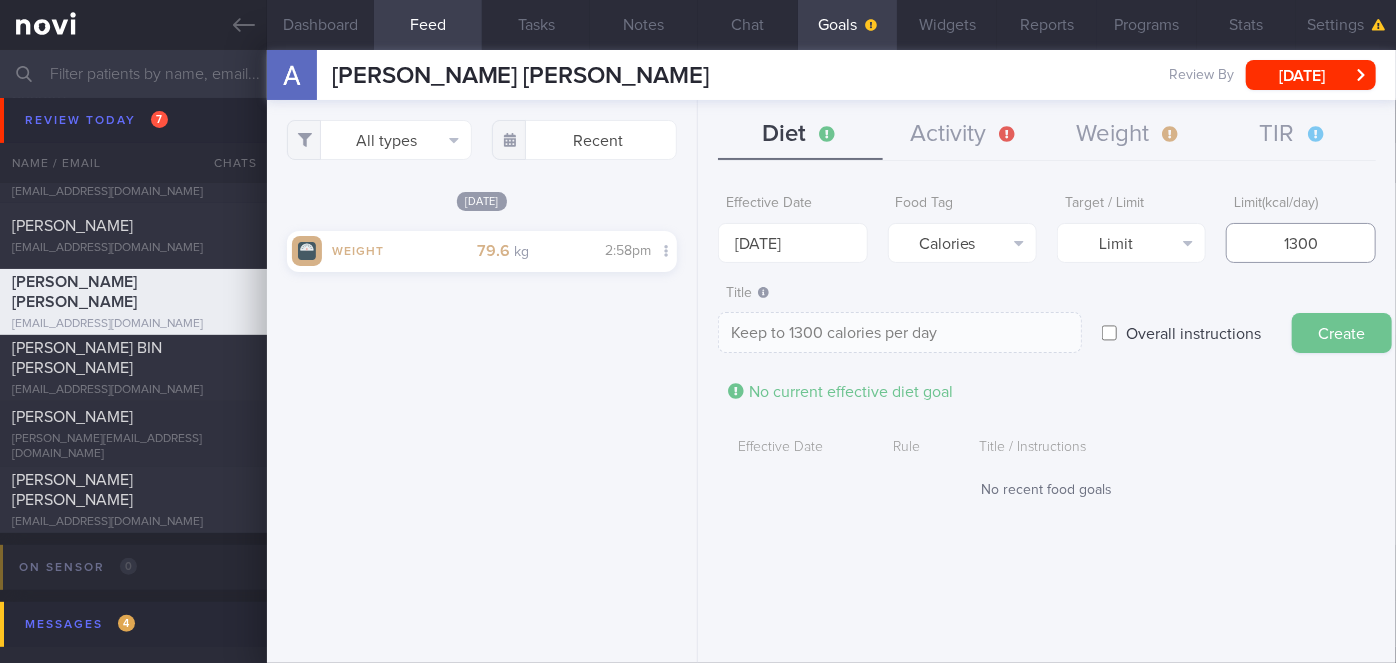 type on "Keep to 130 calories per day" 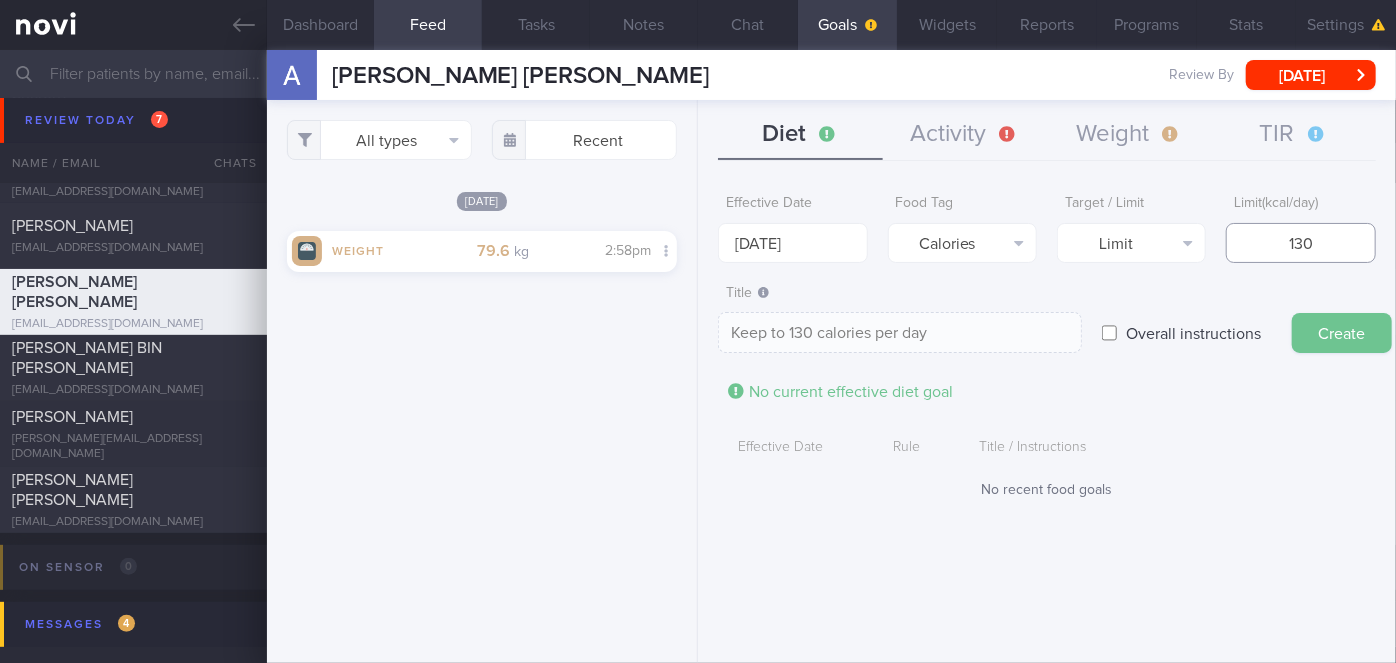 type on "13" 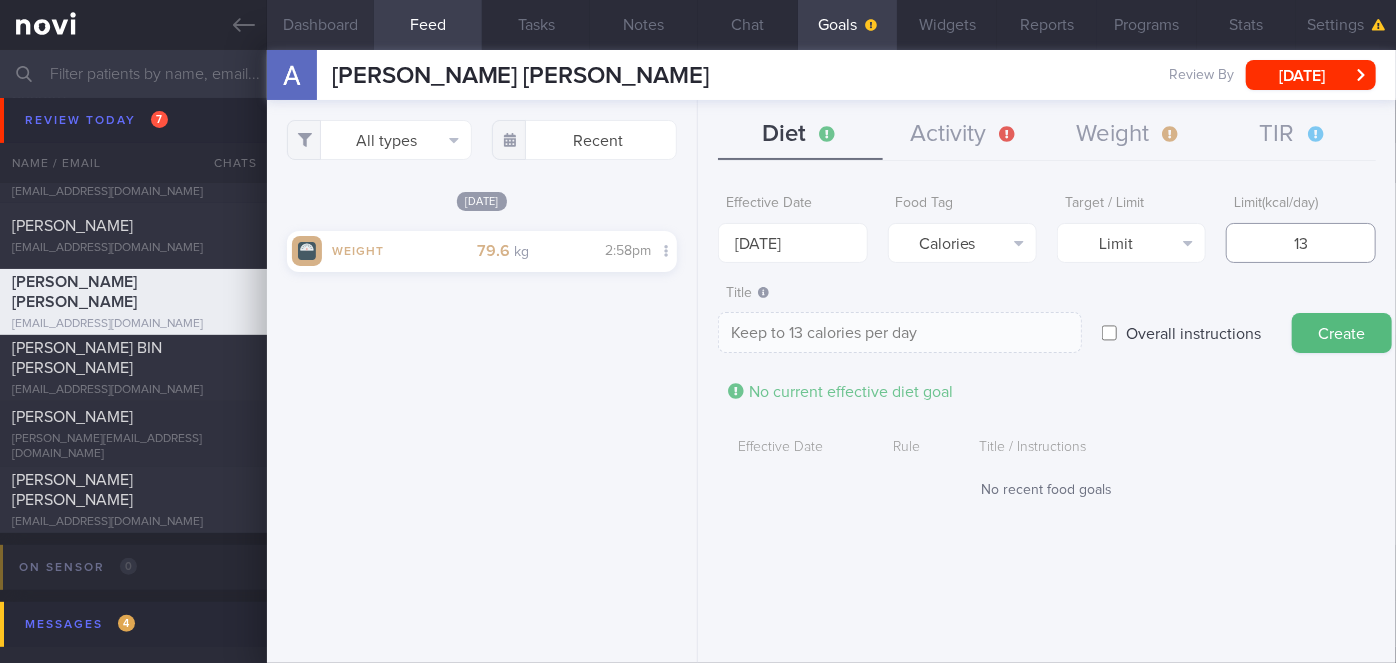 type on "135" 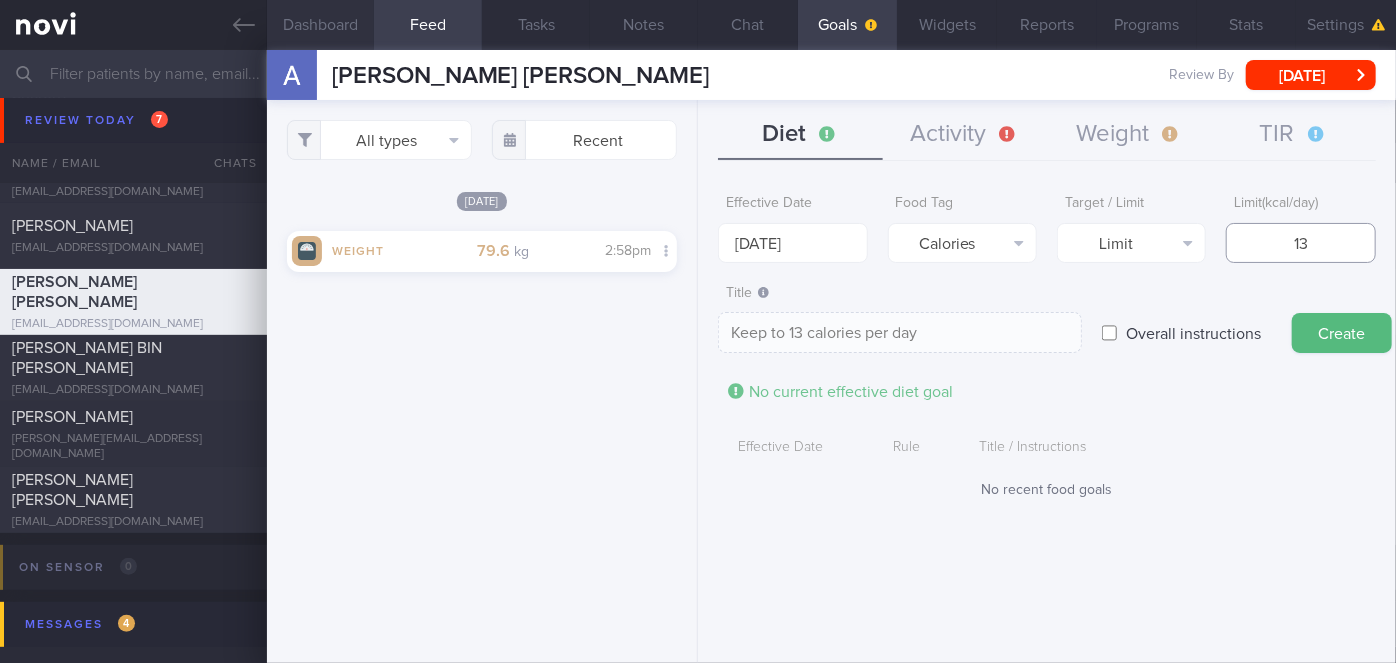 type on "Keep to 135 calories per day" 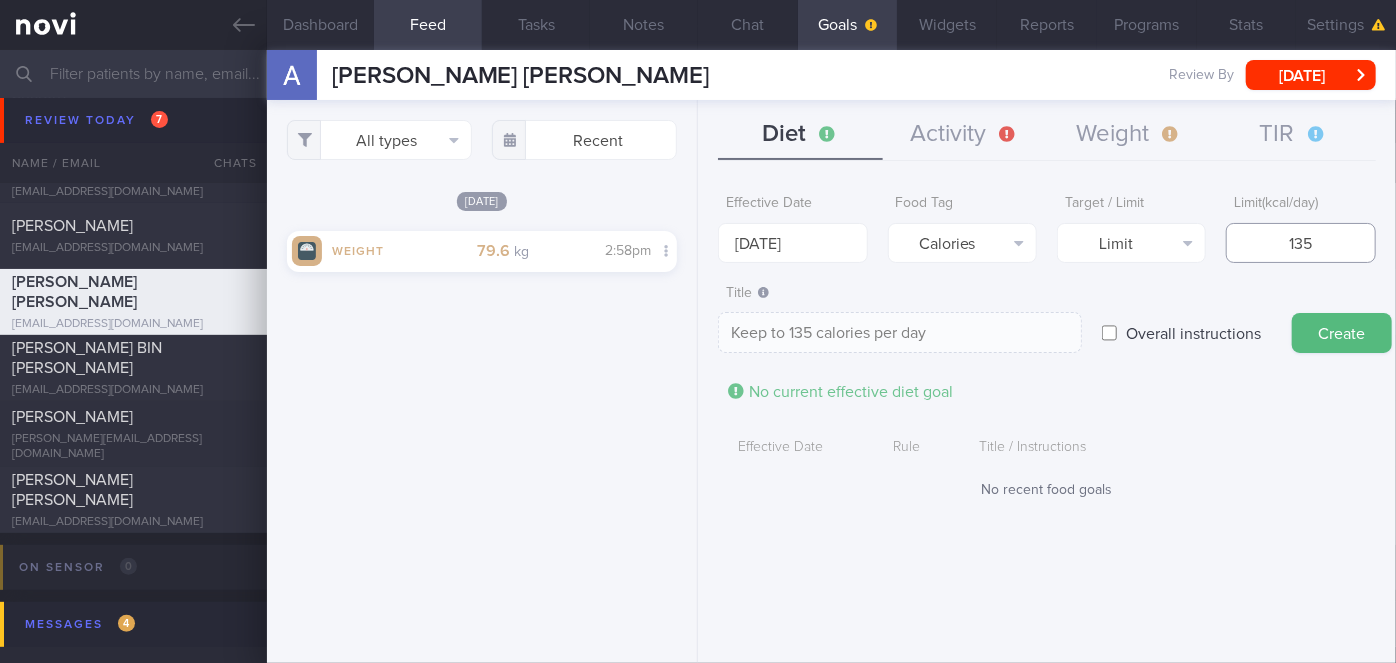 type on "1350" 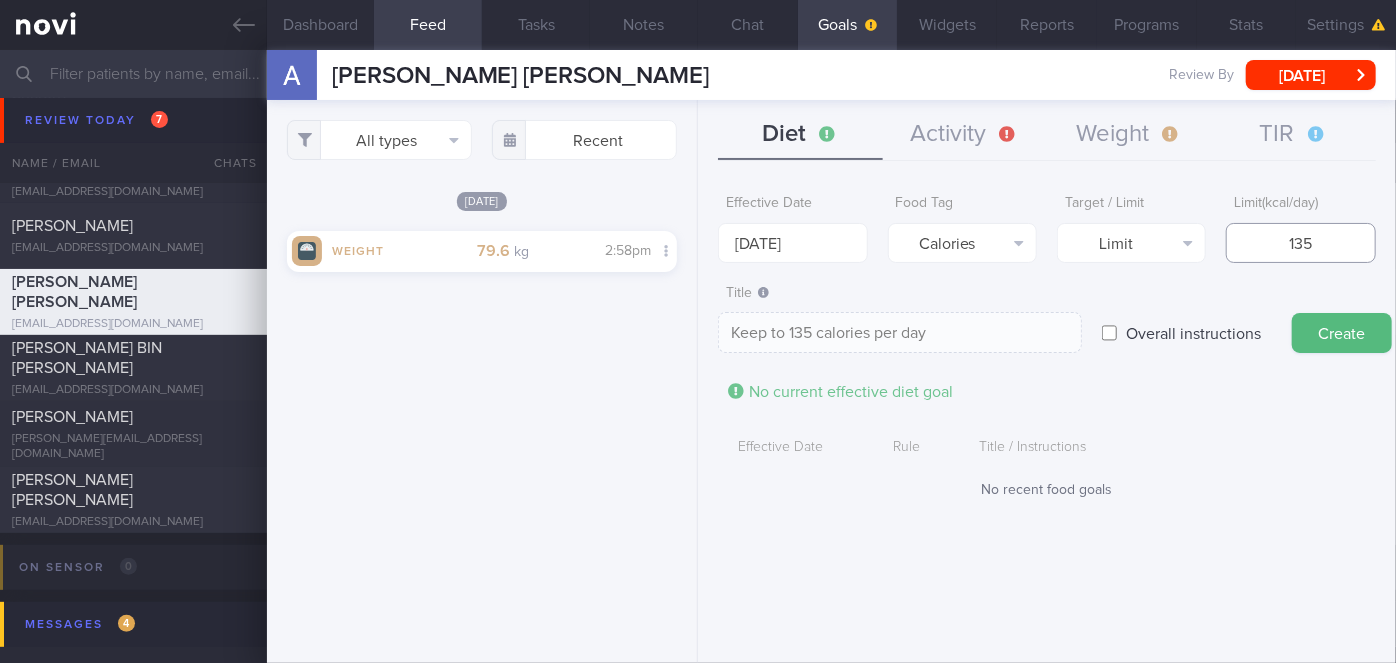 type on "Keep to 1350 calories per day" 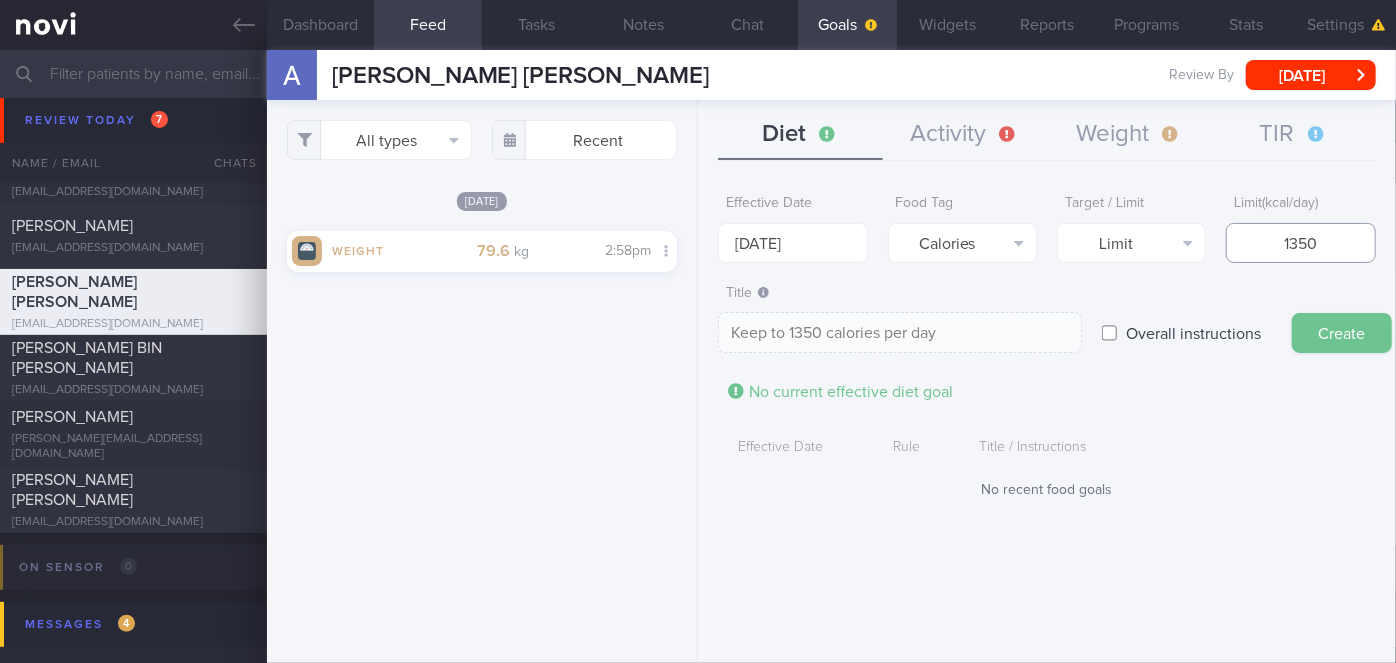 type on "1350" 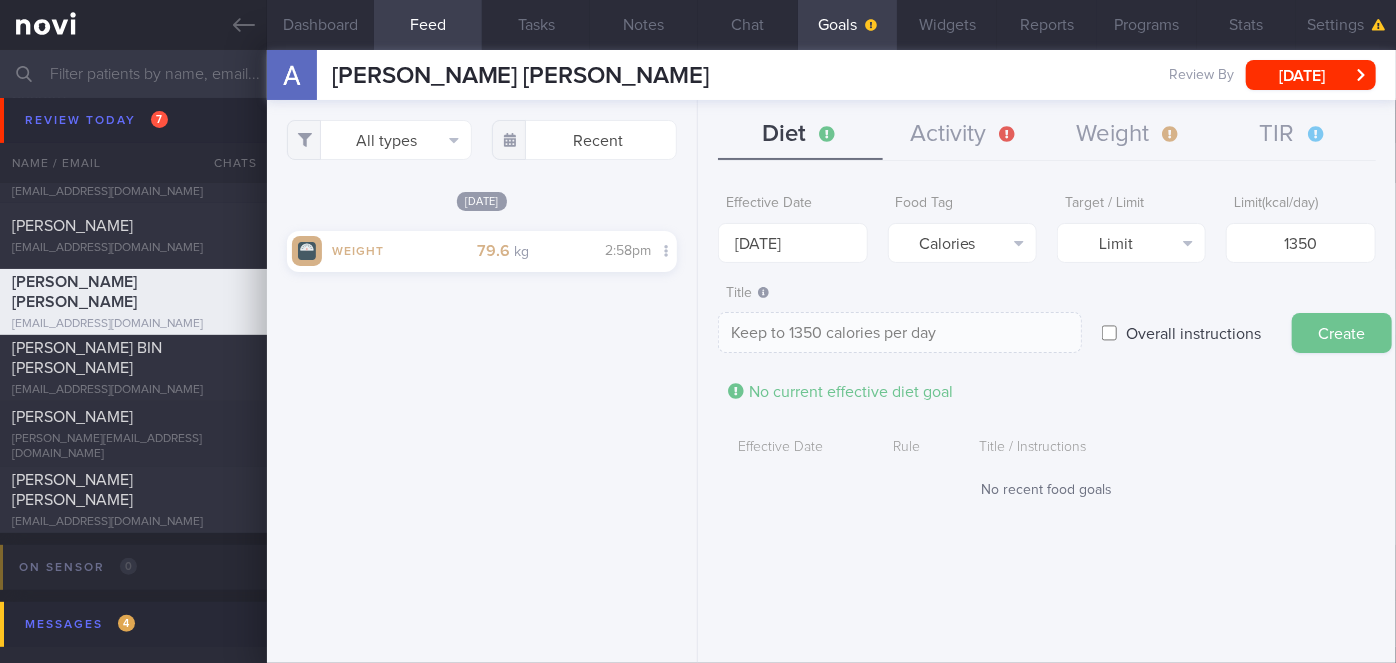 click on "Create" at bounding box center (1342, 333) 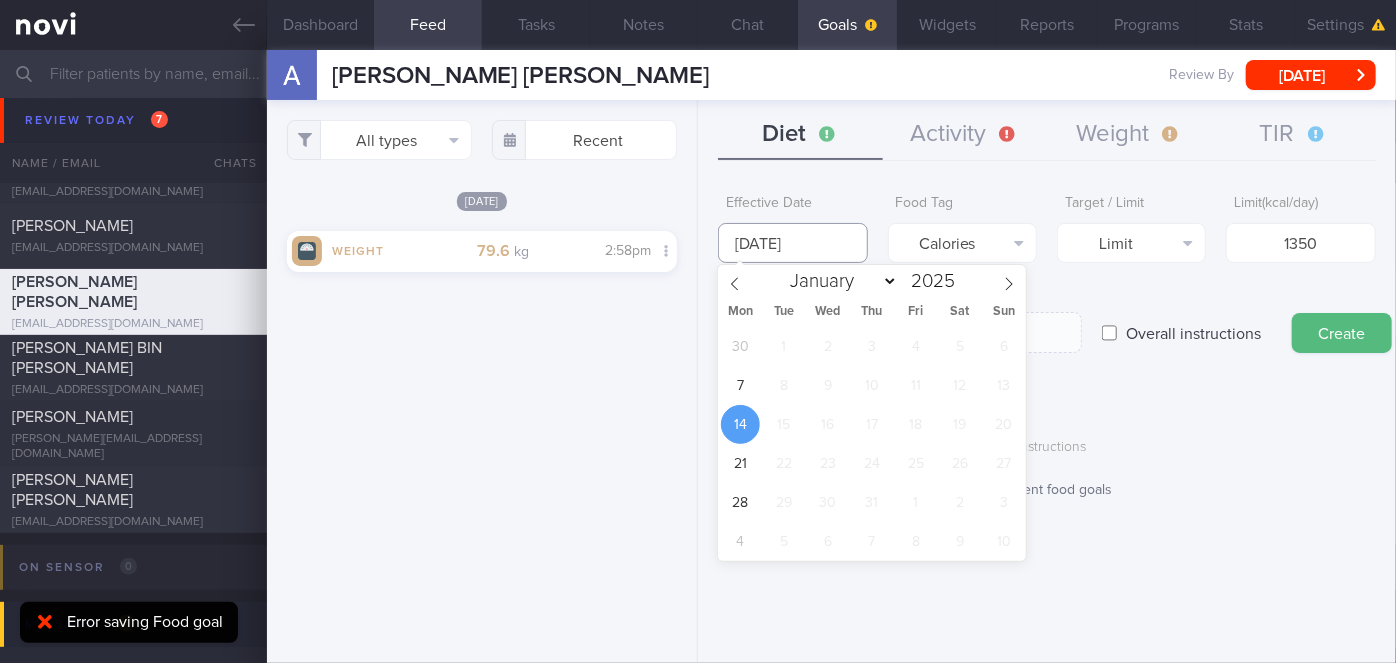 click on "[DATE]" at bounding box center (792, 243) 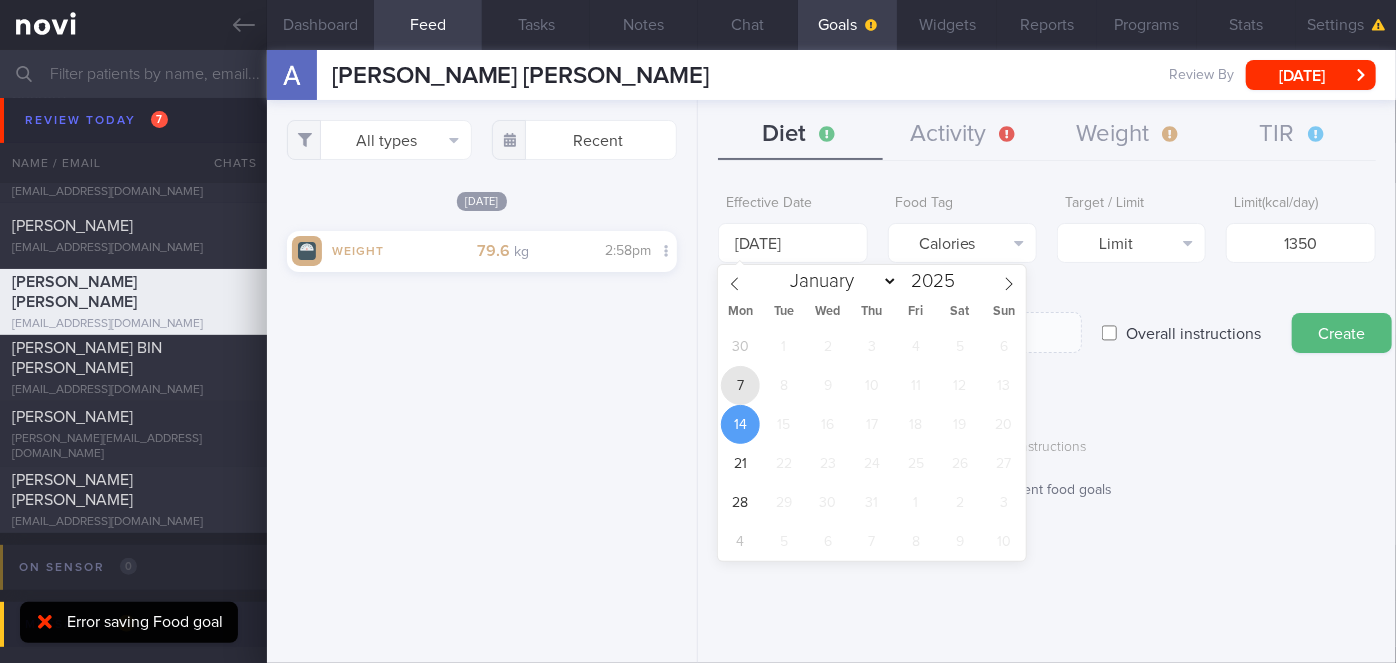click on "7" at bounding box center (740, 385) 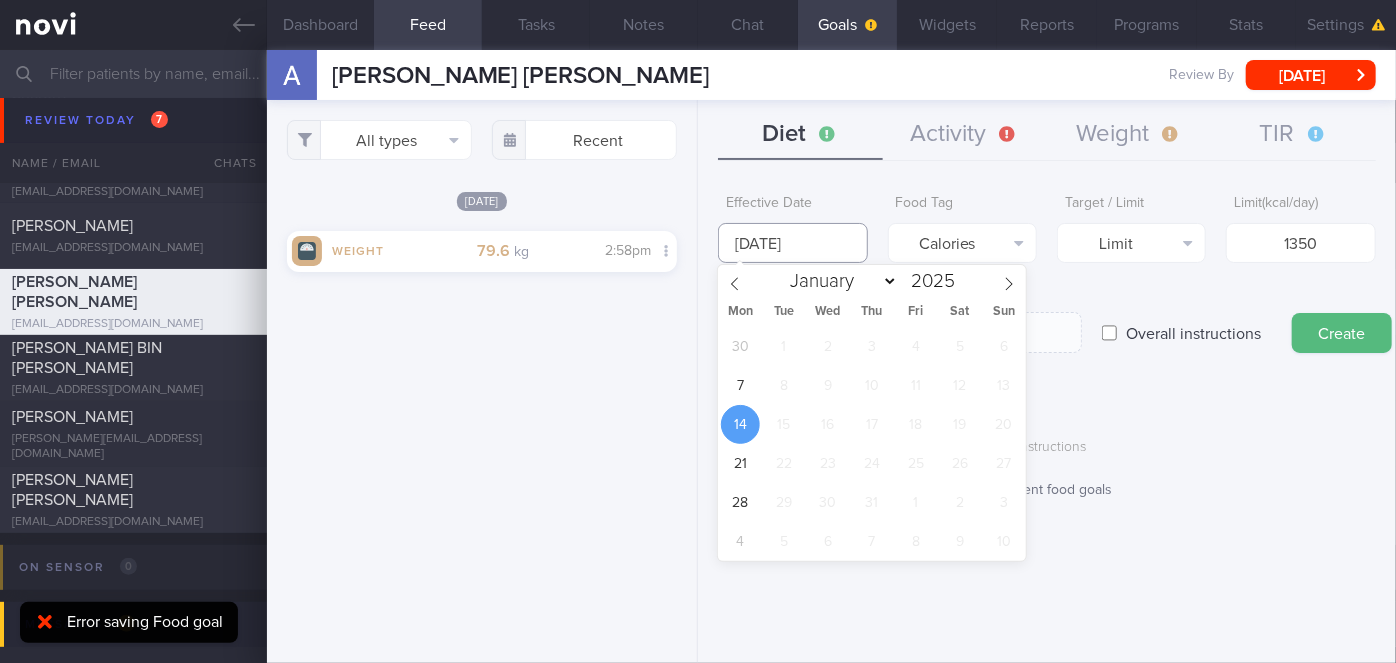 type on "[DATE]" 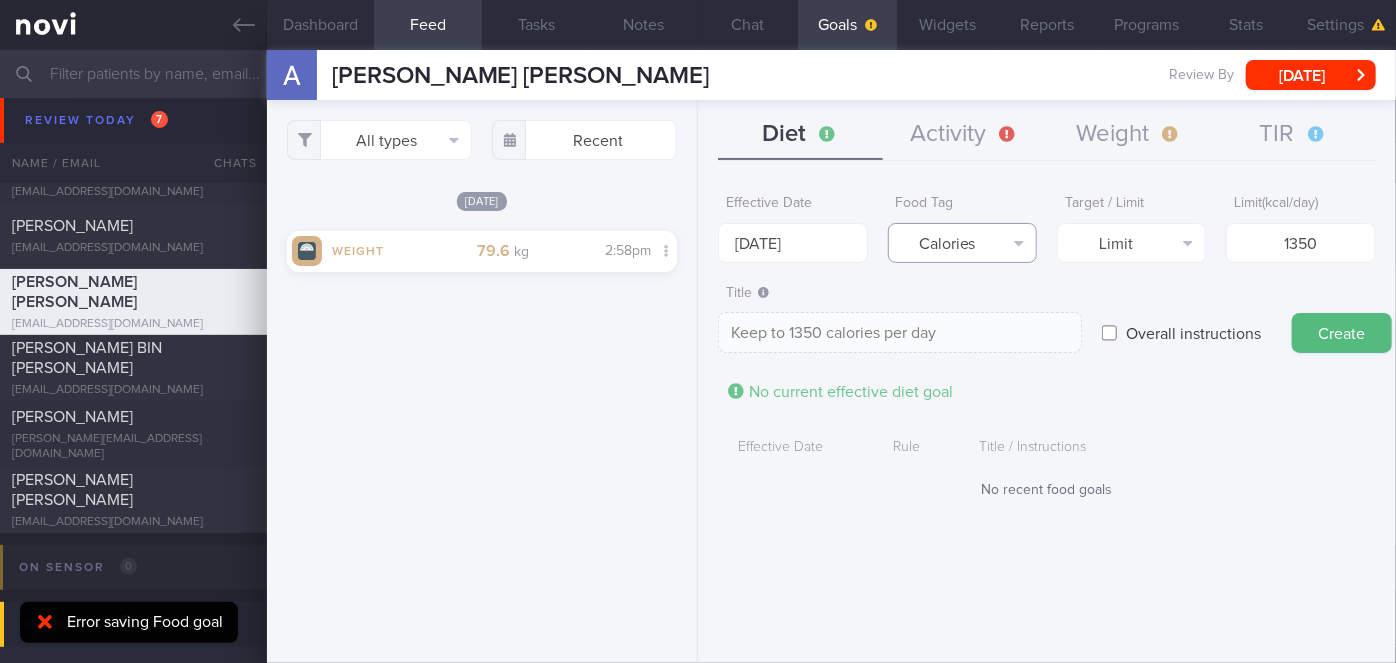 click on "Calories" at bounding box center (962, 243) 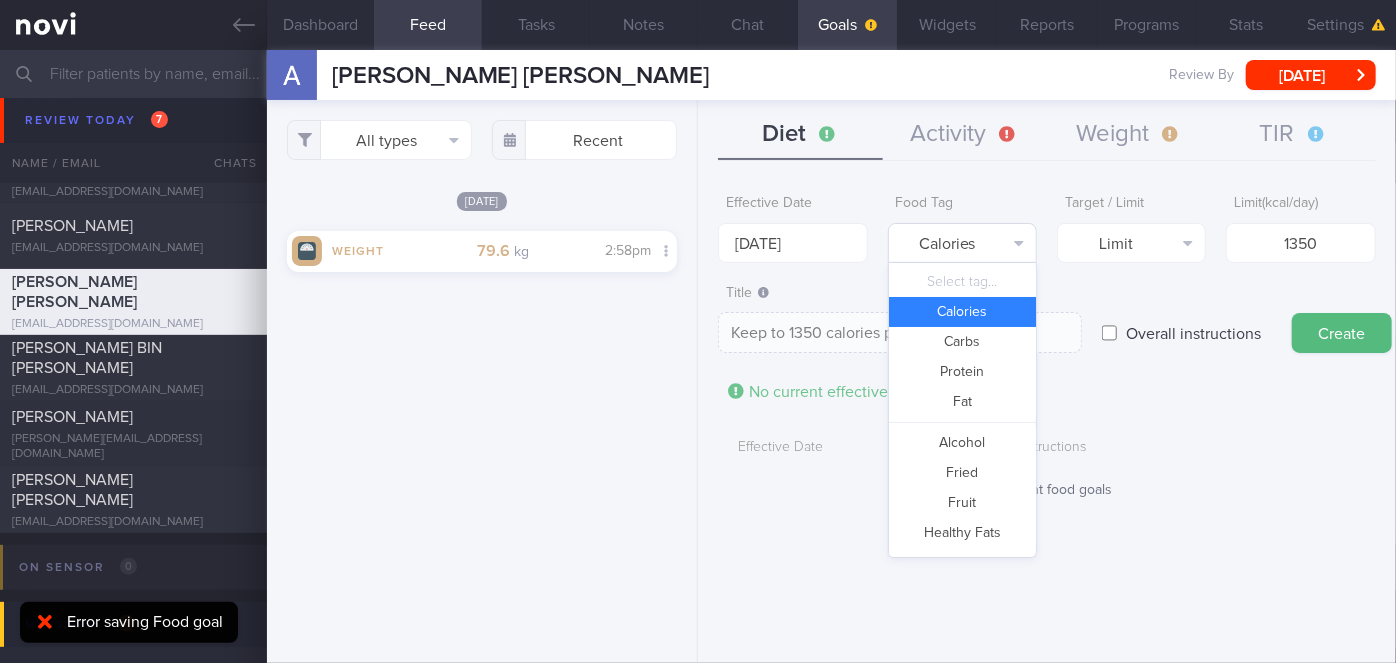 scroll, scrollTop: 34, scrollLeft: 0, axis: vertical 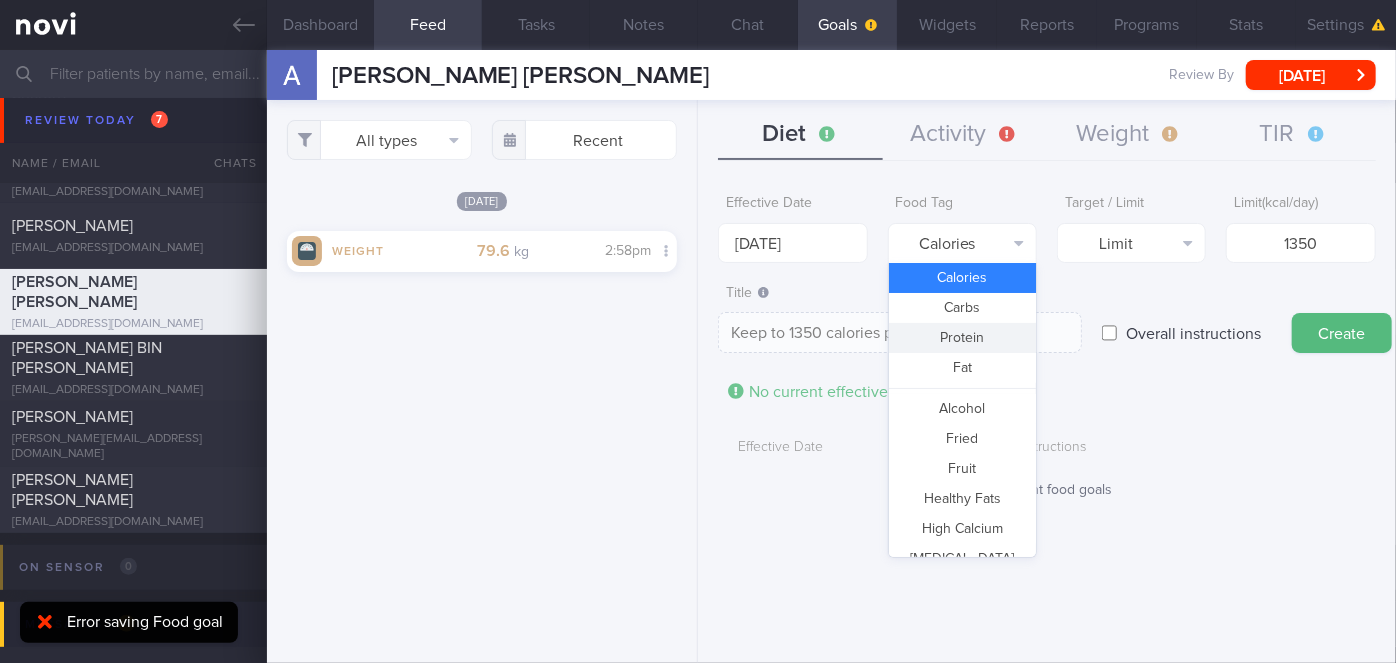 click on "Protein" at bounding box center (962, 338) 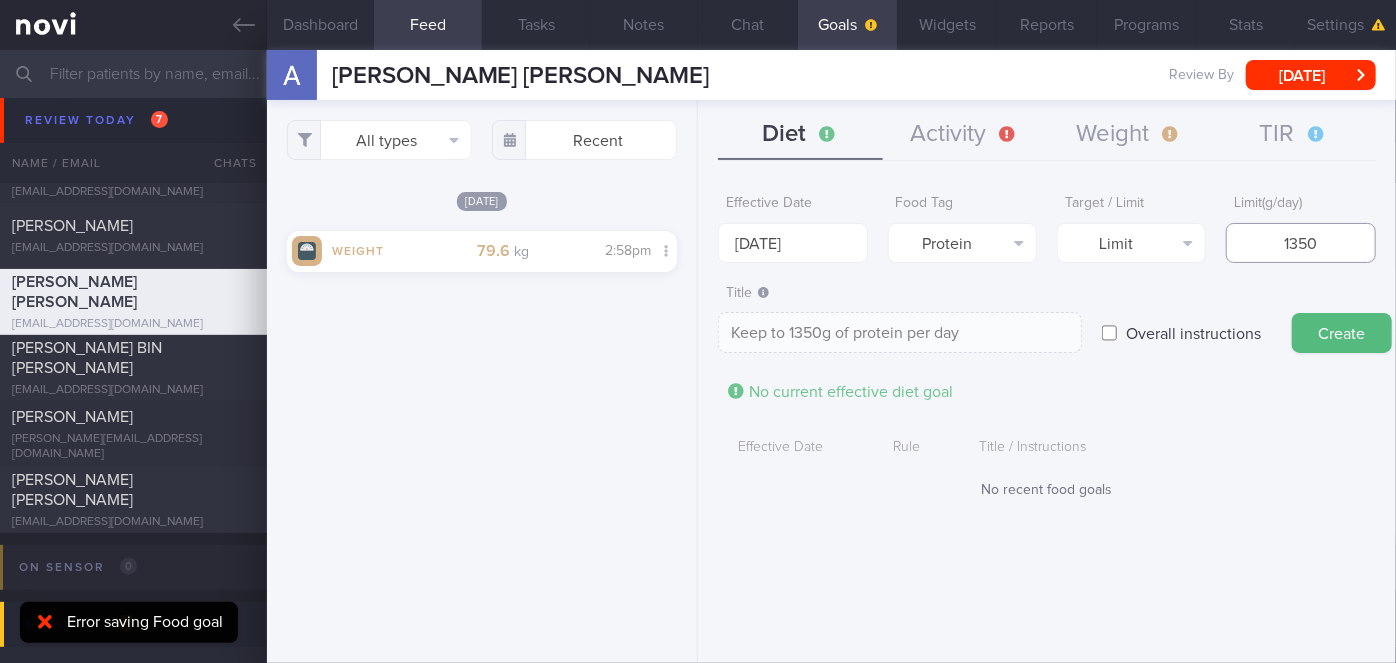click on "1350" at bounding box center [1300, 243] 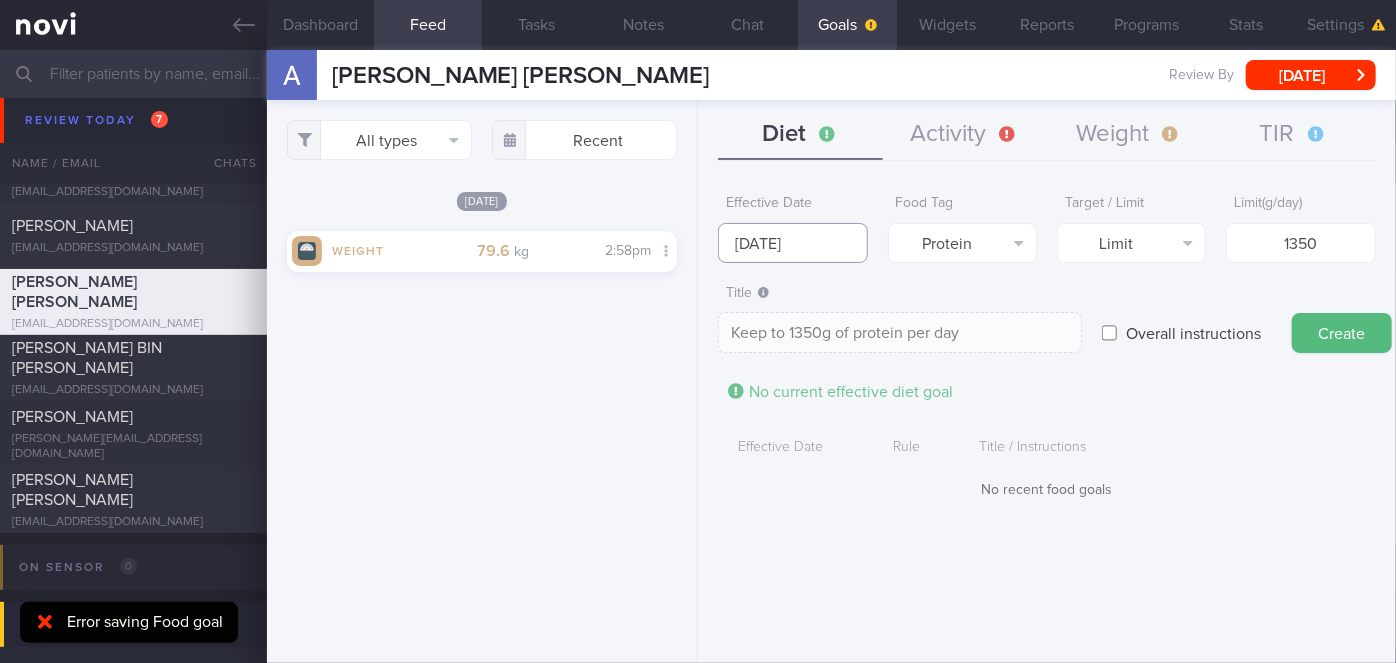 click on "[DATE]" at bounding box center (792, 243) 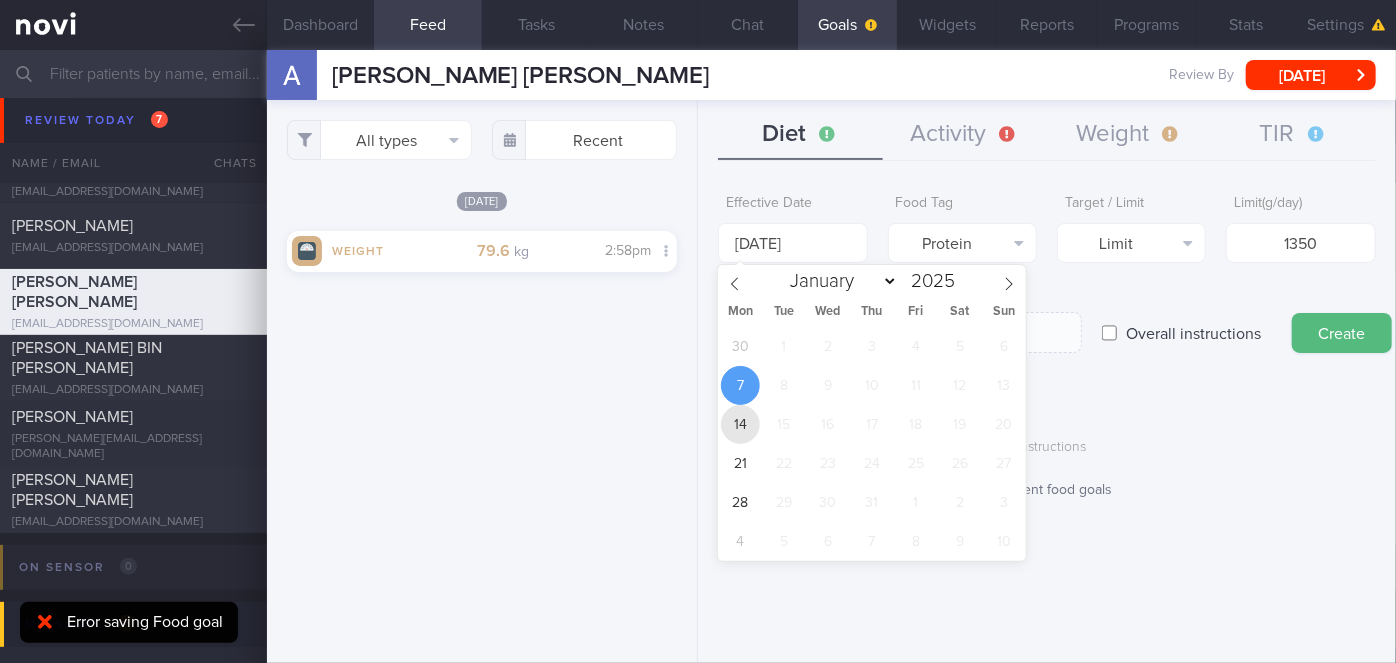 click on "14" at bounding box center [740, 424] 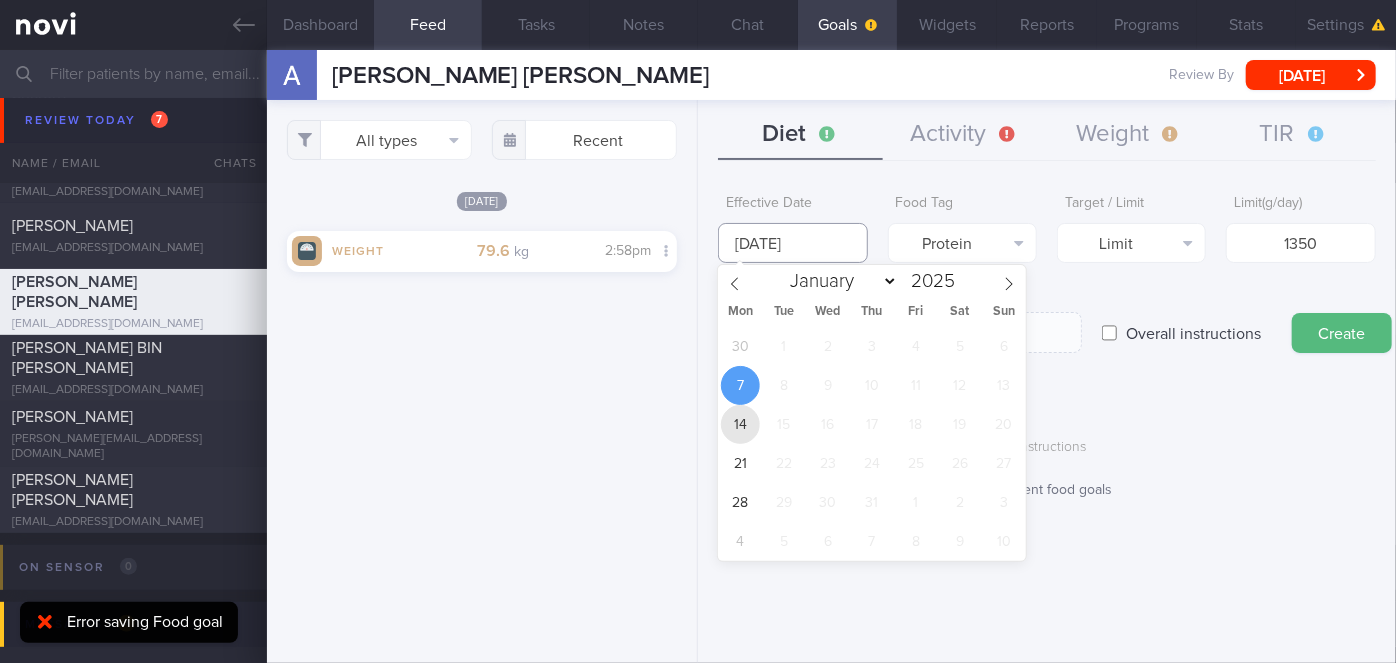 type on "[DATE]" 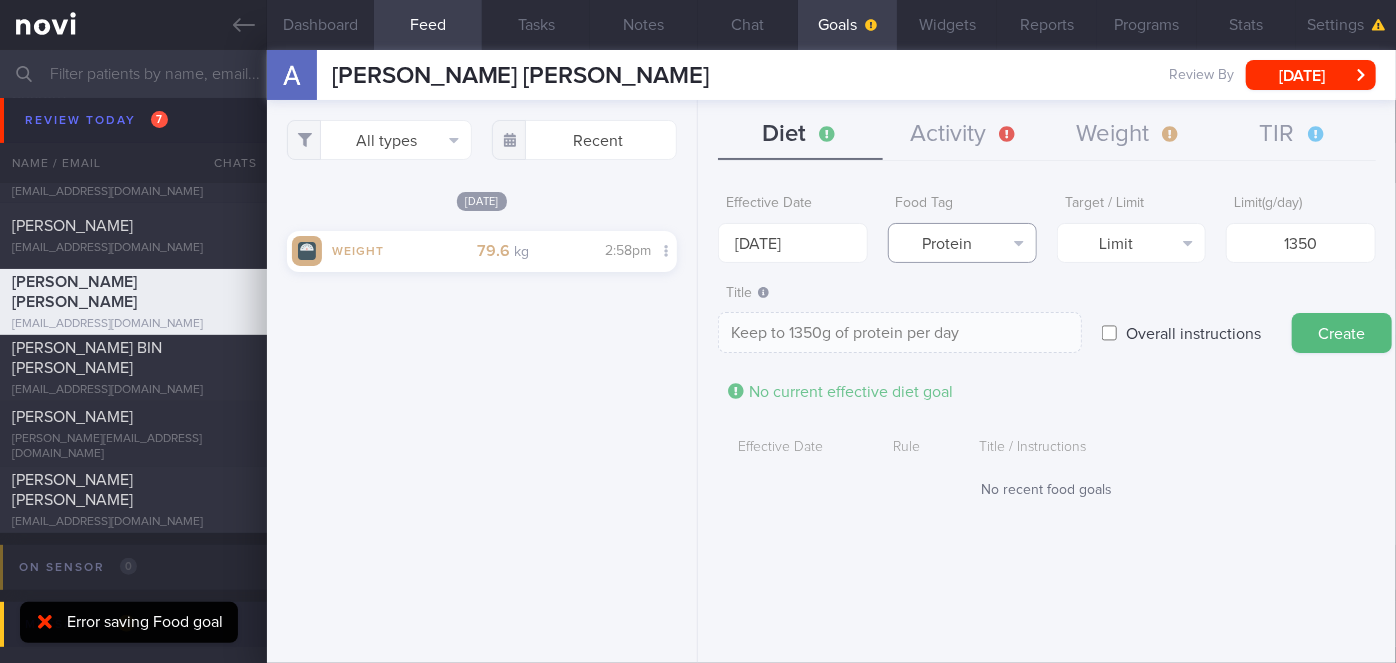 click on "Protein" at bounding box center [962, 243] 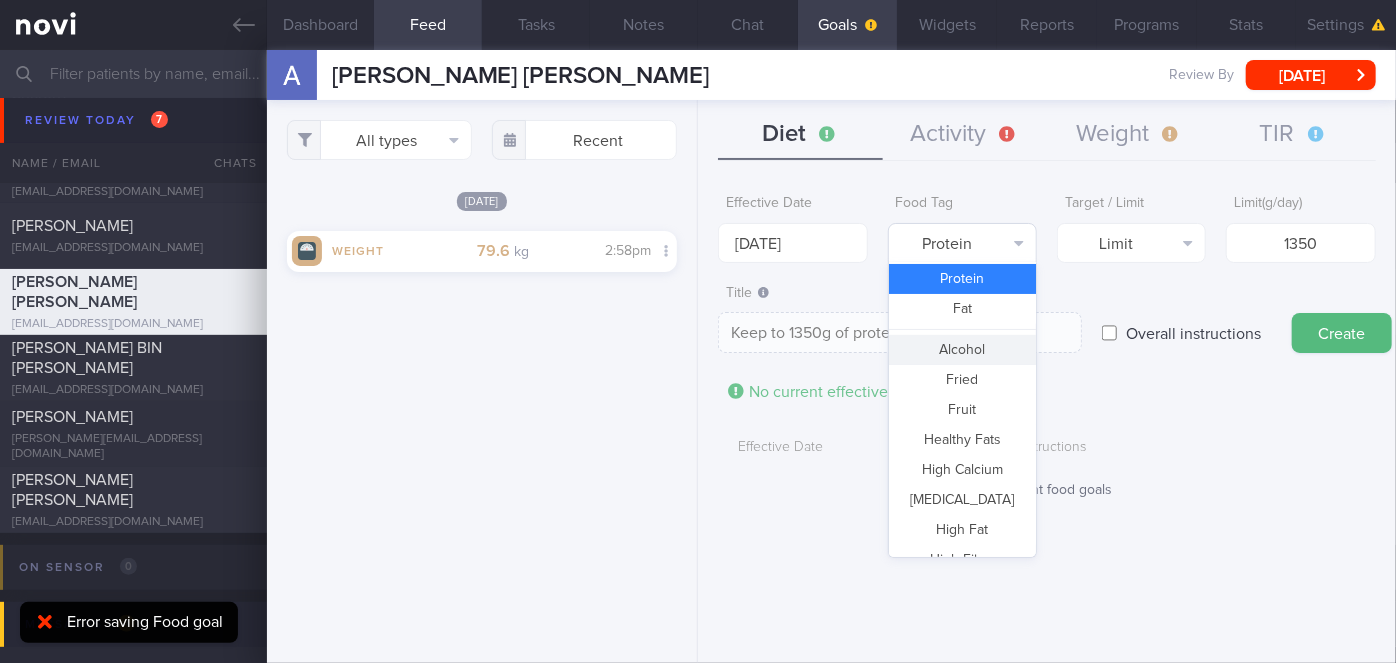 scroll, scrollTop: 0, scrollLeft: 0, axis: both 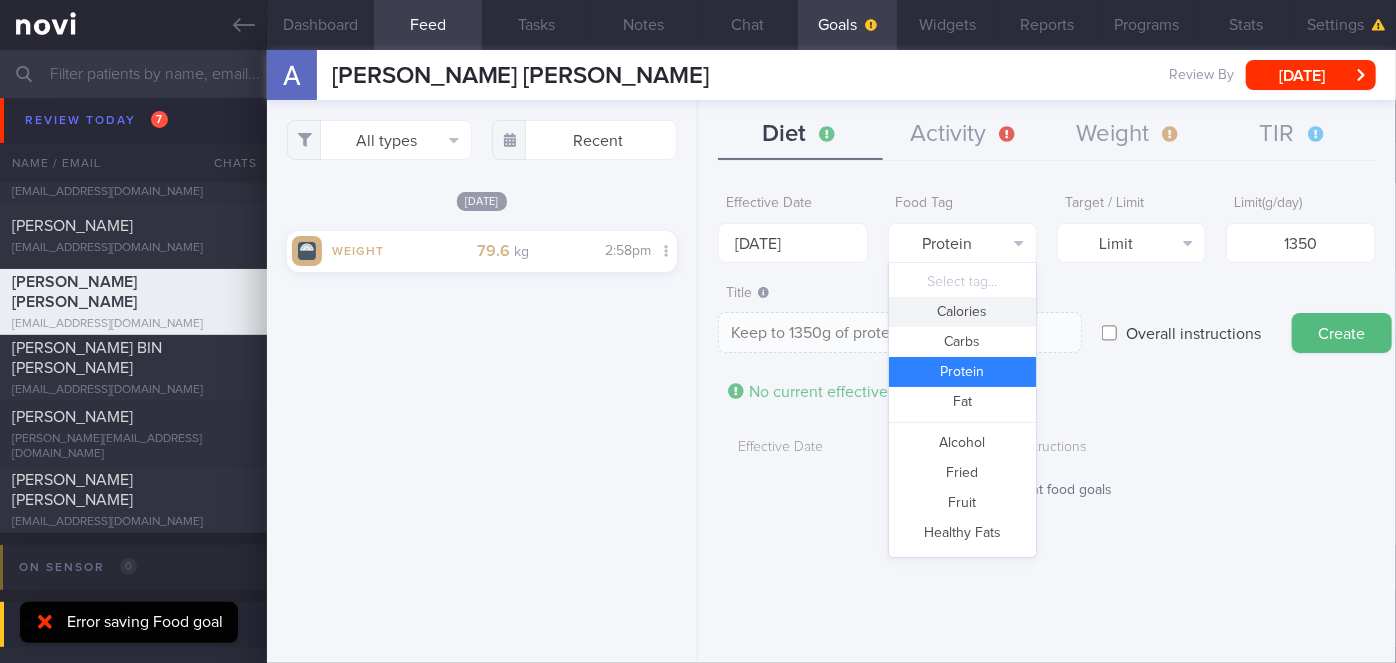click on "Calories" at bounding box center (962, 312) 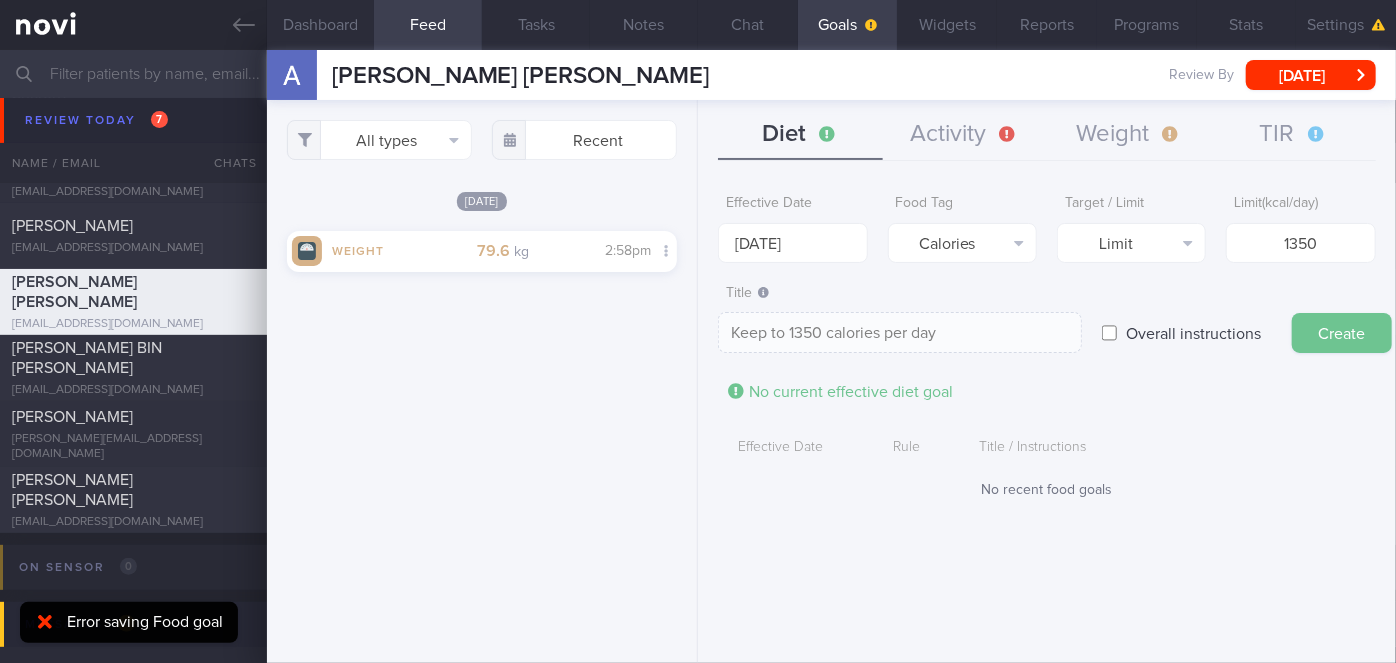 click on "Create" at bounding box center [1342, 333] 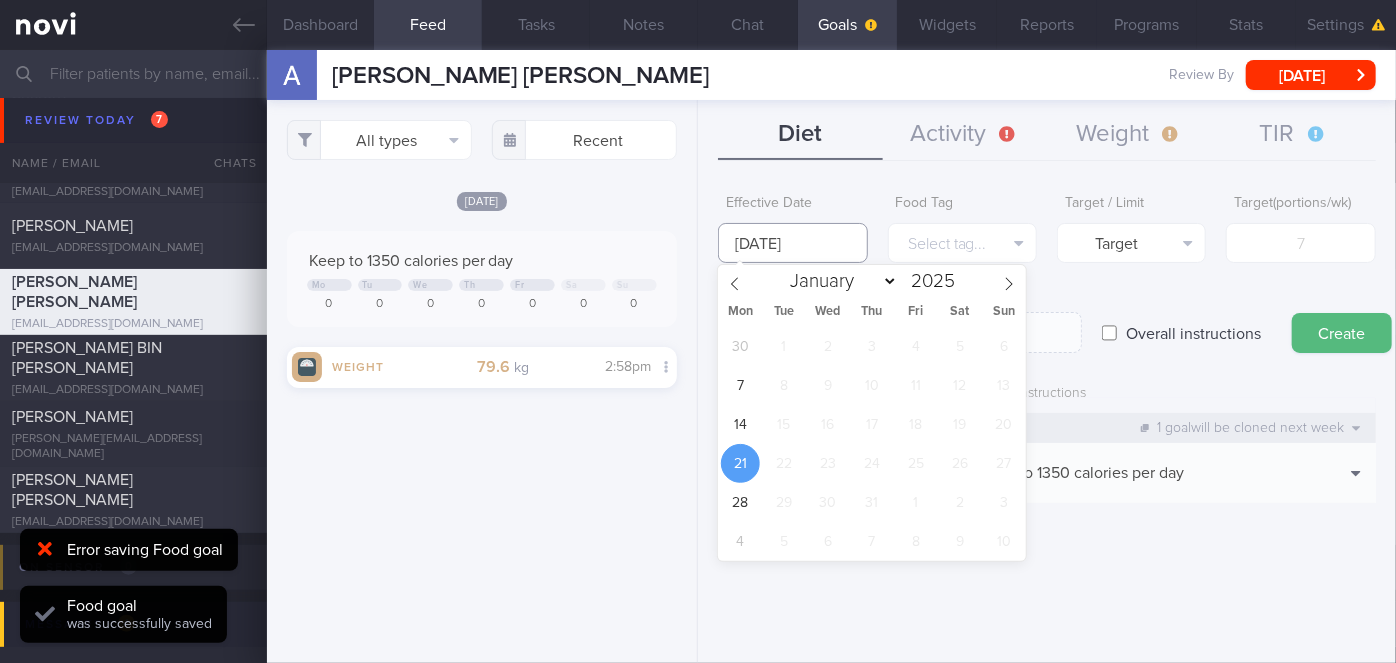 click on "[DATE]" at bounding box center (792, 243) 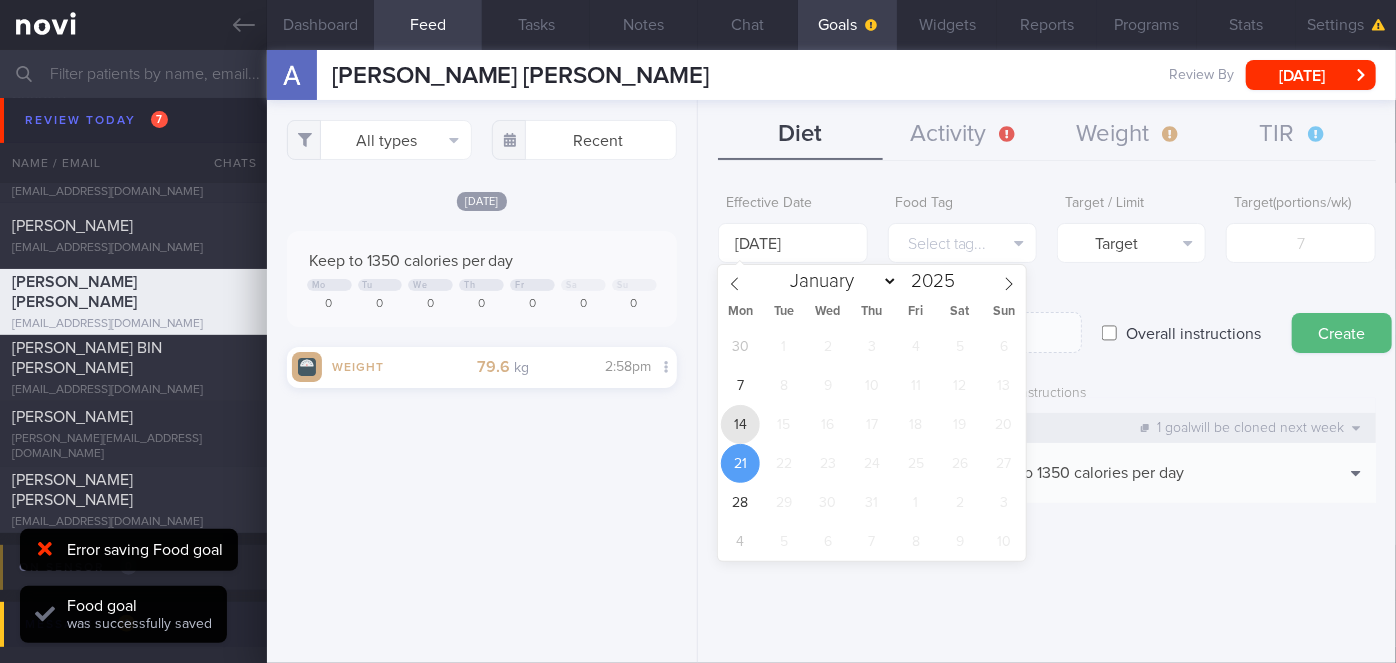 click on "14" at bounding box center [740, 424] 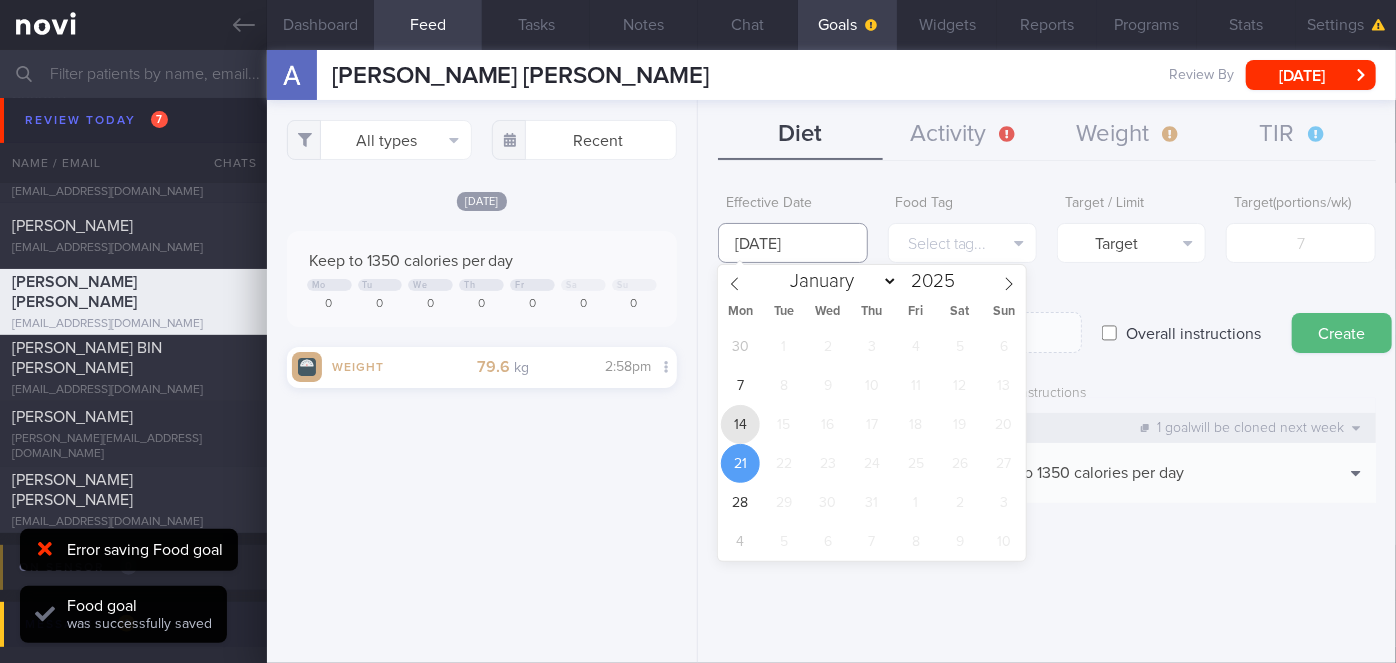 type on "[DATE]" 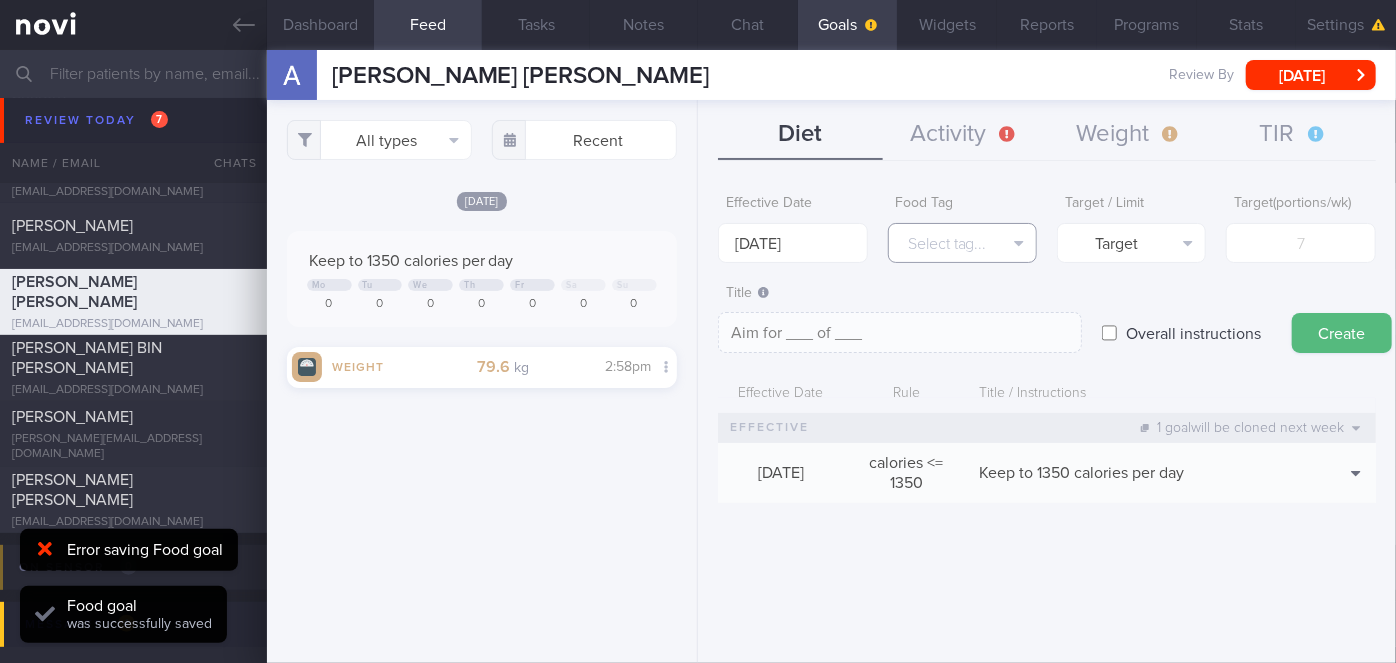 click on "Select tag..." at bounding box center [962, 243] 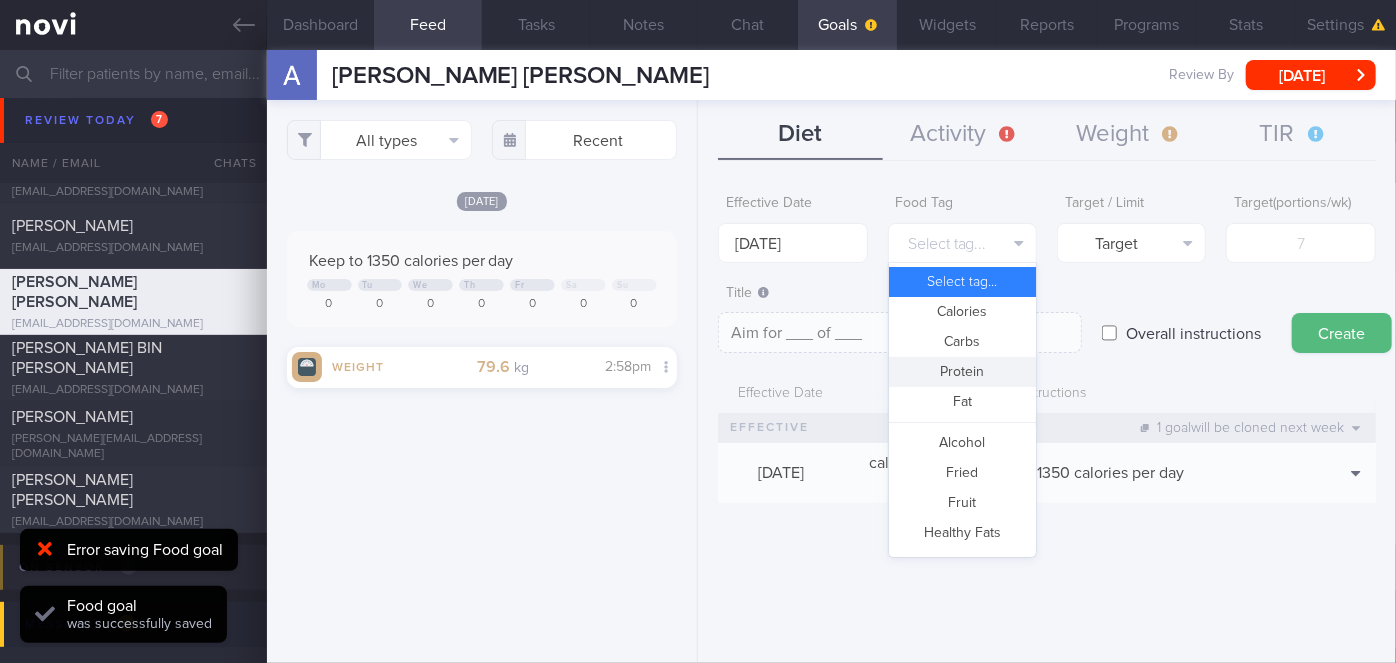 click on "Protein" at bounding box center (962, 372) 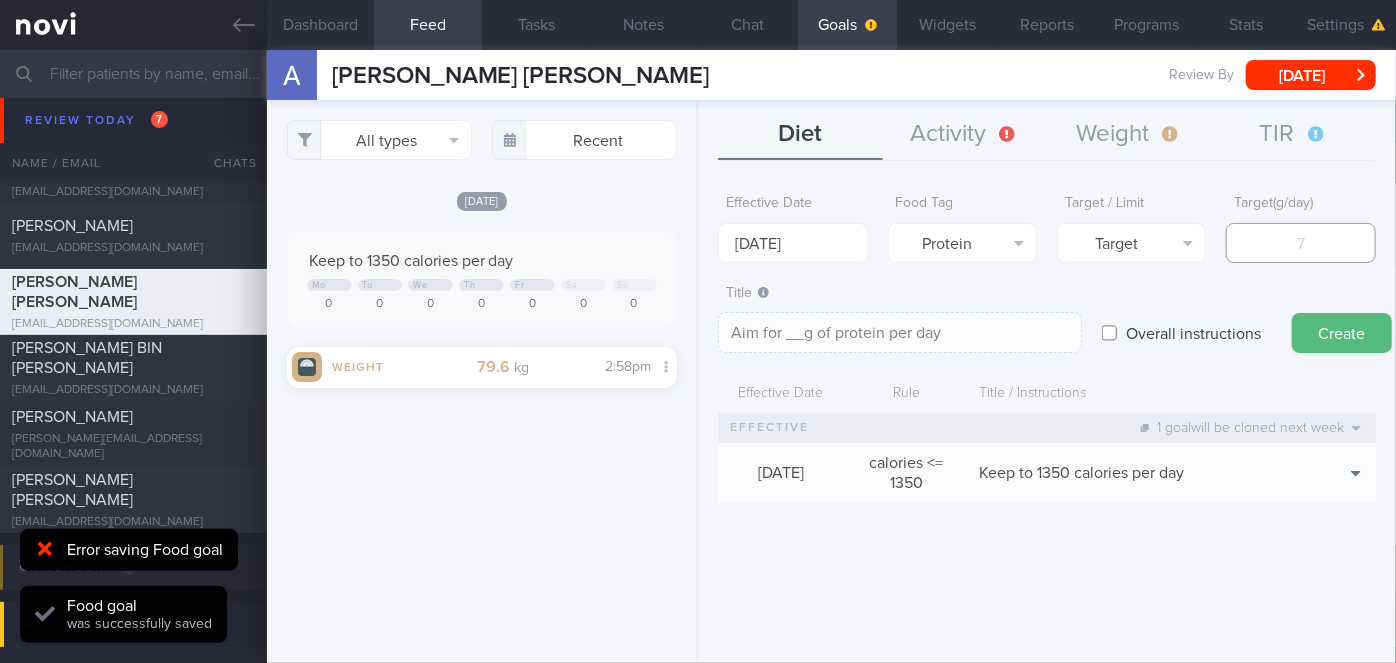 click at bounding box center (1300, 243) 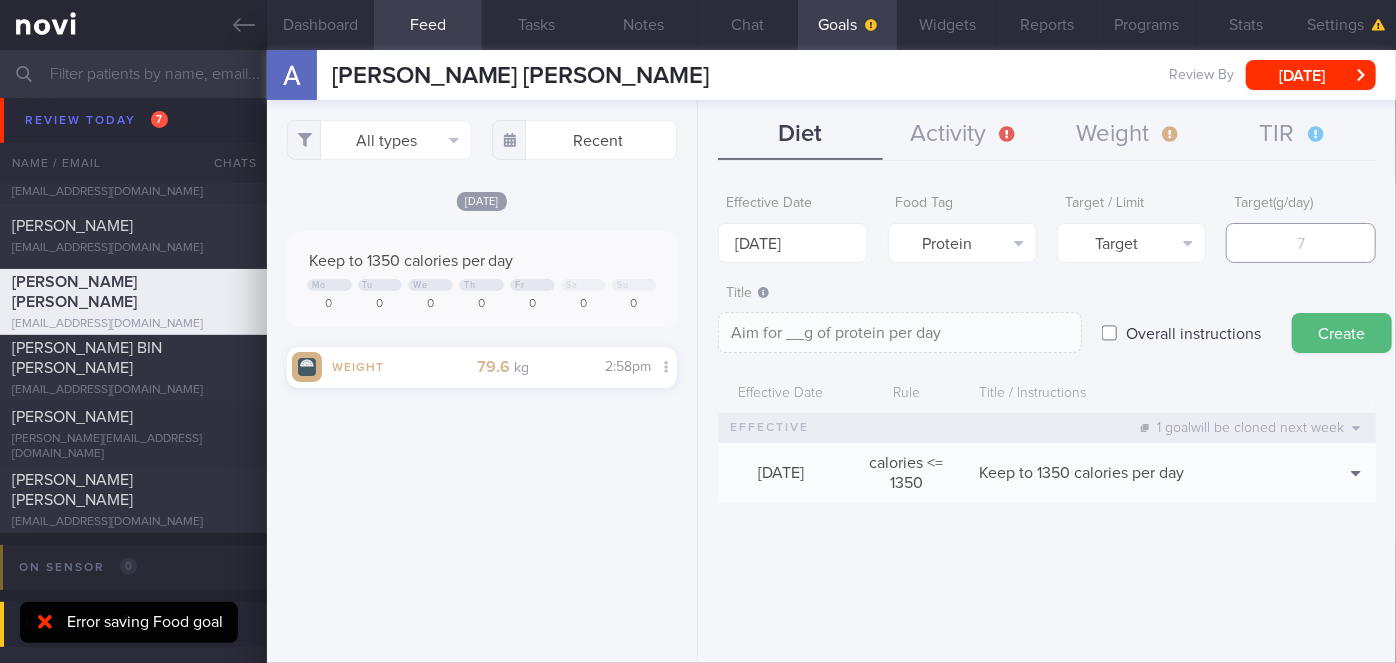 click at bounding box center (1300, 243) 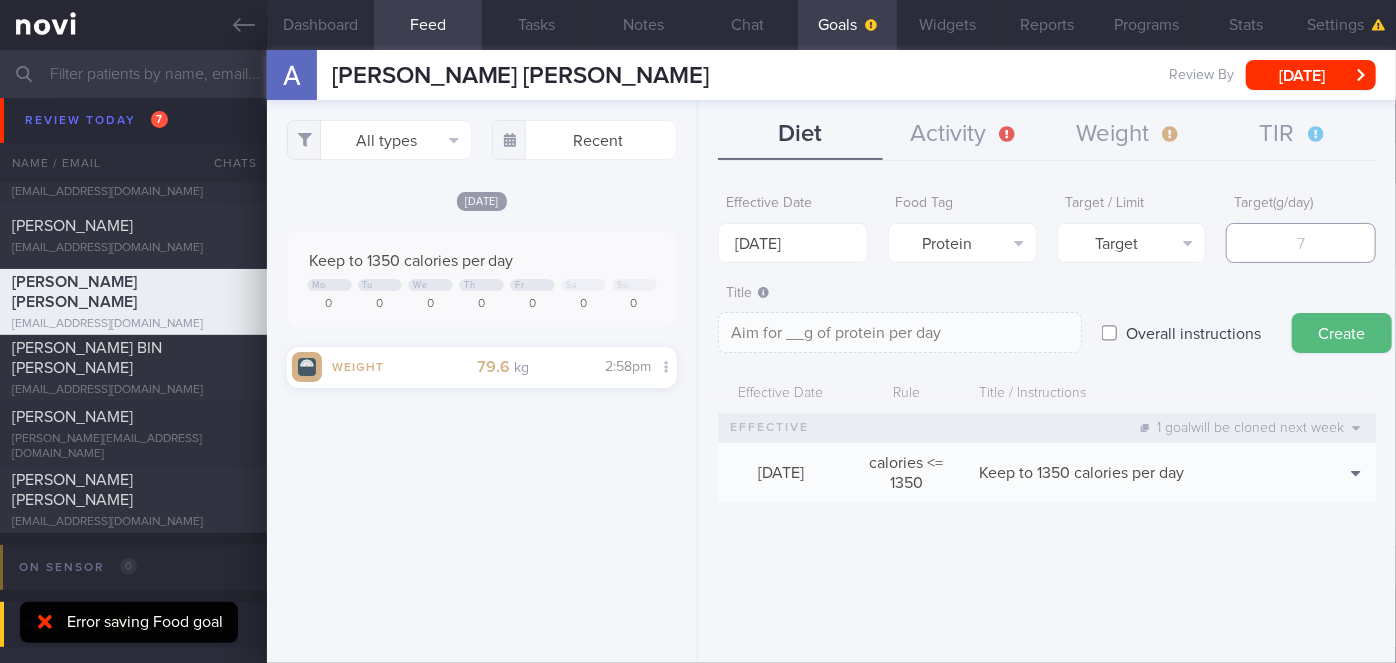 type on "8" 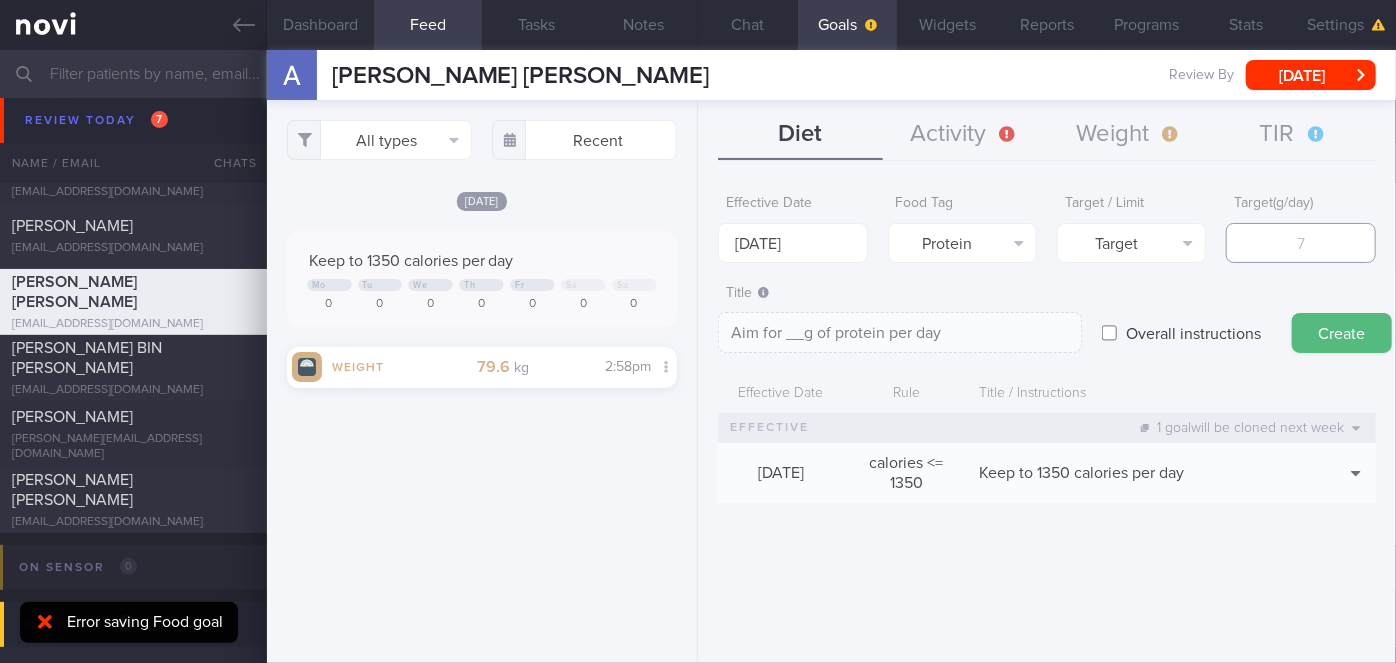 type on "Aim for 8g of protein per day" 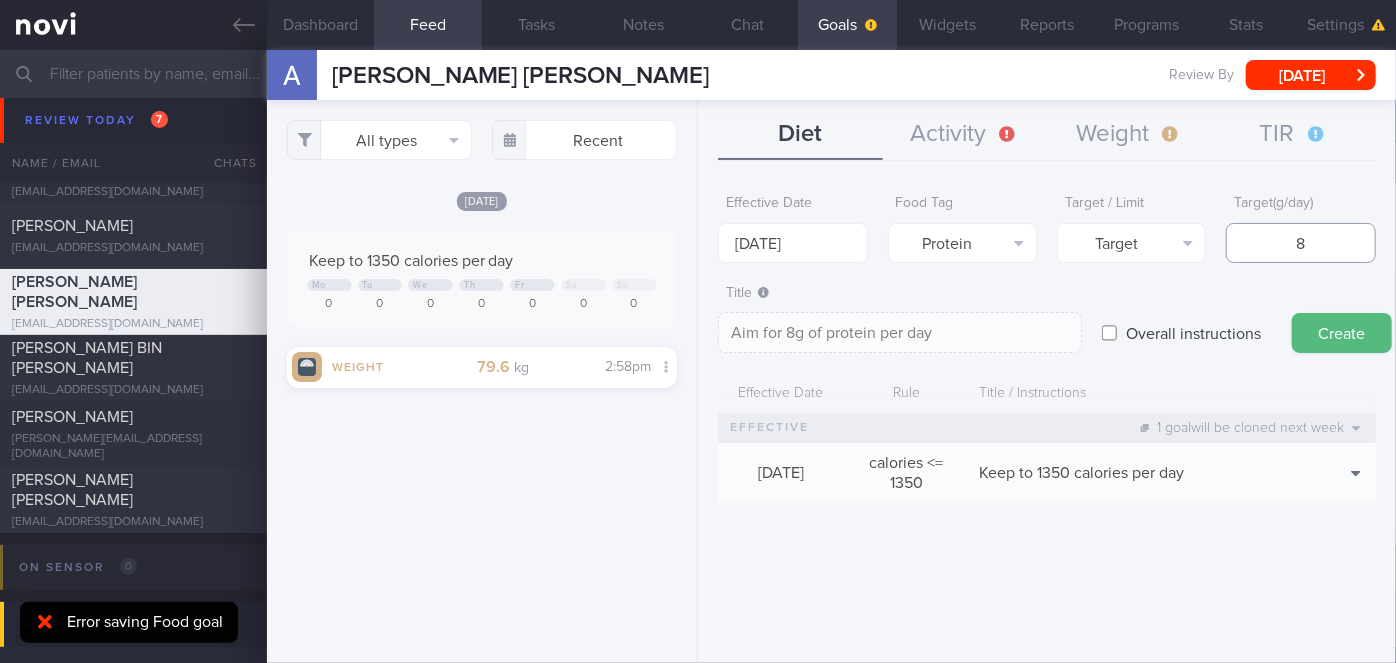 type on "87" 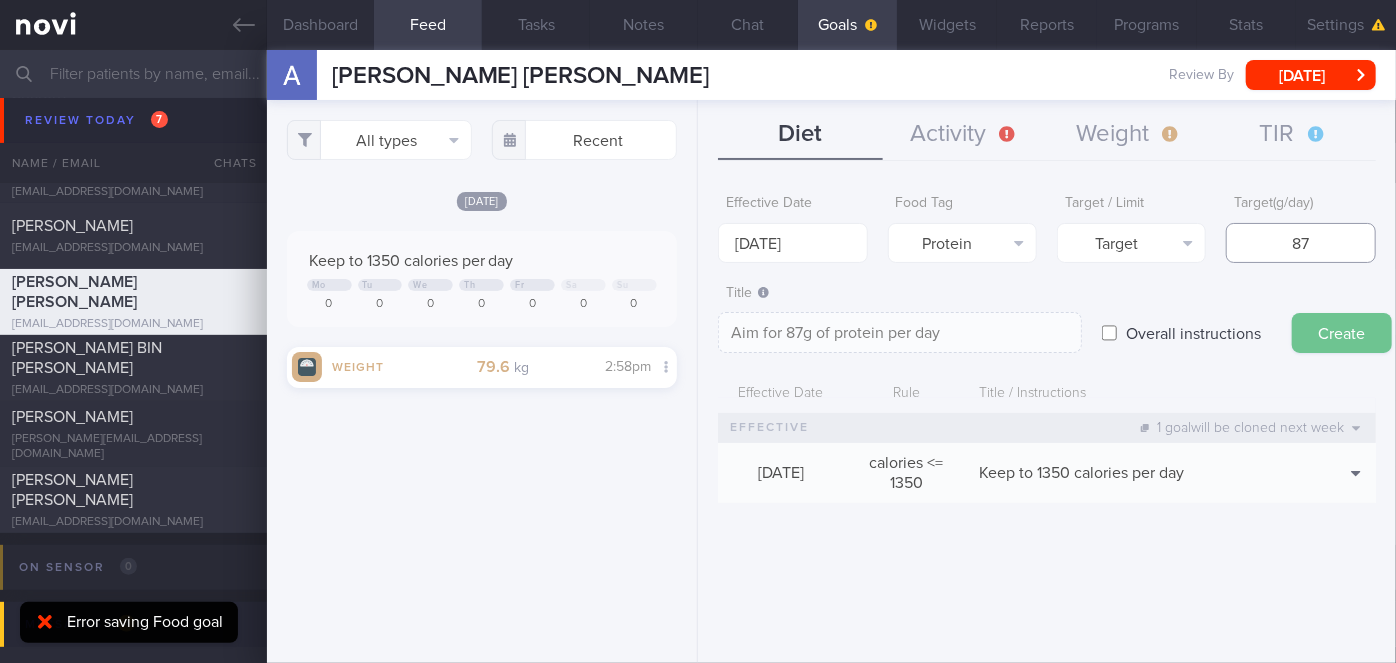 type on "87" 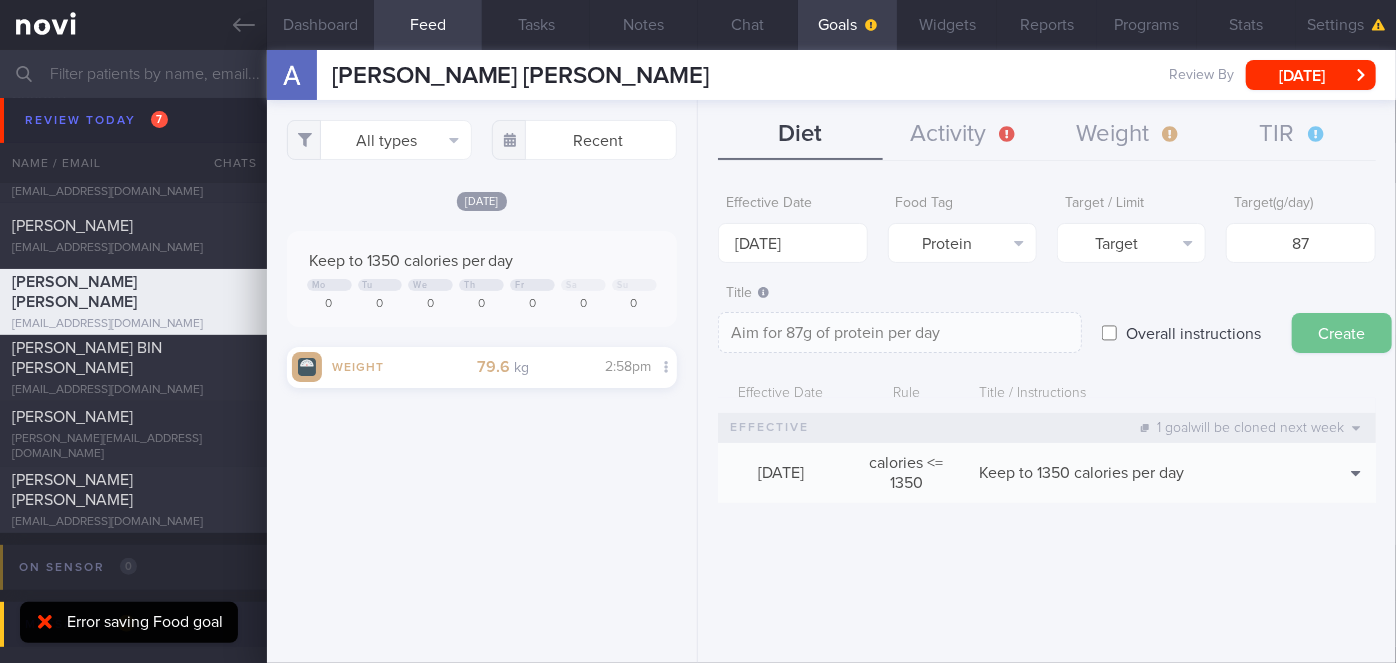 click on "Create" at bounding box center (1342, 333) 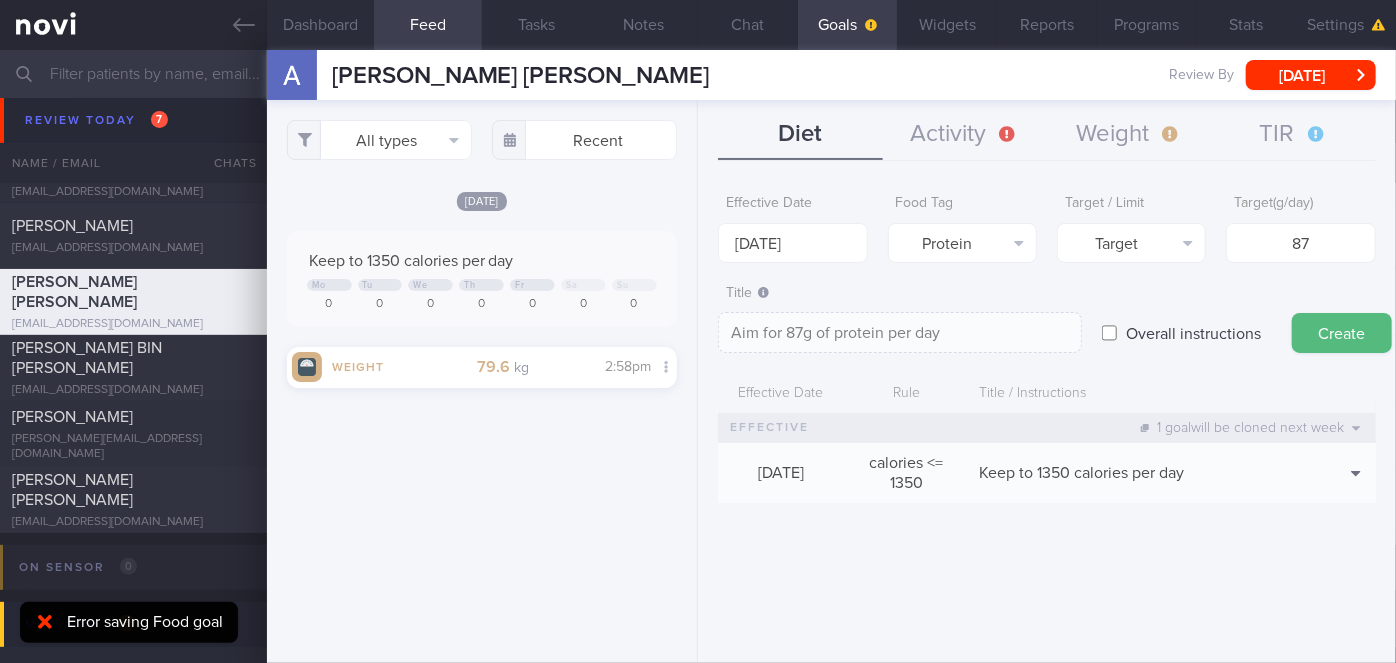 type on "[DATE]" 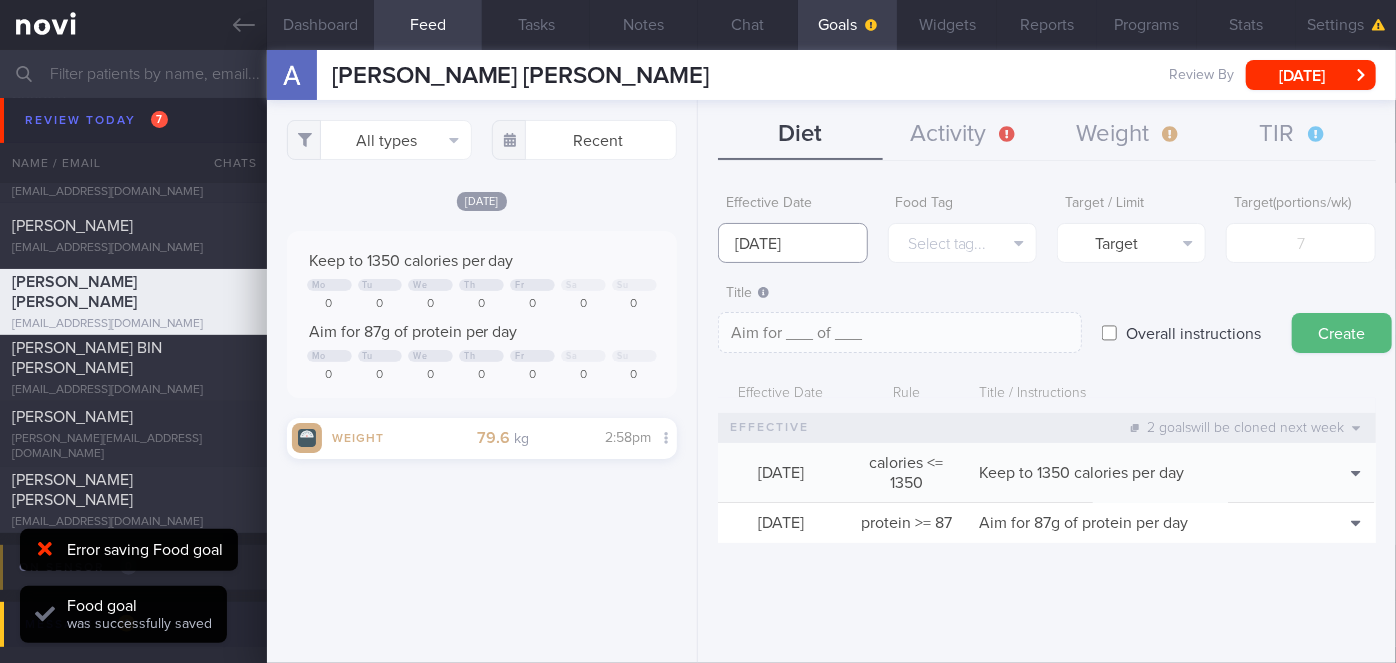 click on "[DATE]" at bounding box center (792, 243) 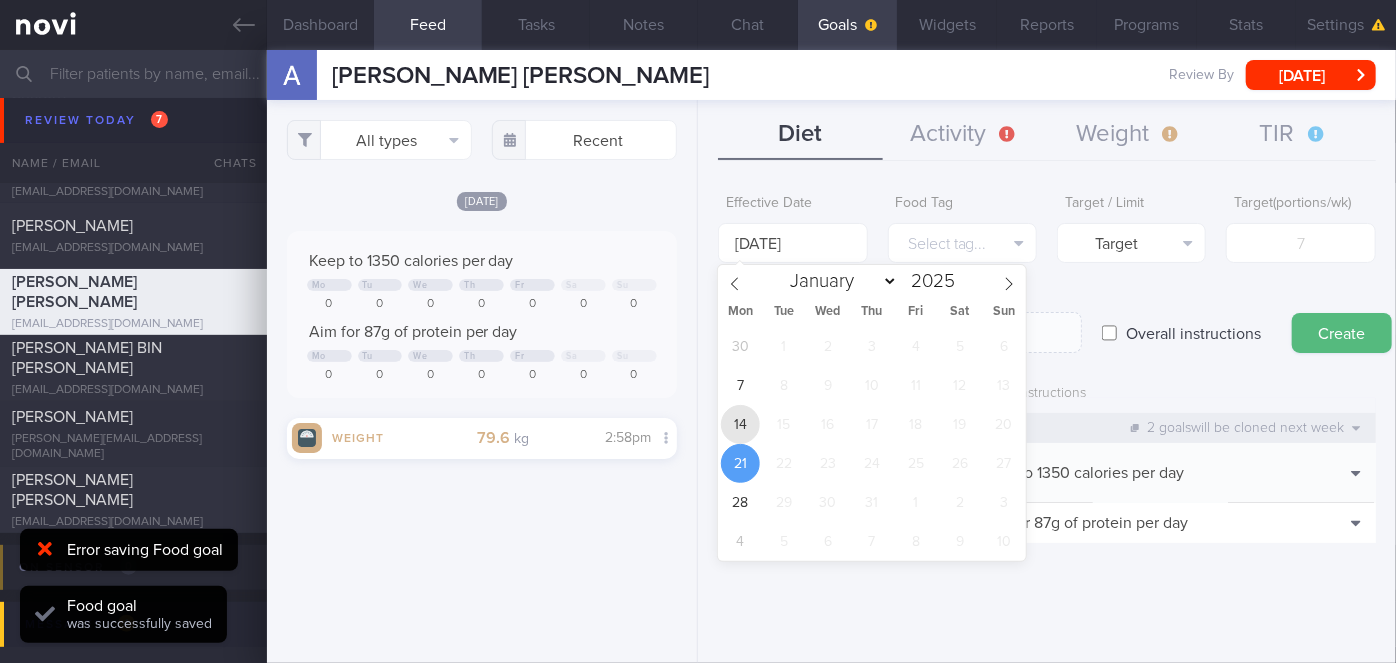click on "14" at bounding box center (740, 424) 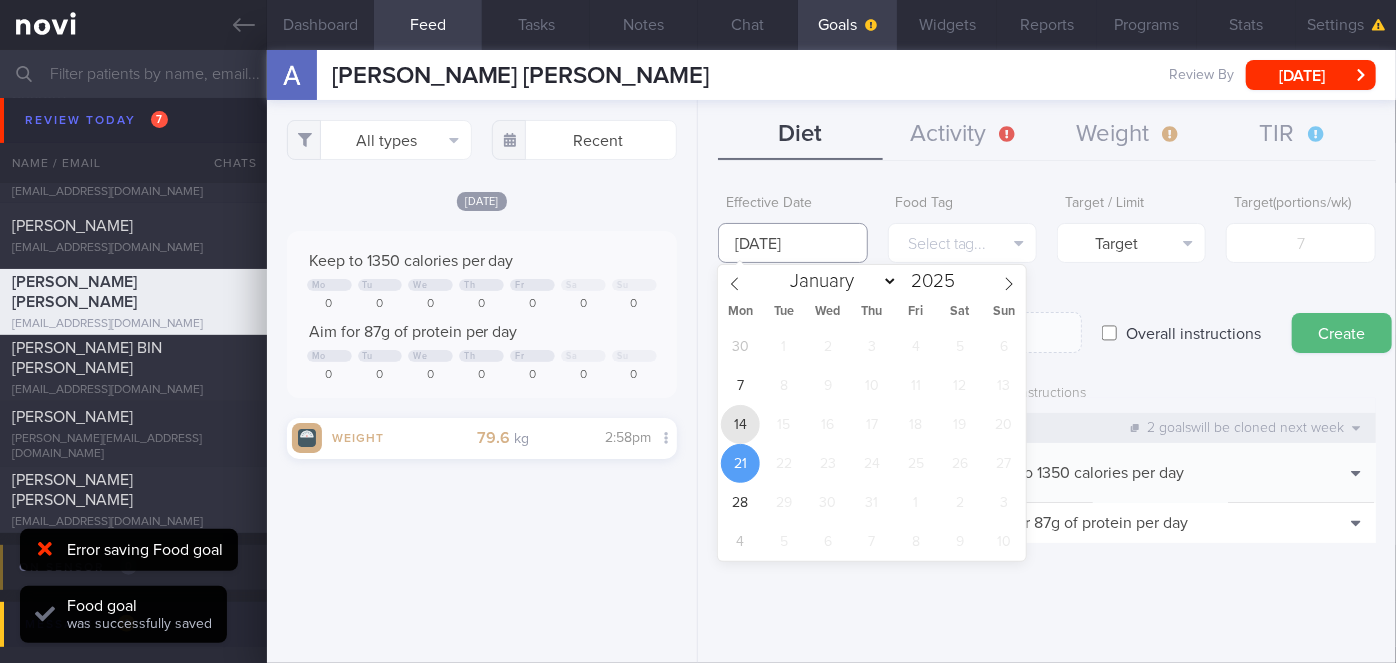 type on "[DATE]" 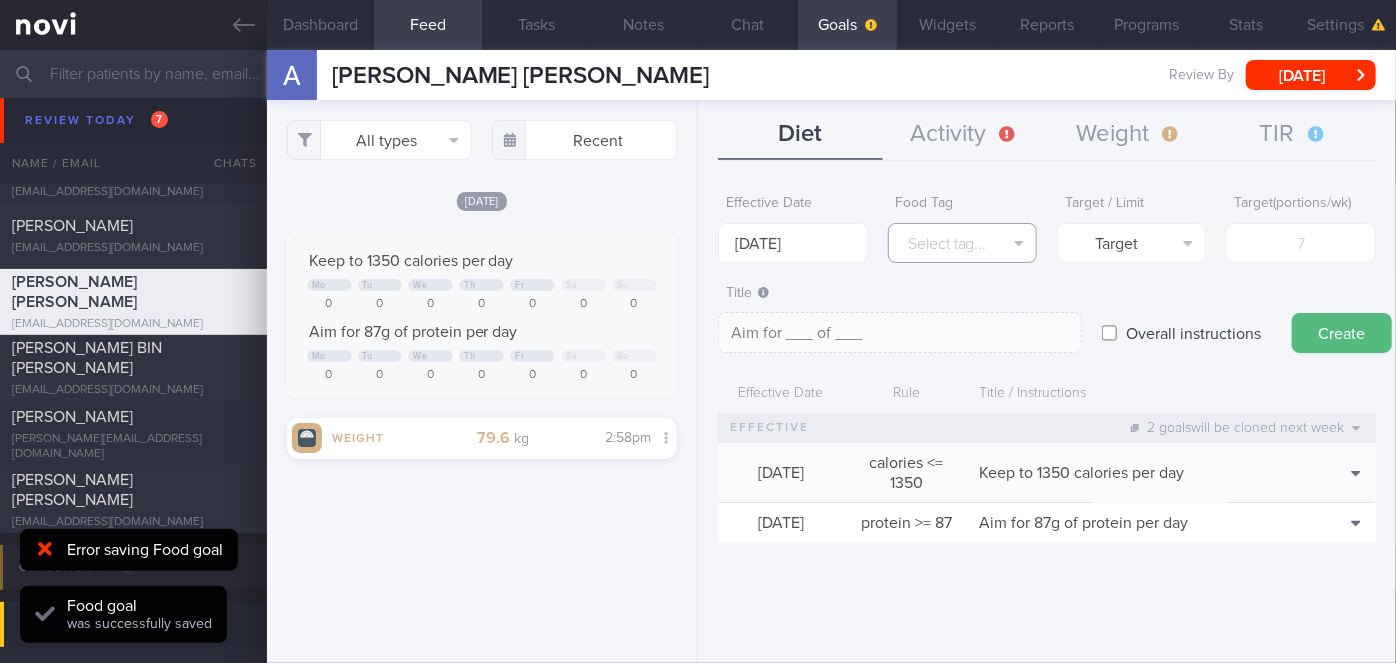 click on "Select tag..." at bounding box center [962, 243] 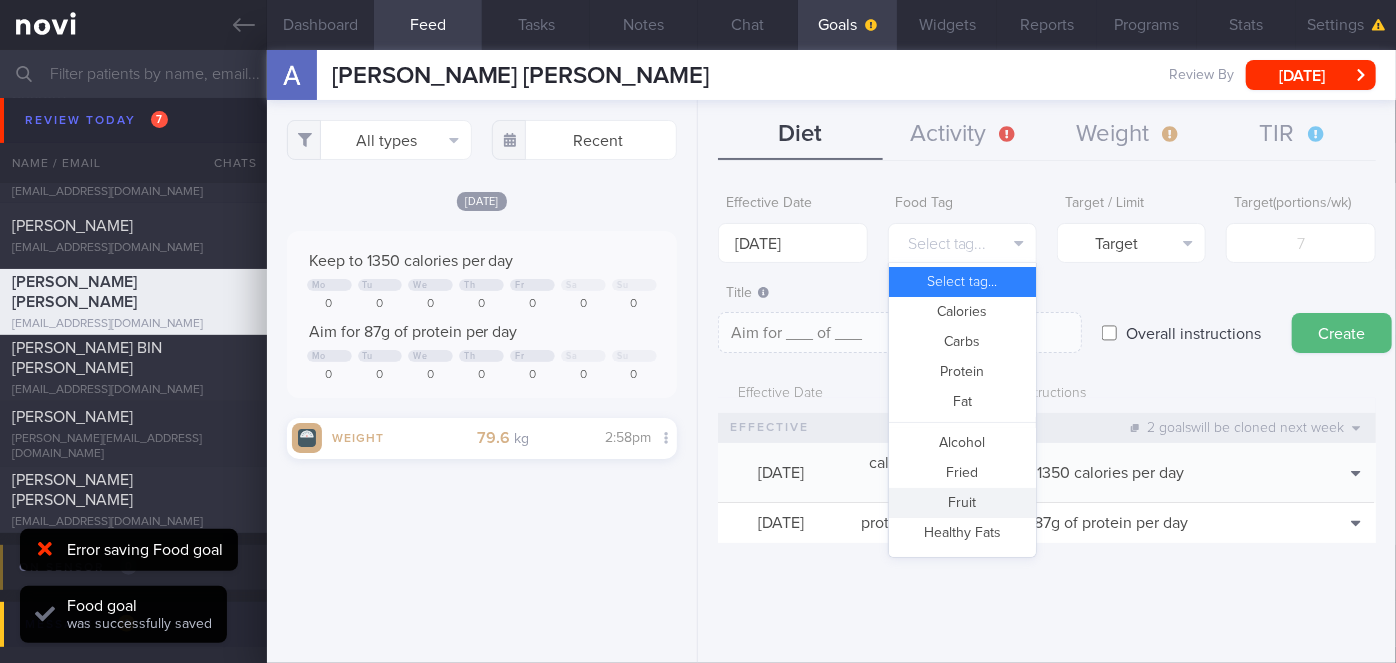 click on "Fruit" at bounding box center [962, 503] 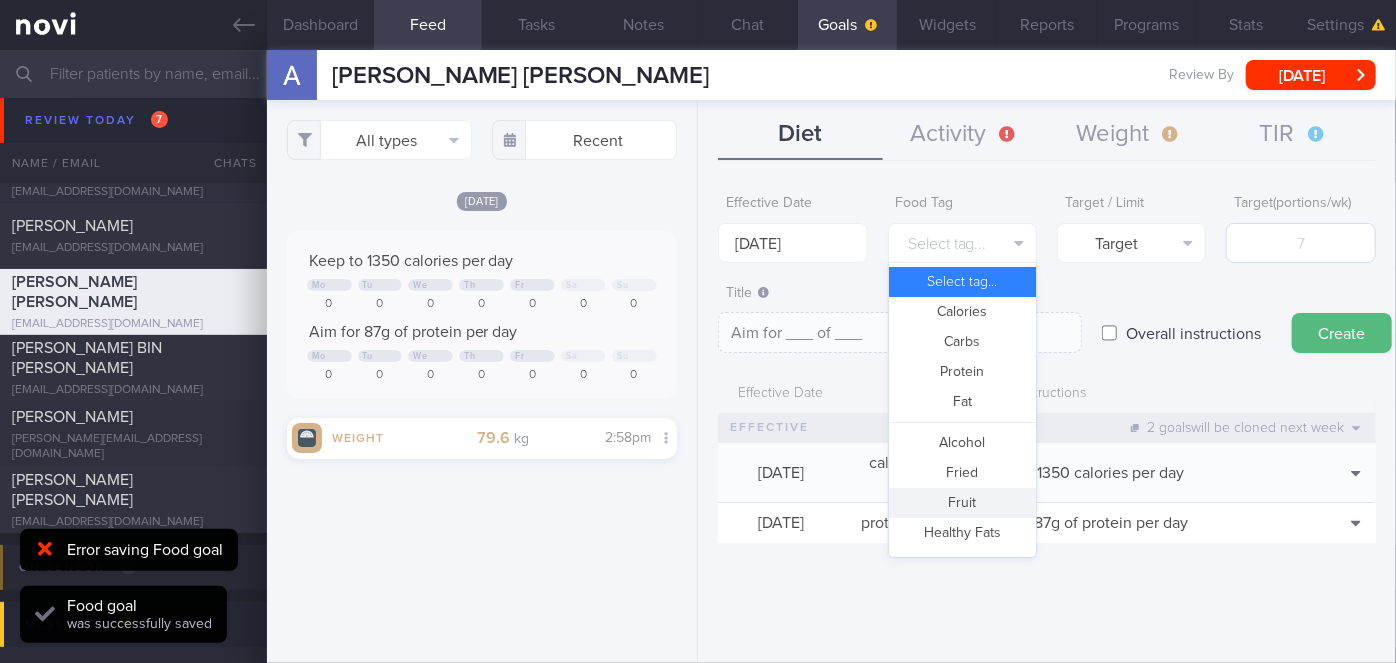 type on "Aim for __ portions of fruits per week" 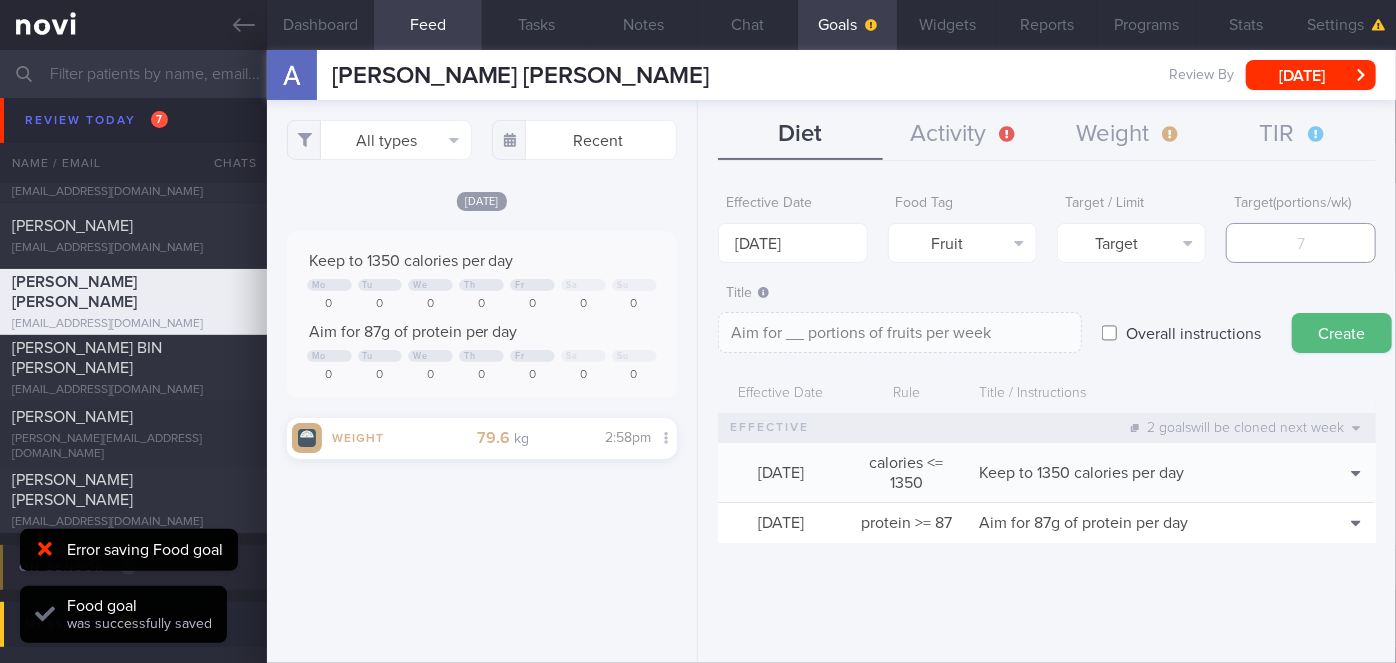 click at bounding box center [1300, 243] 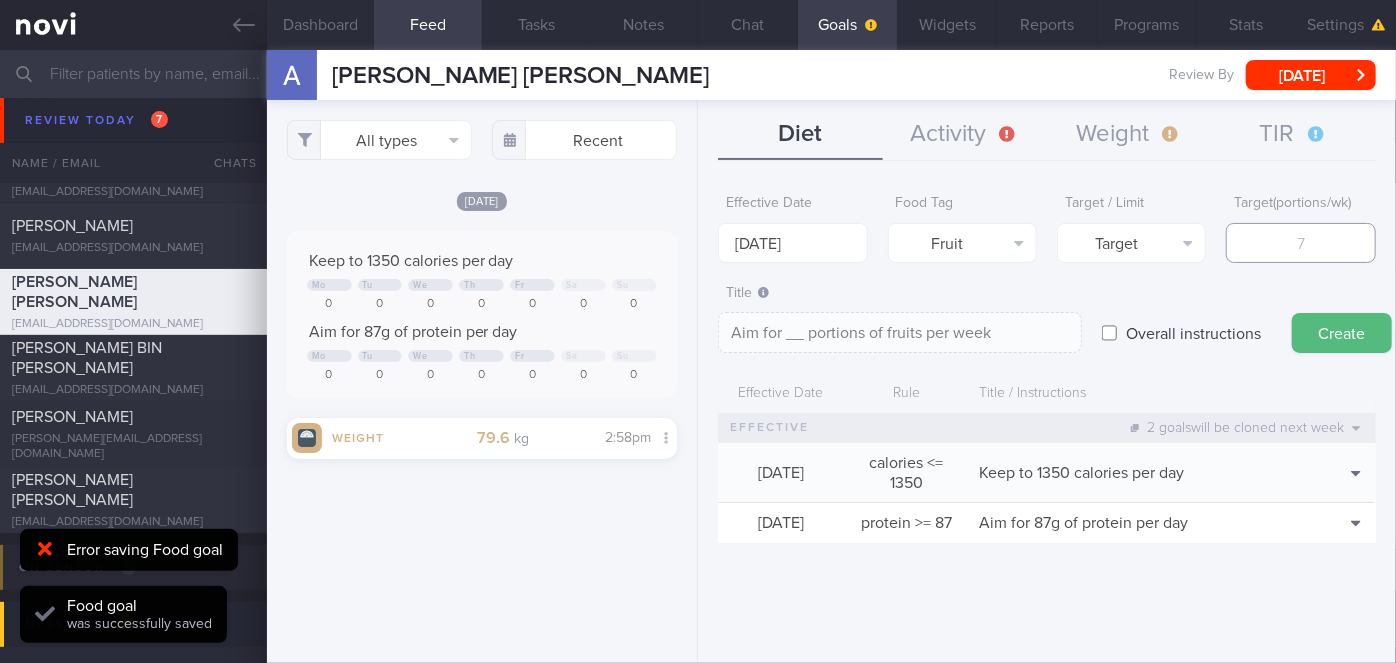 type on "1" 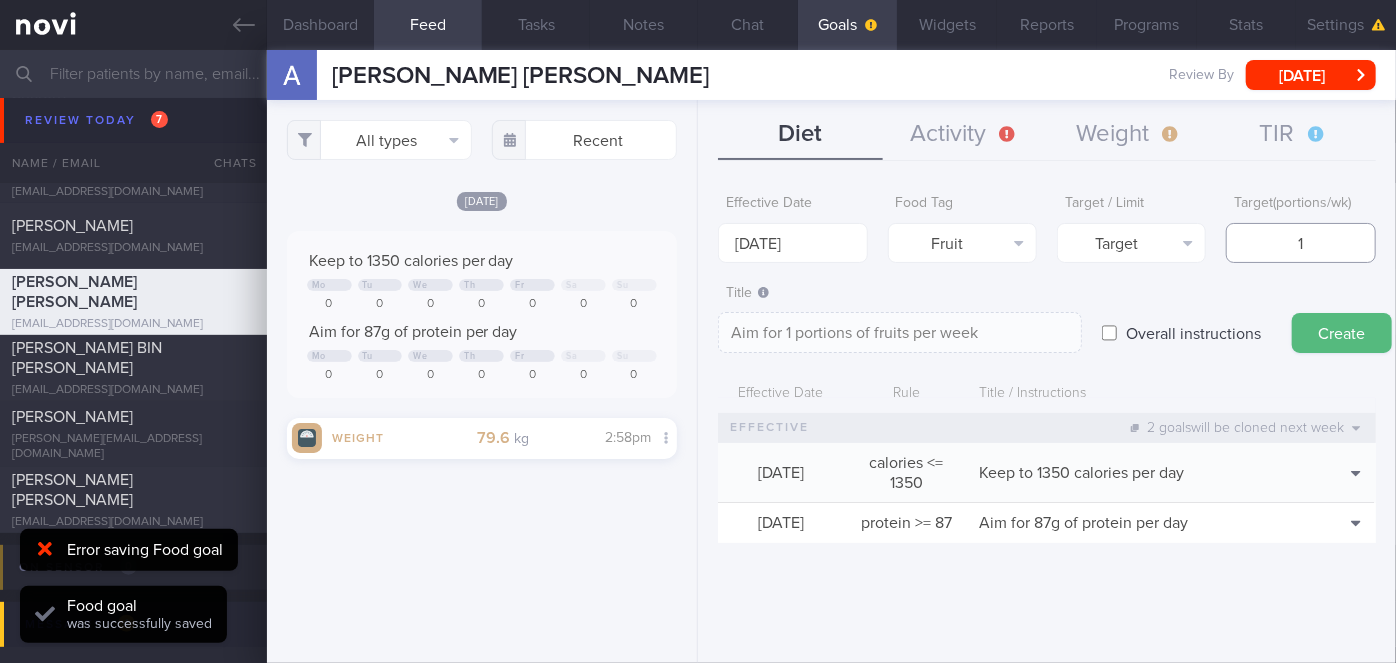 type on "14" 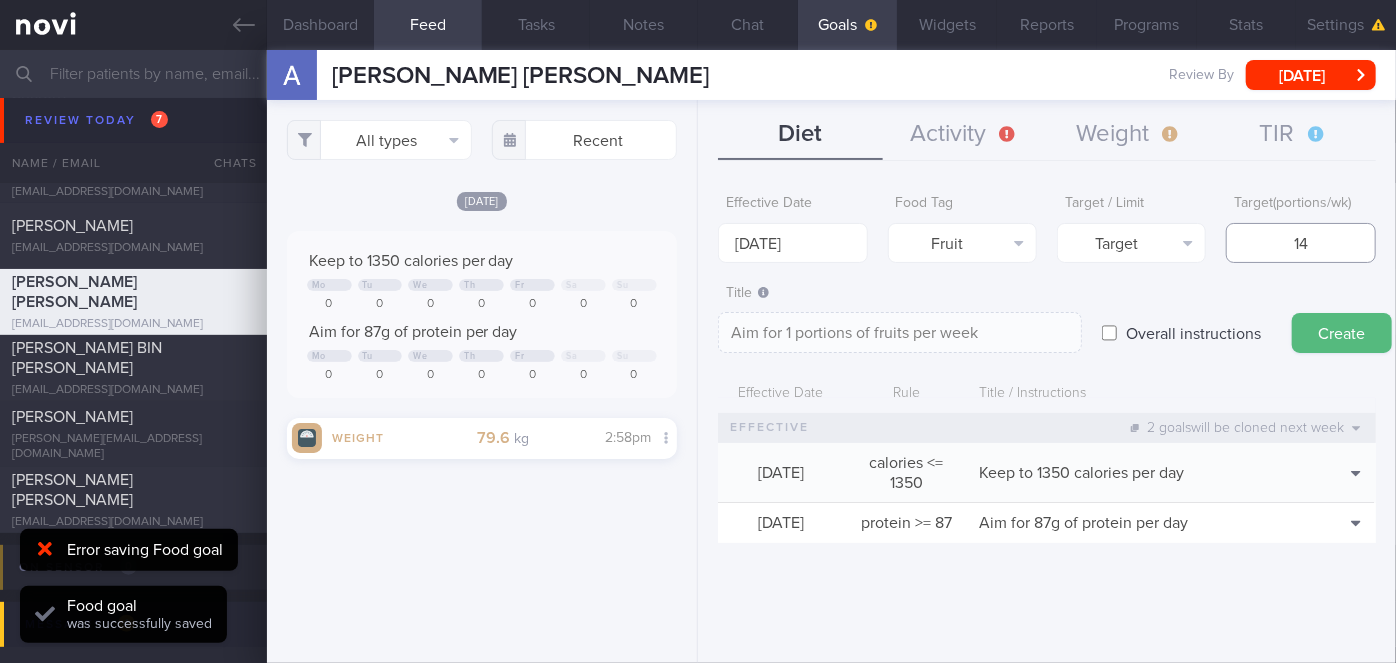type on "Aim for 14 portions of fruits per week" 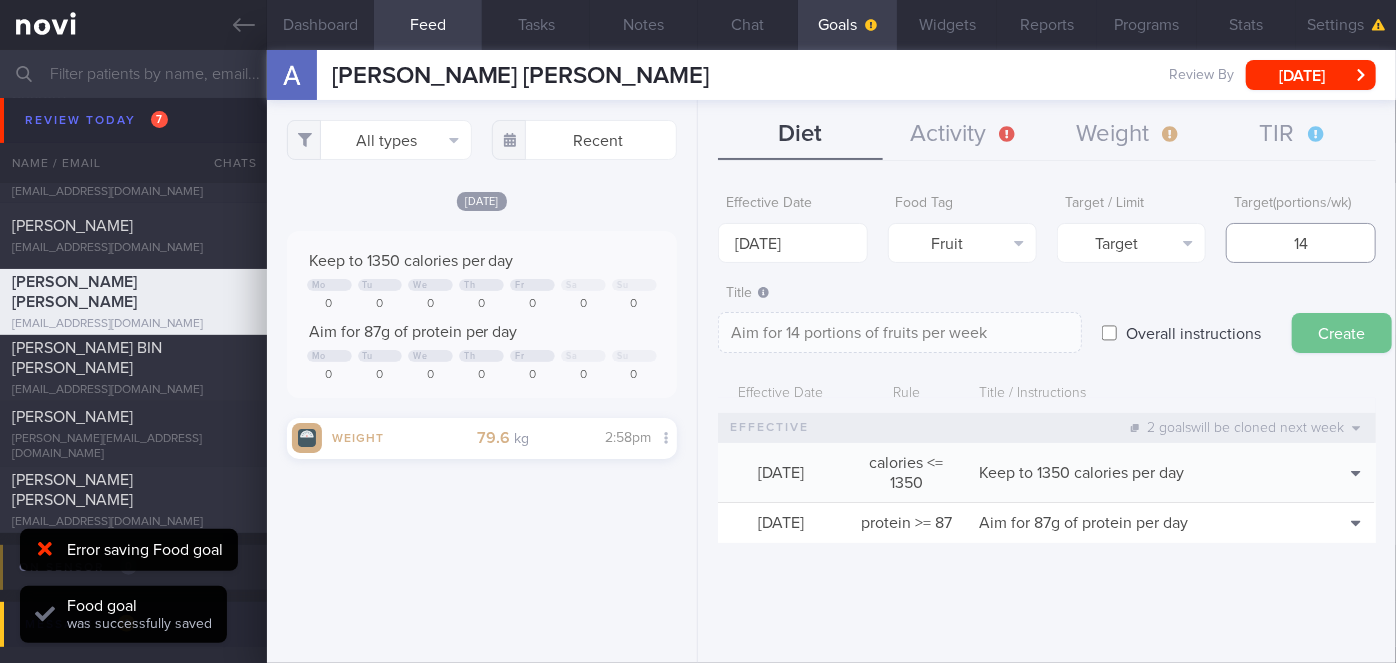 type on "14" 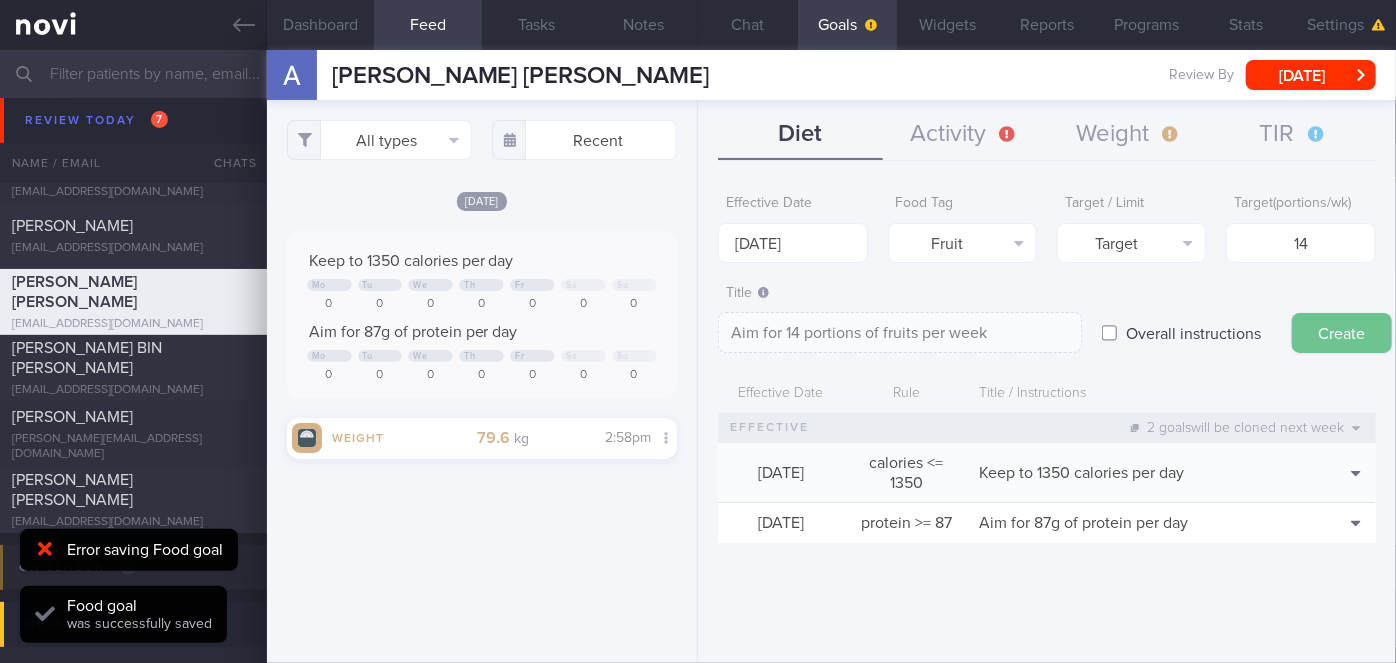 click on "Create" at bounding box center [1342, 333] 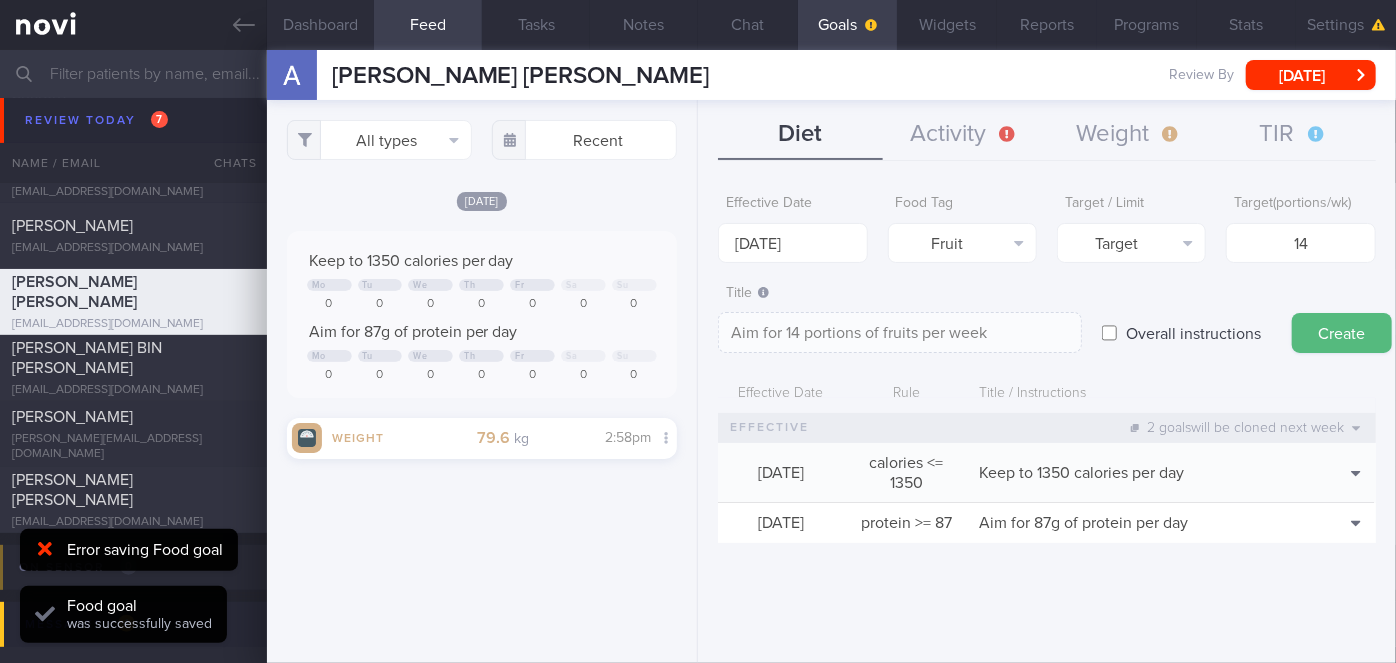 type on "[DATE]" 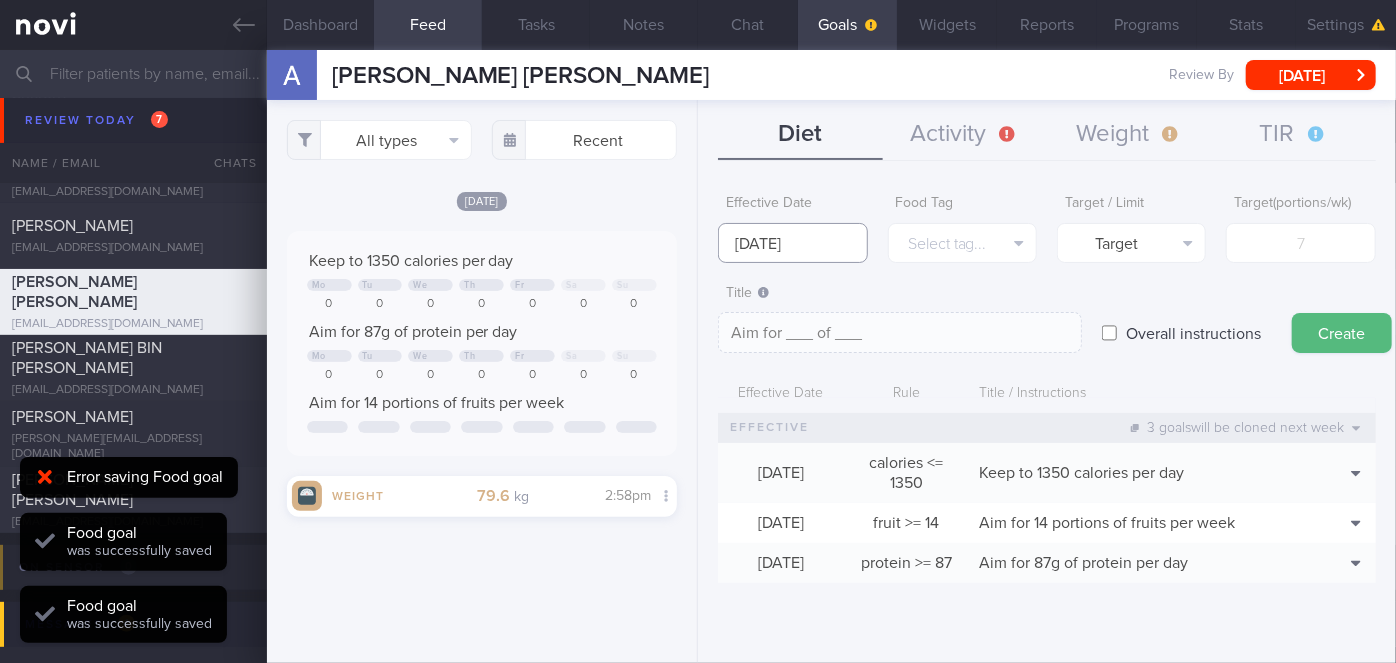 click on "[DATE]" at bounding box center [792, 243] 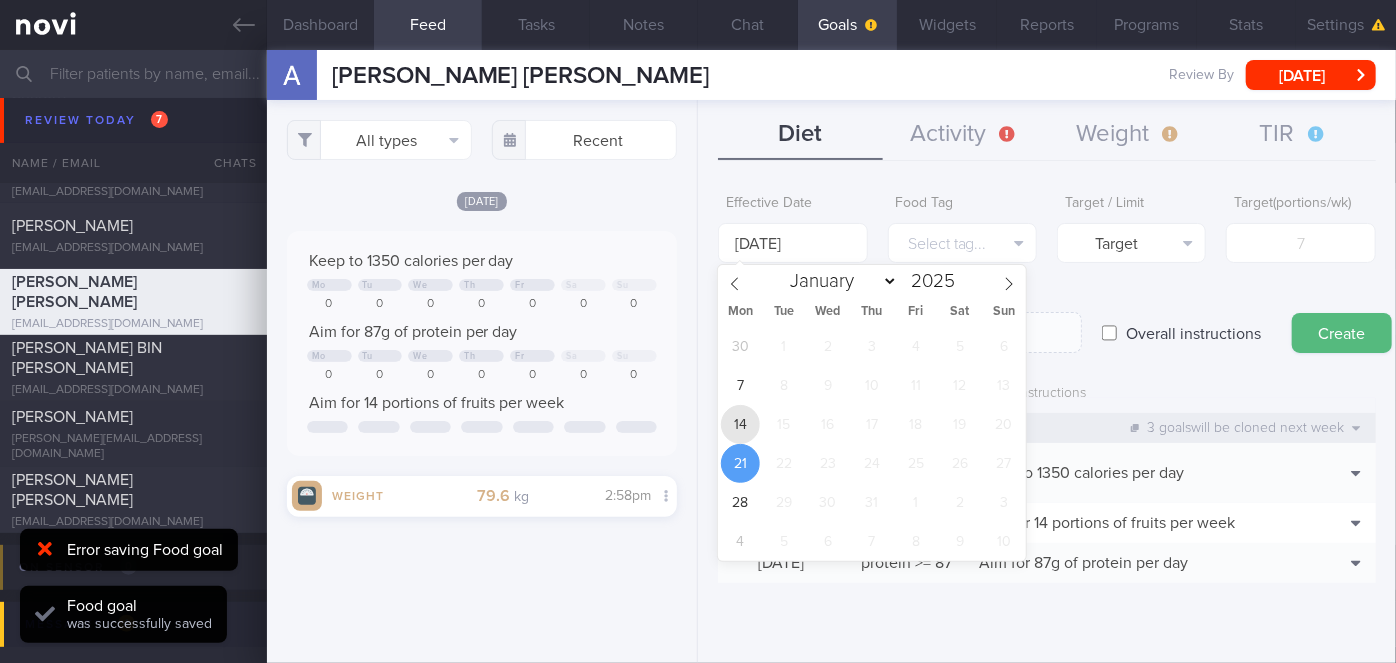 click on "14" at bounding box center [740, 424] 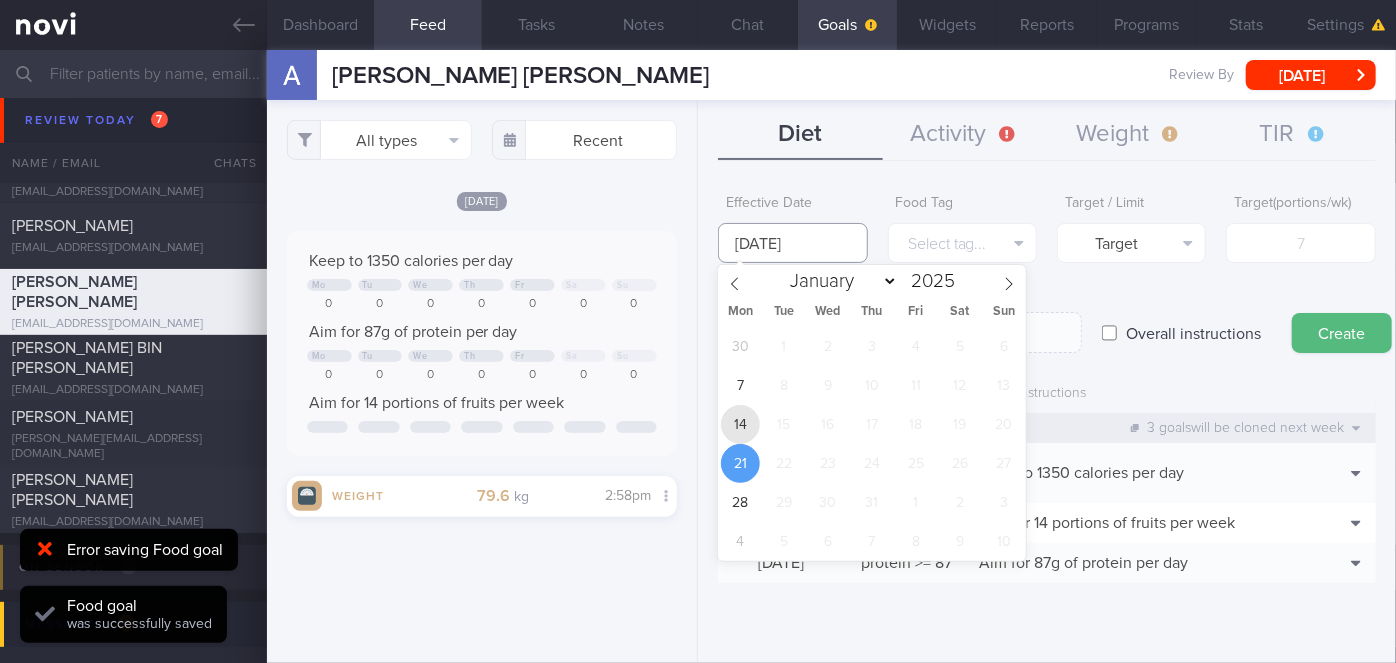 type on "[DATE]" 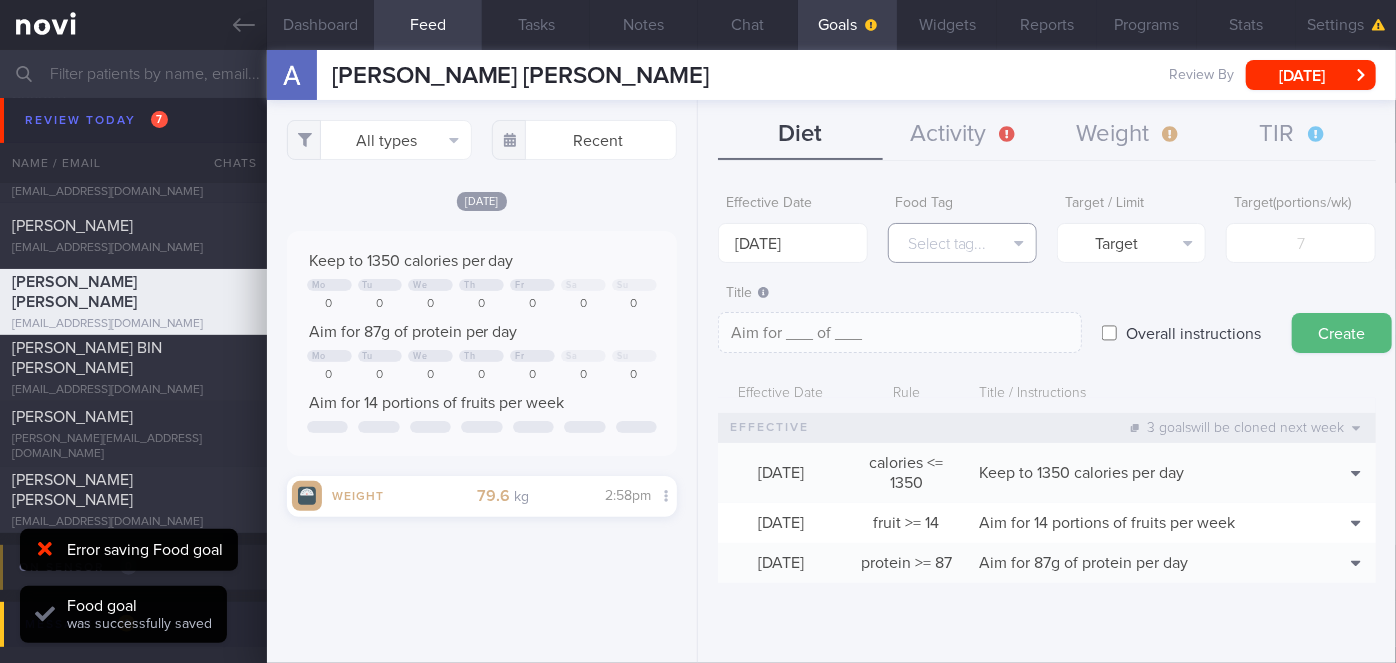 click on "Select tag..." at bounding box center (962, 243) 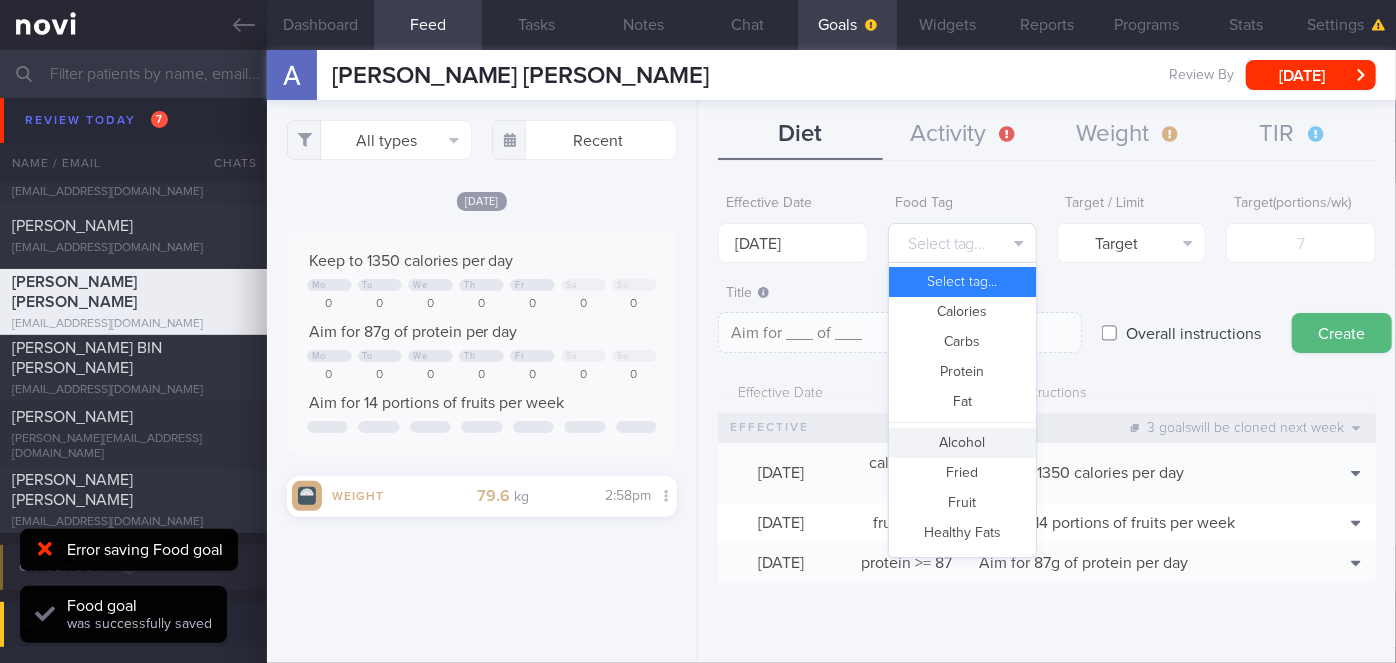 scroll, scrollTop: 594, scrollLeft: 0, axis: vertical 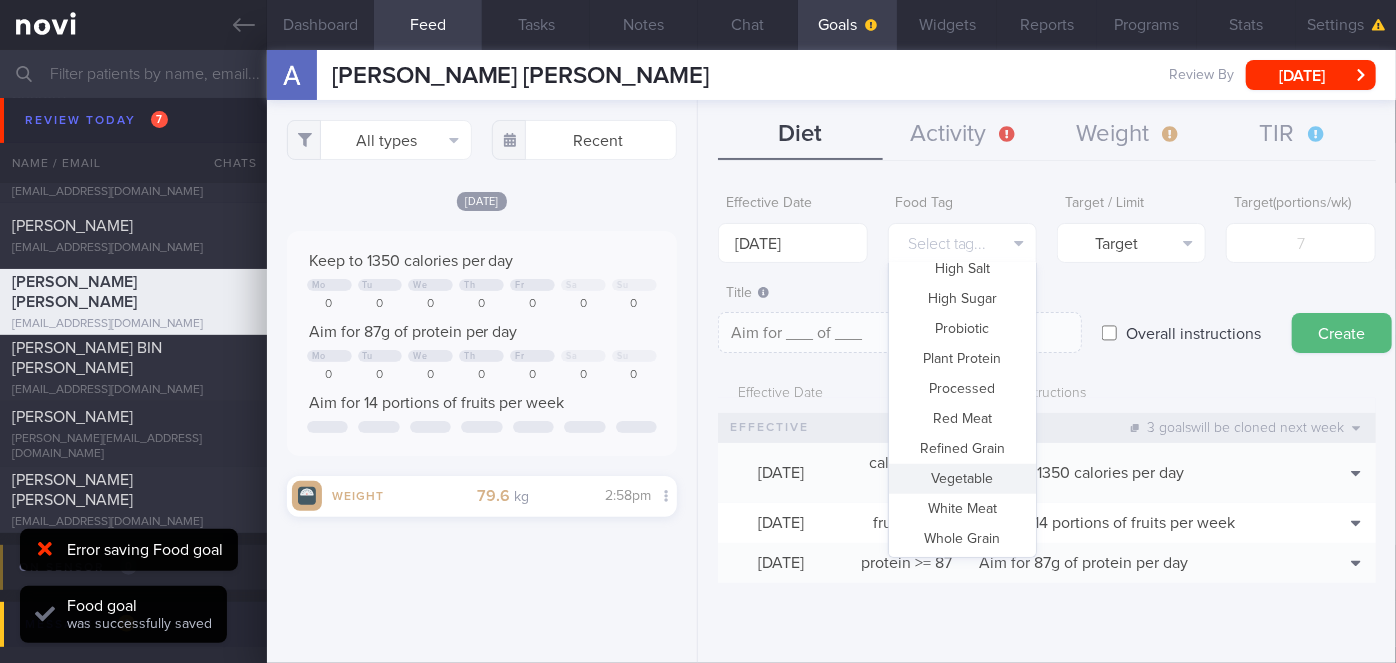 click on "Vegetable" at bounding box center (962, 479) 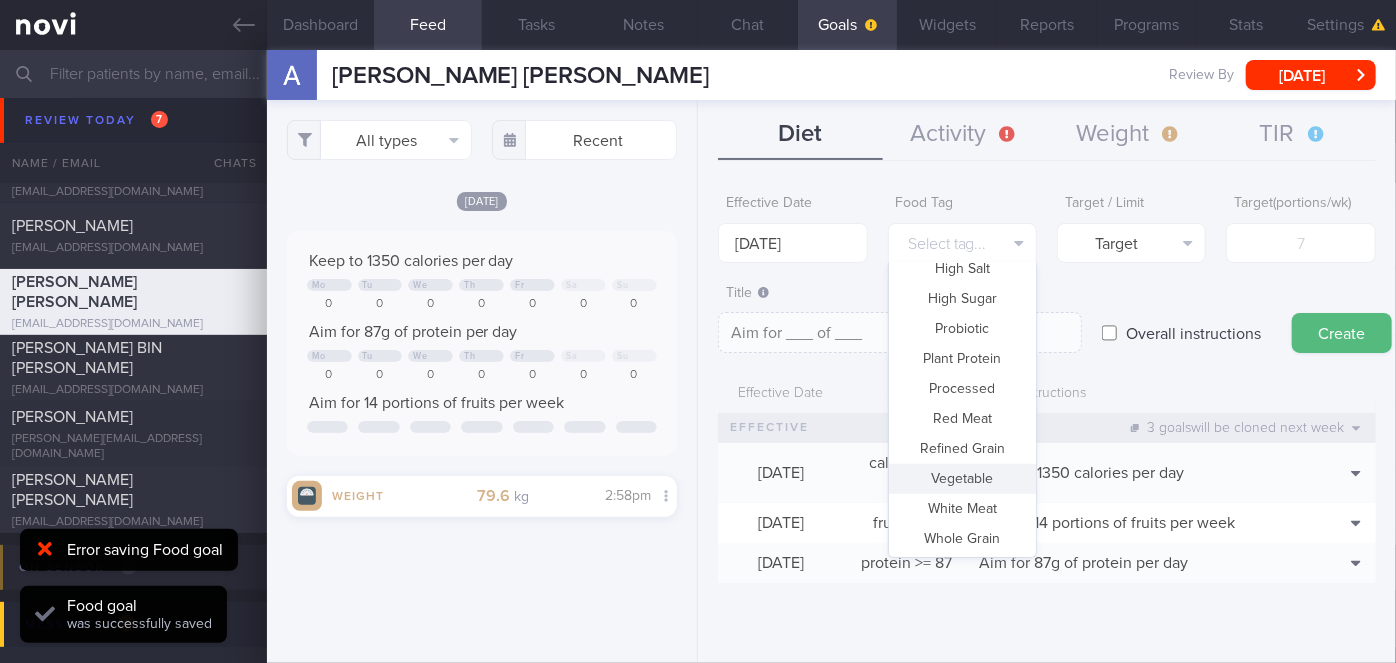 type on "Aim for __ portions of vegetables per week" 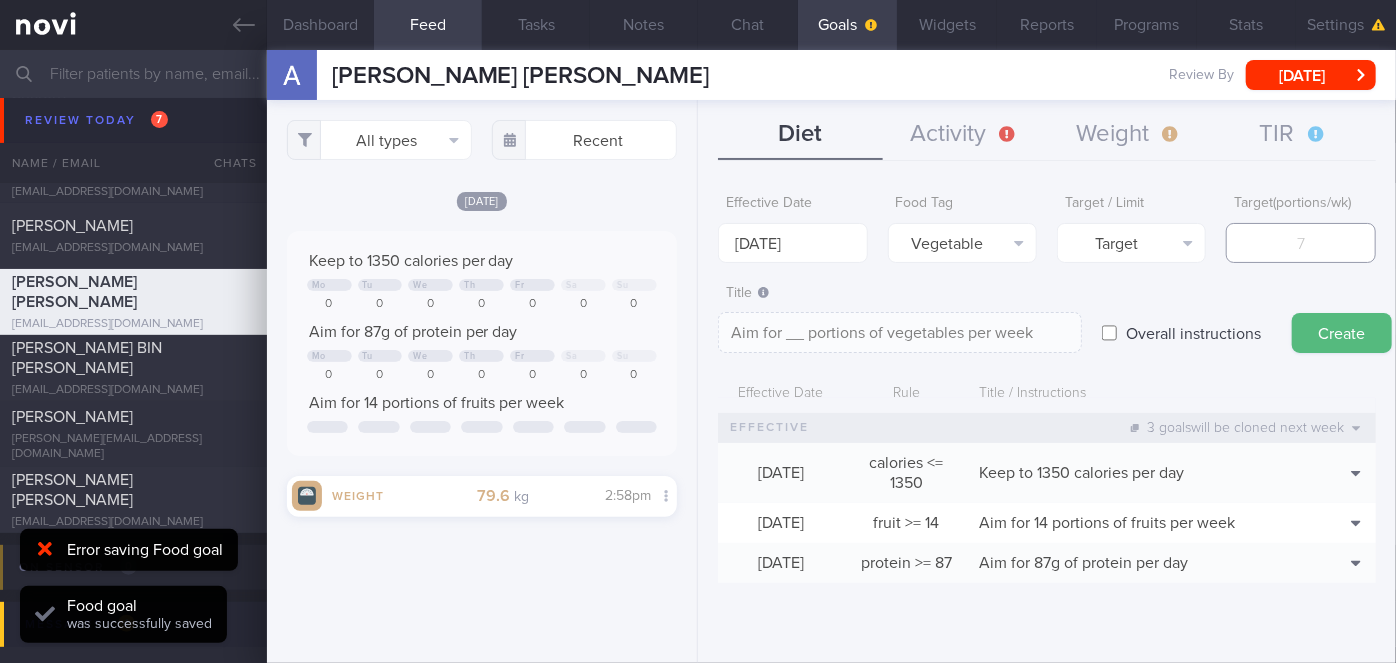 click at bounding box center (1300, 243) 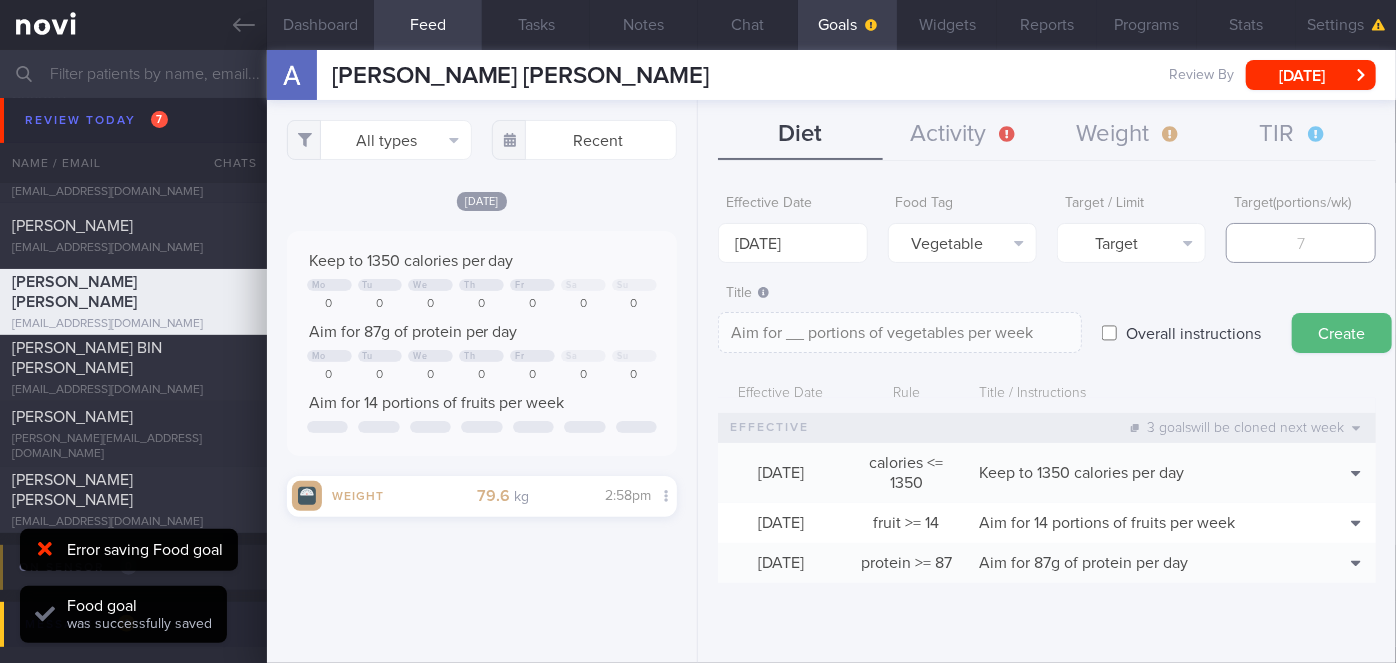 type on "1" 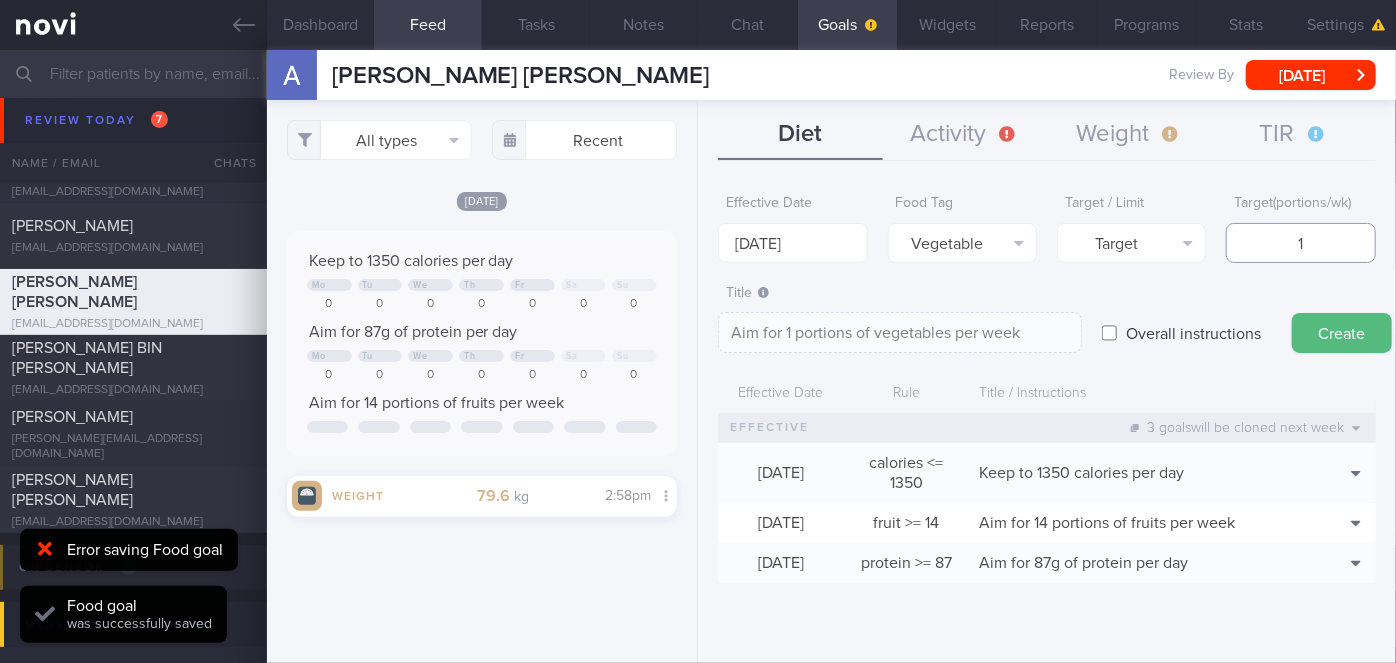 type on "14" 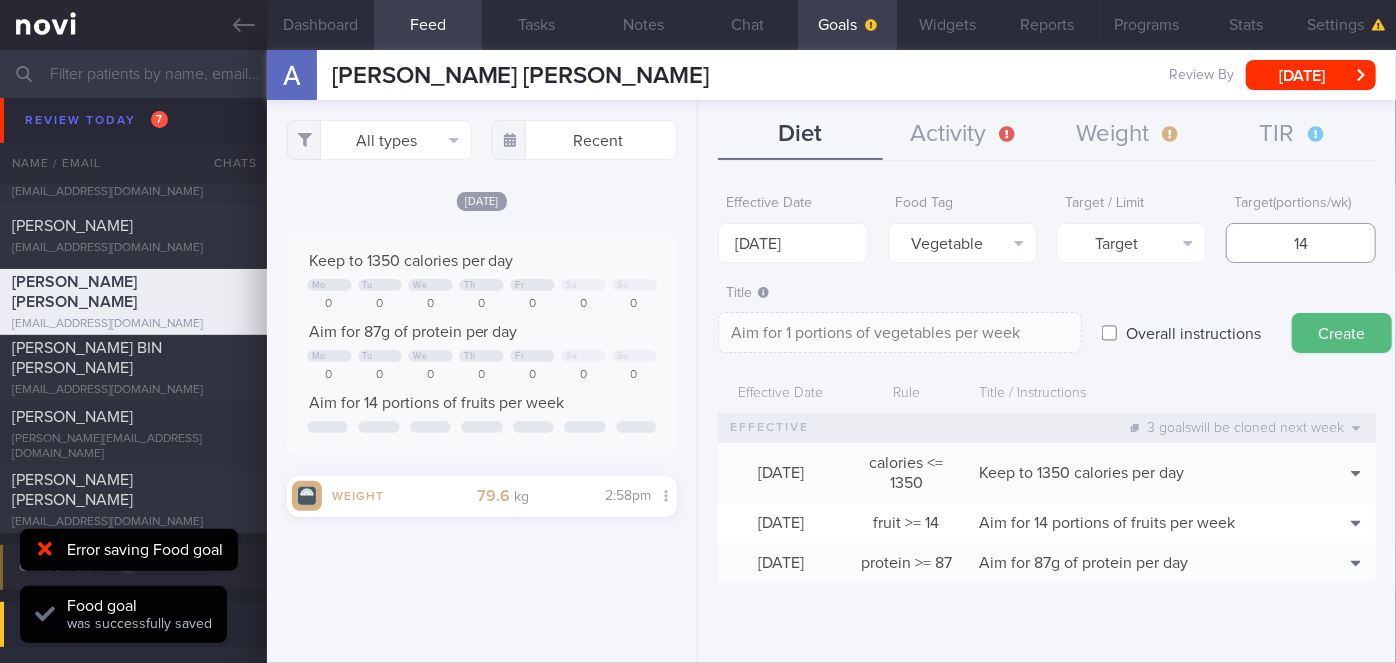 type on "Aim for 14 portions of vegetables per week" 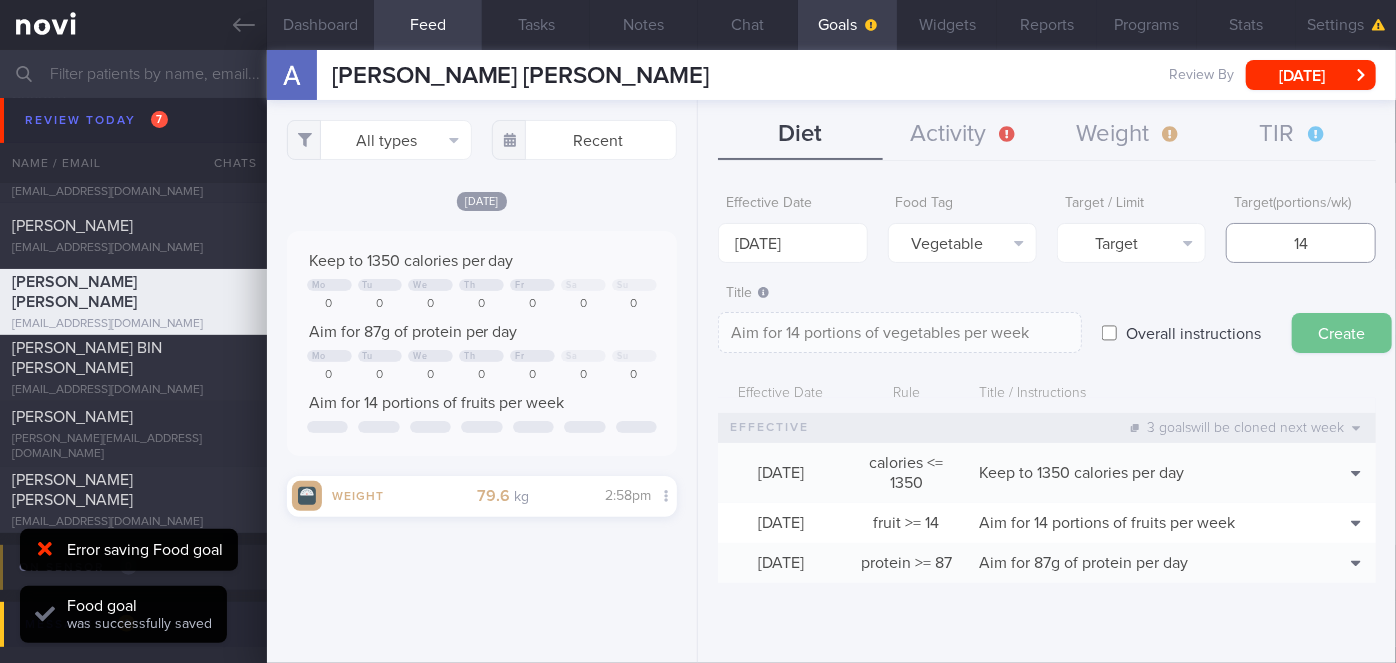 type on "14" 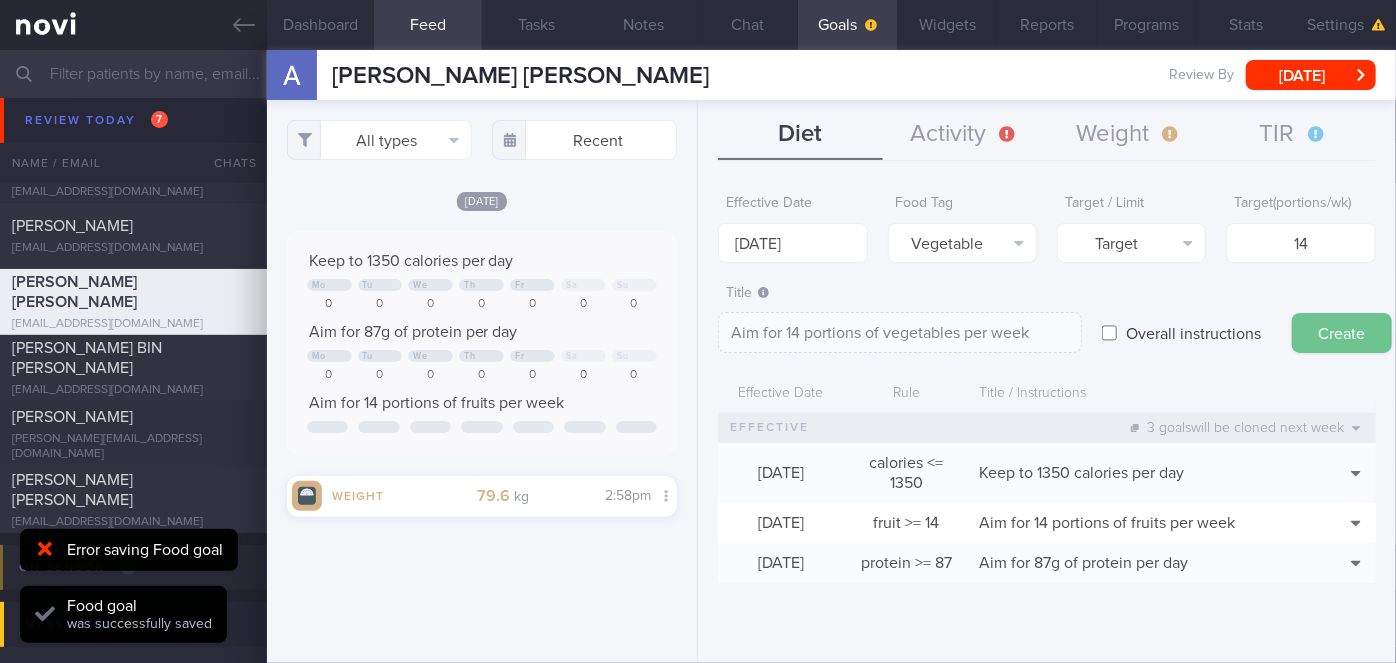 click on "Create" at bounding box center [1342, 333] 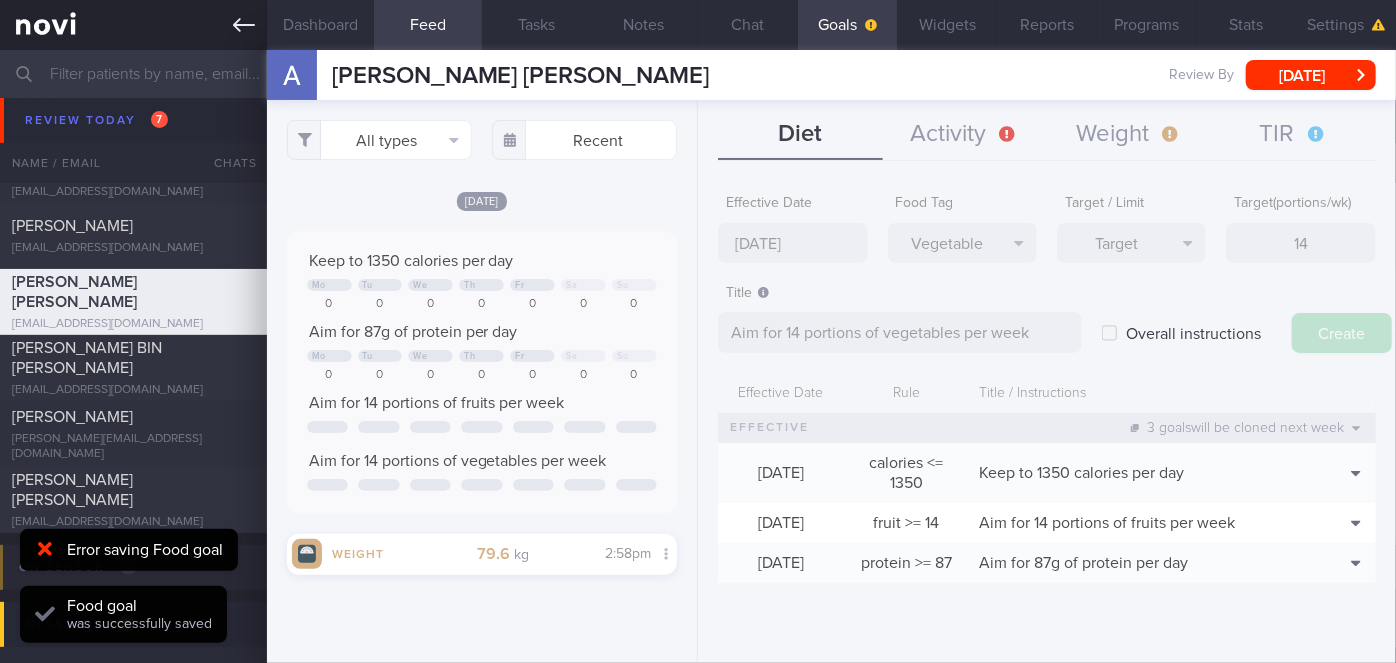 type on "[DATE]" 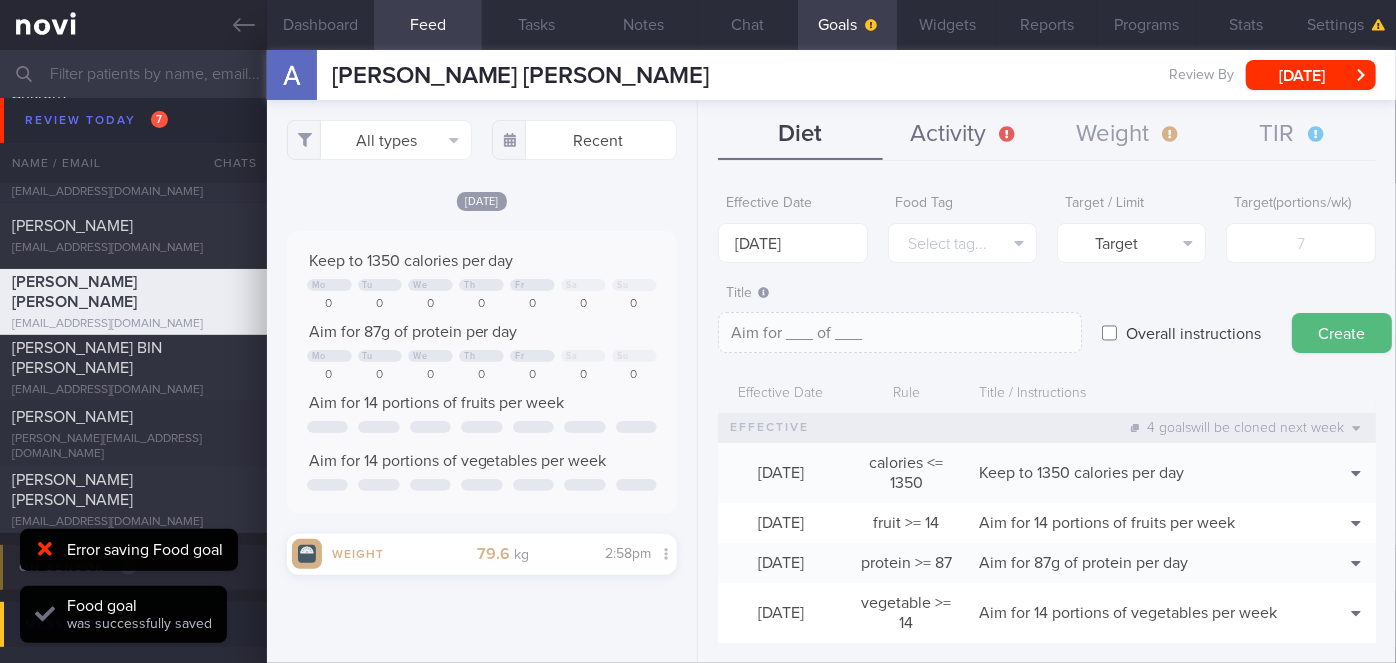 click on "Activity" at bounding box center [965, 135] 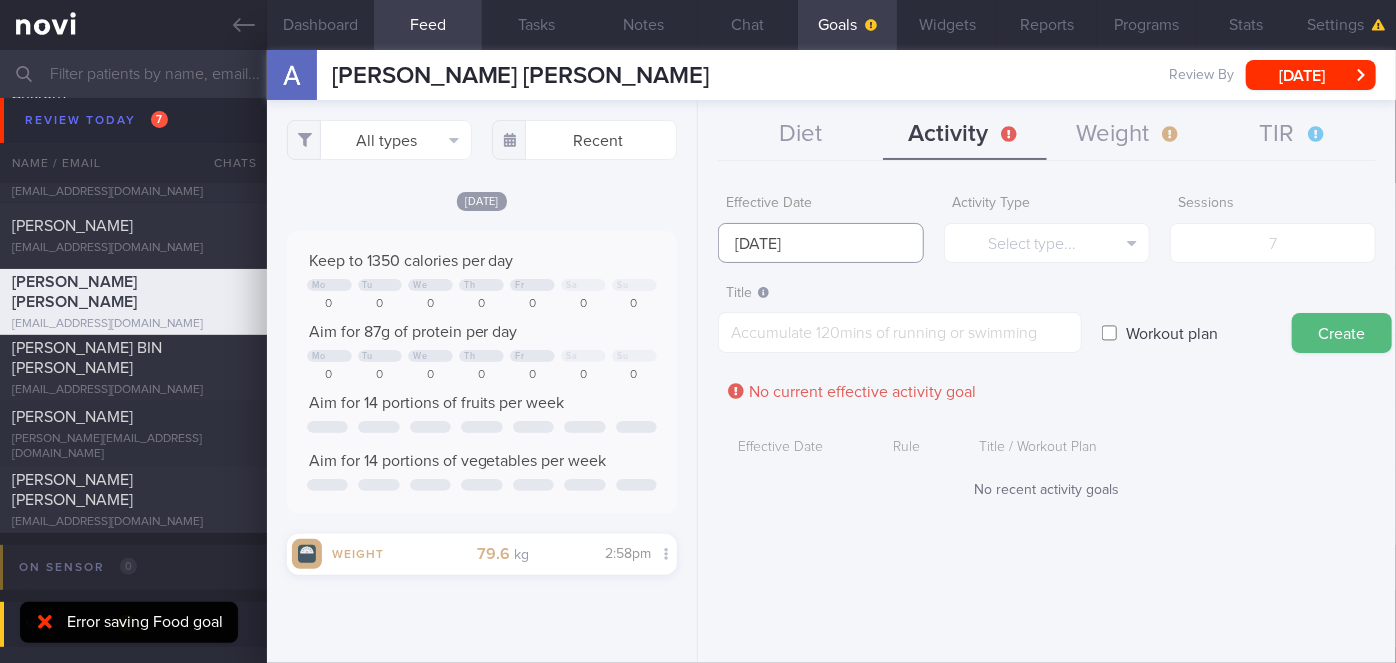 click on "[DATE]" at bounding box center [821, 243] 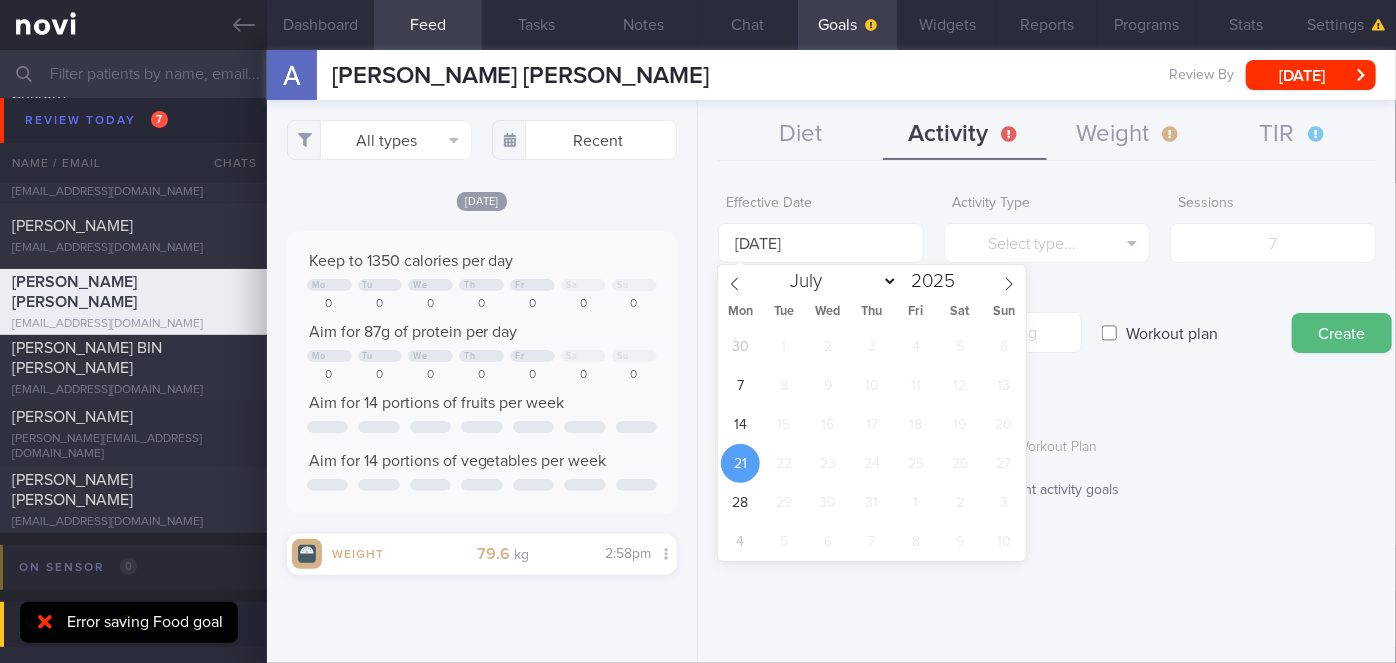 click on "21" at bounding box center (740, 463) 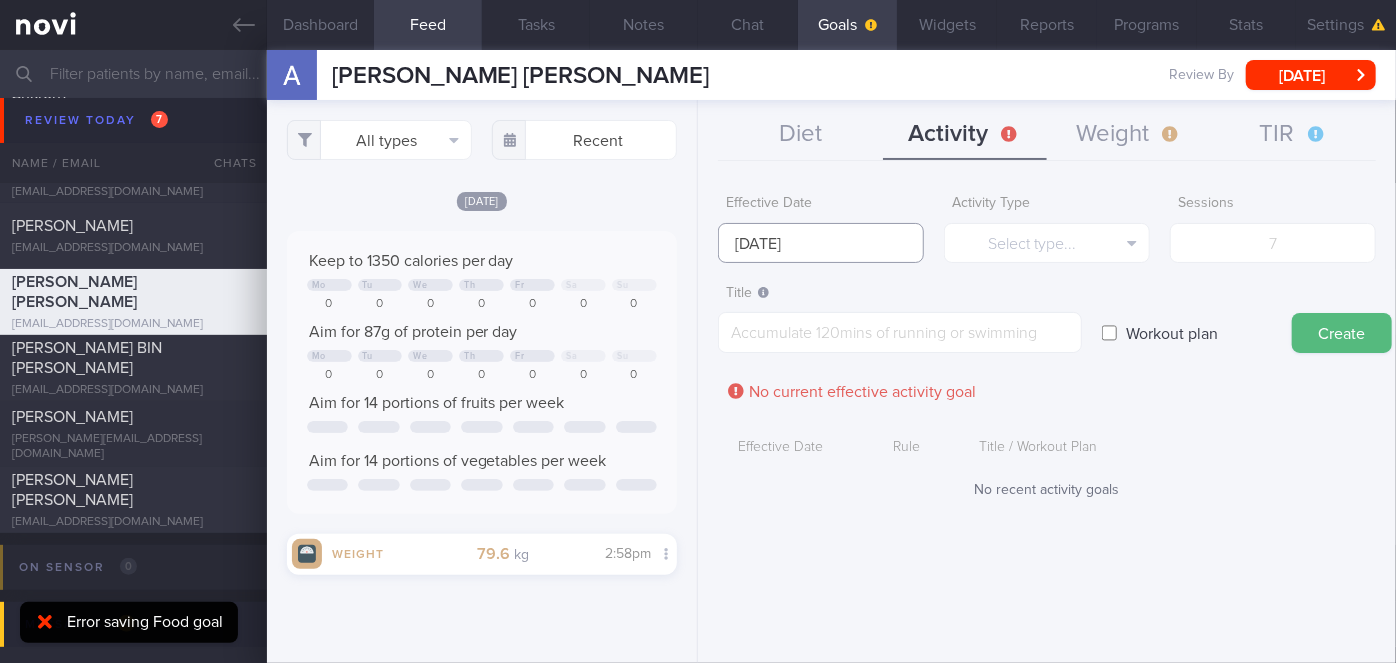 click on "[DATE]" at bounding box center [821, 243] 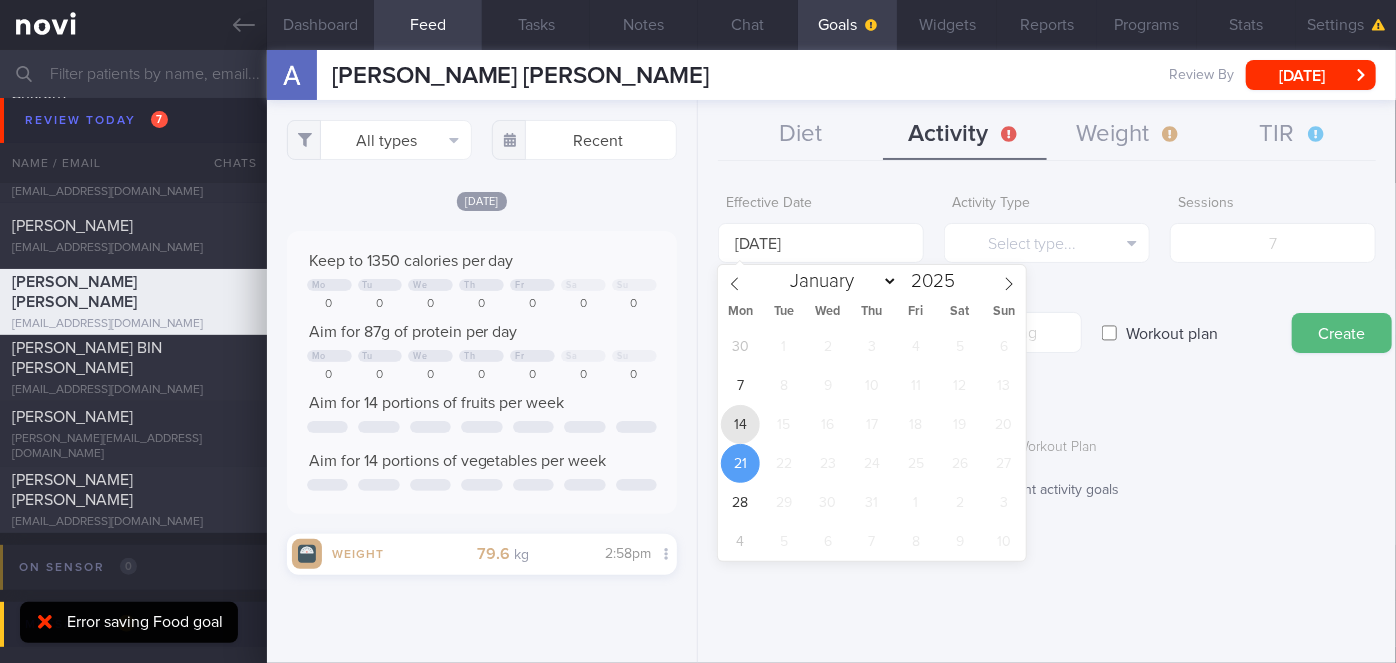 click on "14" at bounding box center [740, 424] 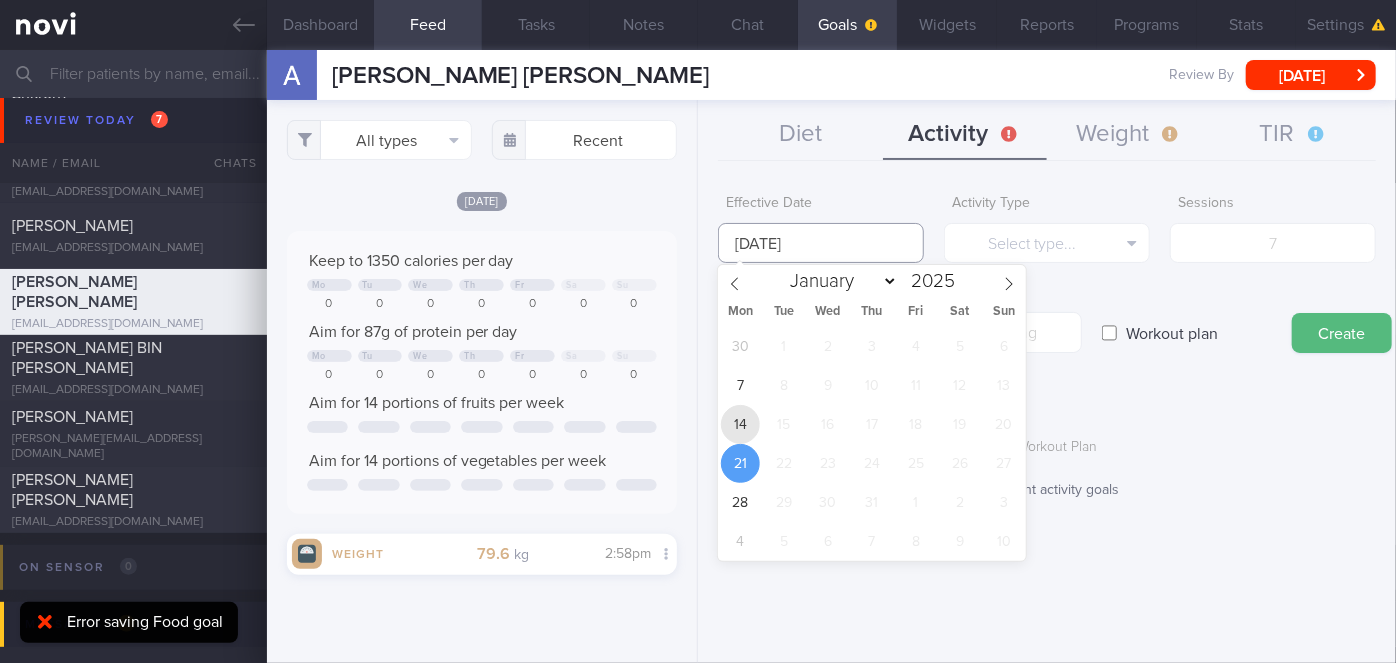 type on "[DATE]" 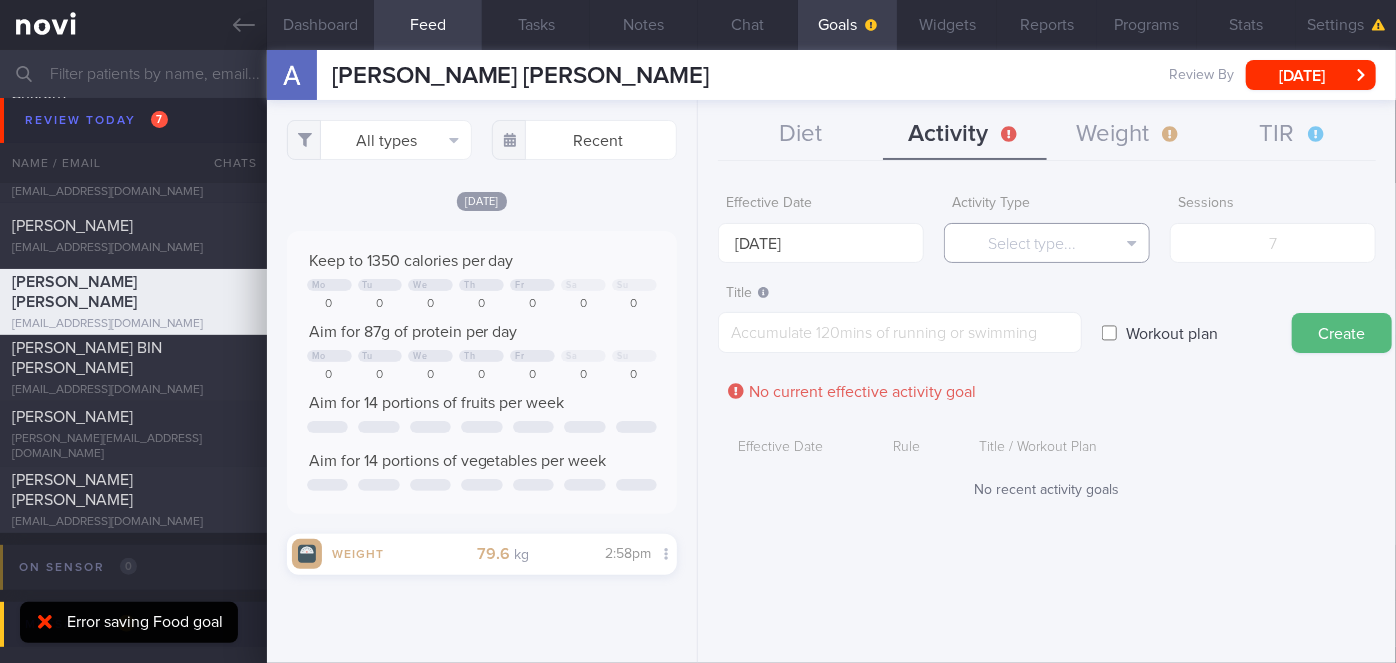 click on "Select type..." at bounding box center (1047, 243) 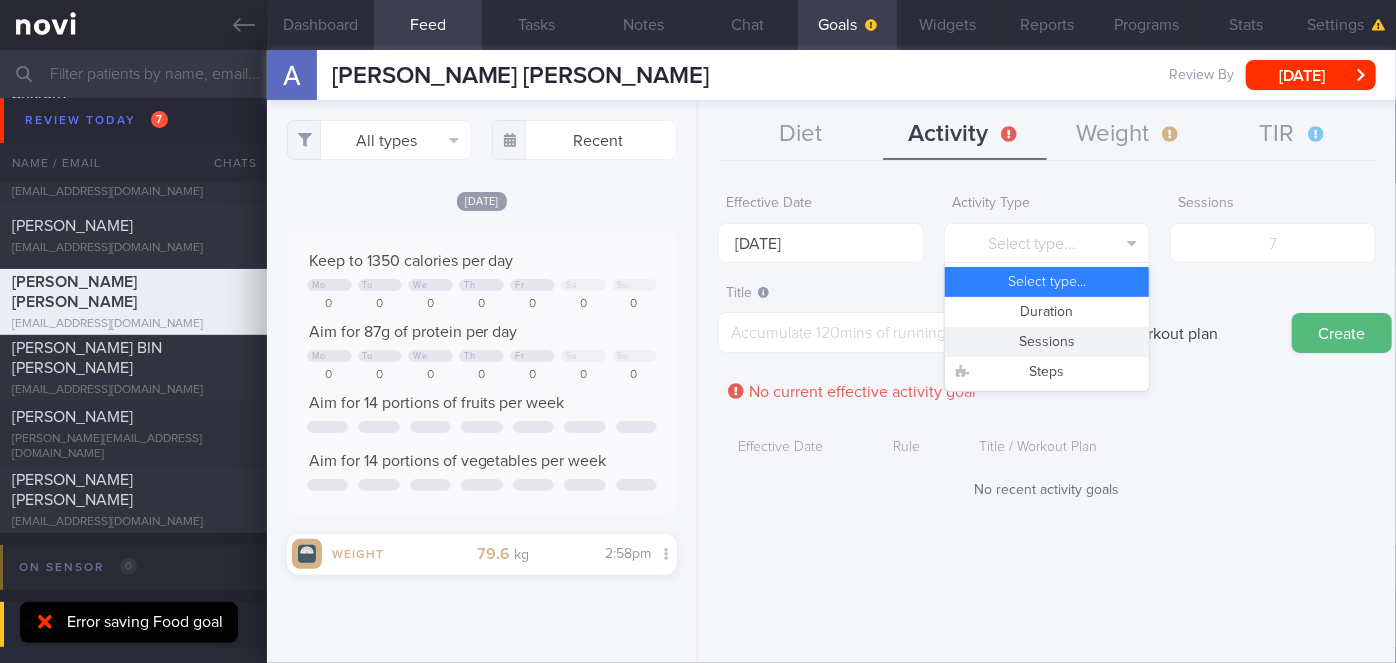 drag, startPoint x: 1050, startPoint y: 339, endPoint x: 1184, endPoint y: 277, distance: 147.64822 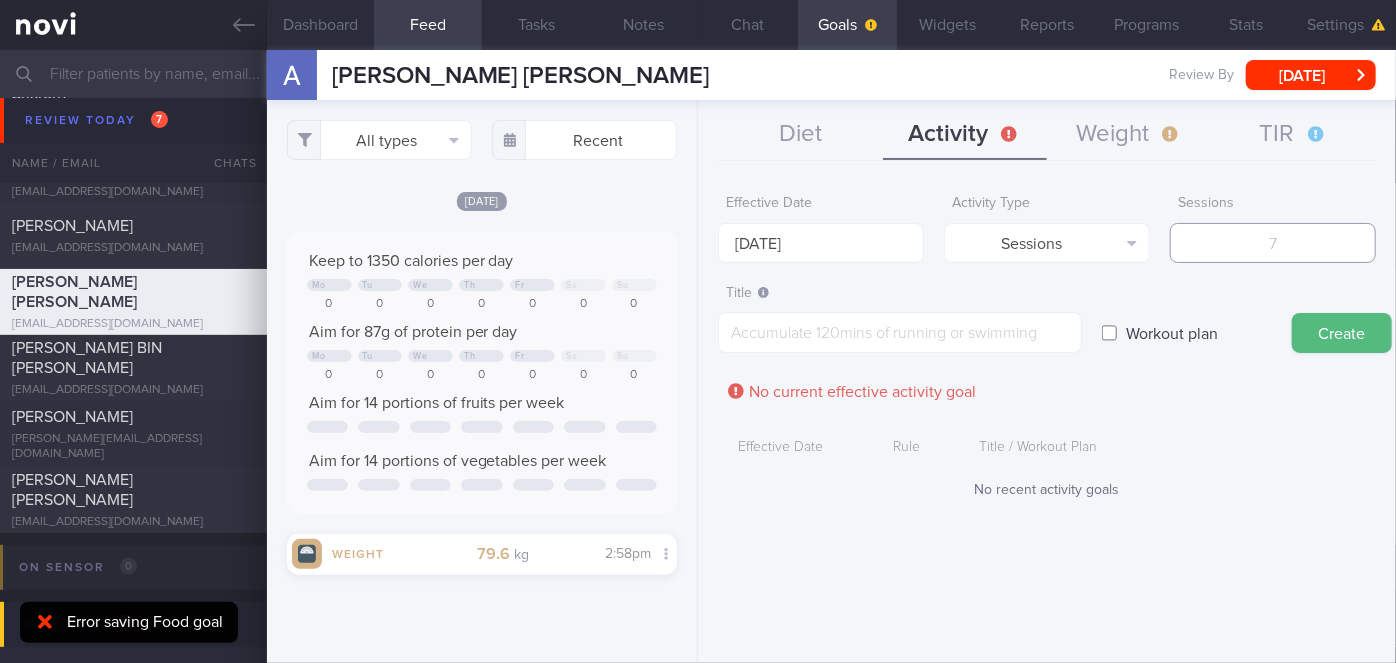 click at bounding box center [1273, 243] 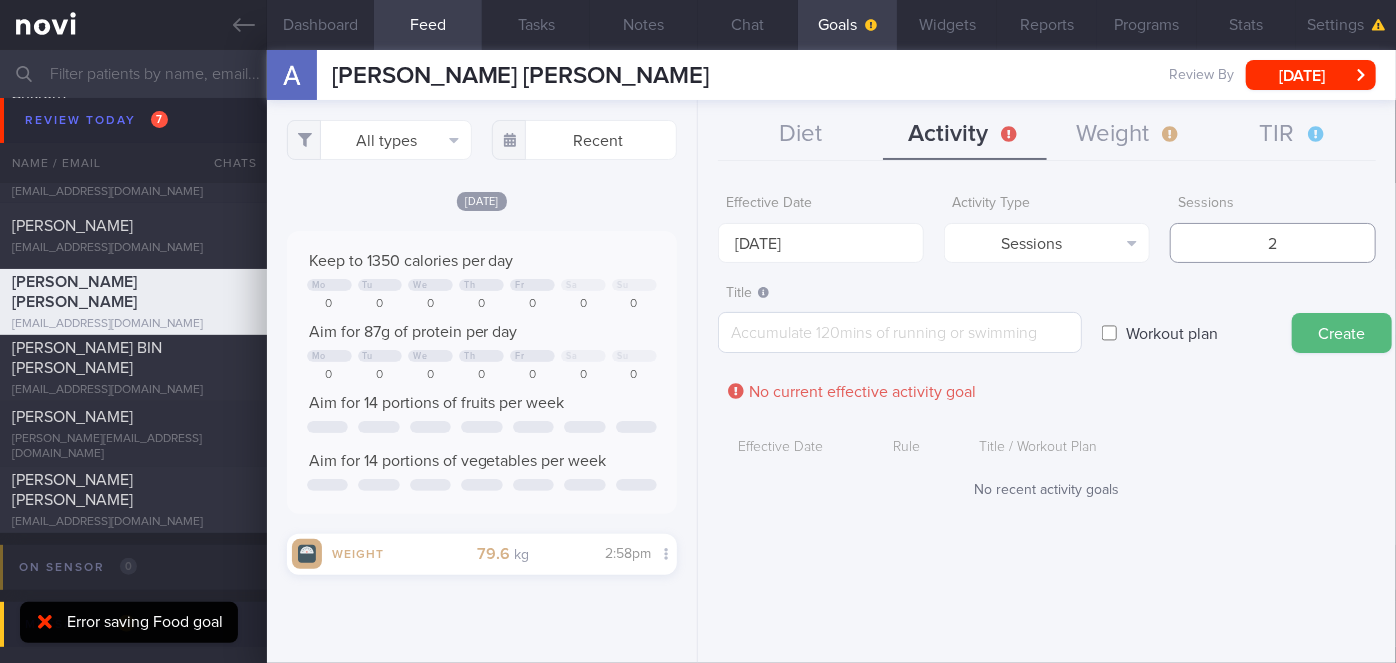 type on "2" 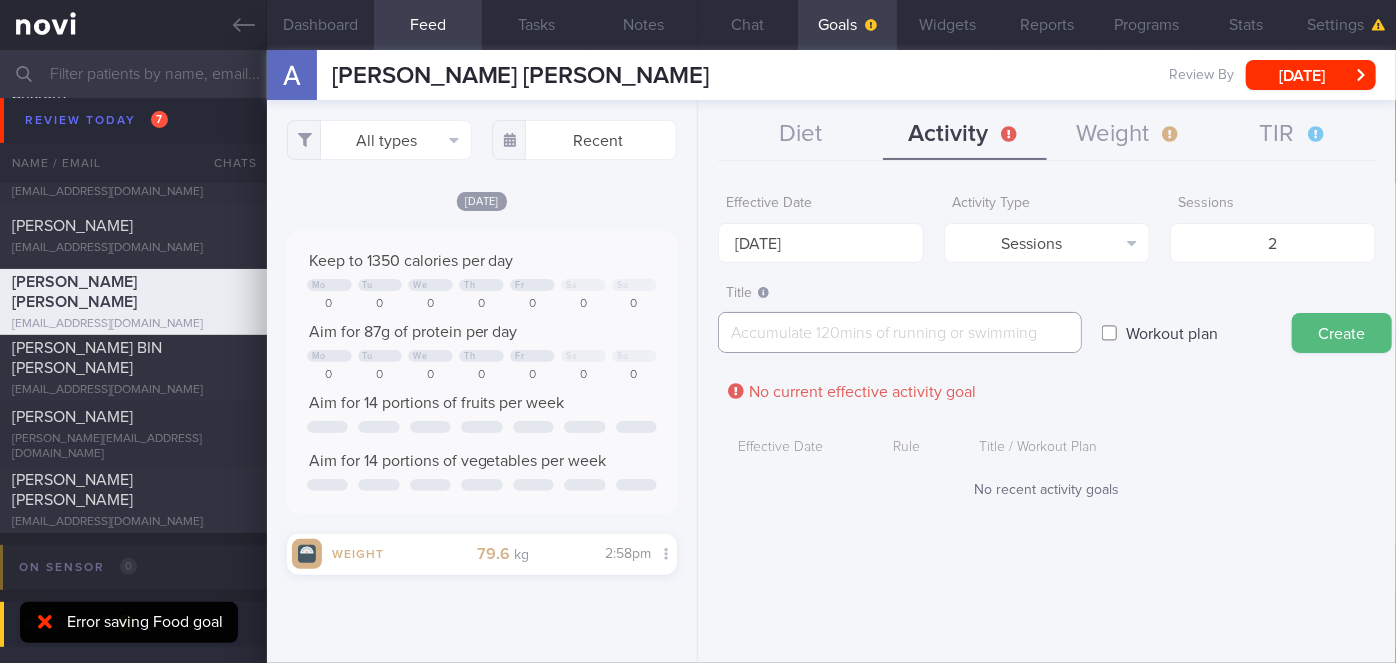 click at bounding box center [900, 332] 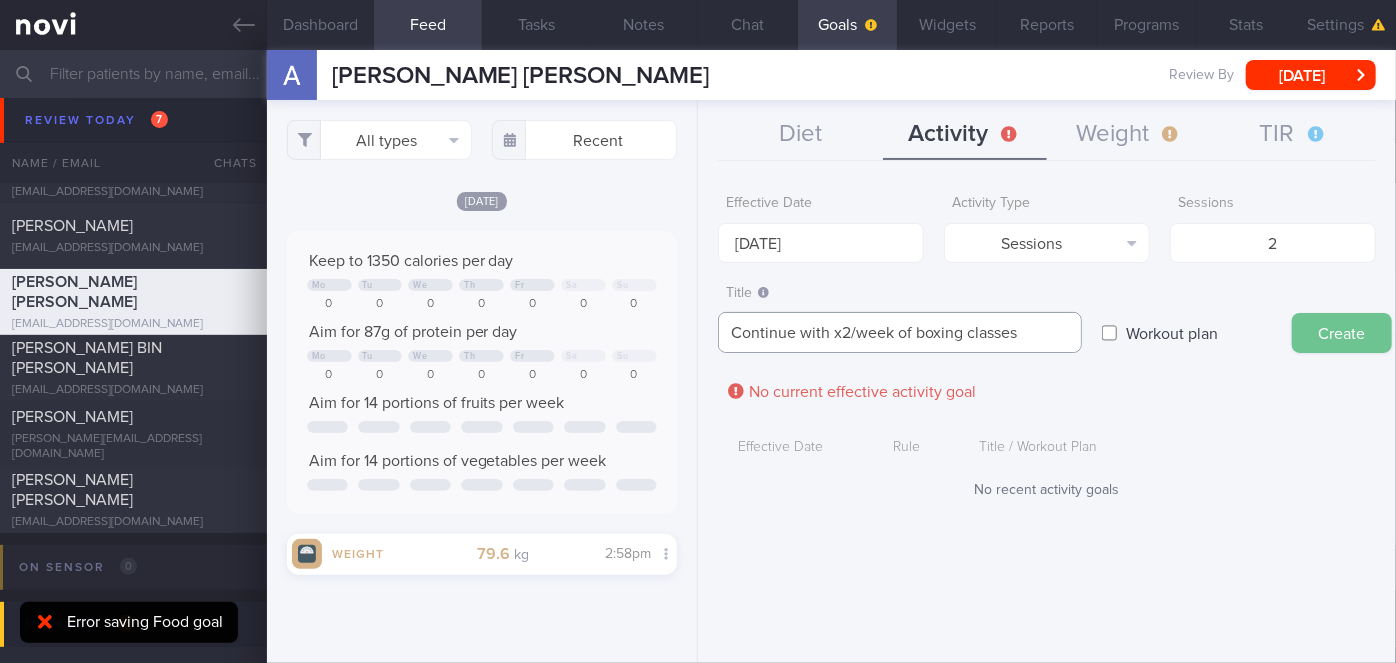 type on "Continue with x2/week of boxing classes" 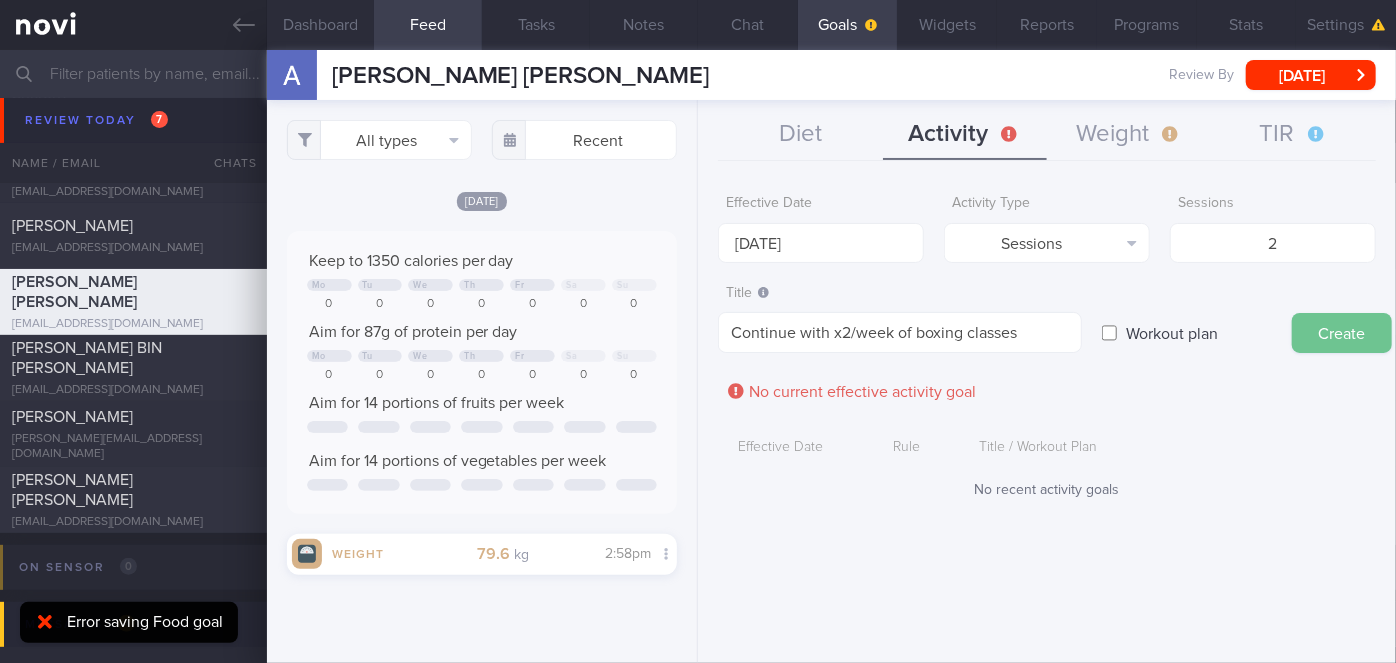 click on "Create" at bounding box center (1342, 333) 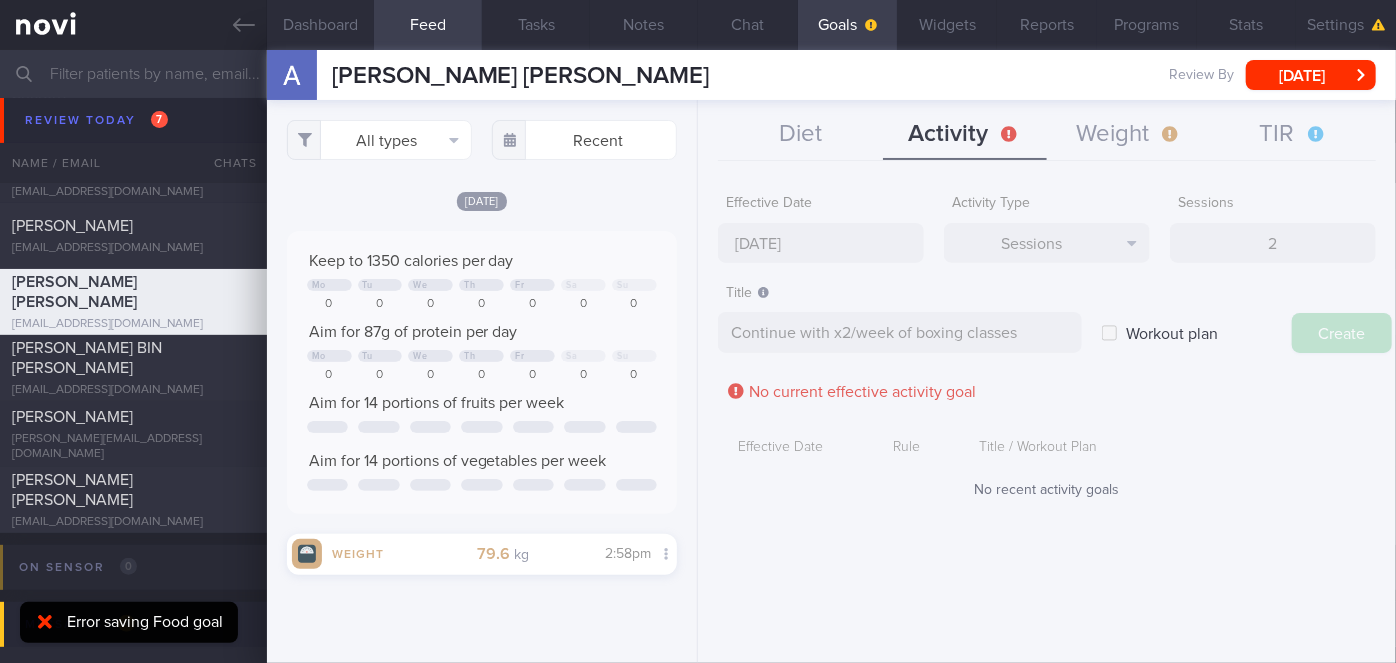 type on "[DATE]" 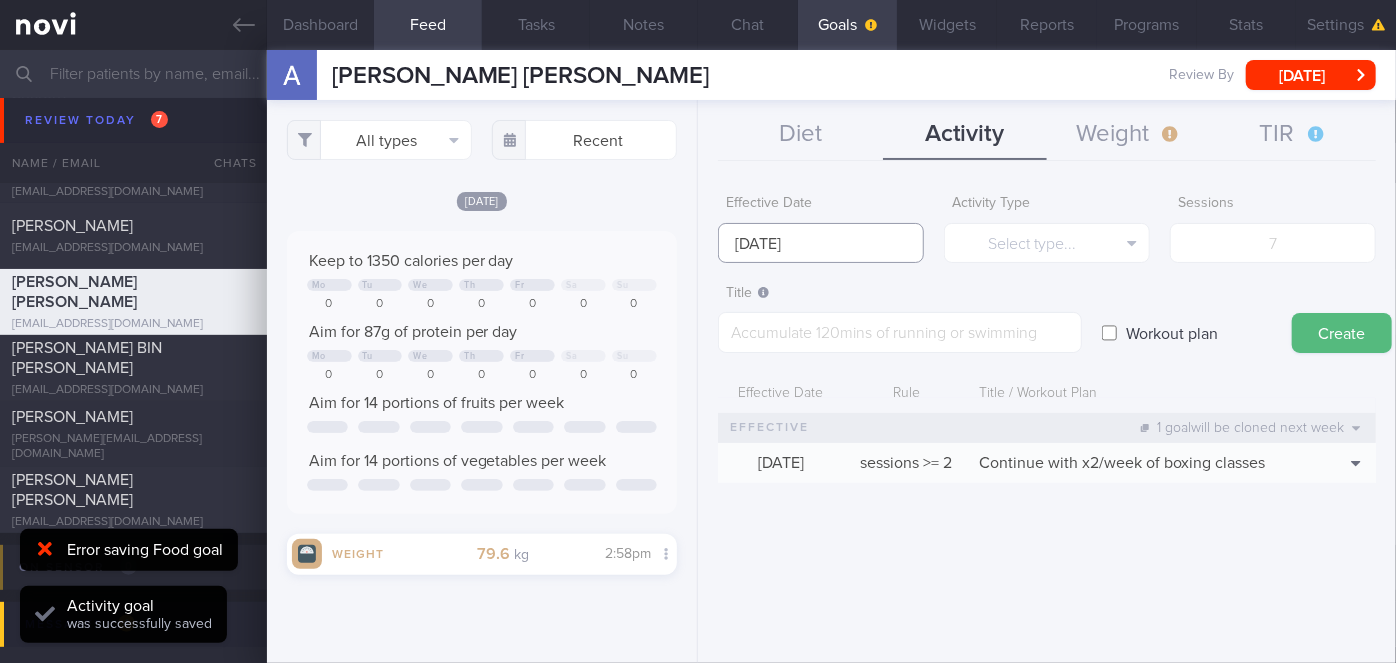 click on "You are offline!  Some functionality will be unavailable
Patients
New Users
Coaches
Assigned patients
Assigned patients
All active patients
Archived patients
Needs setup
69
Name / Email
Chats" at bounding box center (698, 331) 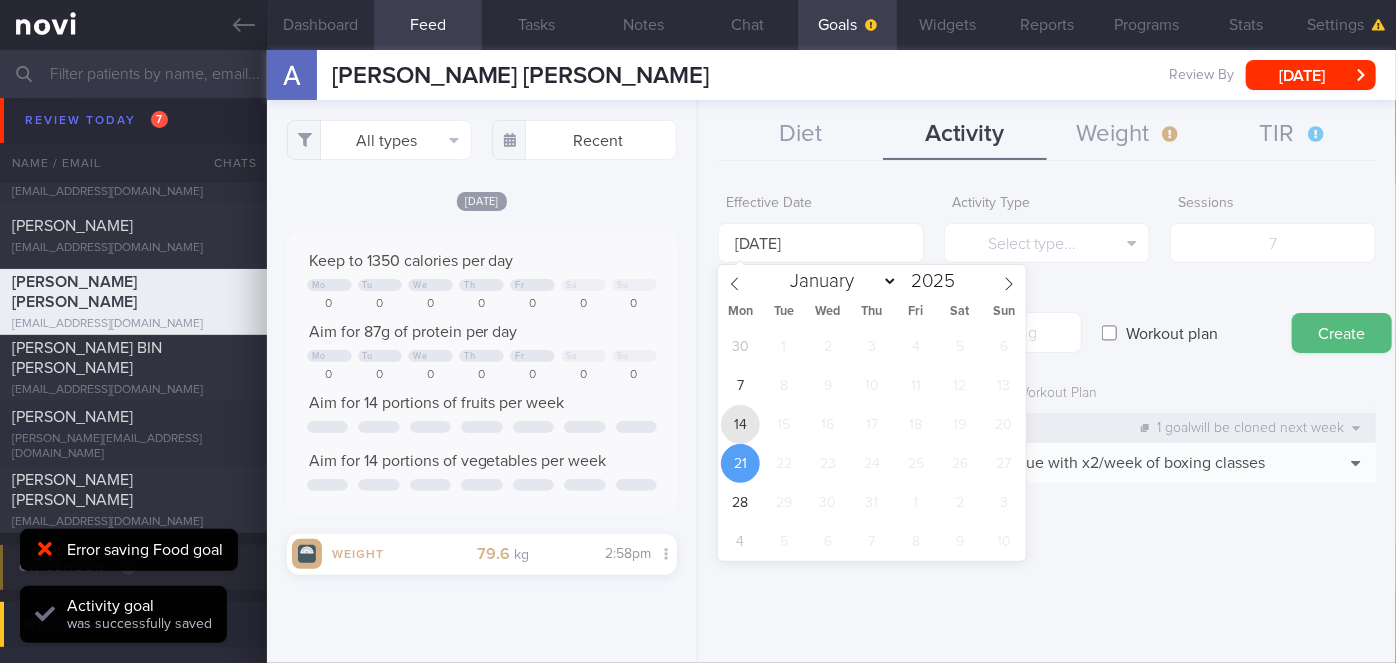 click on "14" at bounding box center [740, 424] 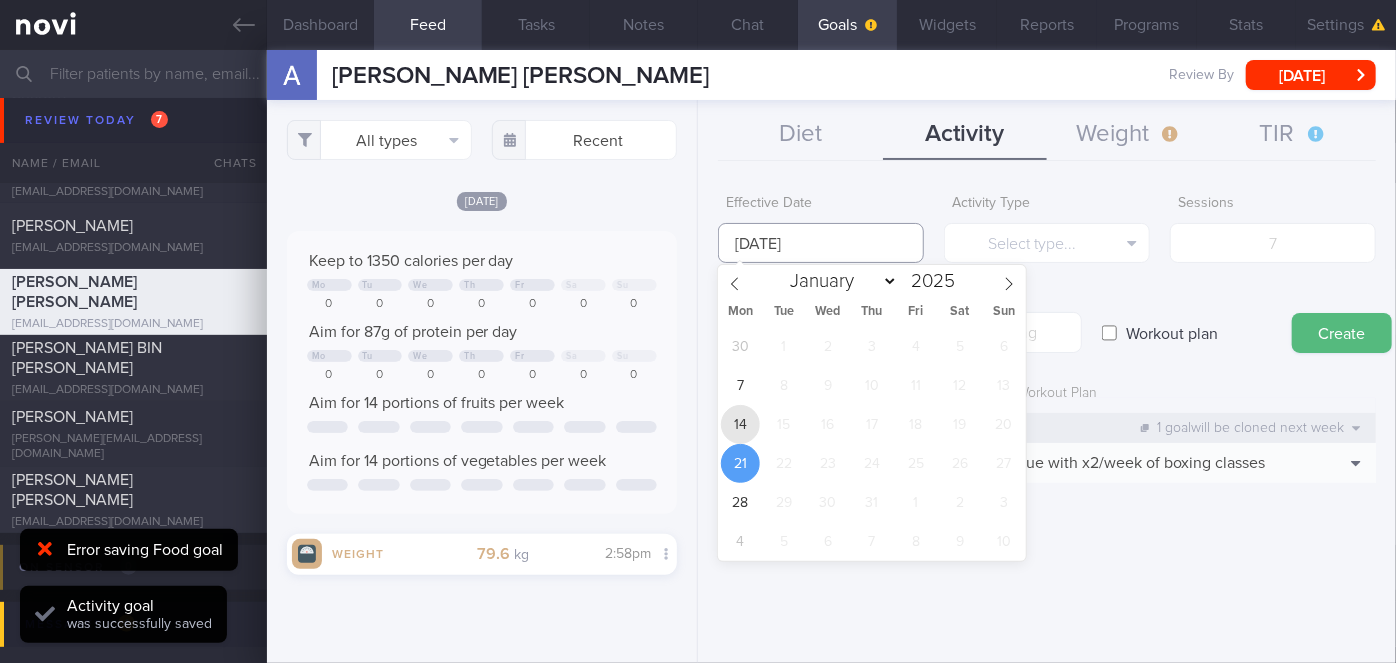 type on "[DATE]" 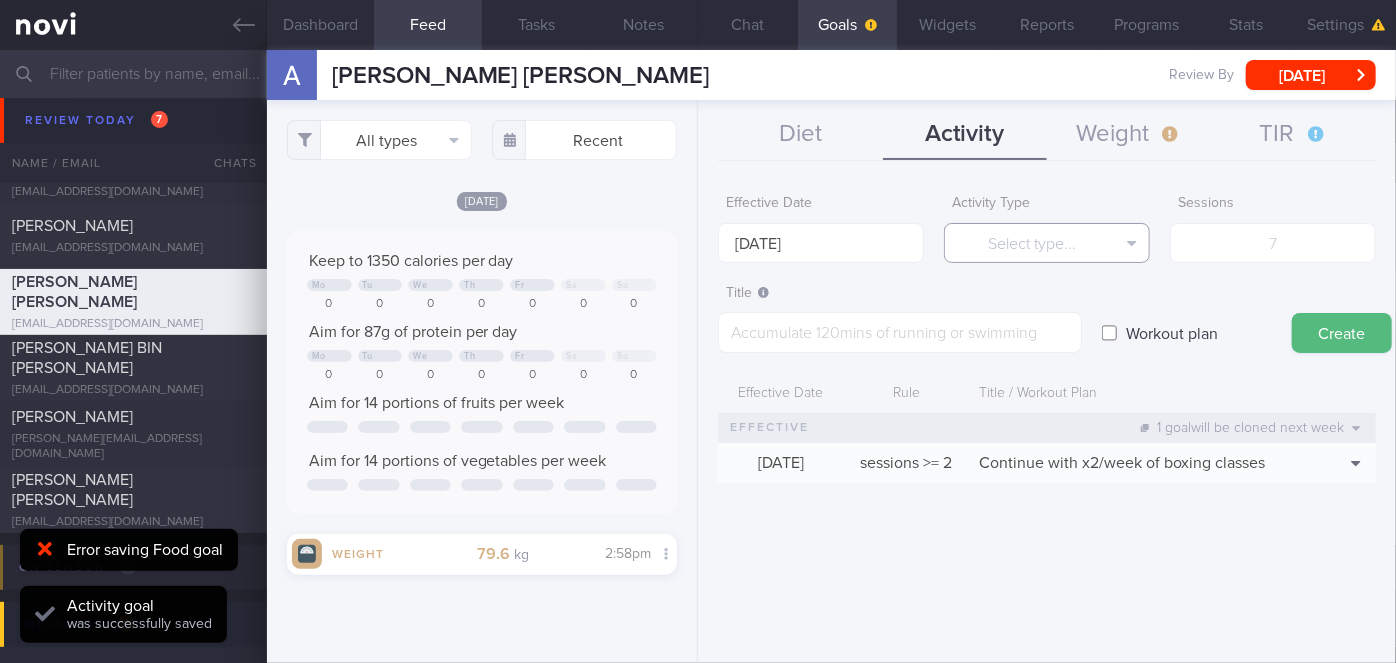 click on "Select type..." at bounding box center [1047, 243] 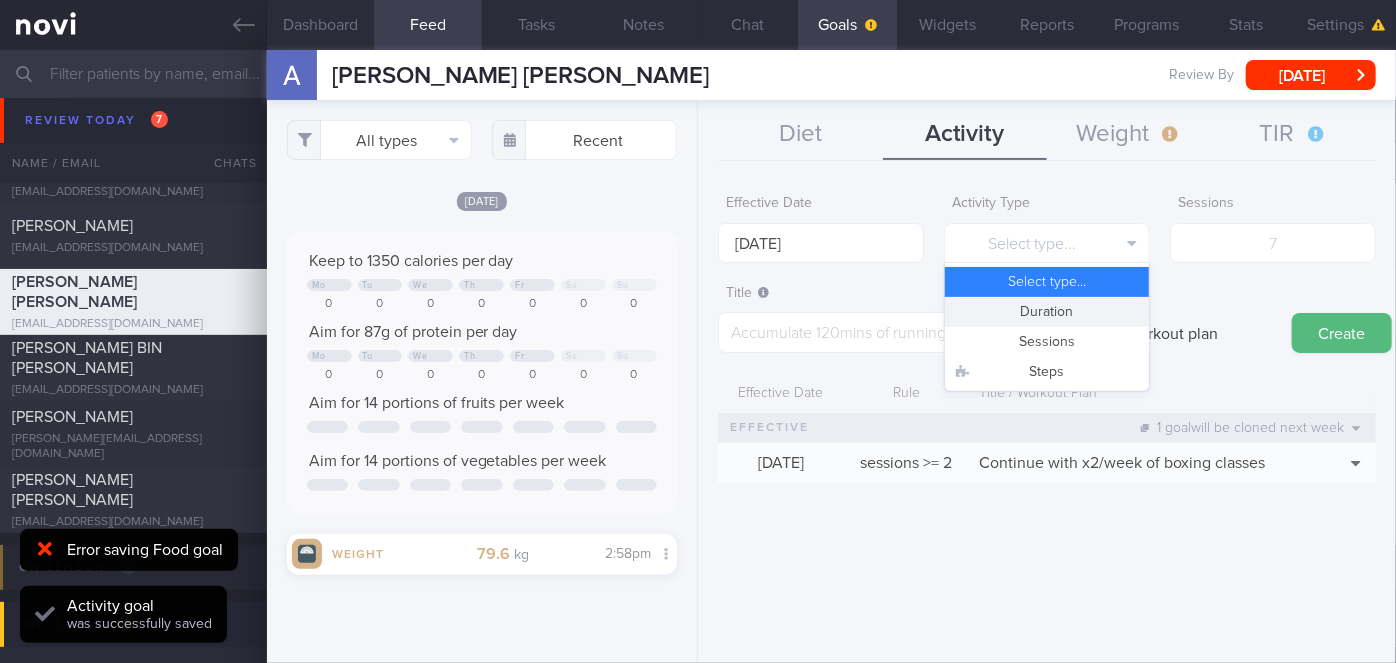 click on "Duration" at bounding box center [1047, 312] 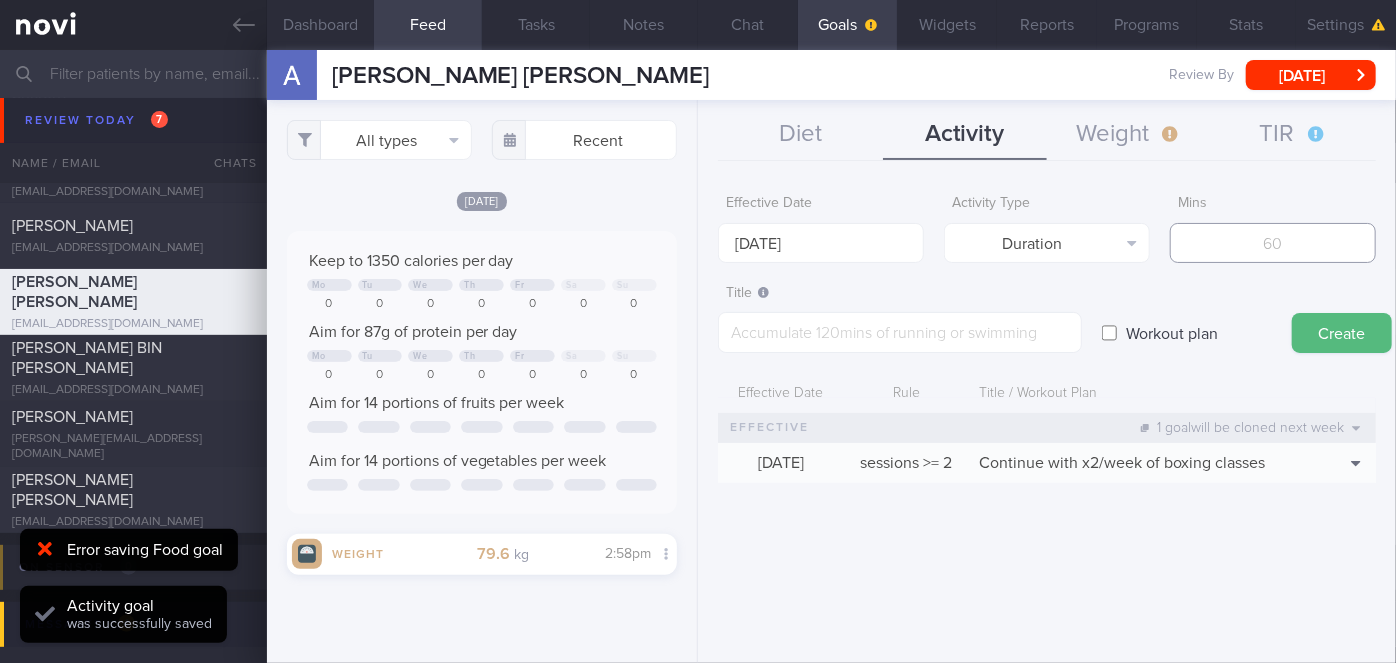 click at bounding box center [1273, 243] 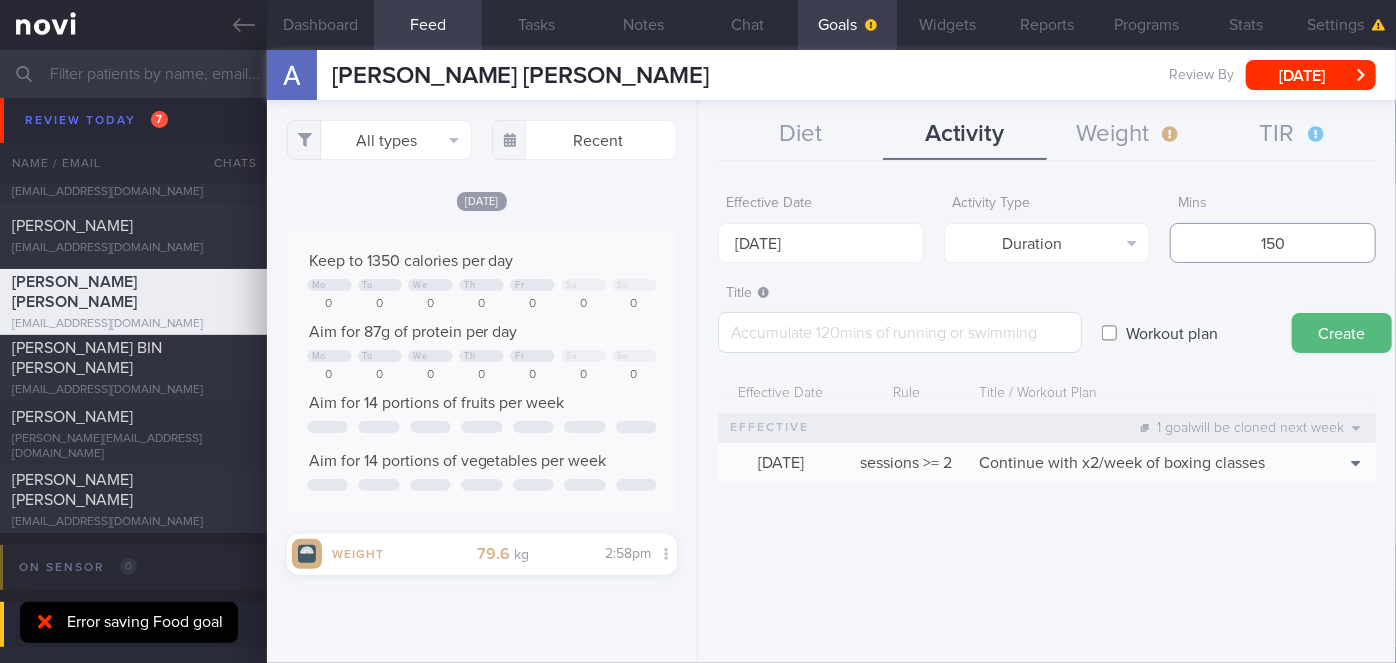 type on "150" 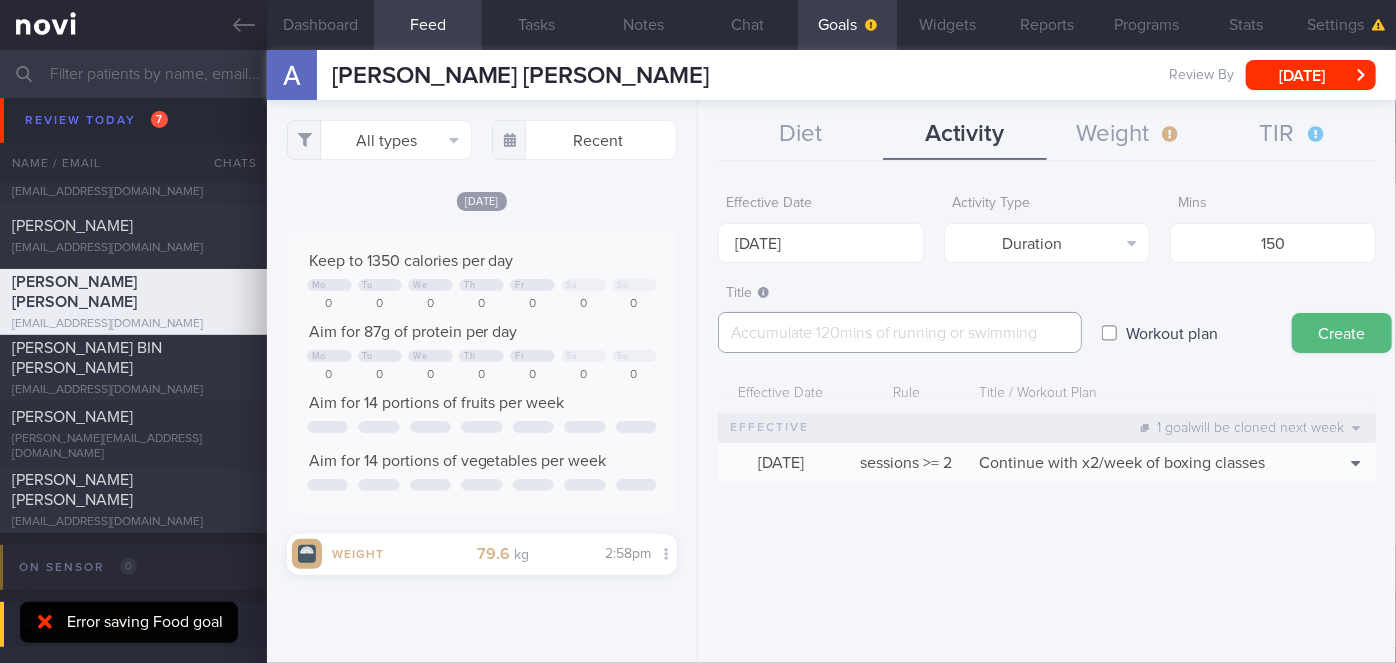 click at bounding box center [900, 332] 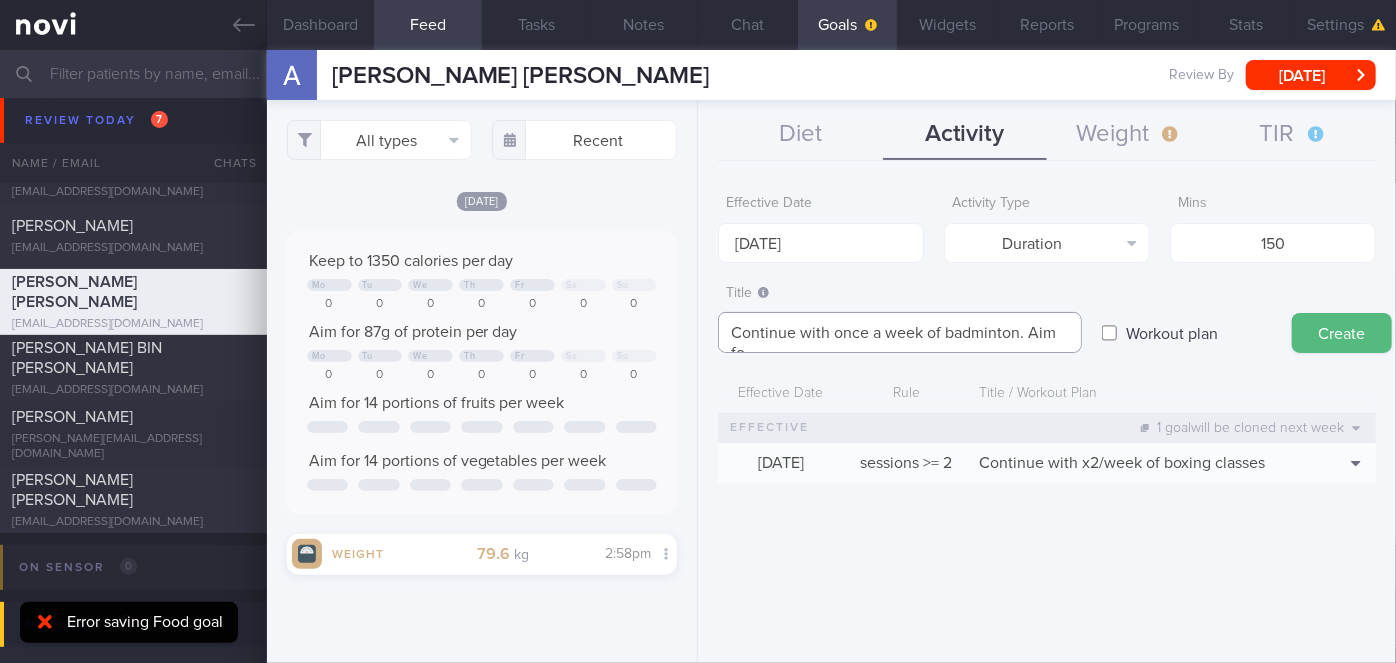 scroll, scrollTop: 0, scrollLeft: 0, axis: both 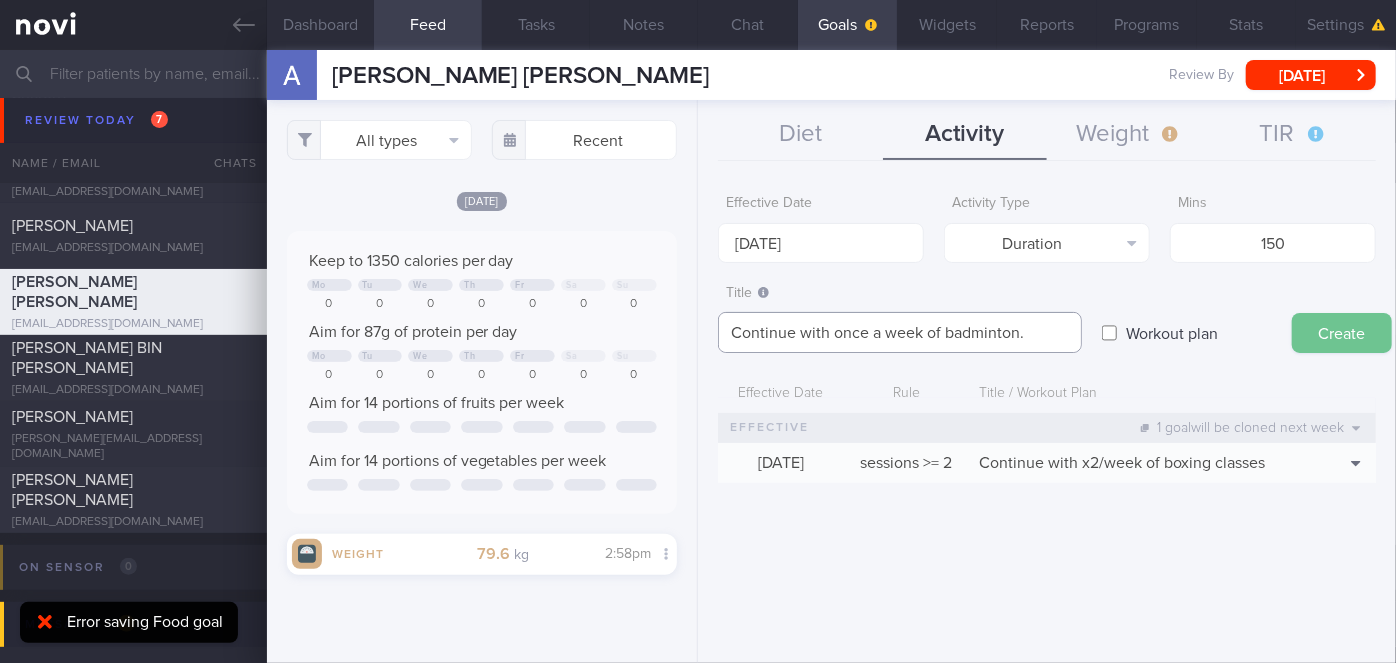 type on "Continue with once a week of badminton." 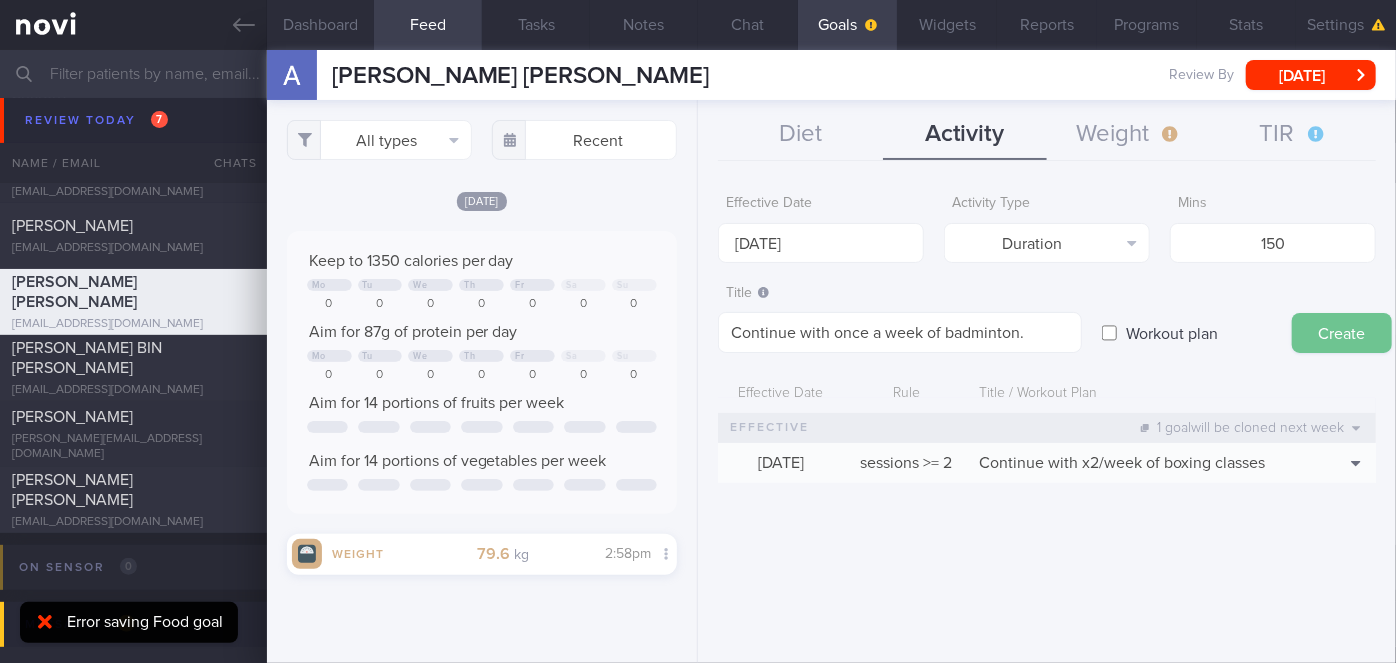 click on "Create" at bounding box center (1342, 333) 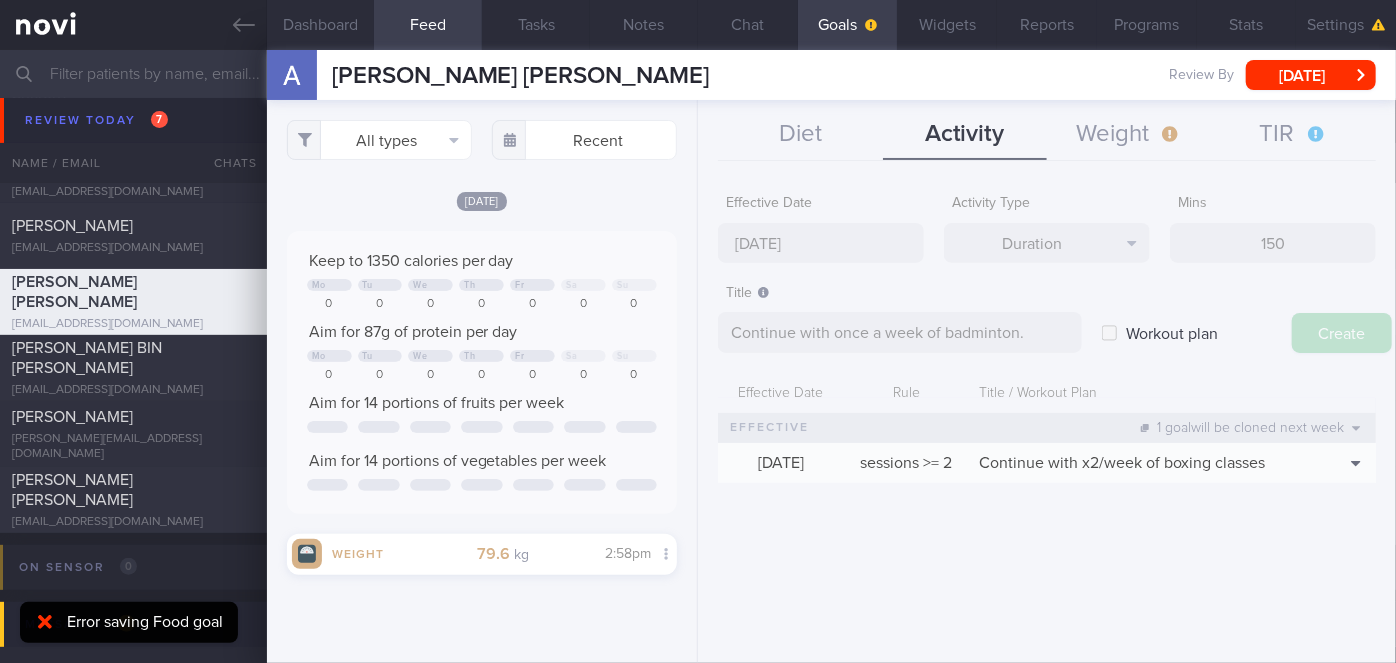 type on "[DATE]" 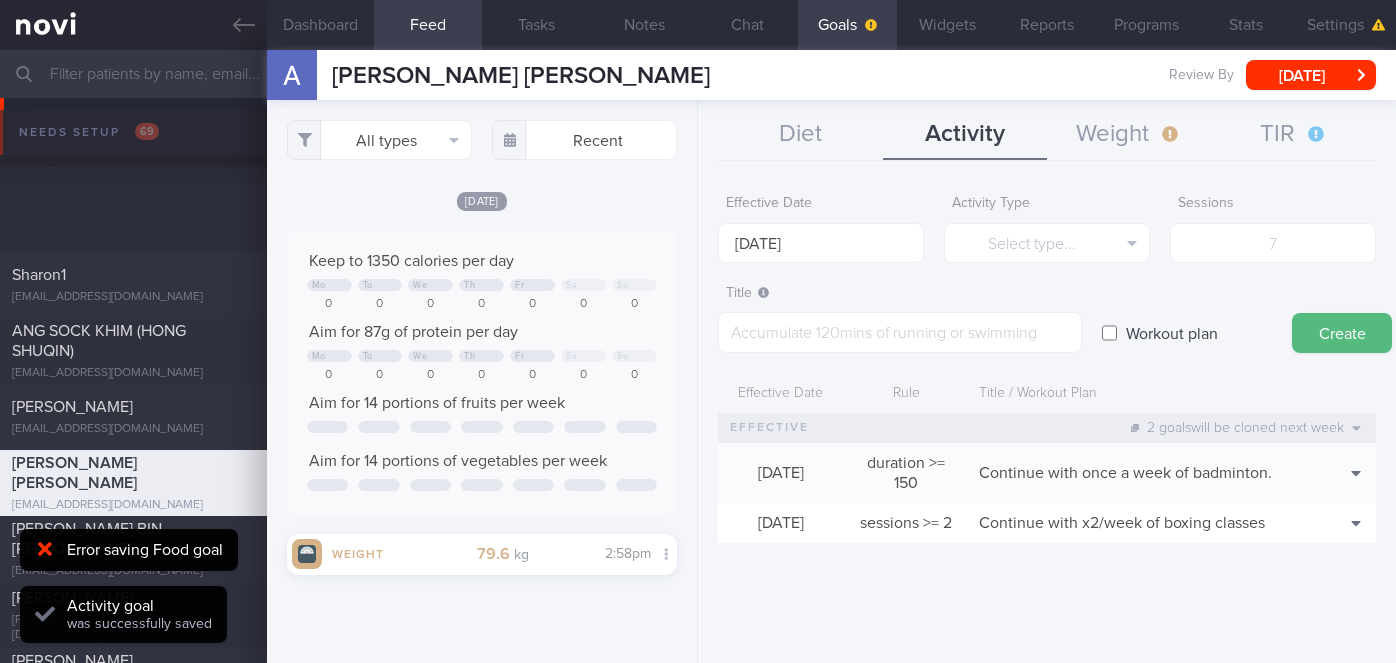 scroll, scrollTop: 0, scrollLeft: 0, axis: both 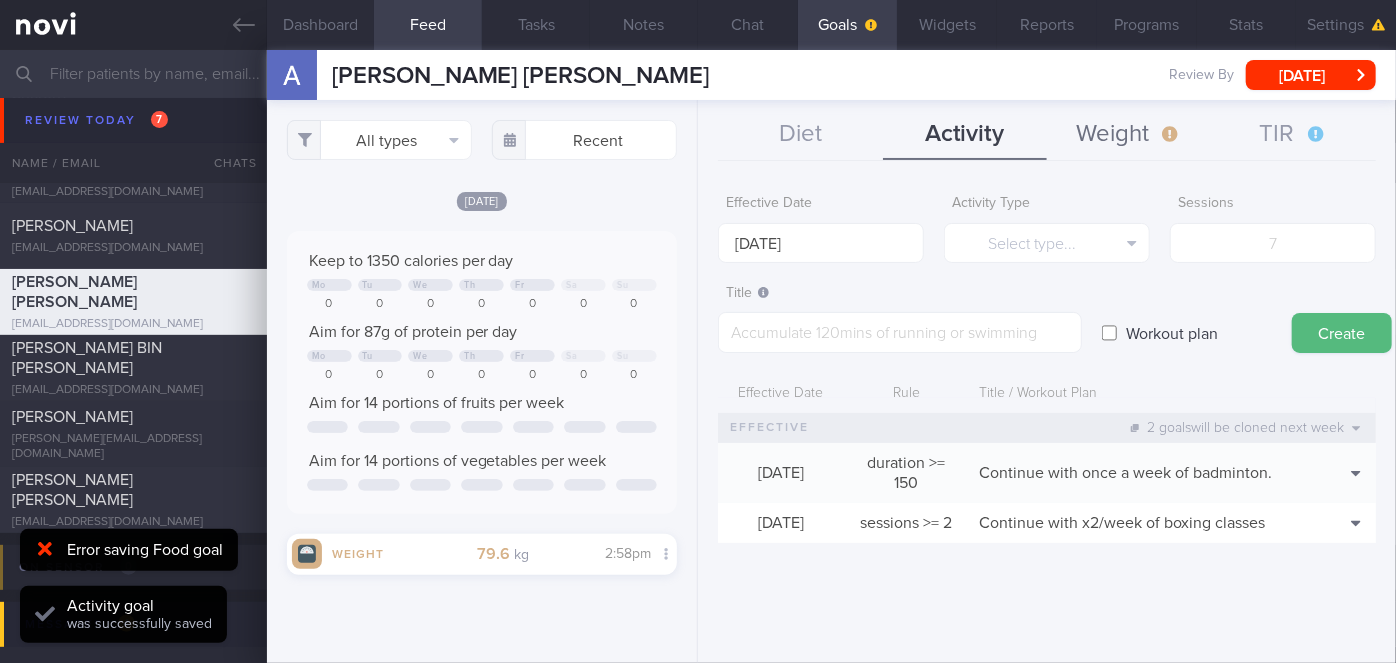click on "Weight" at bounding box center (1129, 135) 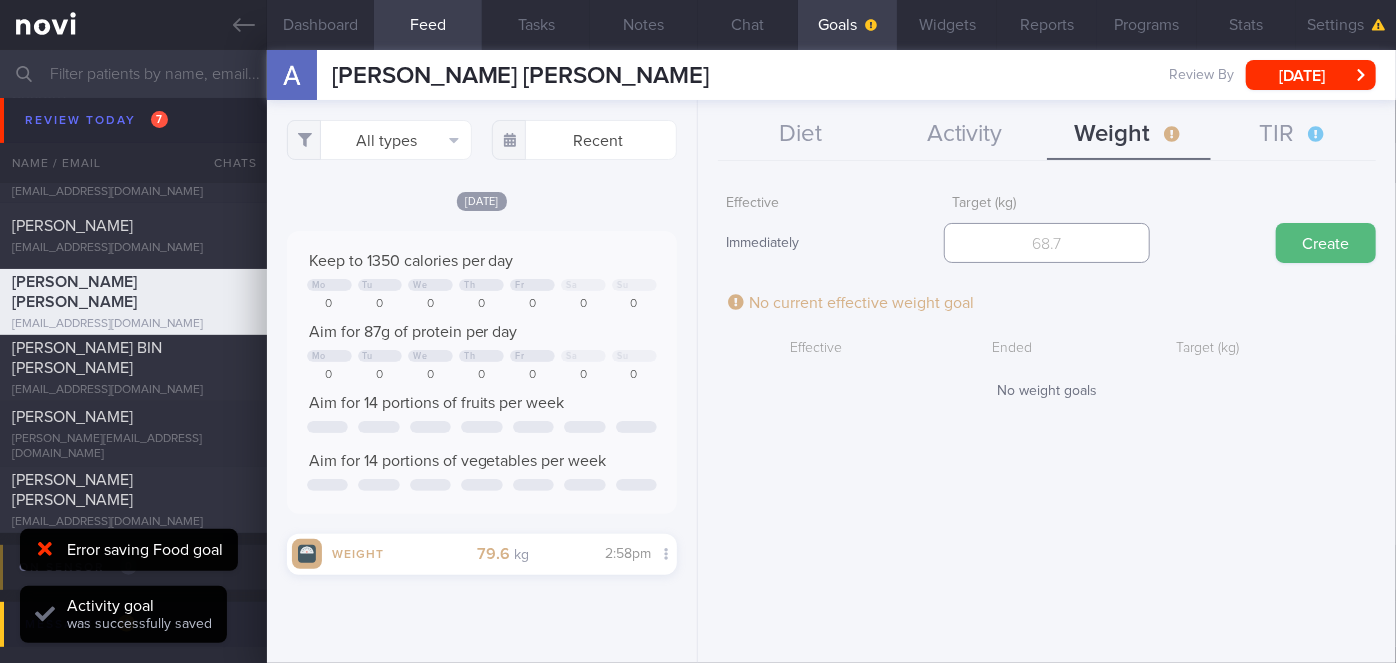 click at bounding box center (1047, 243) 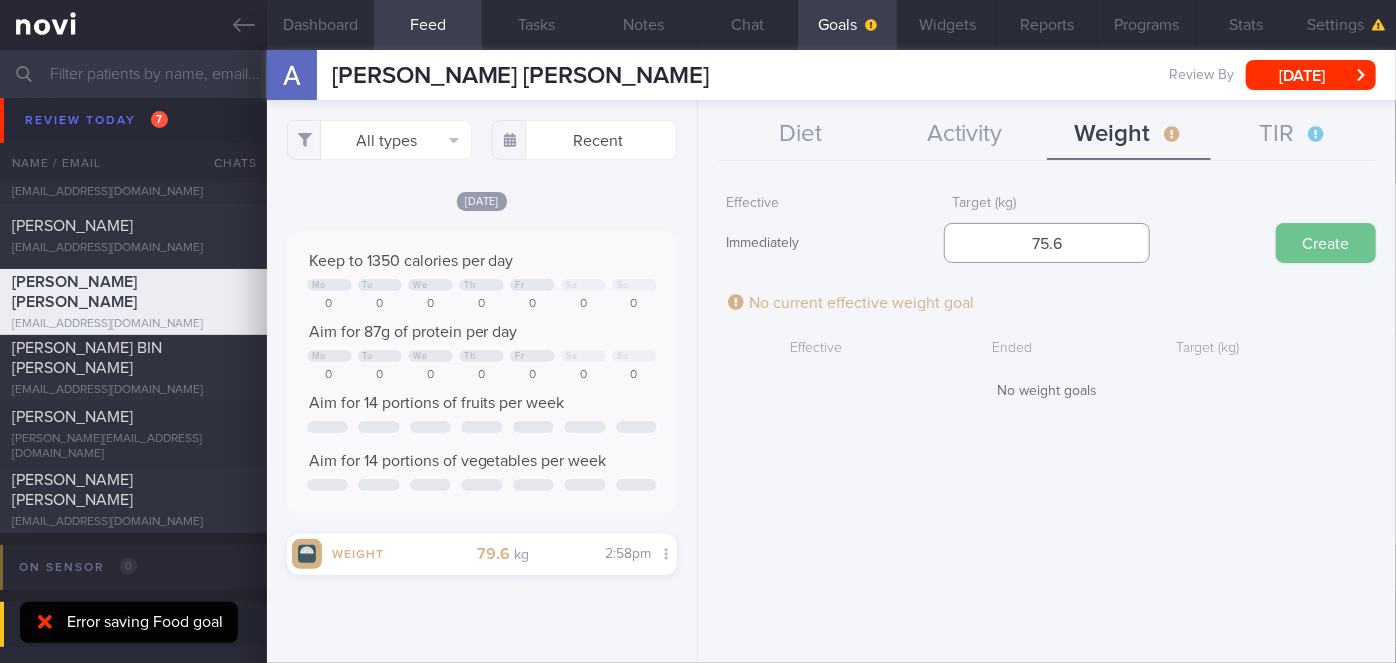 type on "75.6" 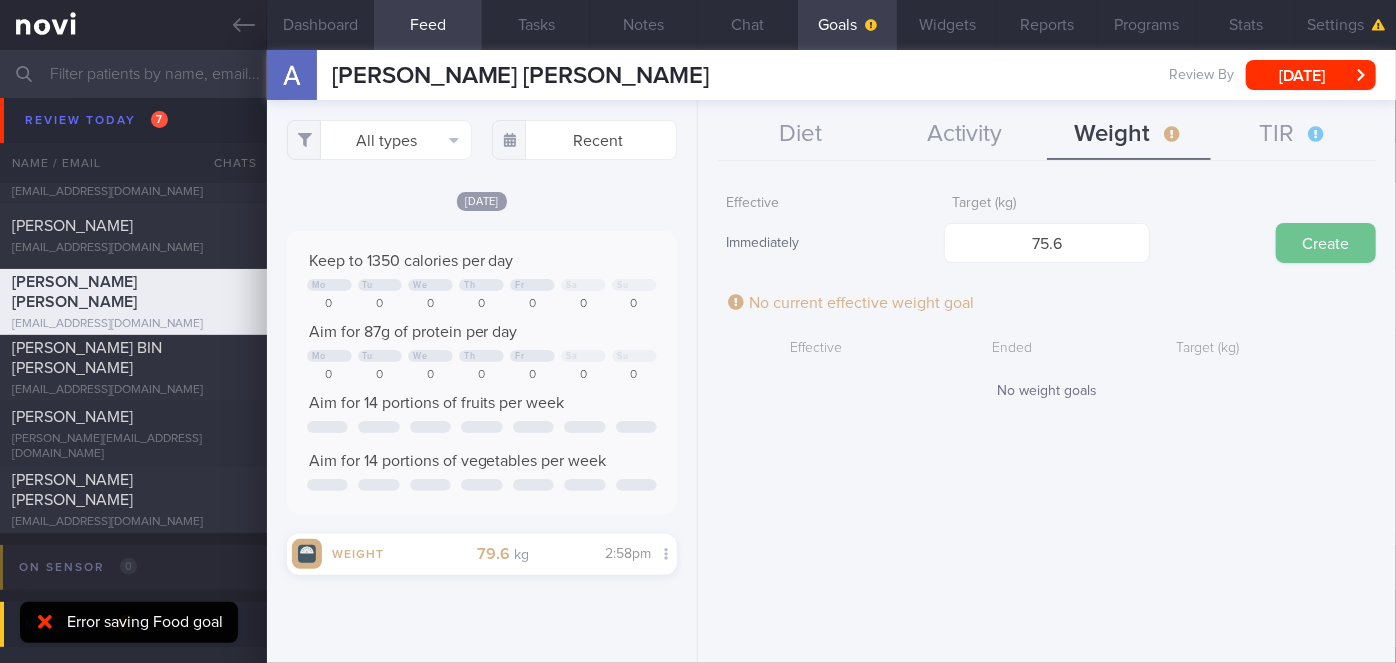 click on "Create" at bounding box center (1326, 243) 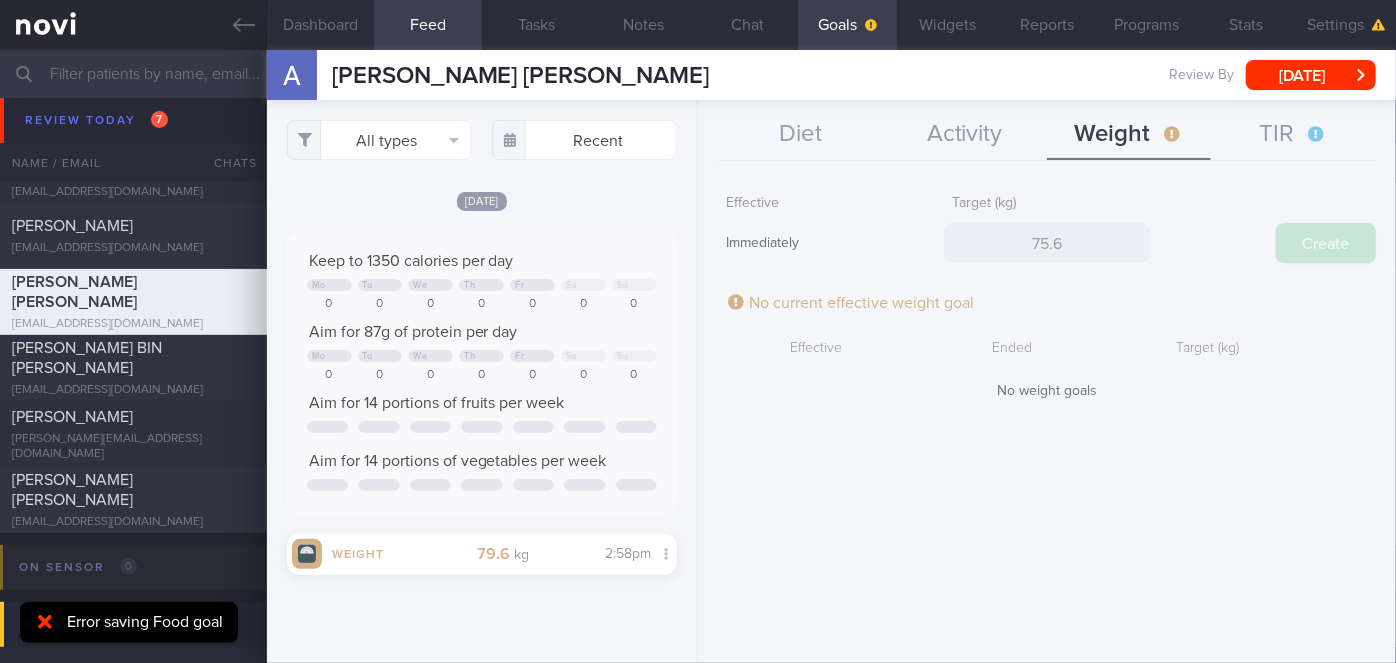 type 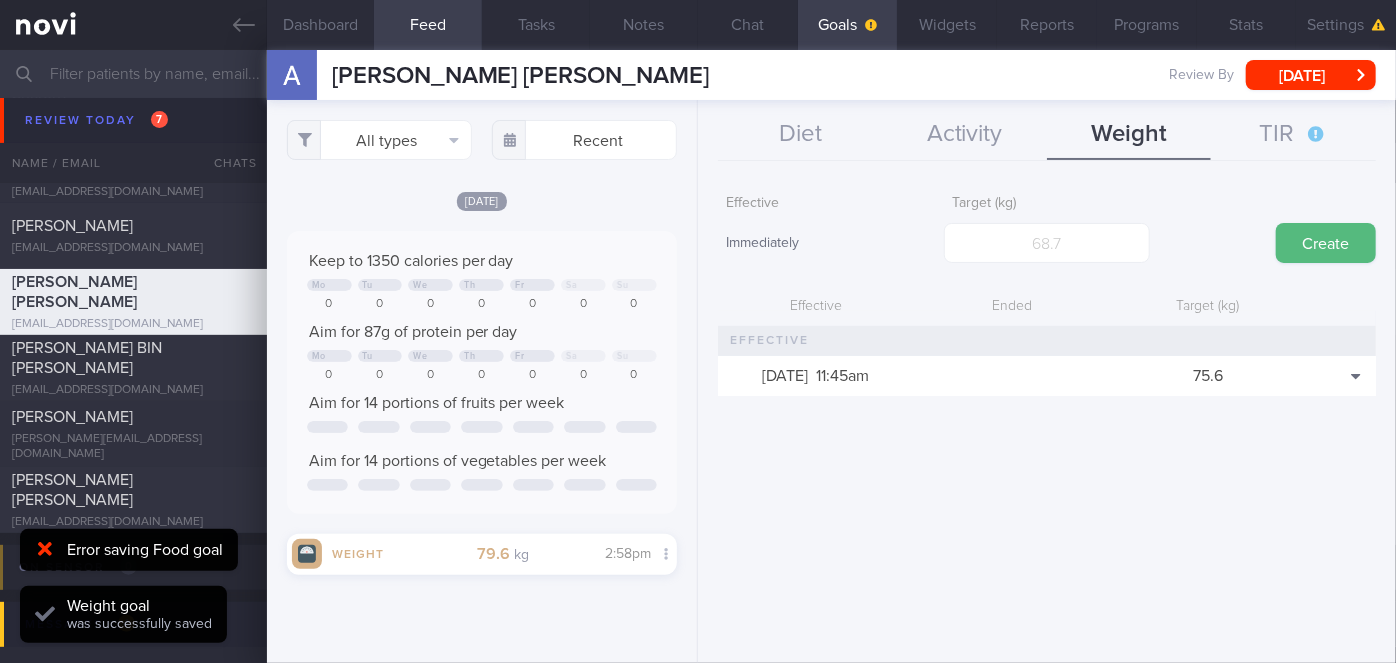scroll, scrollTop: 999800, scrollLeft: 999658, axis: both 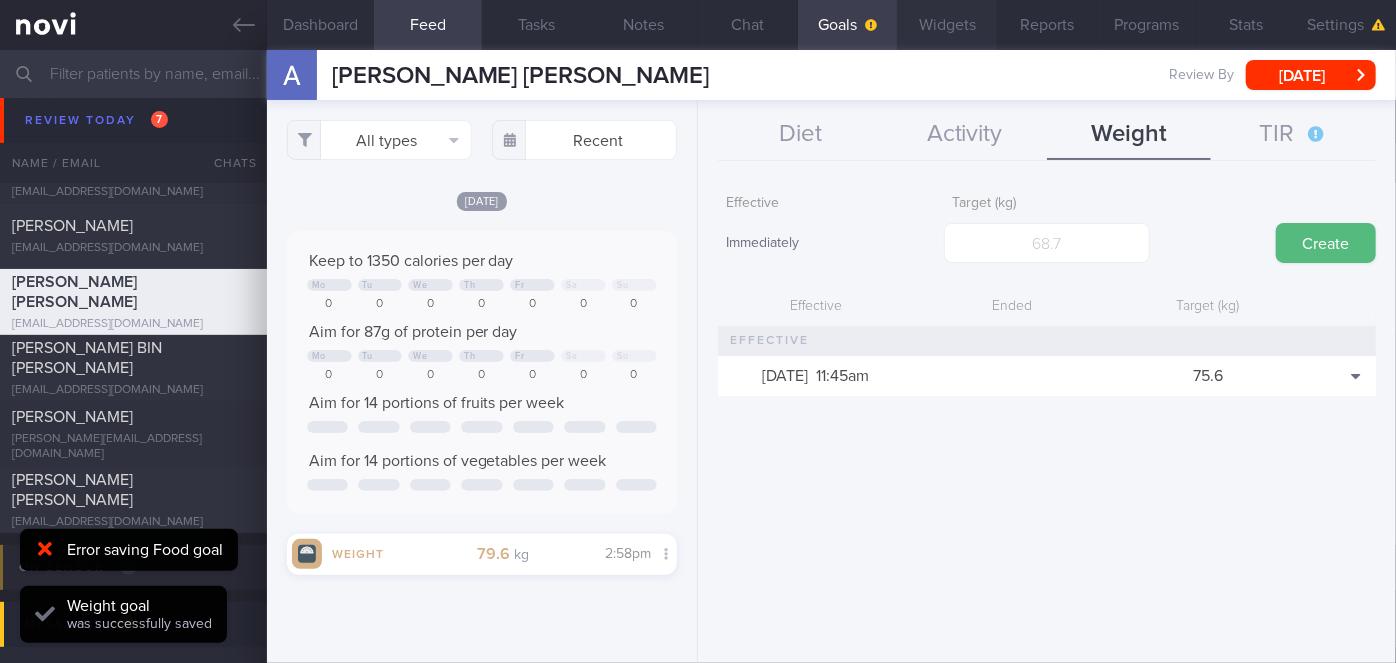 click on "Widgets" at bounding box center [947, 25] 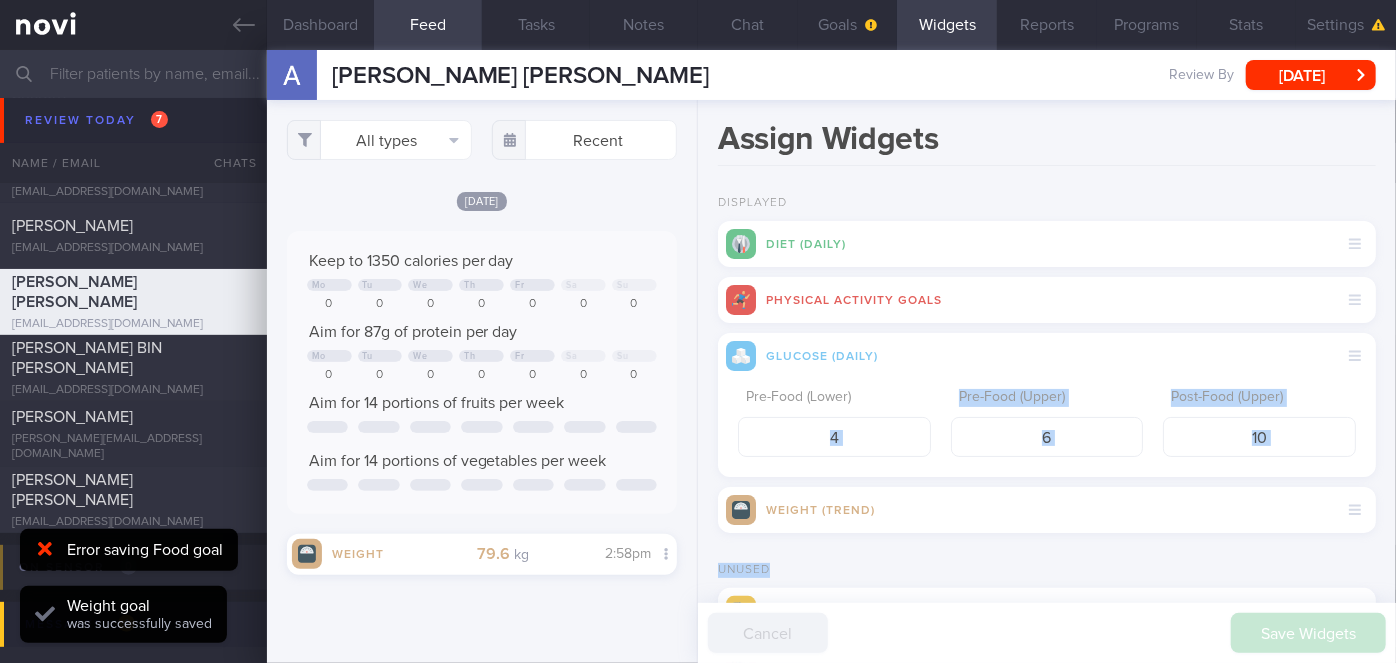 drag, startPoint x: 896, startPoint y: 379, endPoint x: 890, endPoint y: 565, distance: 186.09676 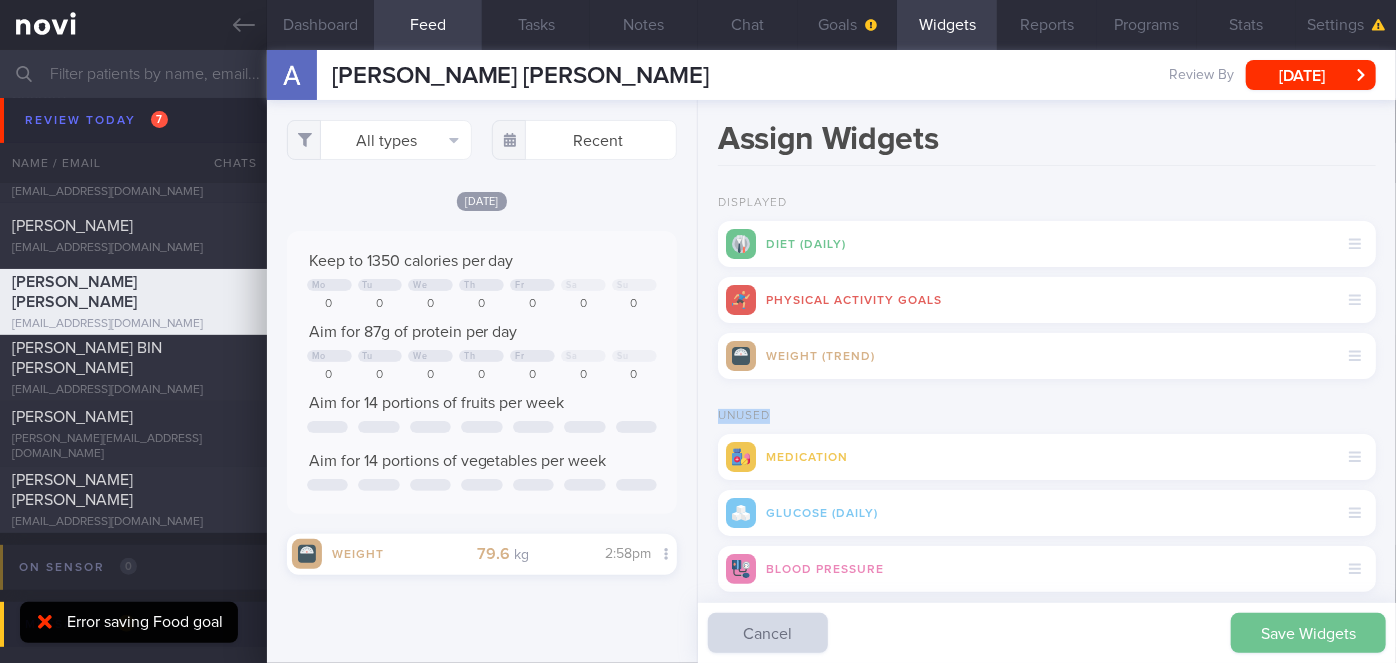 click on "Save Widgets" at bounding box center (1308, 633) 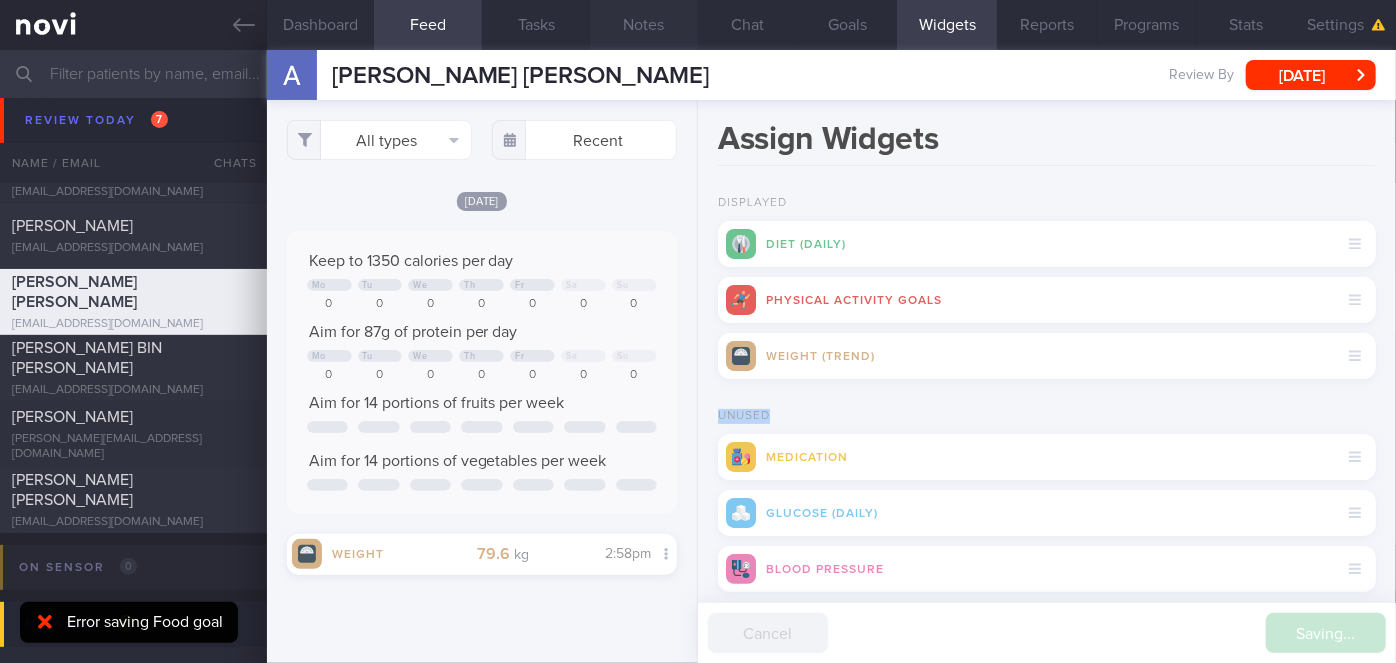 click on "Chat" at bounding box center [748, 25] 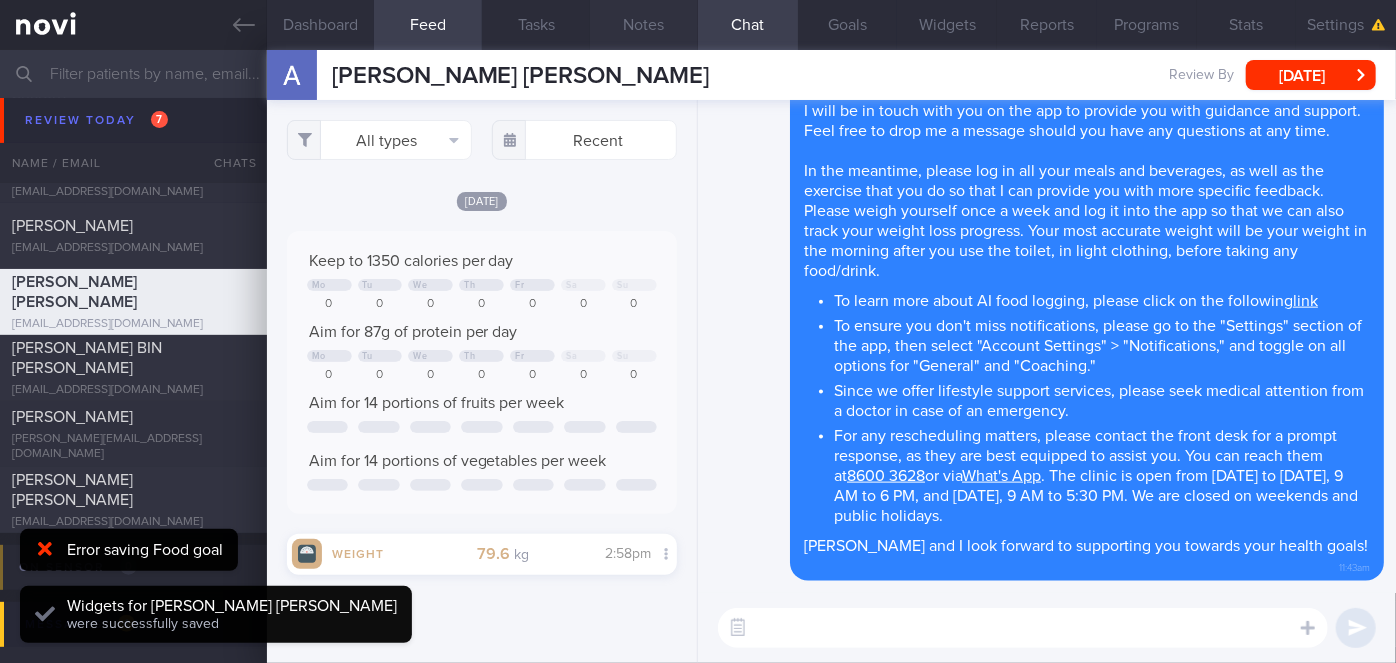 scroll, scrollTop: 1320, scrollLeft: 0, axis: vertical 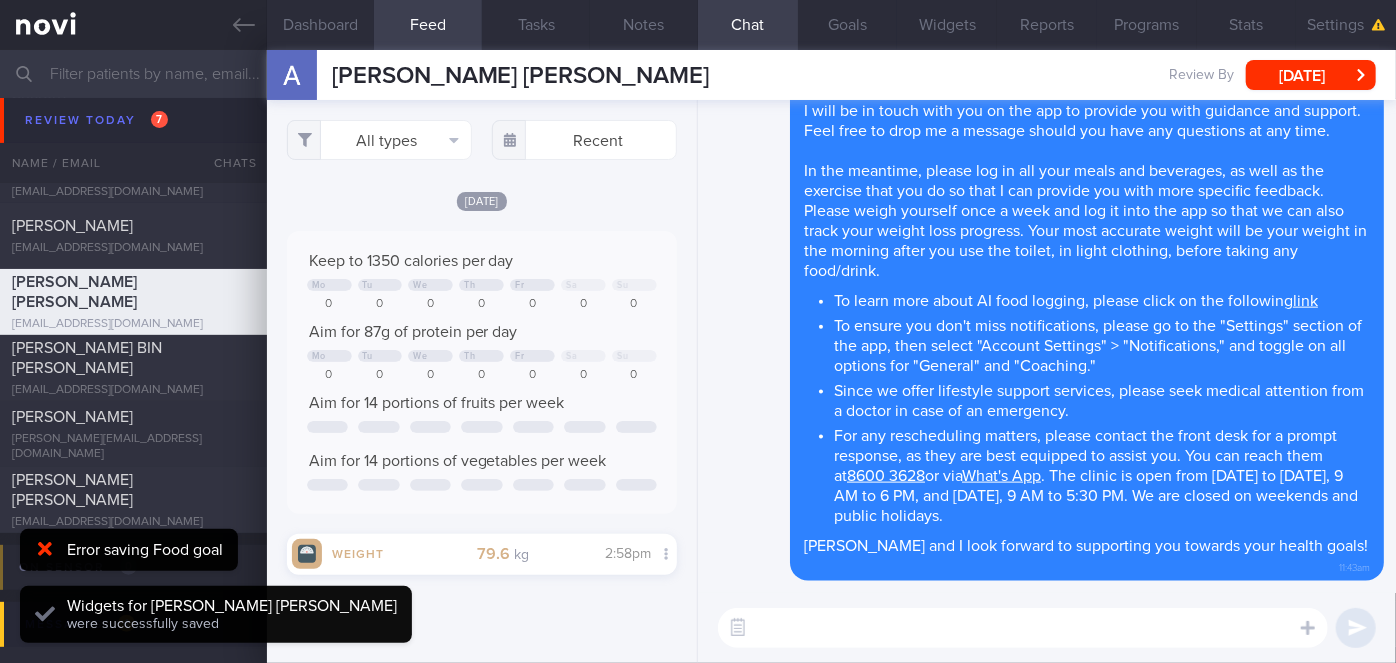 click at bounding box center (1023, 628) 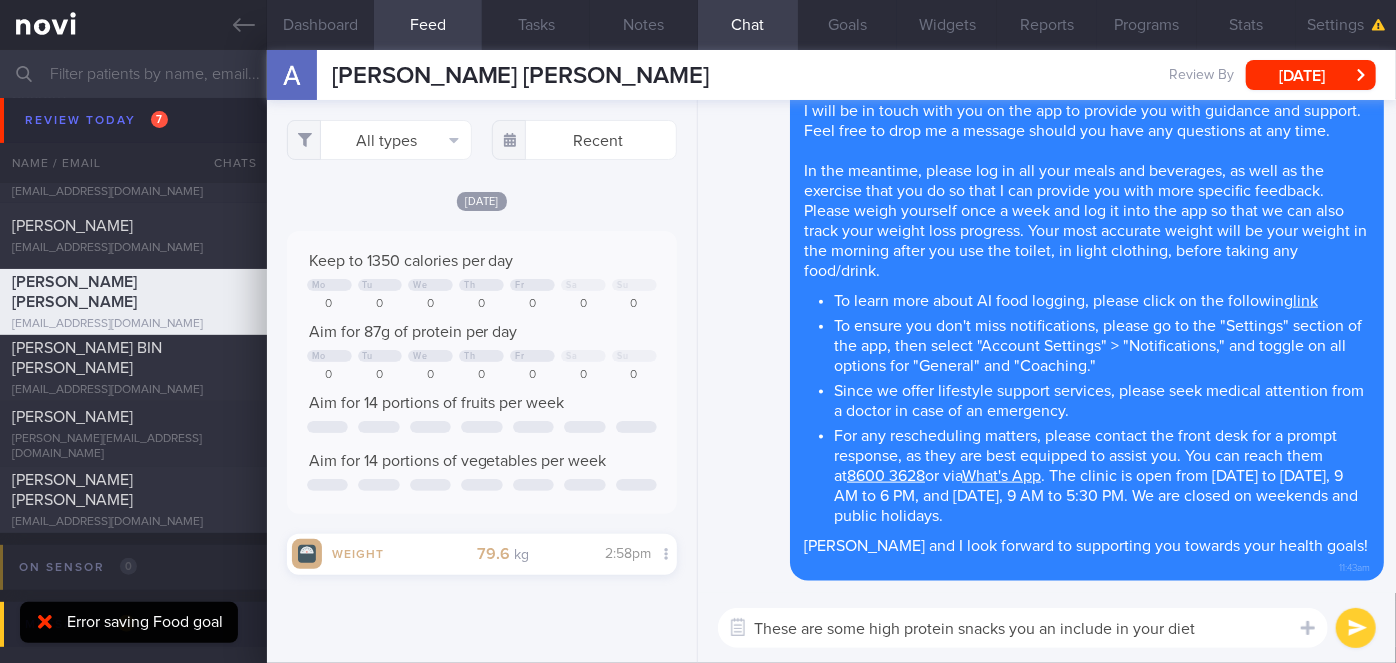 click on "These are some high protein snacks you an include in your diet" at bounding box center [1023, 628] 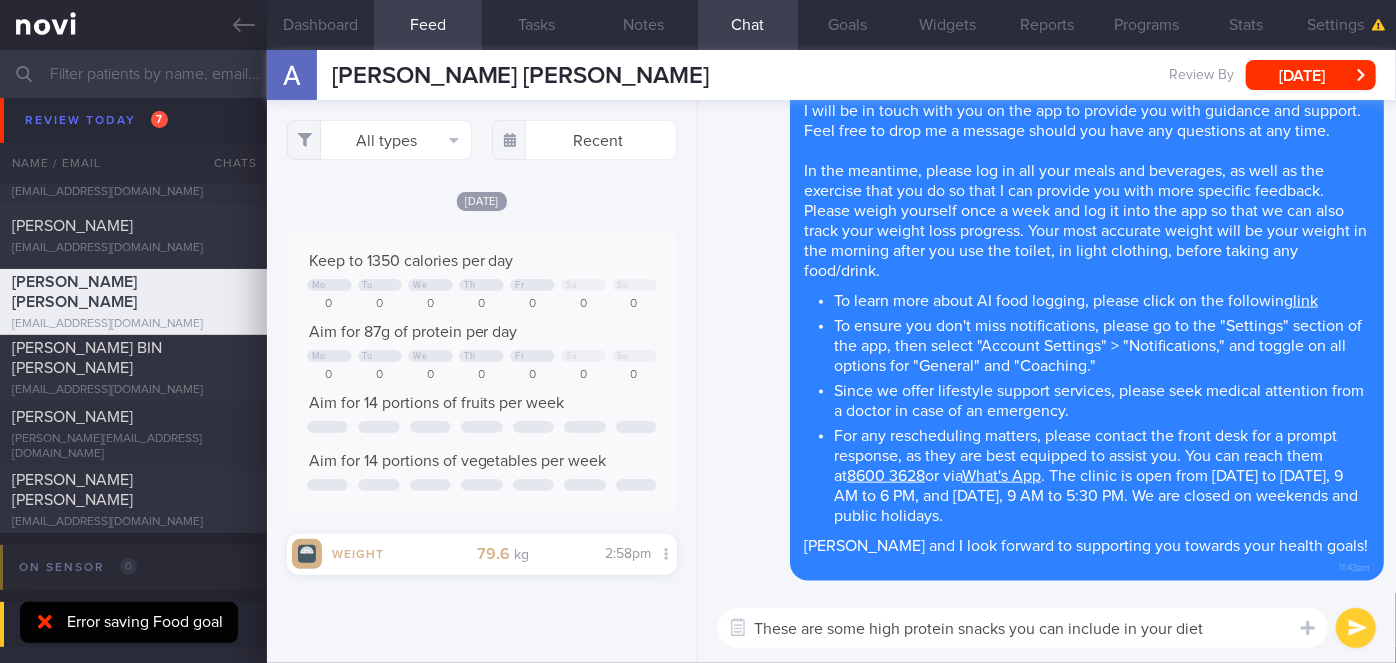 type on "These are some high protein snacks you can include in your diet" 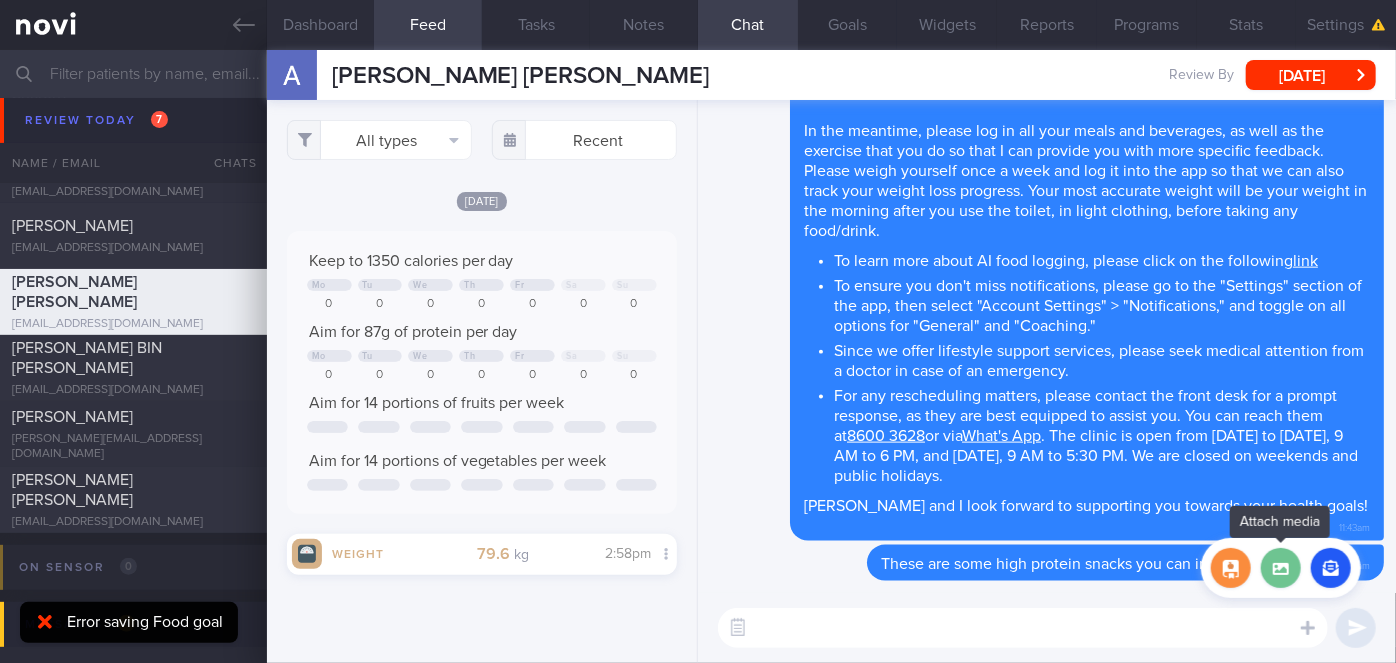 click at bounding box center (1281, 568) 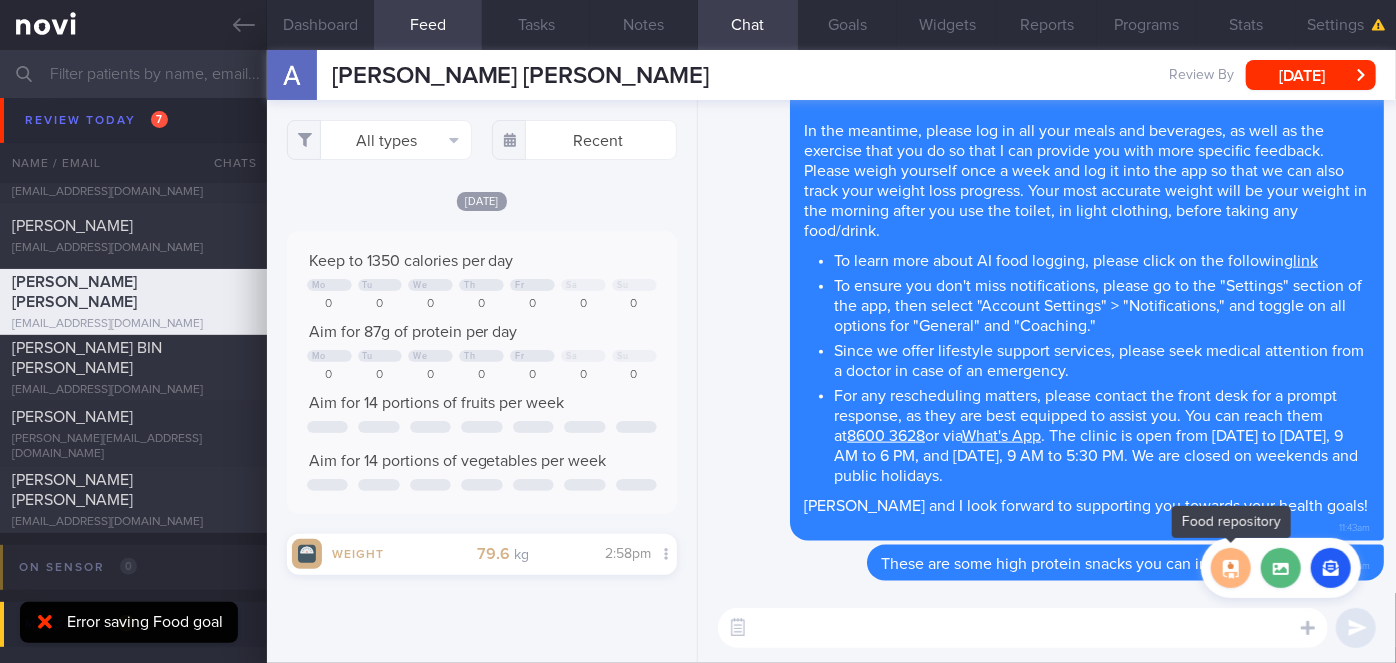 click at bounding box center [1231, 568] 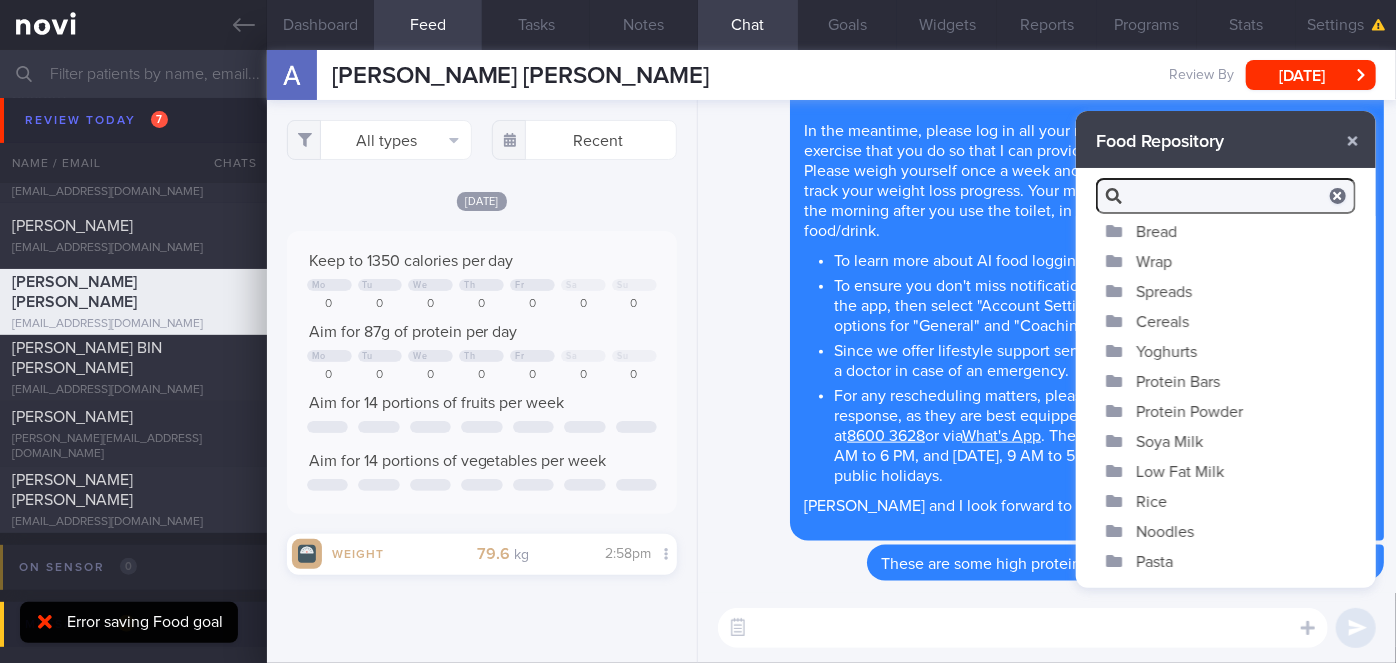 click on "Yoghurts" at bounding box center [1226, 351] 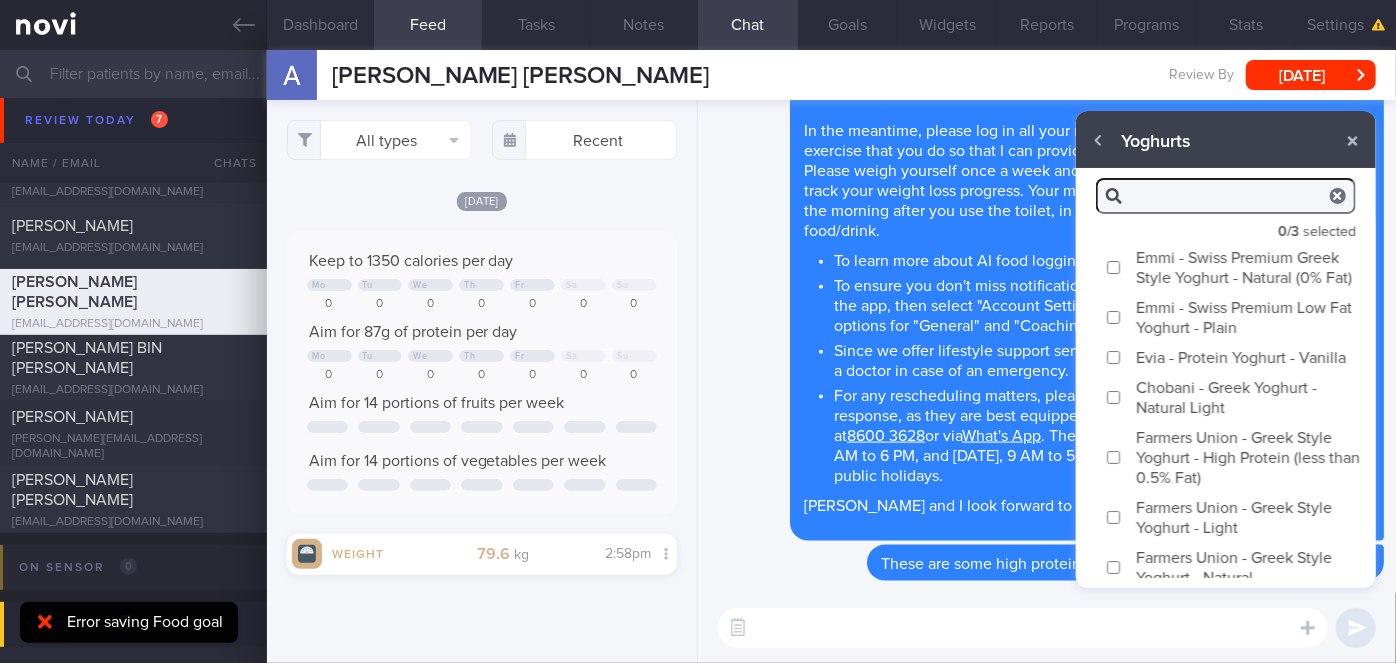 click on "Chobani - Greek Yoghurt - Natural Light" at bounding box center [1113, 397] 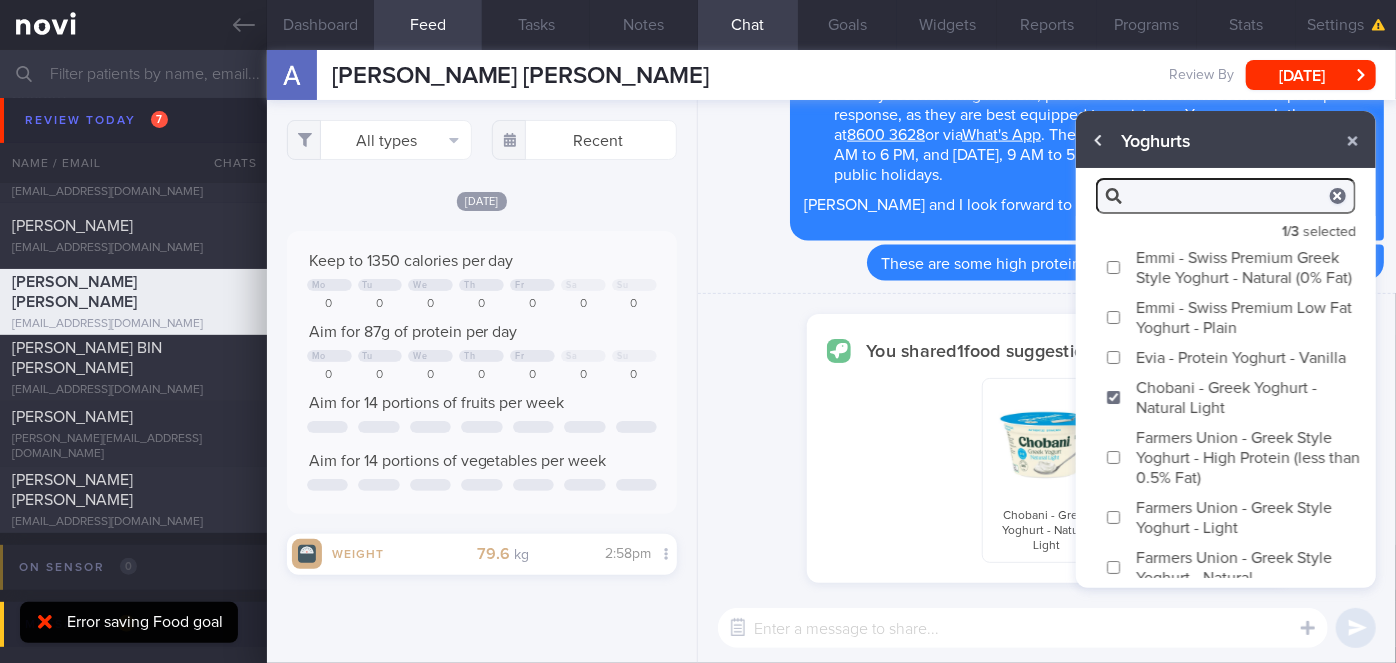 click at bounding box center (1099, 141) 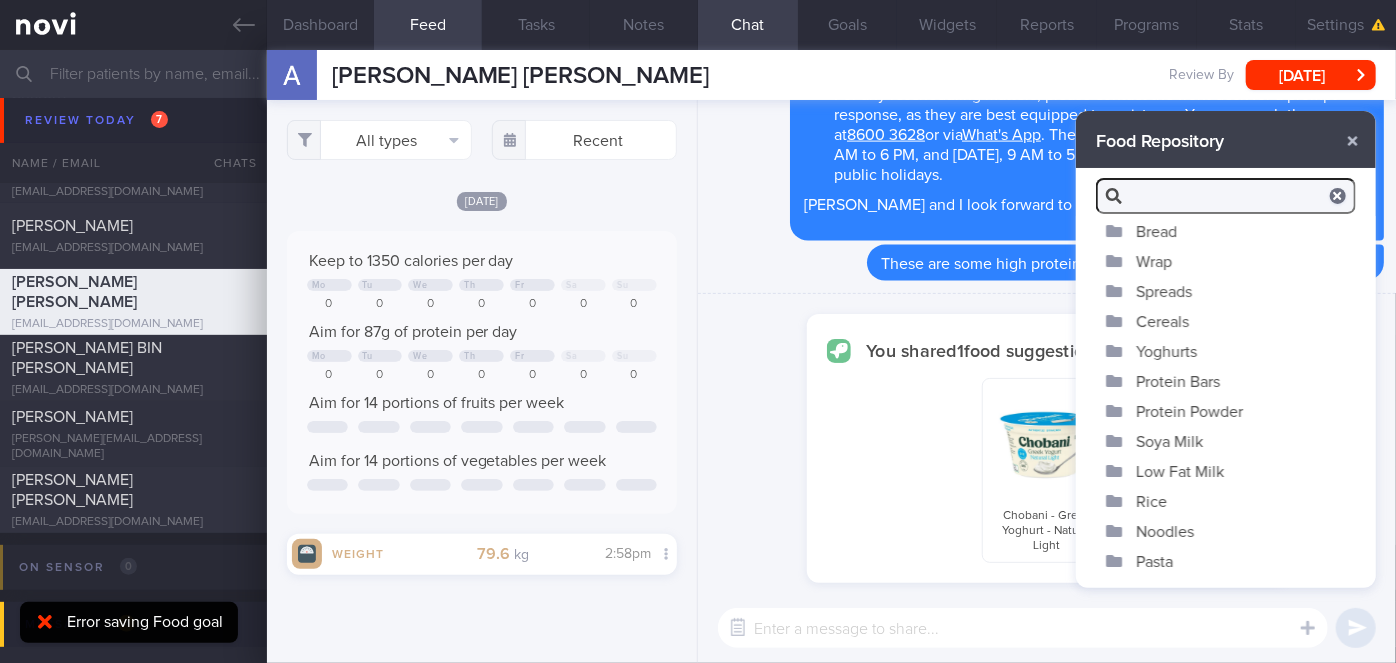 click on "Soya Milk" at bounding box center [1226, 441] 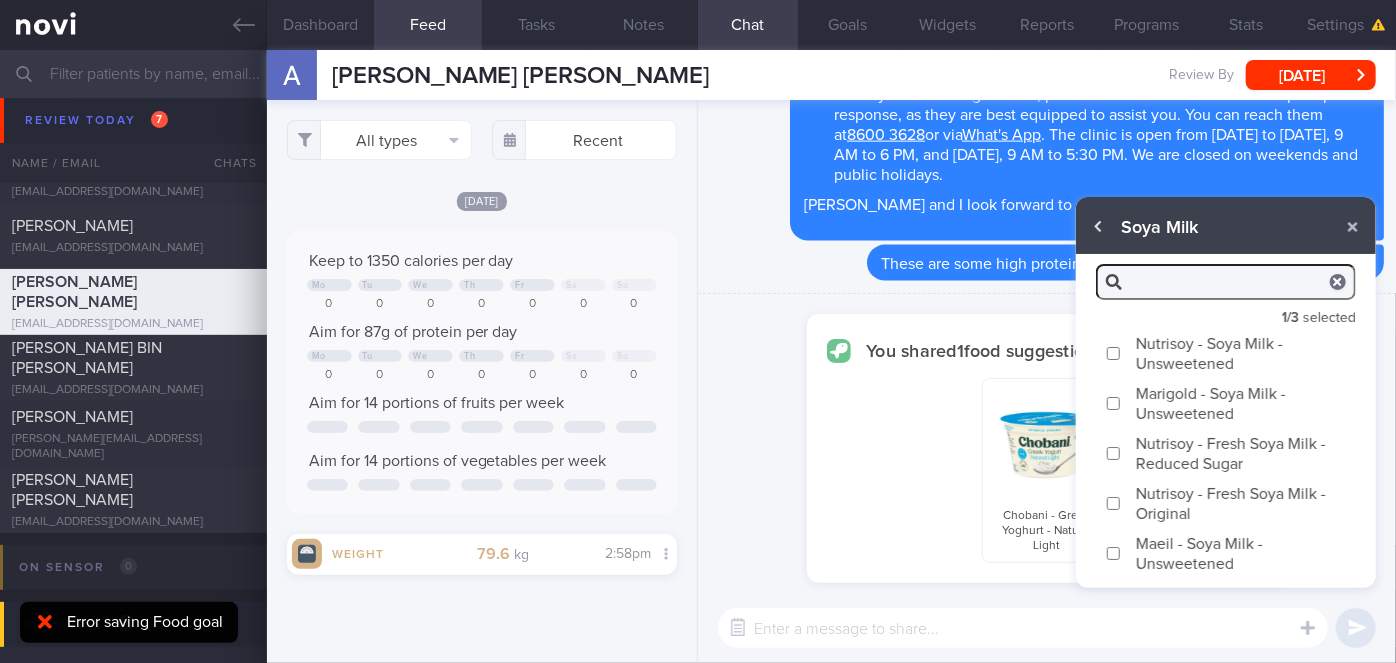 click at bounding box center [1099, 227] 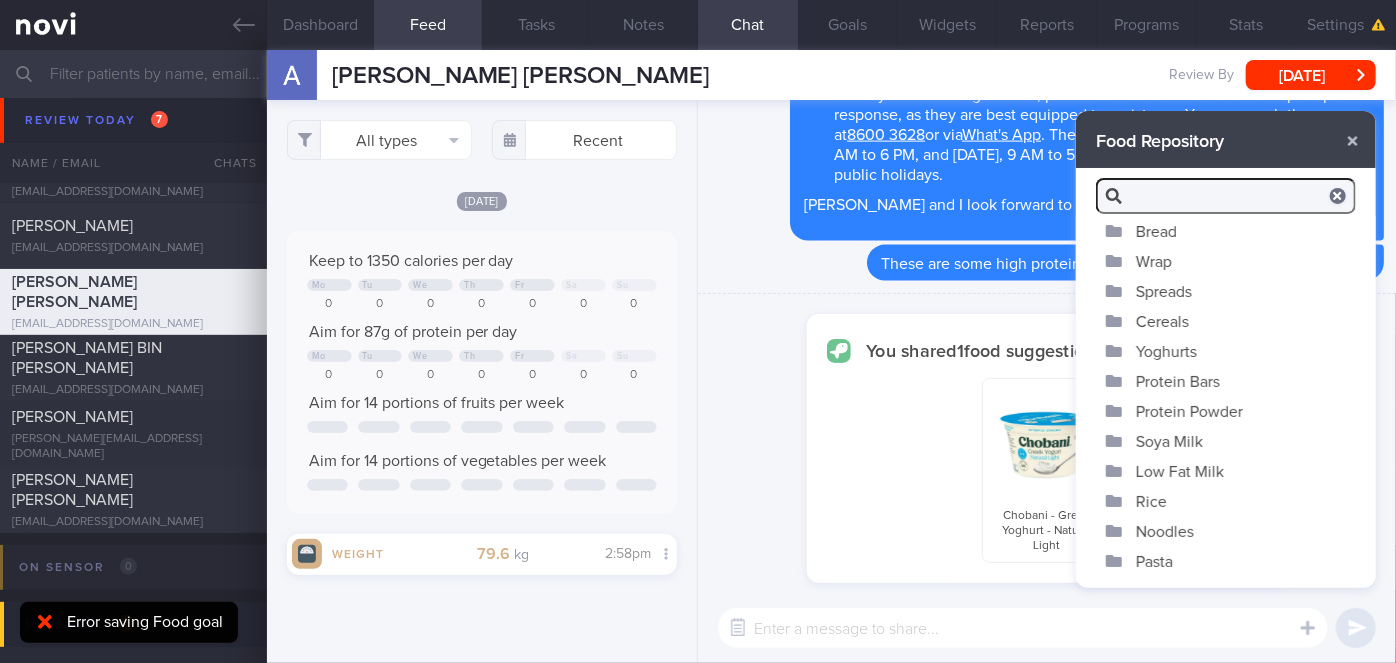 scroll, scrollTop: 167, scrollLeft: 0, axis: vertical 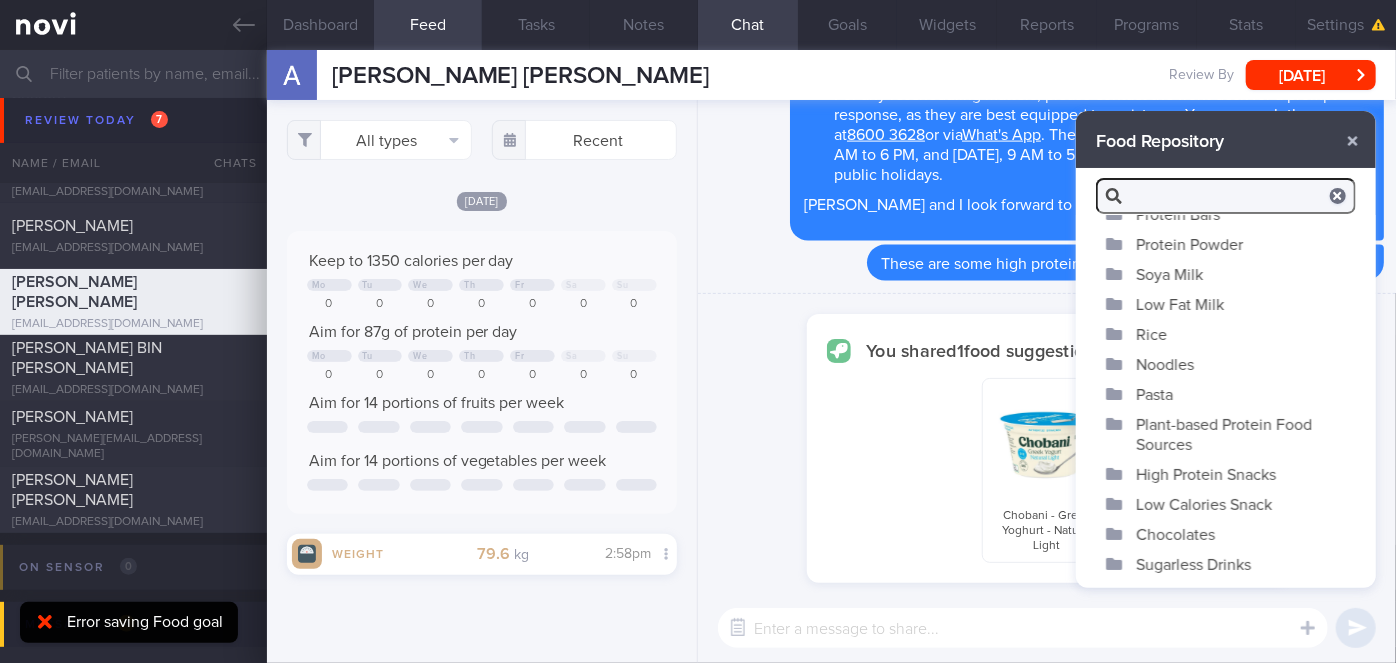 click on "High Protein Snacks" at bounding box center [1226, 474] 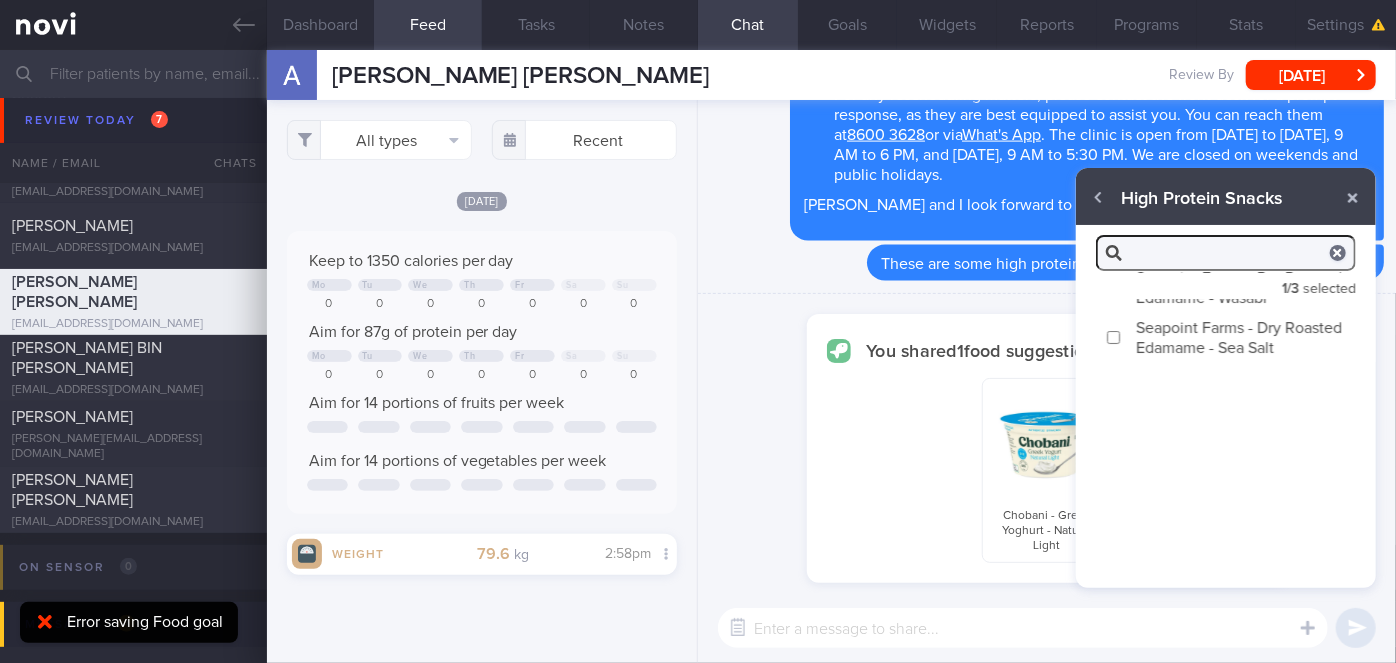 scroll, scrollTop: 0, scrollLeft: 0, axis: both 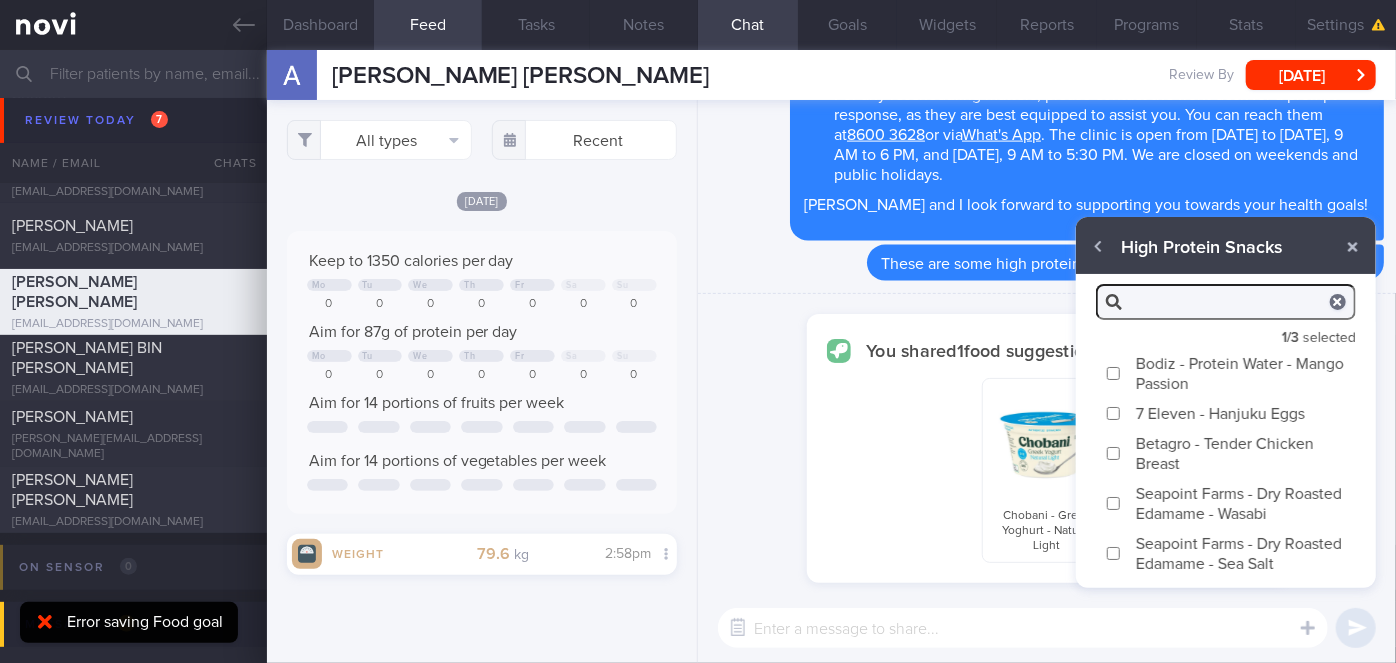 click on "7 Eleven - Hanjuku Eggs" at bounding box center (1113, 413) 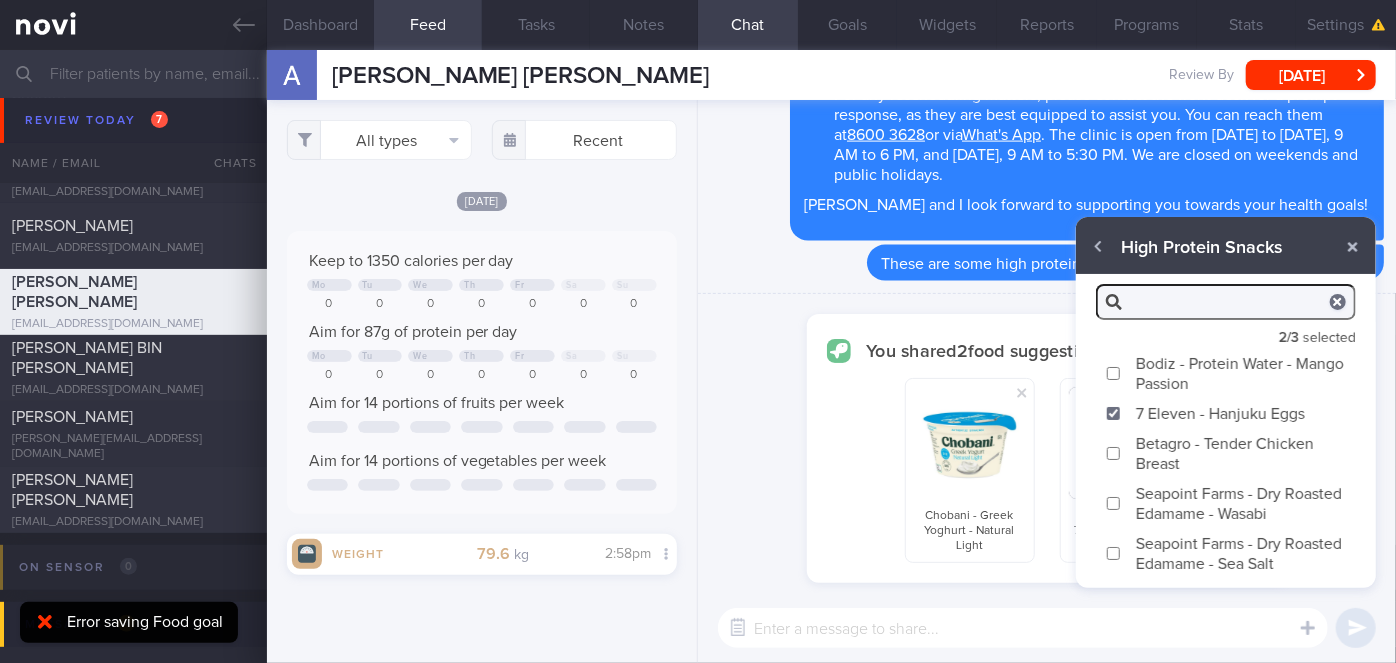 click on "Bodiz - Protein Water - Mango Passion" at bounding box center [1113, 373] 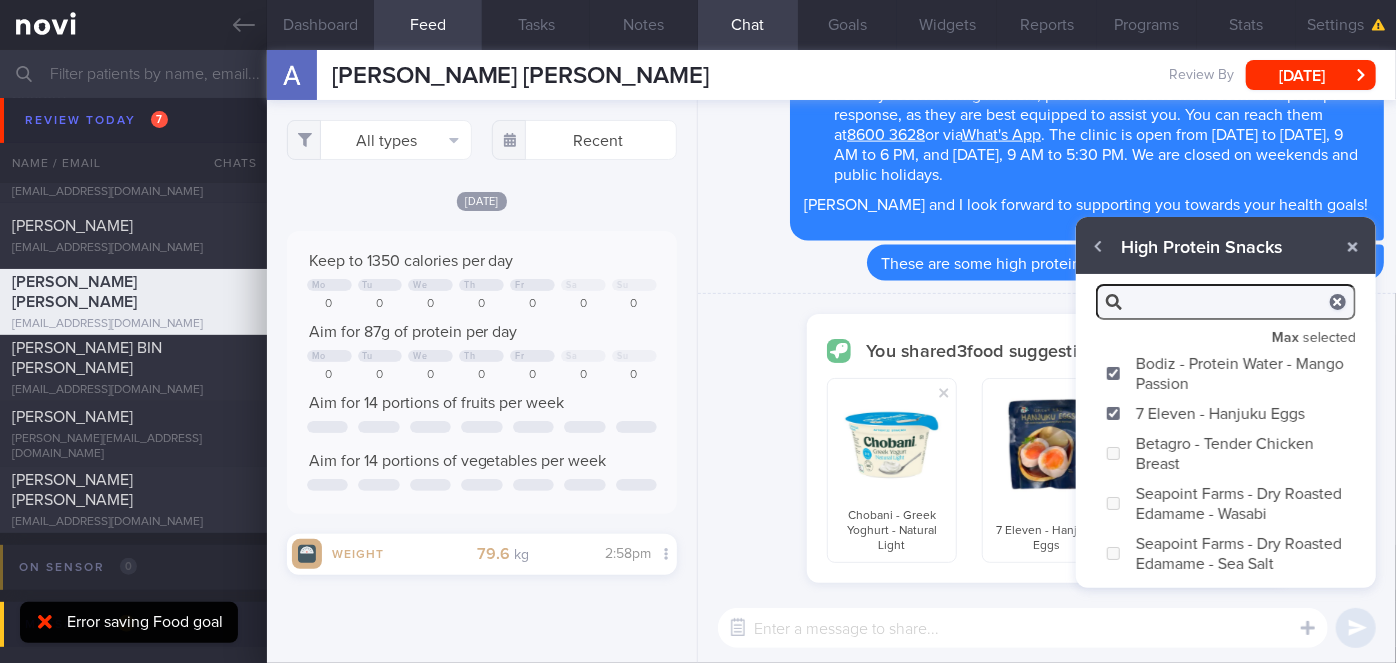 click on "You
shared  3  food suggestion(s).
Chobani - Greek Yoghurt - Natural Light
7 Eleven - Hanjuku Eggs
Bodiz - Protein Water - Mango Passion" at bounding box center (1047, 444) 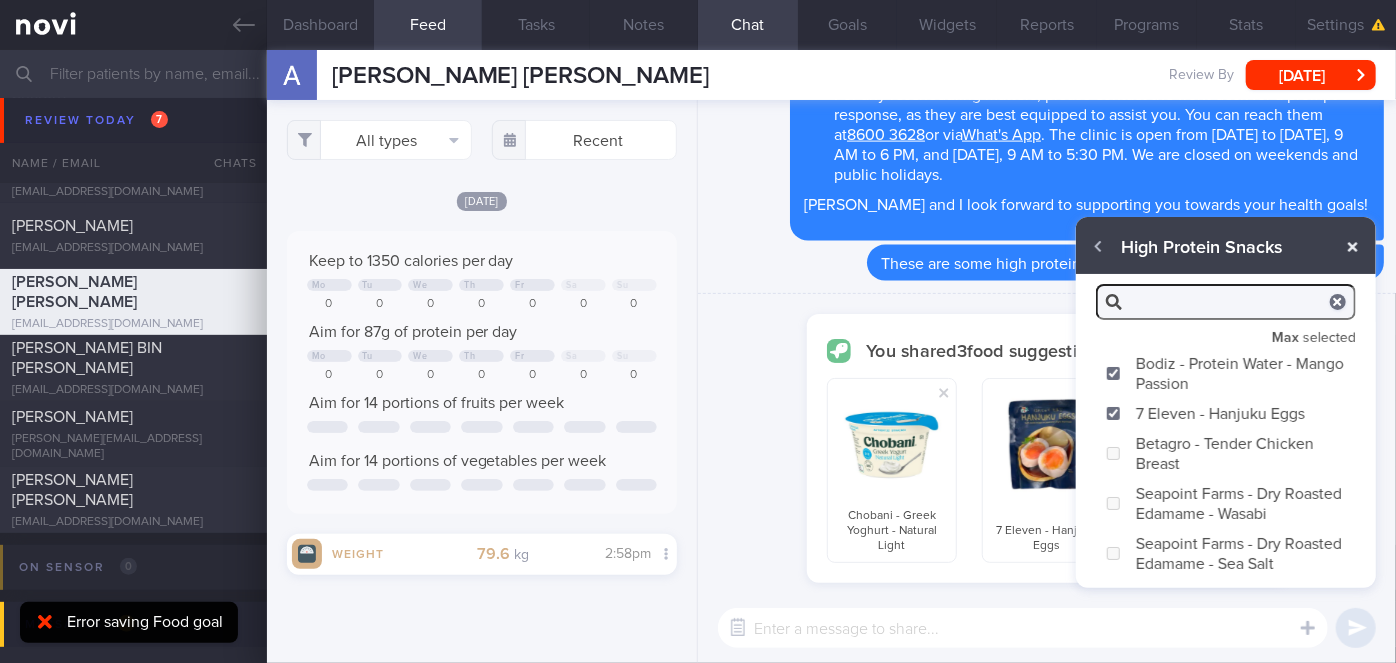 click at bounding box center [1353, 247] 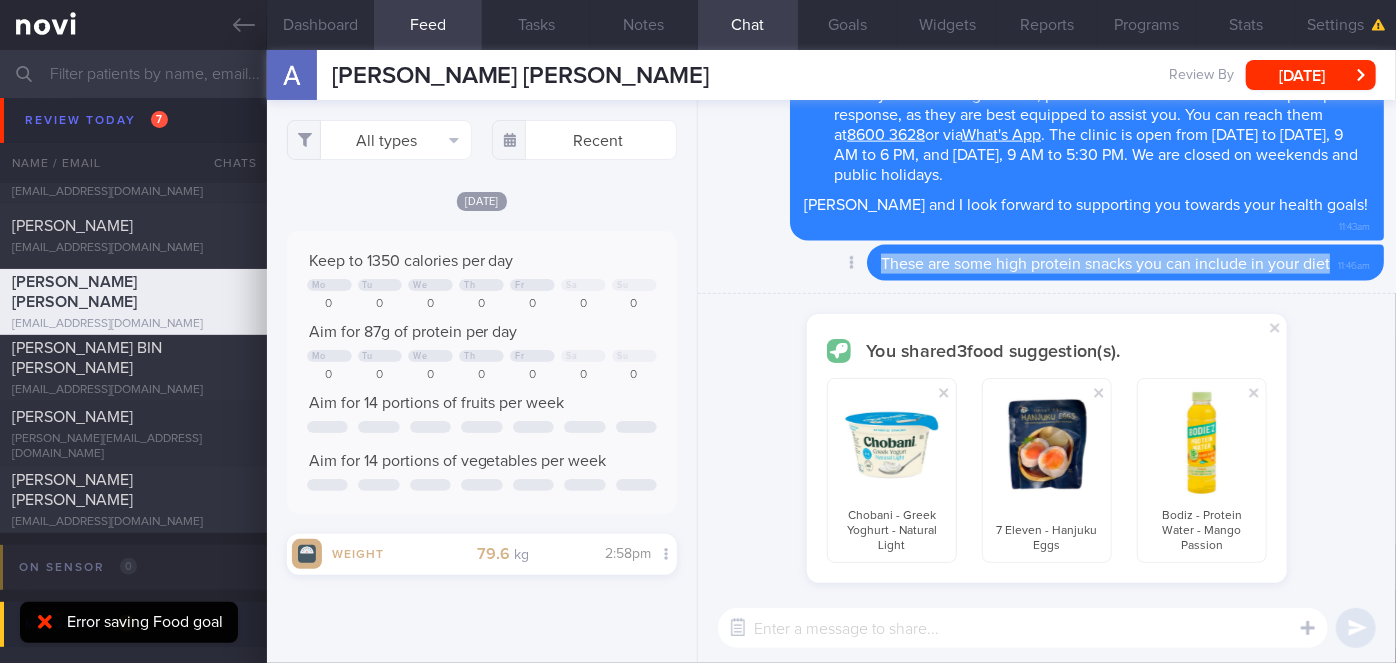 drag, startPoint x: 868, startPoint y: 264, endPoint x: 1317, endPoint y: 255, distance: 449.09018 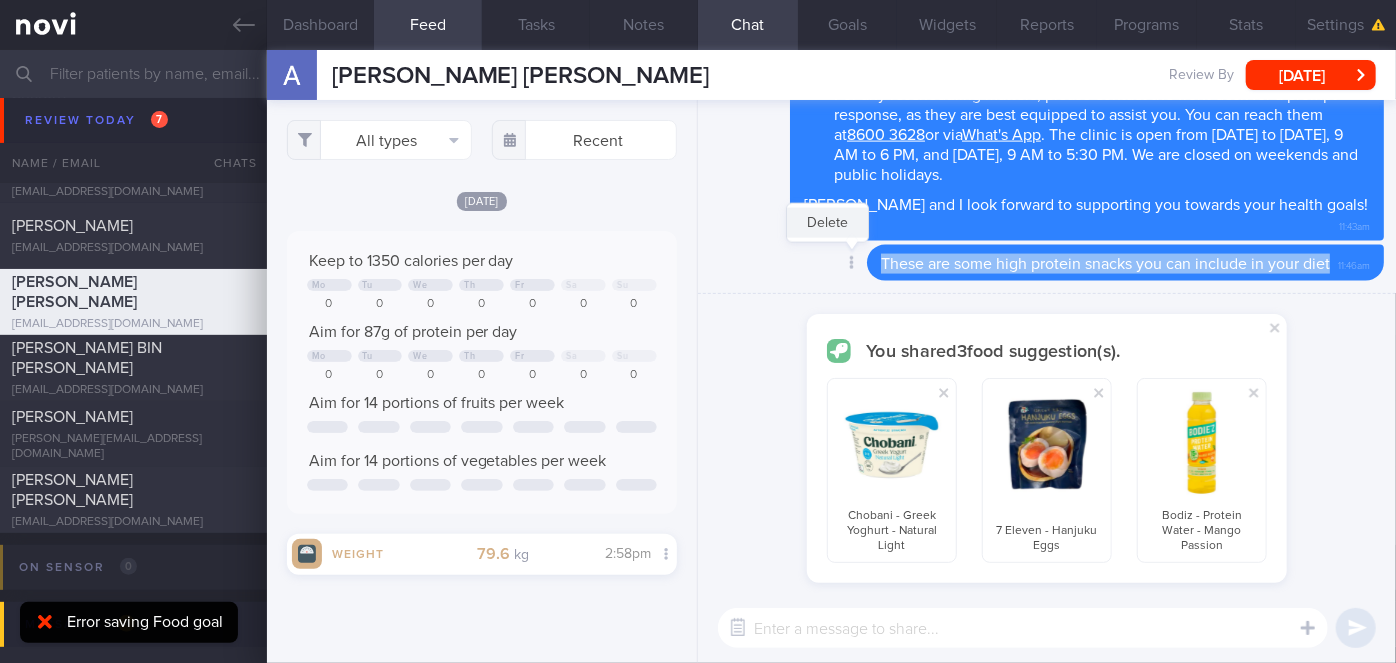 click on "Delete" at bounding box center [827, 223] 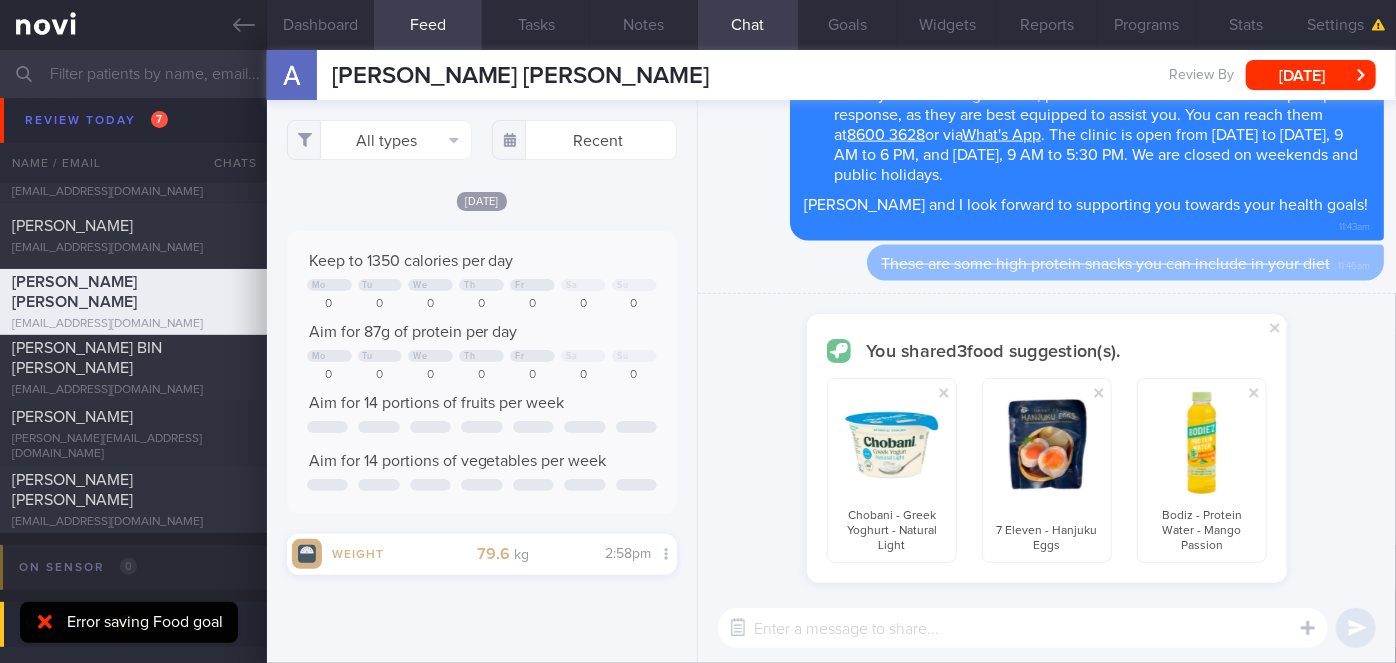 click at bounding box center [1023, 628] 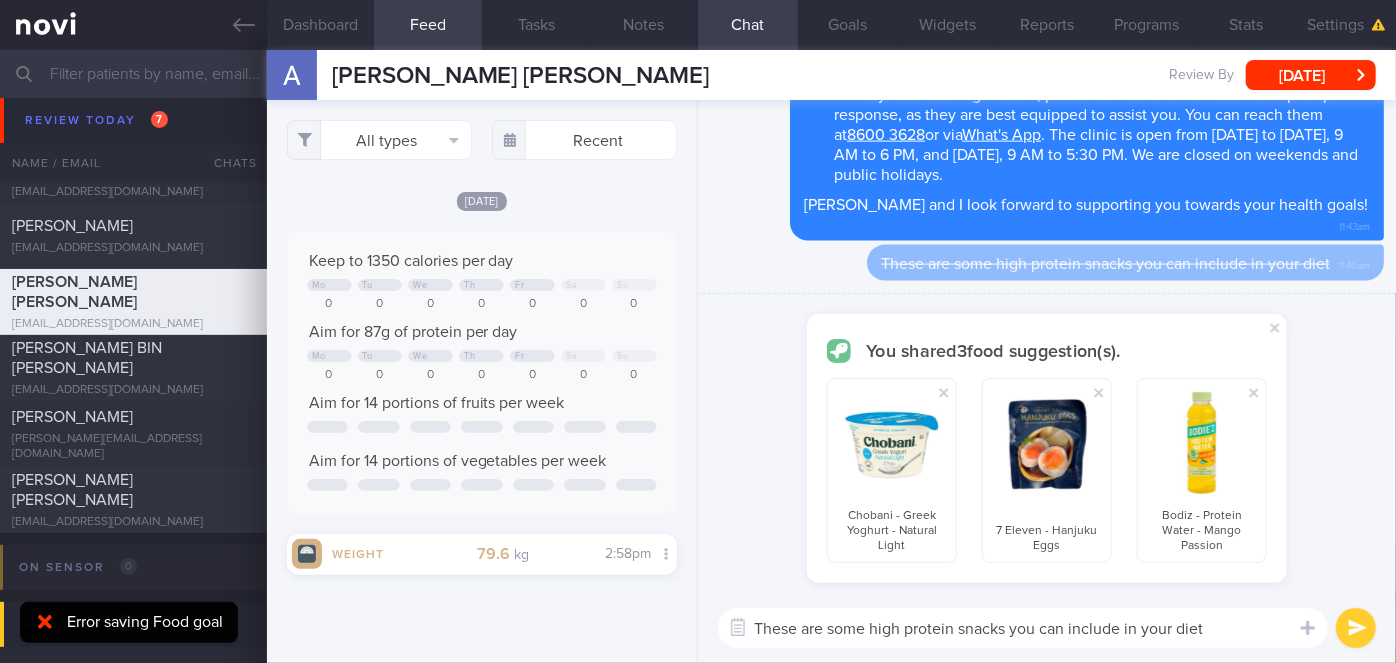type on "These are some high protein snacks you can include in your diet" 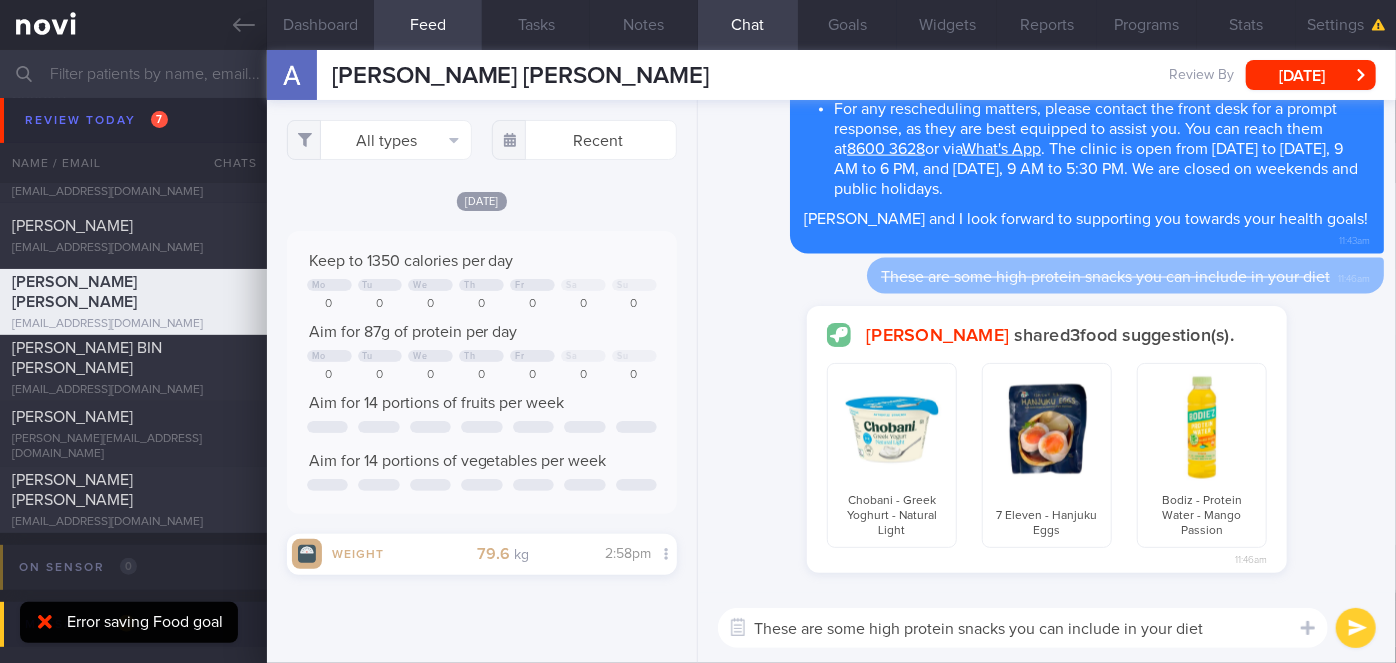 type 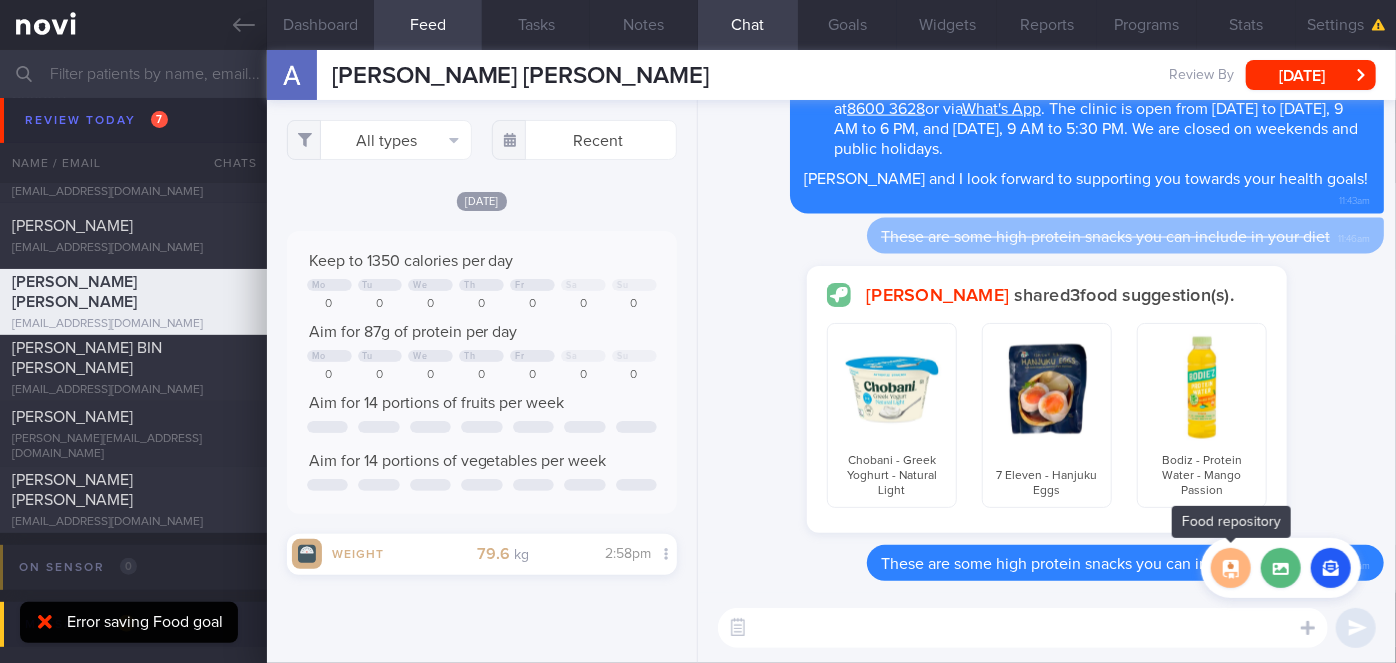 click at bounding box center [1231, 568] 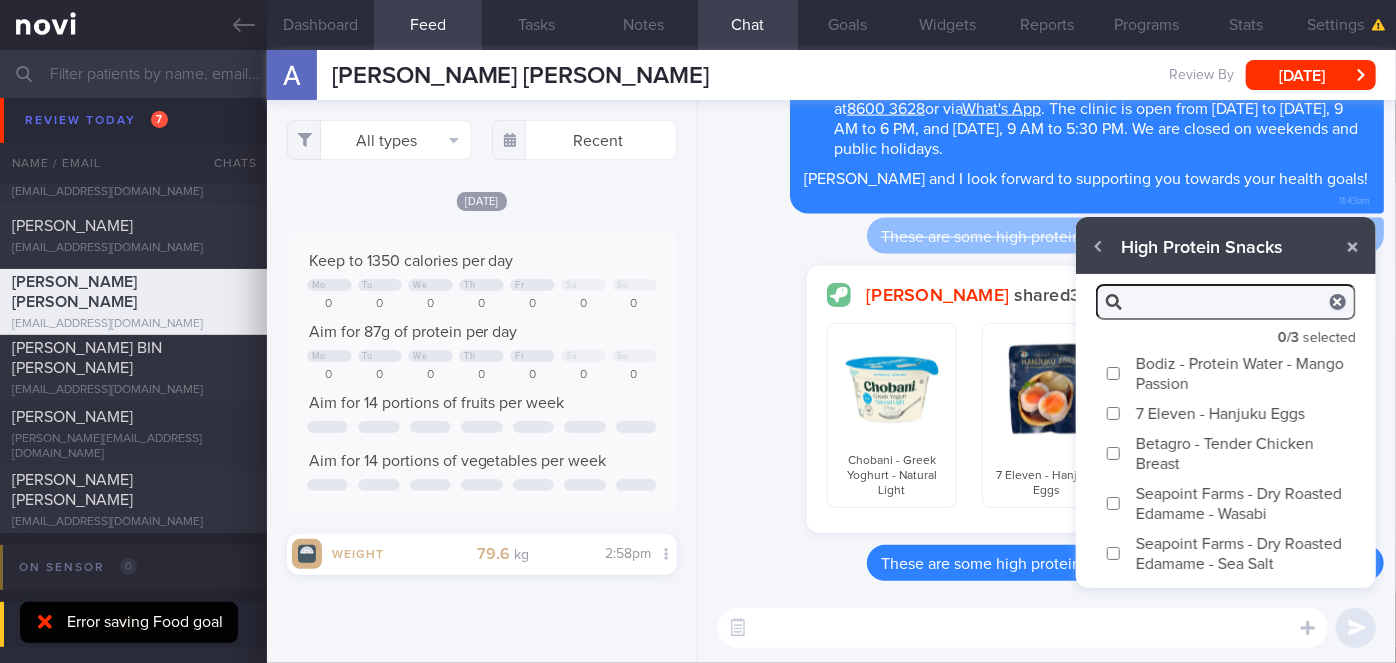 click on "Betagro - Tender Chicken Breast" at bounding box center (1113, 453) 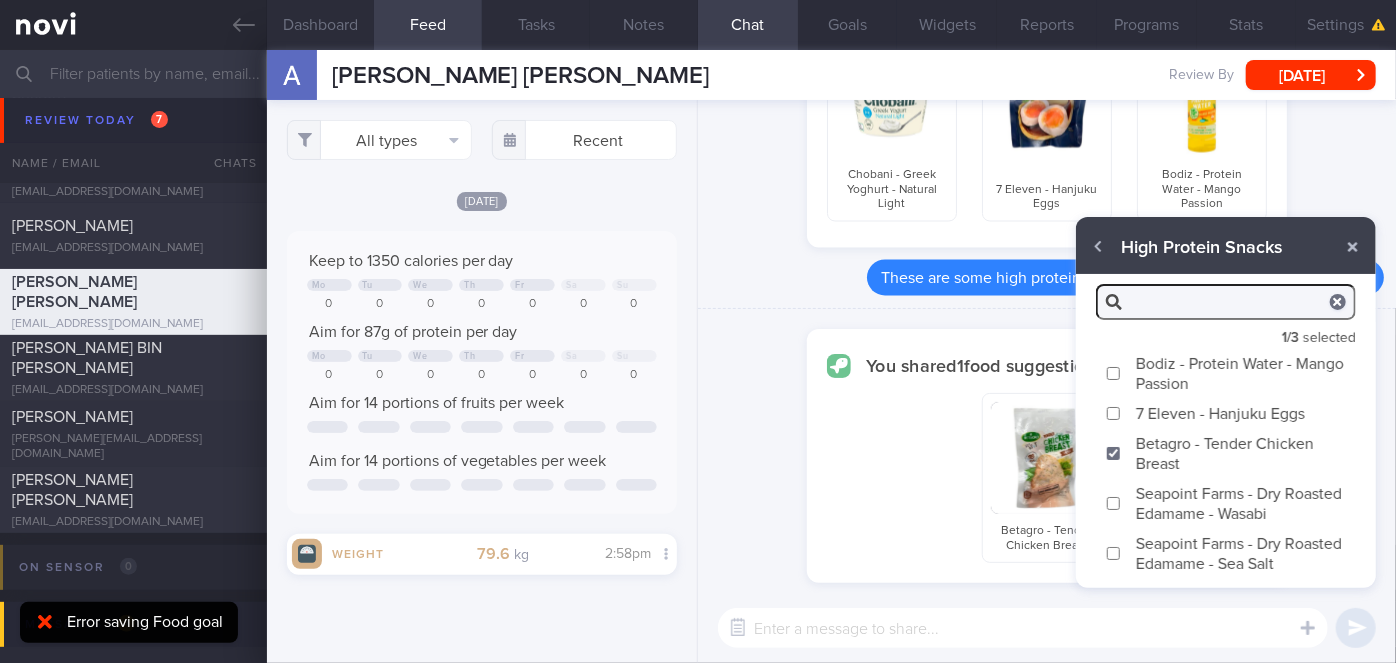 click on "Seapoint Farms - Dry Roasted Edamame - Sea Salt" at bounding box center (1226, 553) 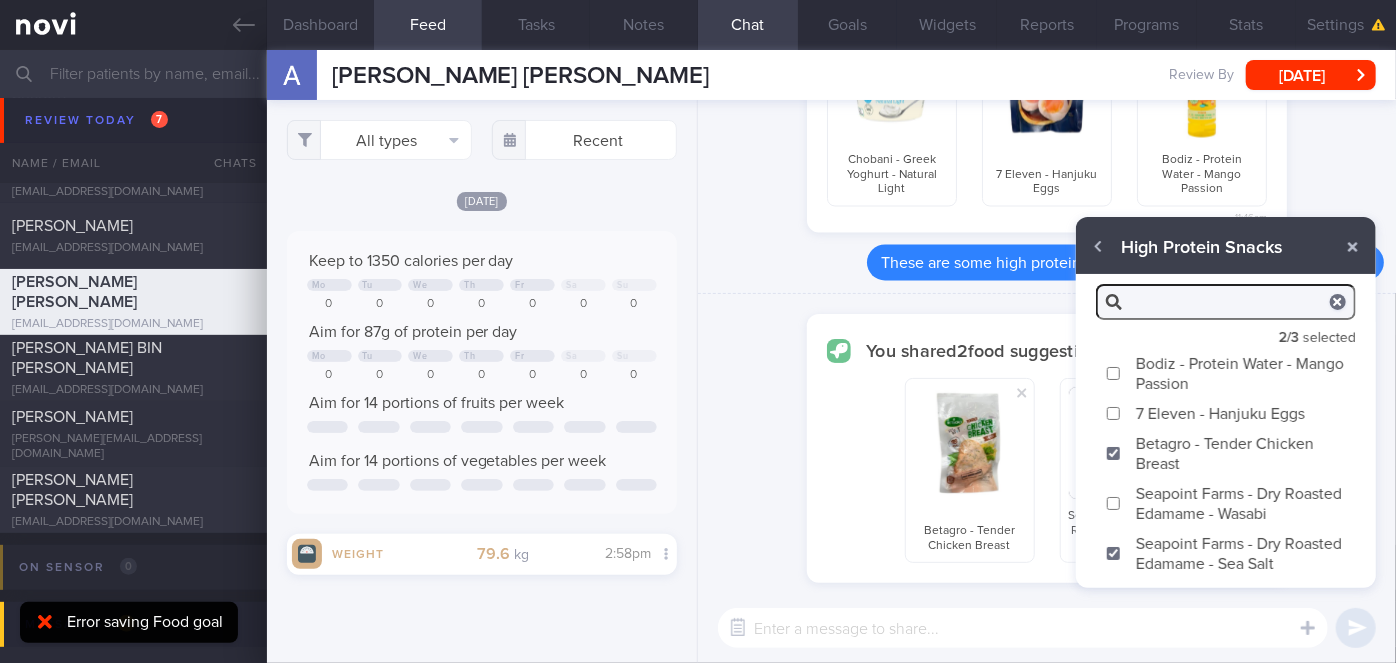 click at bounding box center (1023, 628) 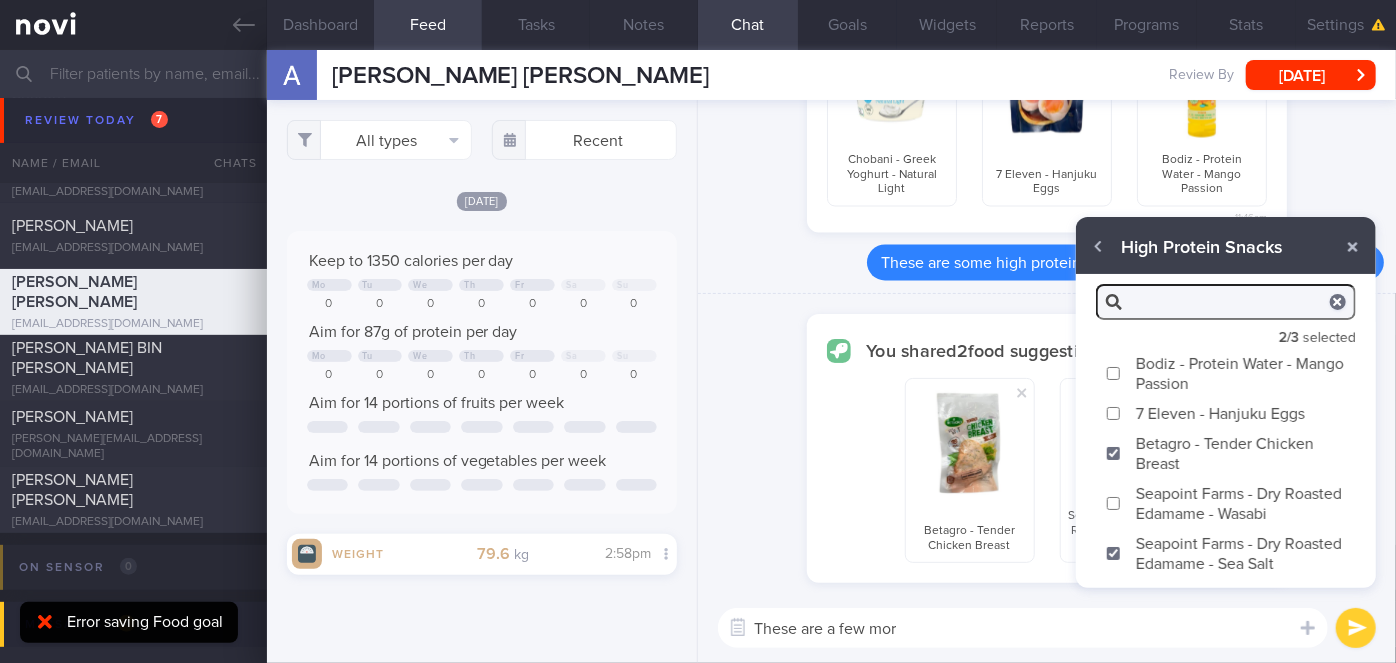 type on "These are a few more" 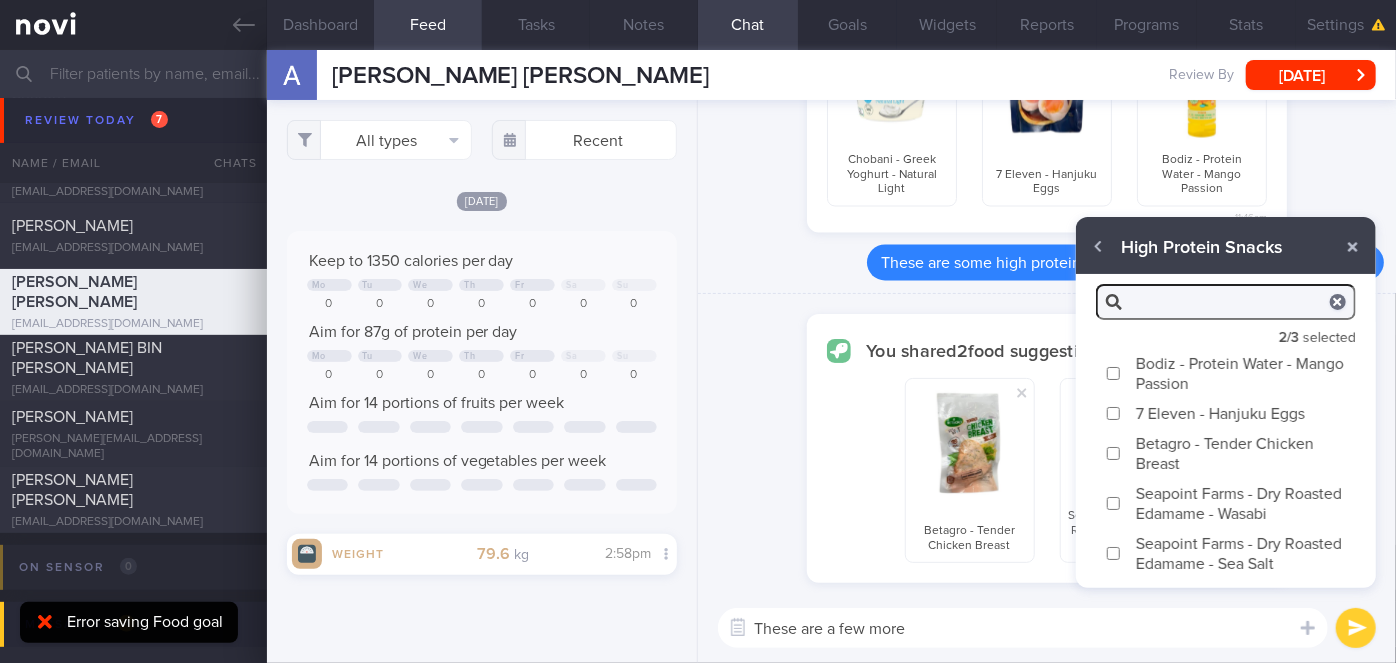 checkbox on "false" 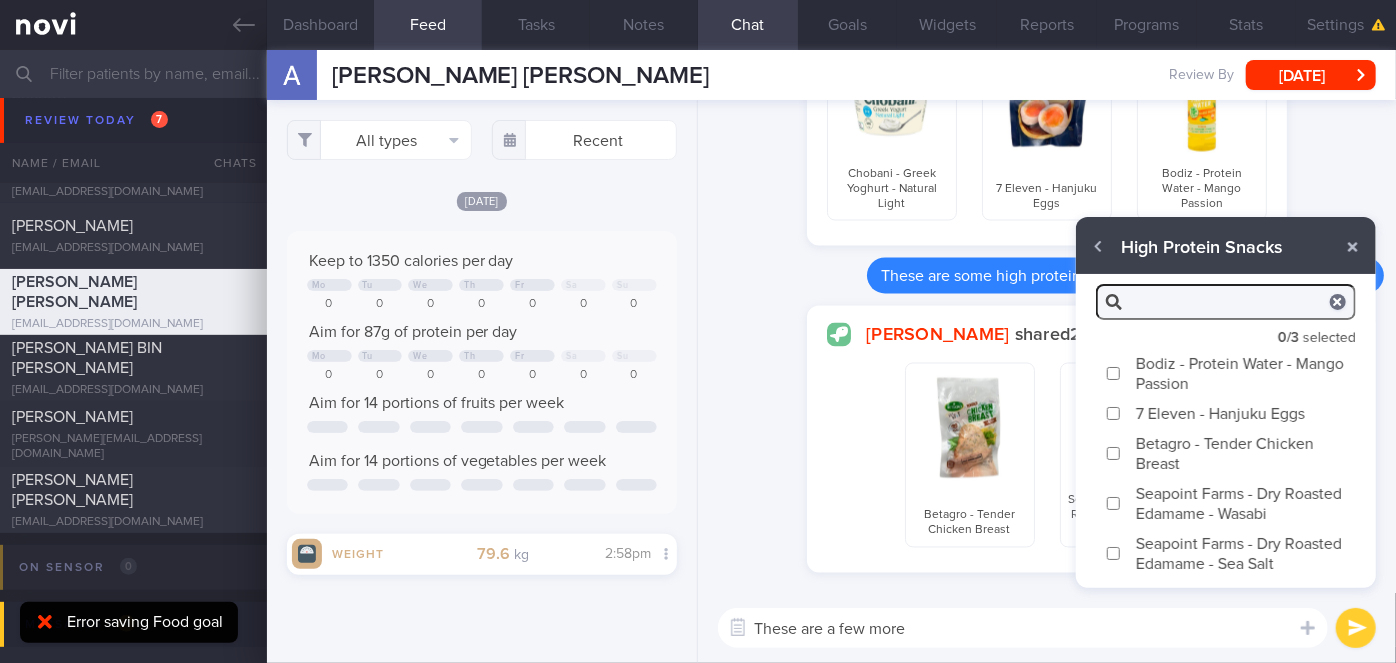 type 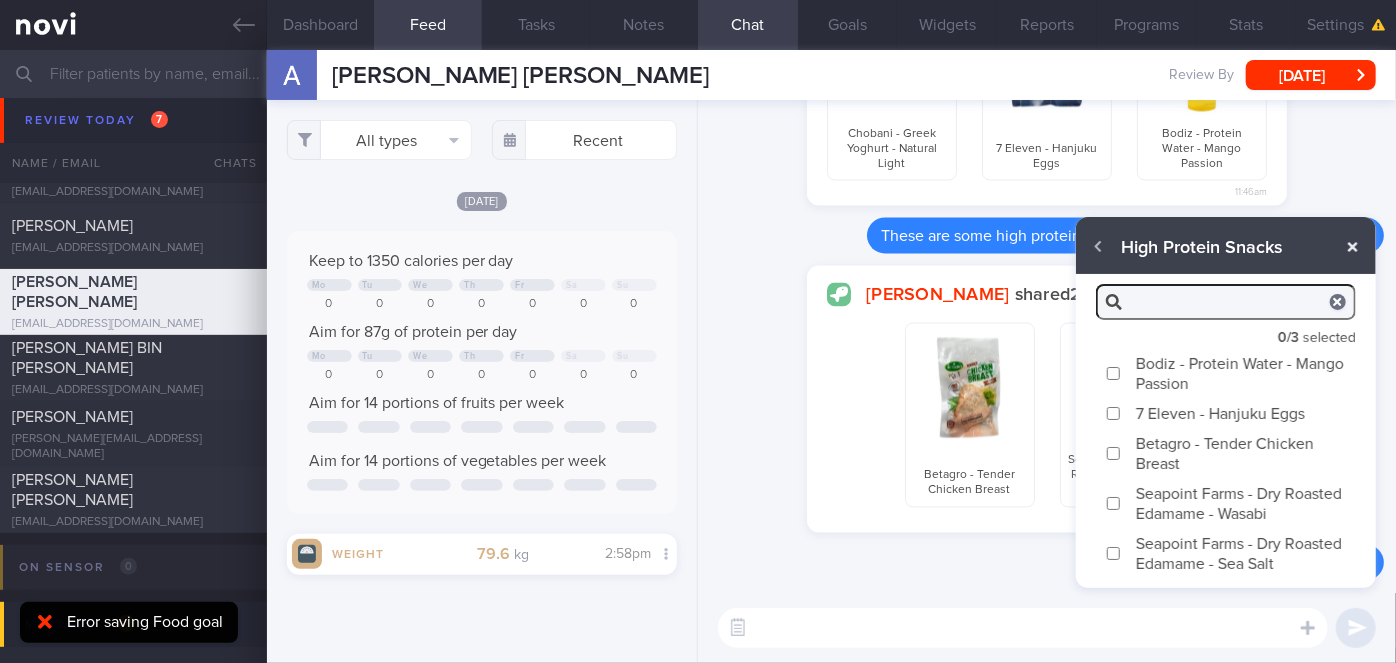 click at bounding box center (1353, 247) 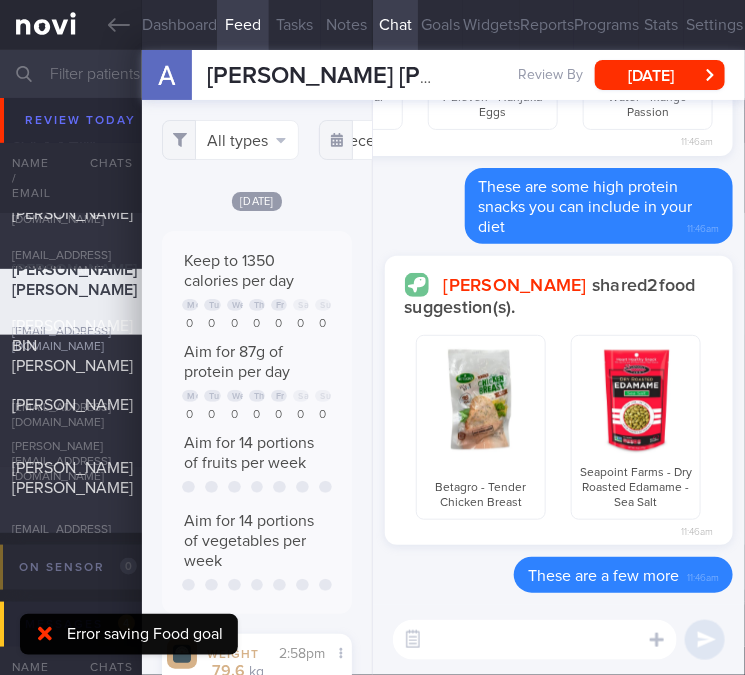 scroll, scrollTop: 0, scrollLeft: 0, axis: both 